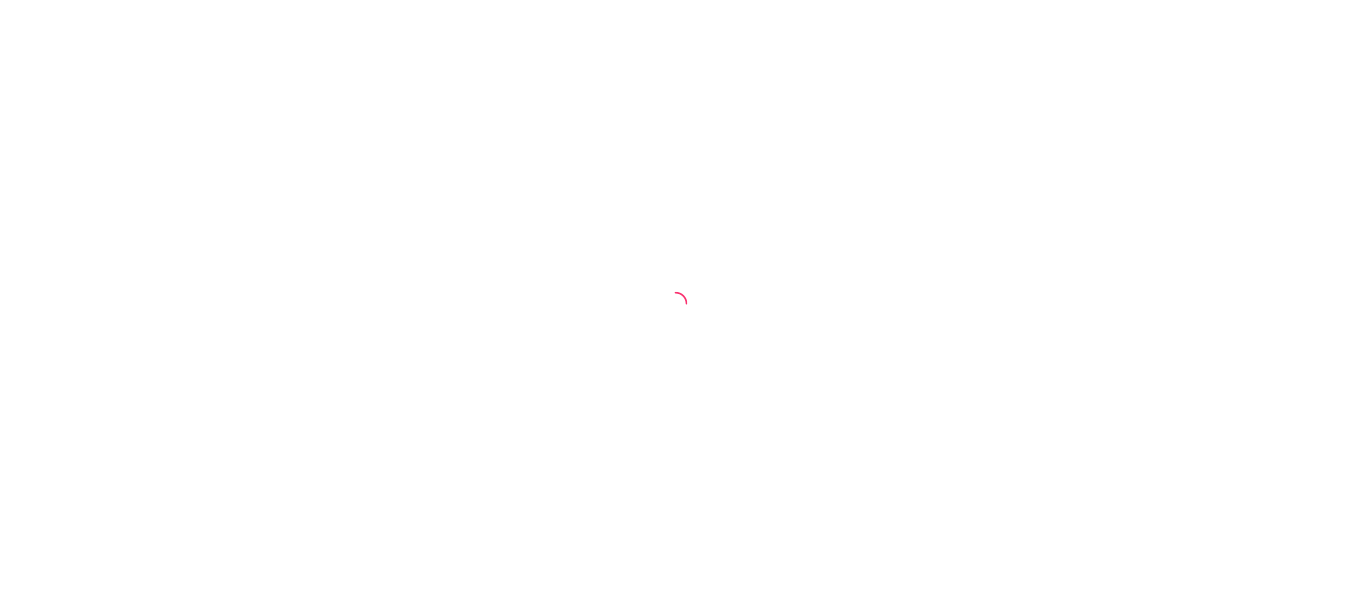 scroll, scrollTop: 0, scrollLeft: 0, axis: both 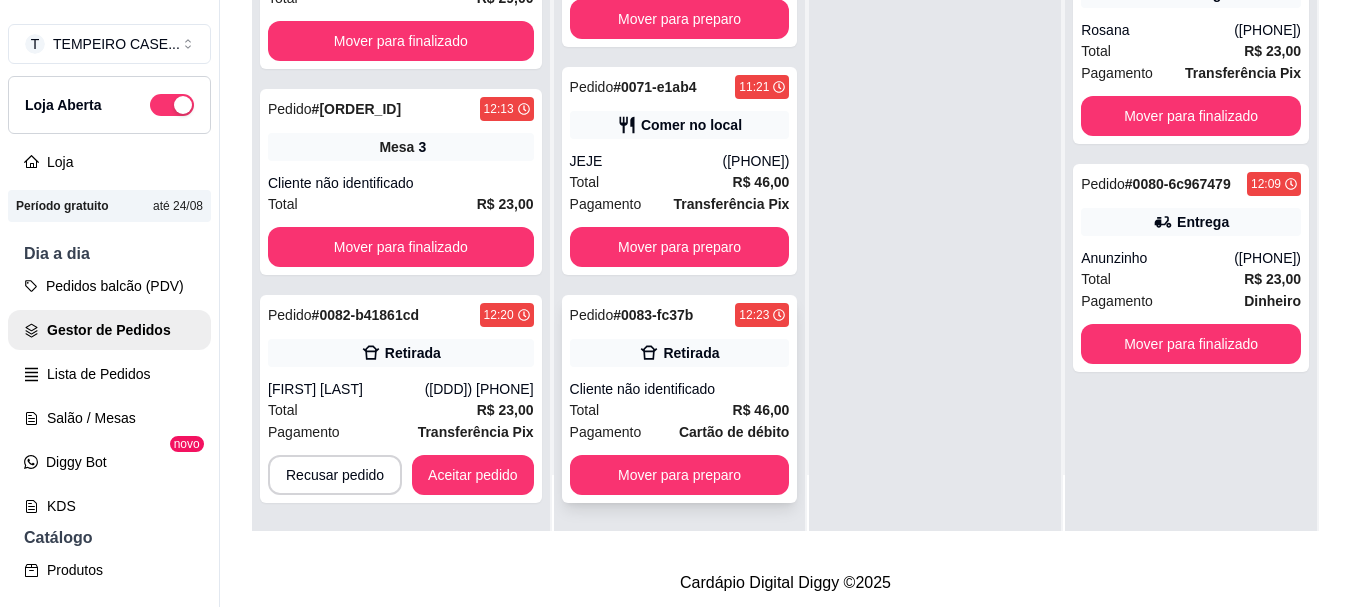 click on "Cliente não identificado" at bounding box center (680, 389) 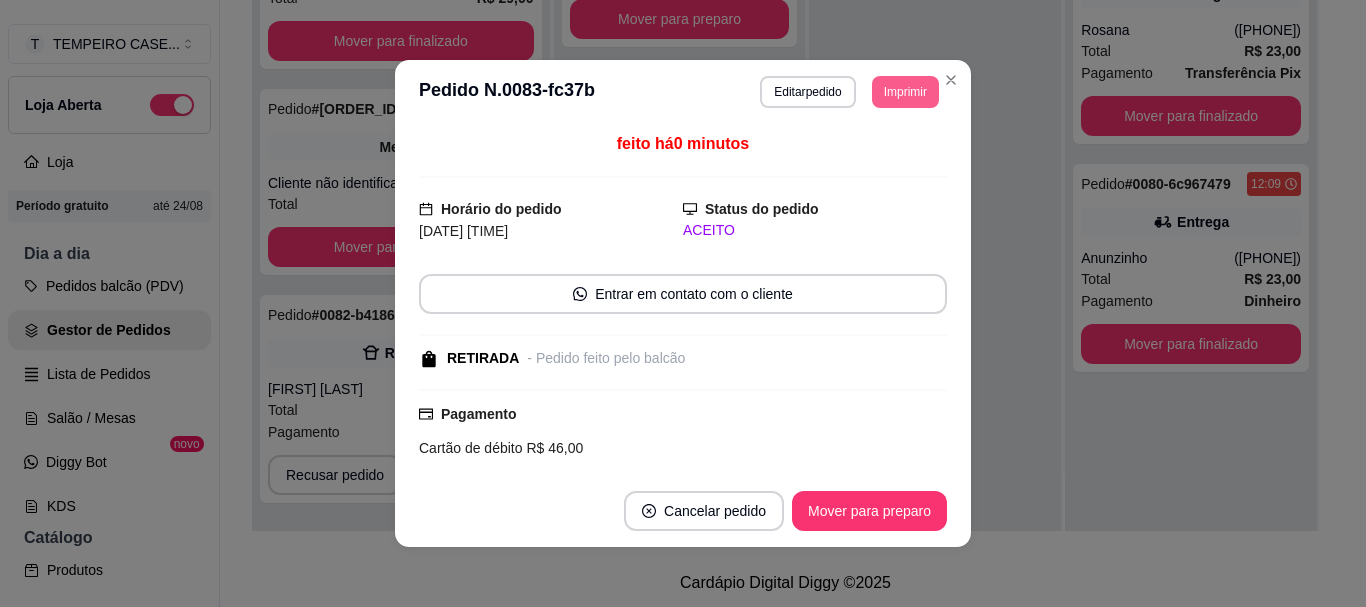 click on "Imprimir" at bounding box center (905, 92) 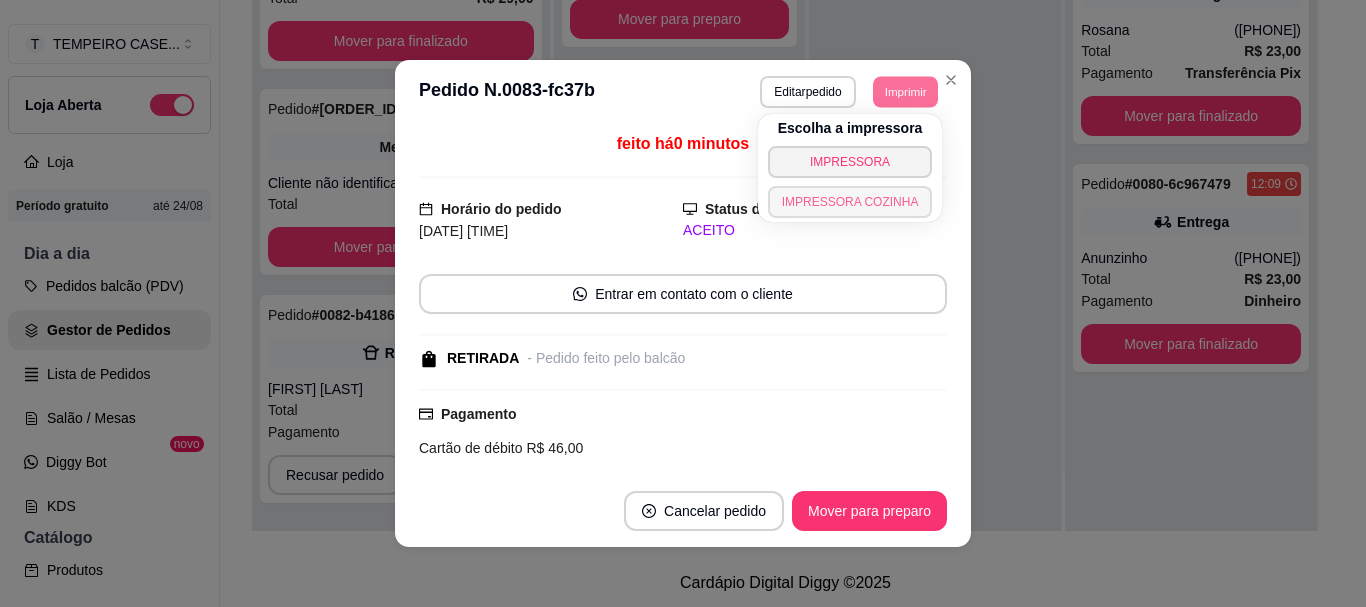 click on "IMPRESSORA COZINHA" at bounding box center [850, 202] 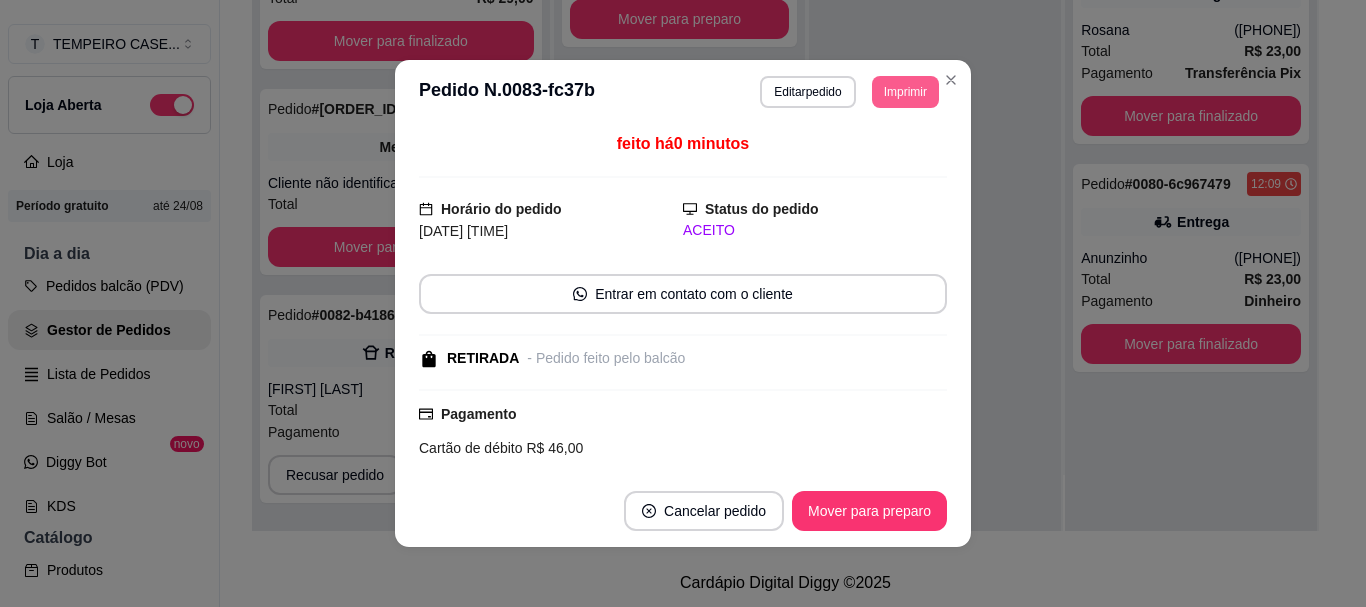 click on "Imprimir" at bounding box center [905, 92] 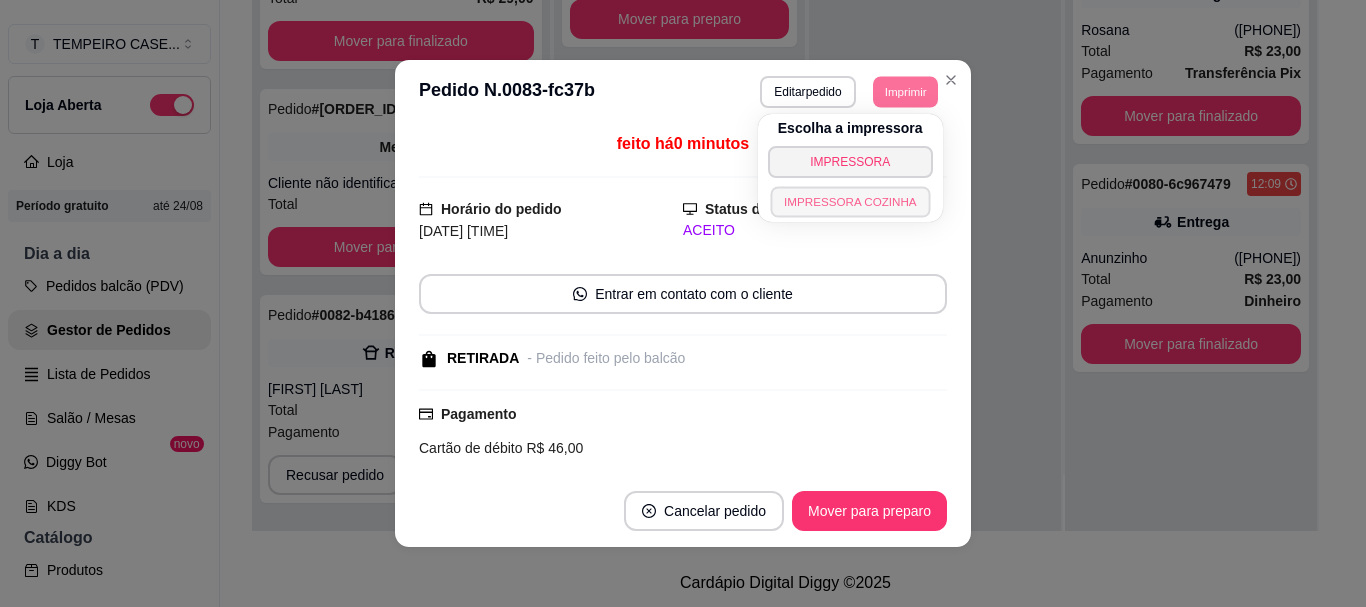 click on "IMPRESSORA COZINHA" at bounding box center (850, 201) 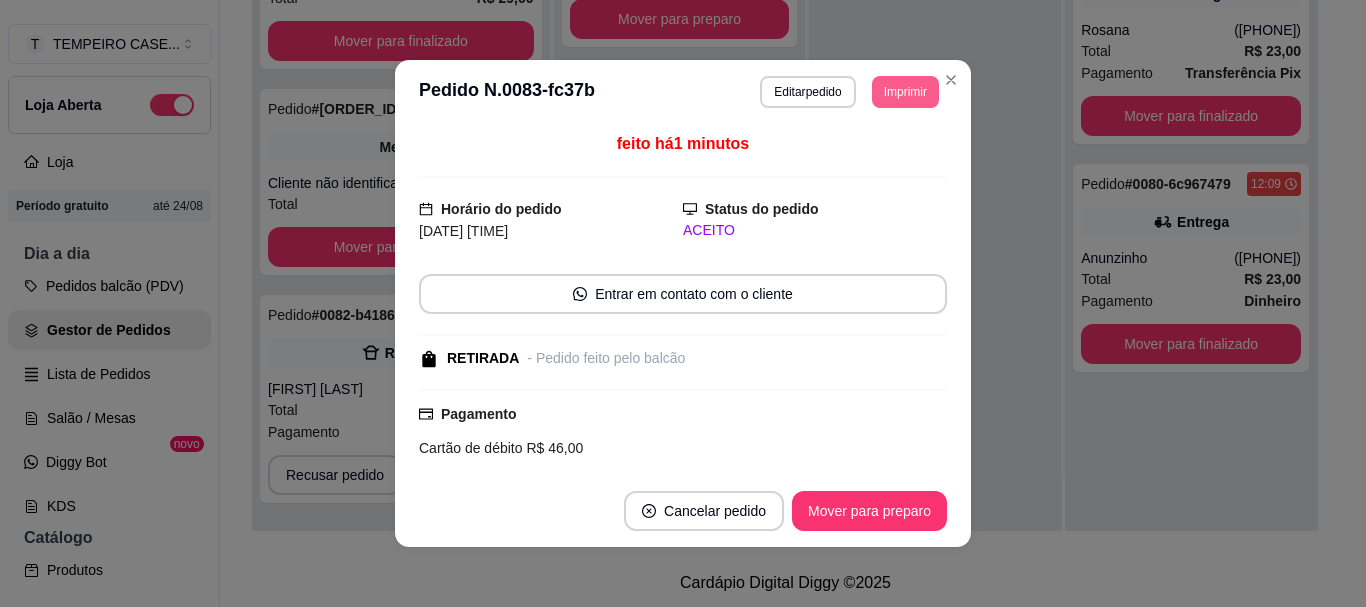 click on "Imprimir" at bounding box center [905, 92] 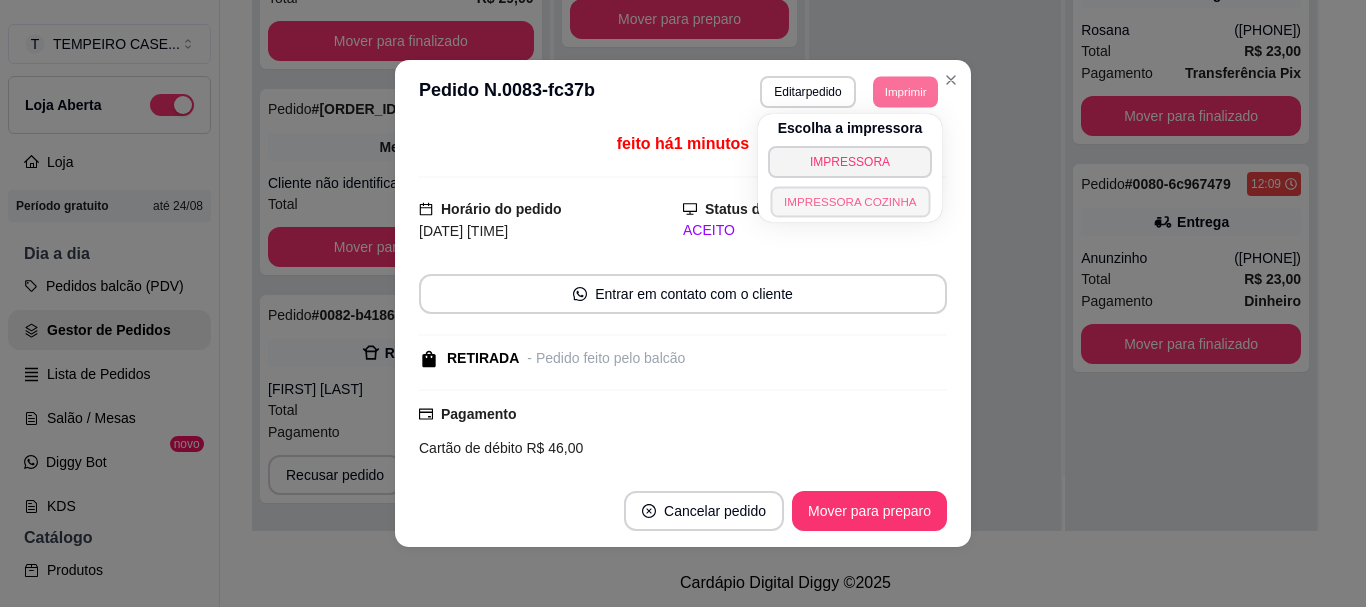 click on "IMPRESSORA COZINHA" at bounding box center (850, 201) 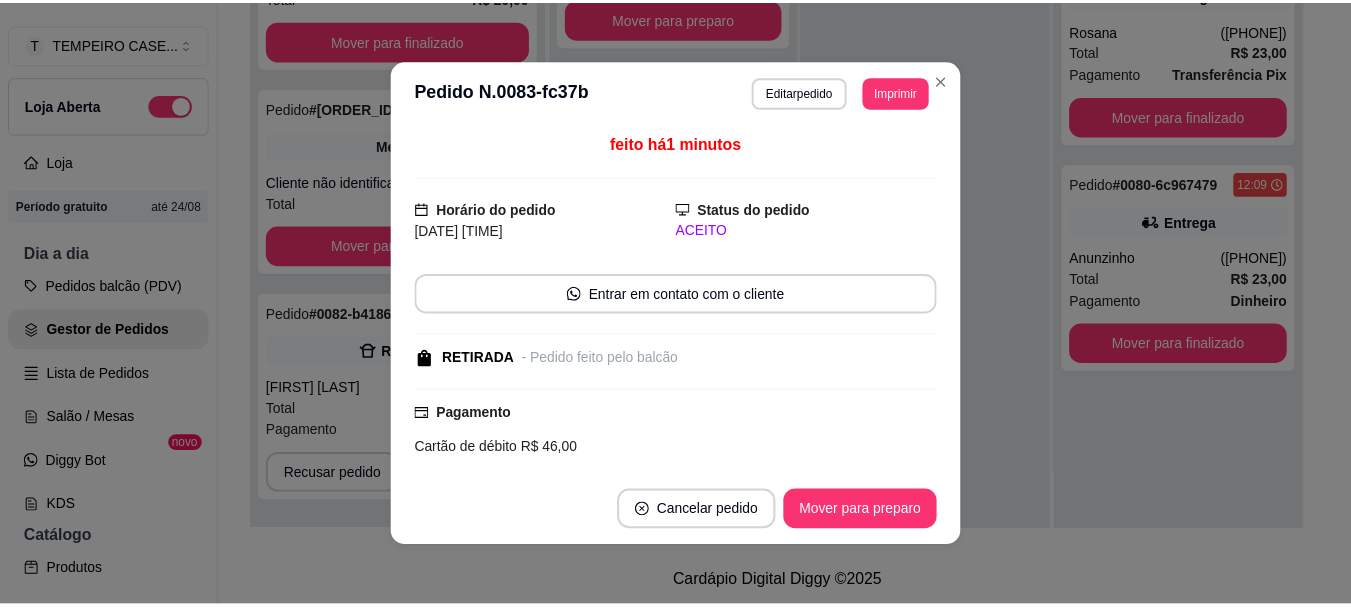scroll, scrollTop: 4, scrollLeft: 0, axis: vertical 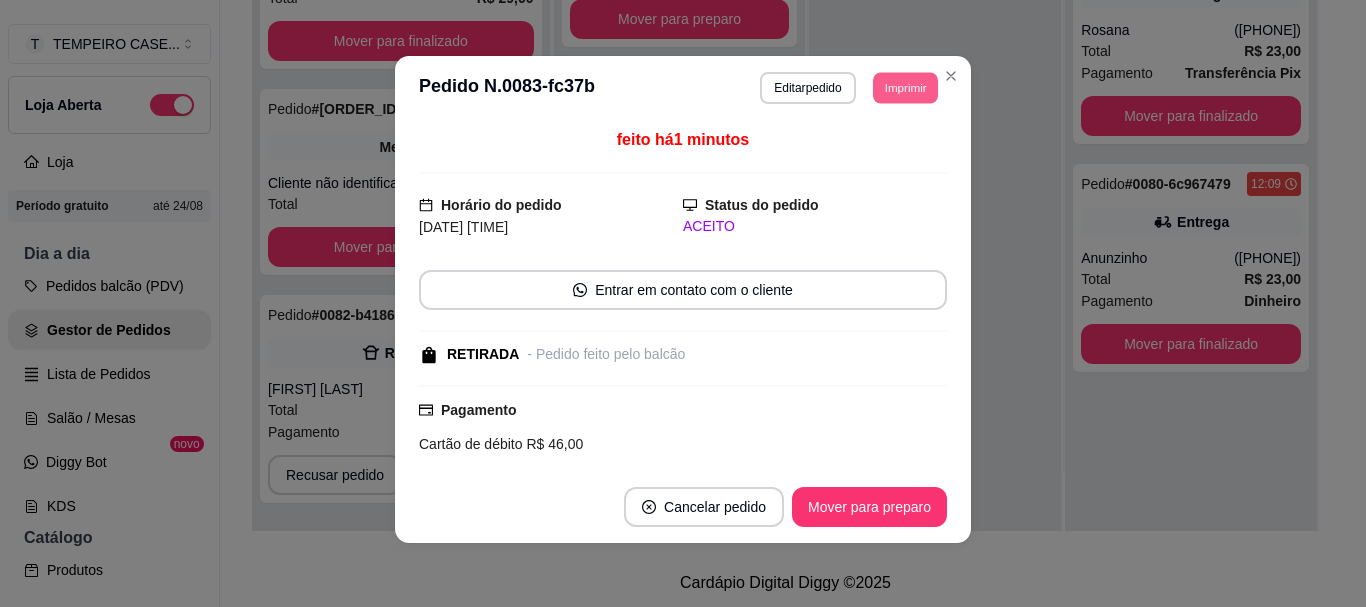 click on "Imprimir" at bounding box center [905, 87] 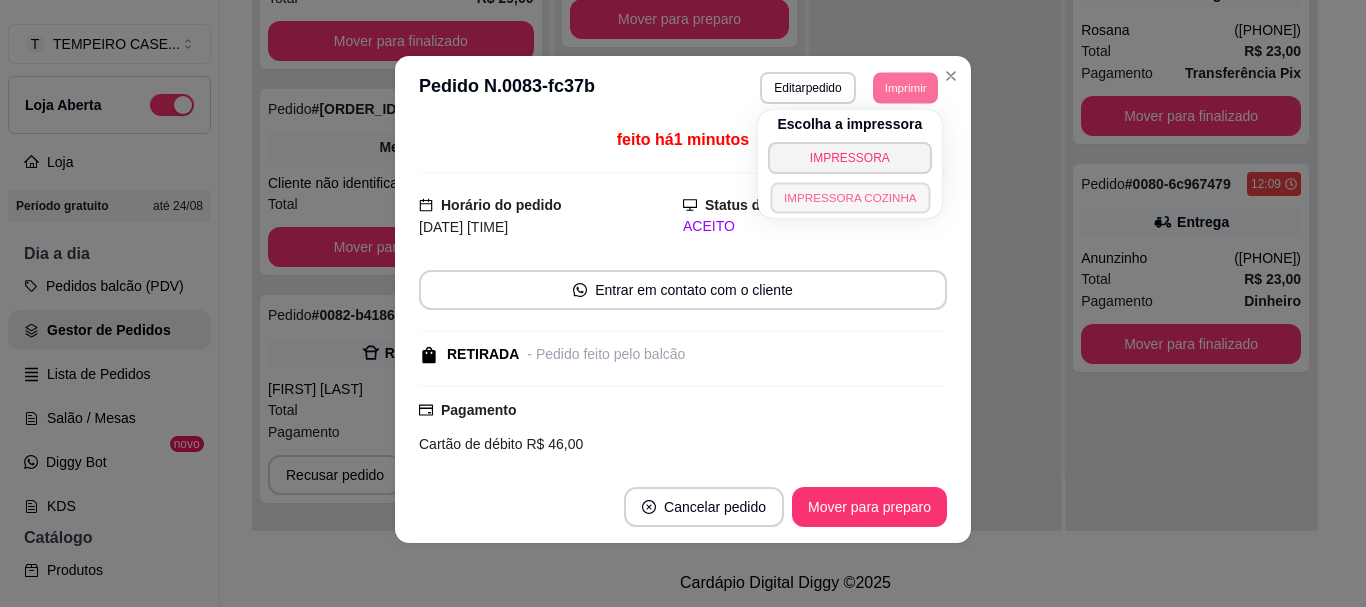 click on "IMPRESSORA COZINHA" at bounding box center (850, 197) 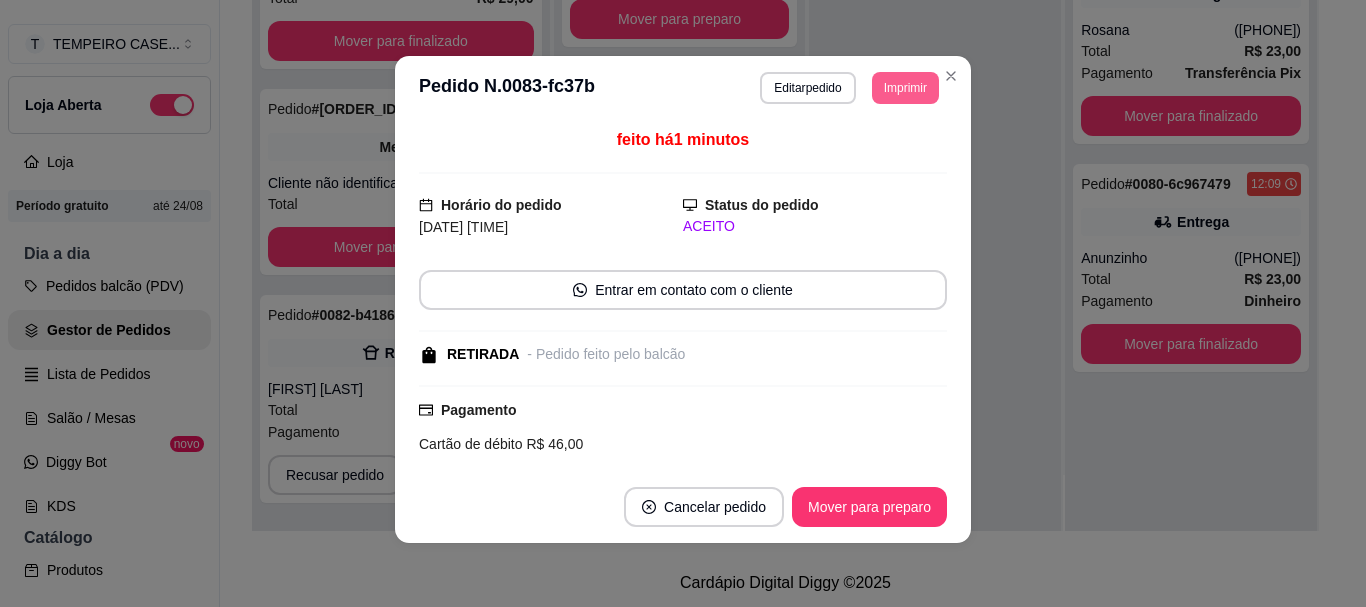 click on "Imprimir" at bounding box center (905, 88) 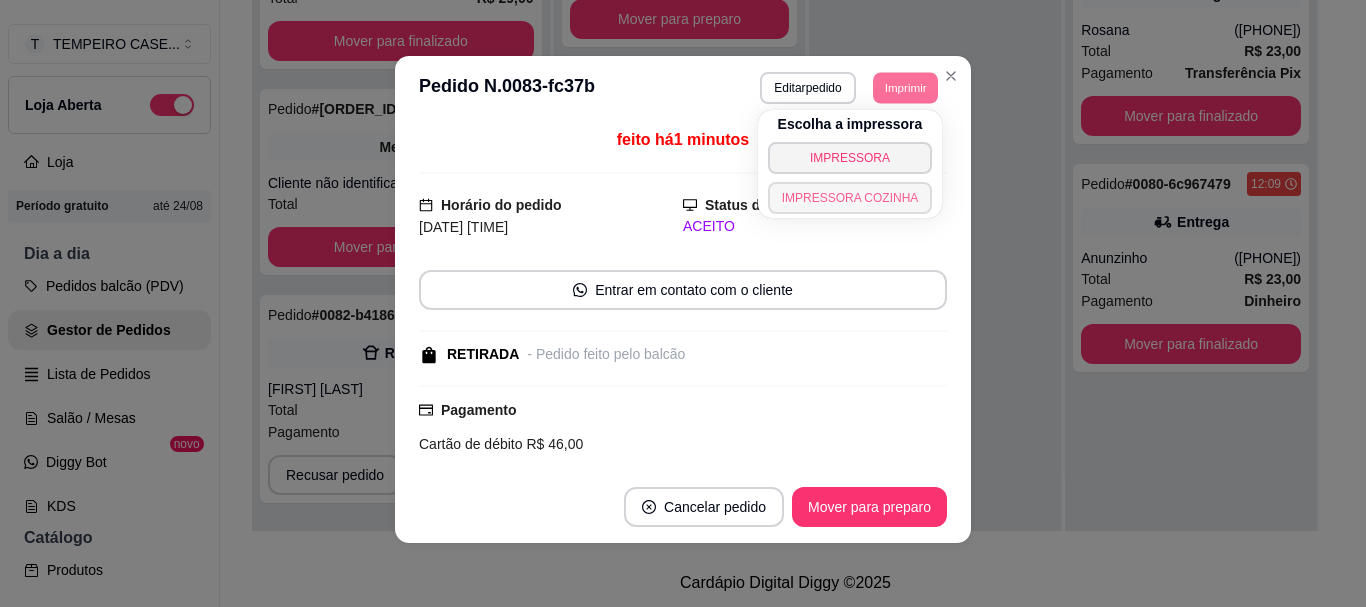 click on "IMPRESSORA COZINHA" at bounding box center [850, 198] 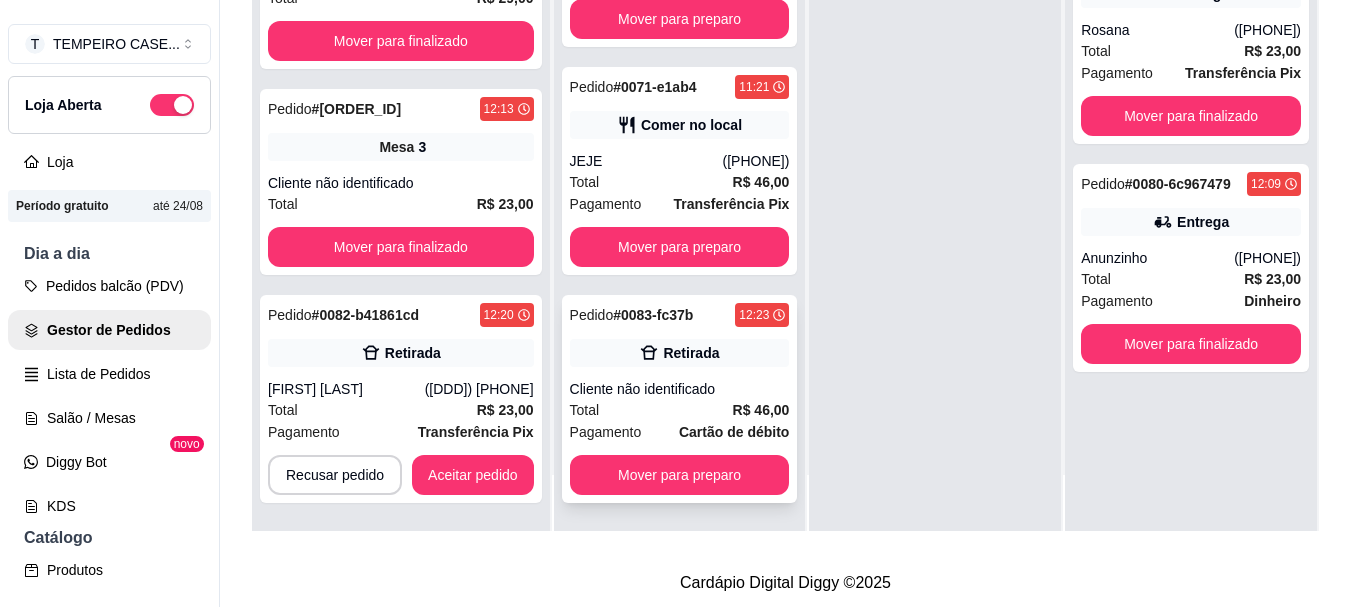 click on "Pedido  # 0083-fc37b 12:23 Retirada Cliente não identificado Total R$ 46,00 Pagamento Cartão de débito Mover para preparo" at bounding box center [680, 399] 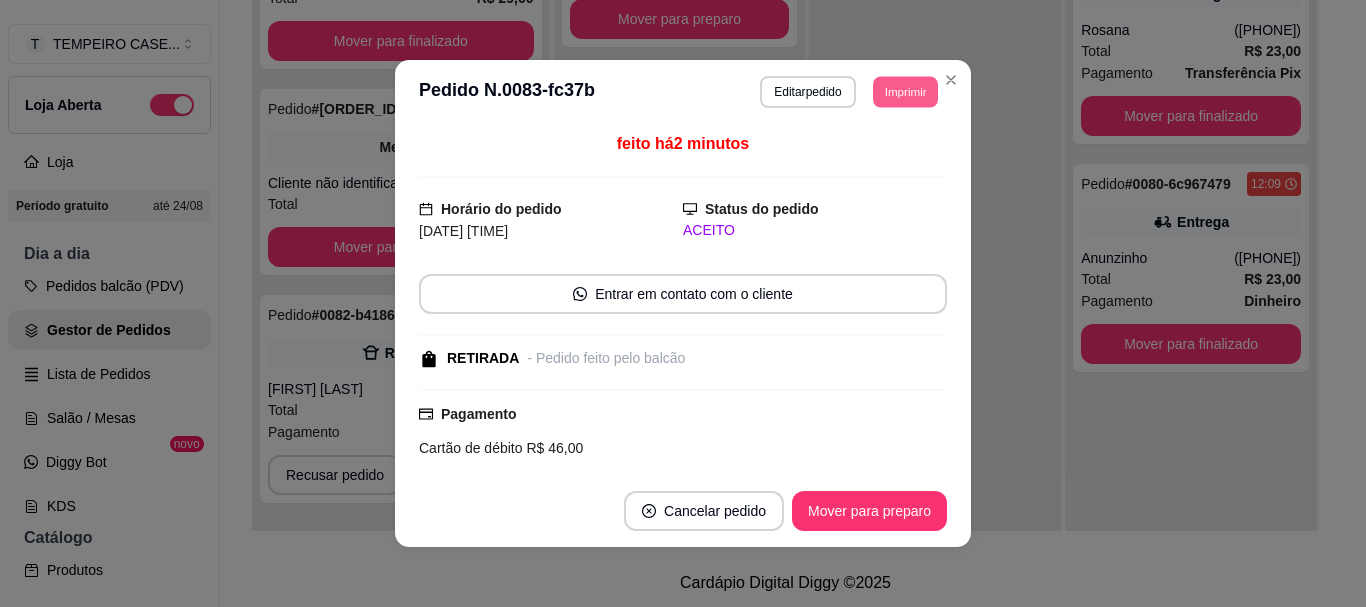 click on "Imprimir" at bounding box center [905, 91] 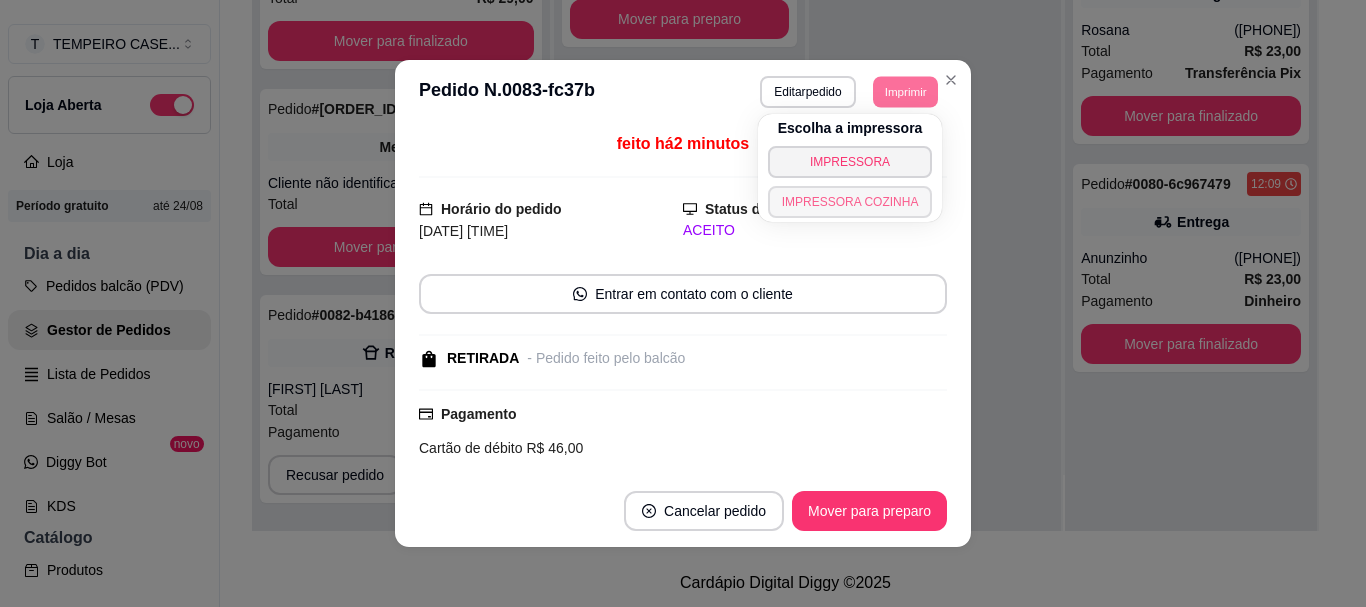 click on "IMPRESSORA COZINHA" at bounding box center (850, 202) 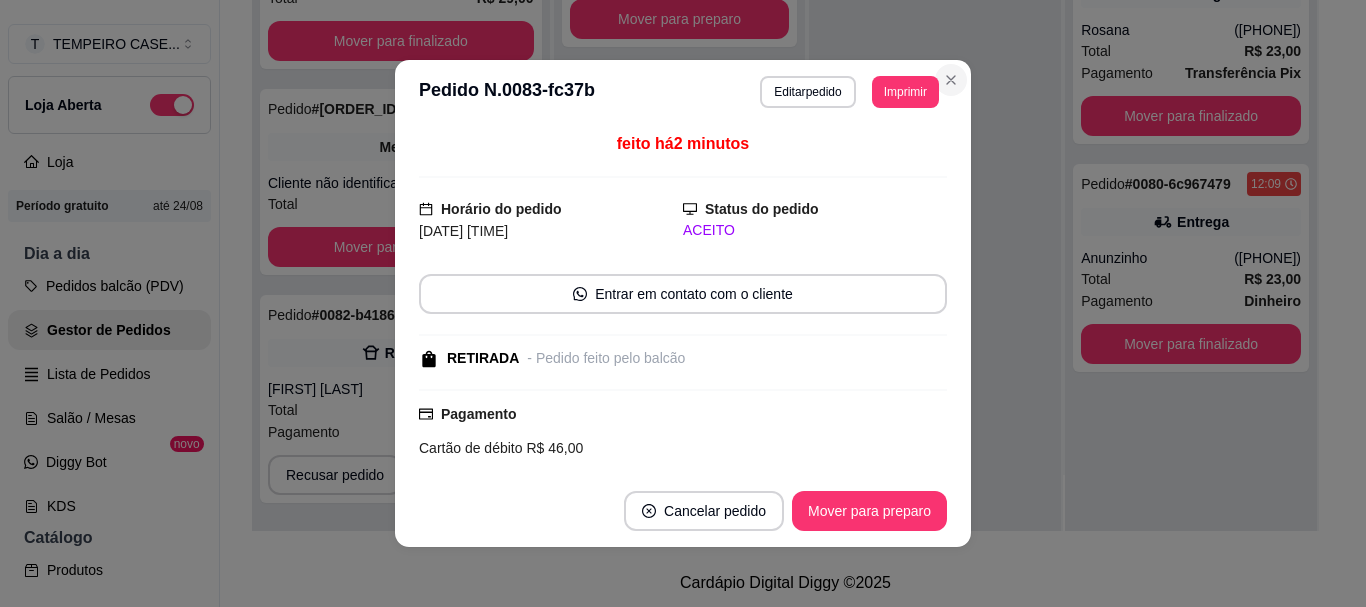 click on "**********" at bounding box center [683, 303] 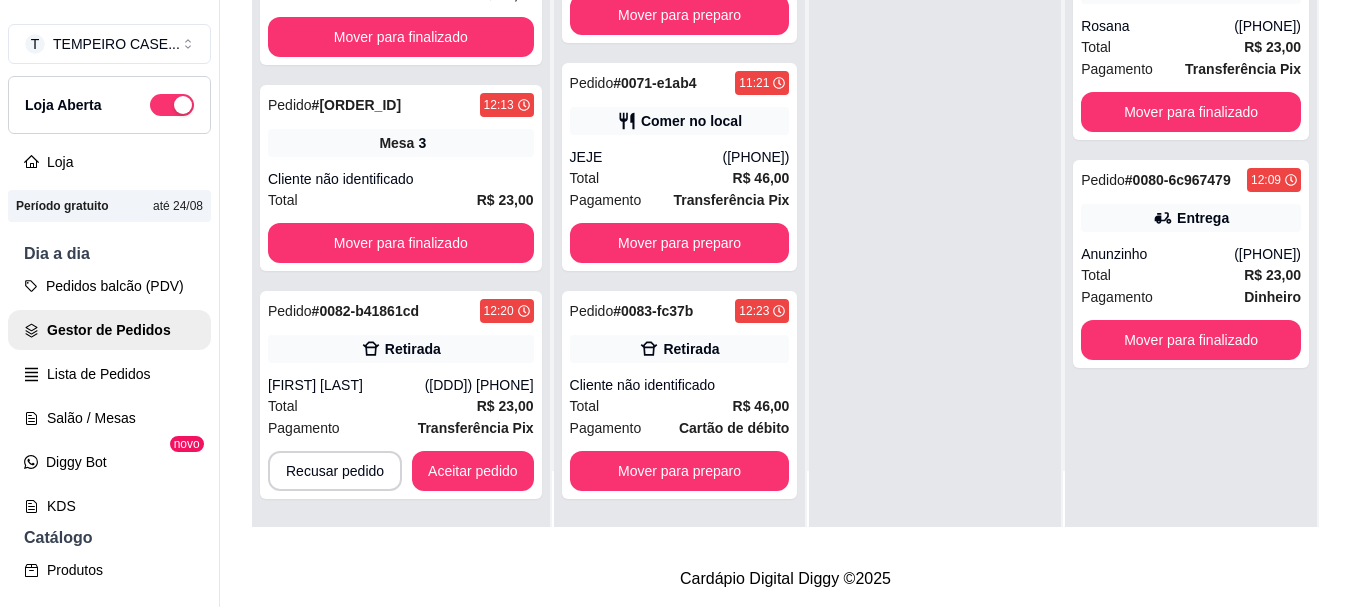 scroll, scrollTop: 319, scrollLeft: 0, axis: vertical 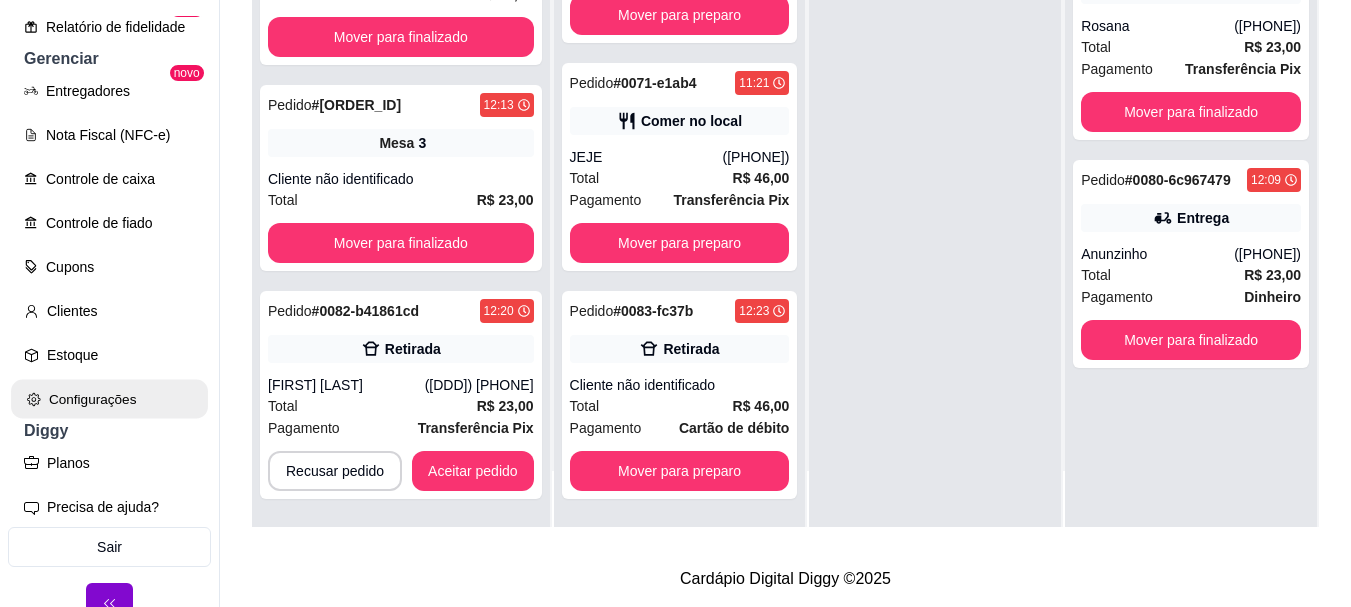 click on "Configurações" at bounding box center (109, 399) 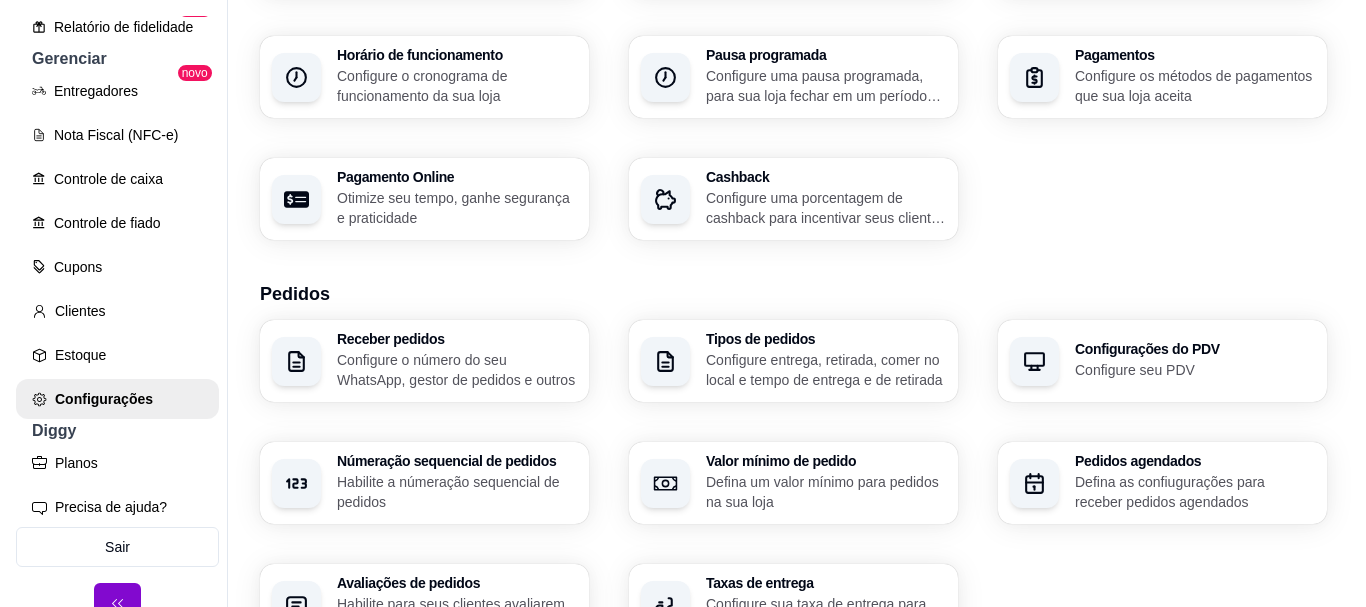 scroll, scrollTop: 800, scrollLeft: 0, axis: vertical 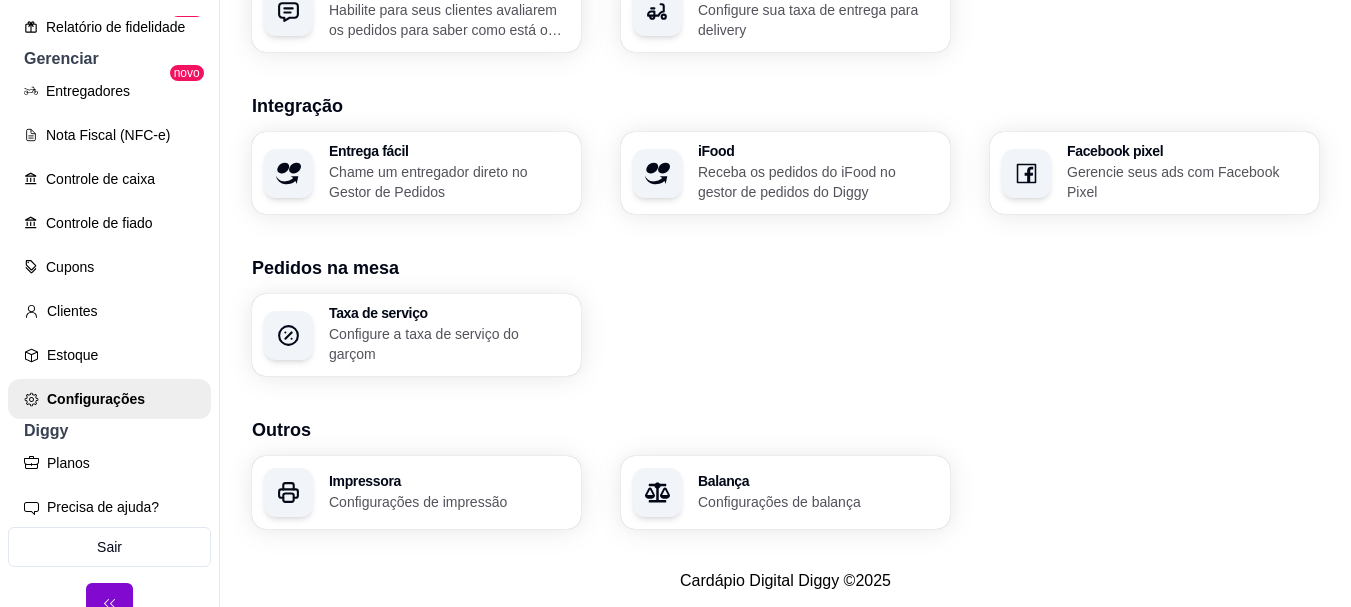 click on "Impressora" at bounding box center (449, 481) 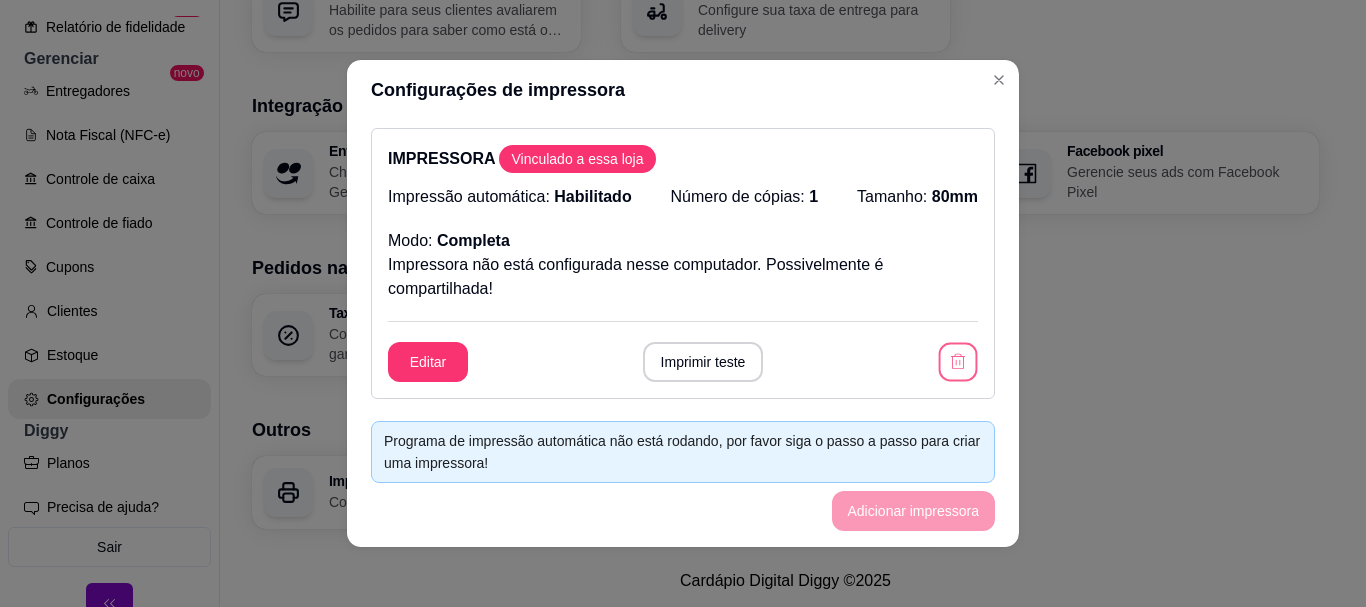 click 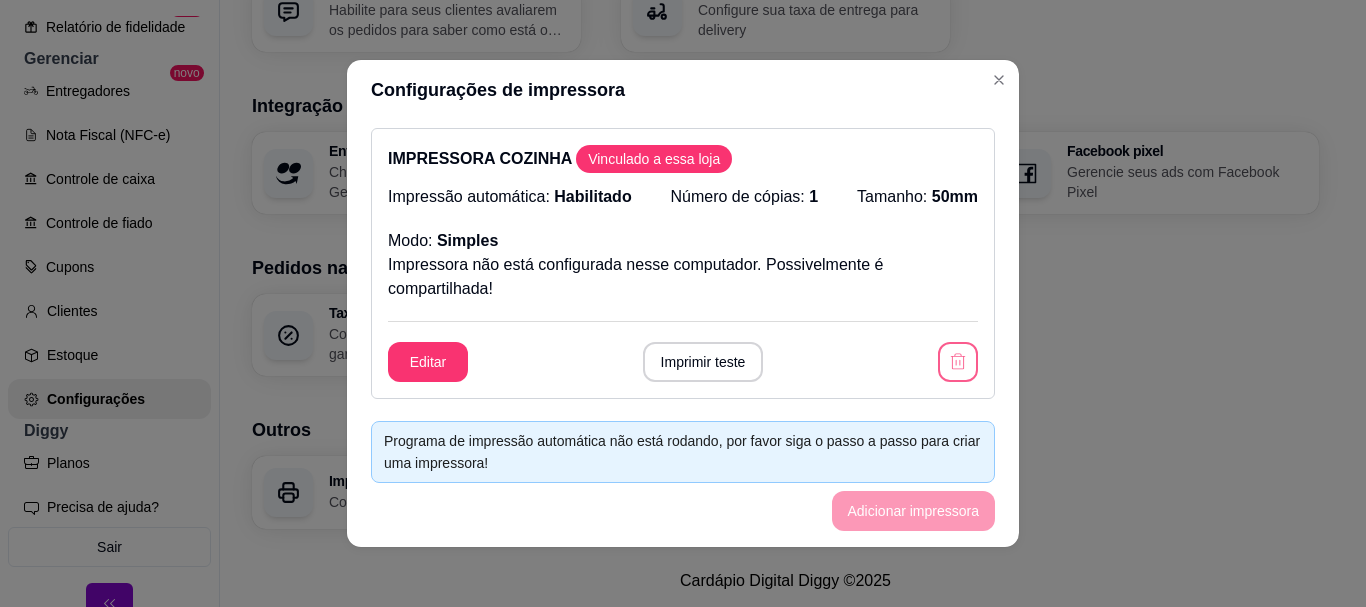 click 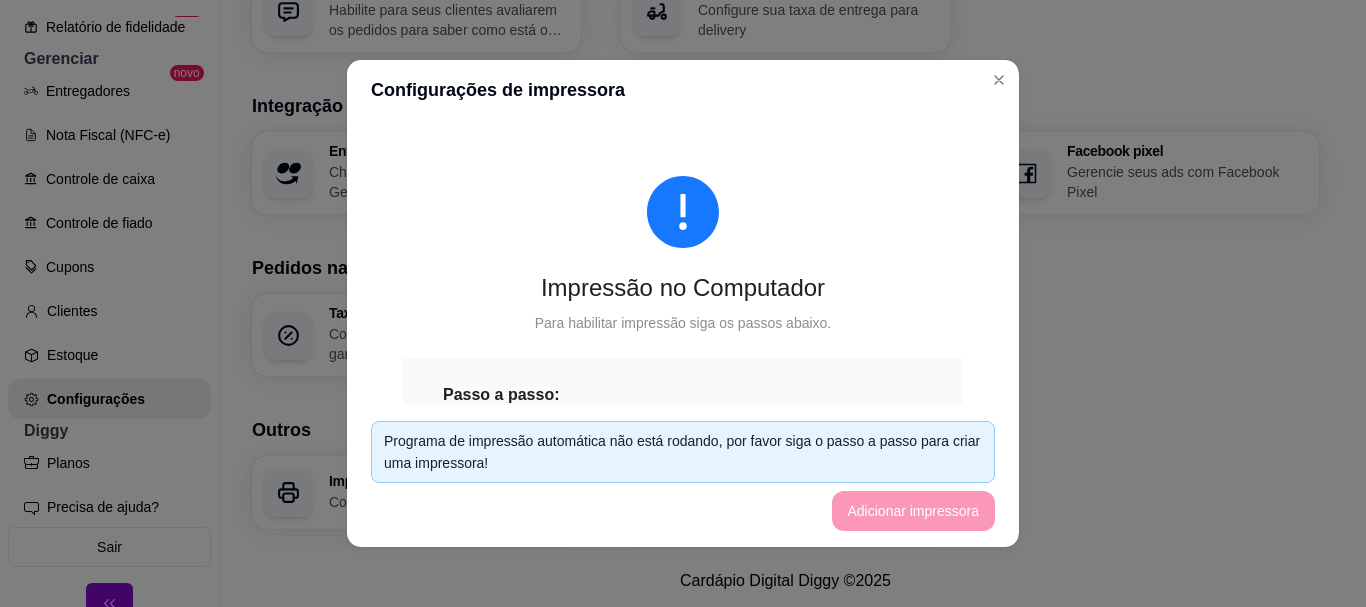 click on "Programa de impressão automática não está rodando, por favor siga o passo a passo para criar uma impressora! Adicionar impressora" at bounding box center (683, 476) 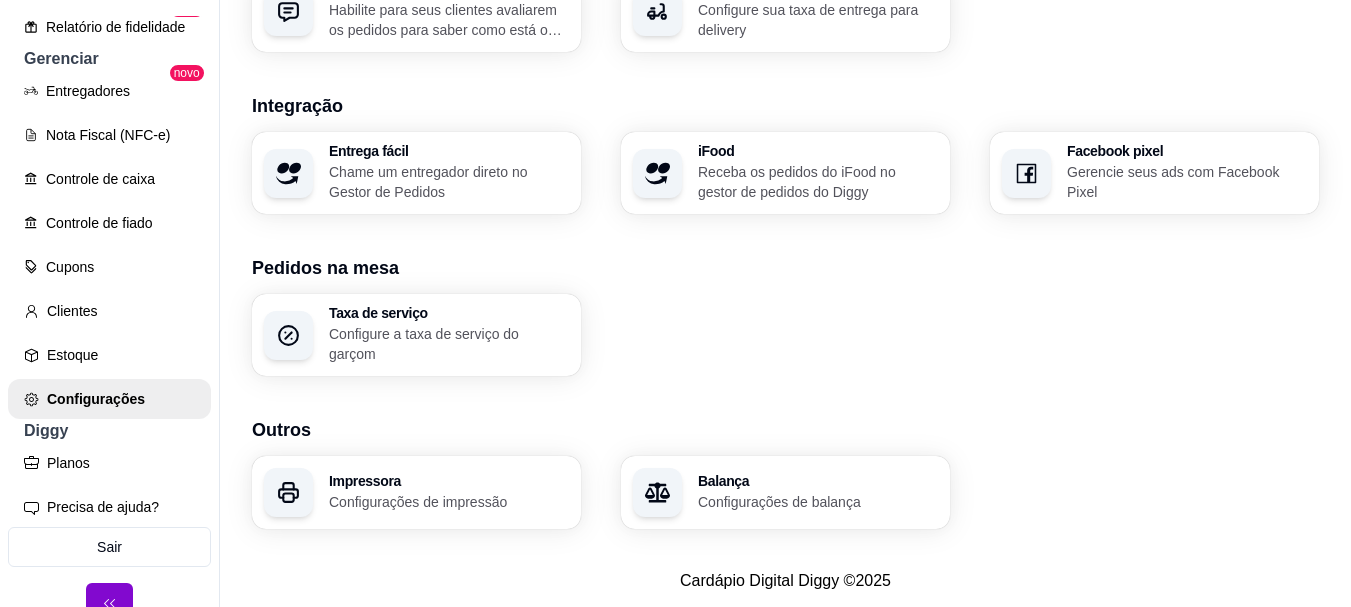 click on "Impressora Configurações de impressão" at bounding box center [416, 492] 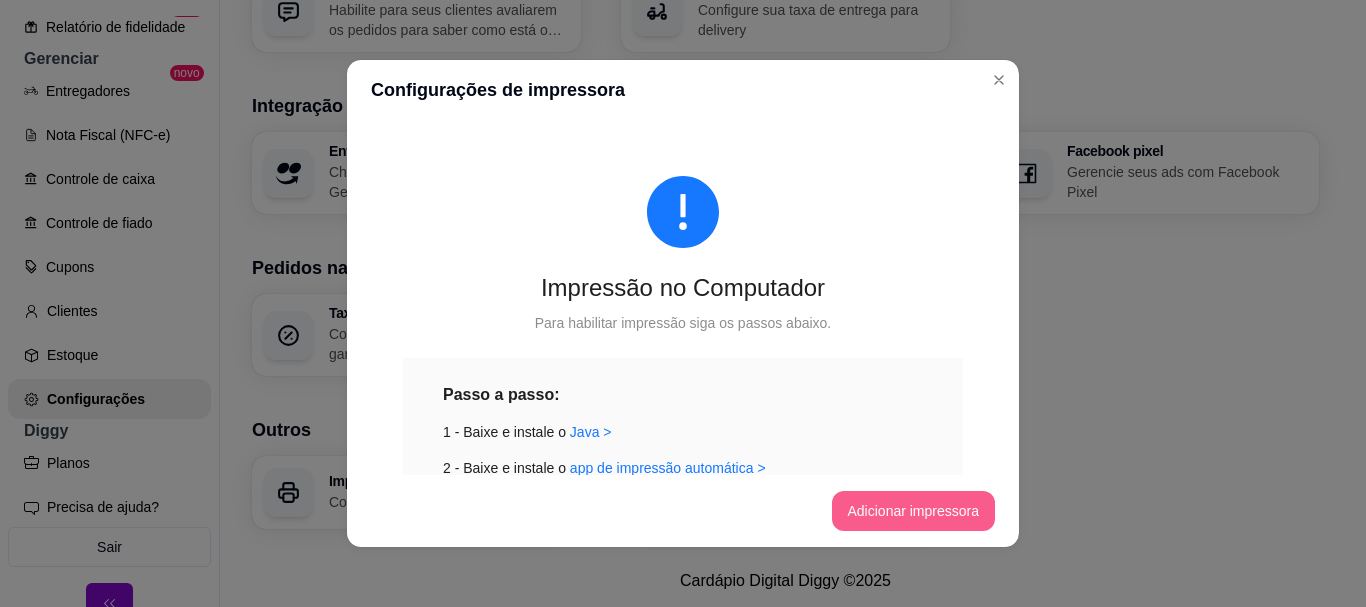 click on "Adicionar impressora" at bounding box center (914, 511) 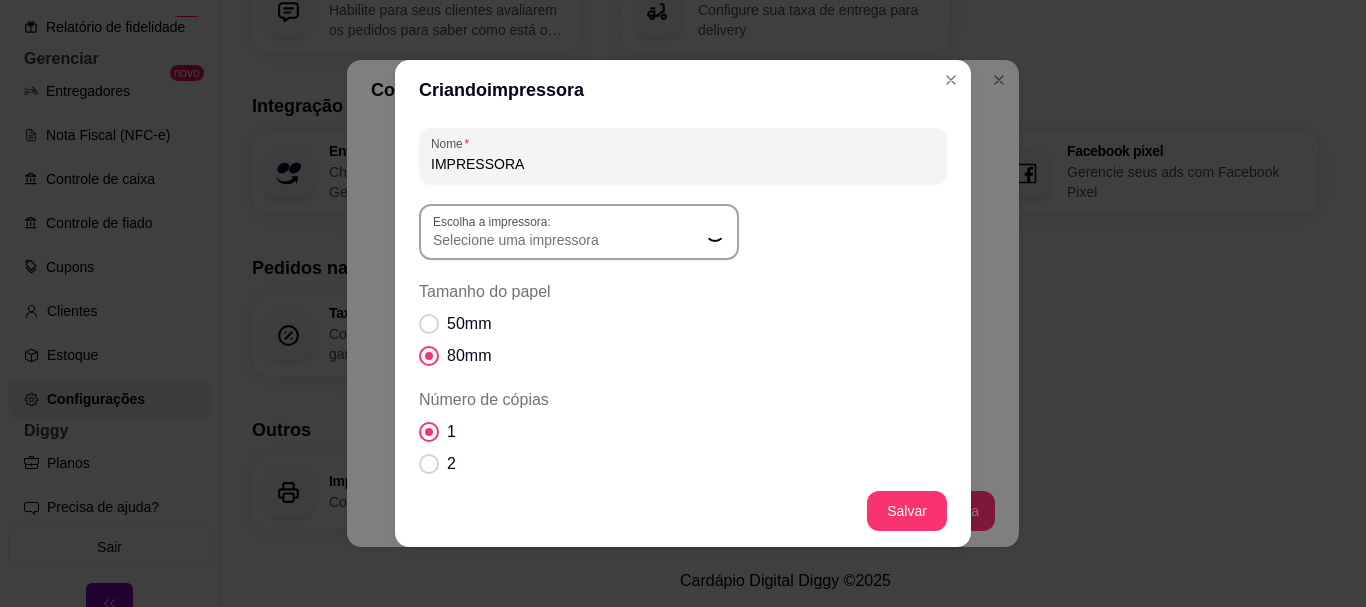 click on "Selecione uma impressora" at bounding box center (567, 240) 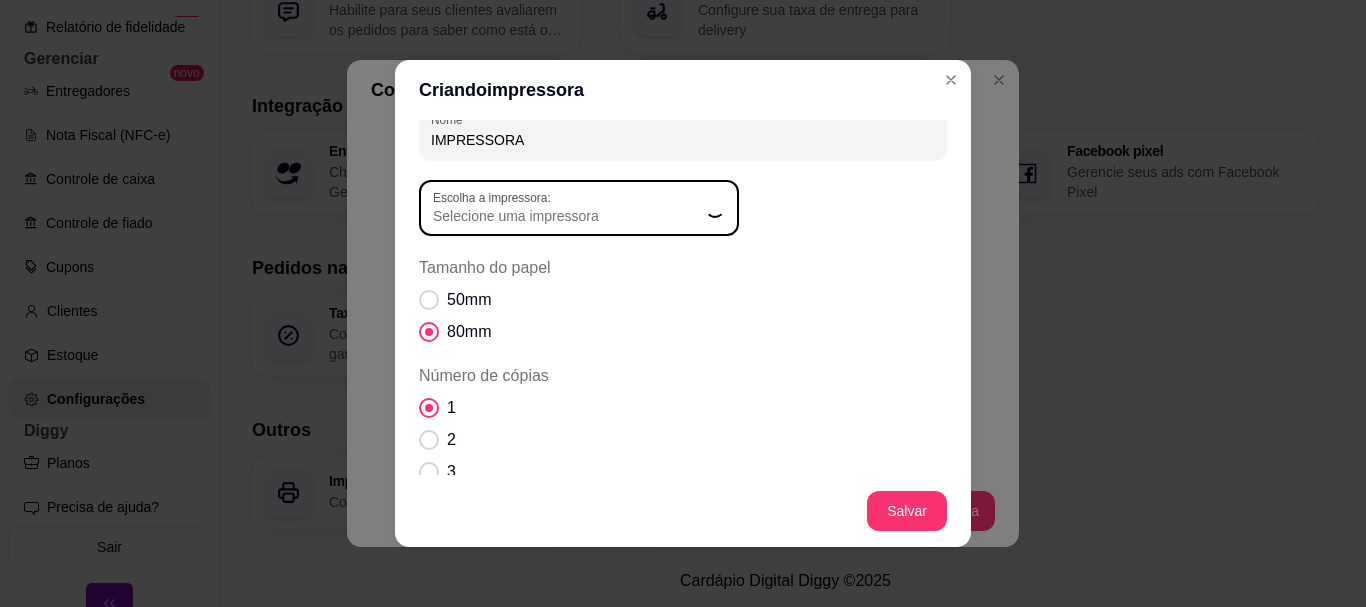 scroll, scrollTop: 0, scrollLeft: 0, axis: both 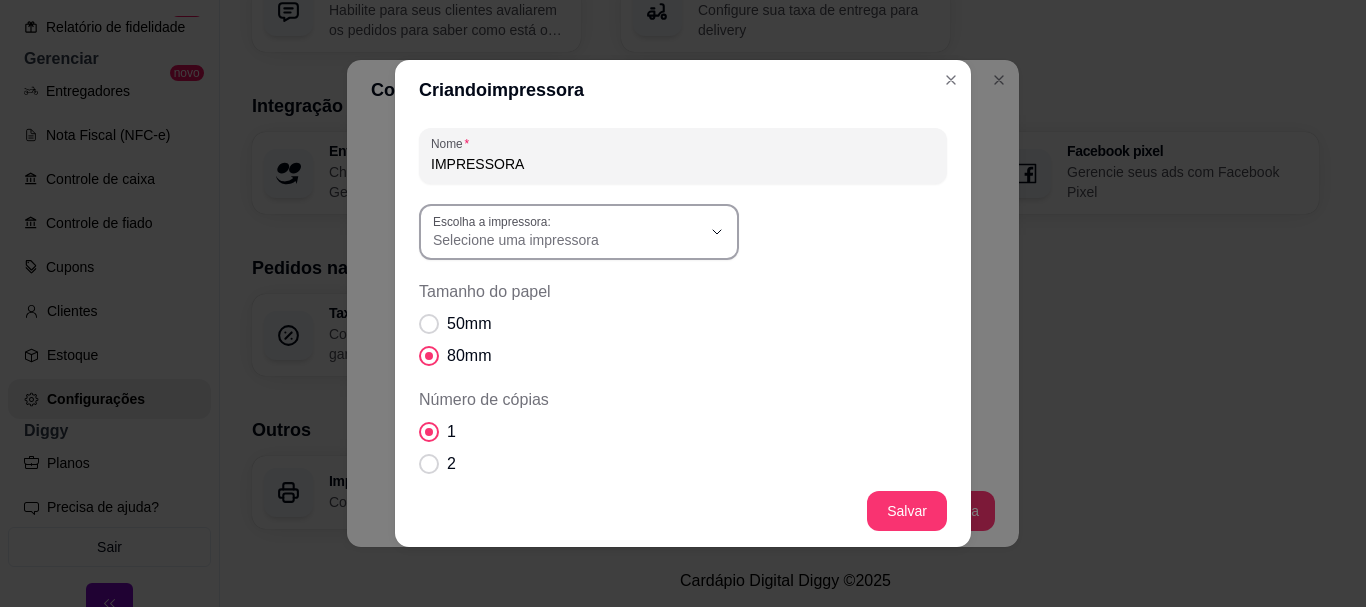 click on "Selecione uma impressora" at bounding box center [567, 240] 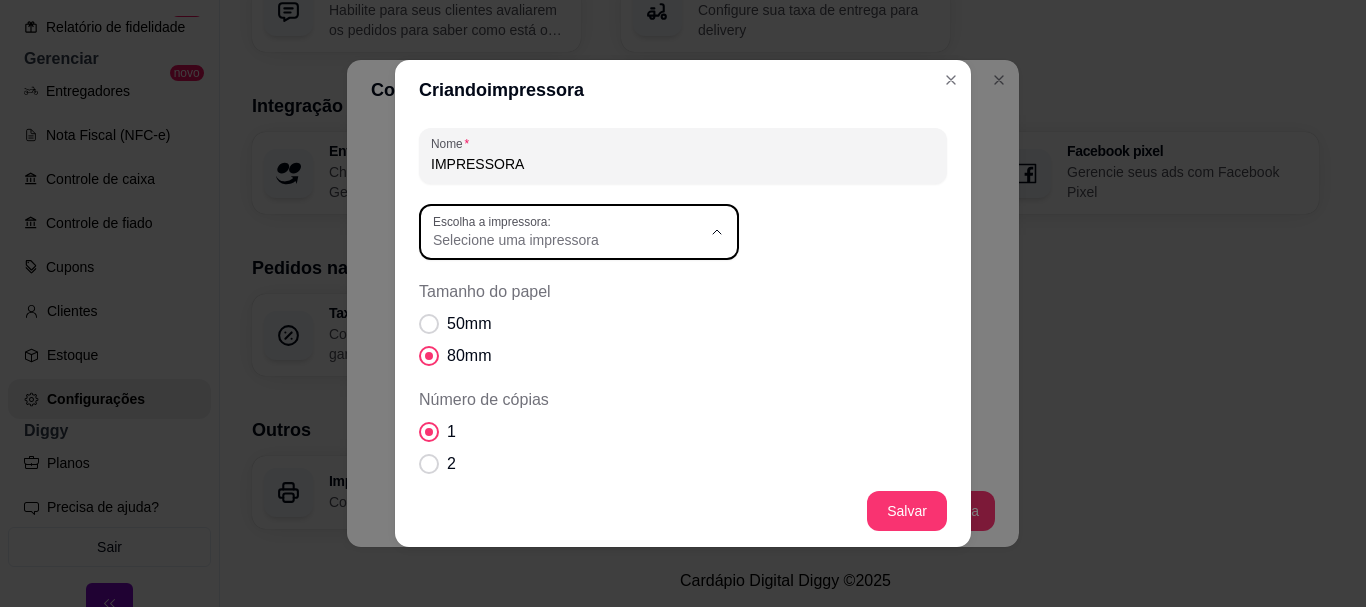 click on "G250" at bounding box center [561, 418] 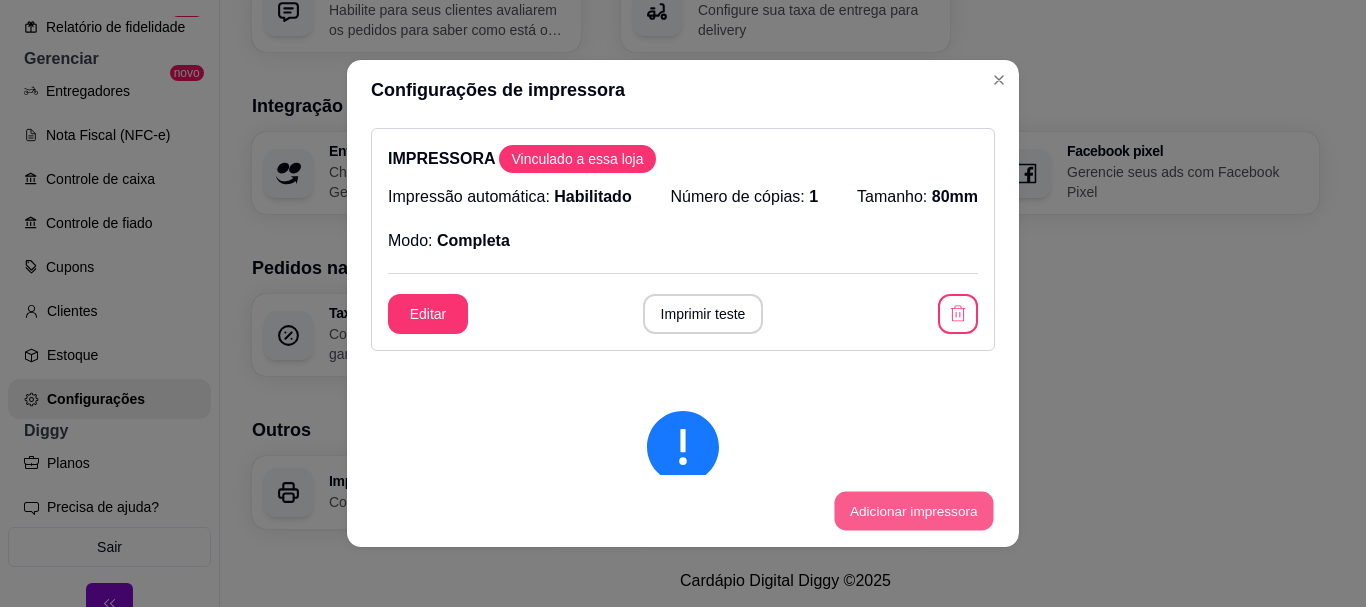 click on "Adicionar impressora" at bounding box center (913, 511) 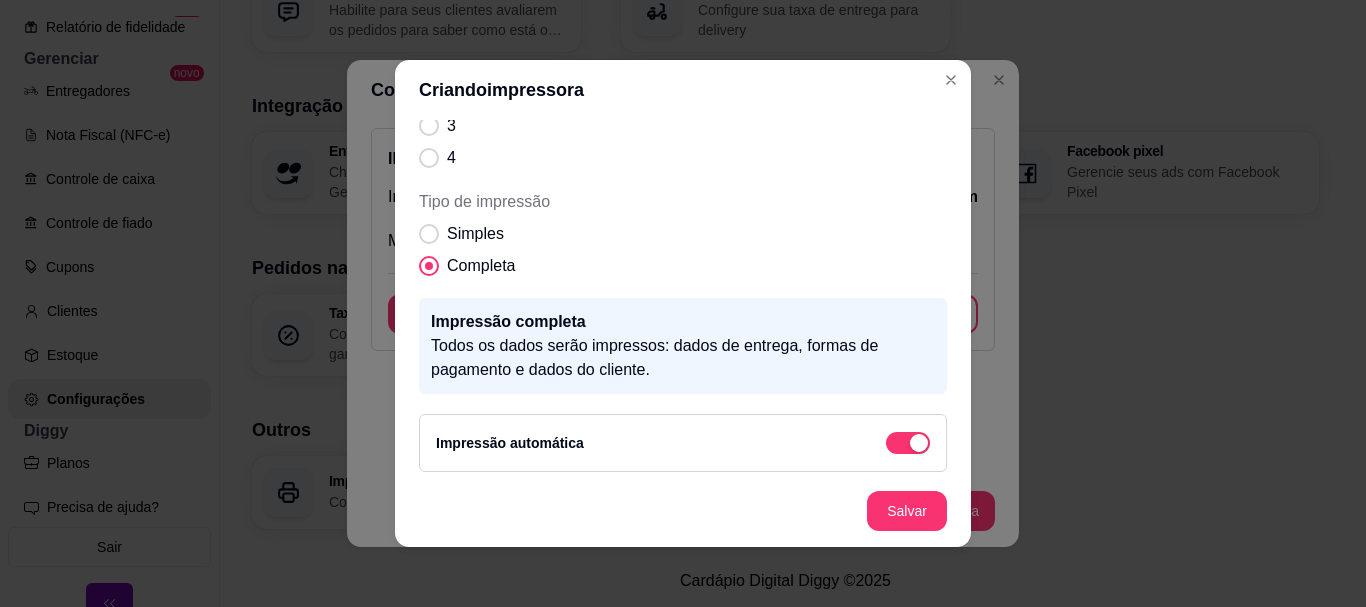 scroll, scrollTop: 375, scrollLeft: 0, axis: vertical 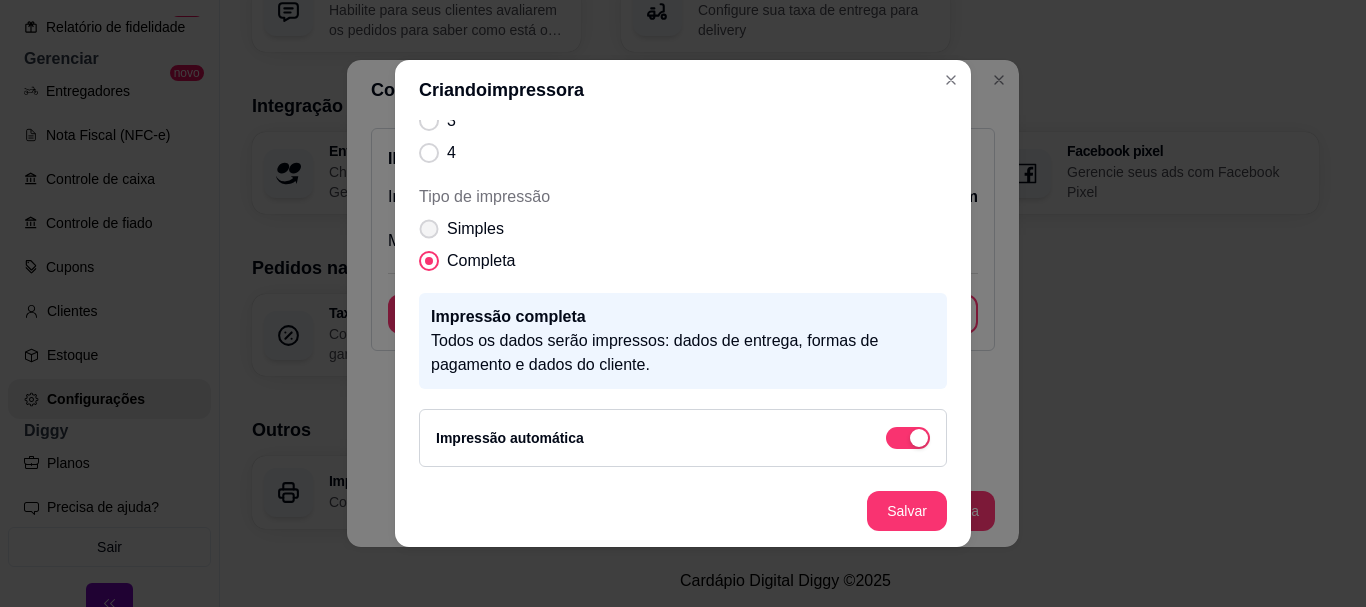 click on "Simples" at bounding box center (461, 229) 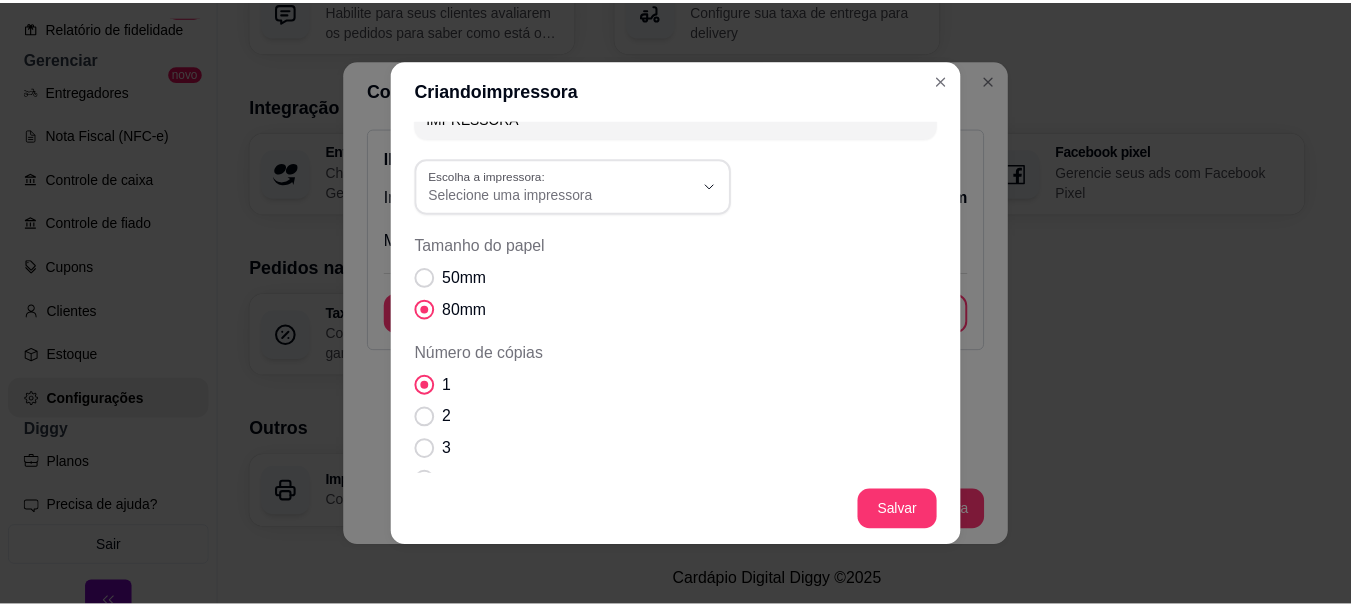 scroll, scrollTop: 0, scrollLeft: 0, axis: both 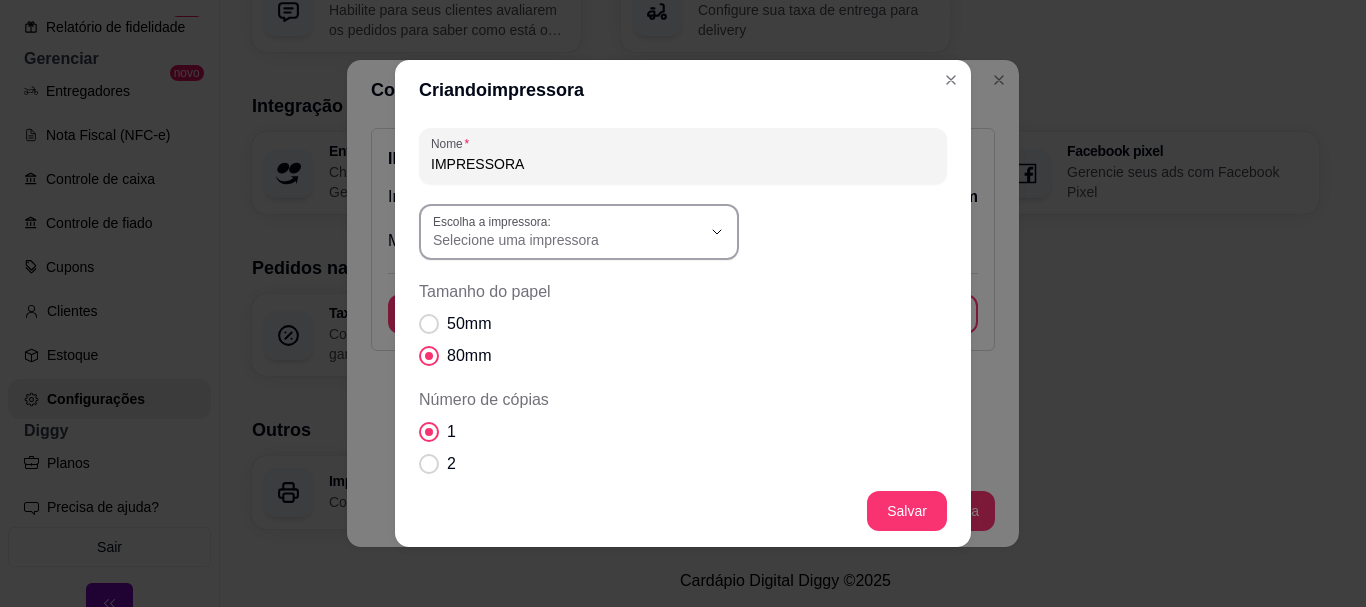 click on "Selecione uma impressora" at bounding box center (567, 232) 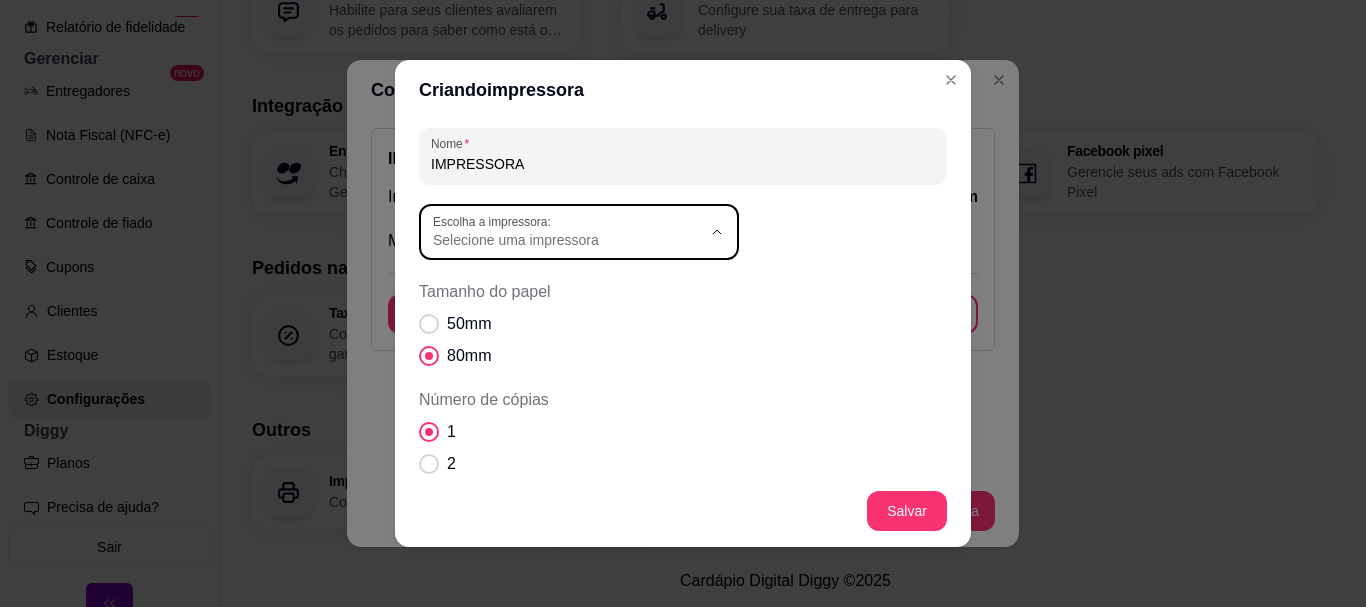 click on "G250" at bounding box center [561, 418] 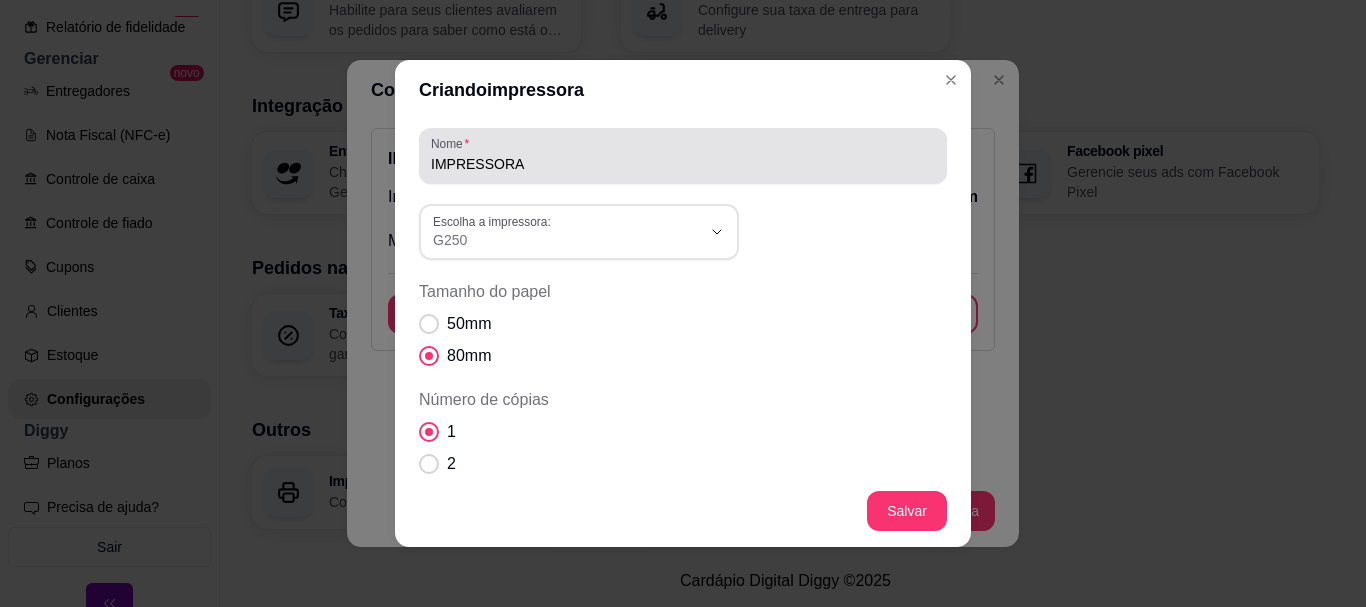 click on "IMPRESSORA" at bounding box center [683, 156] 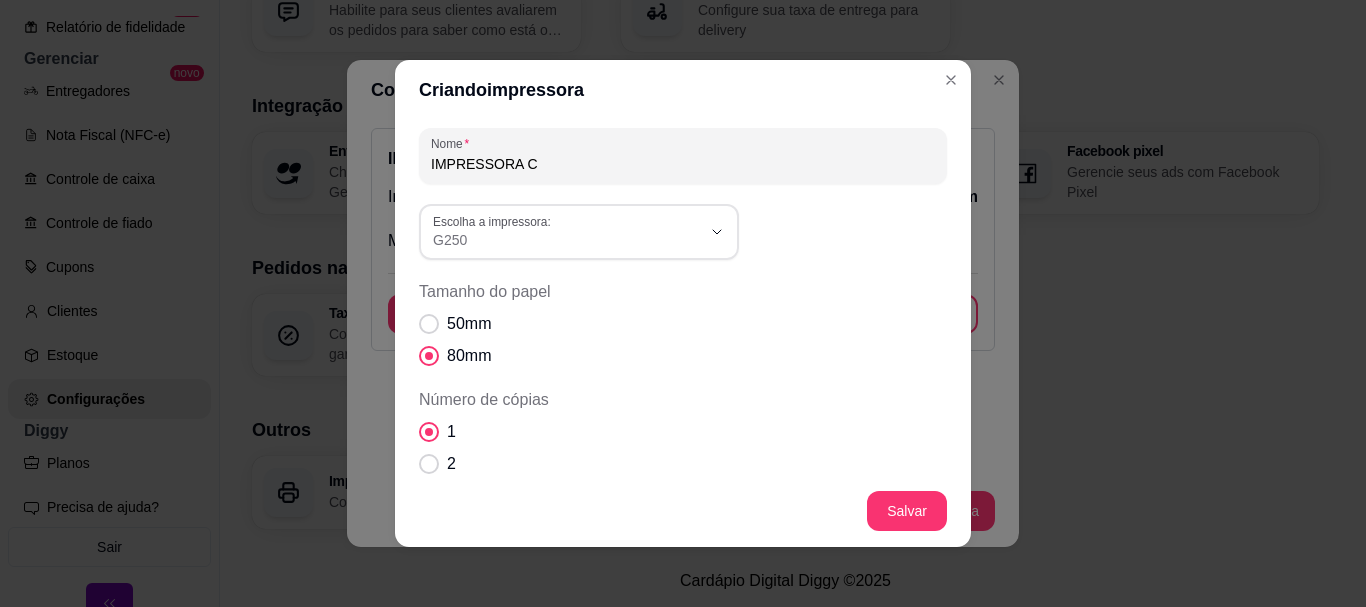 type on "IMPRESSORA CO" 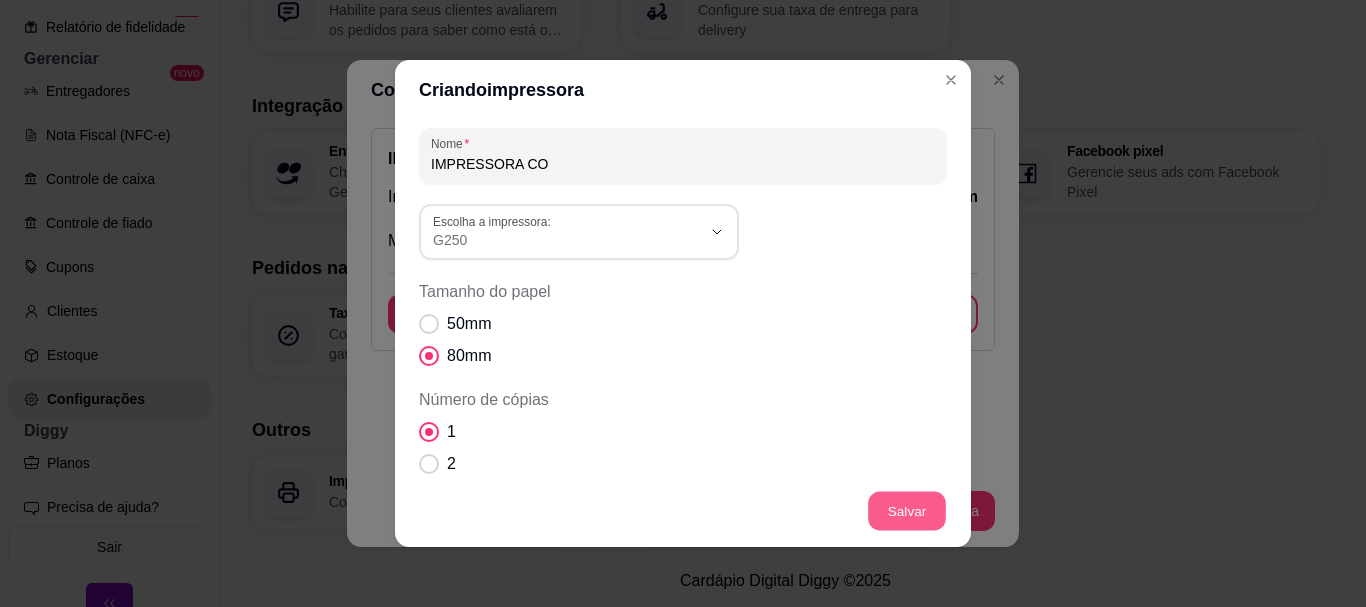 type 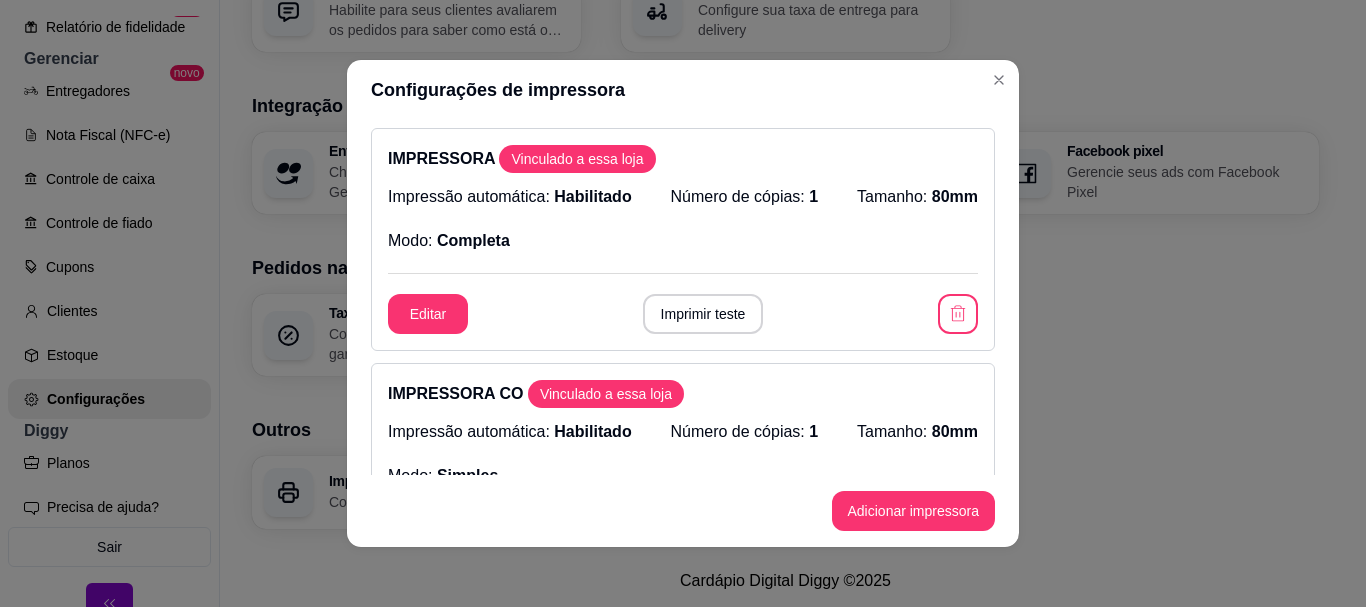 type 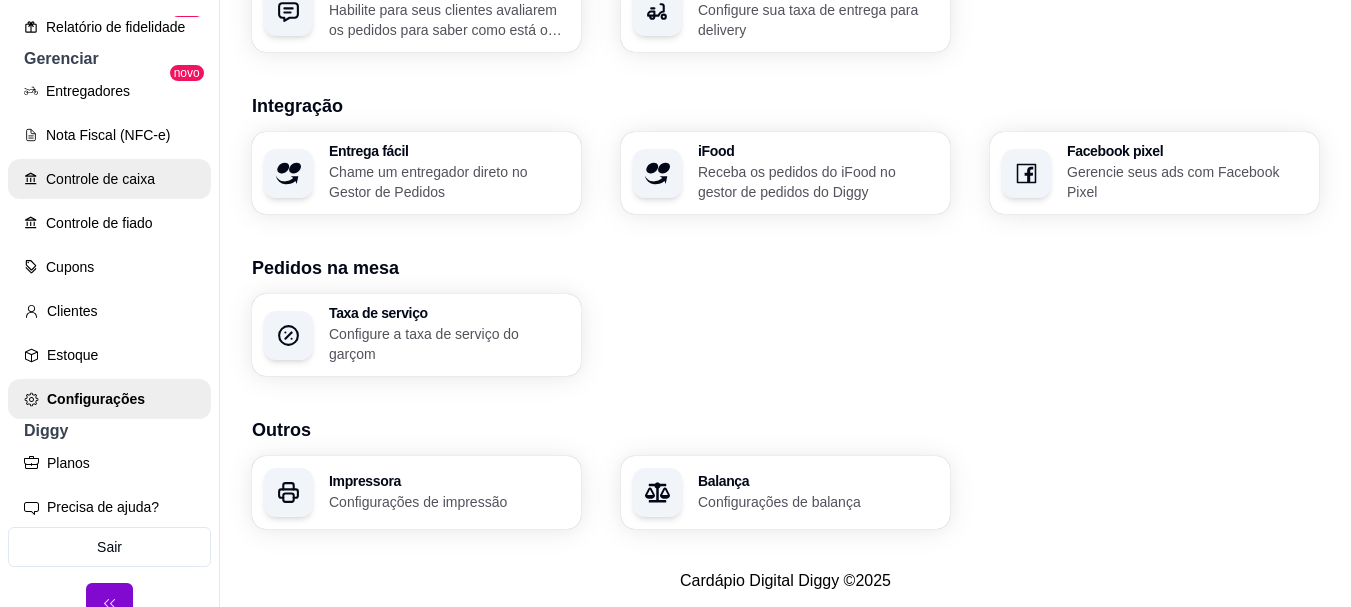 scroll, scrollTop: 207, scrollLeft: 0, axis: vertical 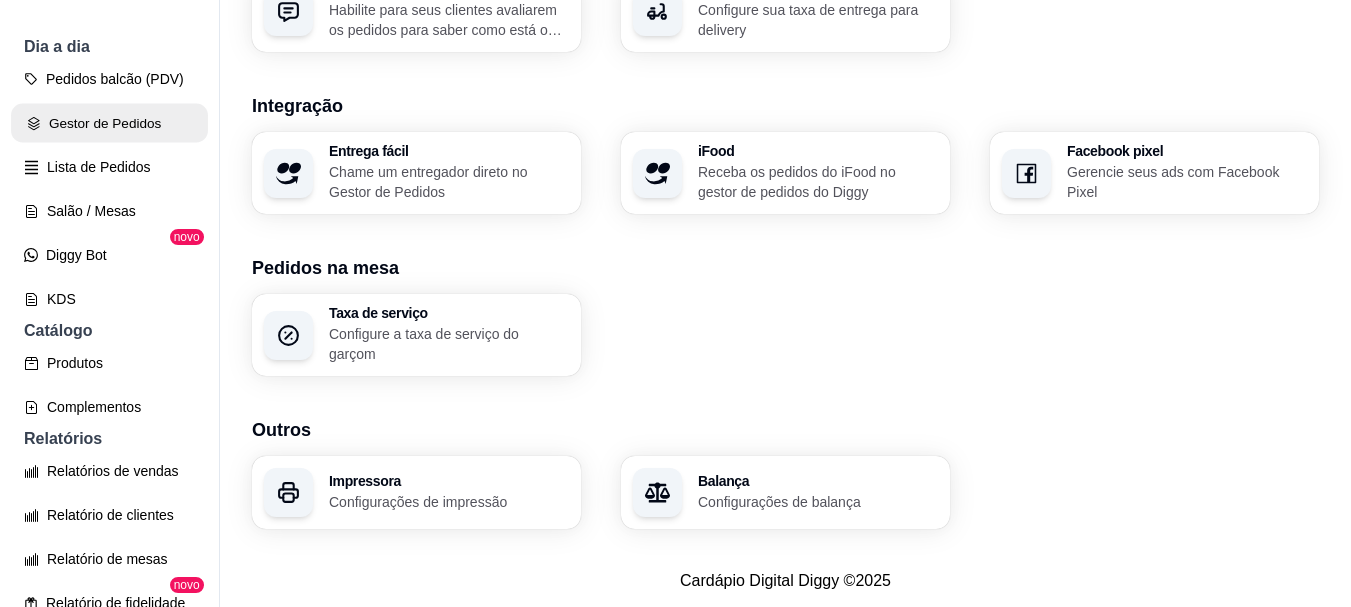 click on "Gestor de Pedidos" at bounding box center [109, 123] 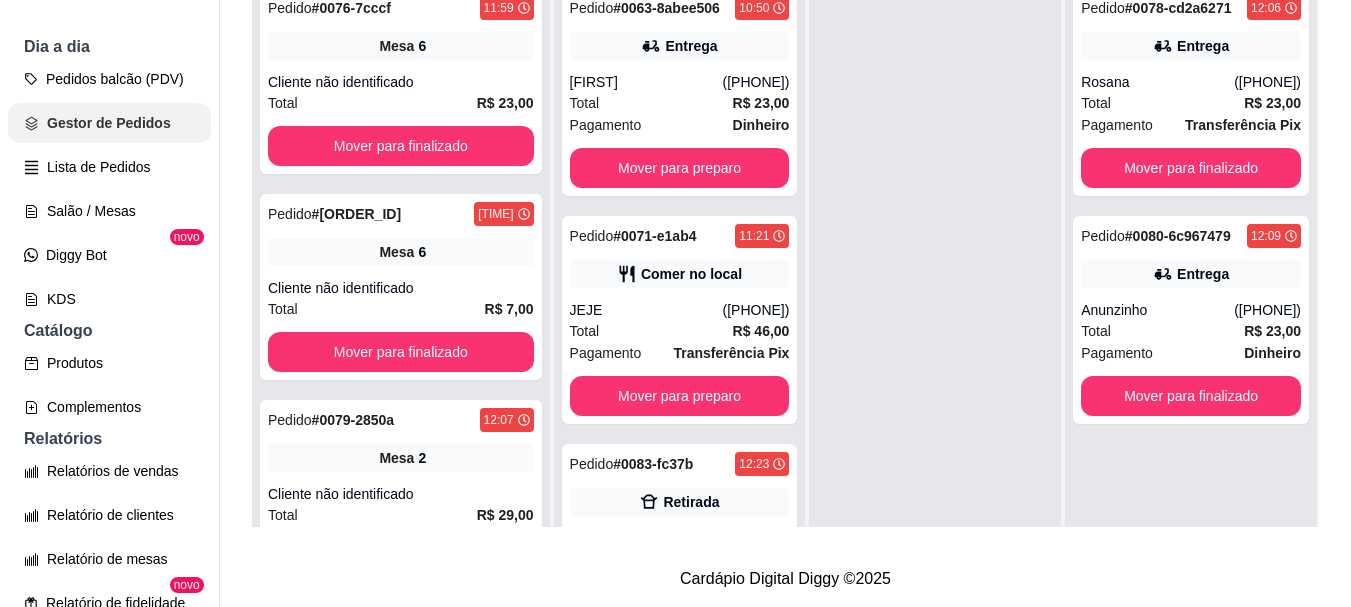 scroll, scrollTop: 0, scrollLeft: 0, axis: both 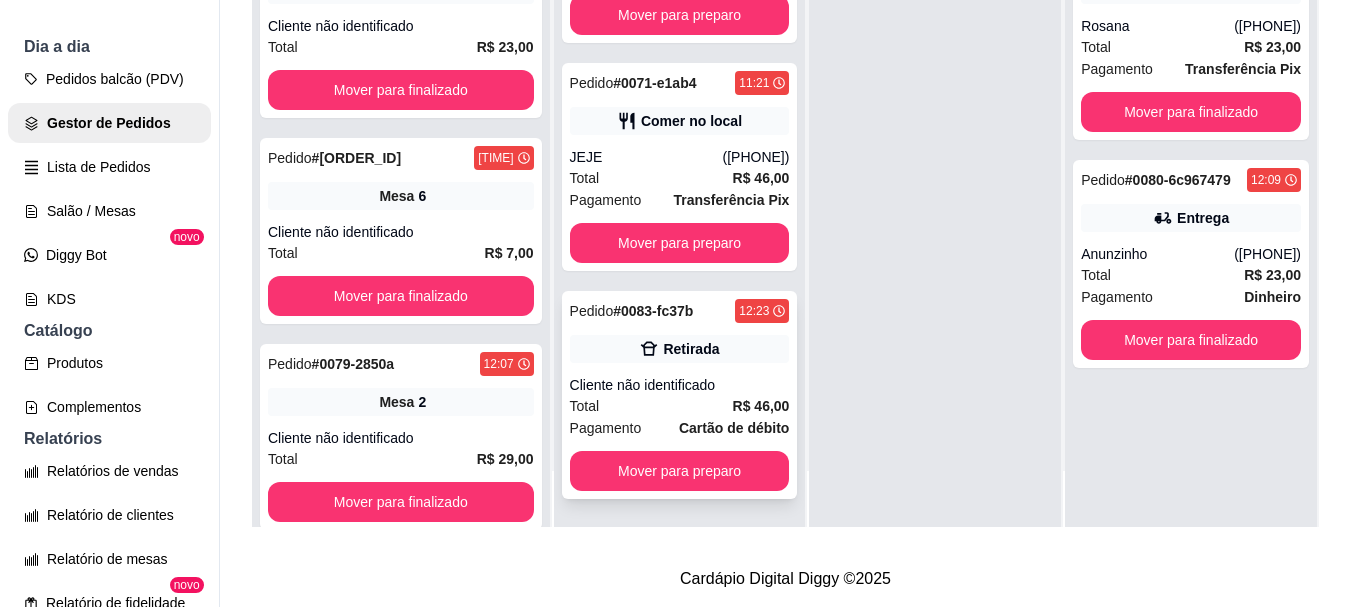 click on "Retirada" at bounding box center [680, 349] 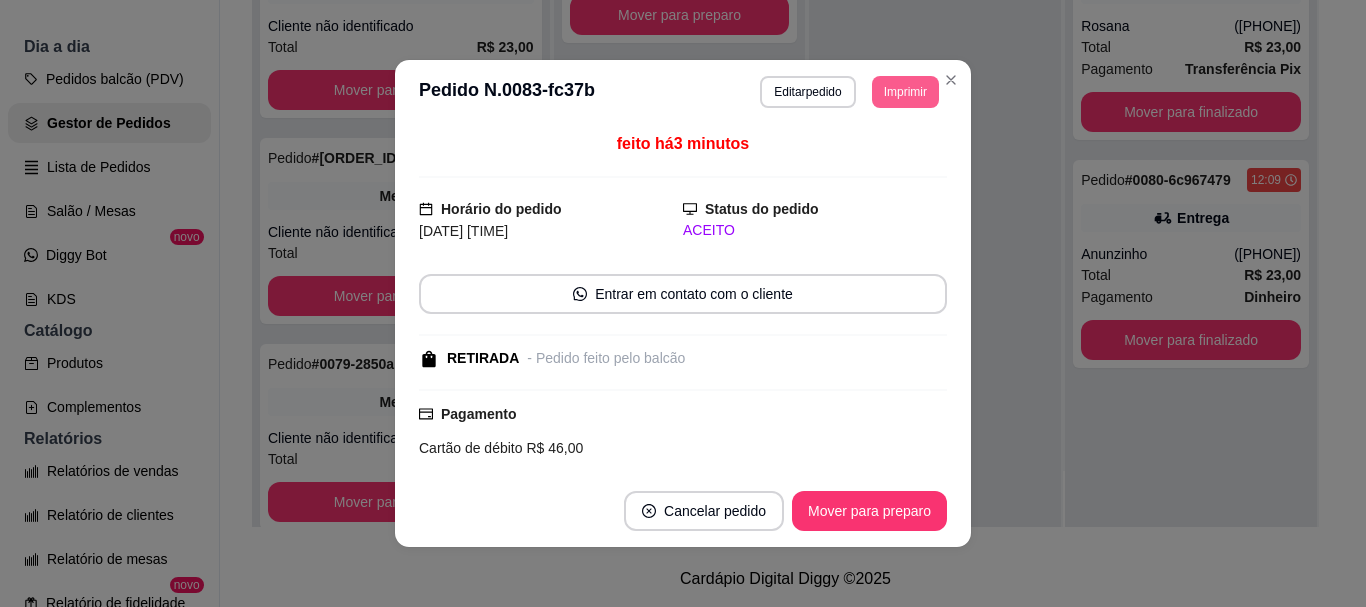 click on "Imprimir" at bounding box center [905, 92] 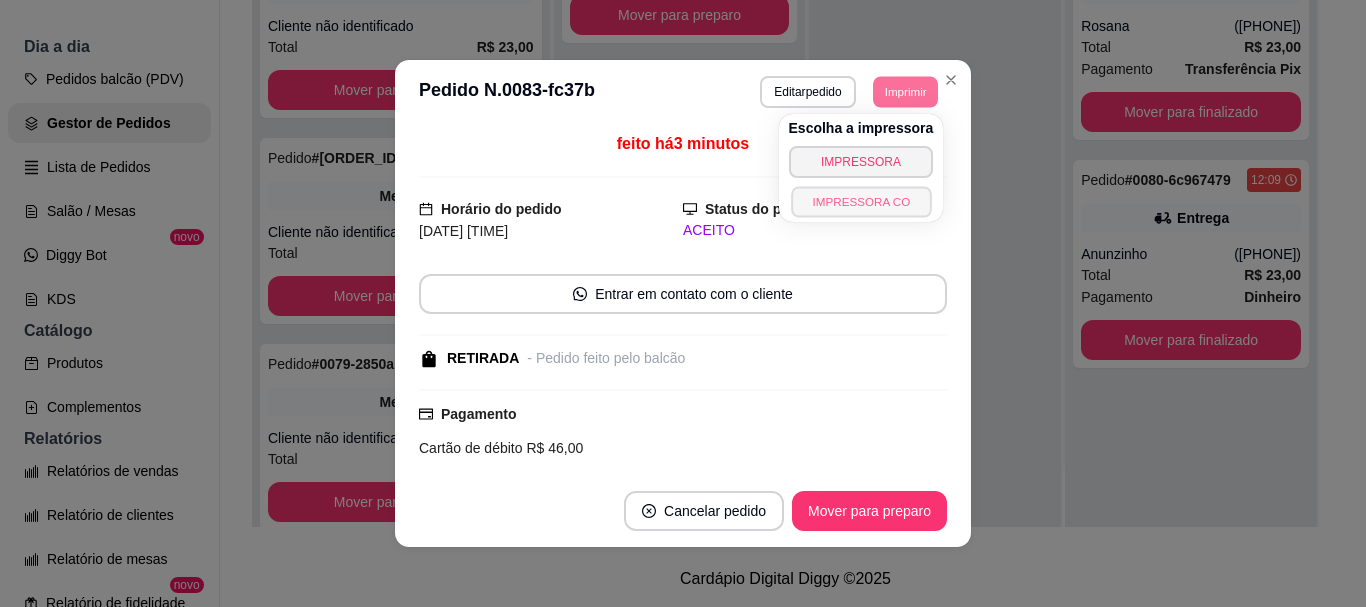 click on "IMPRESSORA CO" at bounding box center (861, 201) 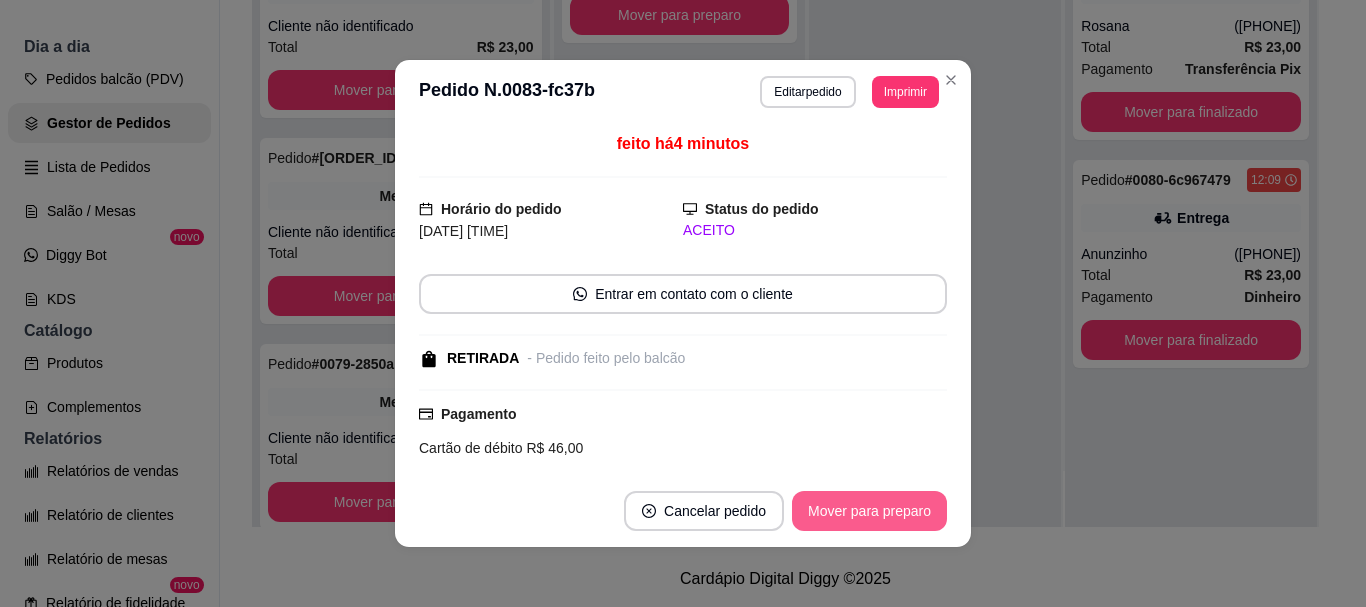 click on "Mover para preparo" at bounding box center (869, 511) 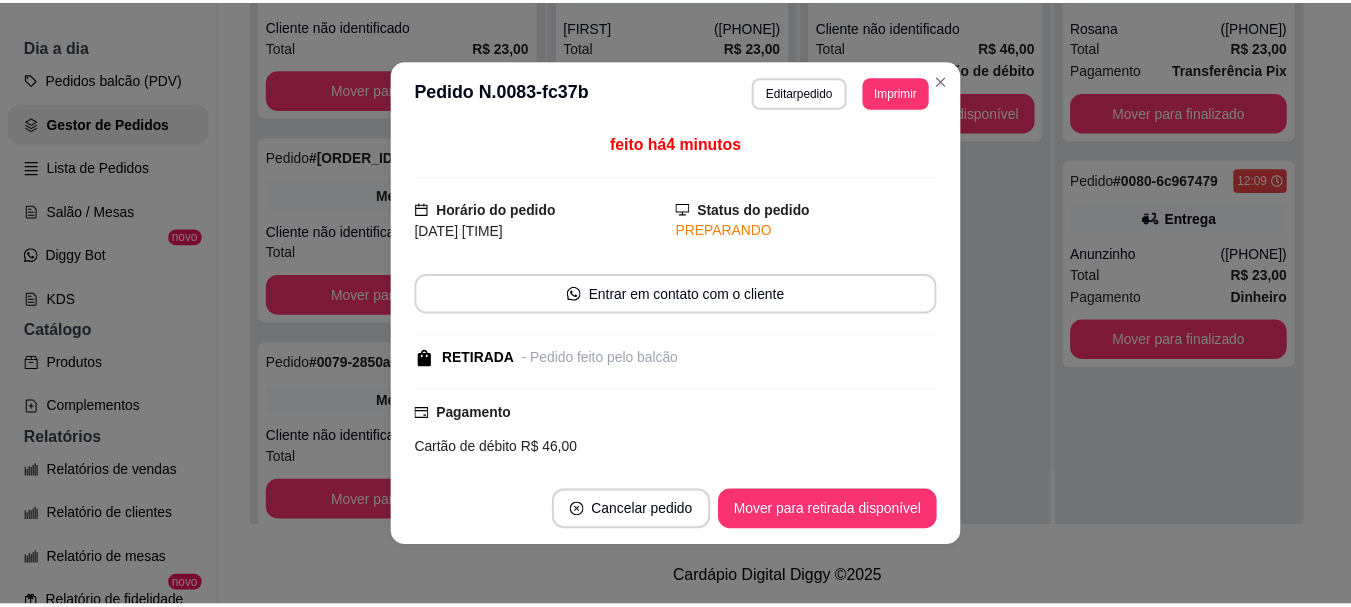 scroll, scrollTop: 0, scrollLeft: 0, axis: both 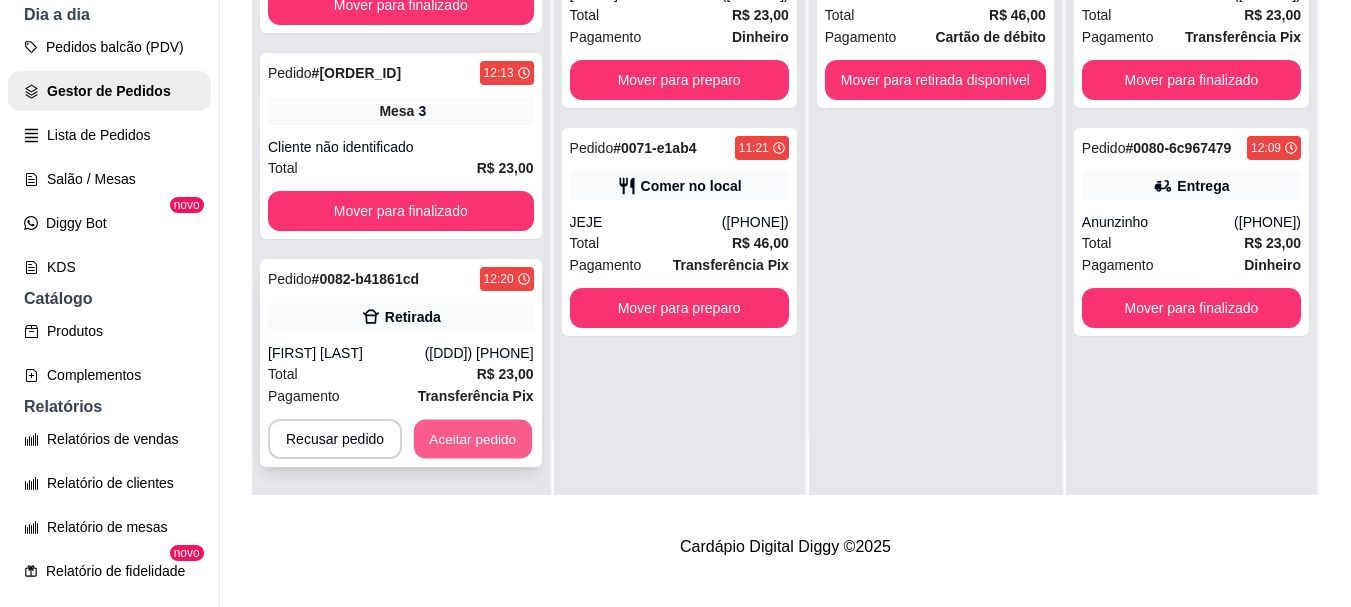 click on "Aceitar pedido" at bounding box center (473, 439) 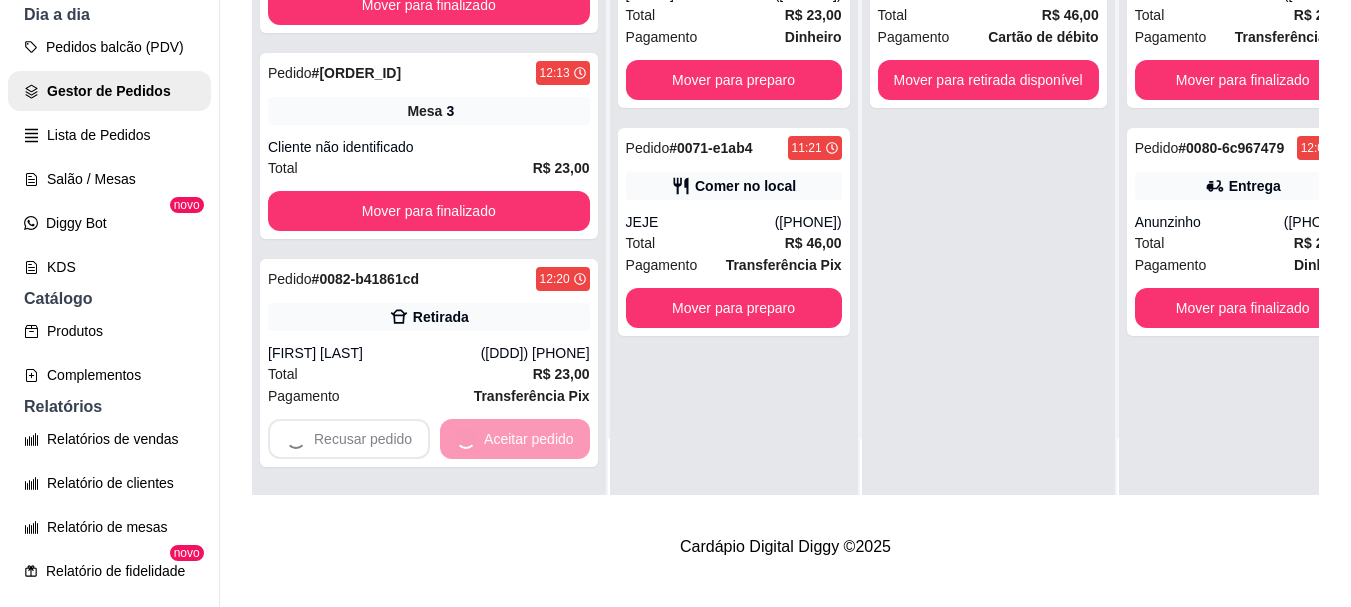 scroll, scrollTop: 237, scrollLeft: 0, axis: vertical 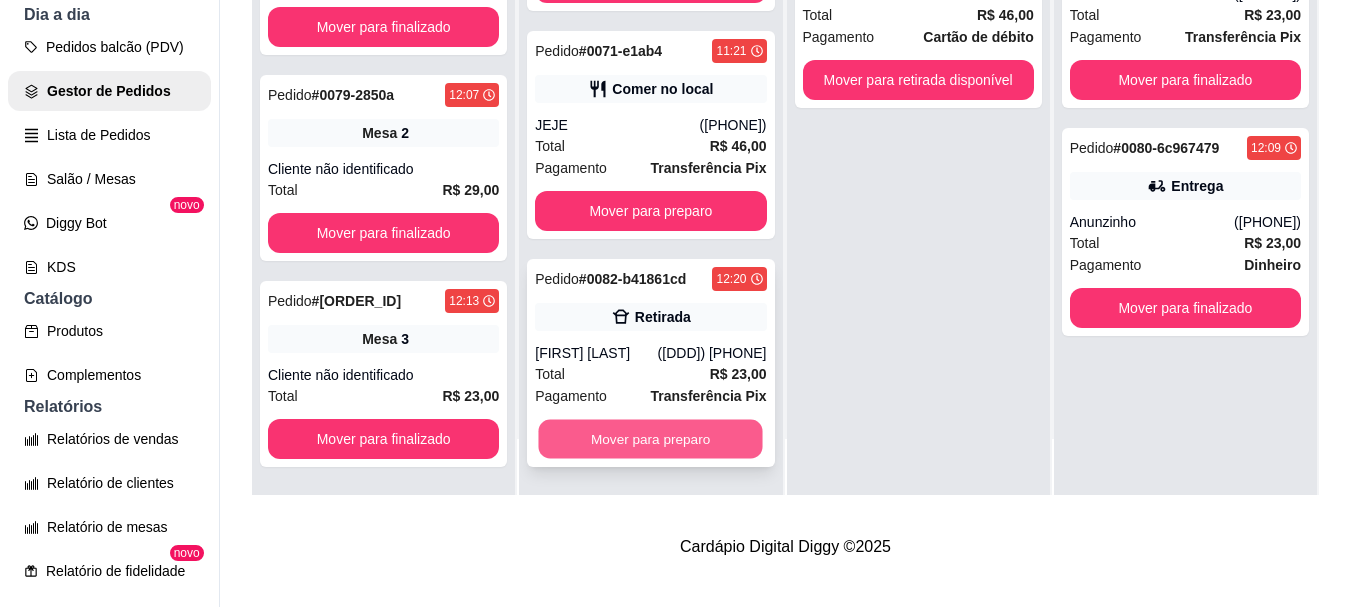 click on "Mover para preparo" at bounding box center [651, 439] 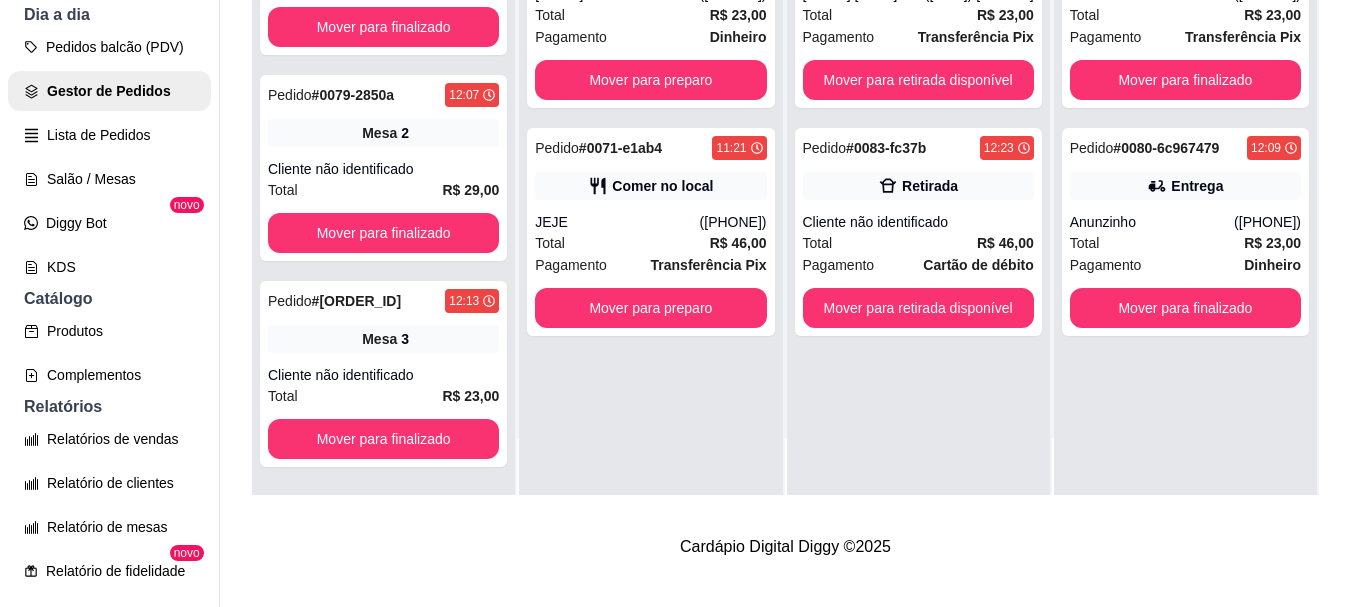 scroll, scrollTop: 0, scrollLeft: 0, axis: both 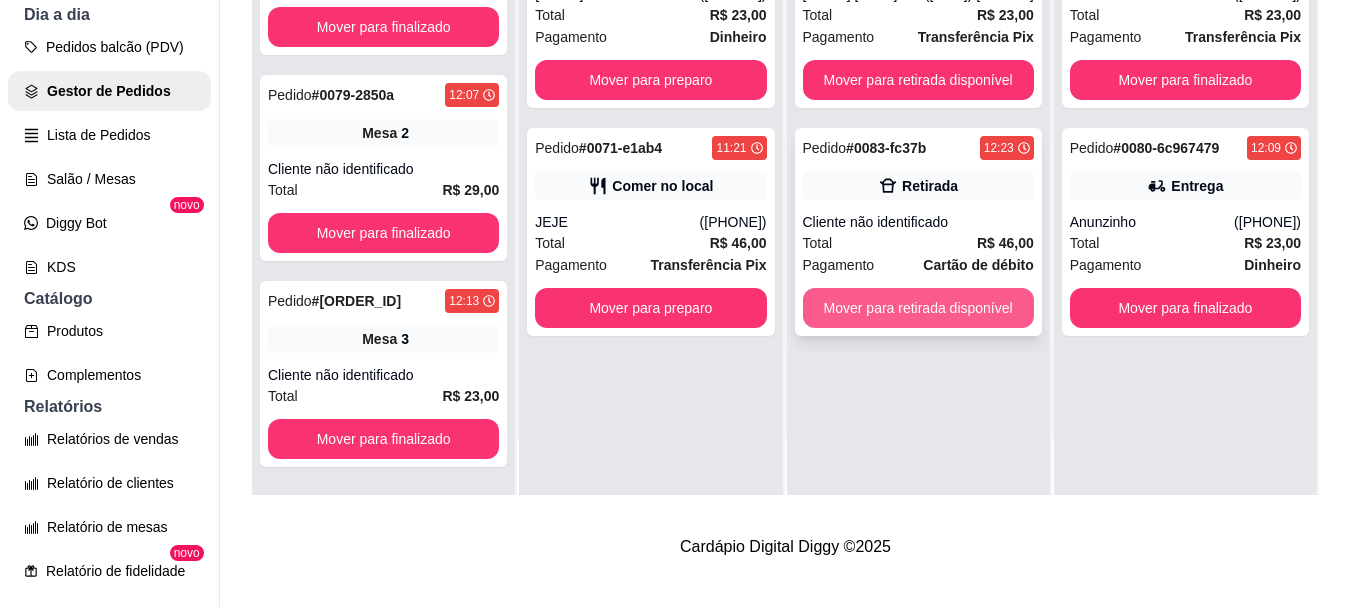 click on "Mover para retirada disponível" at bounding box center (918, 308) 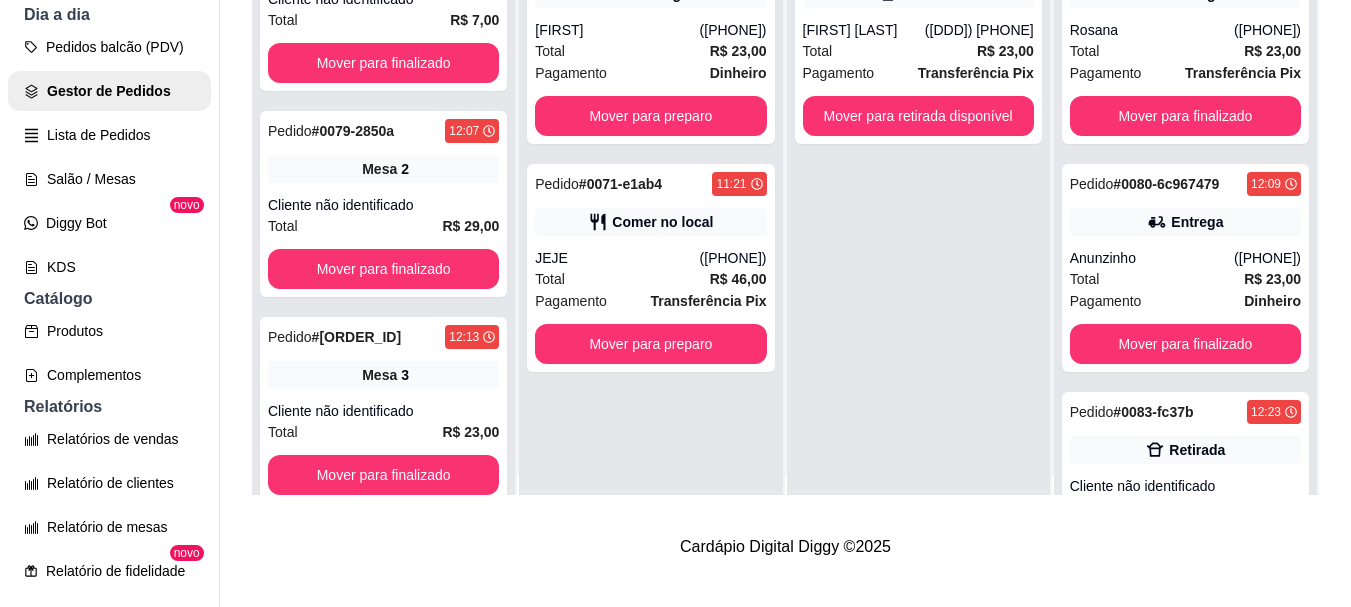 scroll, scrollTop: 0, scrollLeft: 0, axis: both 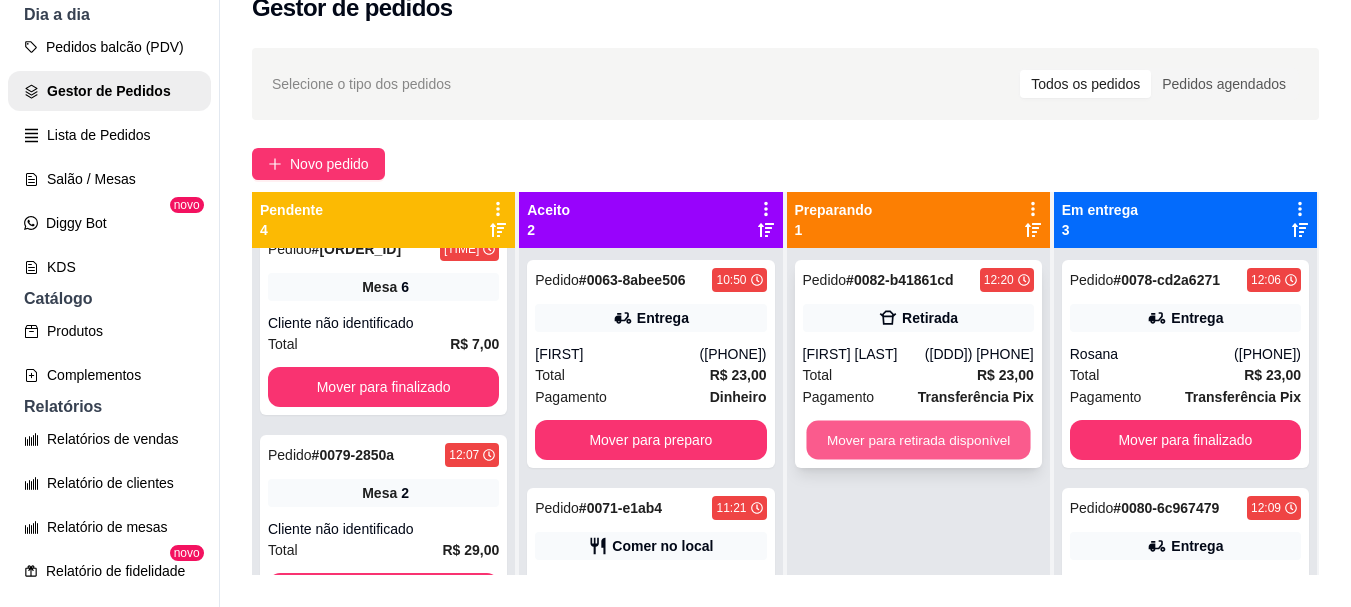 click on "Mover para retirada disponível" at bounding box center (918, 440) 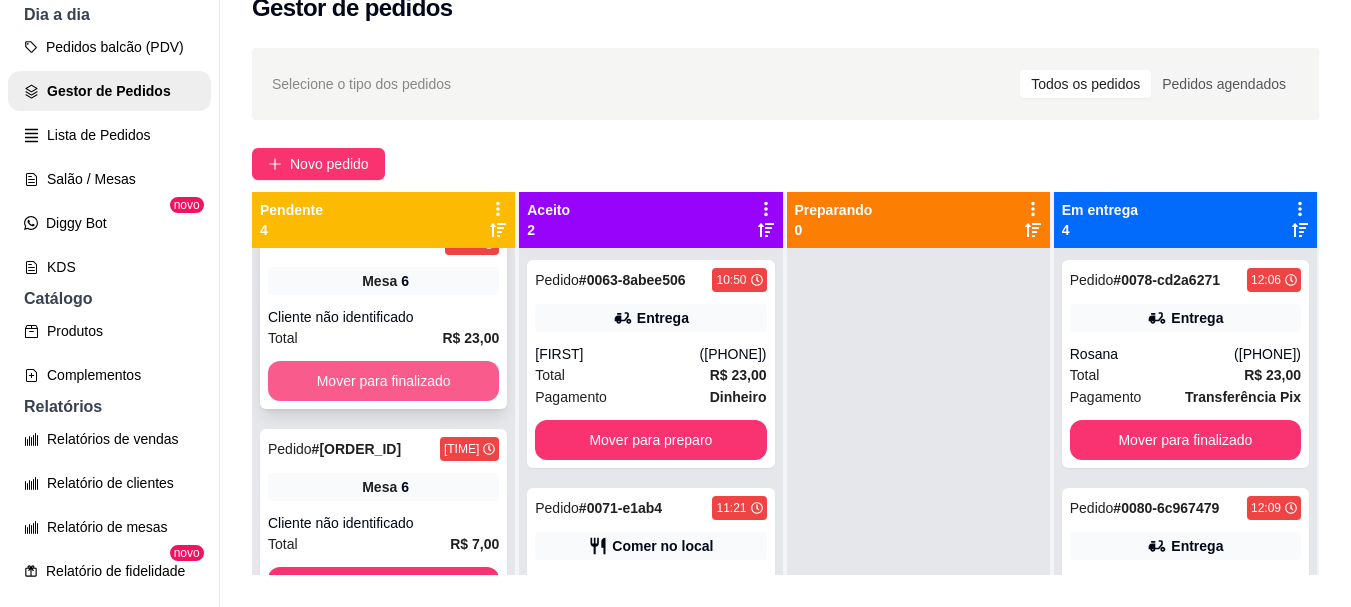scroll, scrollTop: 0, scrollLeft: 0, axis: both 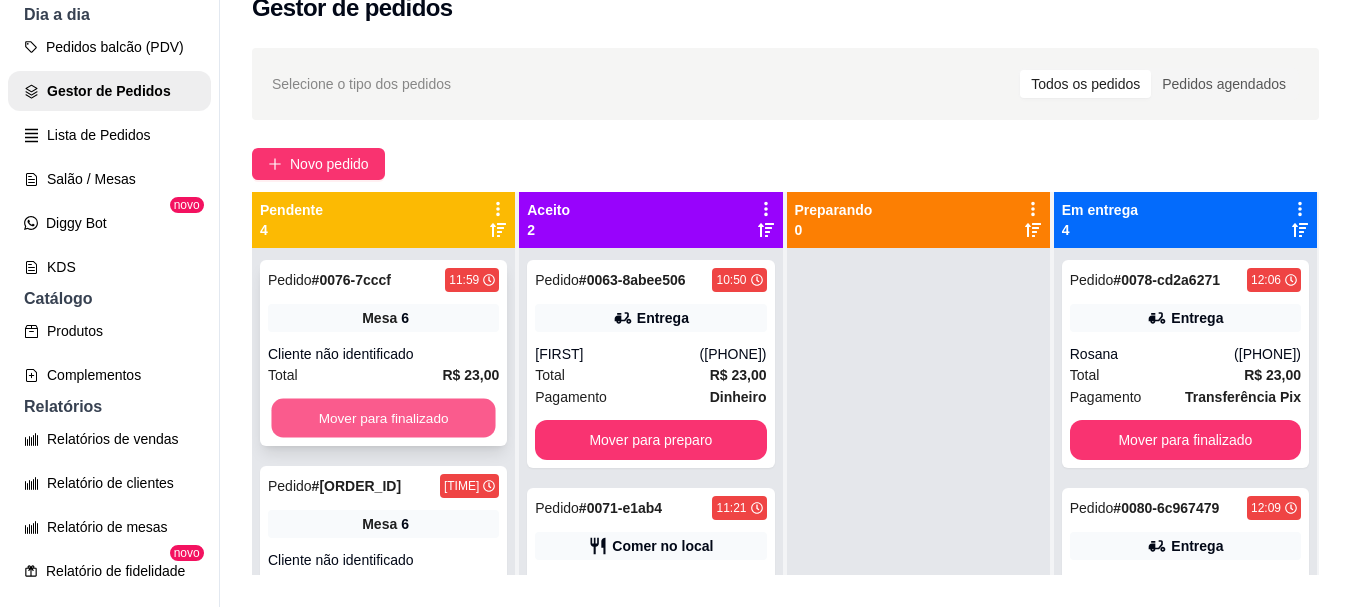 click on "Mover para finalizado" at bounding box center (383, 418) 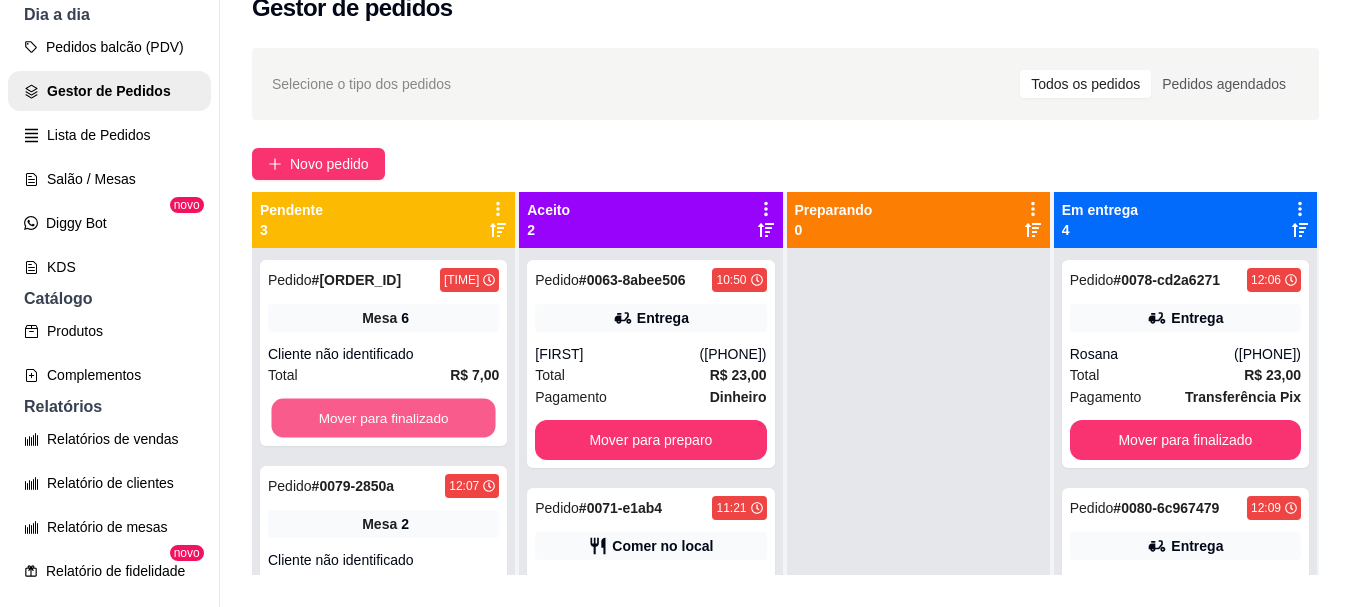 click on "Mover para finalizado" at bounding box center [383, 418] 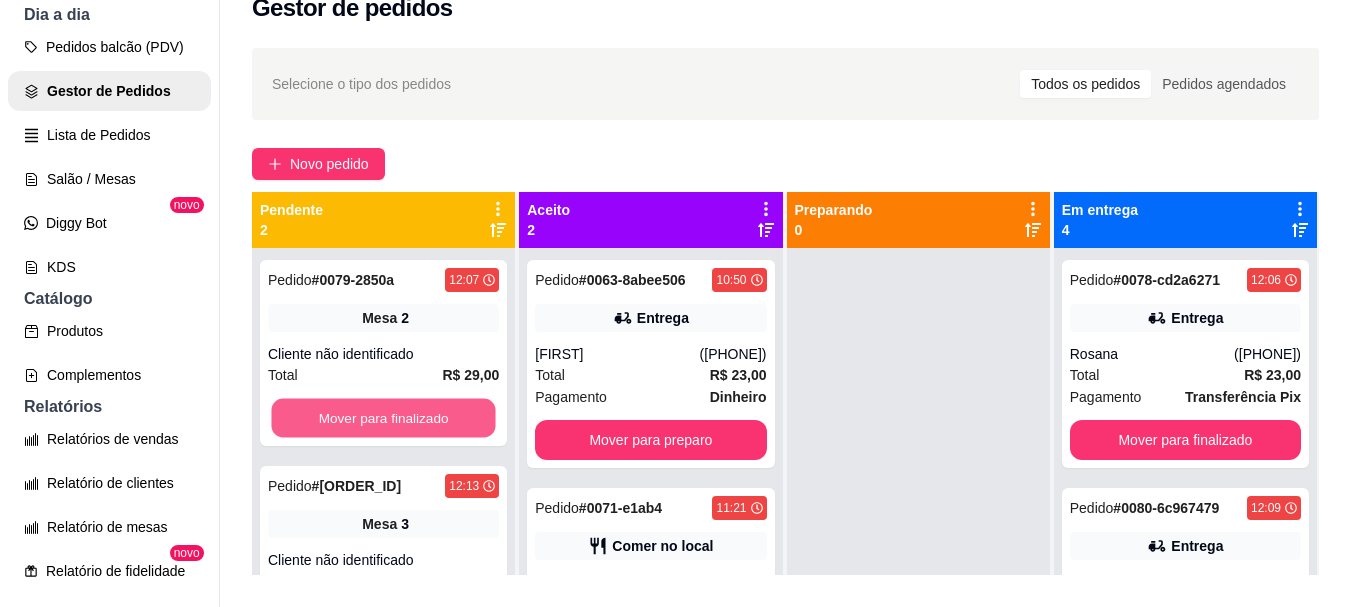 click on "Mover para finalizado" at bounding box center [383, 418] 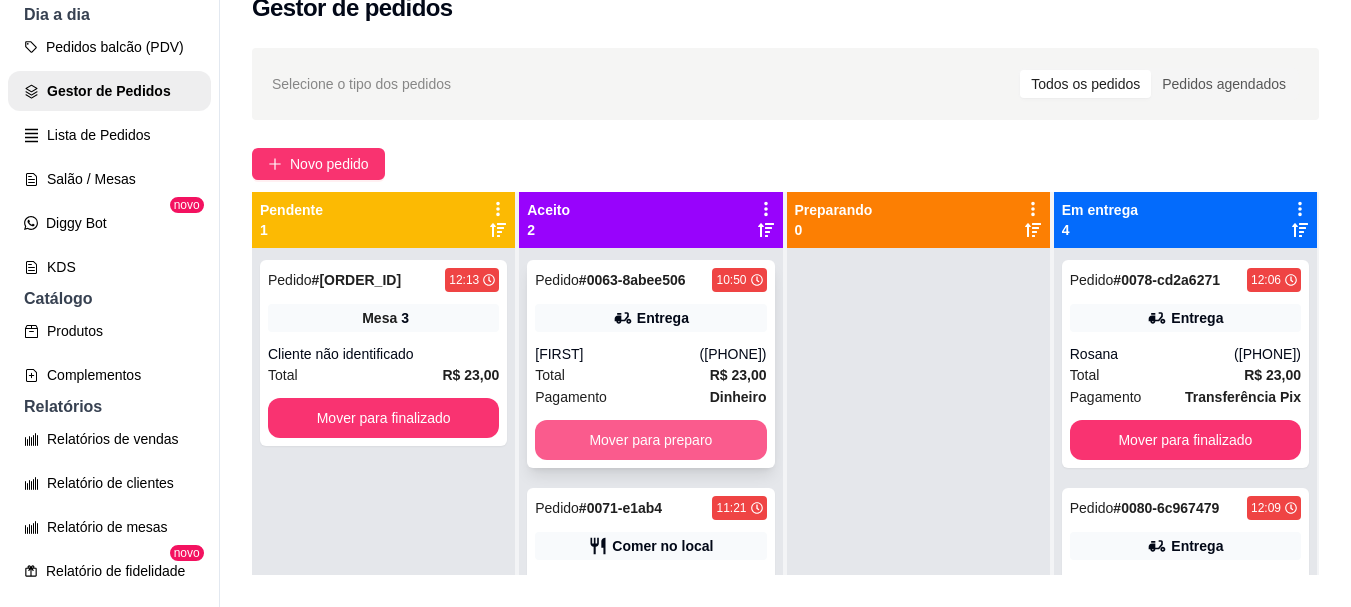 scroll, scrollTop: 56, scrollLeft: 0, axis: vertical 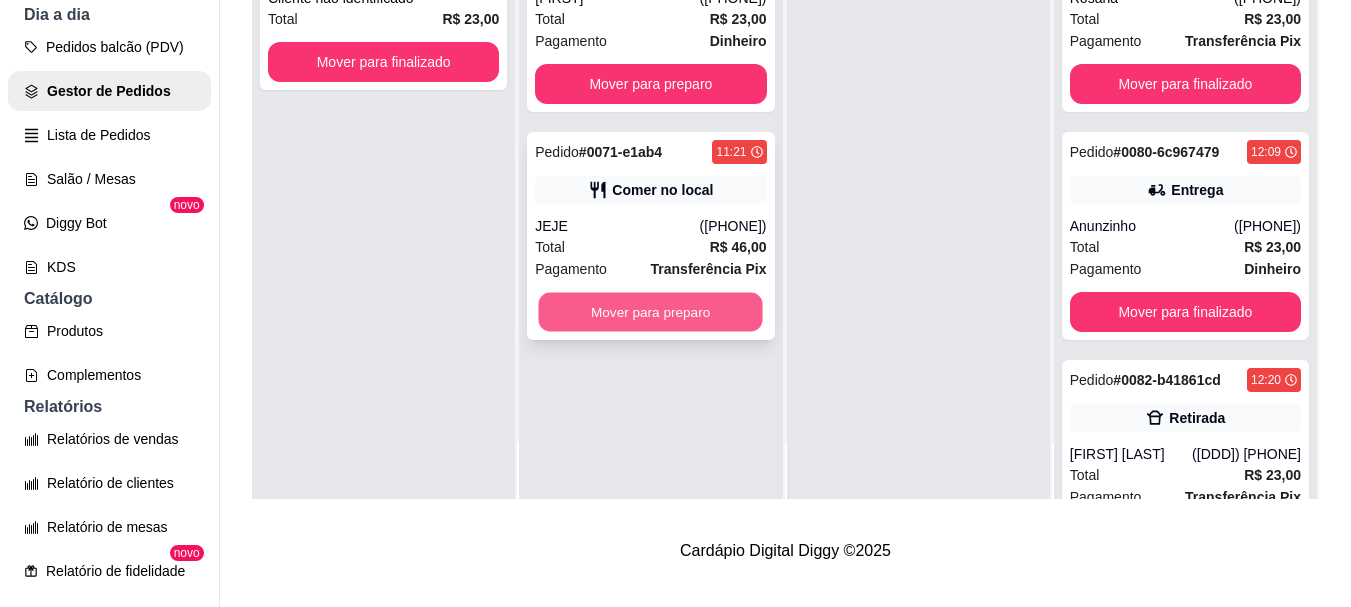 click on "Mover para preparo" at bounding box center (651, 312) 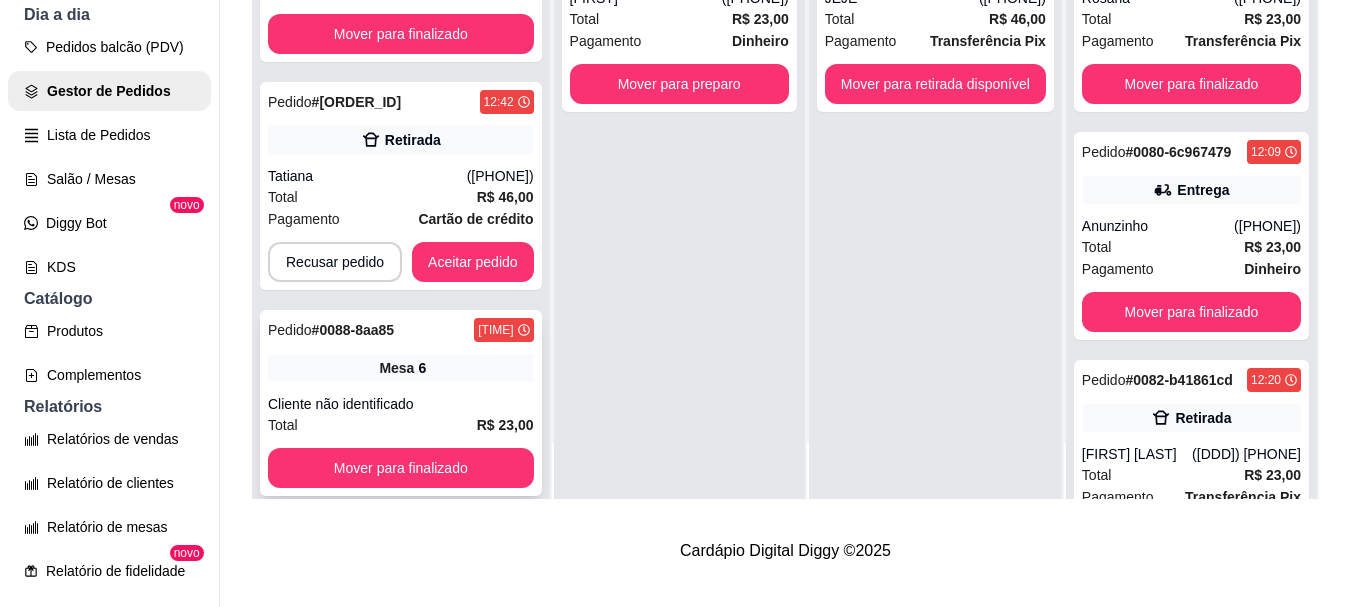 scroll, scrollTop: 671, scrollLeft: 0, axis: vertical 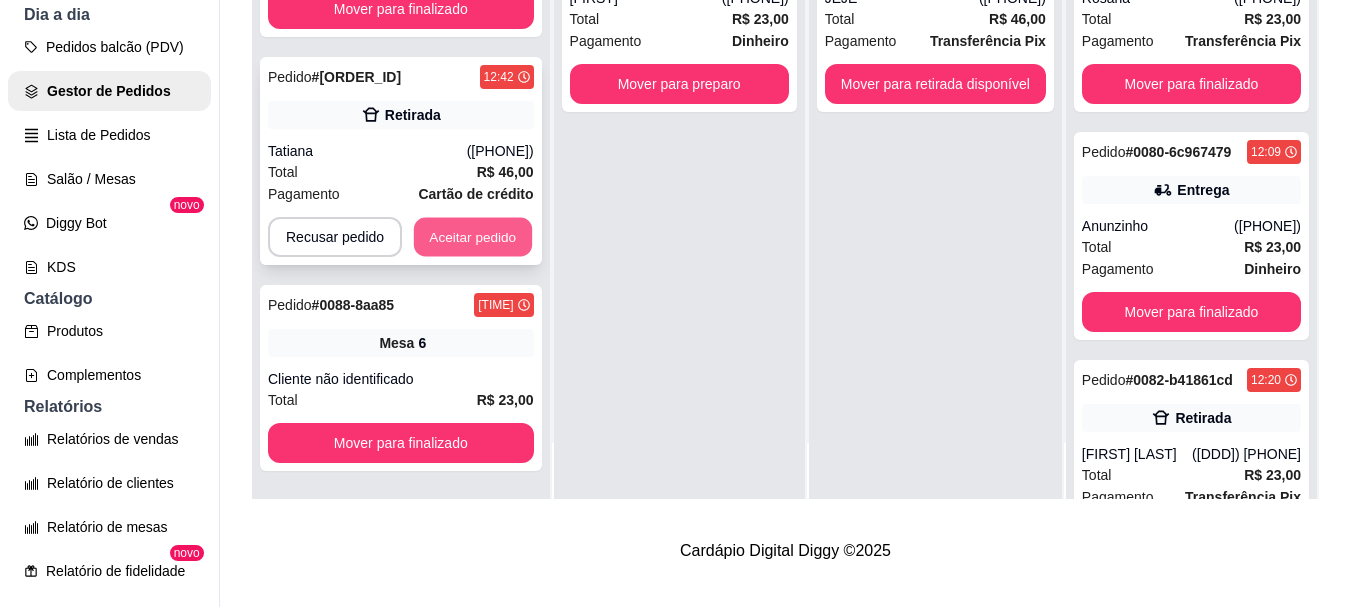 click on "Aceitar pedido" at bounding box center (473, 237) 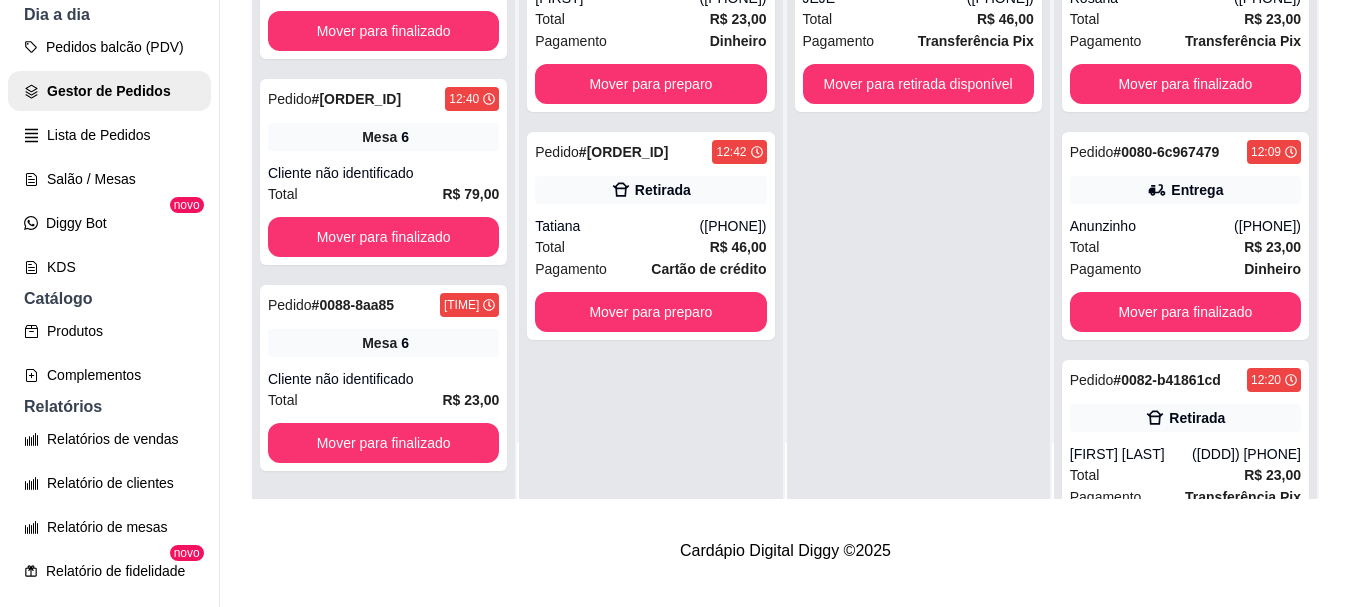 scroll, scrollTop: 443, scrollLeft: 0, axis: vertical 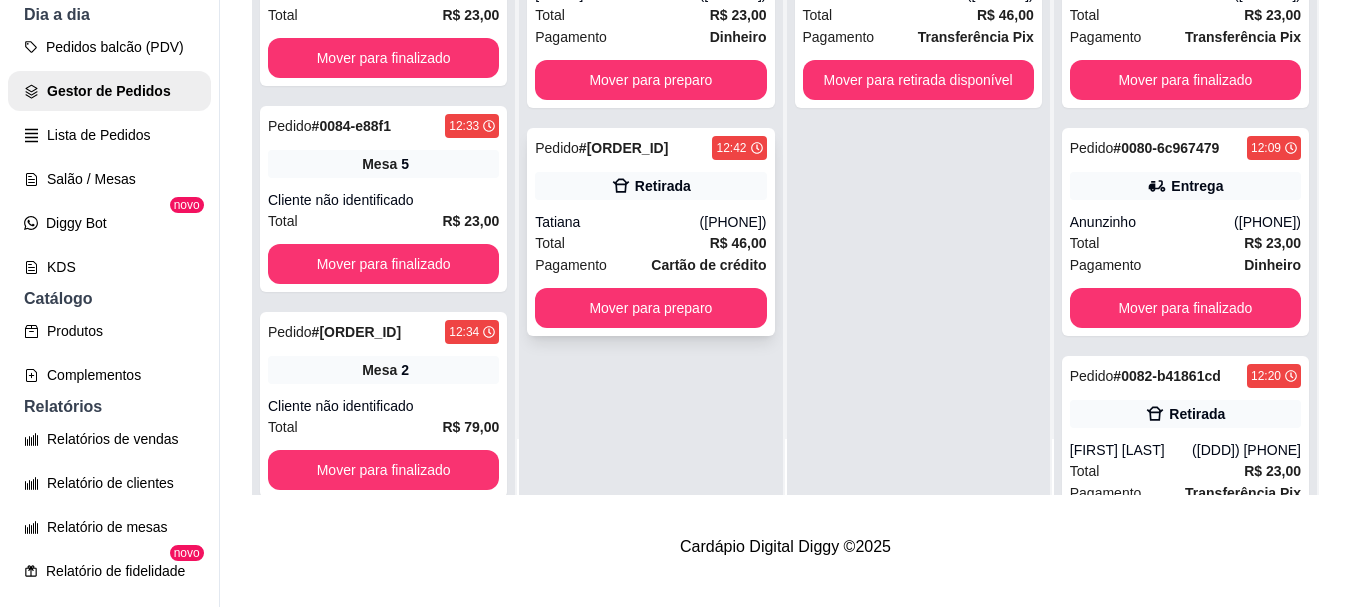 click on "Total R$ 46,00" at bounding box center [650, 243] 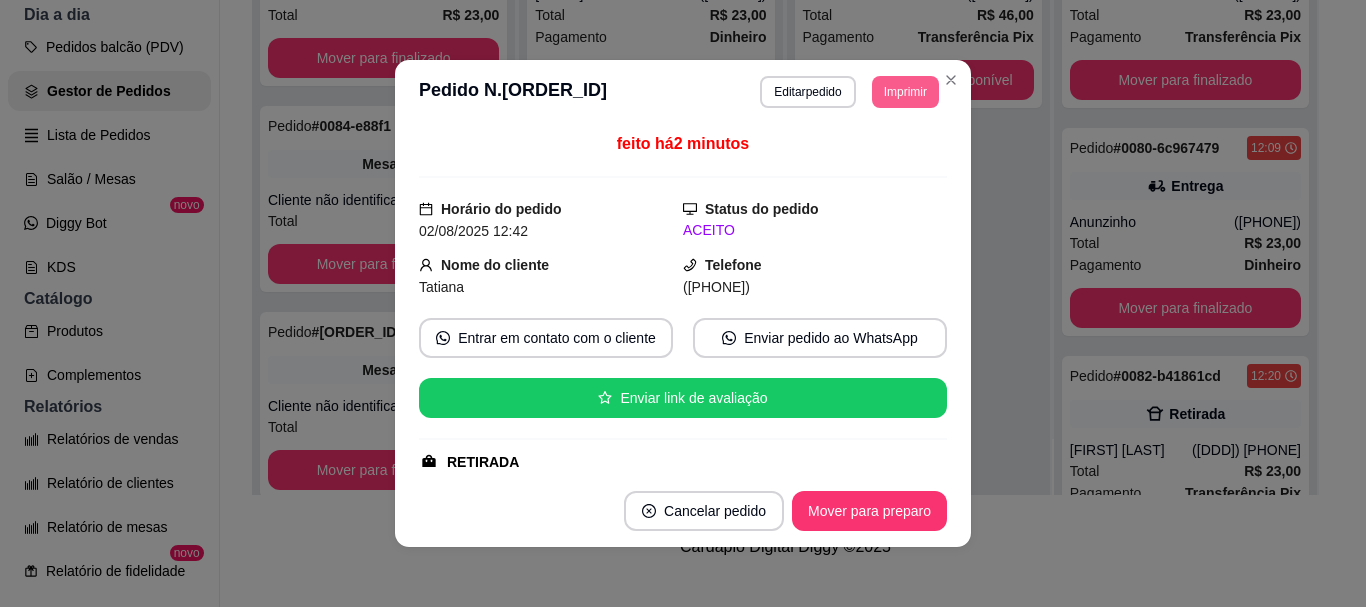 click on "Imprimir" at bounding box center [905, 92] 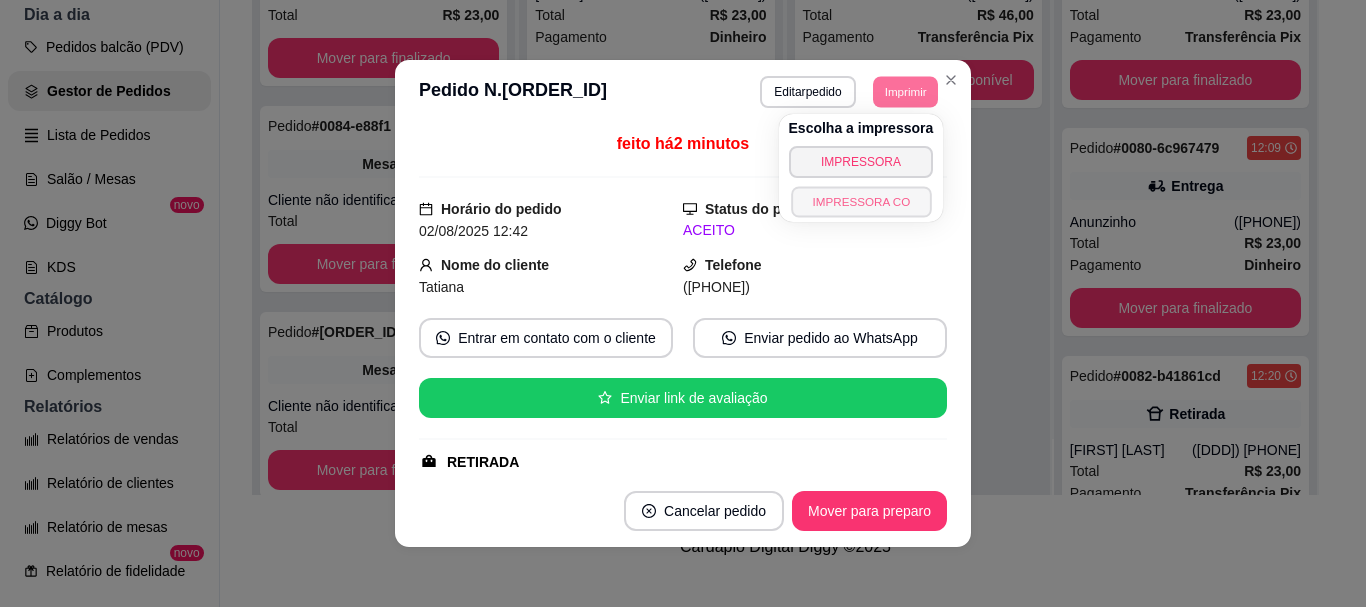 click on "IMPRESSORA CO" at bounding box center (861, 201) 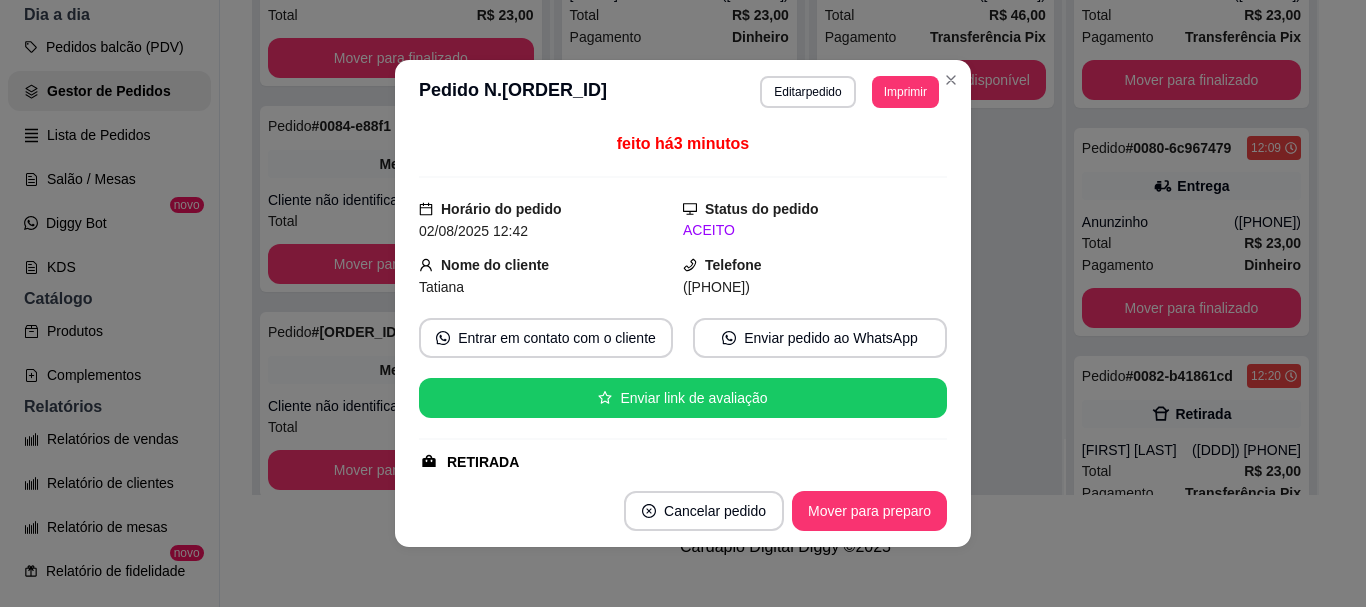 type 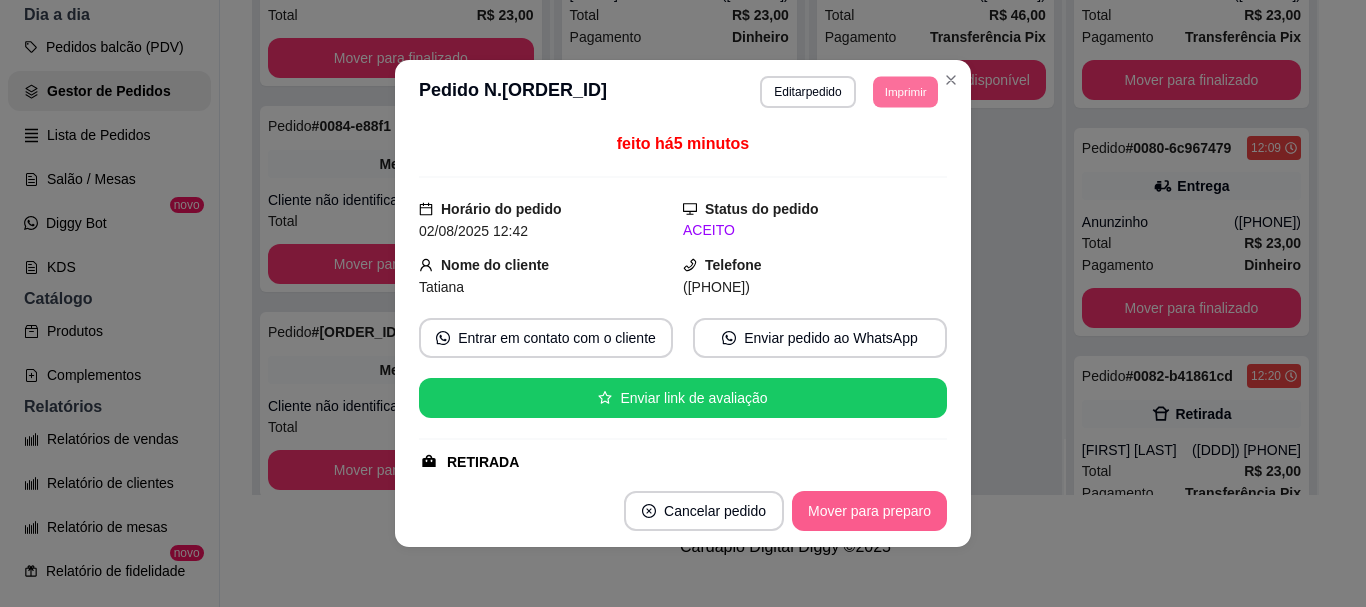 click on "Mover para preparo" at bounding box center (869, 511) 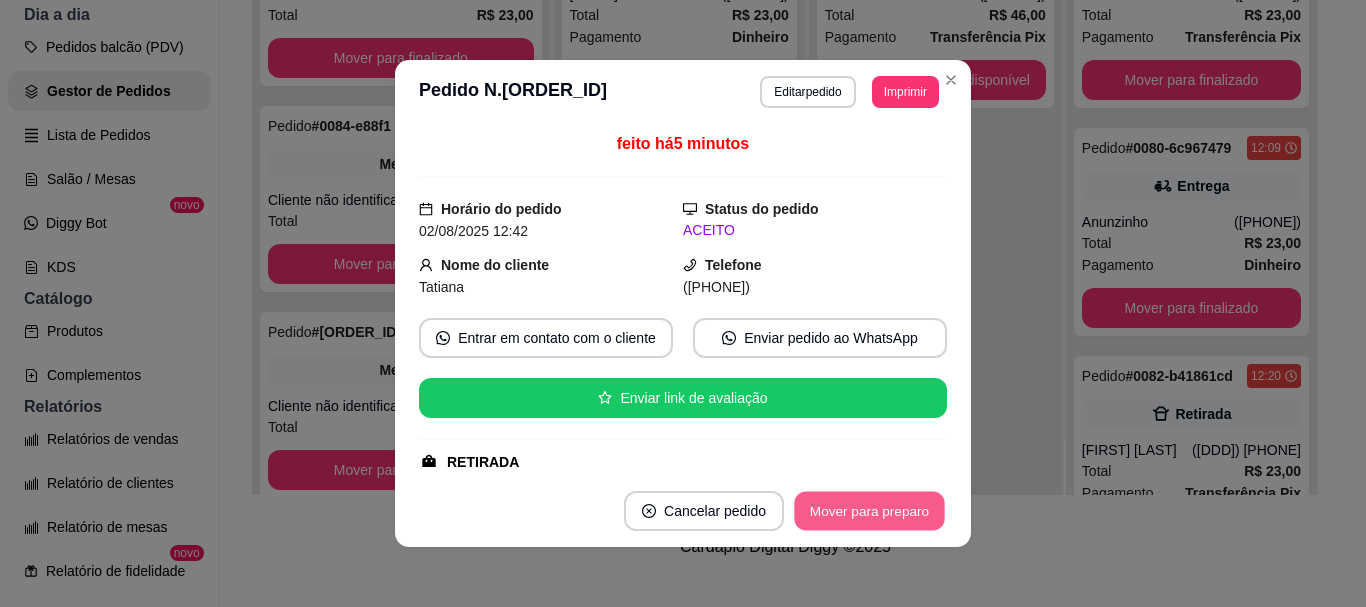 click on "Mover para preparo" at bounding box center (869, 511) 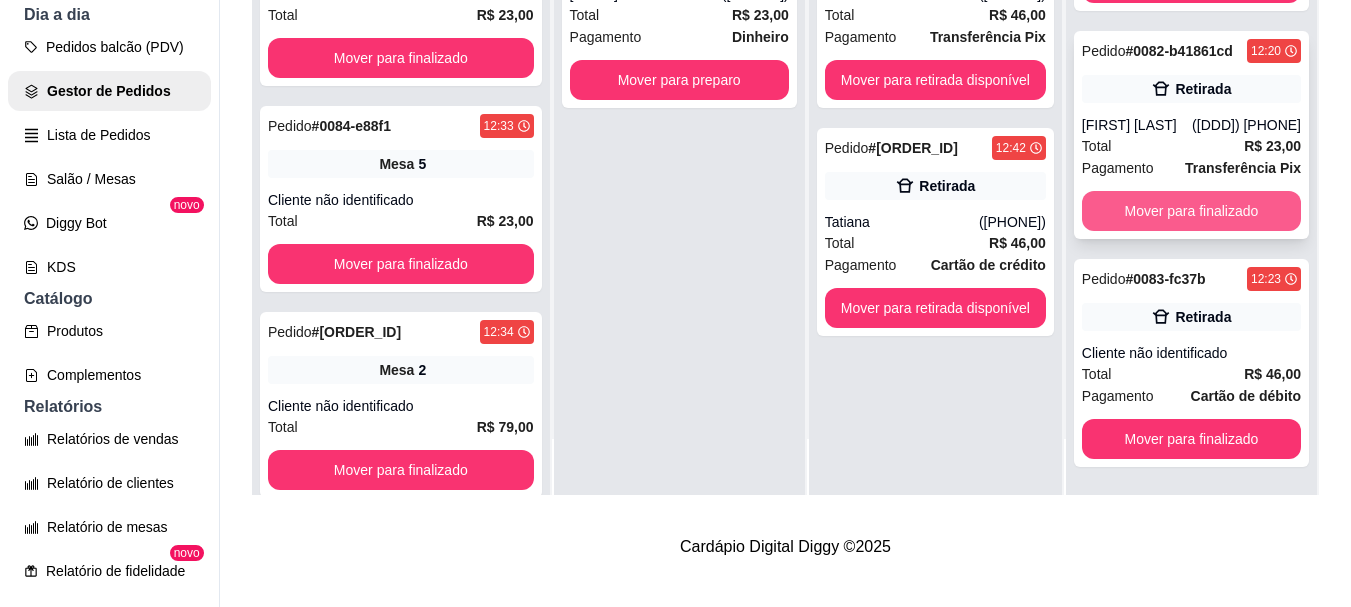 scroll, scrollTop: 397, scrollLeft: 0, axis: vertical 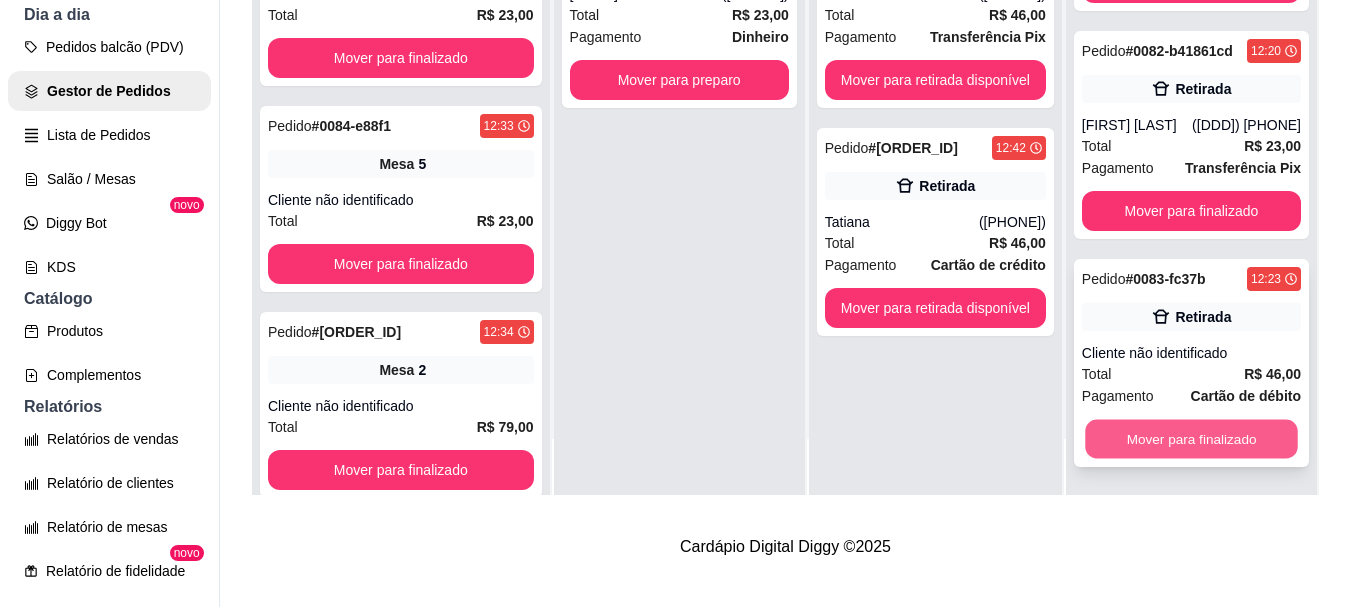 click on "Mover para finalizado" at bounding box center [1191, 439] 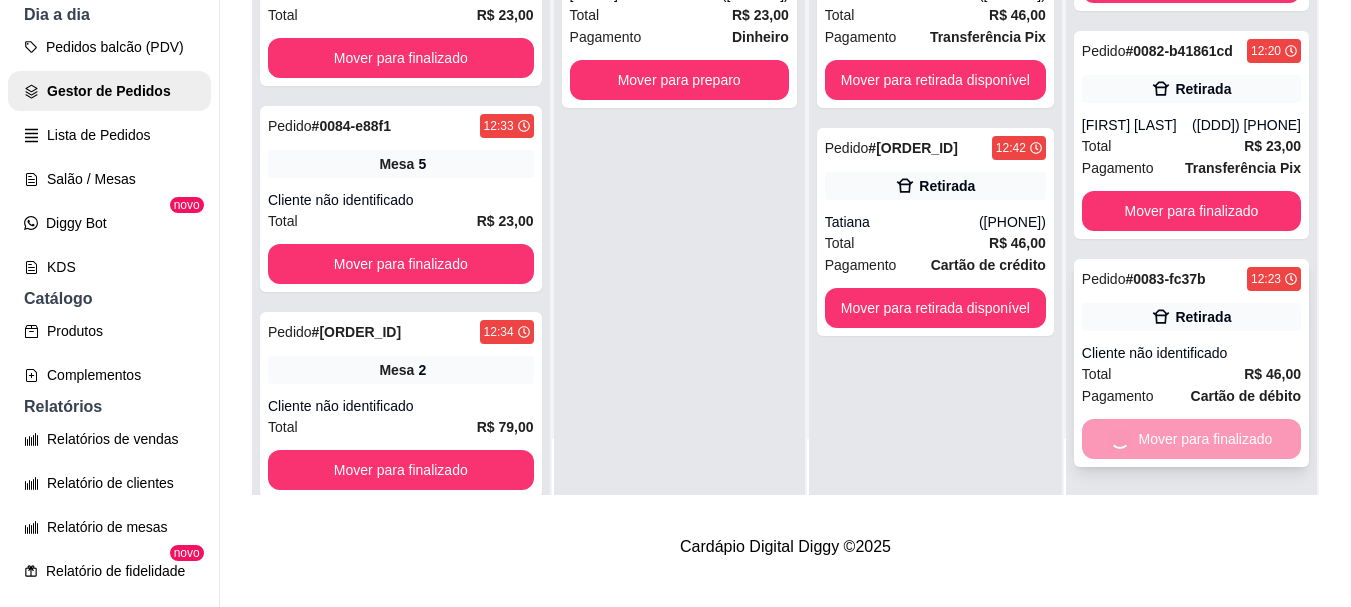 scroll, scrollTop: 169, scrollLeft: 0, axis: vertical 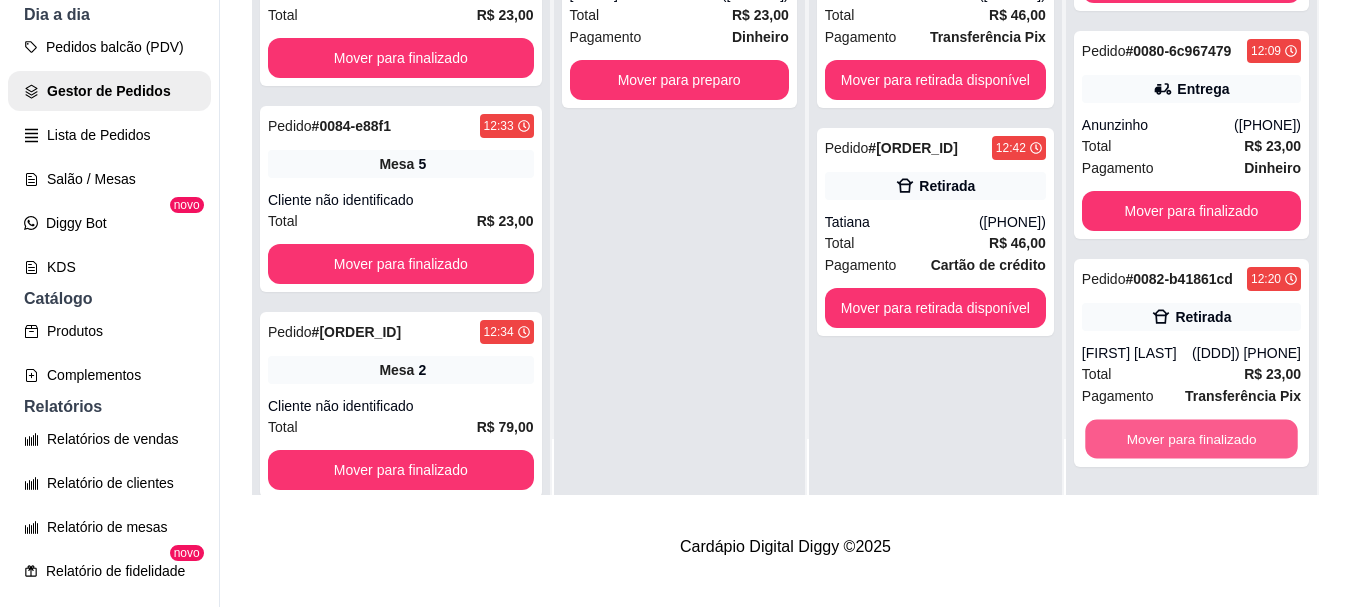 click on "Mover para finalizado" at bounding box center (1191, 439) 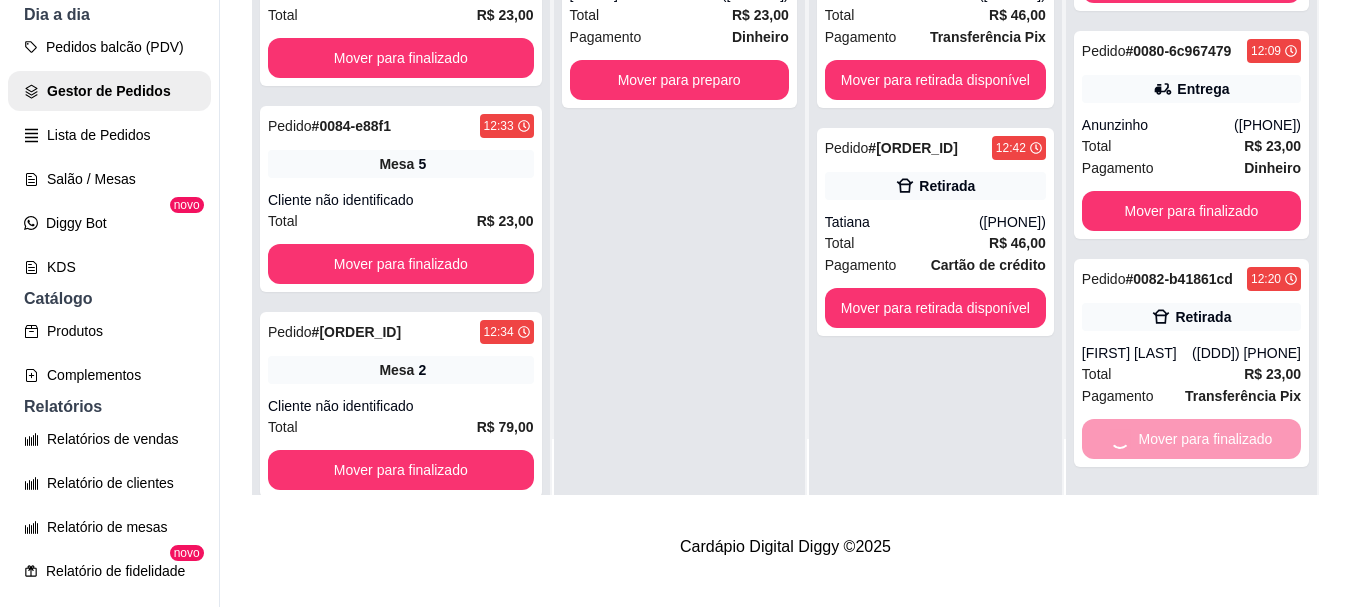 scroll, scrollTop: 0, scrollLeft: 0, axis: both 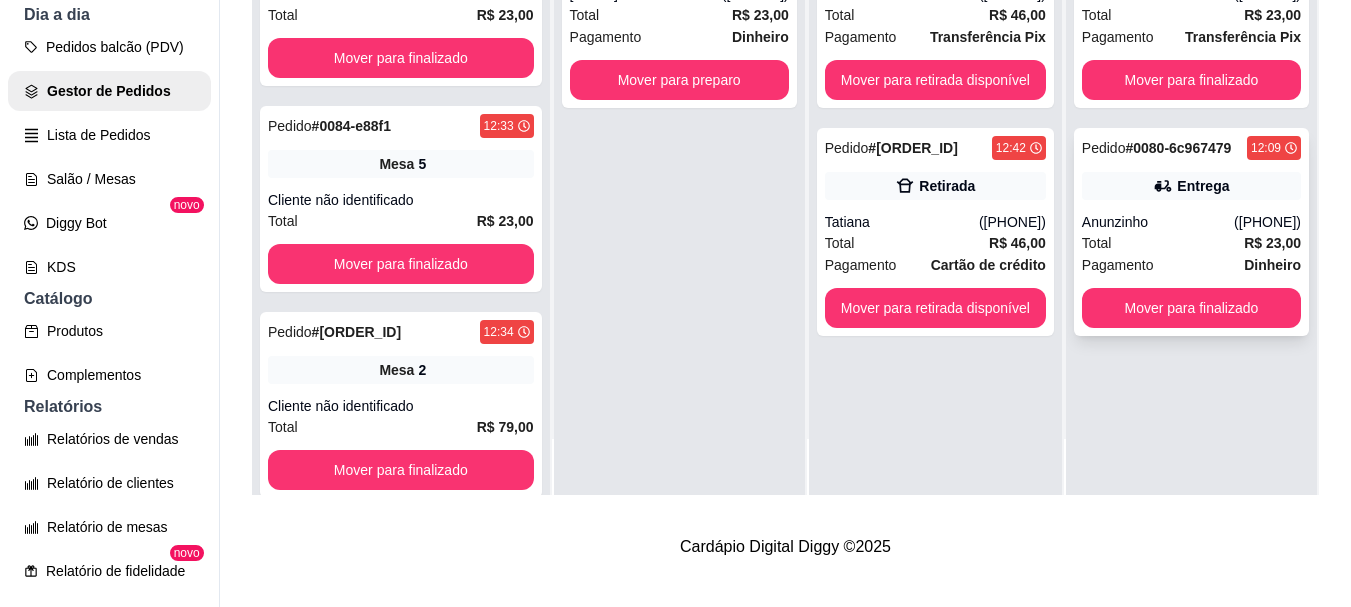 click on "Pedido  # 0080-6c967479 12:09 Entrega Anunzinho  (81) 99296-5660 Total R$ 23,00 Pagamento Dinheiro Mover para finalizado" at bounding box center (1191, 232) 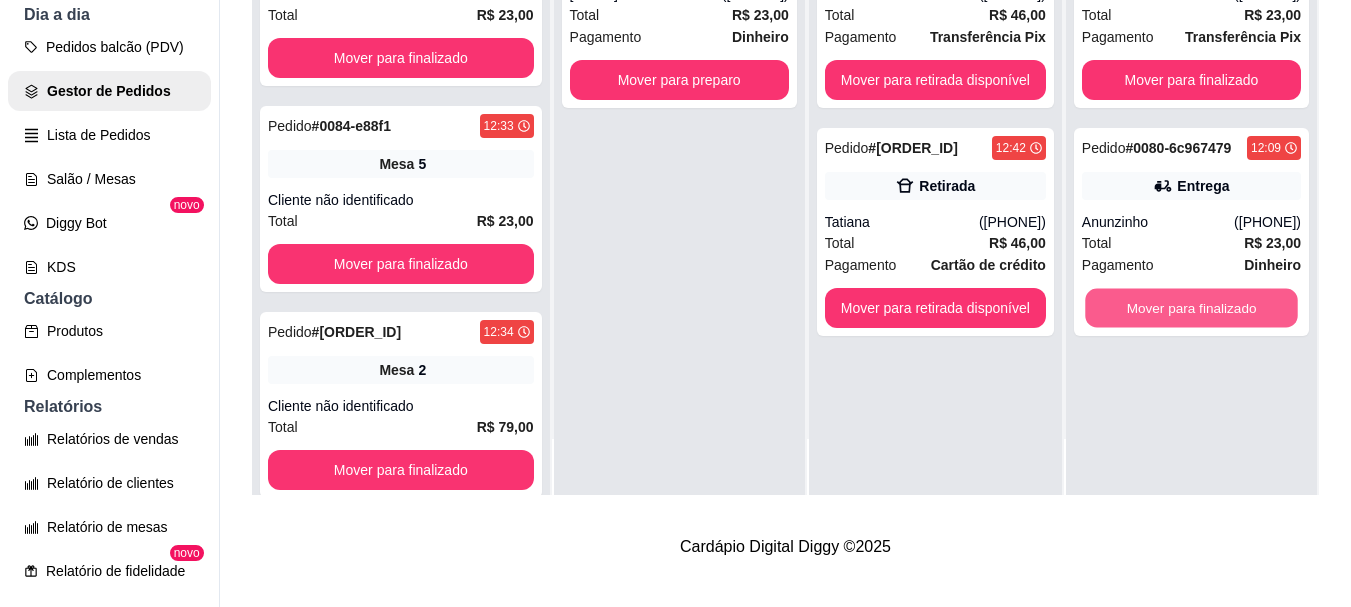 click on "Mover para finalizado" at bounding box center [1191, 308] 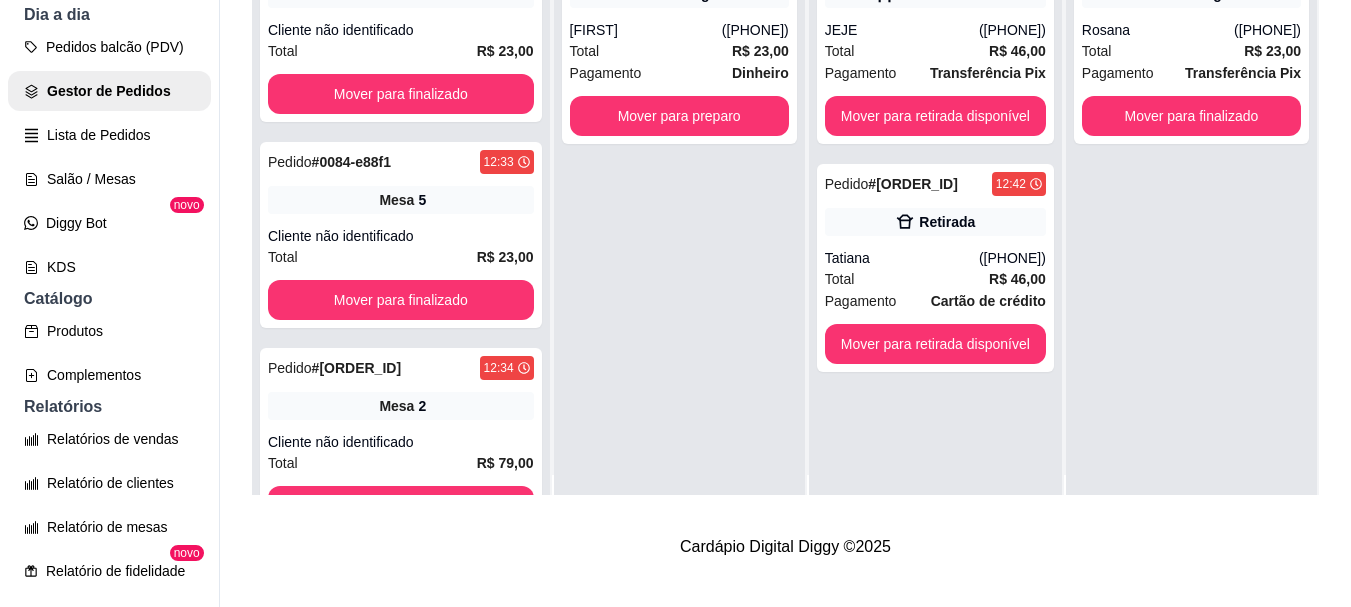 scroll, scrollTop: 0, scrollLeft: 0, axis: both 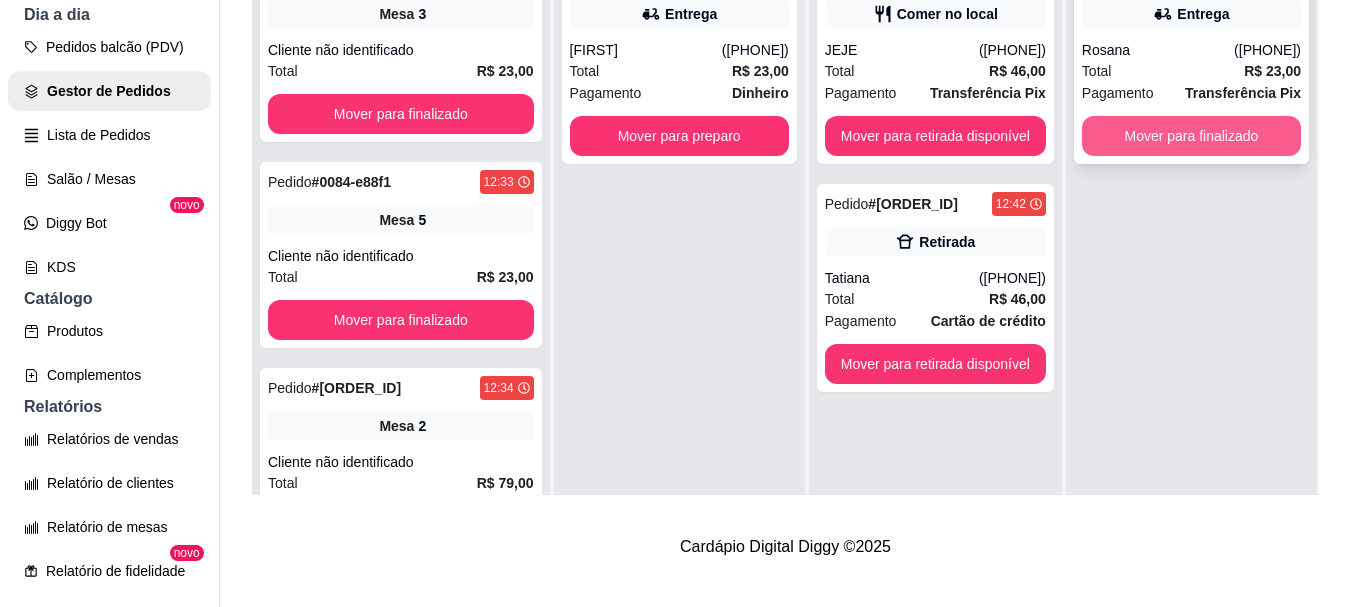 click on "Mover para finalizado" at bounding box center [1191, 136] 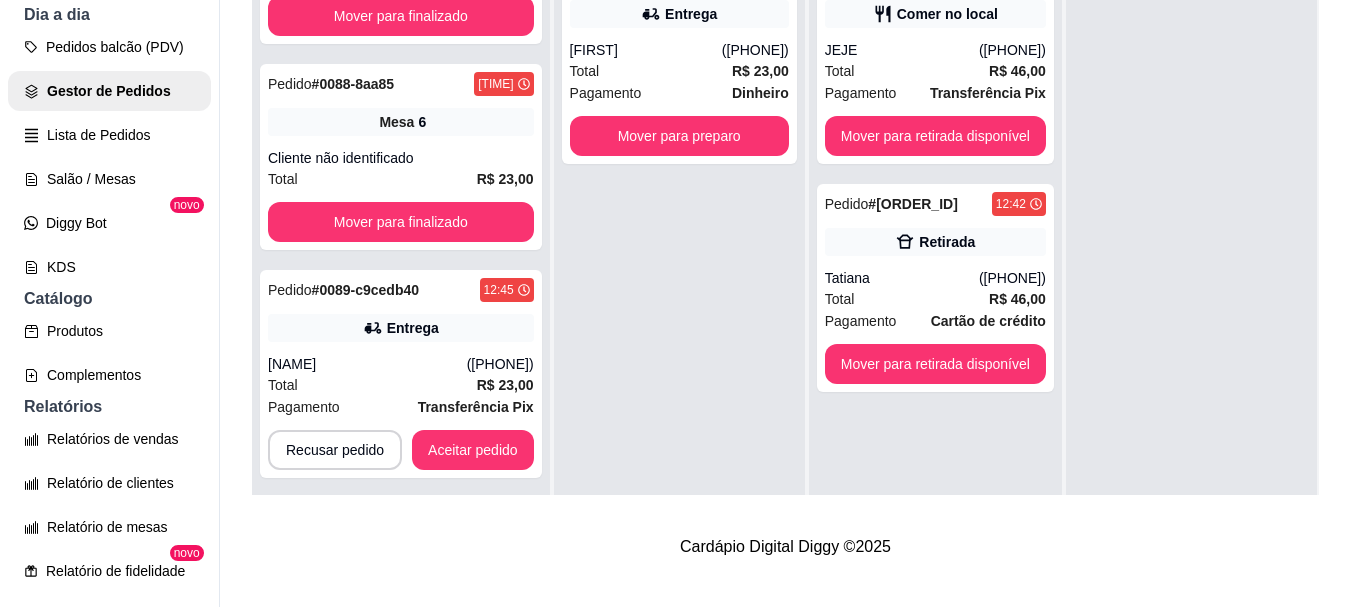scroll, scrollTop: 899, scrollLeft: 0, axis: vertical 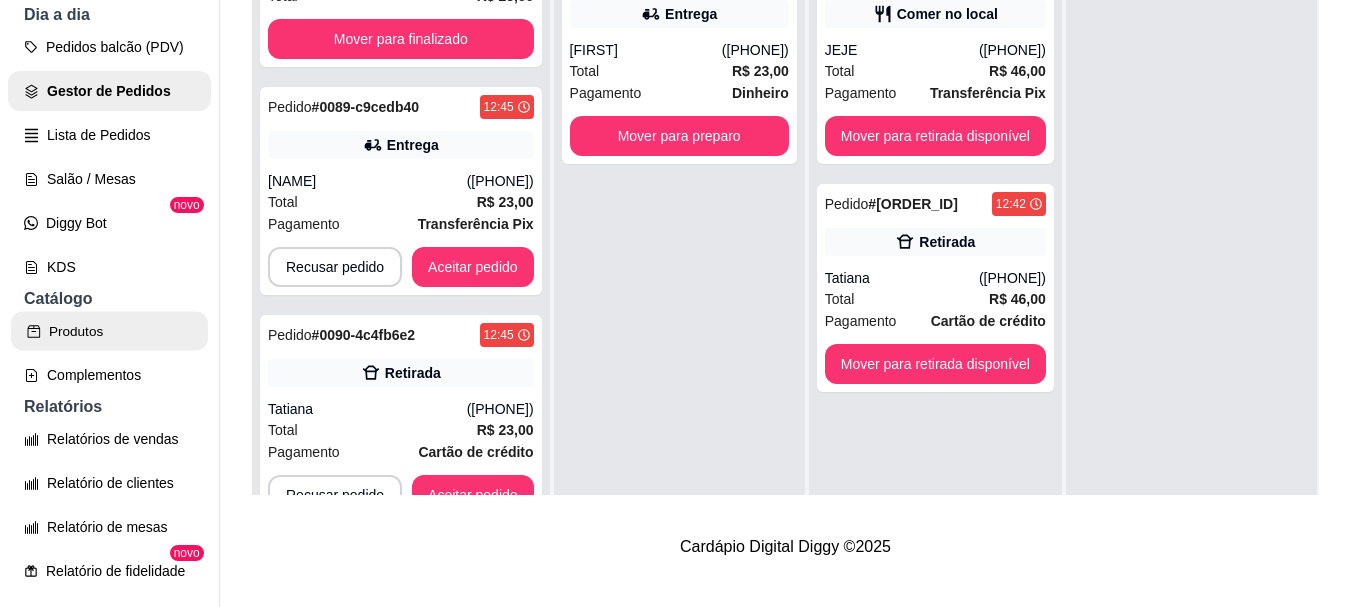 click on "Produtos" at bounding box center (109, 331) 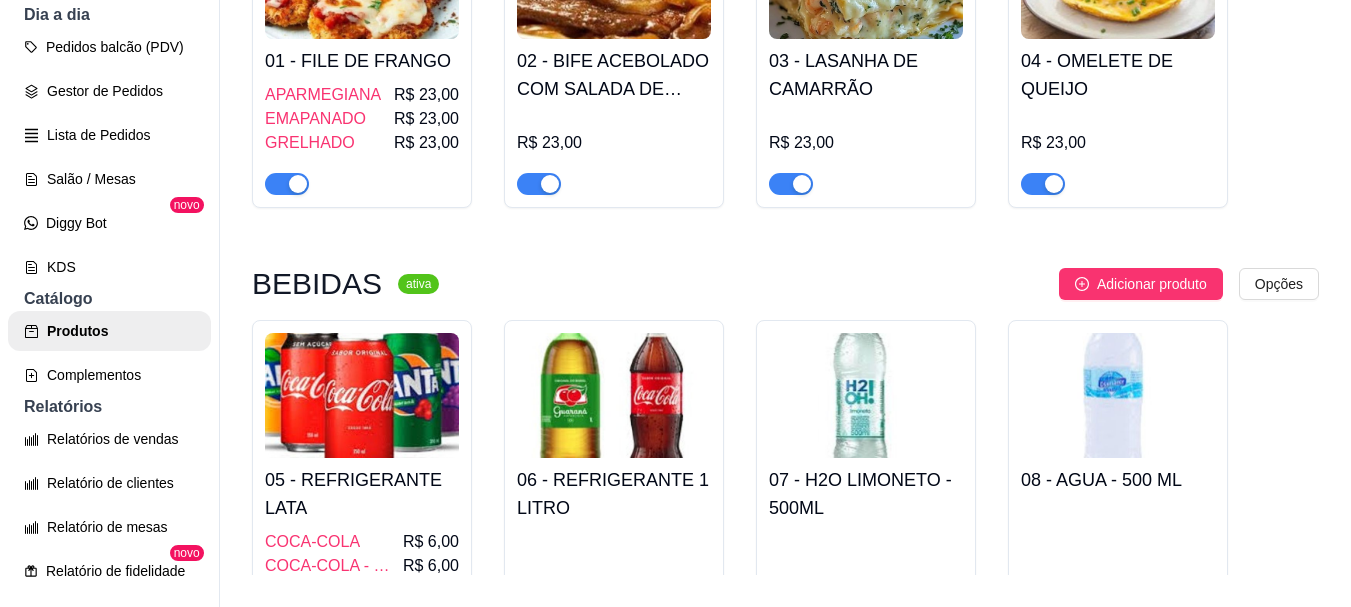 scroll, scrollTop: 0, scrollLeft: 0, axis: both 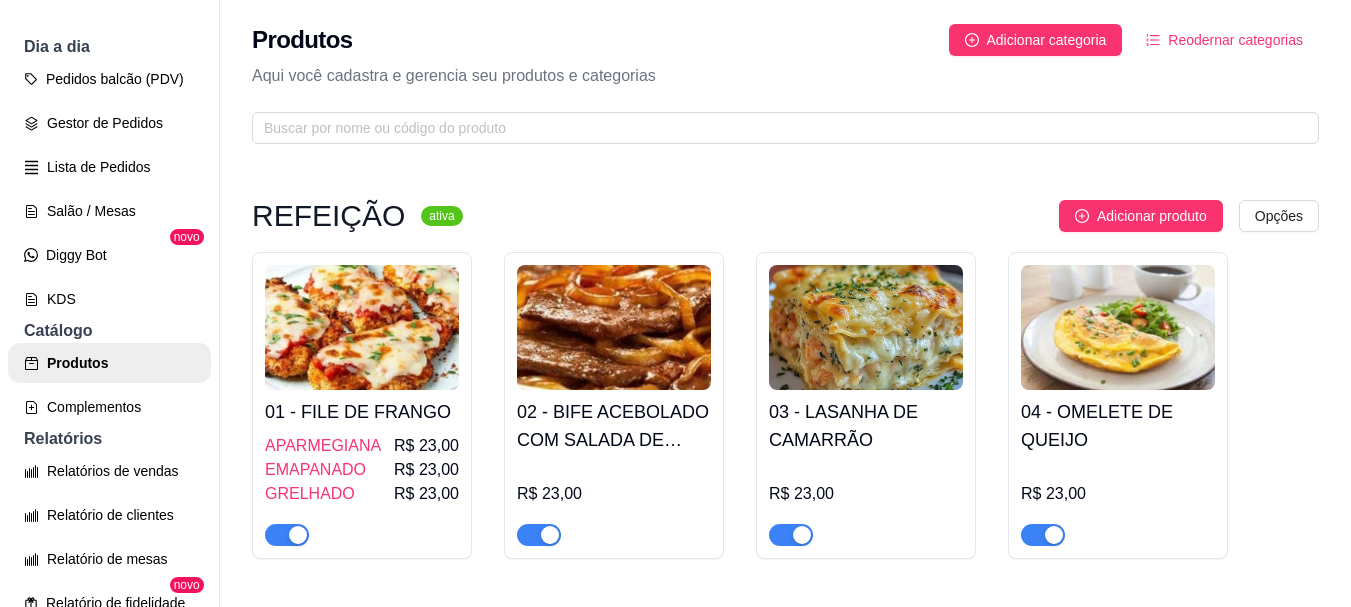 click at bounding box center [866, 327] 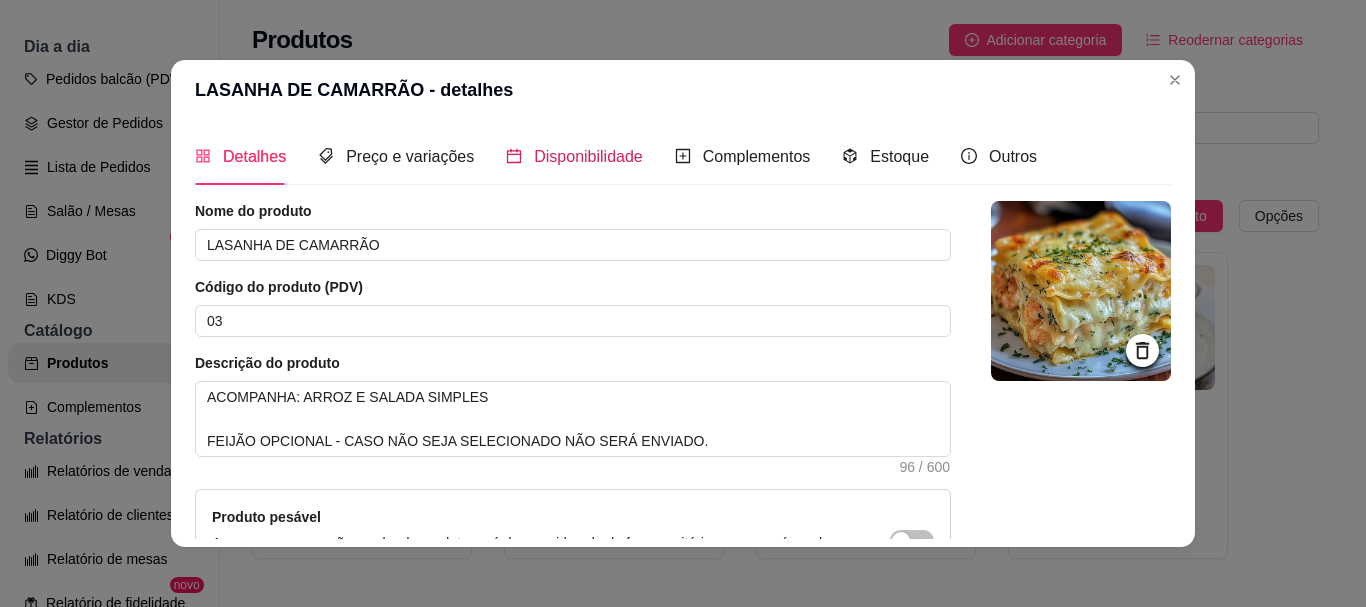 click on "Disponibilidade" at bounding box center [588, 156] 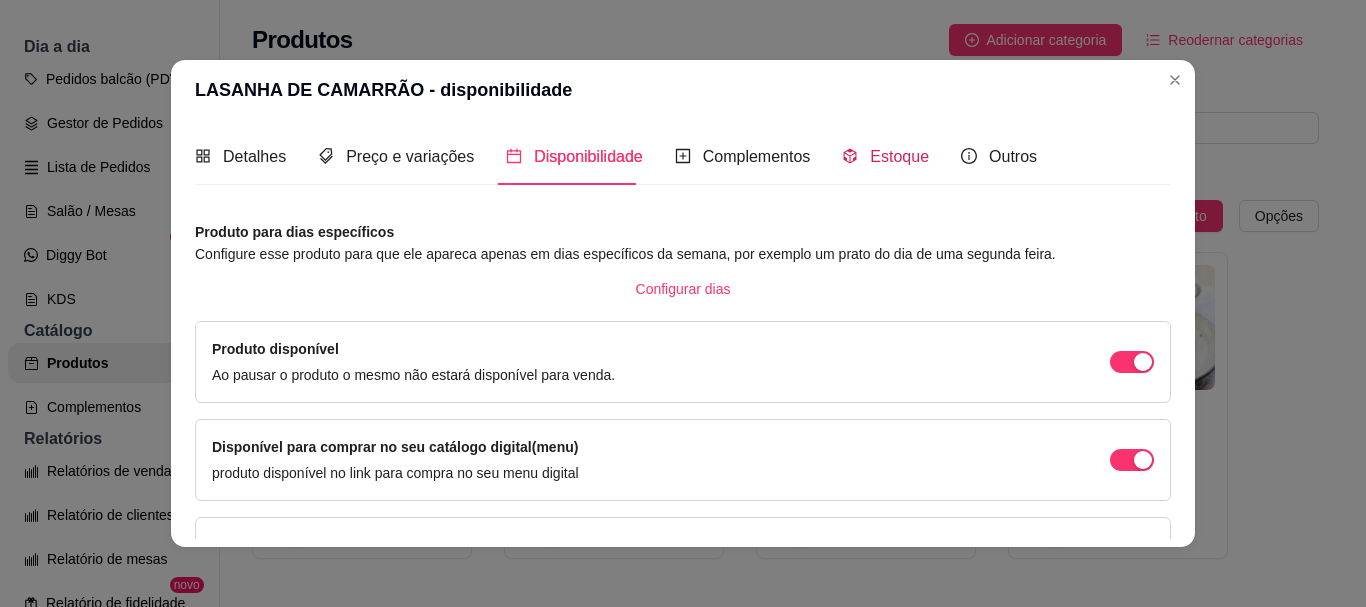 click on "Estoque" at bounding box center [899, 156] 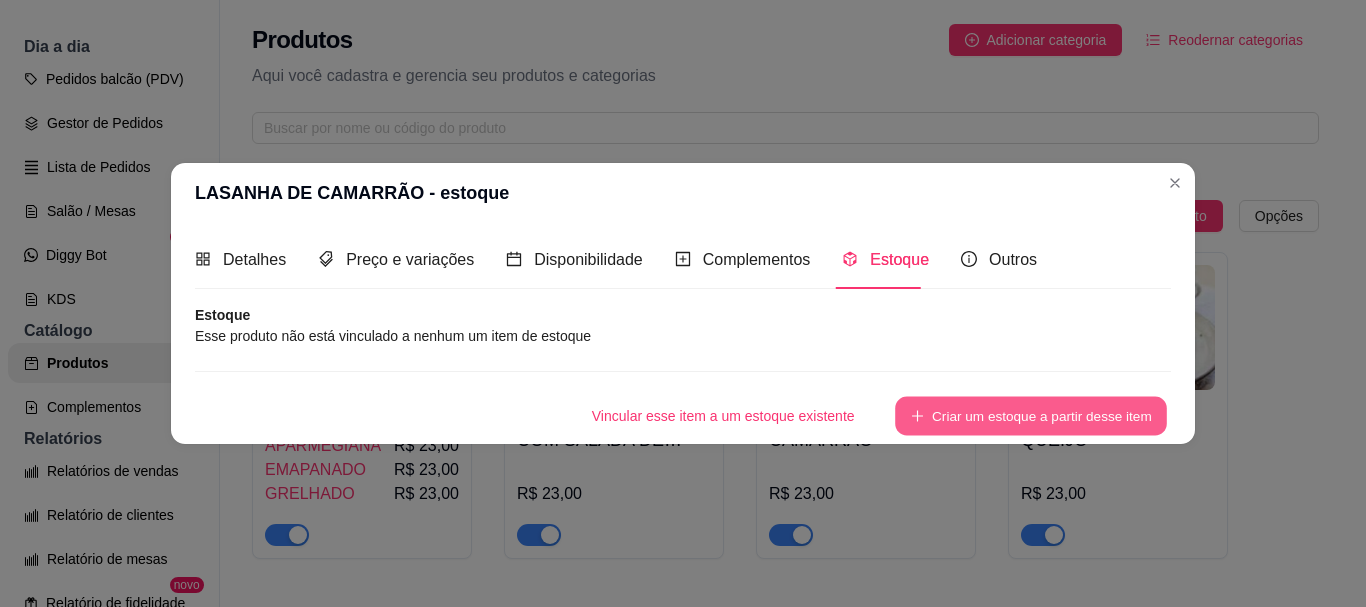 click on "Criar um estoque a partir desse item" at bounding box center (1031, 415) 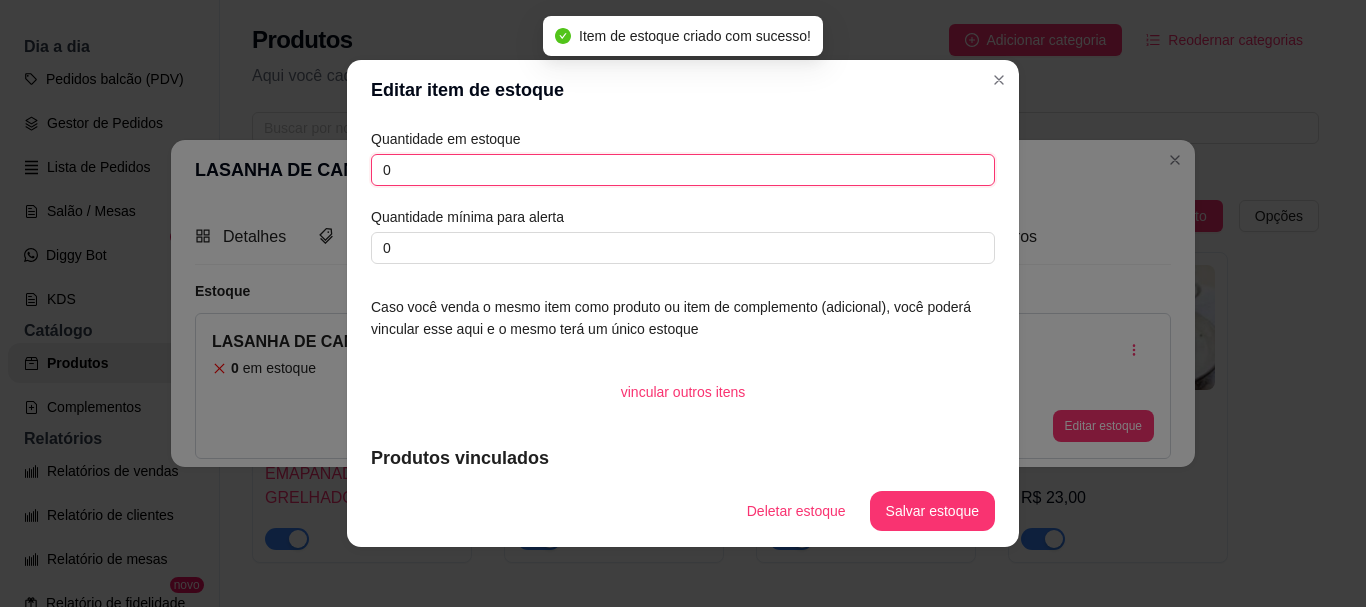 drag, startPoint x: 399, startPoint y: 181, endPoint x: 344, endPoint y: 178, distance: 55.081757 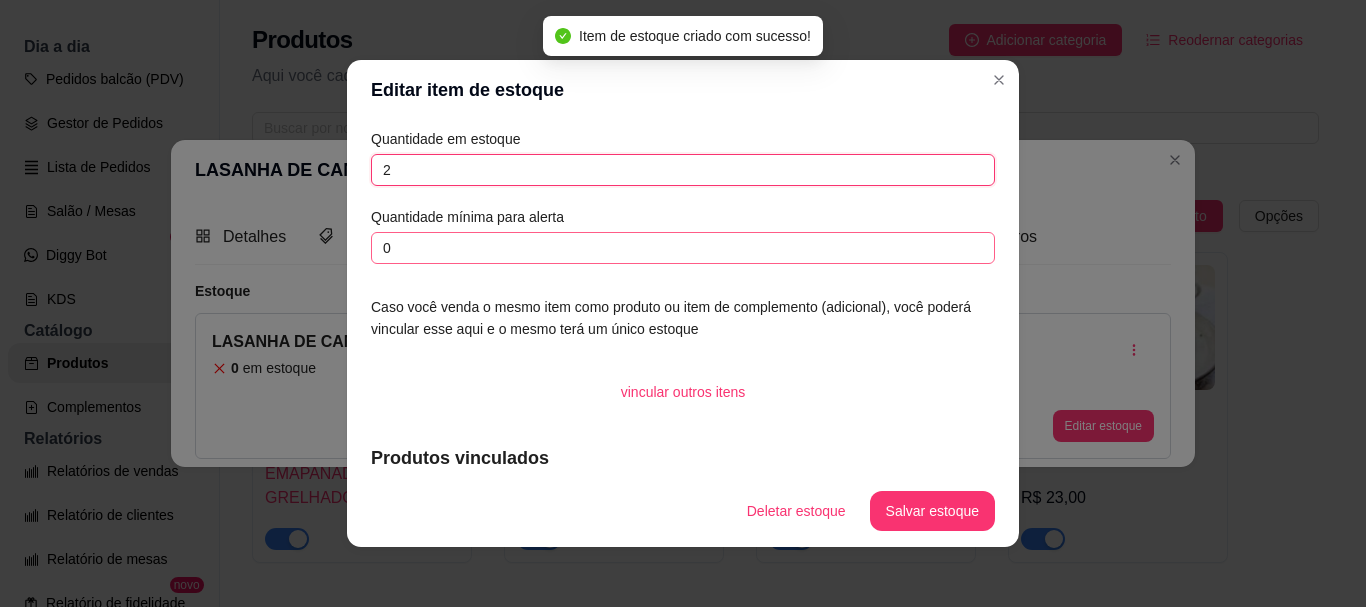 type on "2" 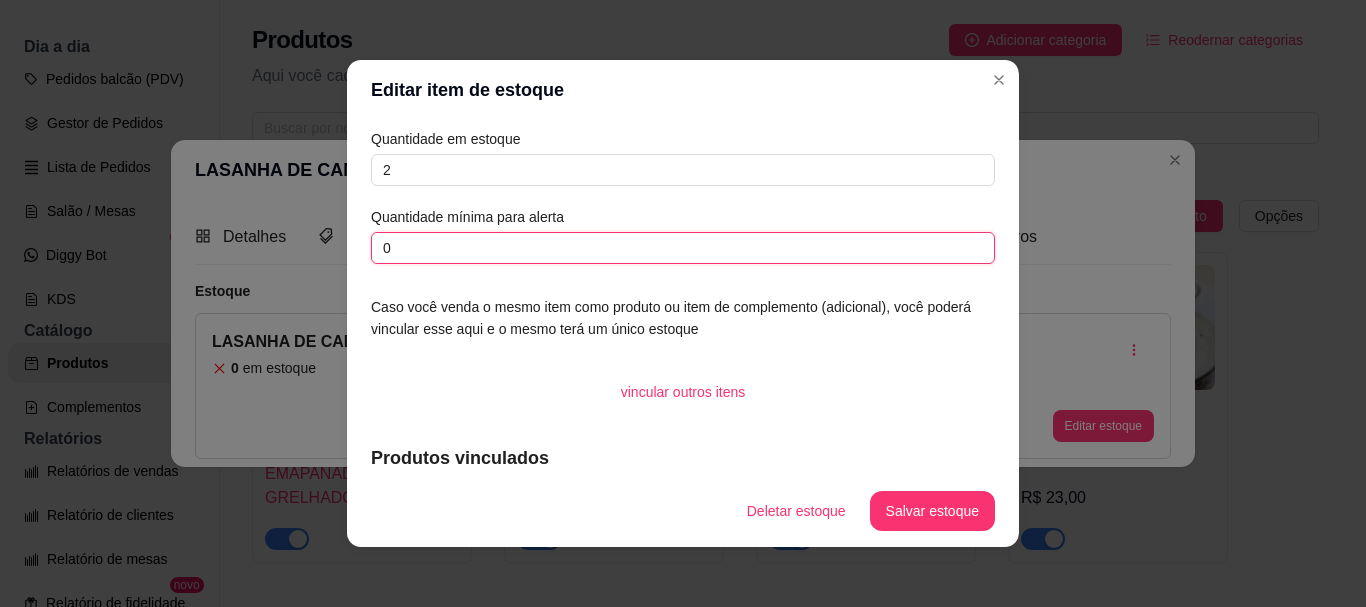 drag, startPoint x: 442, startPoint y: 247, endPoint x: 284, endPoint y: 228, distance: 159.1383 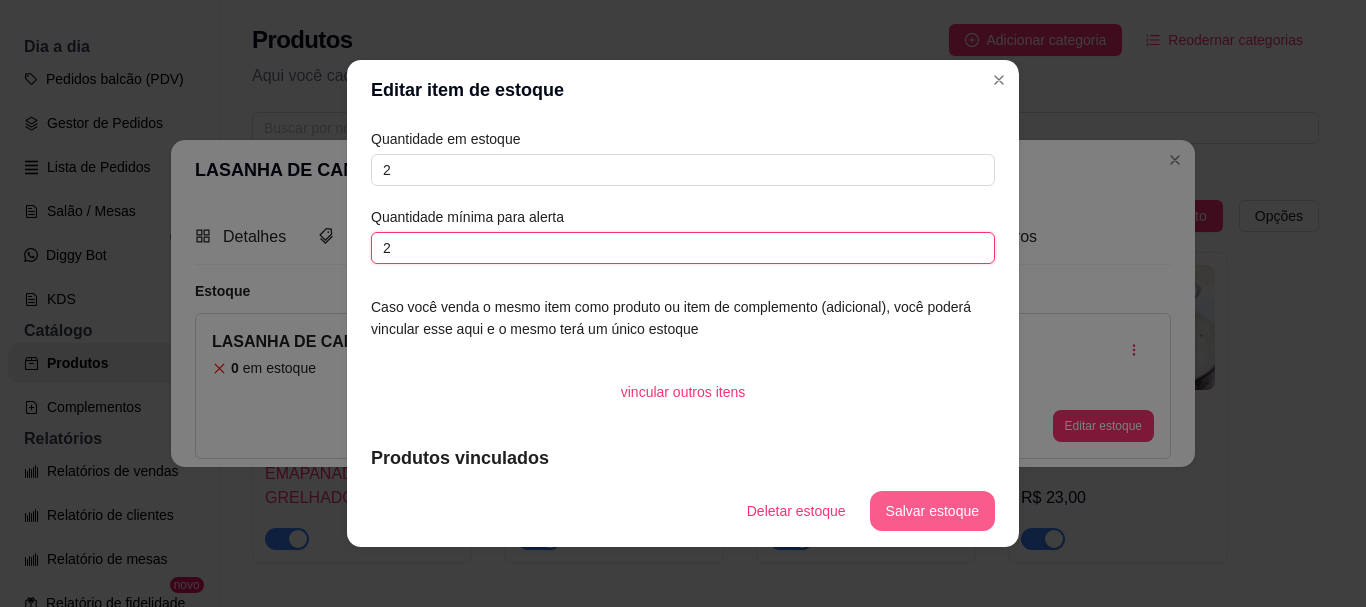 type on "2" 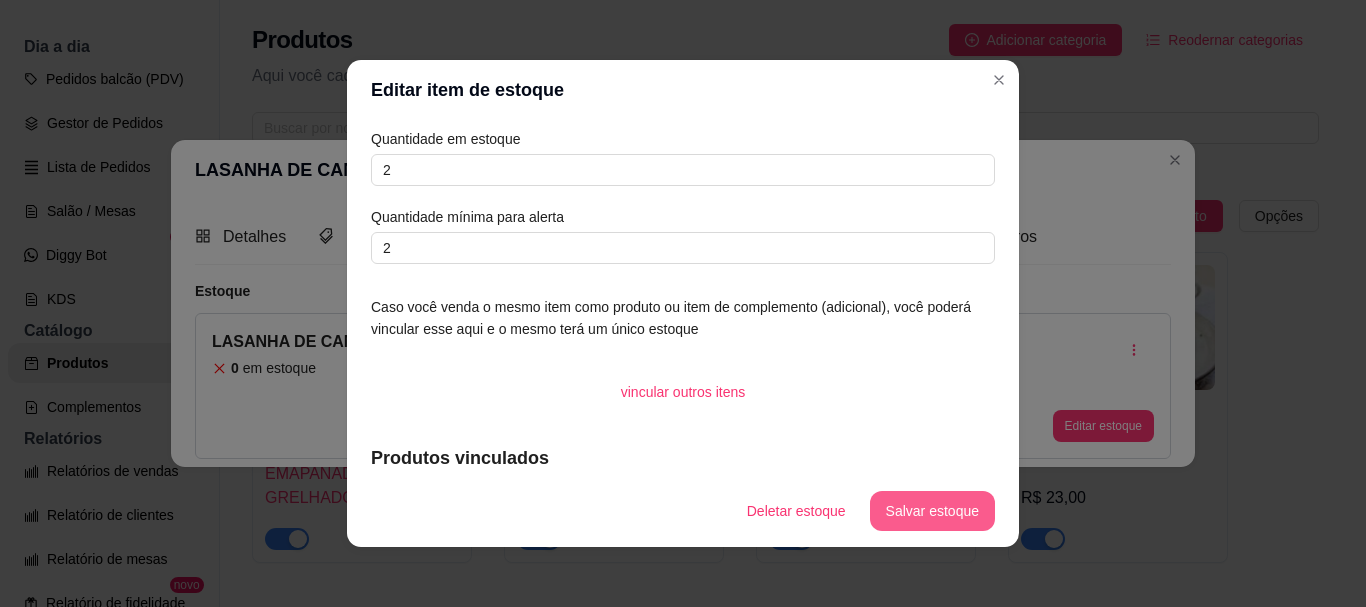 click on "Salvar estoque" at bounding box center [932, 511] 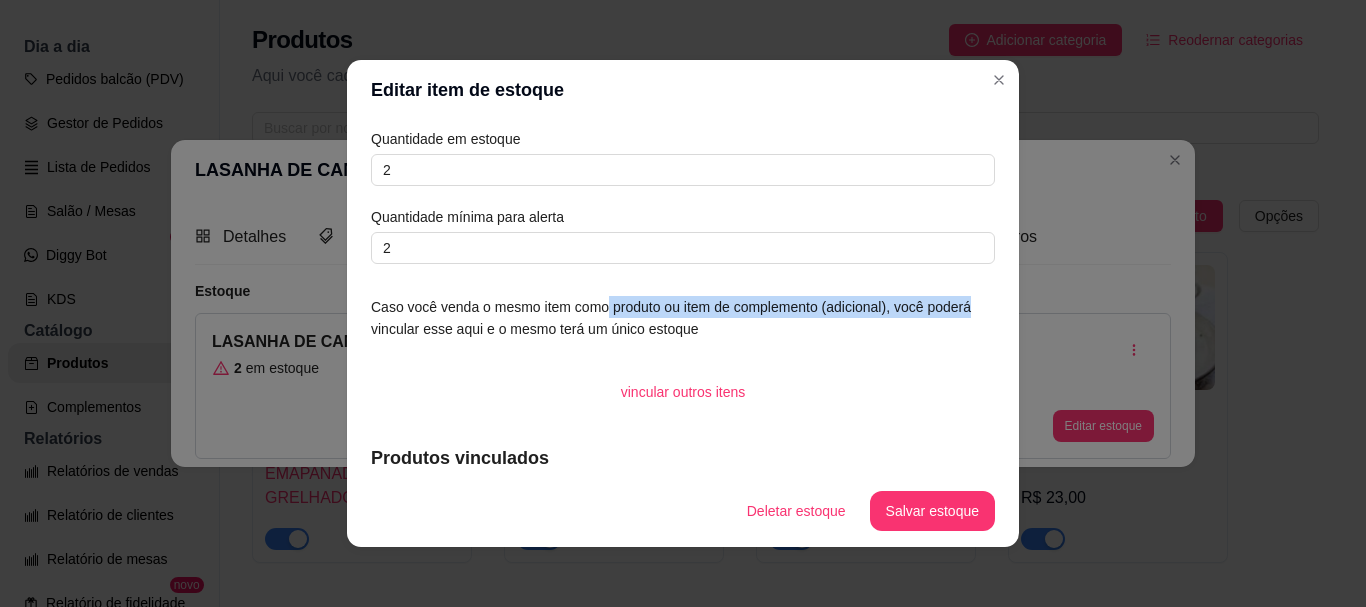 drag, startPoint x: 598, startPoint y: 313, endPoint x: 980, endPoint y: 300, distance: 382.22113 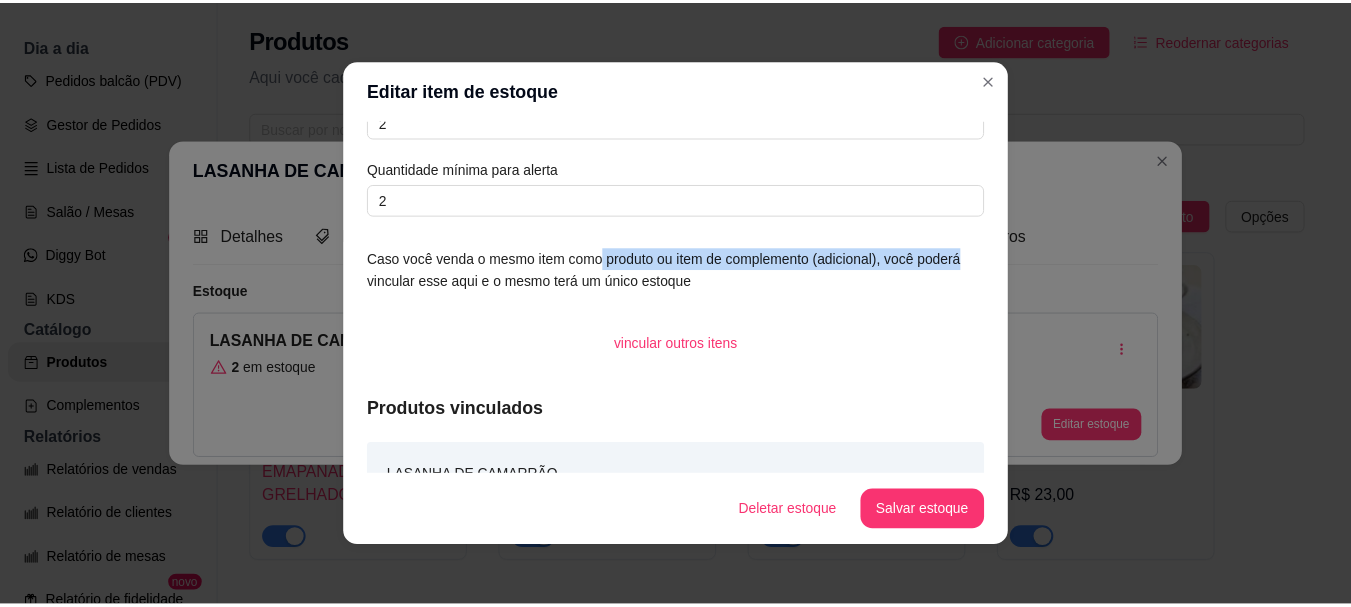 scroll, scrollTop: 87, scrollLeft: 0, axis: vertical 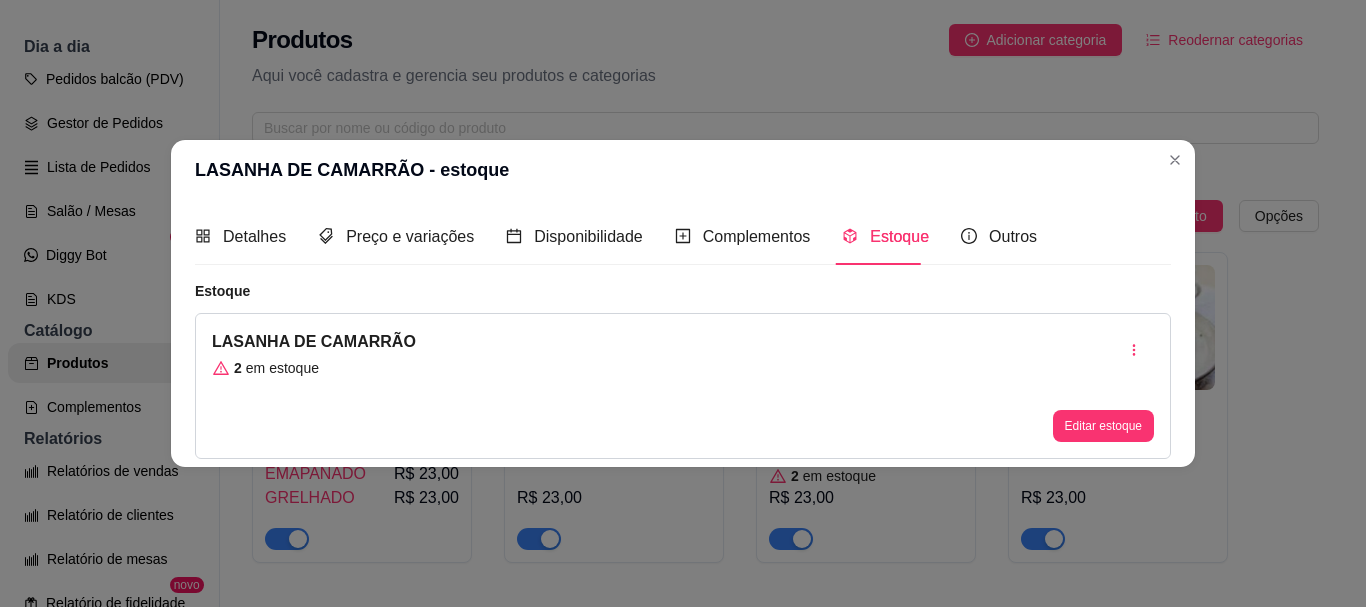 click on "LASANHA DE CAMARRÃO - estoque" at bounding box center (683, 170) 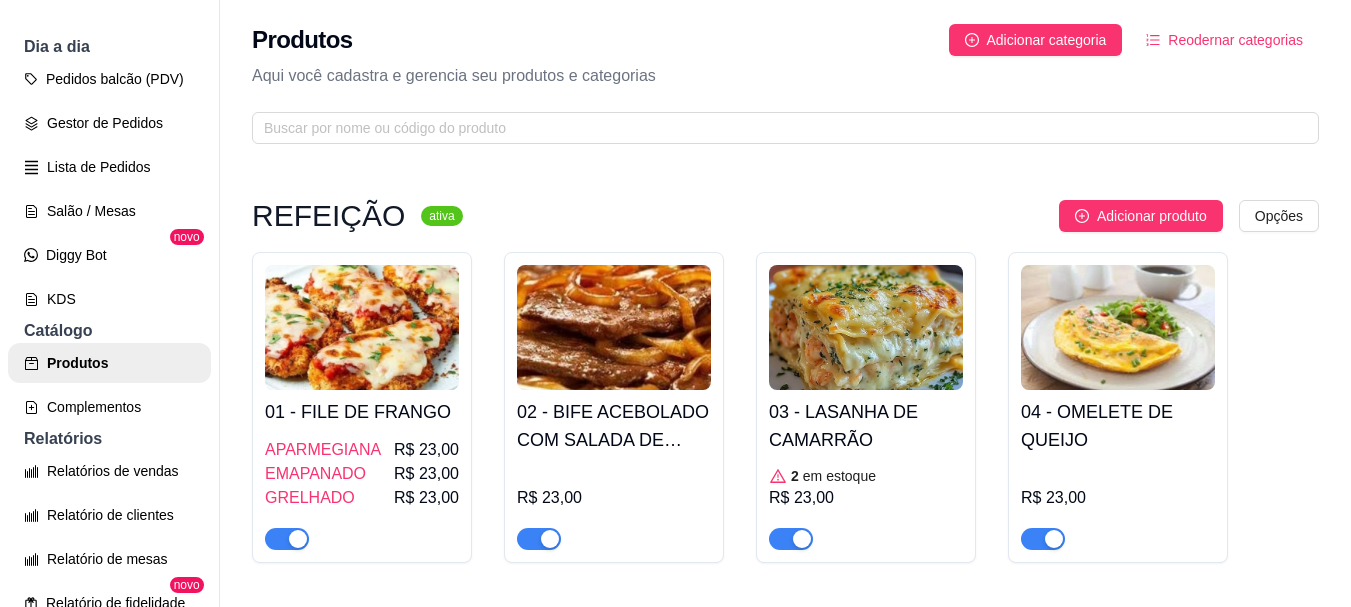 click at bounding box center (791, 539) 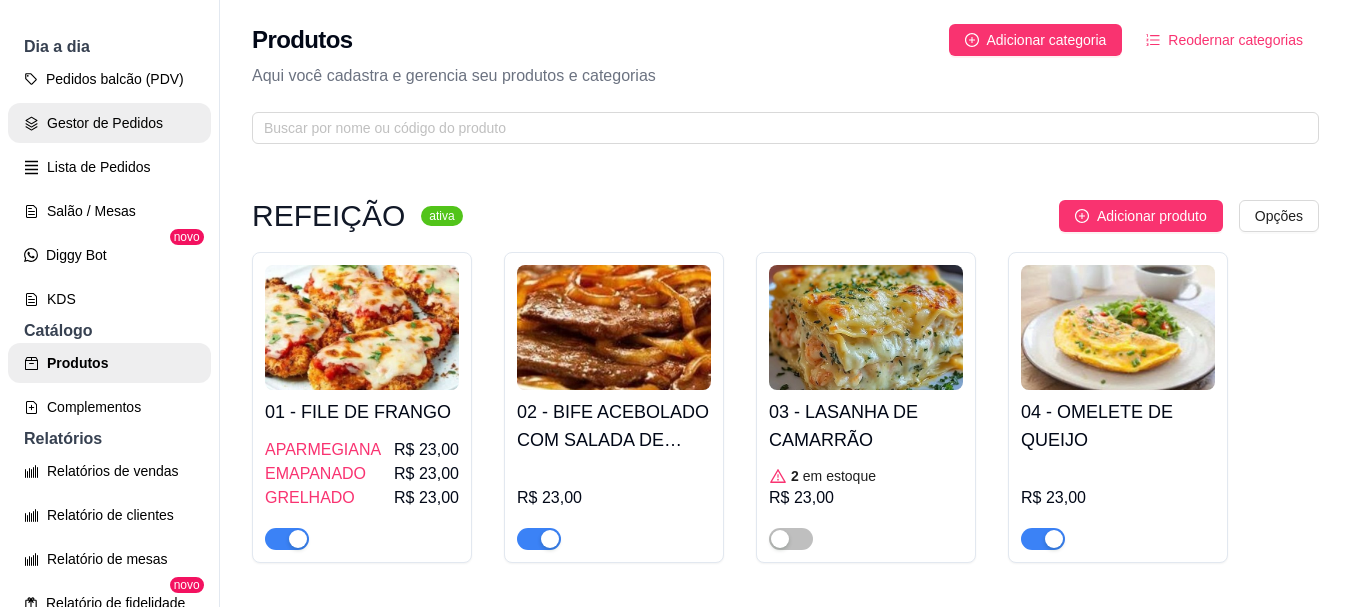 click on "Gestor de Pedidos" at bounding box center (109, 123) 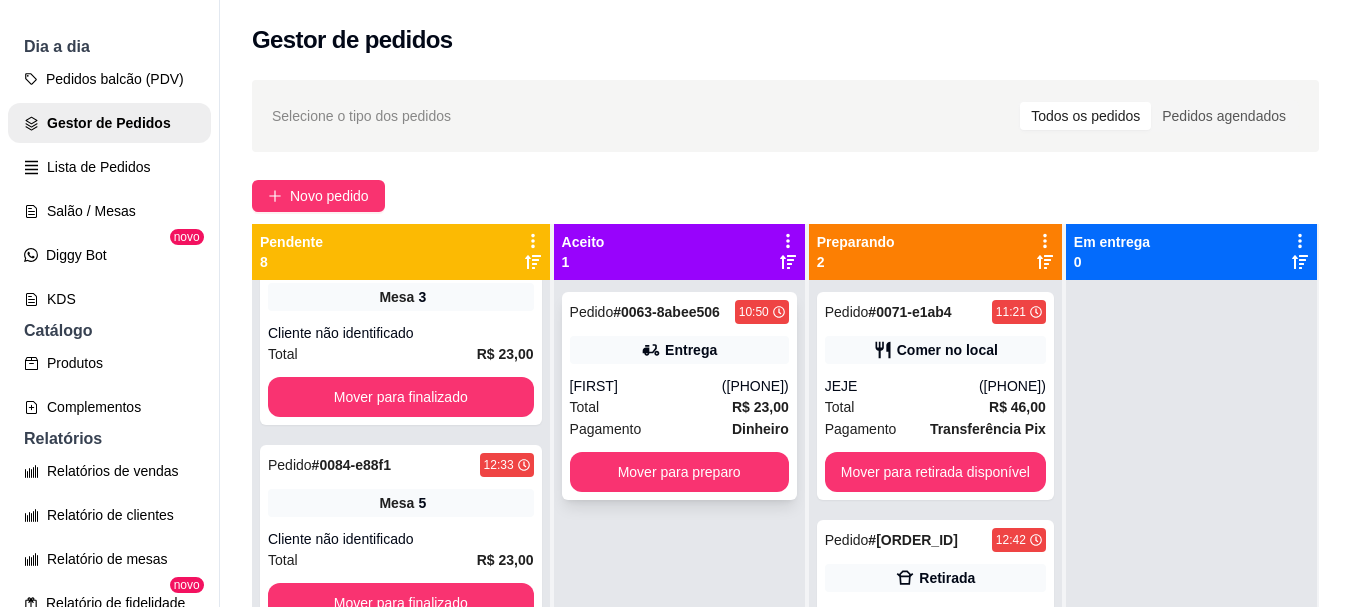 scroll, scrollTop: 100, scrollLeft: 0, axis: vertical 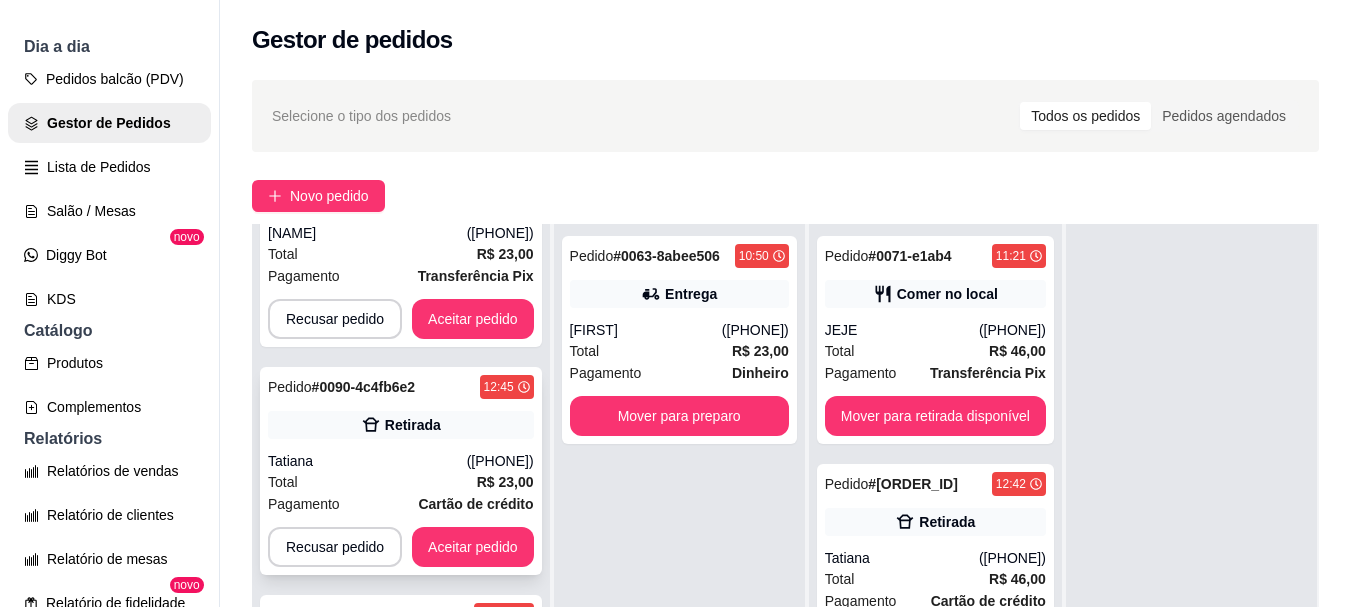click on "Total R$ 23,00" at bounding box center [401, 482] 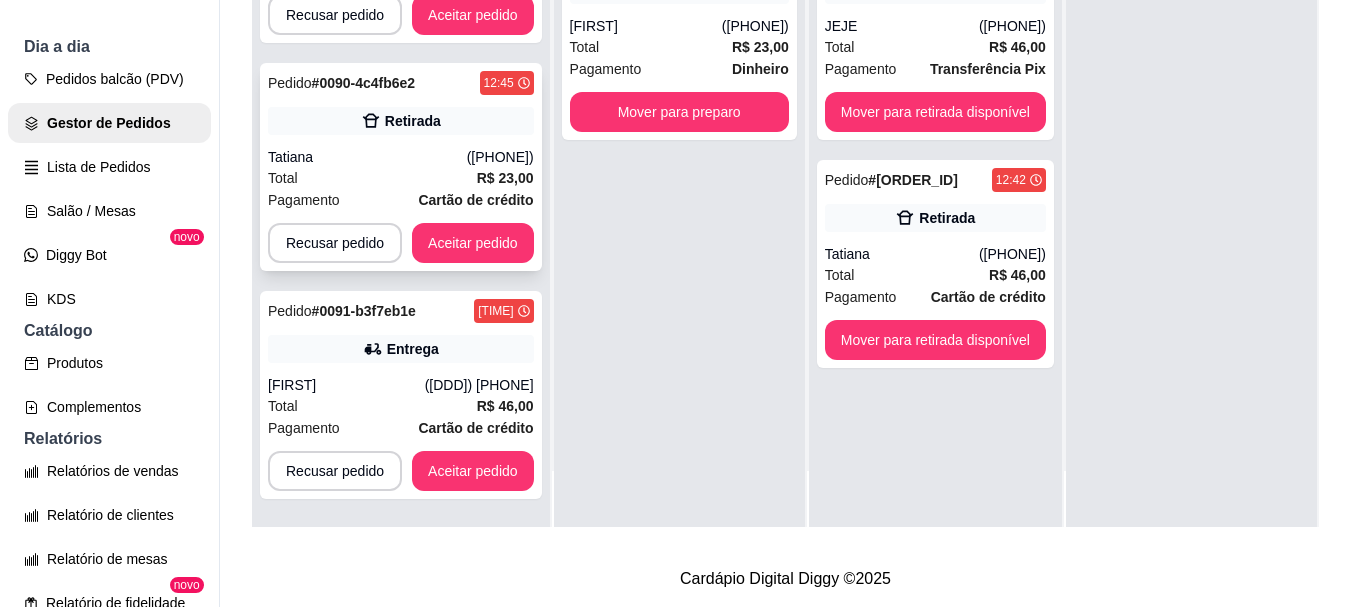 scroll, scrollTop: 319, scrollLeft: 0, axis: vertical 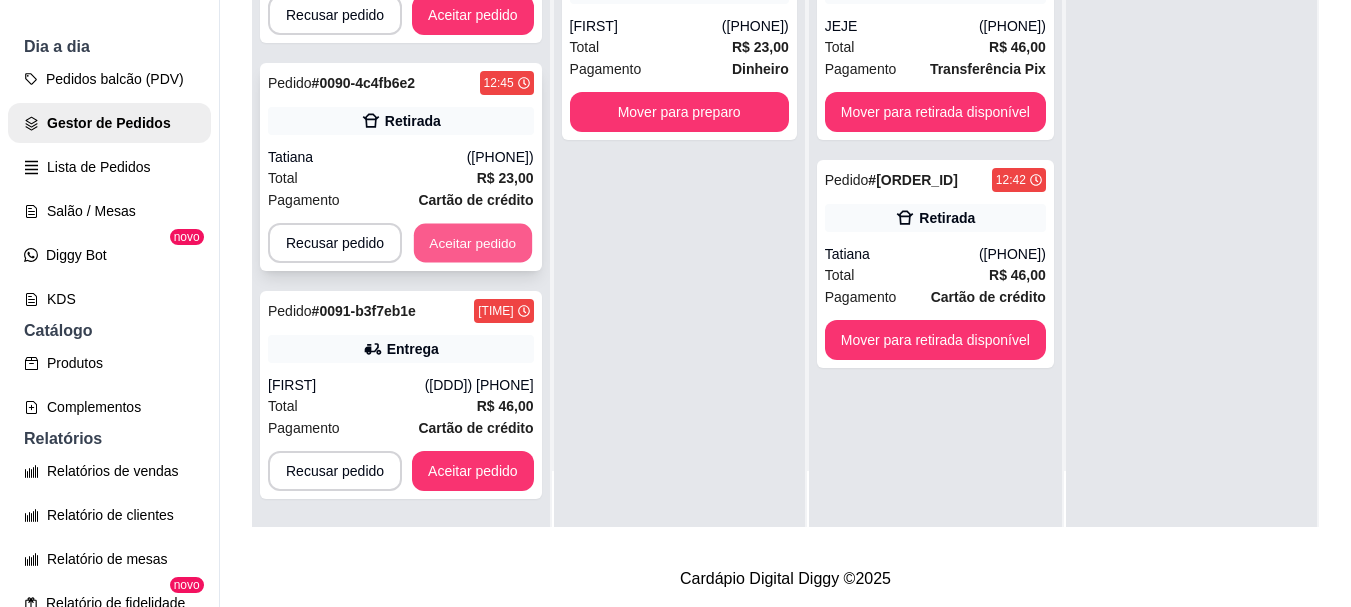 click on "Aceitar pedido" at bounding box center [473, 243] 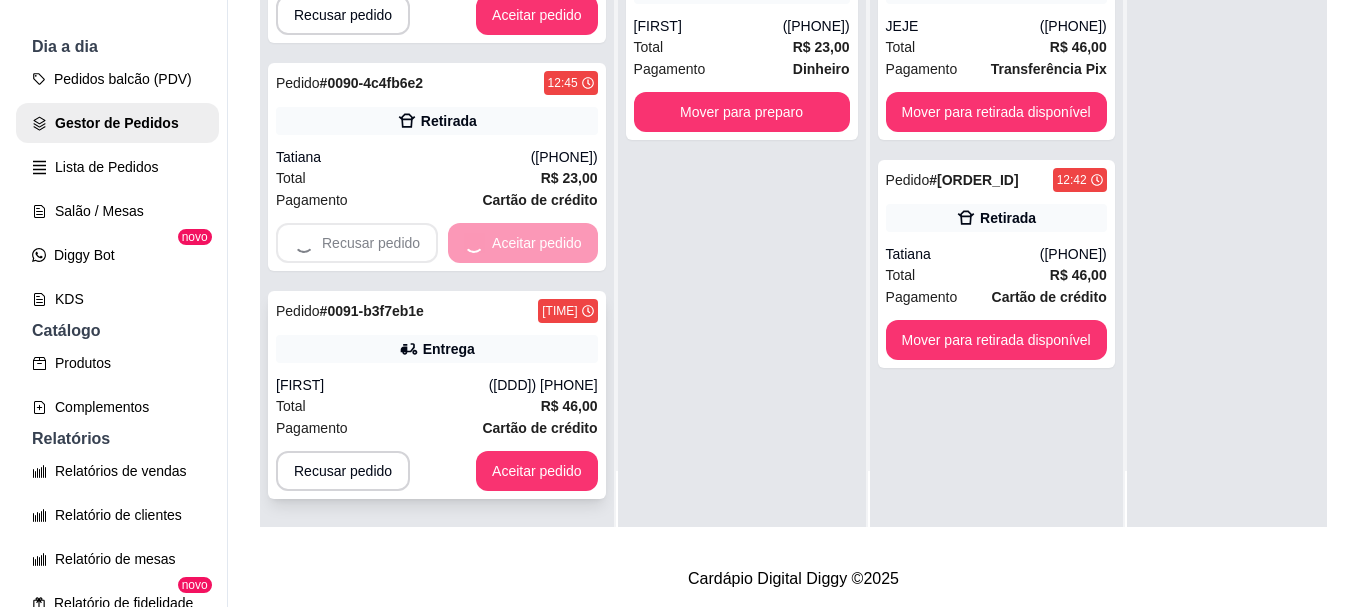 scroll, scrollTop: 899, scrollLeft: 0, axis: vertical 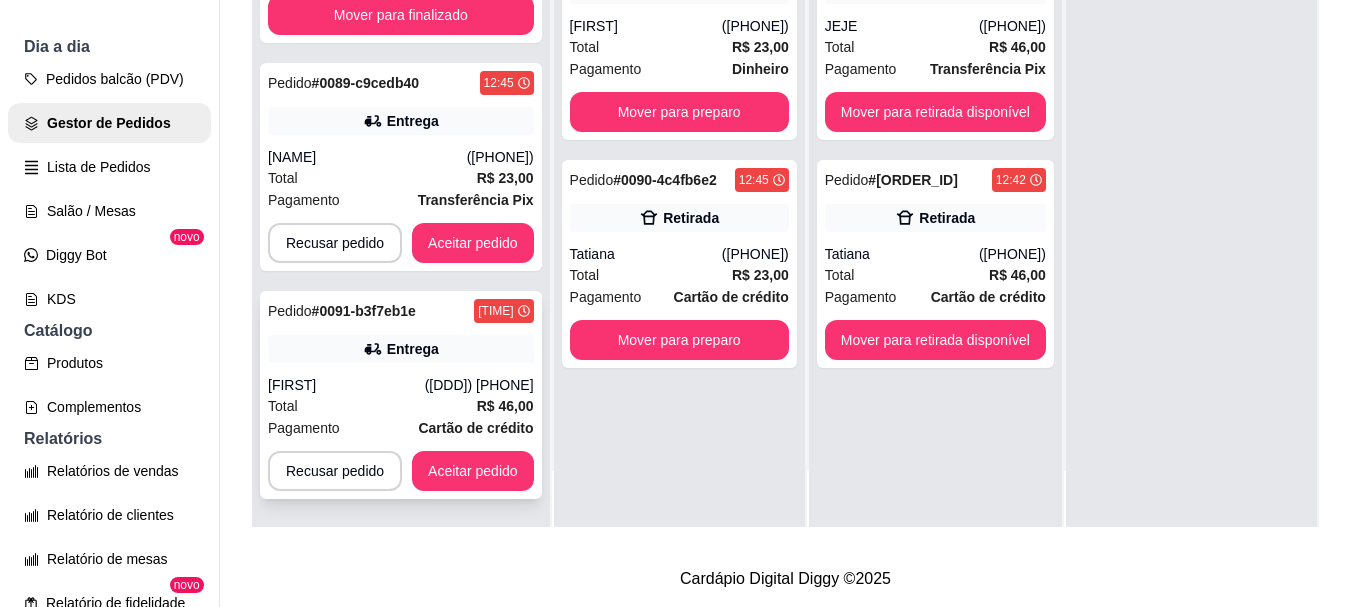 click on "R$ 46,00" at bounding box center (505, 406) 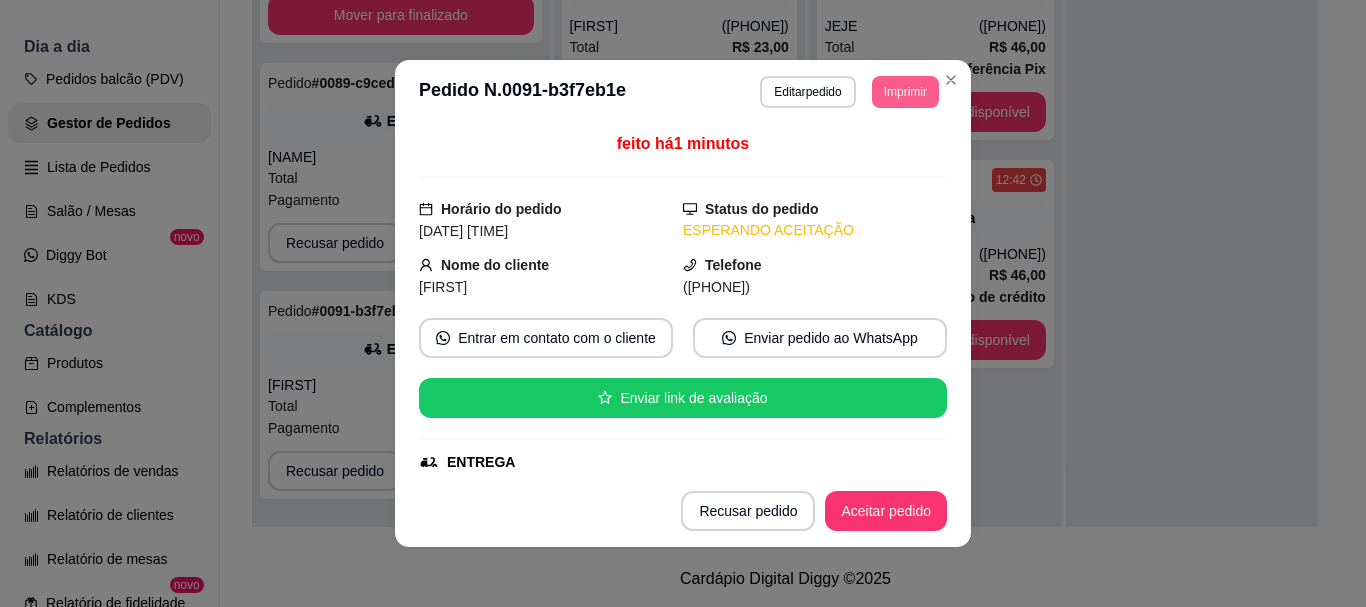 click on "Imprimir" at bounding box center (905, 92) 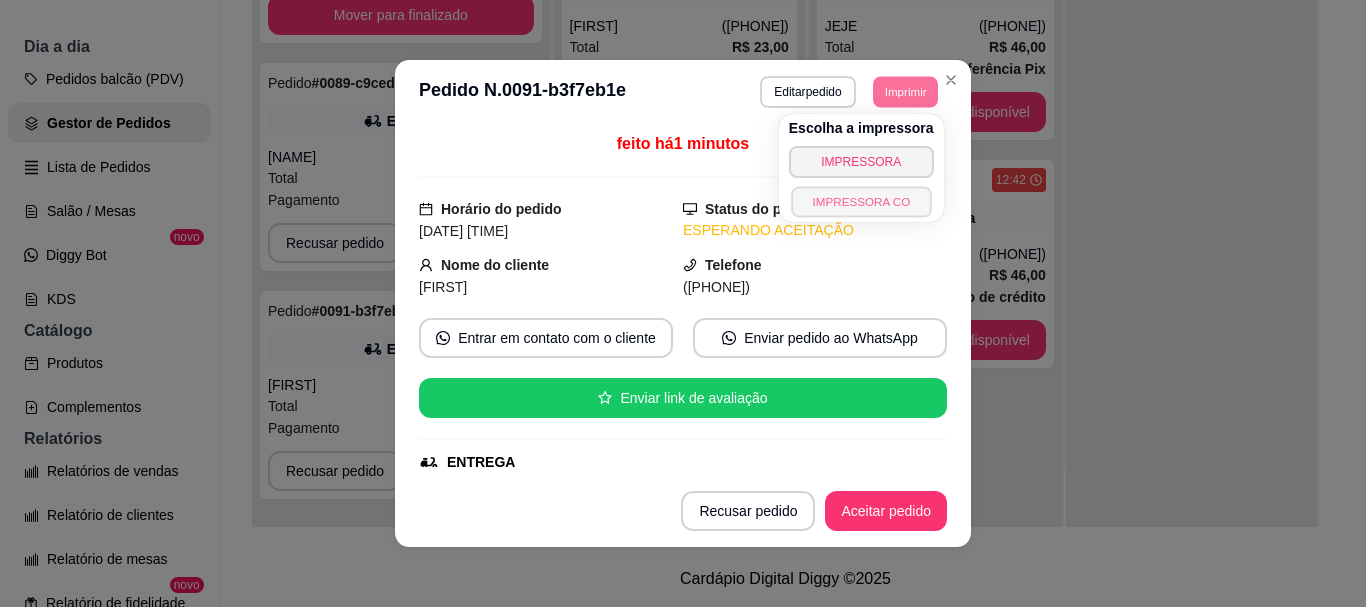 click on "IMPRESSORA CO" at bounding box center [861, 201] 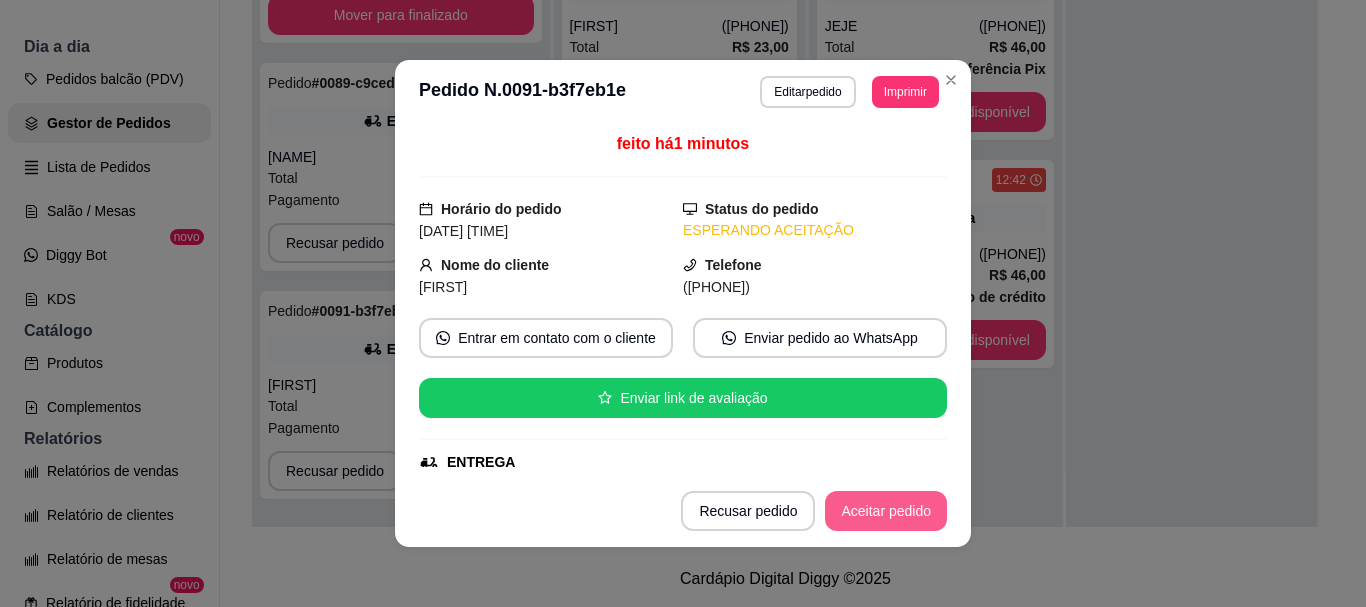 click on "Aceitar pedido" at bounding box center [886, 511] 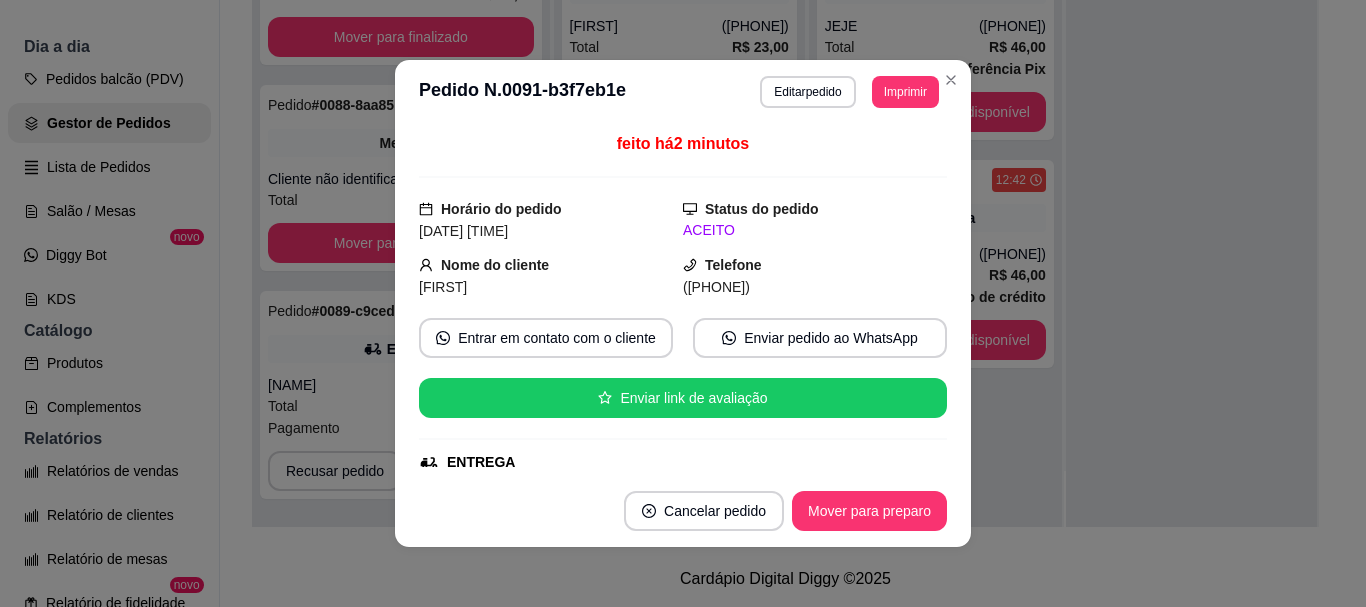 scroll, scrollTop: 671, scrollLeft: 0, axis: vertical 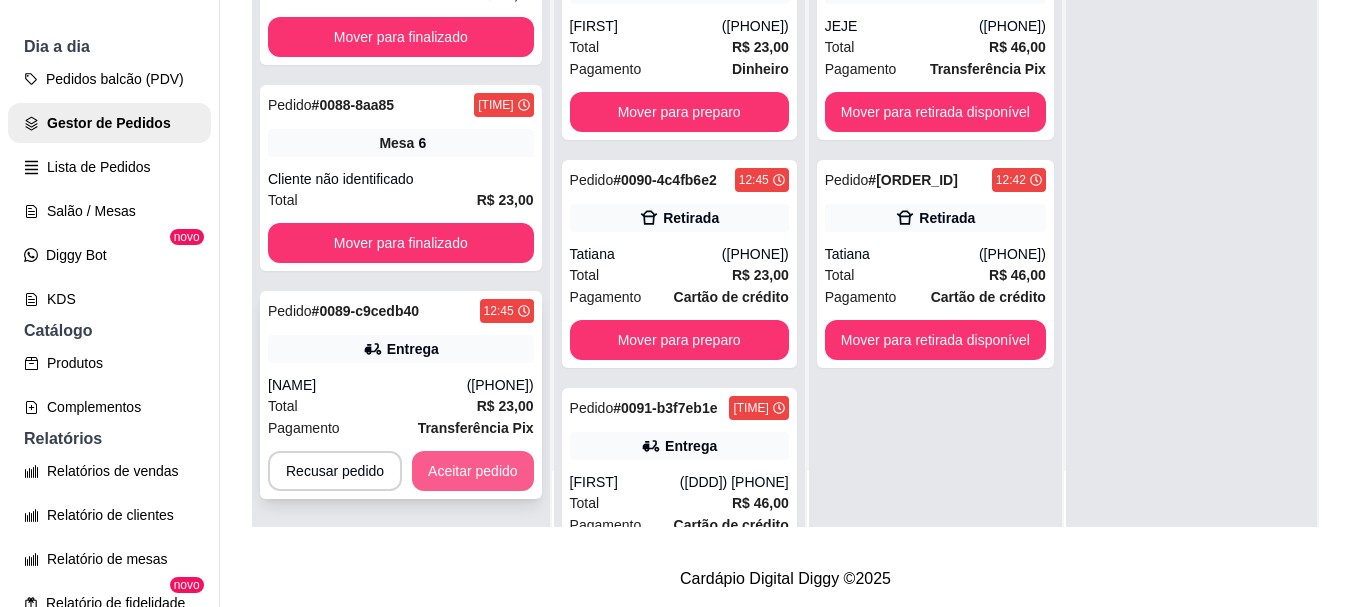 click on "Aceitar pedido" at bounding box center [473, 471] 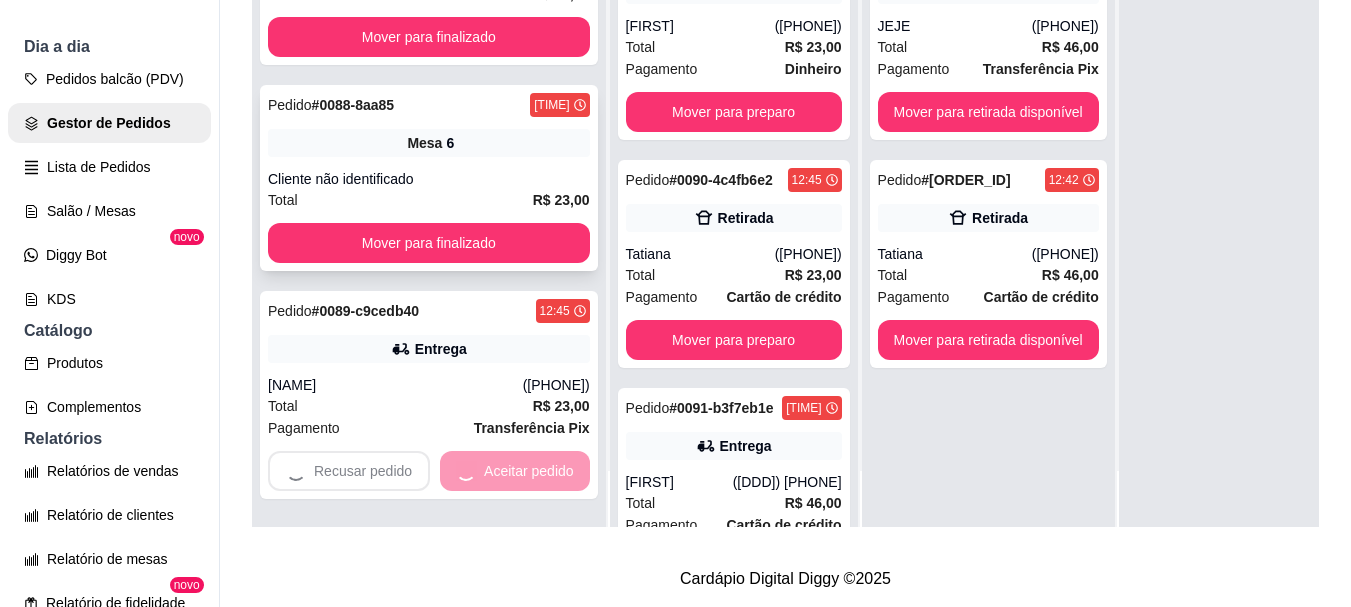 scroll, scrollTop: 443, scrollLeft: 0, axis: vertical 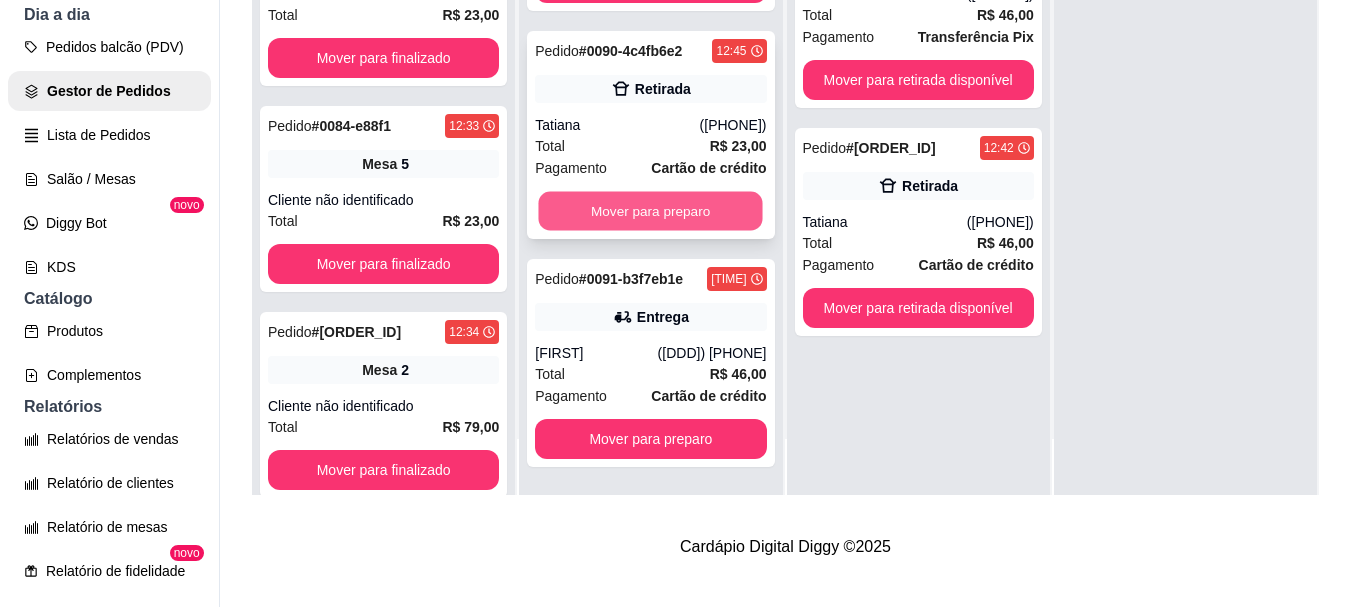 click on "Mover para preparo" at bounding box center [651, 211] 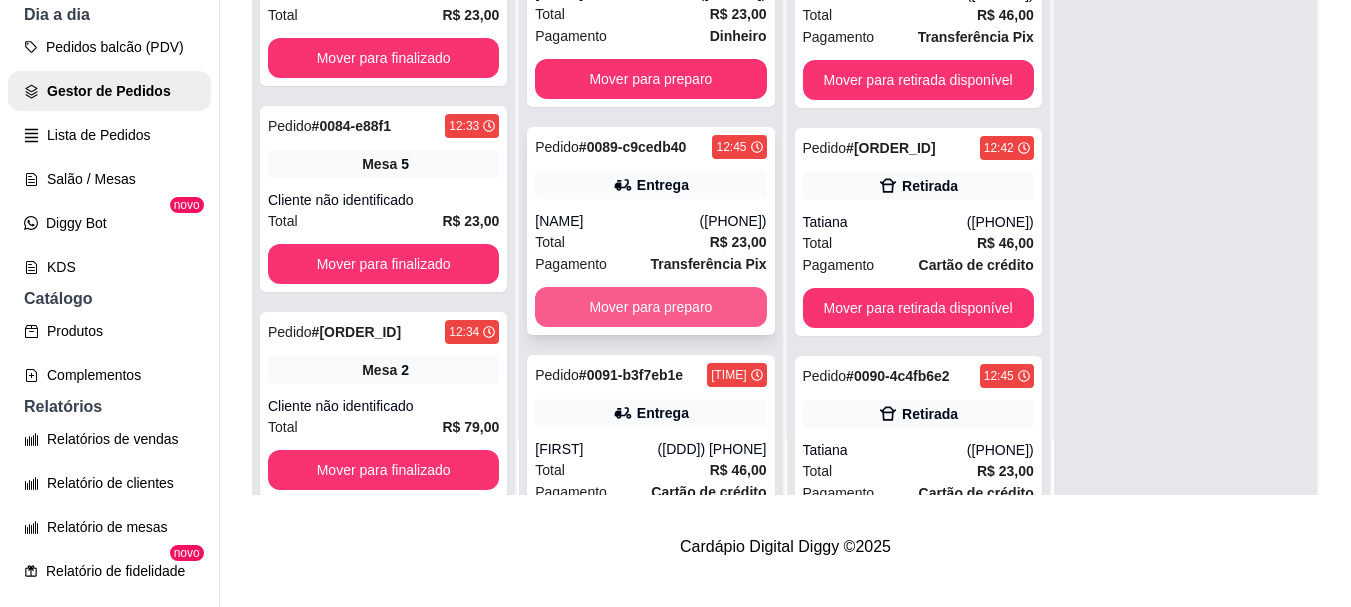 scroll, scrollTop: 0, scrollLeft: 0, axis: both 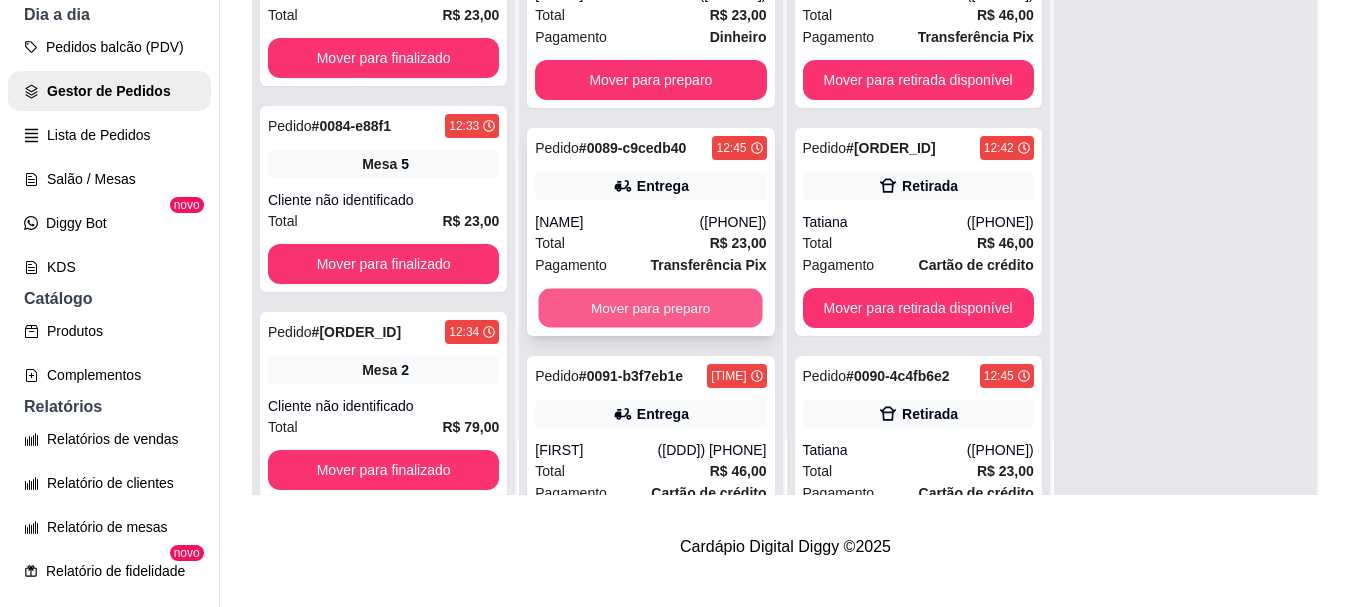 click on "Mover para preparo" at bounding box center (651, 308) 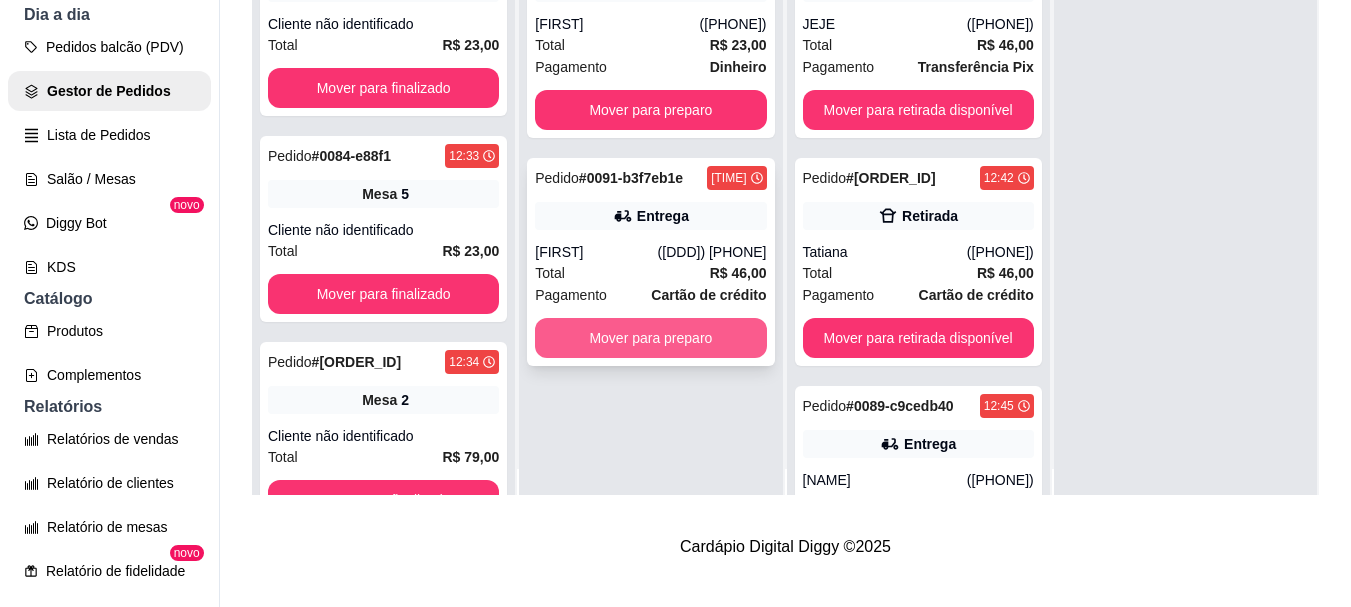scroll, scrollTop: 0, scrollLeft: 0, axis: both 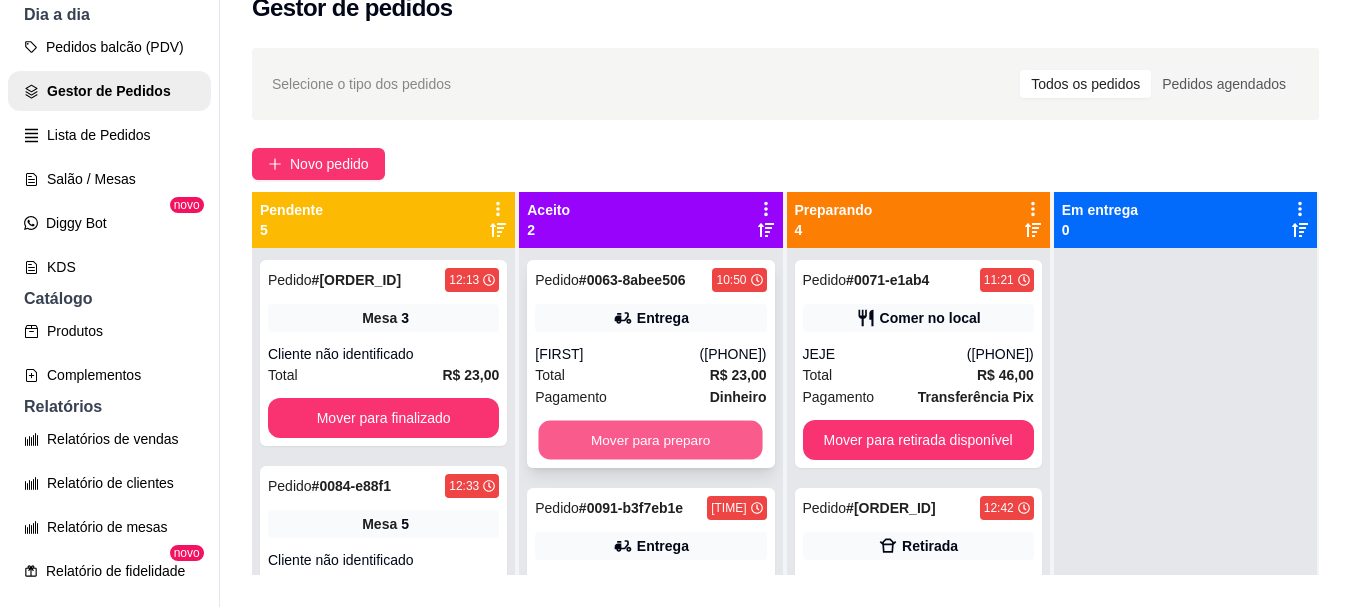 click on "Mover para preparo" at bounding box center (651, 440) 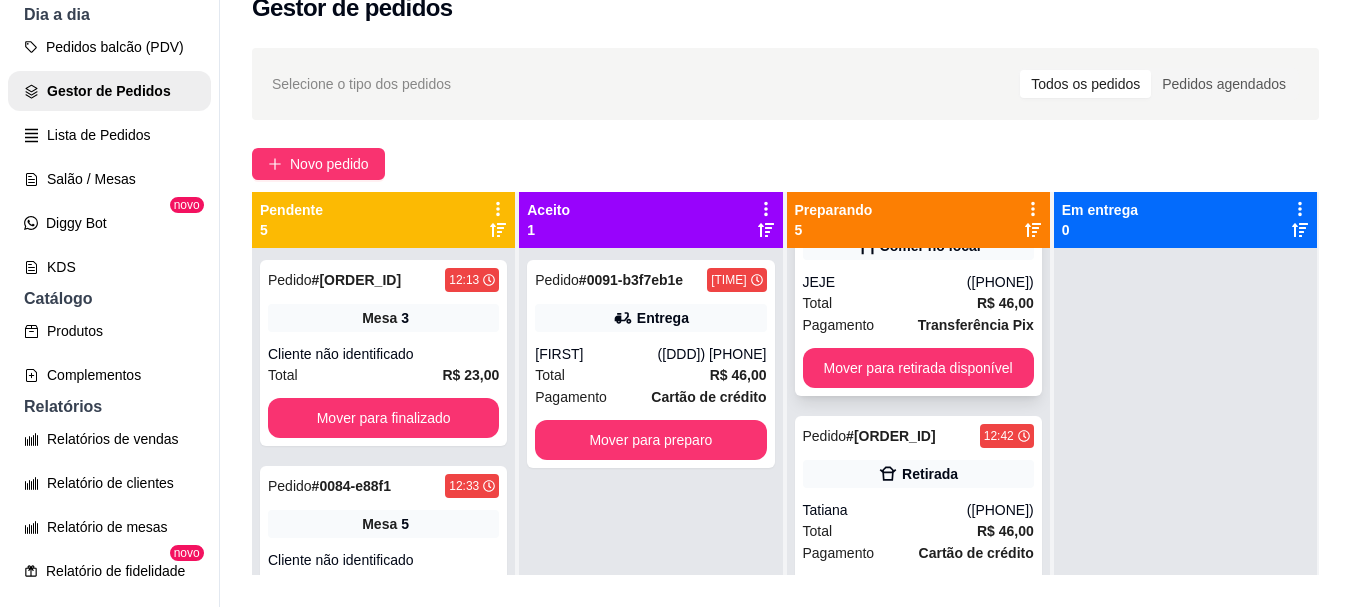 scroll, scrollTop: 553, scrollLeft: 0, axis: vertical 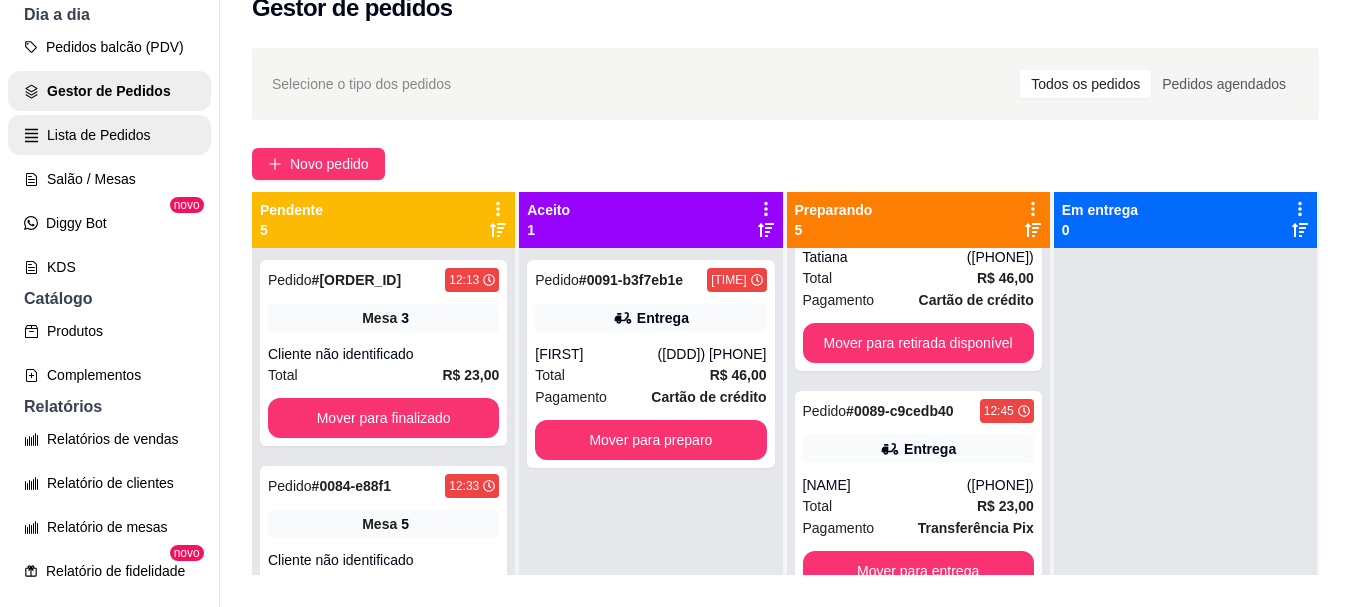 click on "Lista de Pedidos" at bounding box center [109, 135] 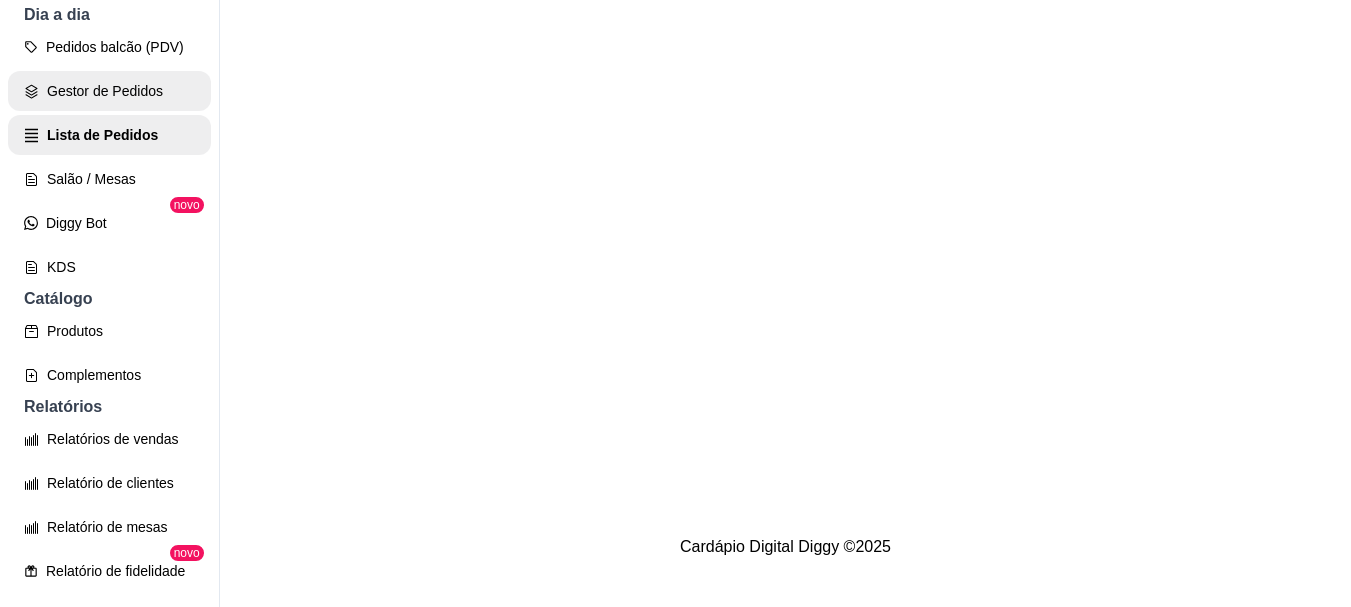 scroll, scrollTop: 0, scrollLeft: 0, axis: both 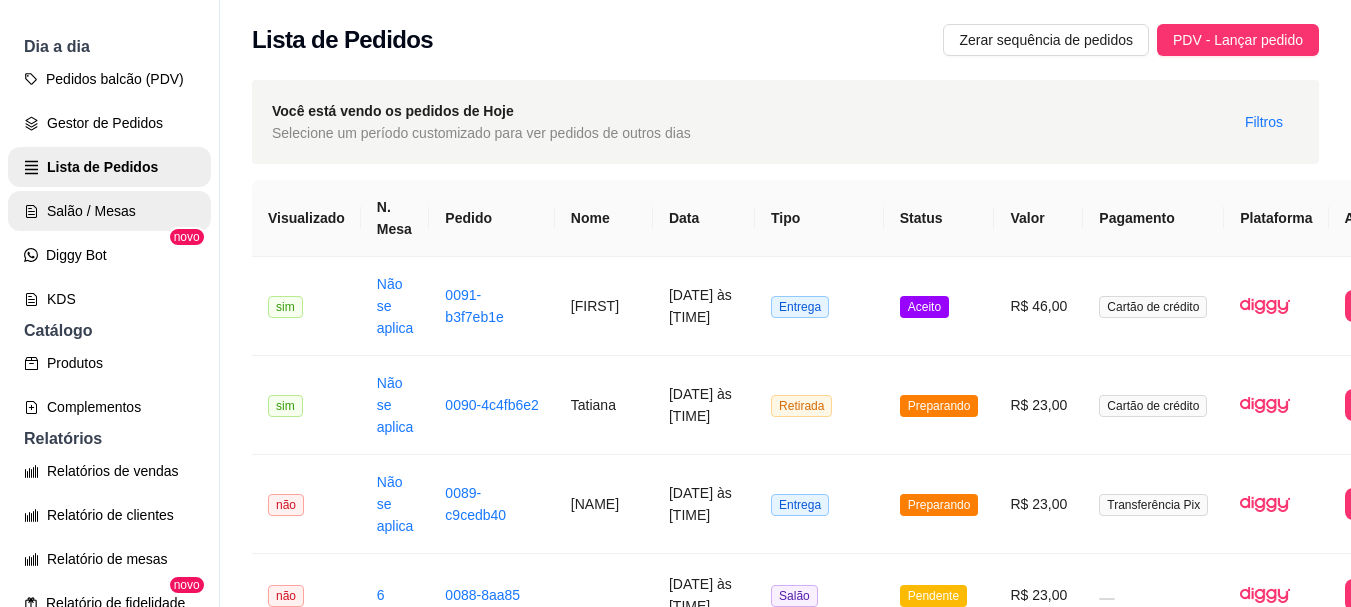 click on "Salão / Mesas" at bounding box center (109, 211) 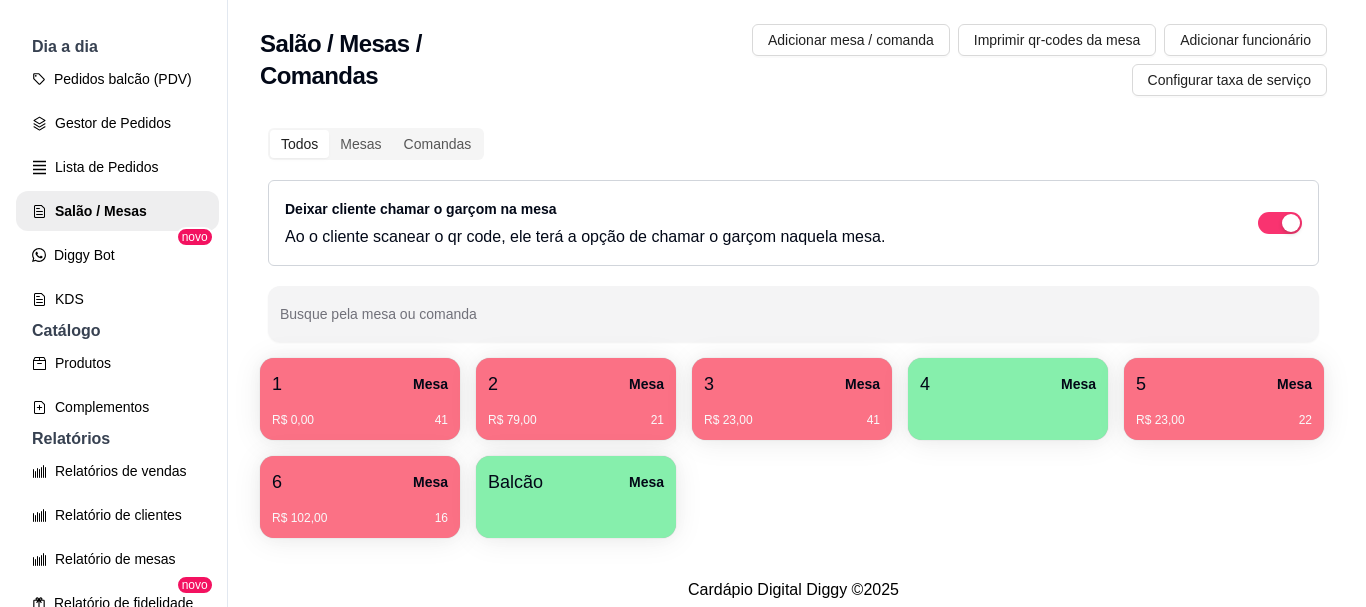scroll, scrollTop: 26, scrollLeft: 0, axis: vertical 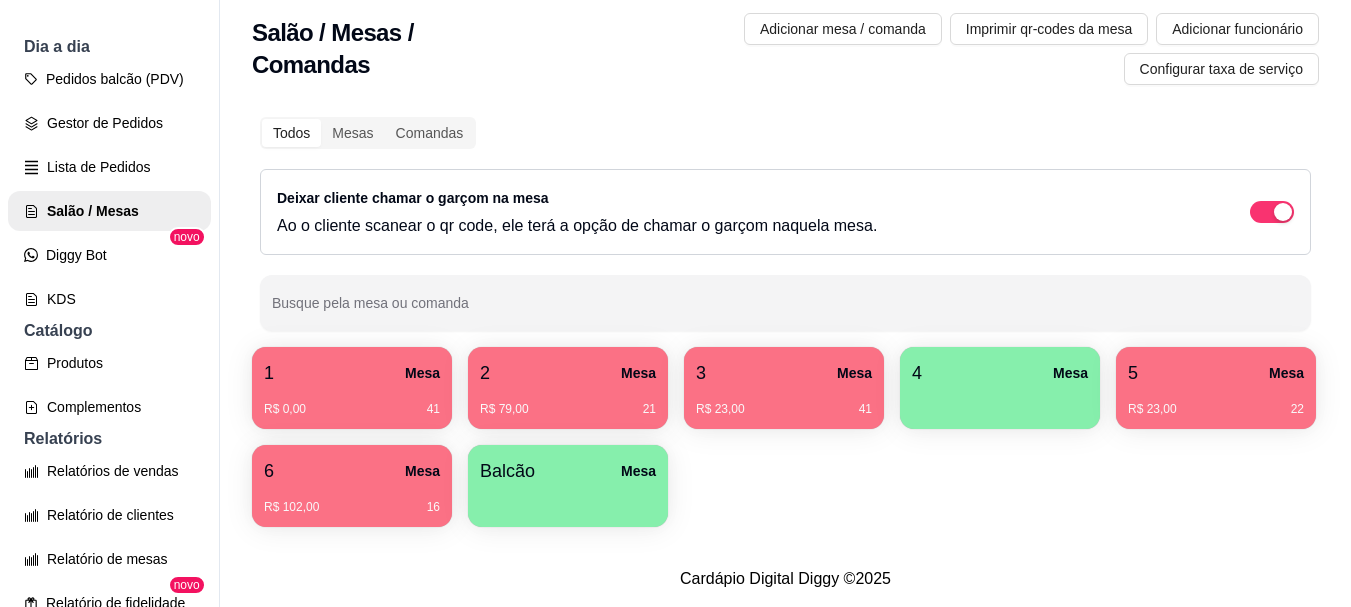 click on "R$ 23,00 41" at bounding box center (784, 402) 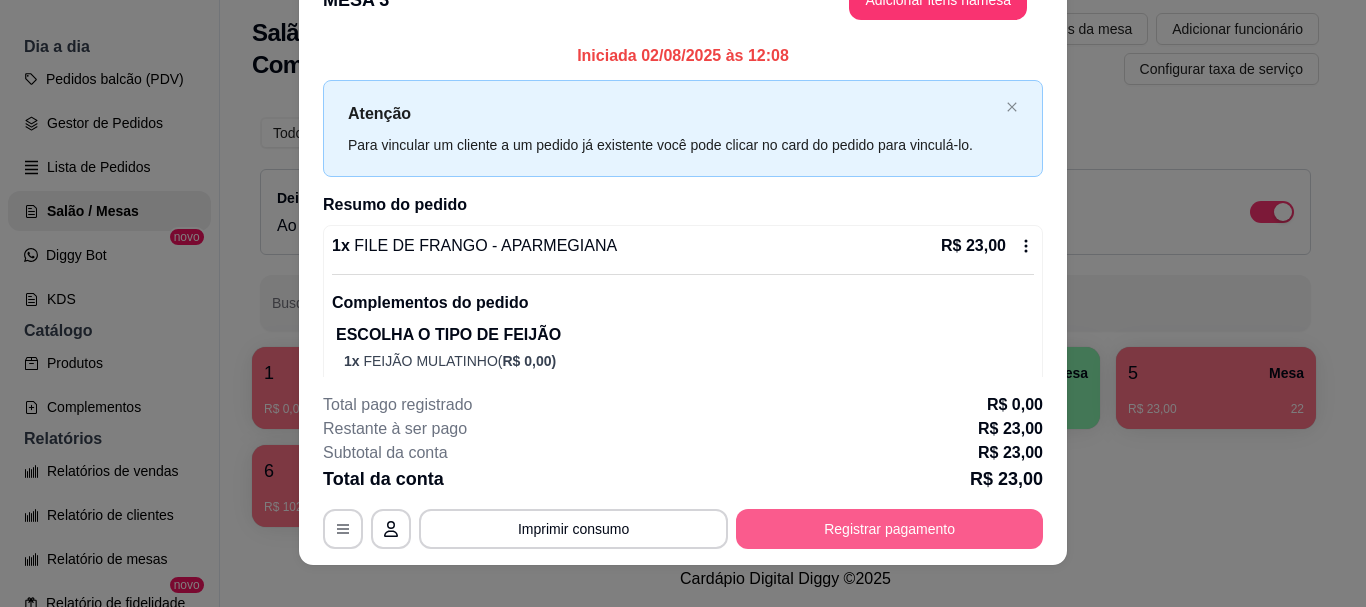 scroll, scrollTop: 61, scrollLeft: 0, axis: vertical 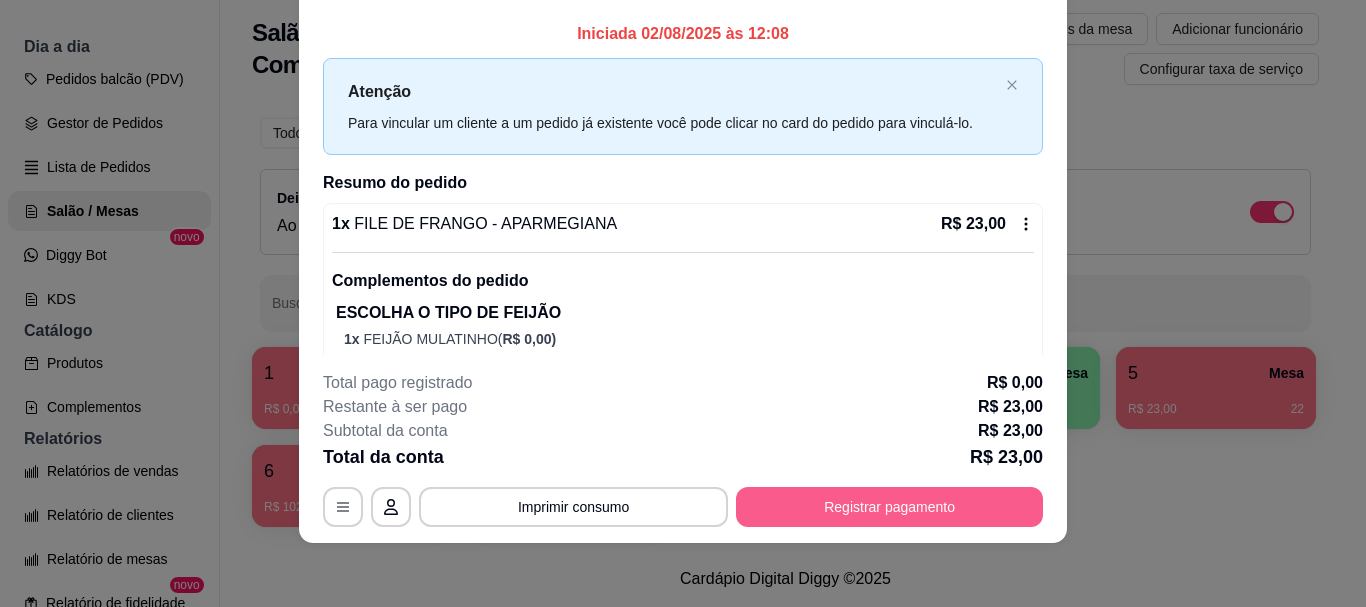 click on "Registrar pagamento" at bounding box center [889, 507] 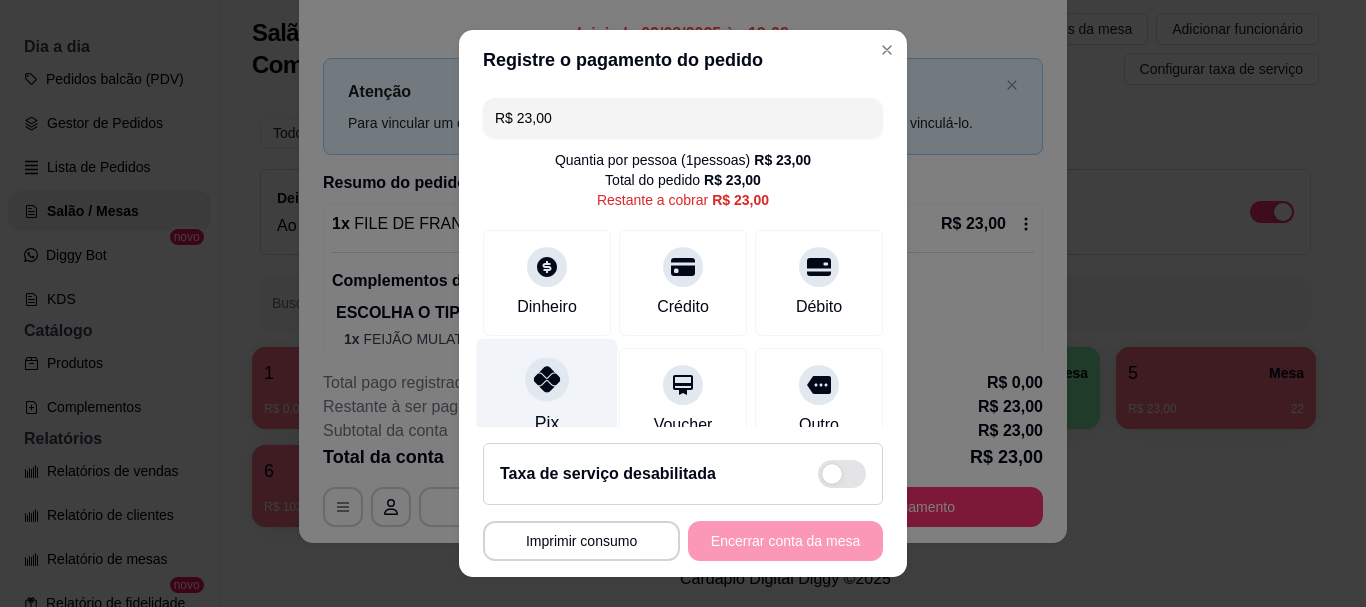 click 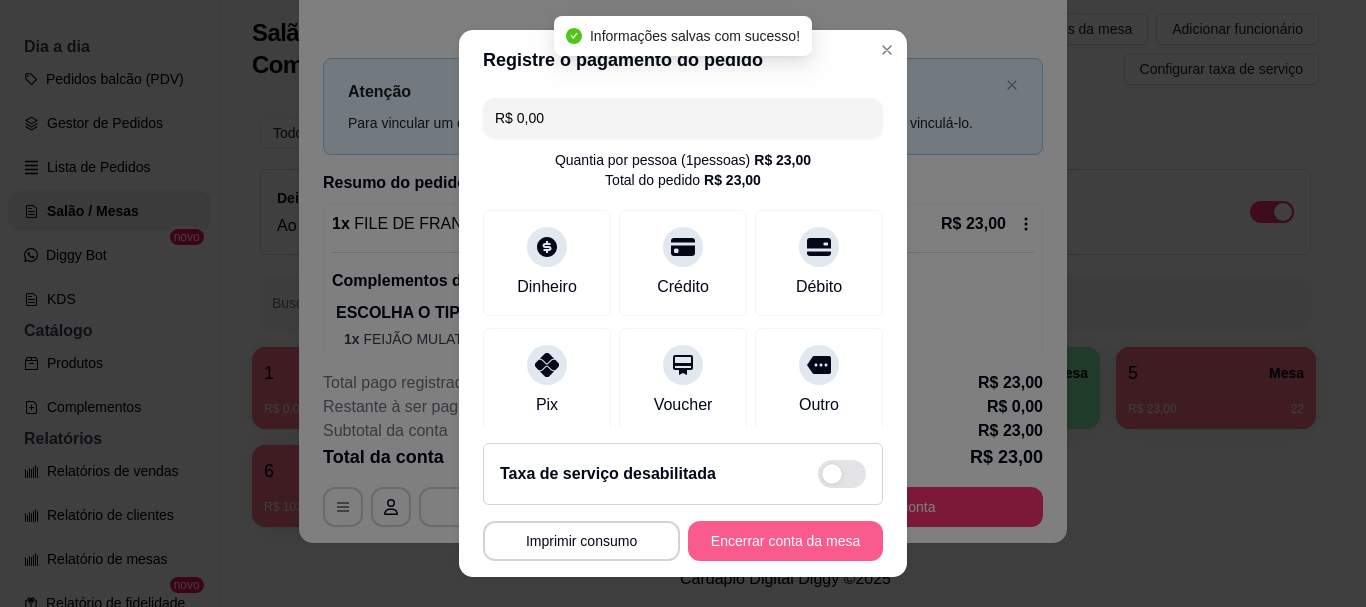 type on "R$ 0,00" 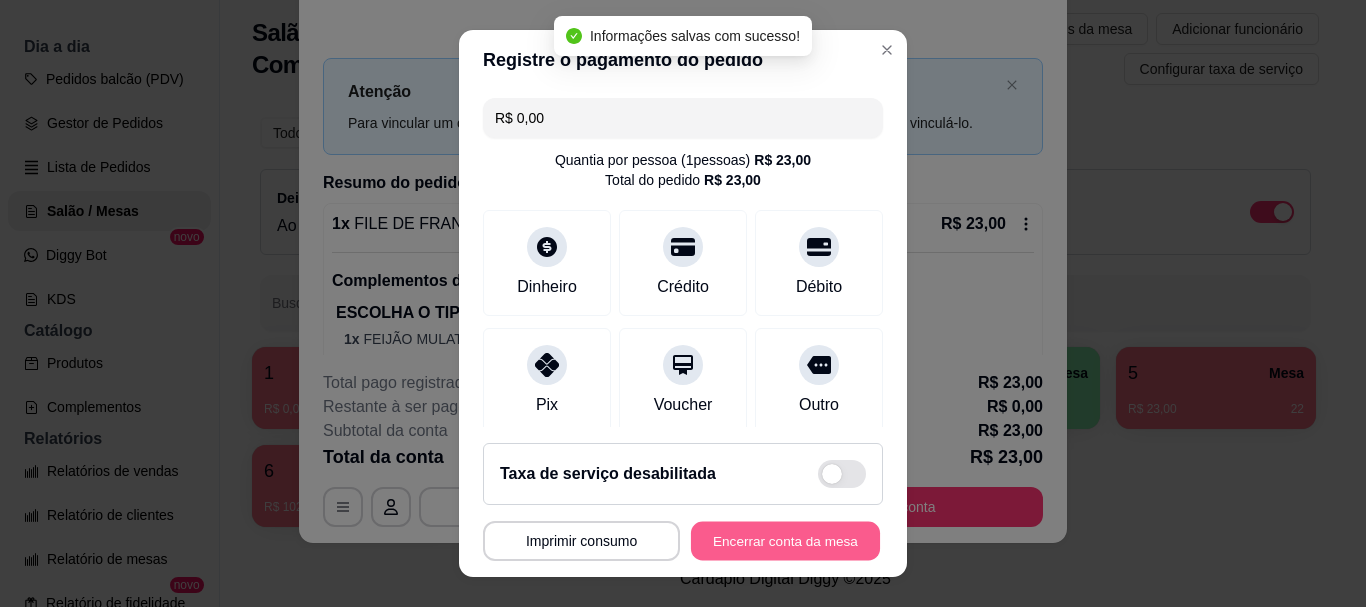 click on "Encerrar conta da mesa" at bounding box center [785, 540] 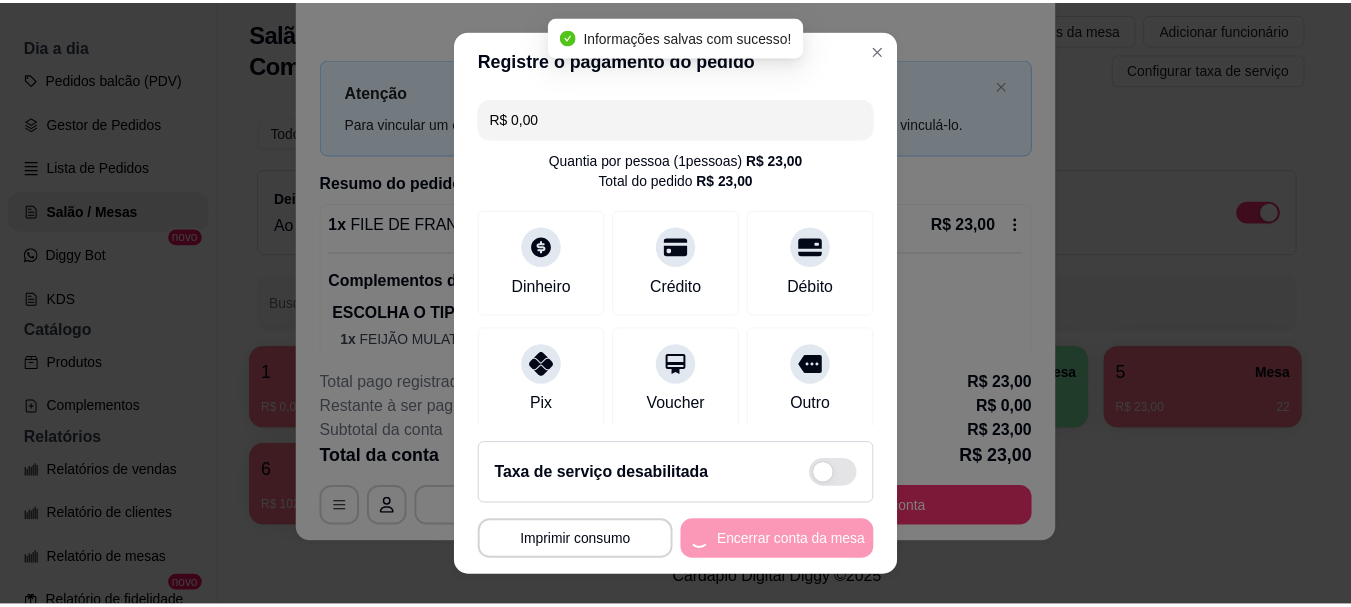 scroll, scrollTop: 0, scrollLeft: 0, axis: both 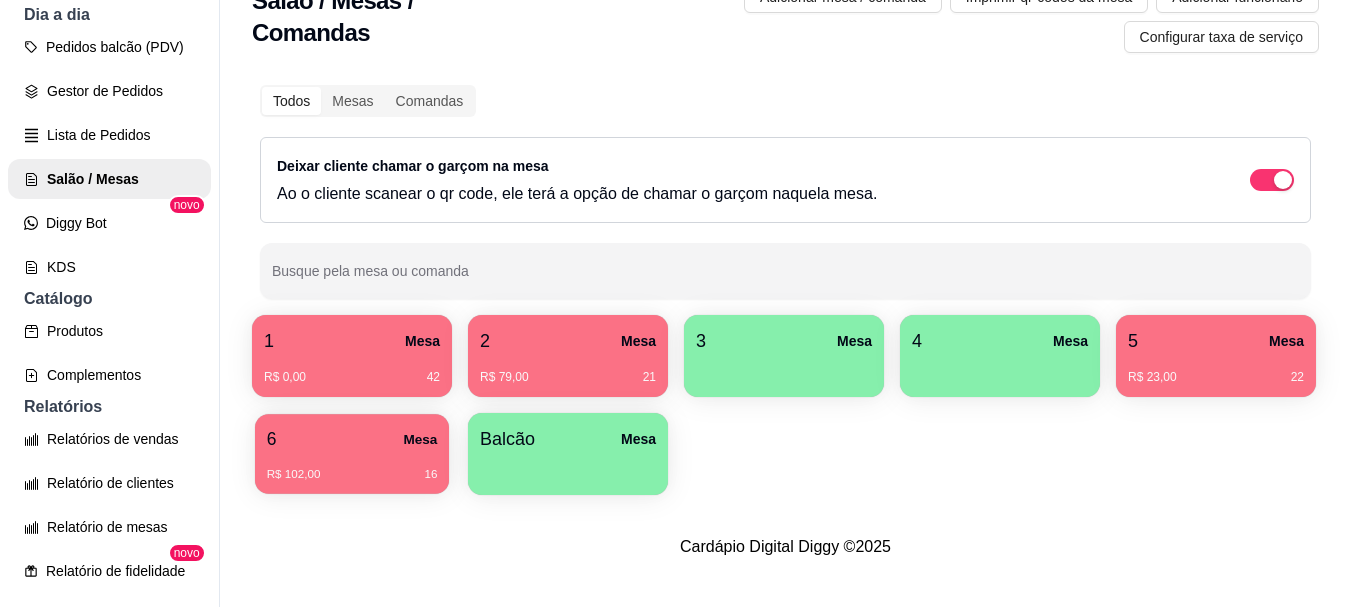 click on "R$ 102,00 16" at bounding box center [352, 467] 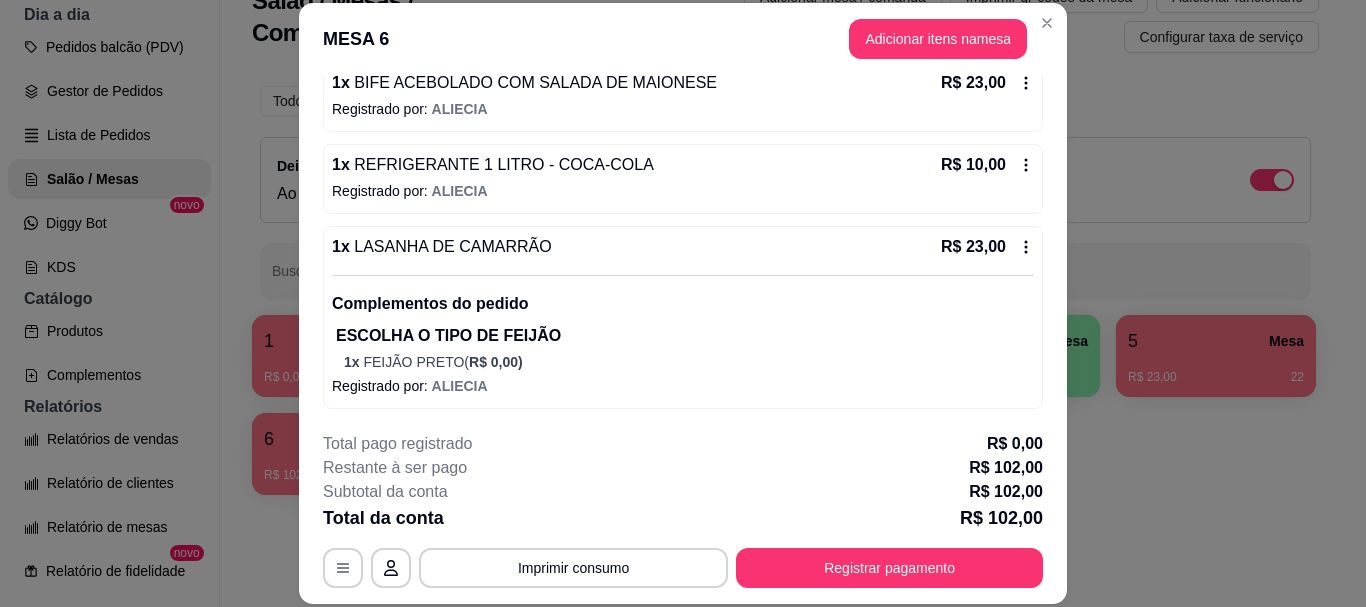 scroll, scrollTop: 398, scrollLeft: 0, axis: vertical 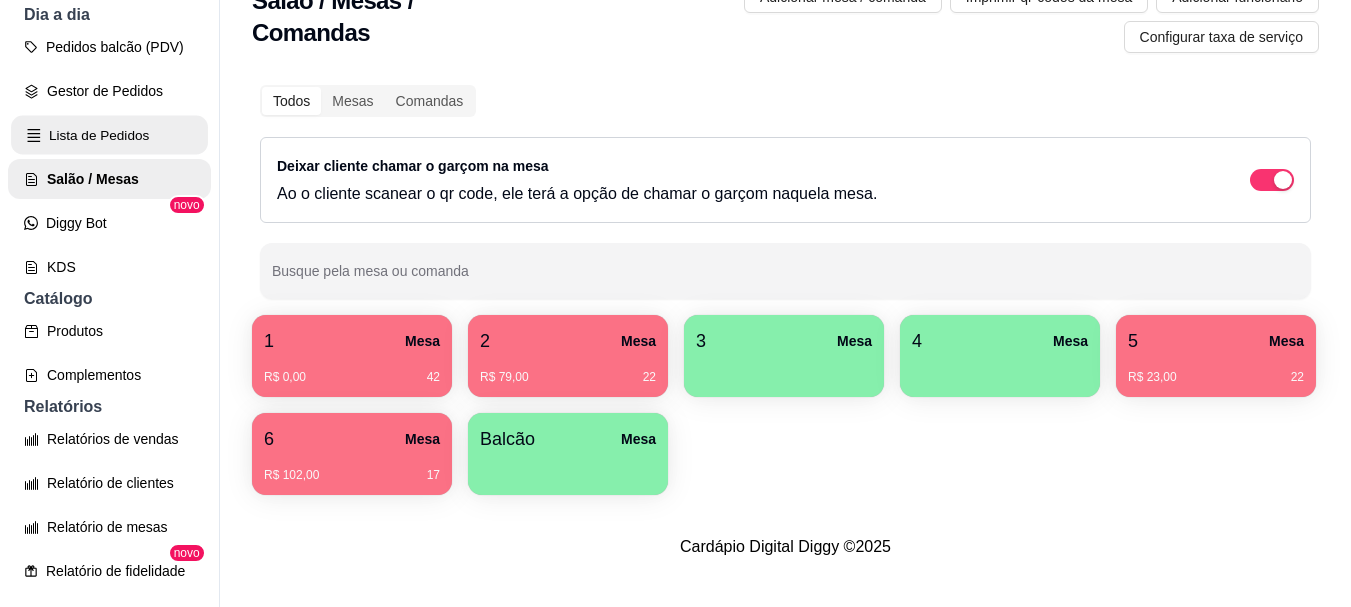 click on "Lista de Pedidos" at bounding box center [109, 135] 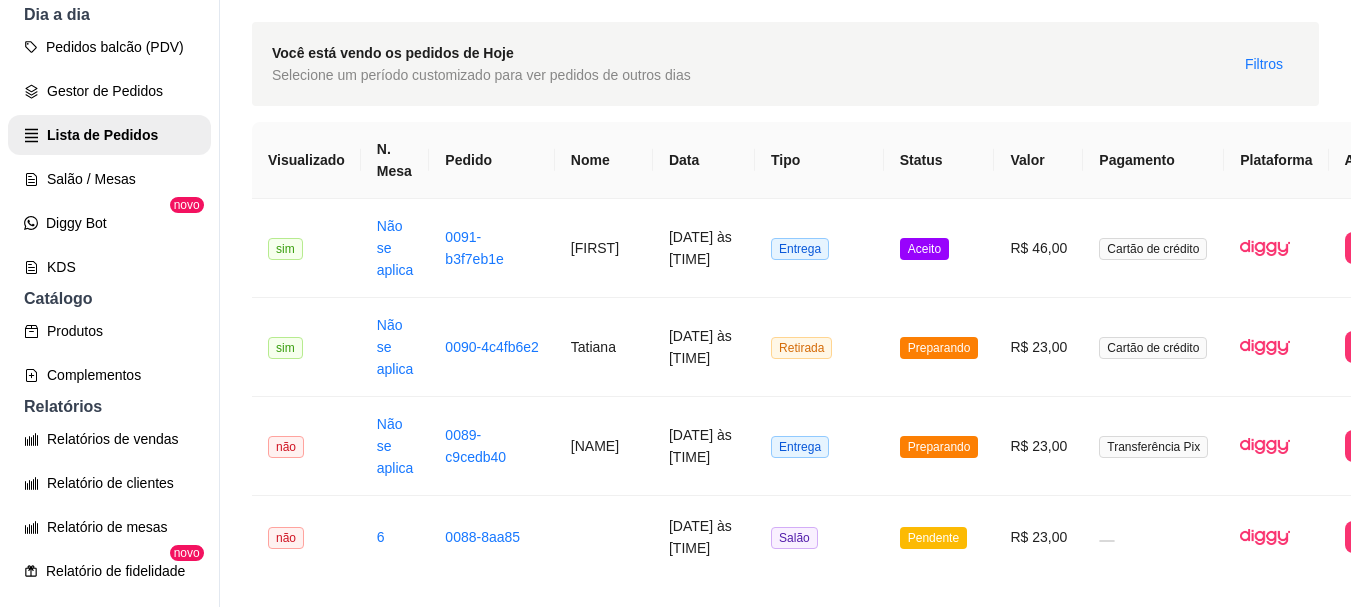 scroll, scrollTop: 0, scrollLeft: 0, axis: both 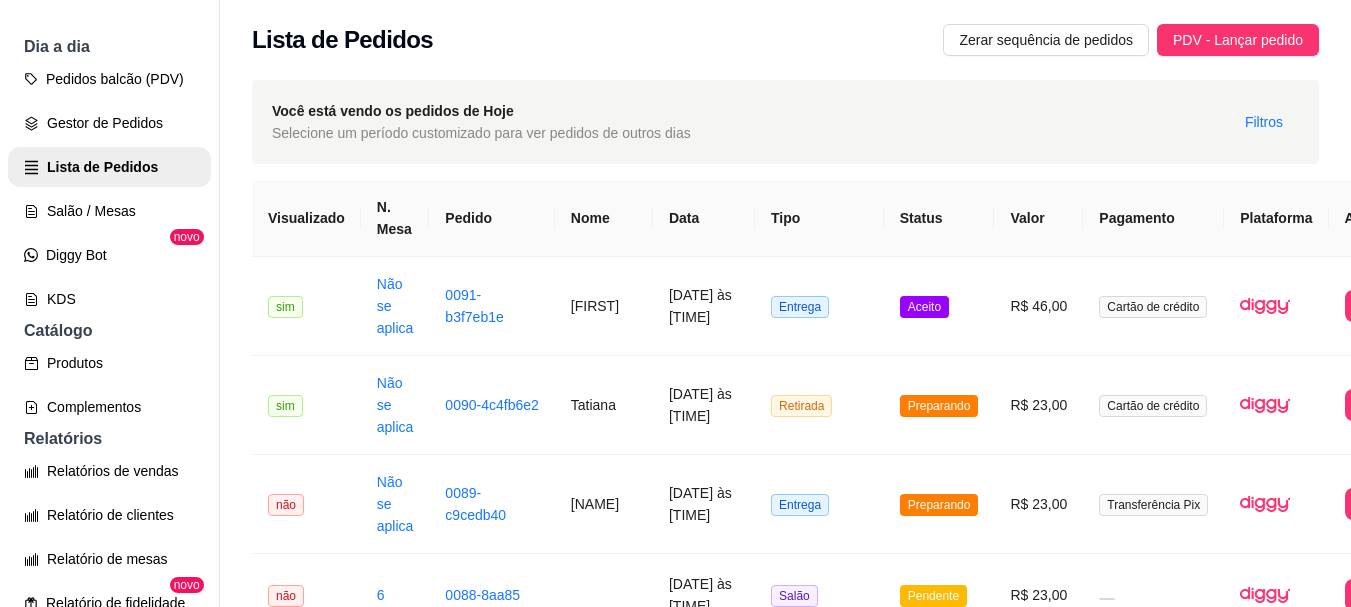 click on "Gestor de Pedidos" at bounding box center (109, 123) 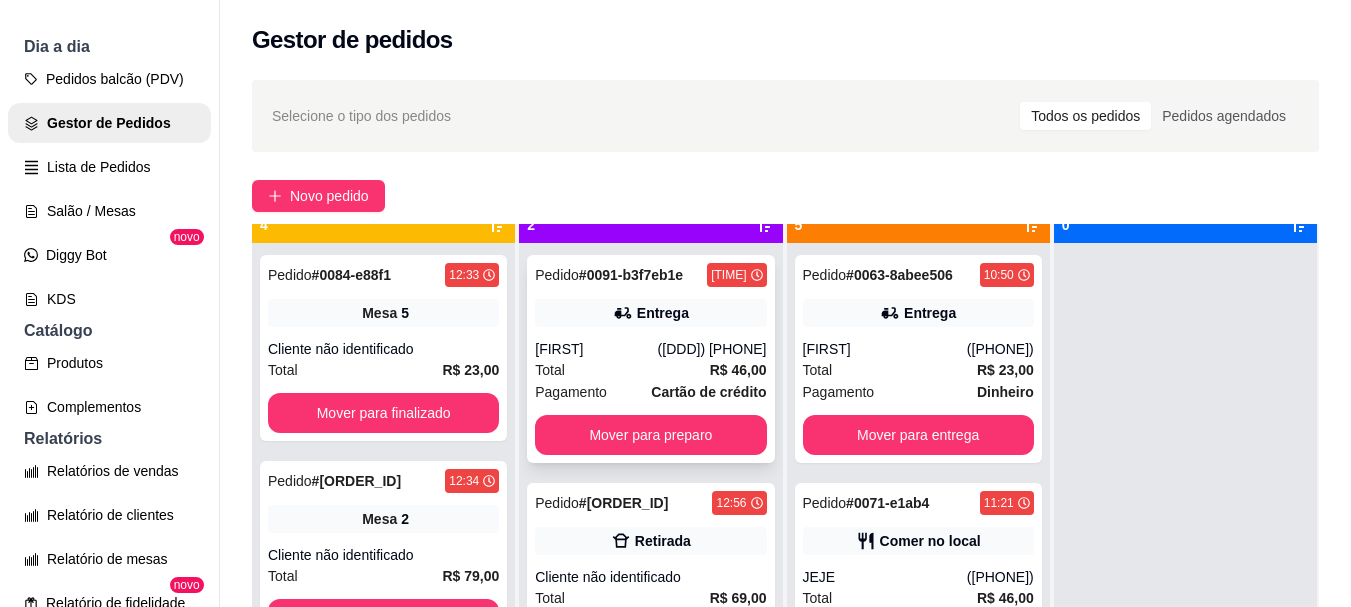 scroll, scrollTop: 56, scrollLeft: 0, axis: vertical 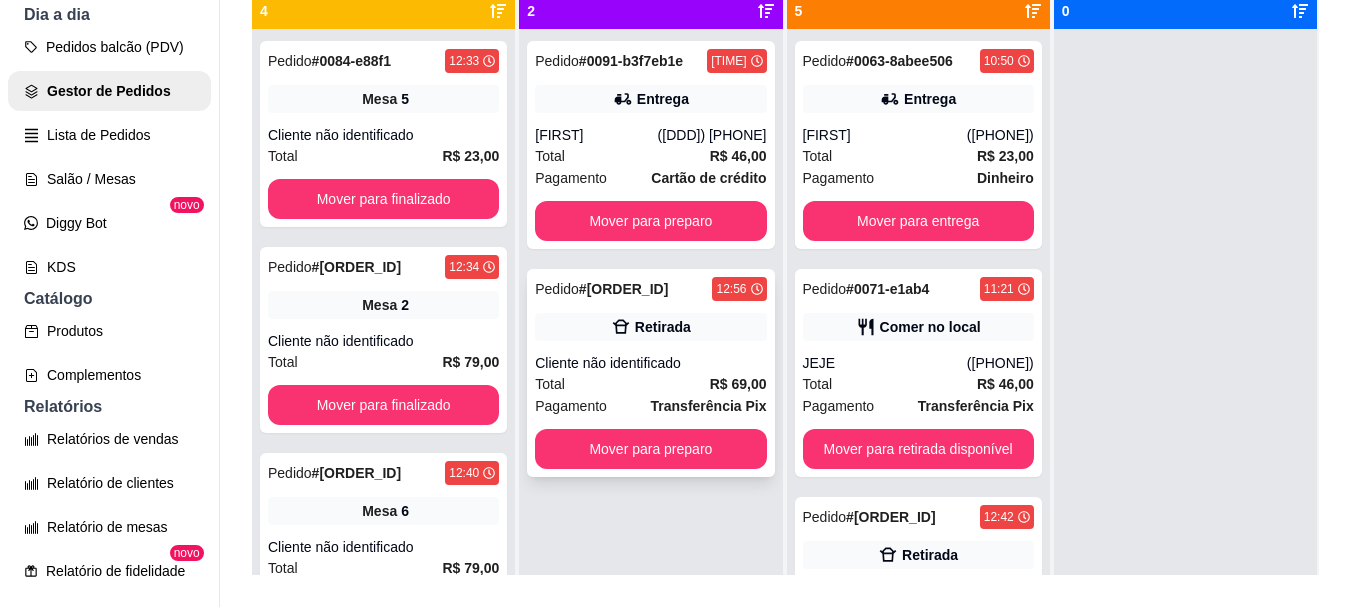 click on "Retirada" at bounding box center (650, 327) 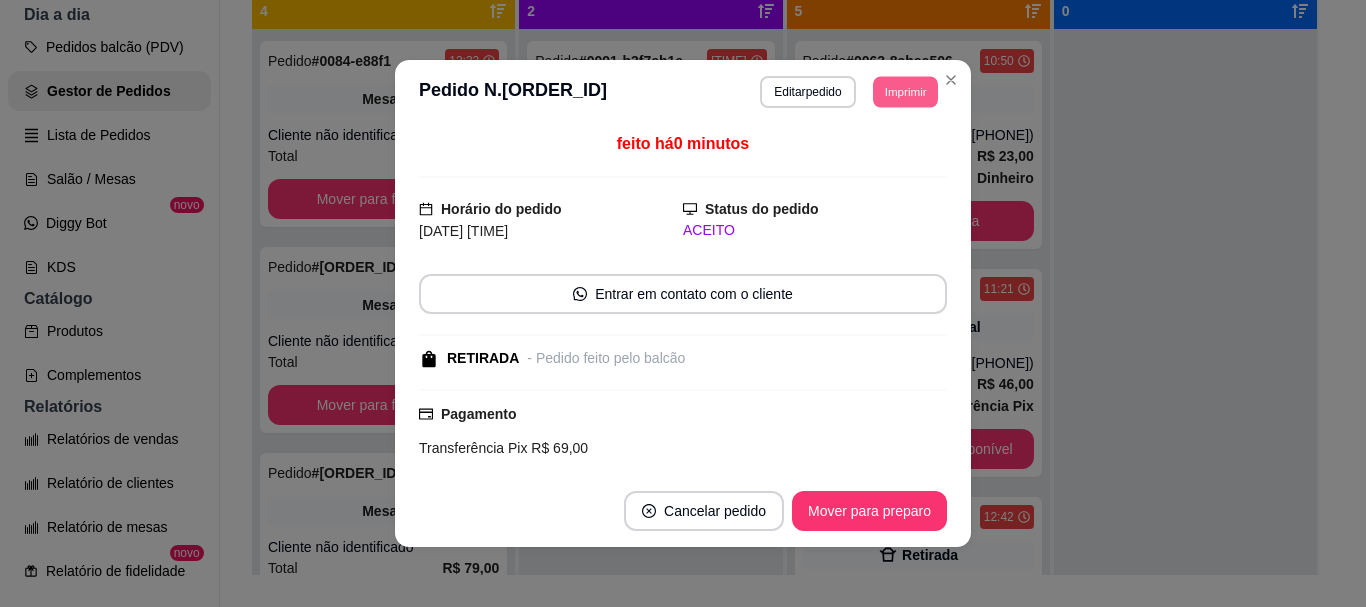 click on "Imprimir" at bounding box center (905, 91) 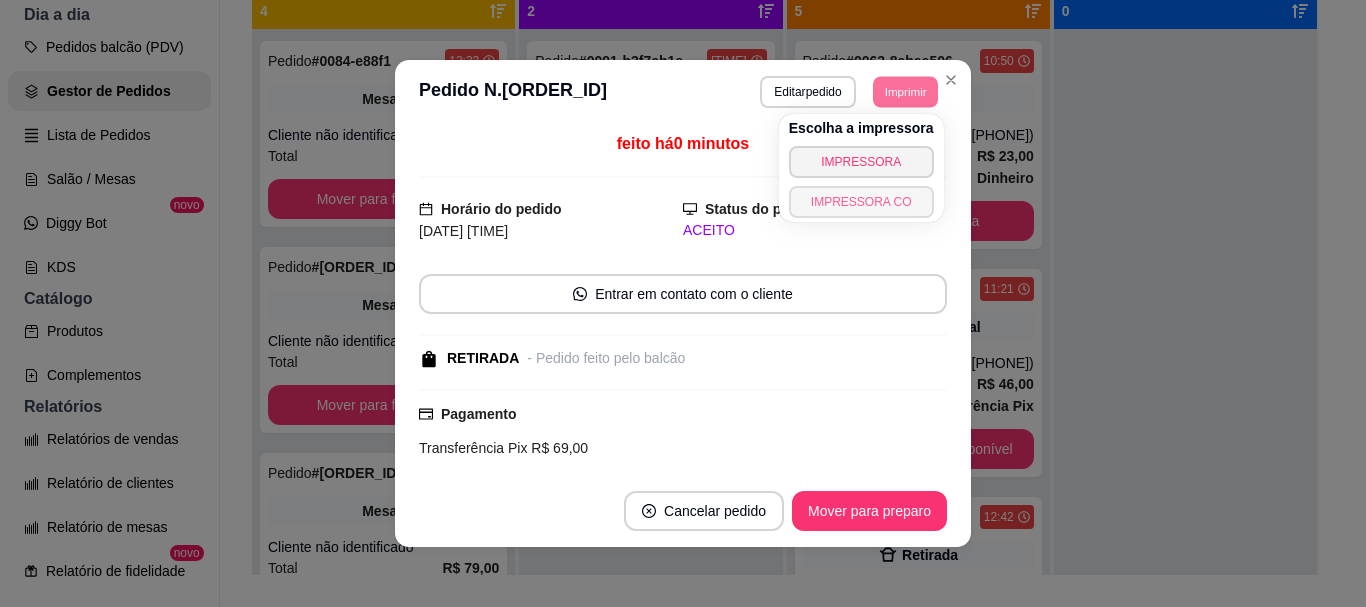 click on "IMPRESSORA CO" at bounding box center (861, 202) 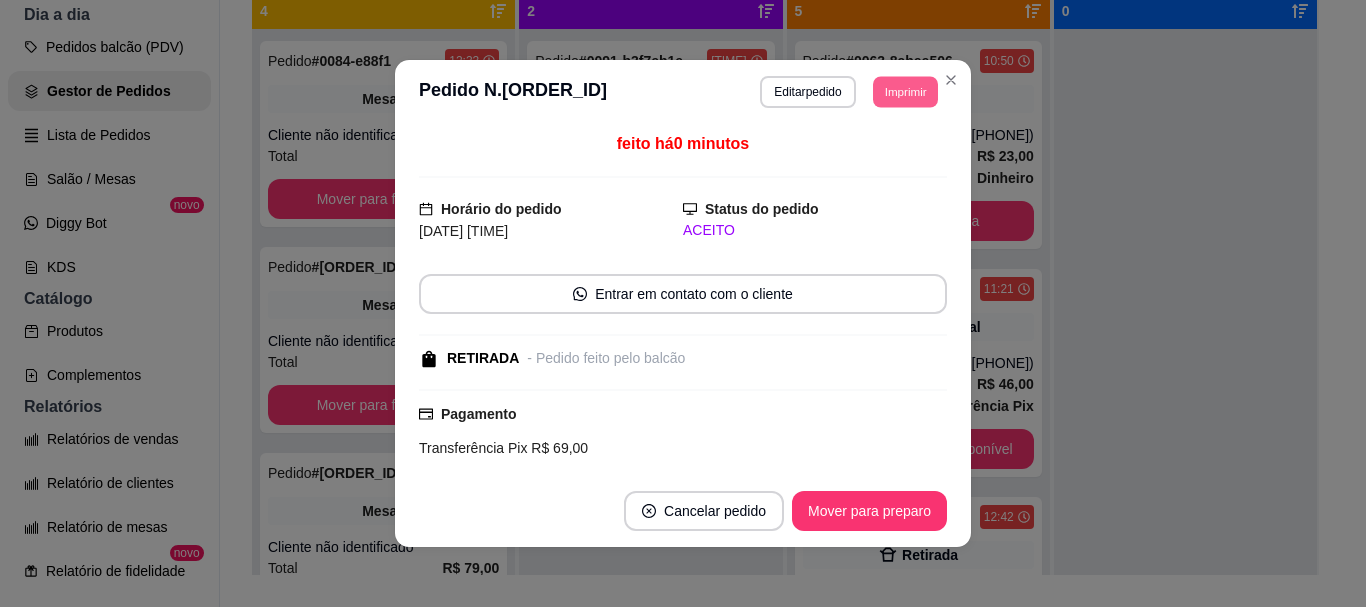 click on "Imprimir" at bounding box center [905, 91] 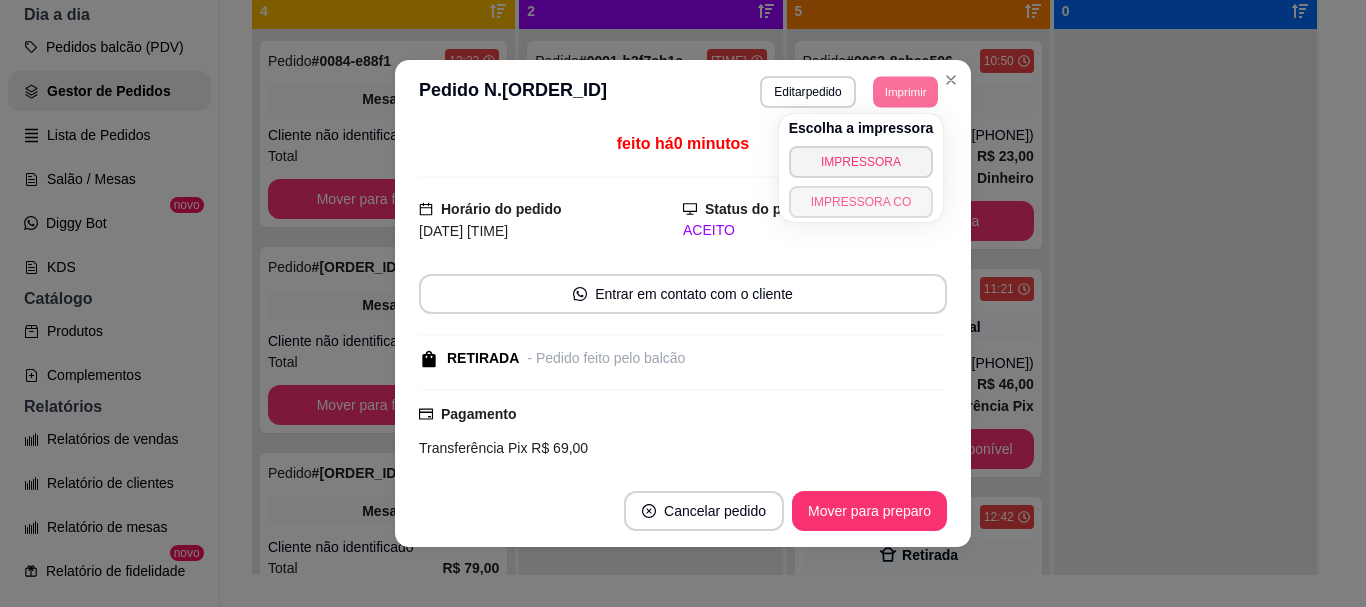 click on "IMPRESSORA CO" at bounding box center [861, 202] 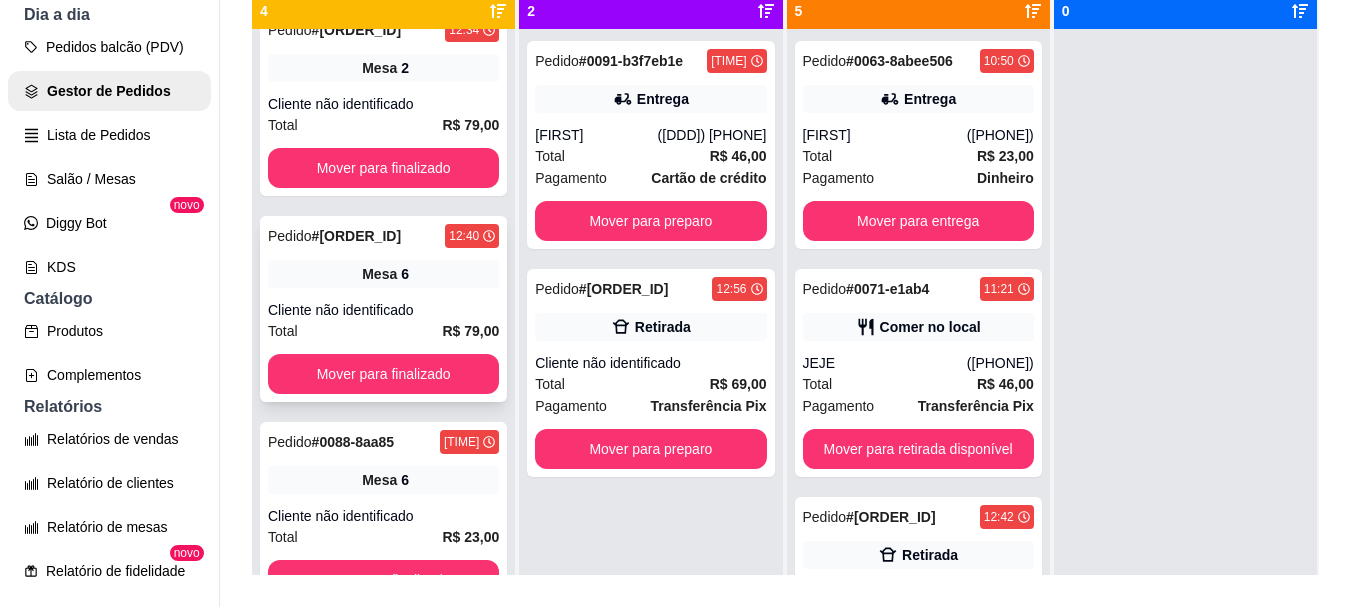 scroll, scrollTop: 0, scrollLeft: 0, axis: both 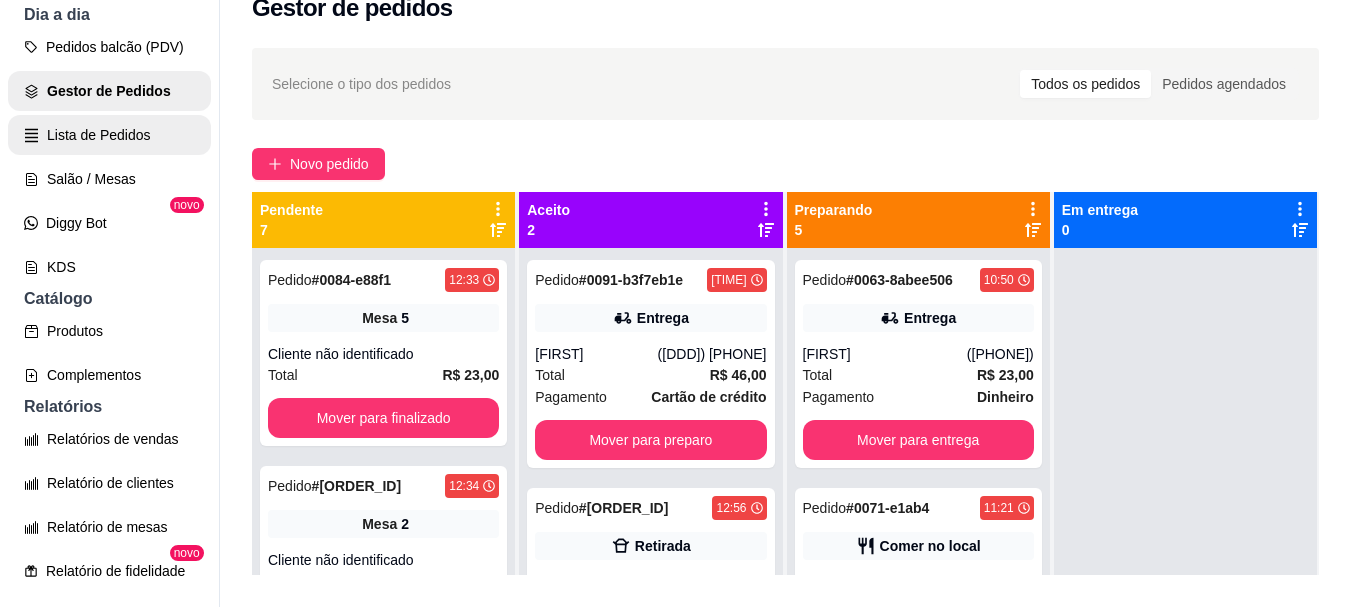 click on "Lista de Pedidos" at bounding box center (109, 135) 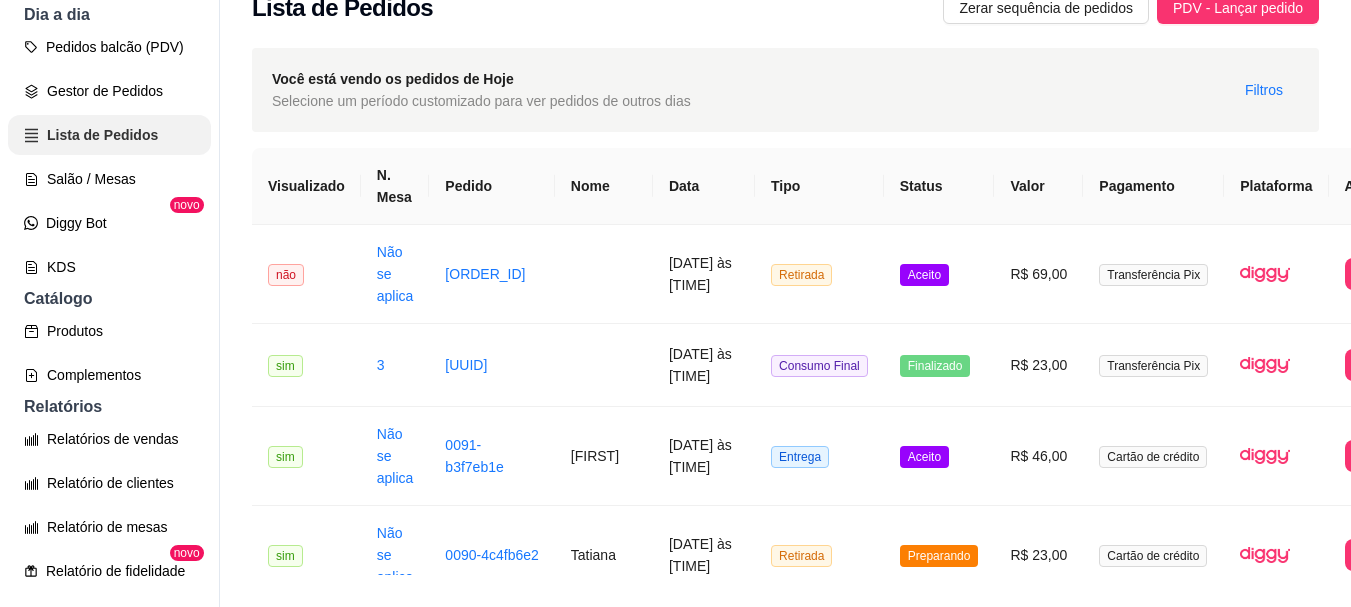 click on "Lista de Pedidos" at bounding box center (109, 135) 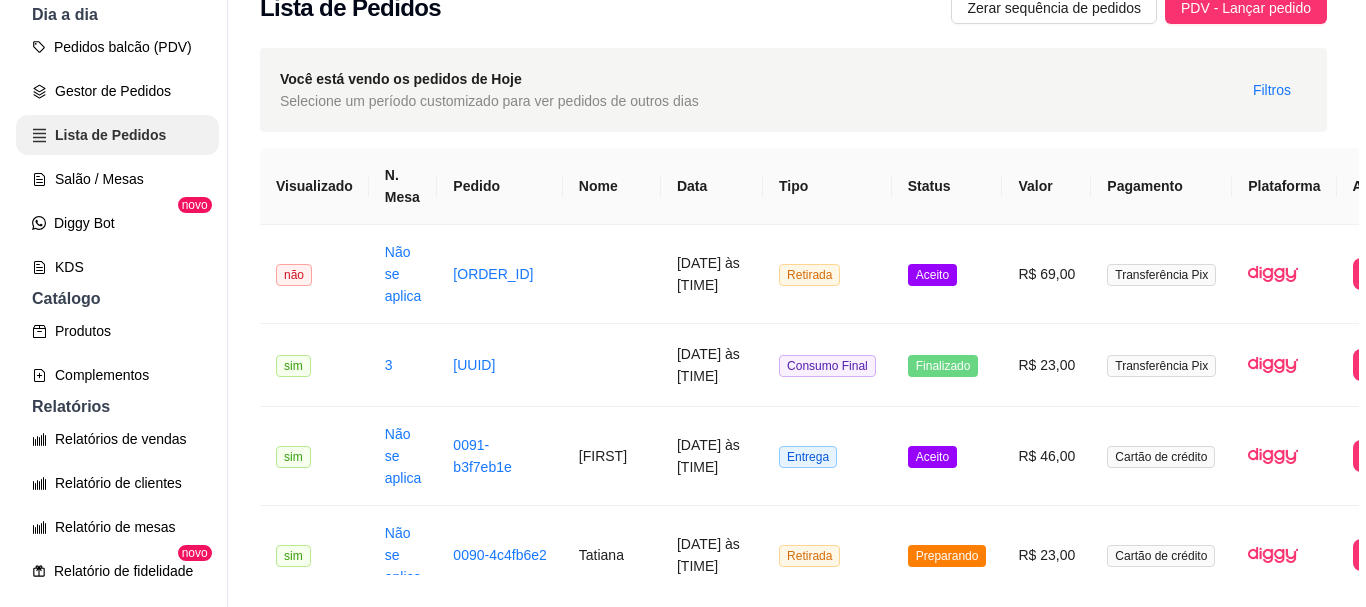 scroll, scrollTop: 0, scrollLeft: 0, axis: both 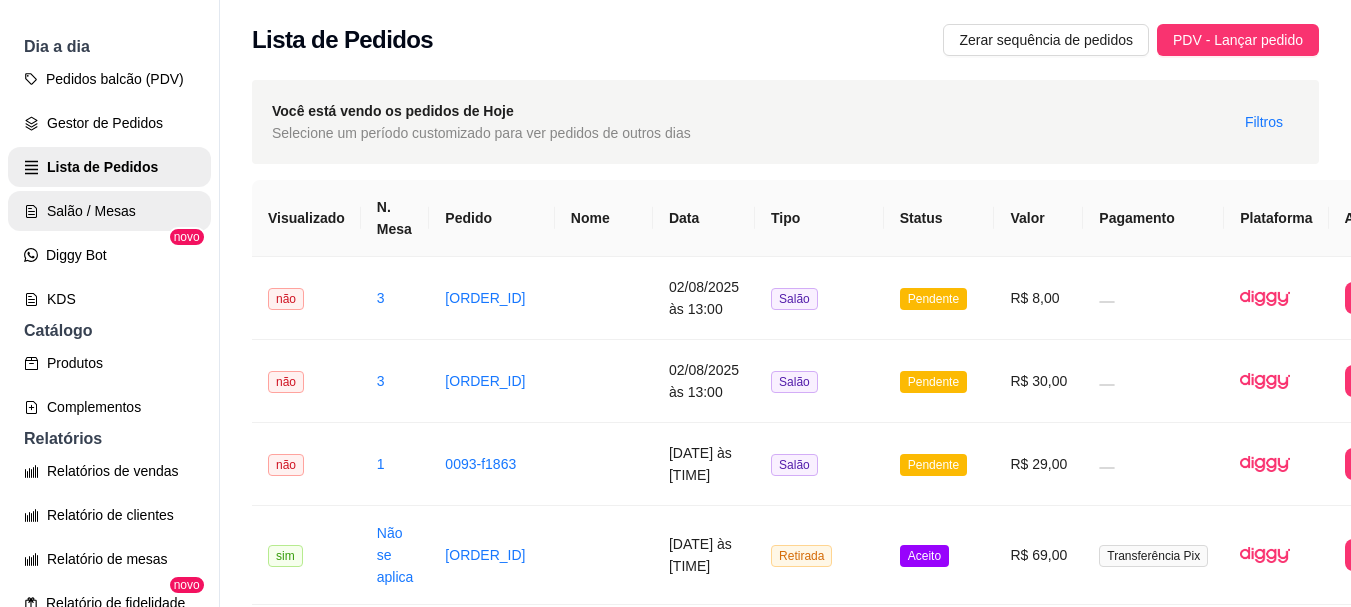 click on "Salão / Mesas" at bounding box center (109, 211) 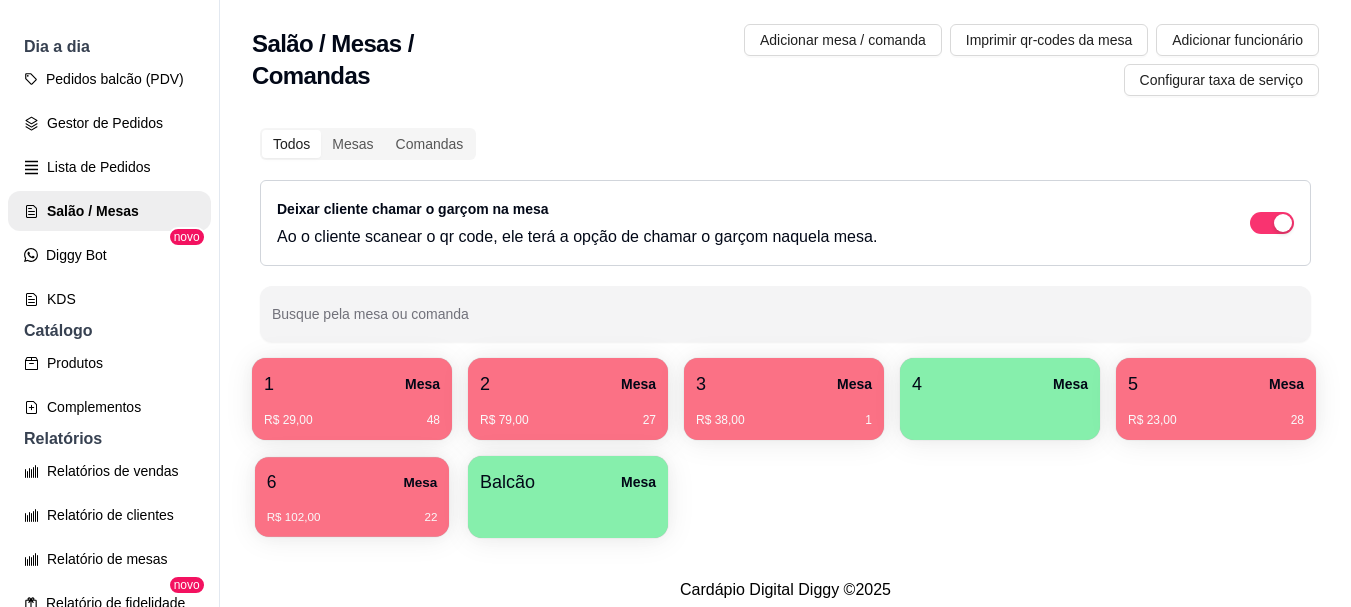 click on "6 Mesa" at bounding box center [352, 482] 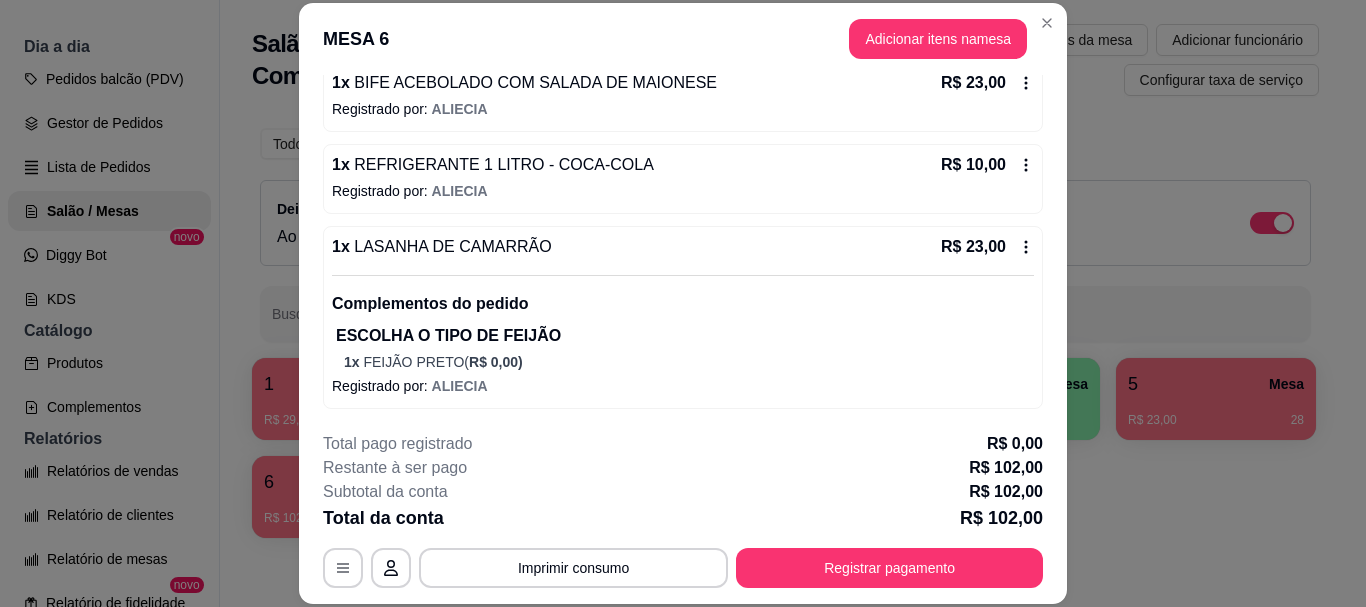 scroll, scrollTop: 398, scrollLeft: 0, axis: vertical 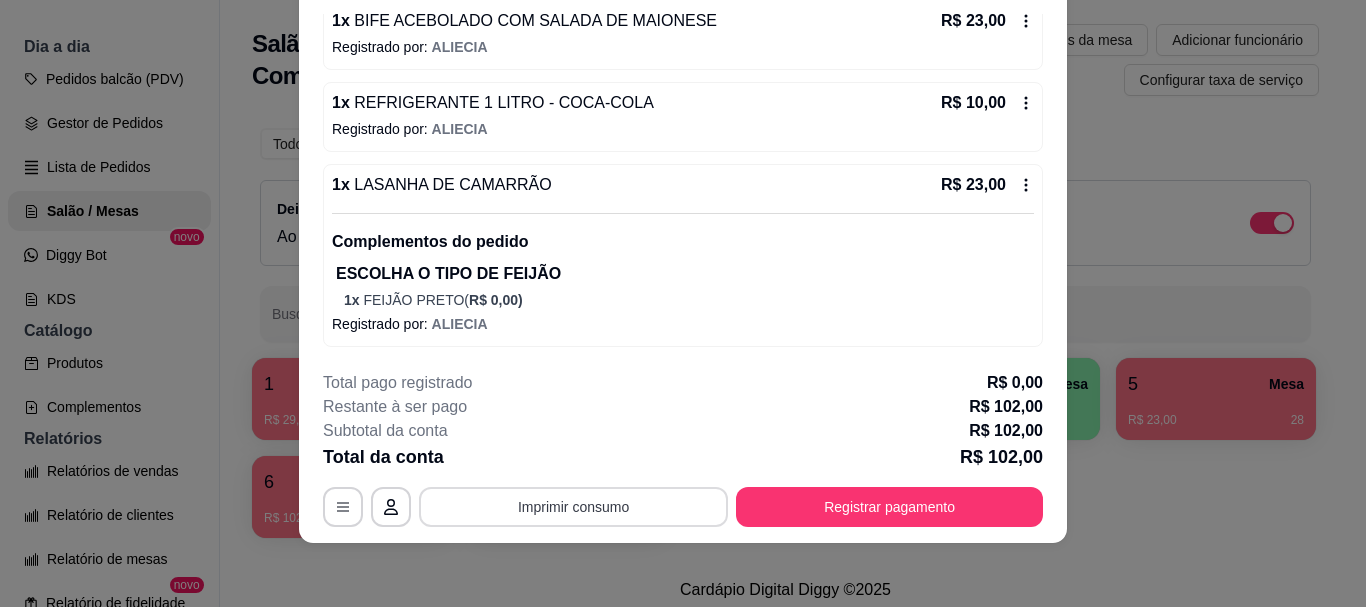 click on "Imprimir consumo" at bounding box center [573, 507] 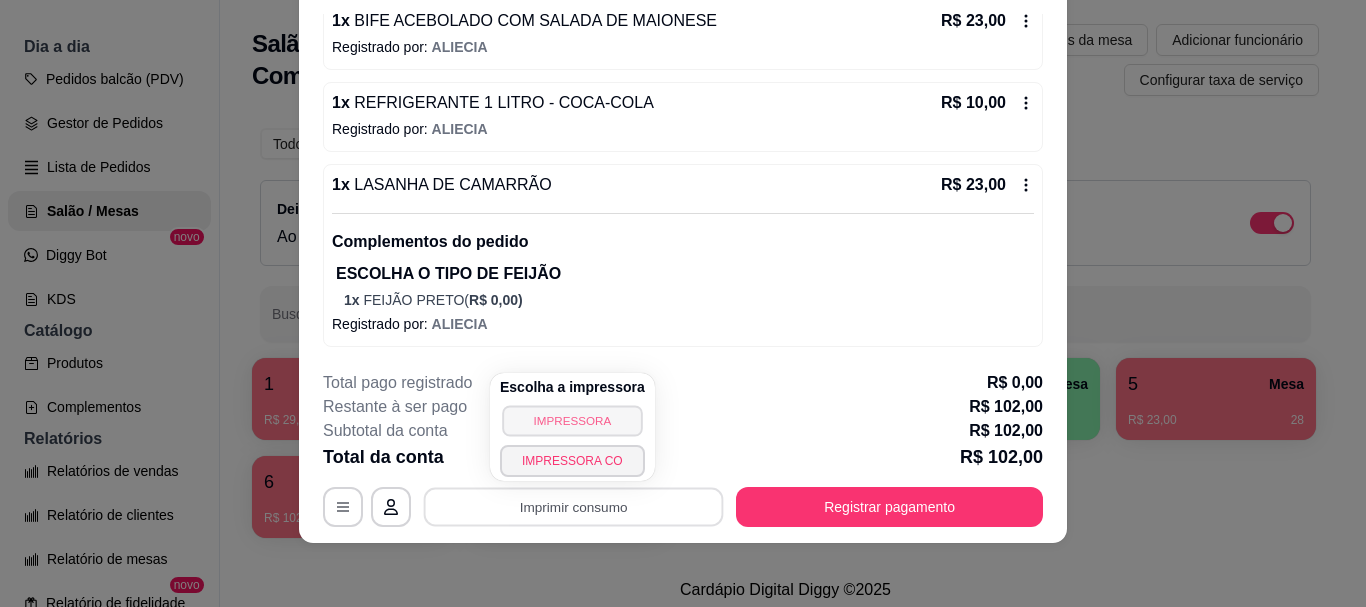 click on "IMPRESSORA" at bounding box center [572, 420] 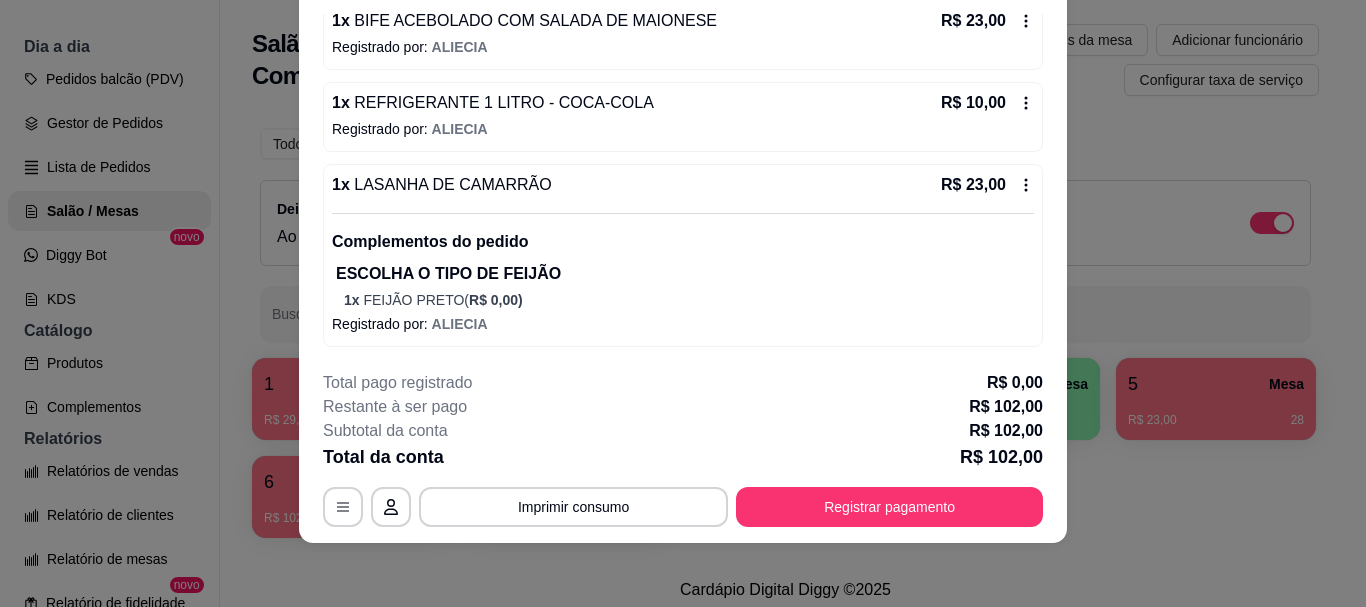 drag, startPoint x: 869, startPoint y: 527, endPoint x: 875, endPoint y: 496, distance: 31.575306 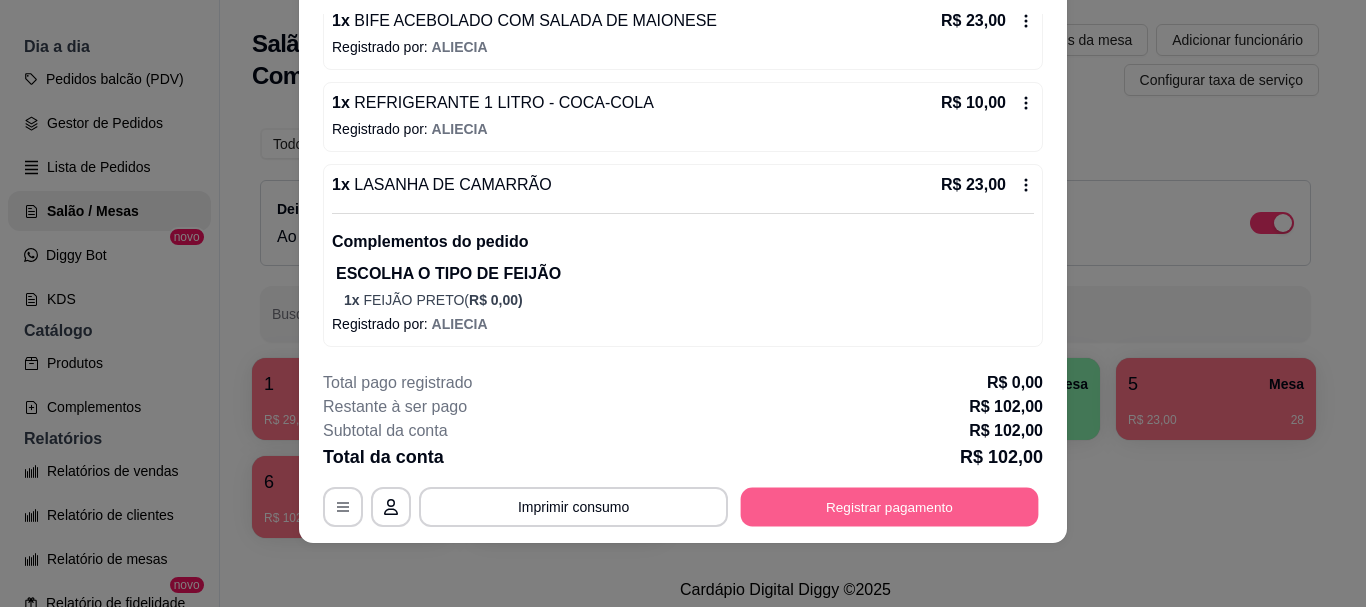 click on "Registrar pagamento" at bounding box center (890, 507) 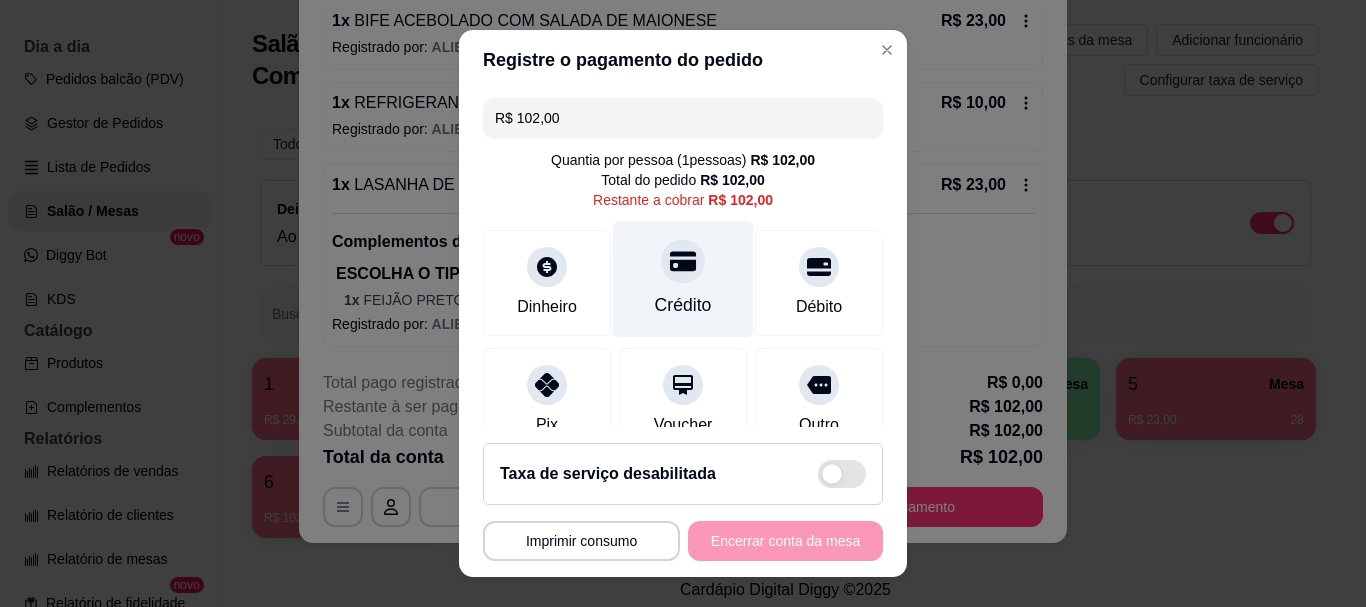 click on "Crédito" at bounding box center (683, 306) 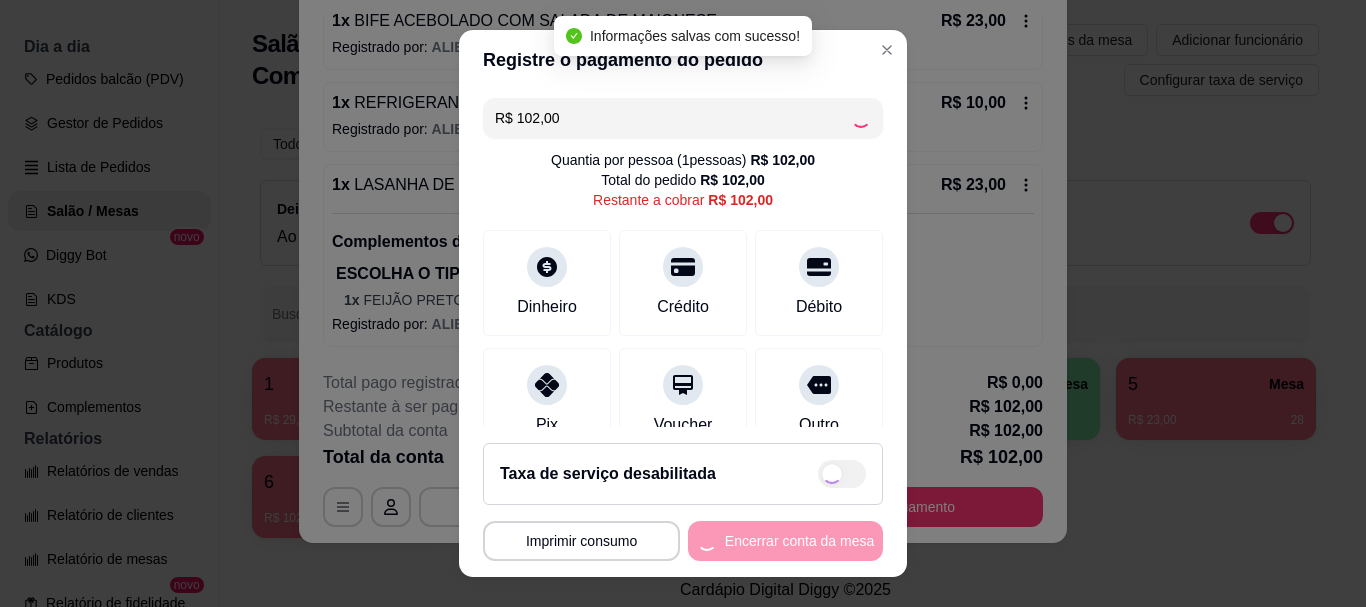type on "R$ 0,00" 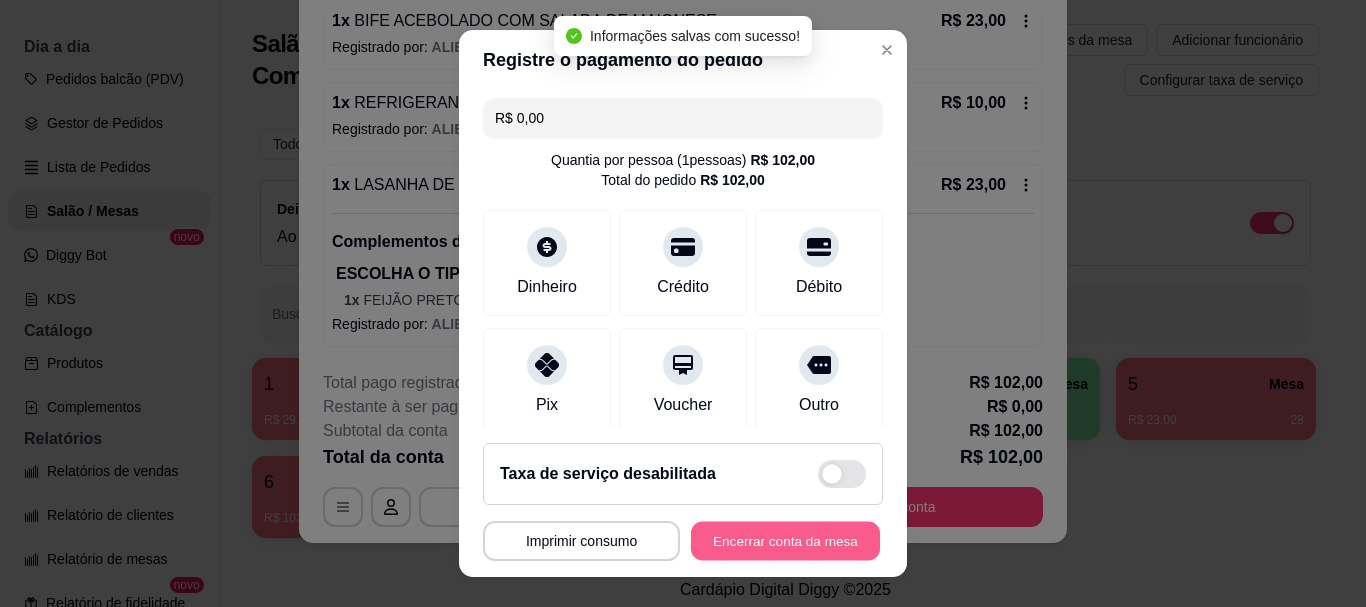 click on "Encerrar conta da mesa" at bounding box center (785, 540) 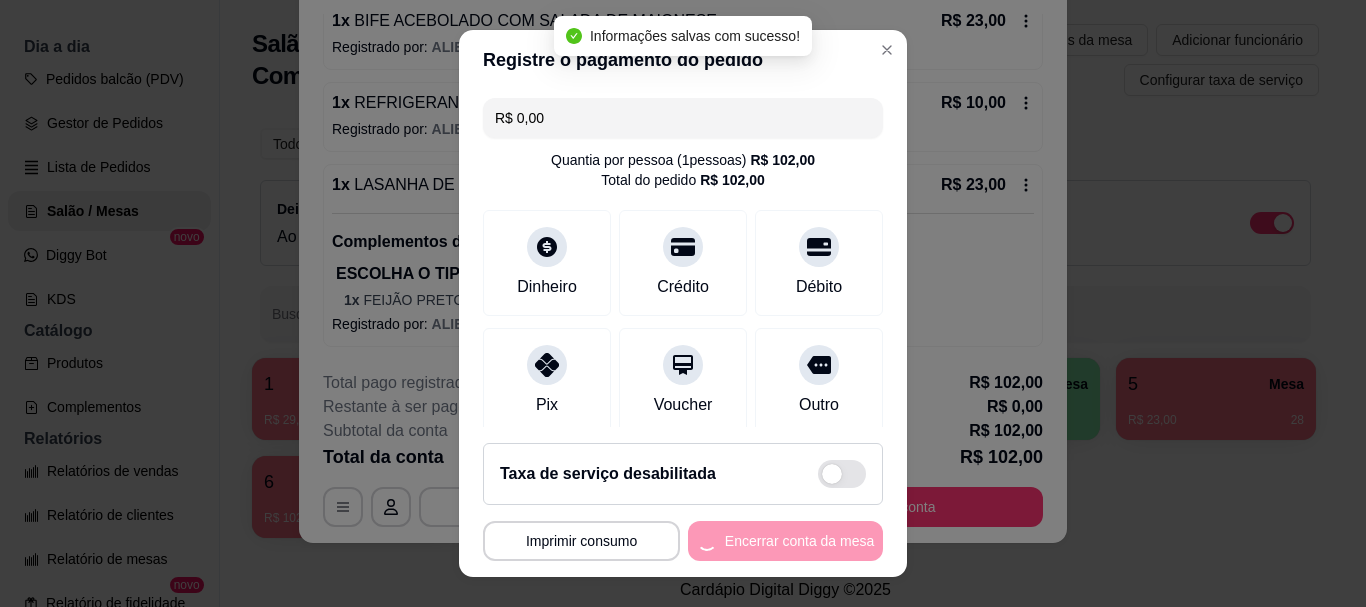 scroll, scrollTop: 0, scrollLeft: 0, axis: both 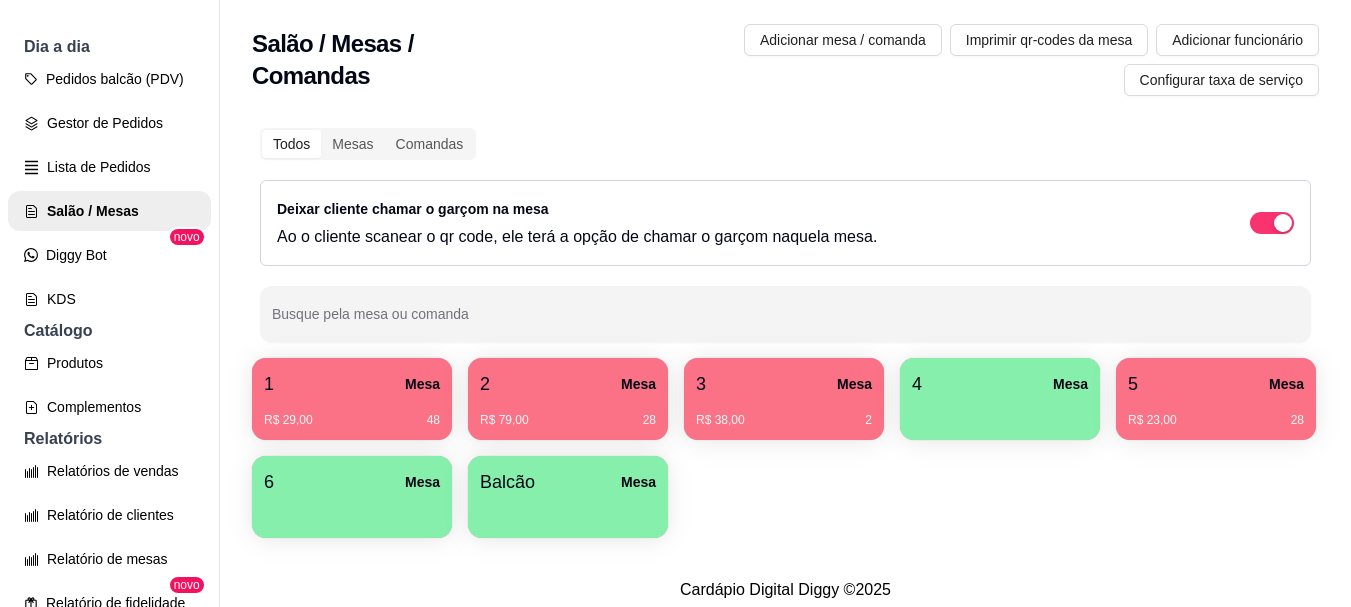 click on "R$ 79,00 28" at bounding box center [568, 413] 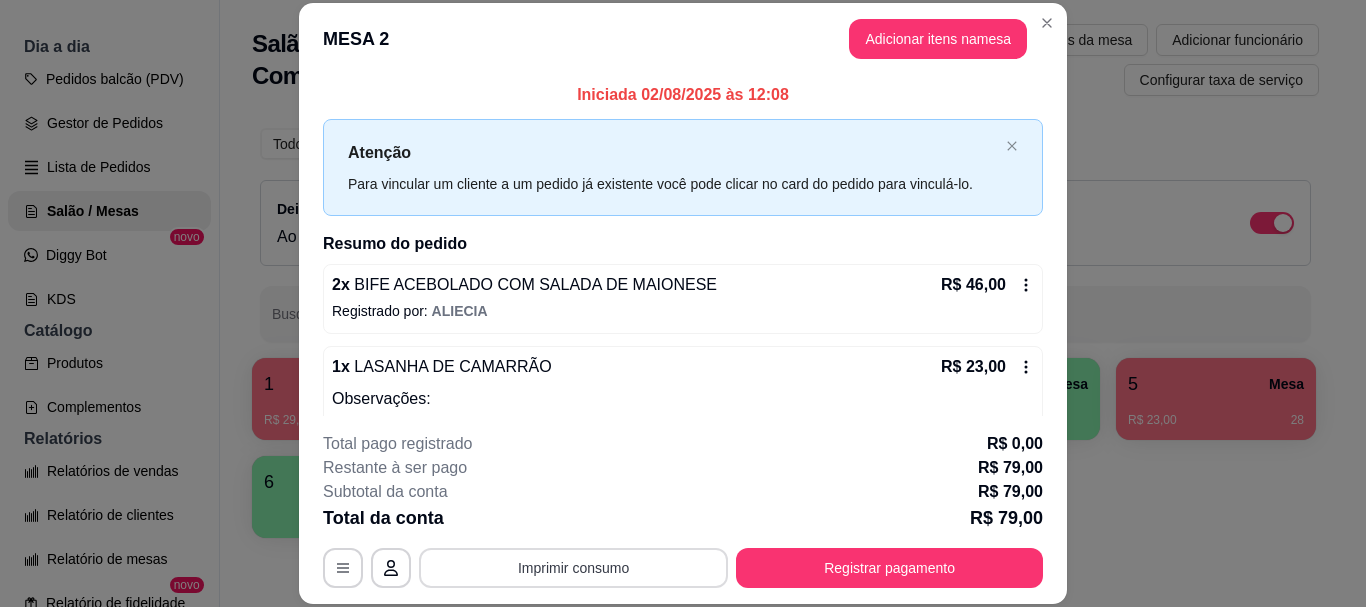 click on "Imprimir consumo" at bounding box center [573, 568] 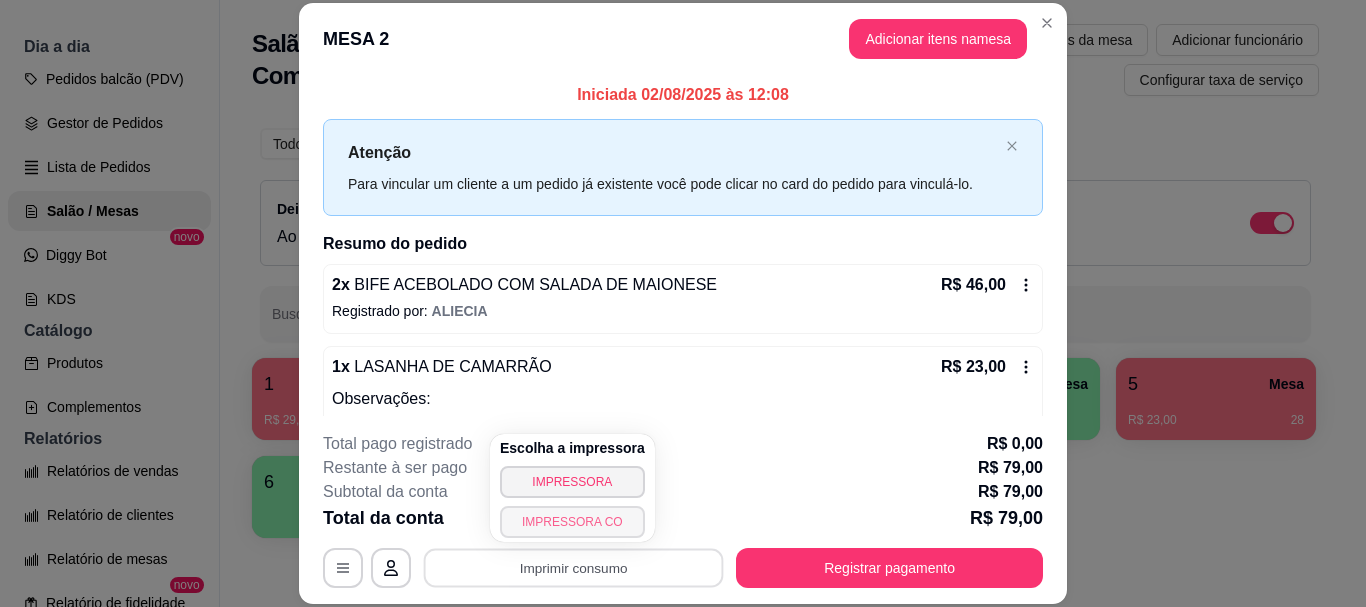click on "IMPRESSORA CO" at bounding box center (572, 522) 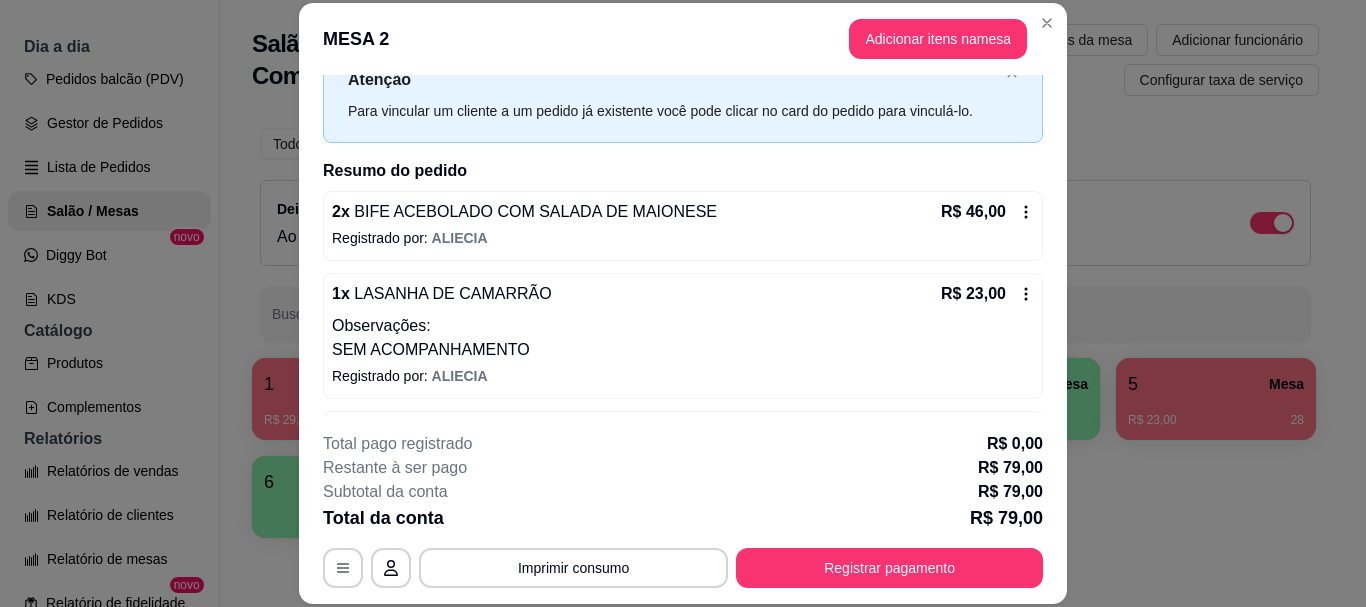 scroll, scrollTop: 146, scrollLeft: 0, axis: vertical 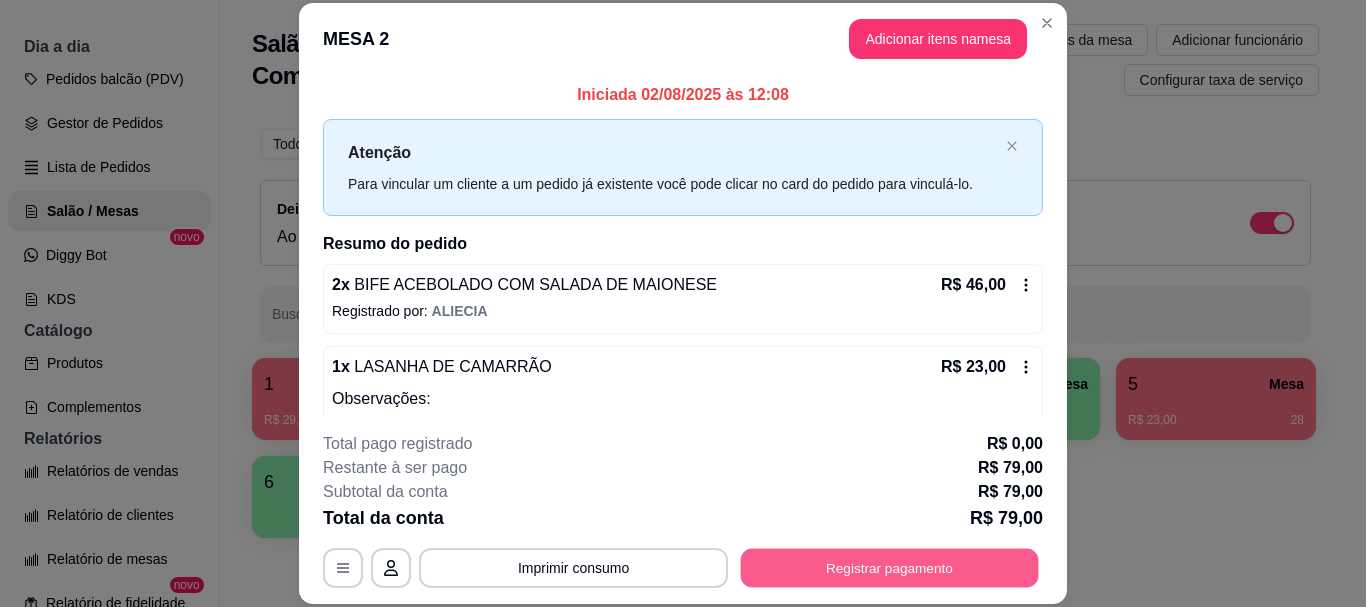 click on "Registrar pagamento" at bounding box center (890, 568) 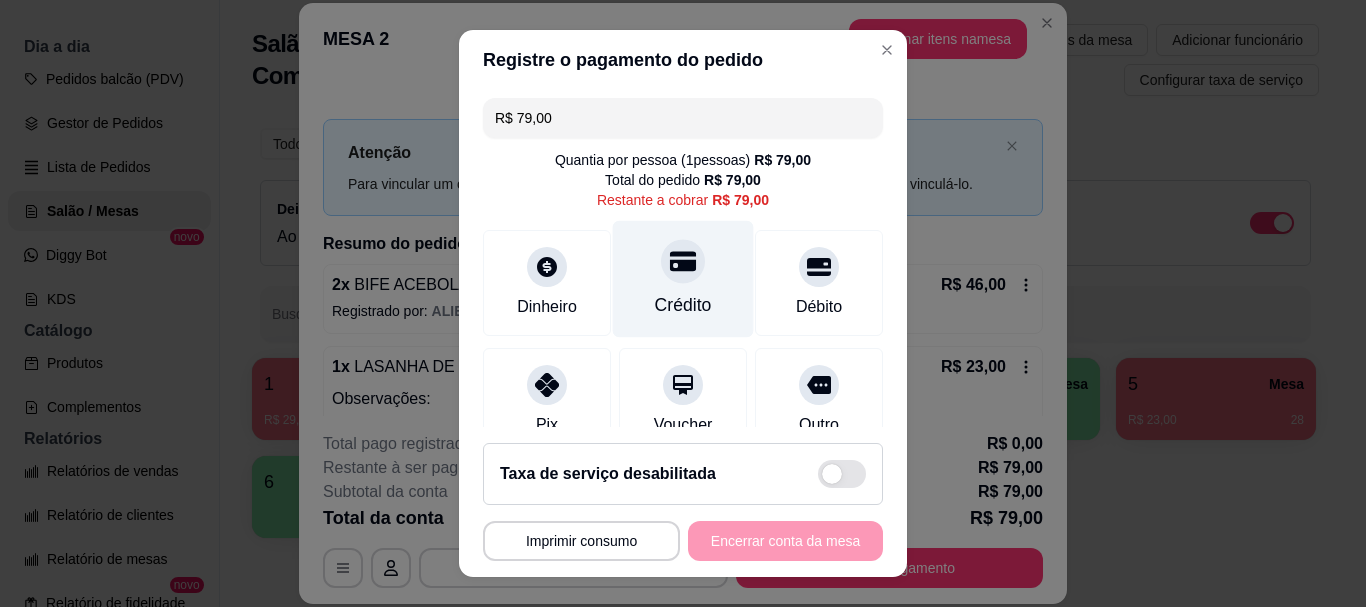 click on "Crédito" at bounding box center [683, 306] 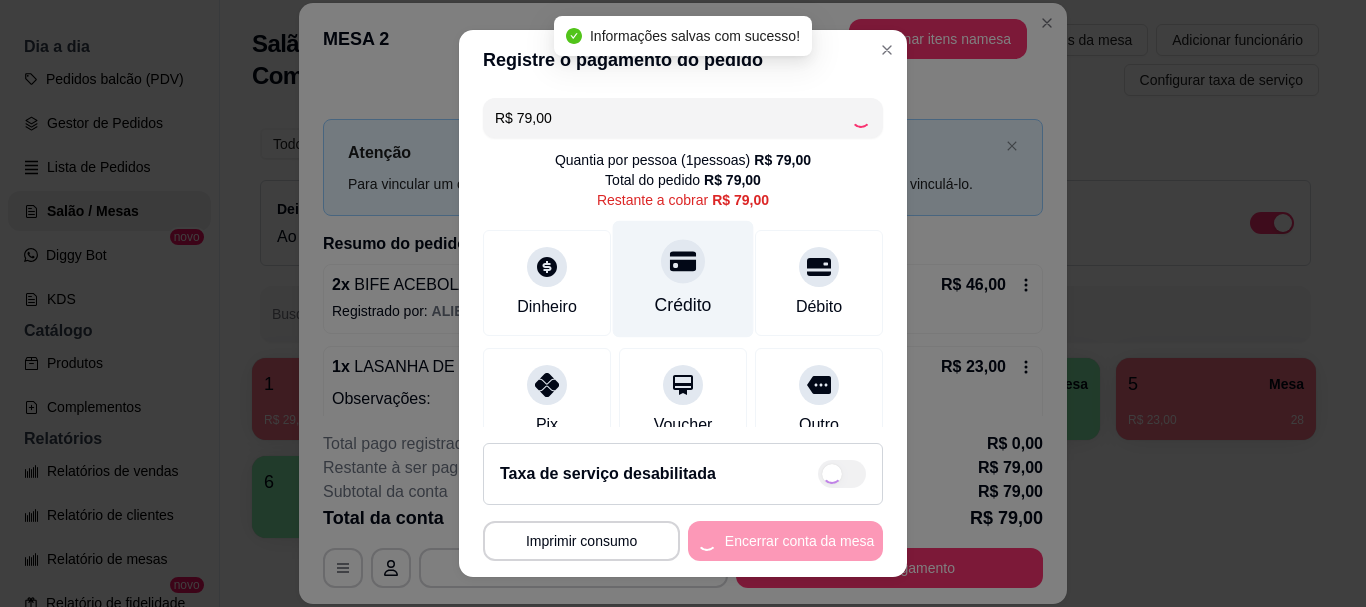 type on "R$ 0,00" 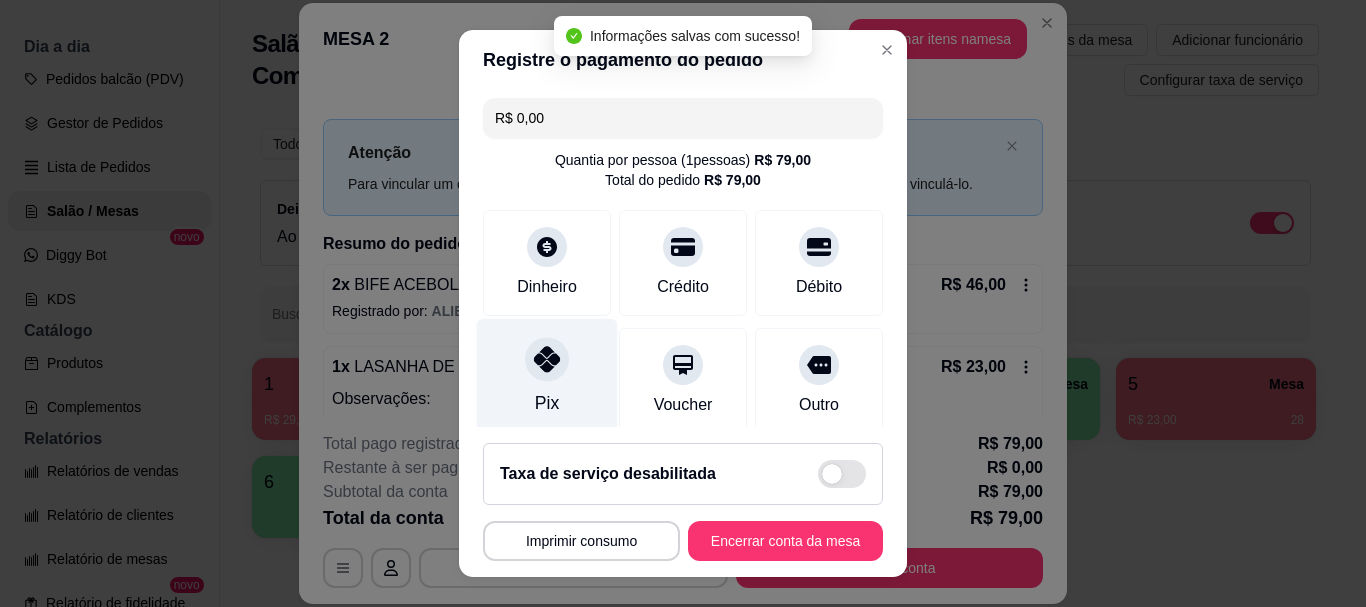 click at bounding box center (547, 360) 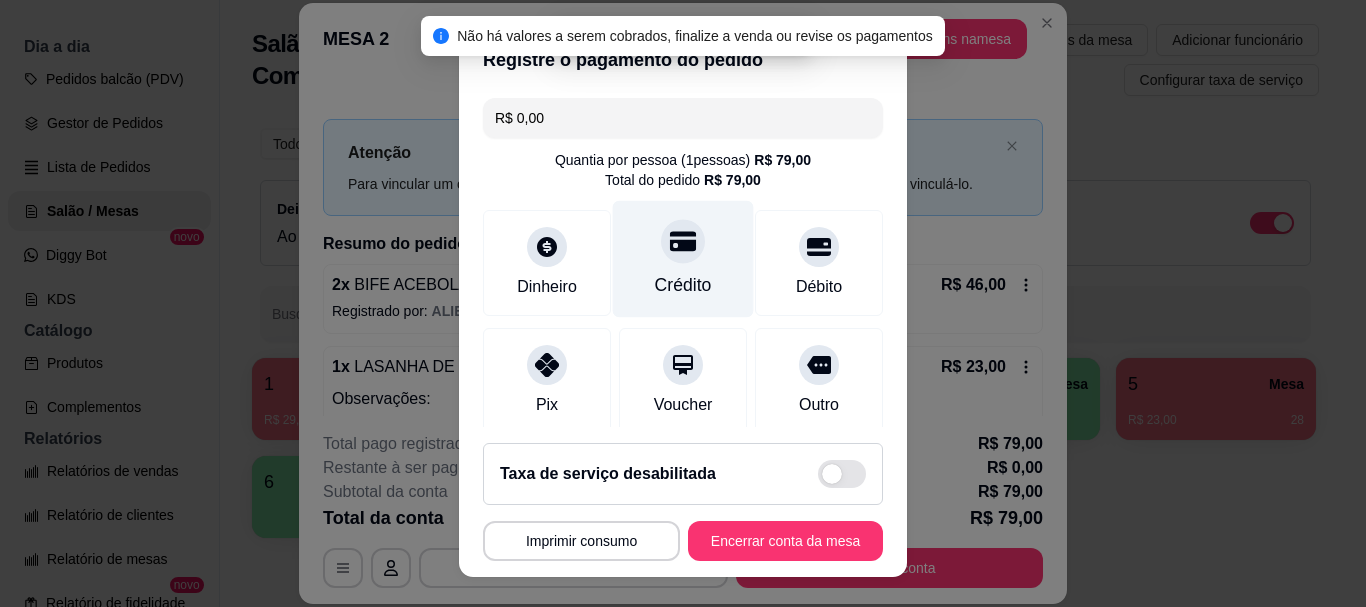 click on "Crédito" at bounding box center [683, 286] 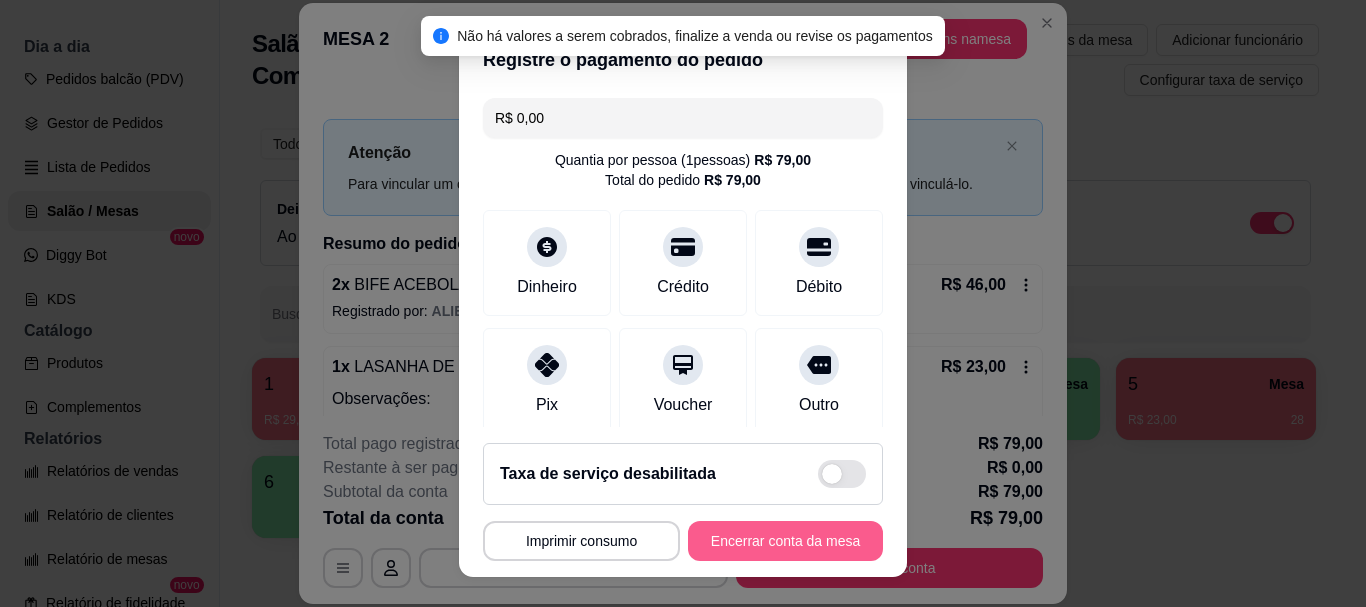 click on "Encerrar conta da mesa" at bounding box center [785, 541] 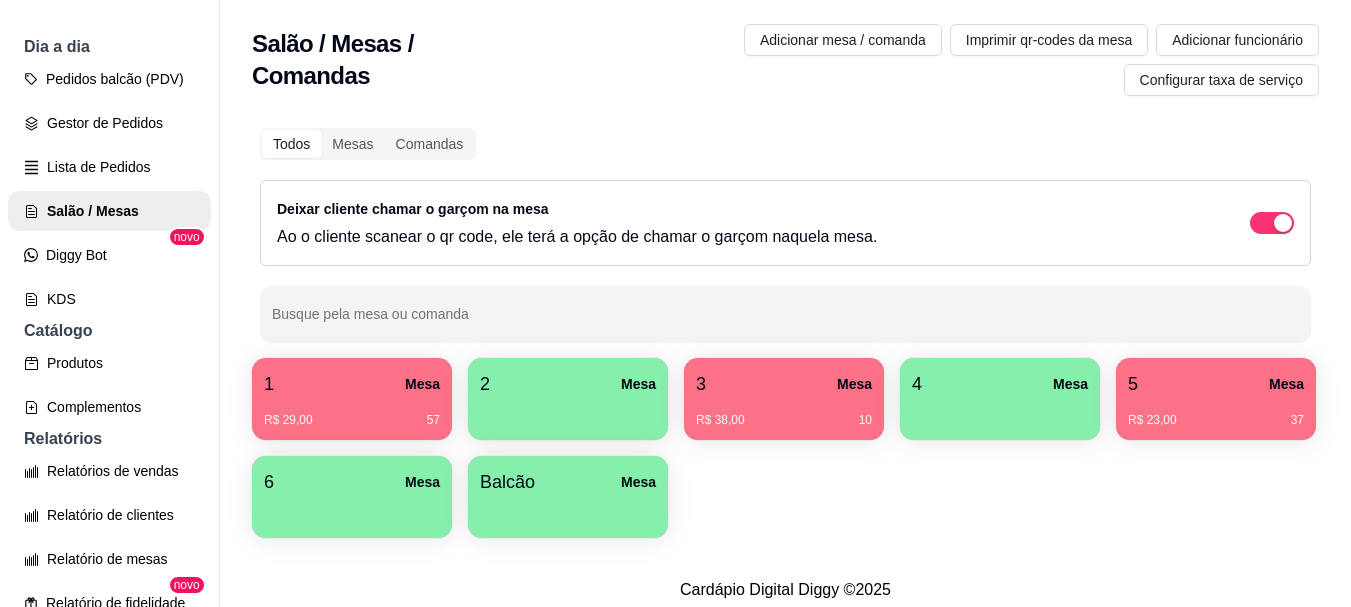 click on "R$ 23,00 37" at bounding box center (1216, 413) 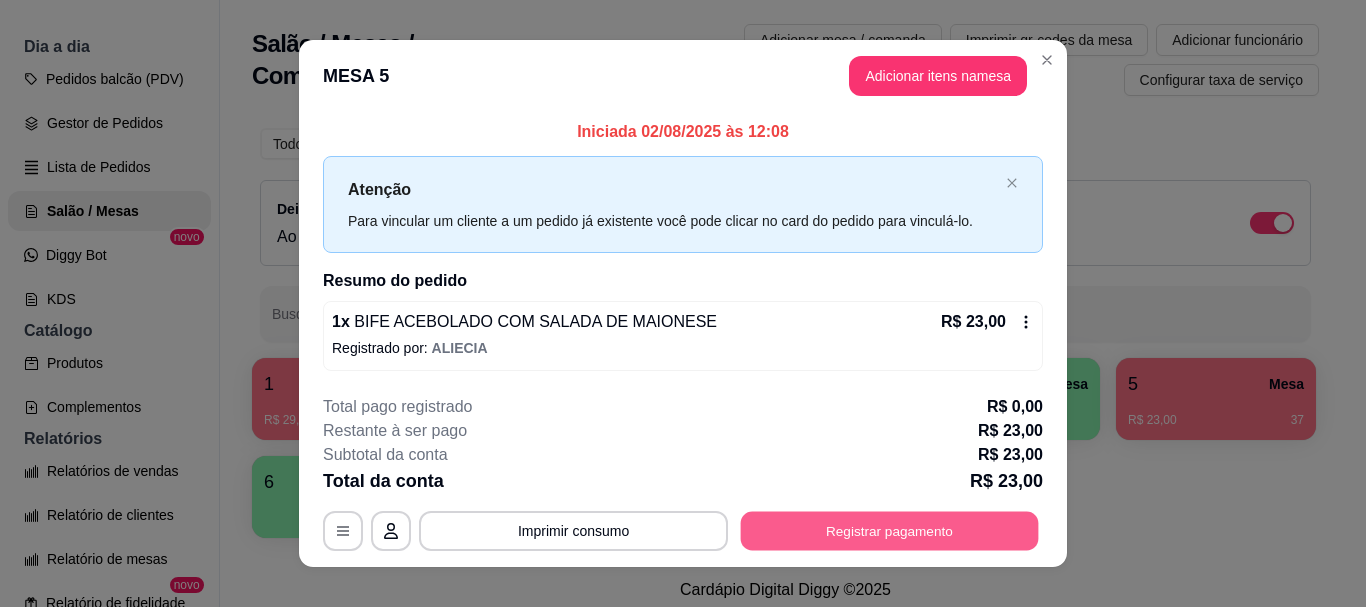 click on "Registrar pagamento" at bounding box center (890, 531) 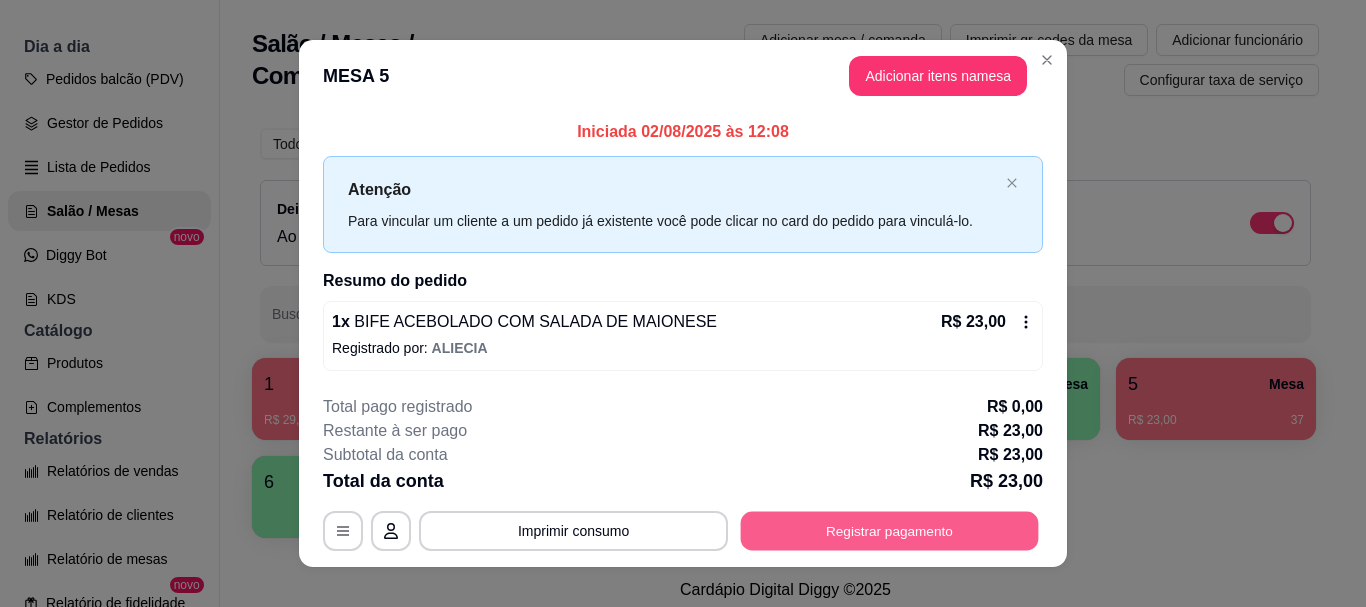 click on "Registrar pagamento" at bounding box center [890, 531] 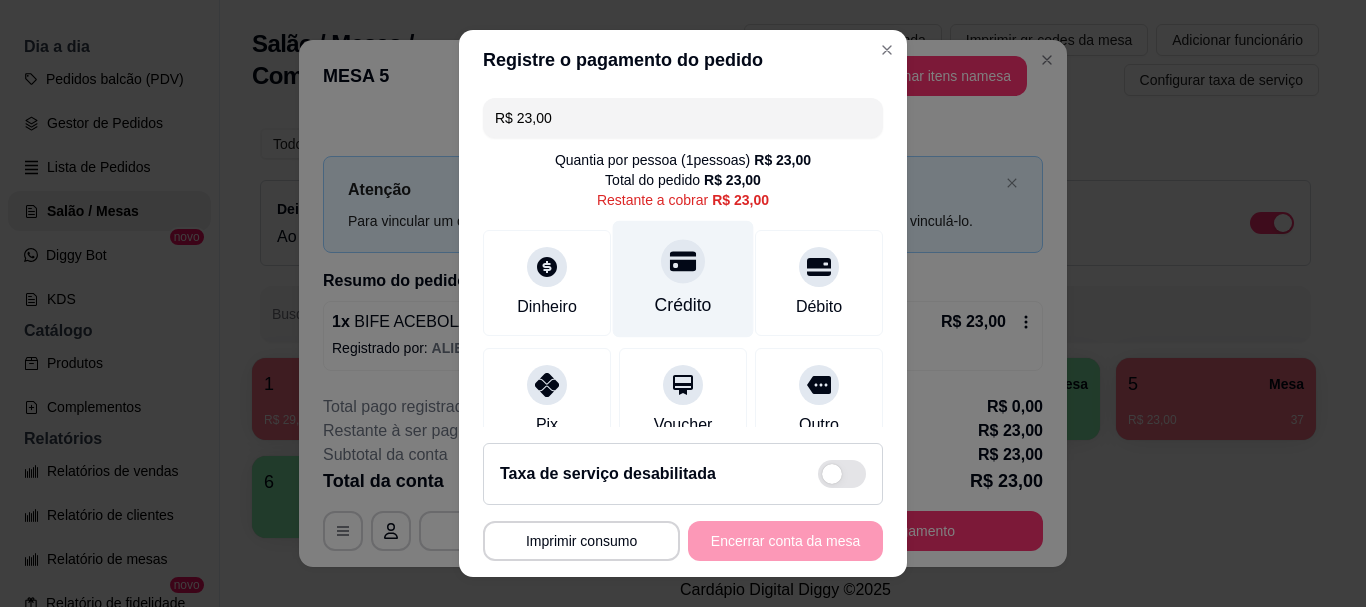 click 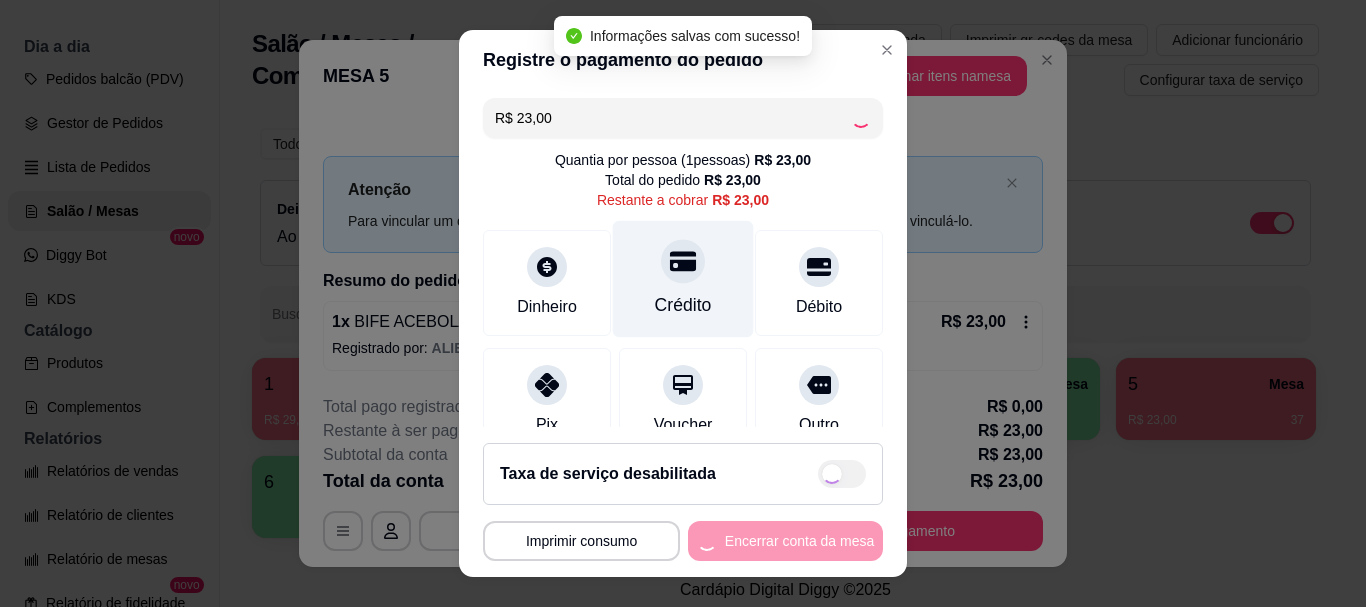 type on "R$ 0,00" 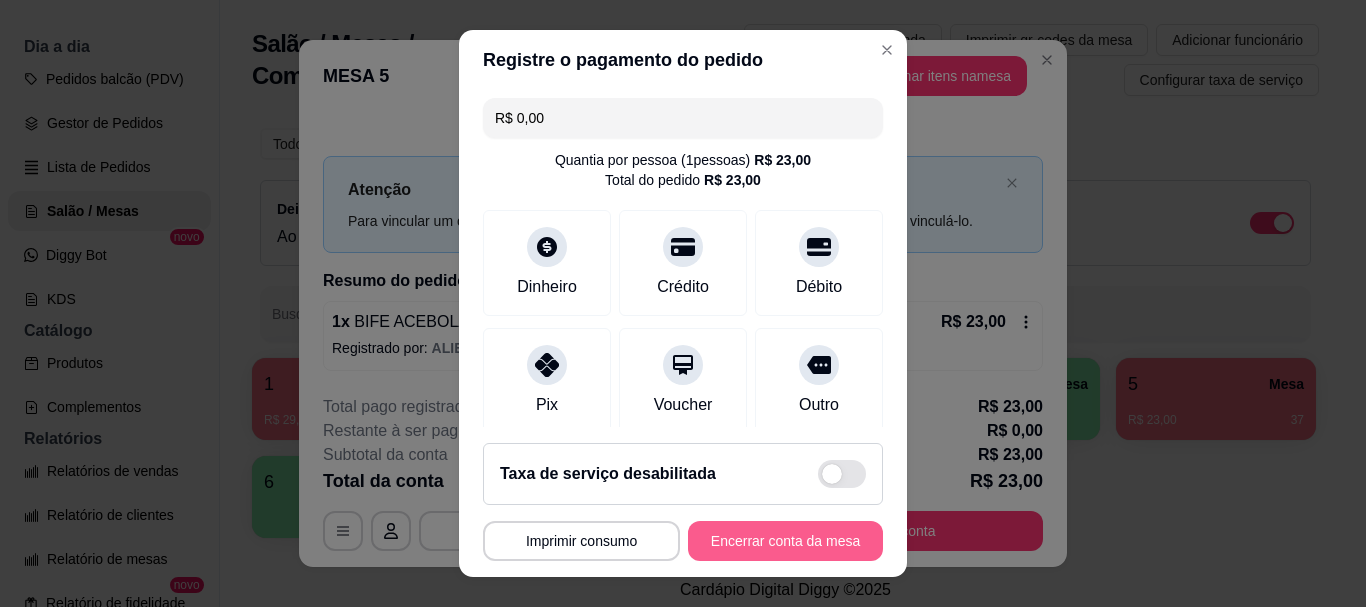 click on "Encerrar conta da mesa" at bounding box center [785, 541] 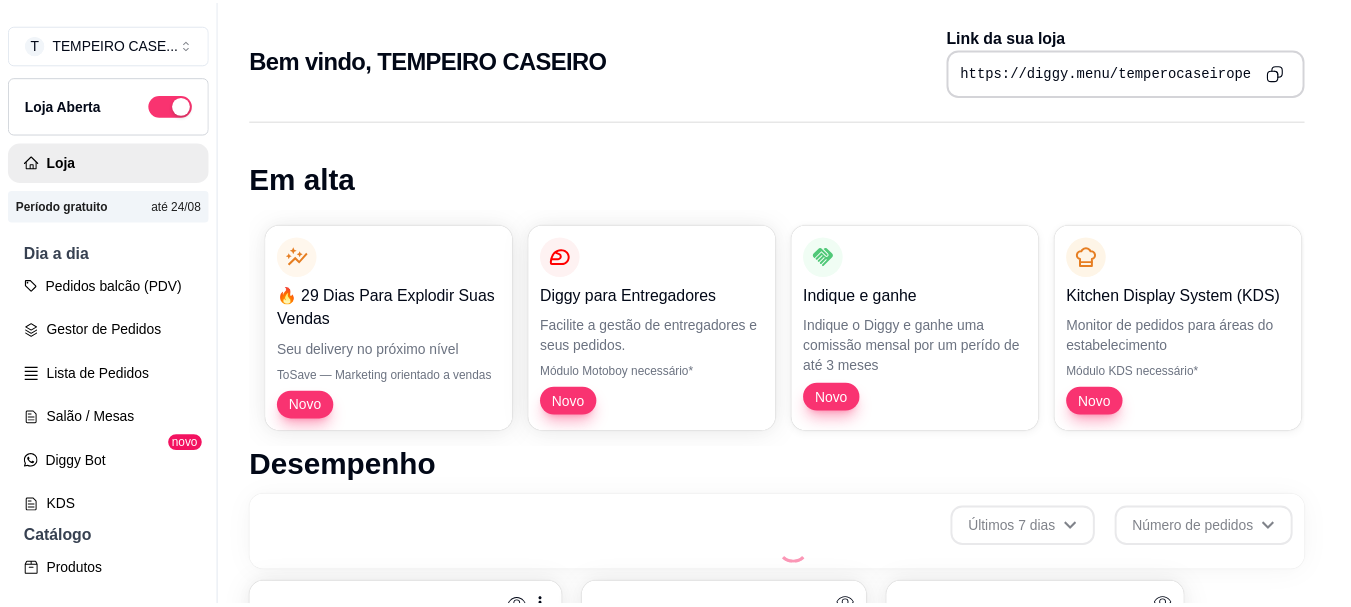 scroll, scrollTop: 0, scrollLeft: 0, axis: both 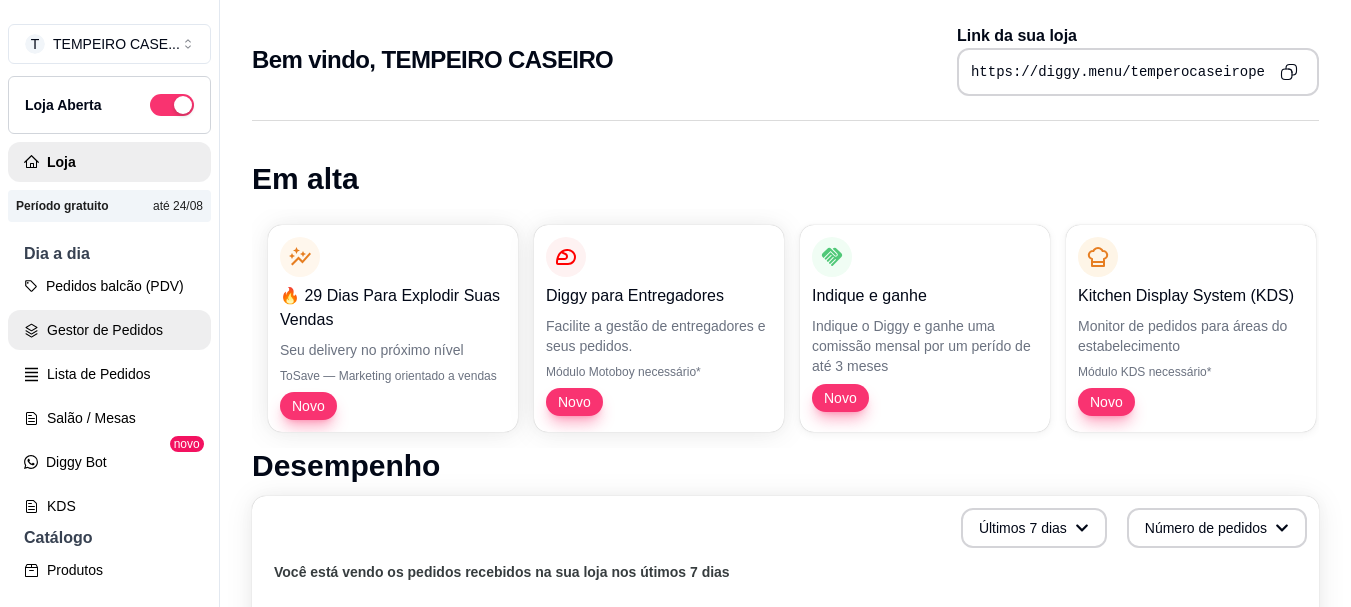 click on "Gestor de Pedidos" at bounding box center (109, 330) 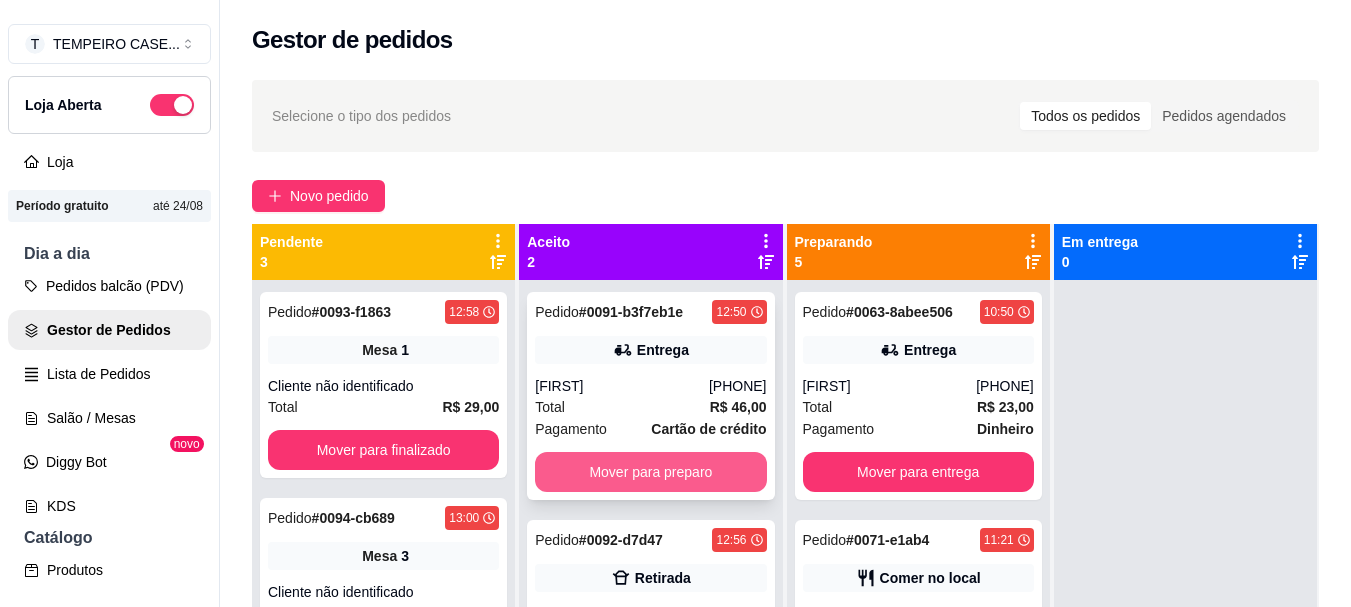 click on "Mover para preparo" at bounding box center (650, 472) 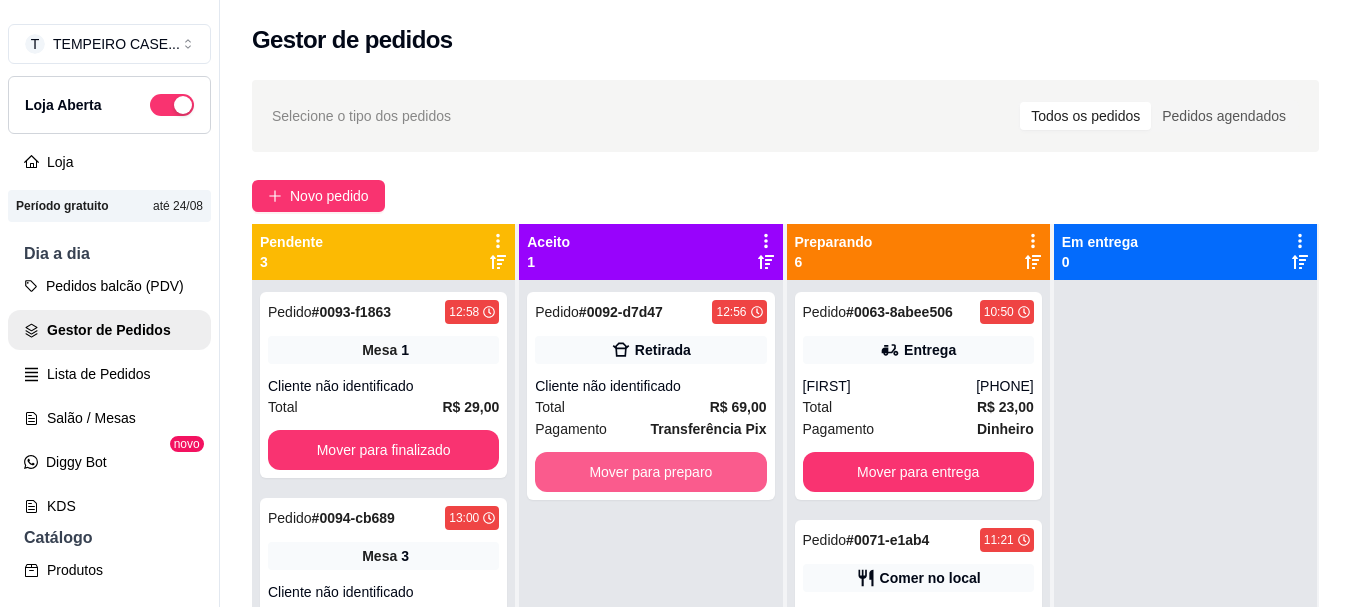 click on "Mover para preparo" at bounding box center (650, 472) 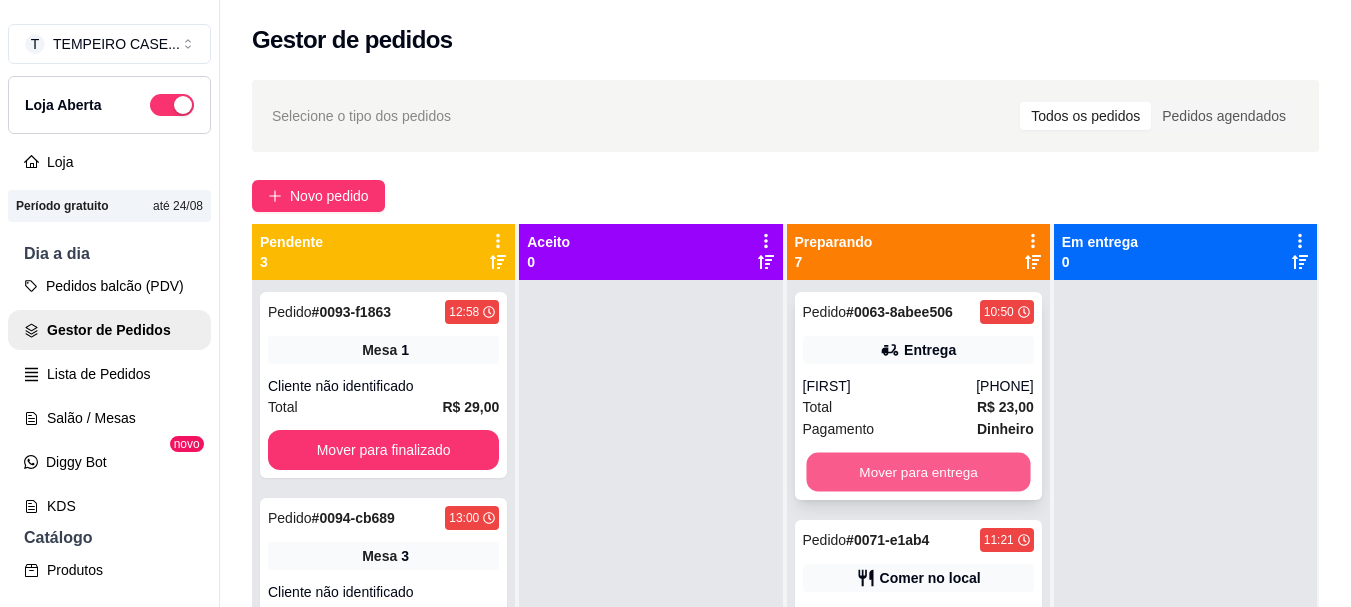 click on "Mover para entrega" at bounding box center [918, 472] 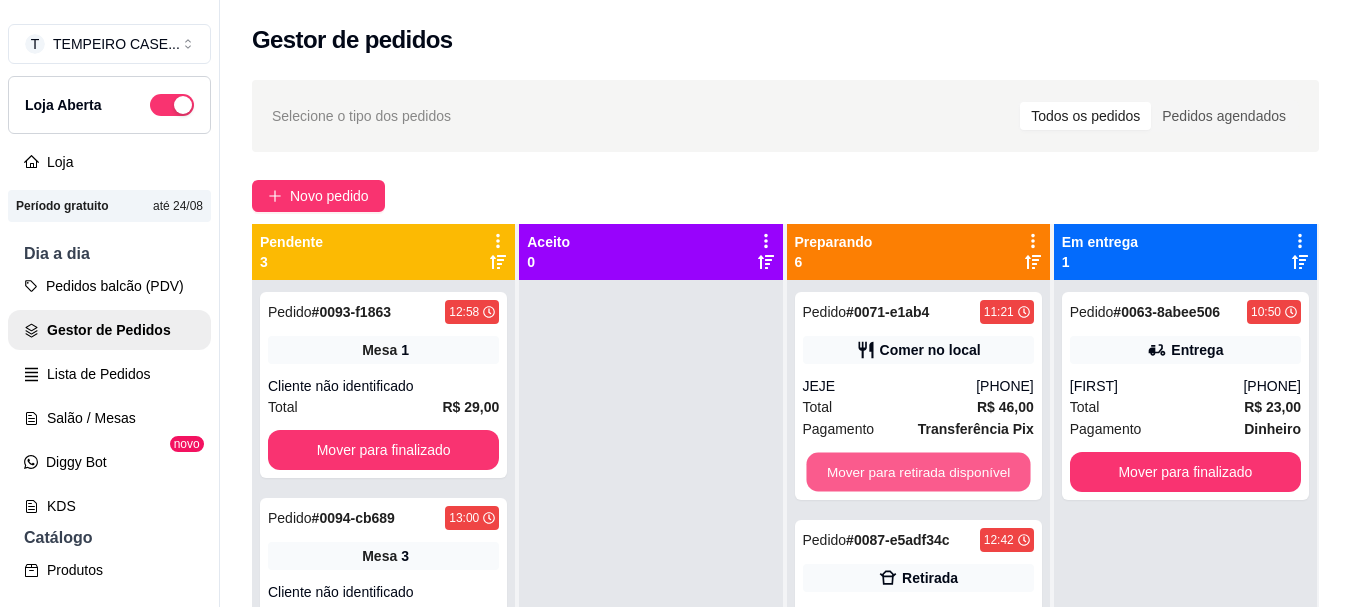 click on "Mover para retirada disponível" at bounding box center [918, 472] 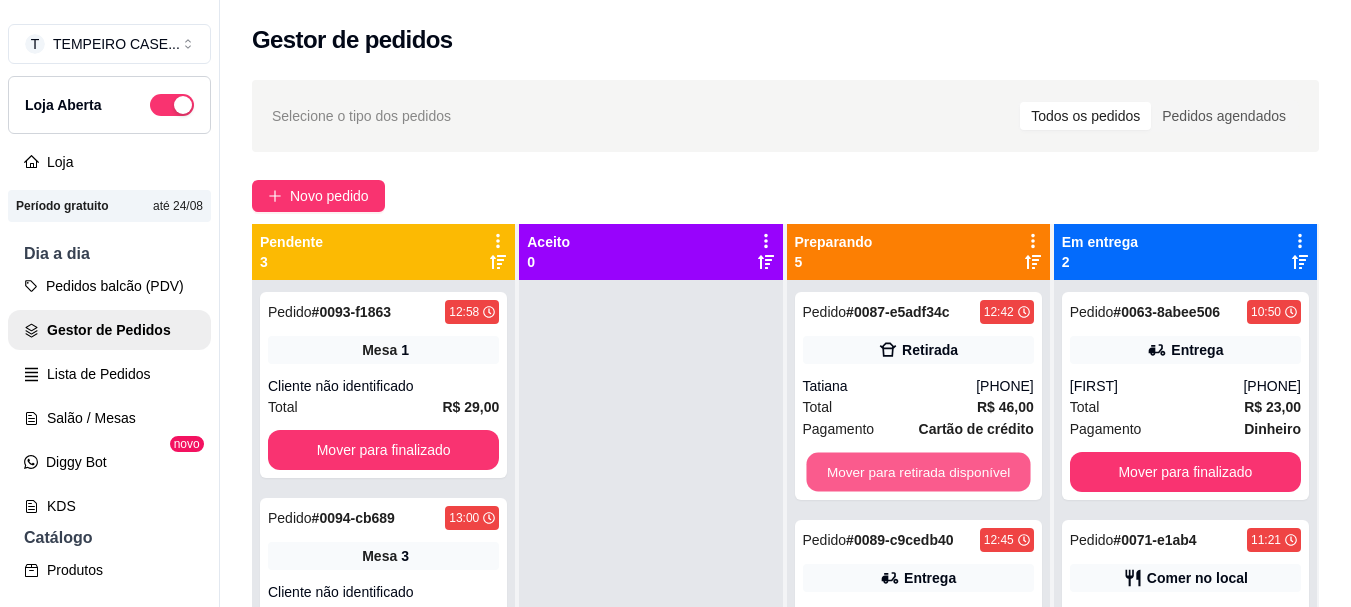 click on "Mover para retirada disponível" at bounding box center [918, 472] 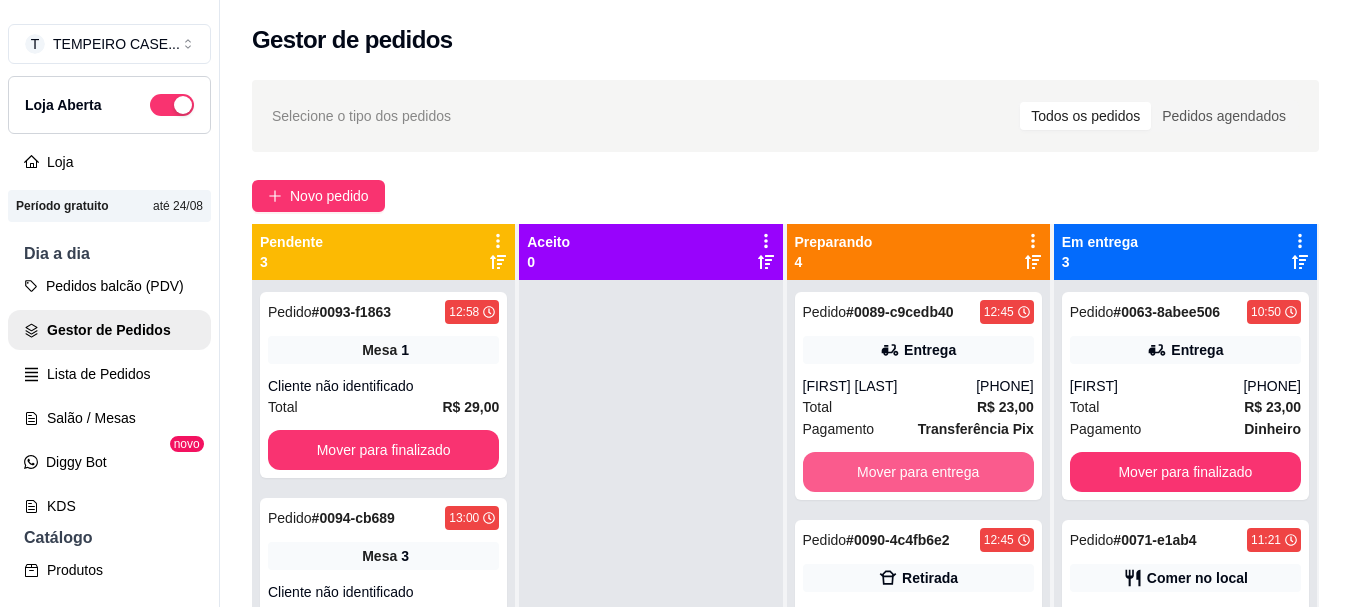 click on "Mover para entrega" at bounding box center (918, 472) 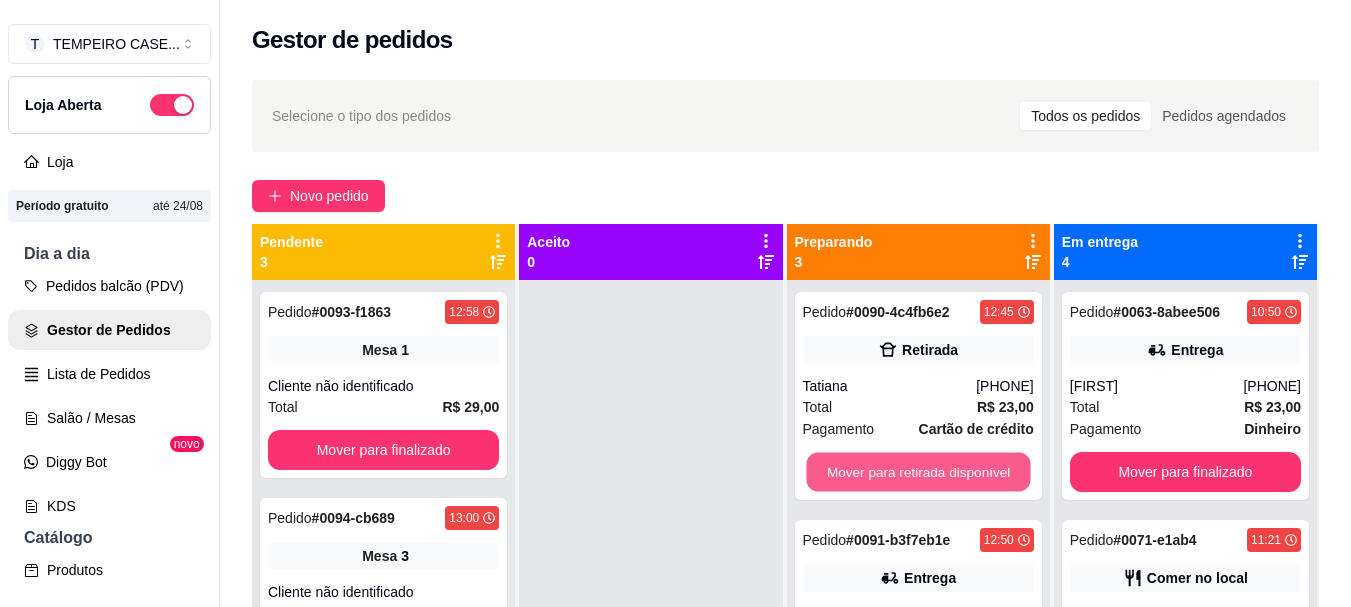 click on "Mover para retirada disponível" at bounding box center [918, 472] 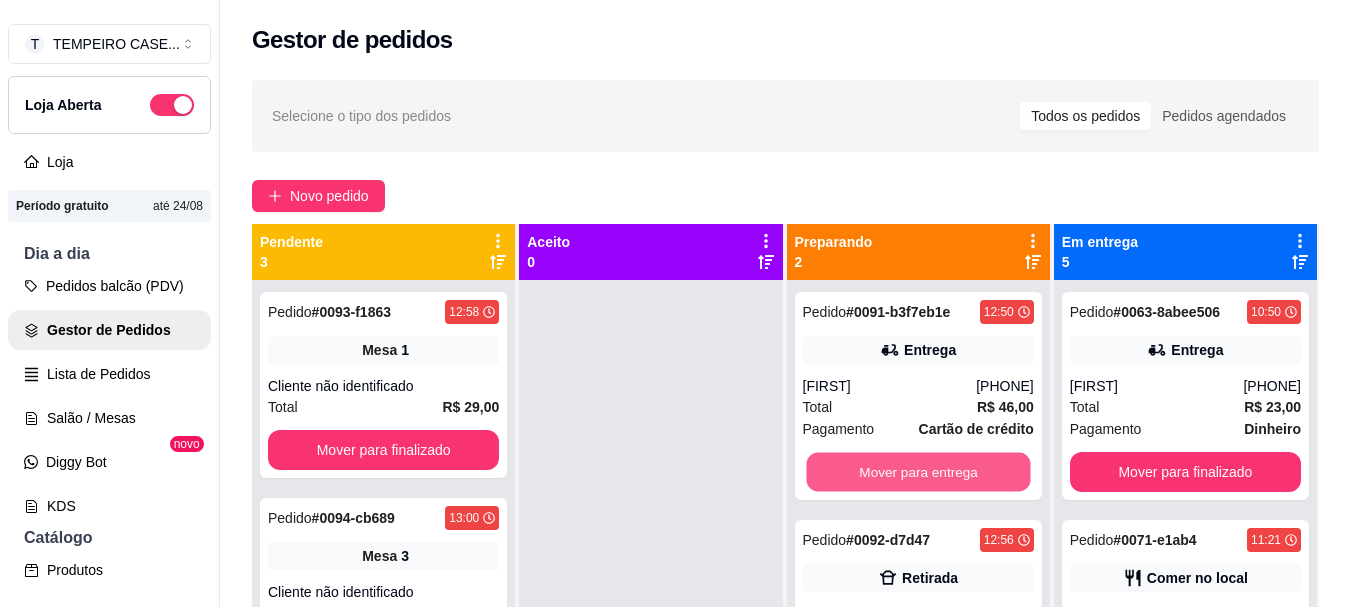 click on "Mover para entrega" at bounding box center [918, 472] 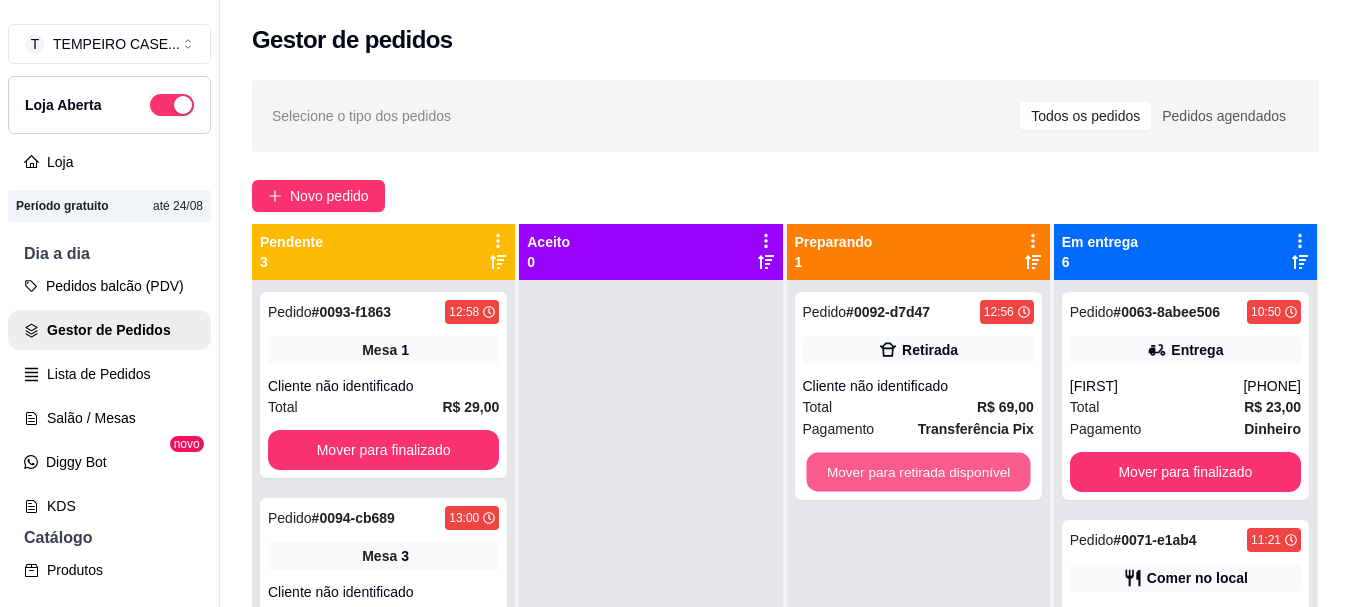 click on "Mover para retirada disponível" at bounding box center [918, 472] 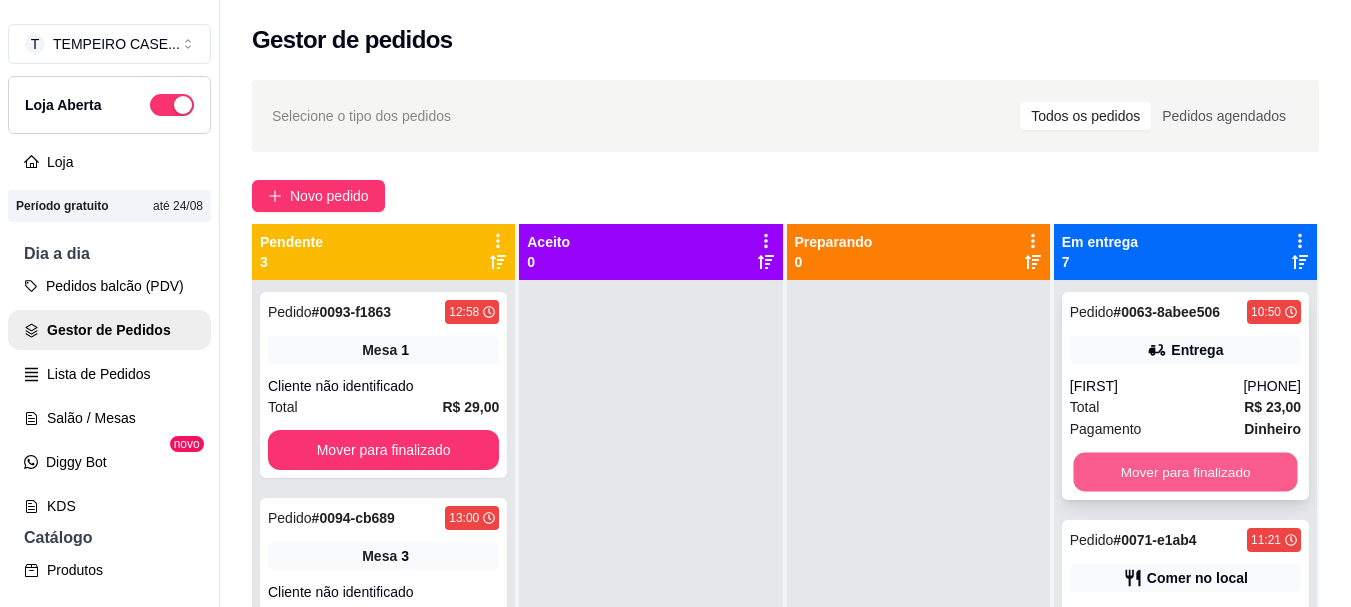 click on "Mover para finalizado" at bounding box center (1185, 472) 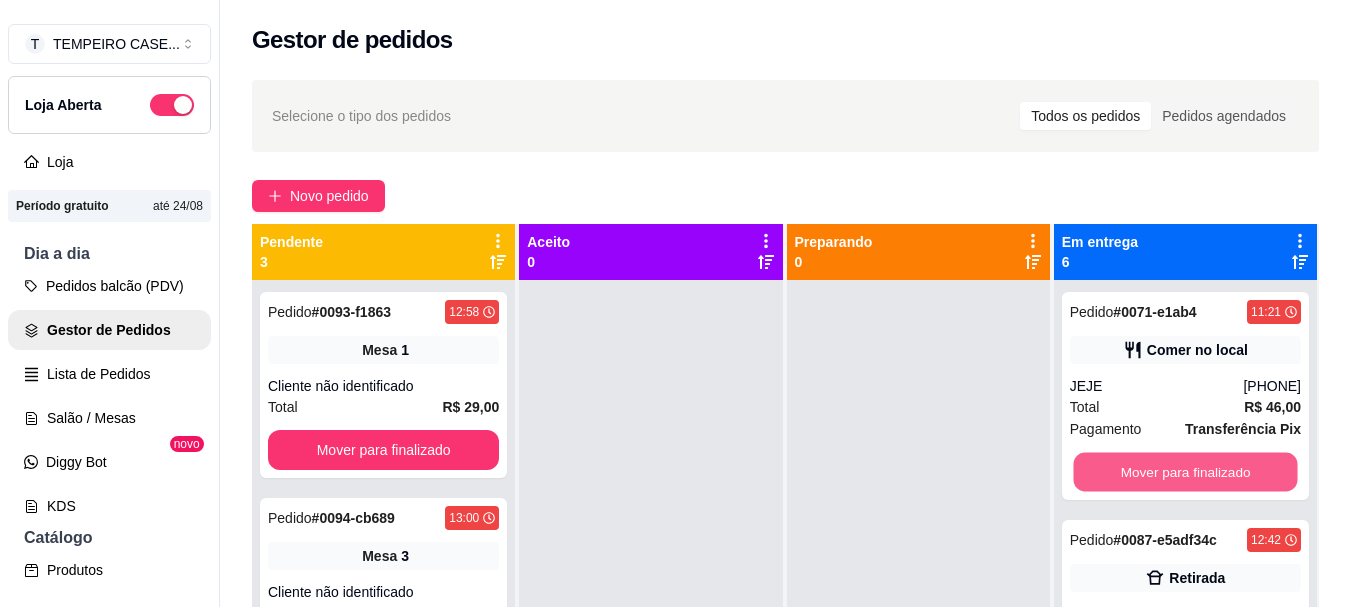 click on "Mover para finalizado" at bounding box center [1185, 472] 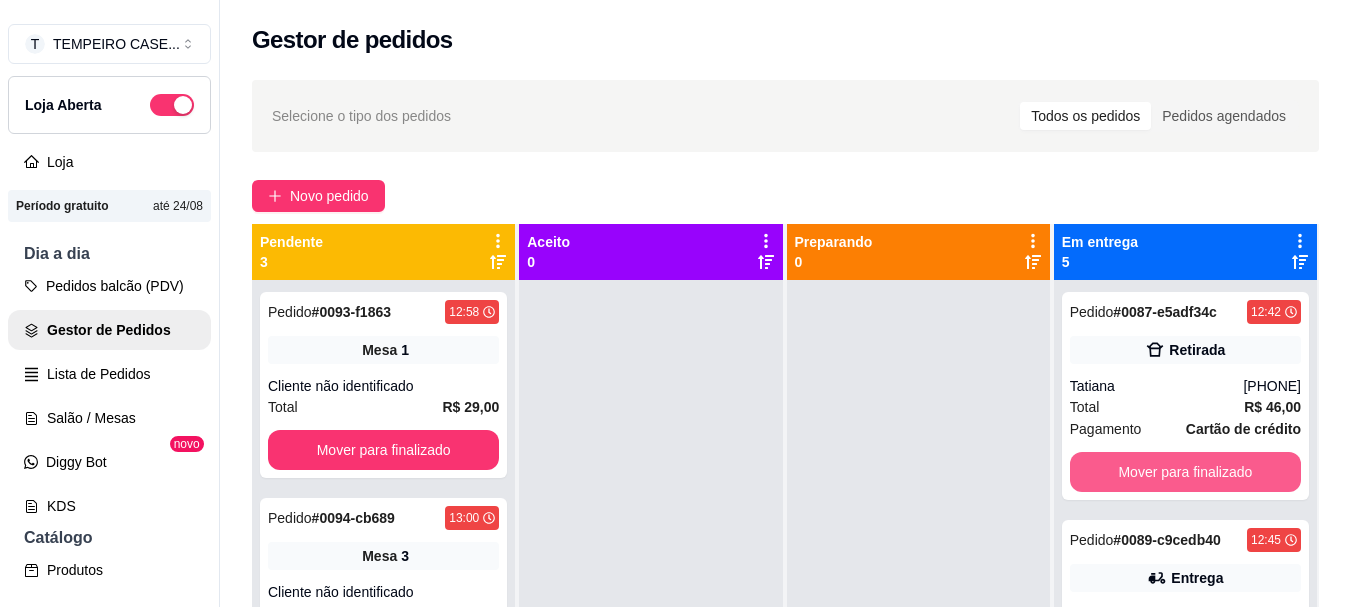 click on "Mover para finalizado" at bounding box center (1185, 472) 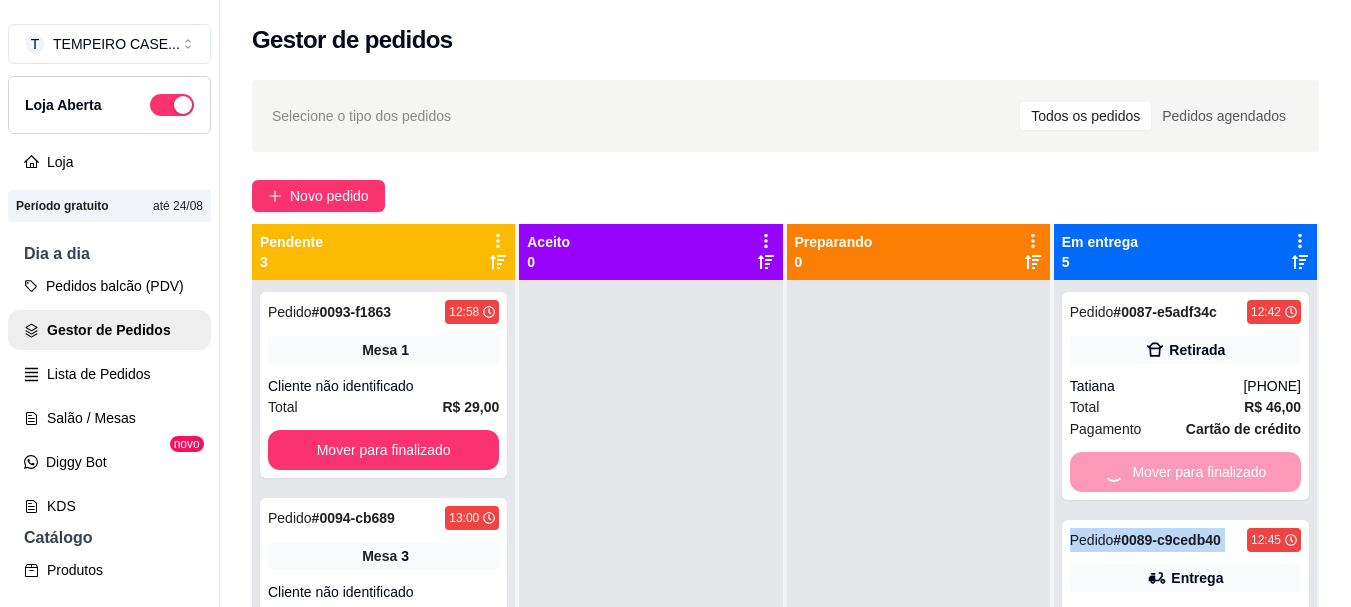 click on "Mover para finalizado" at bounding box center [1185, 472] 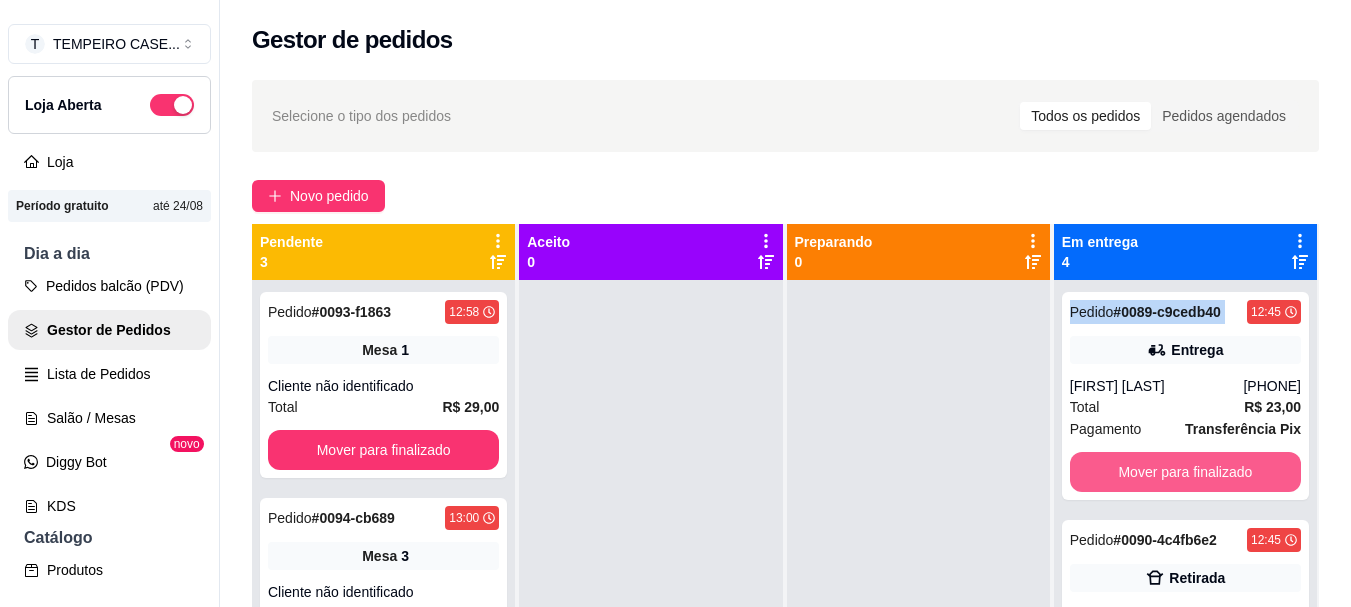 click on "Mover para finalizado" at bounding box center [1185, 472] 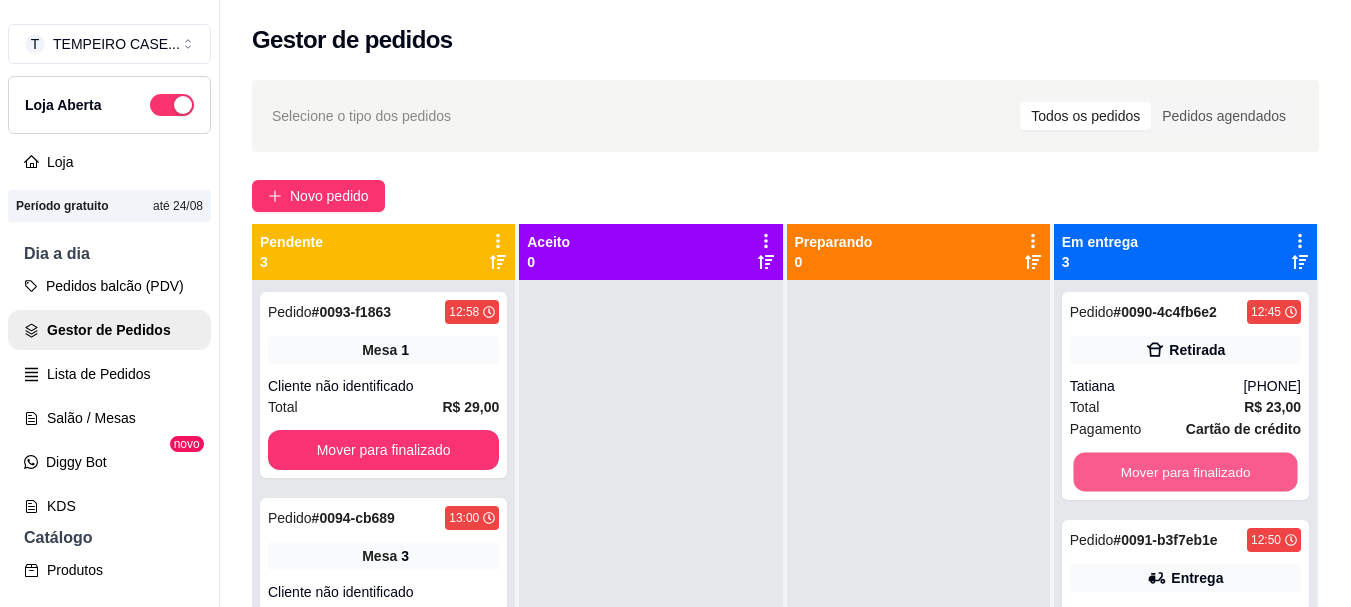 click on "Mover para finalizado" at bounding box center [1185, 472] 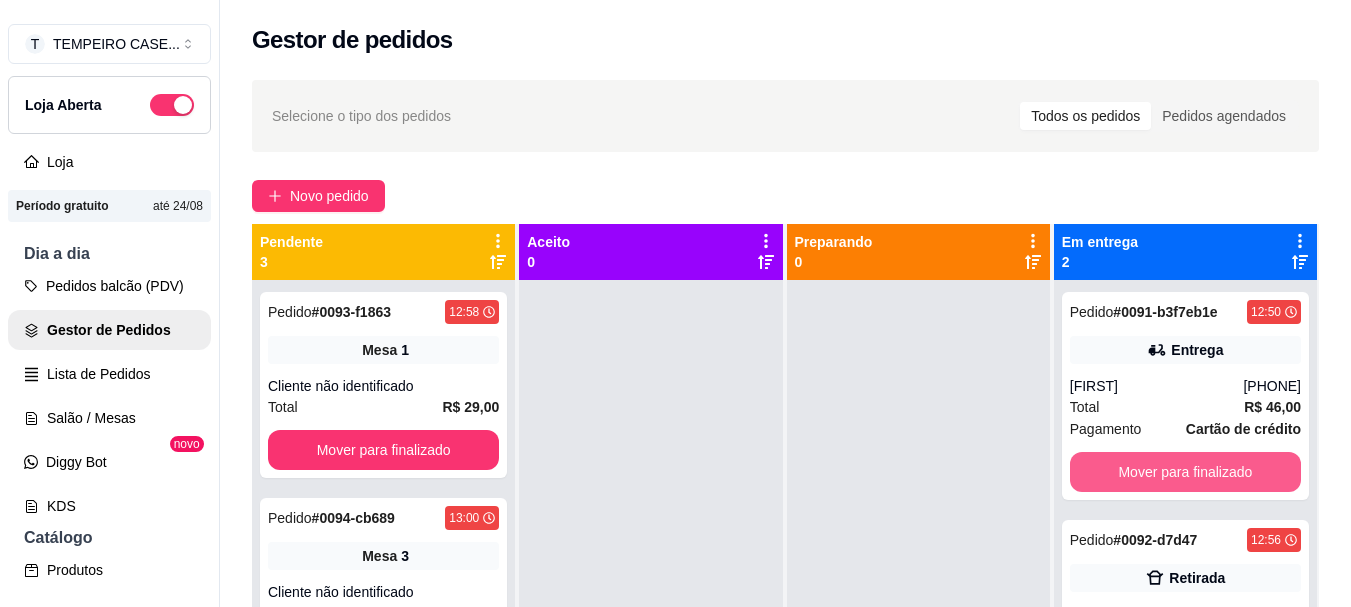 click on "Mover para finalizado" at bounding box center [1185, 472] 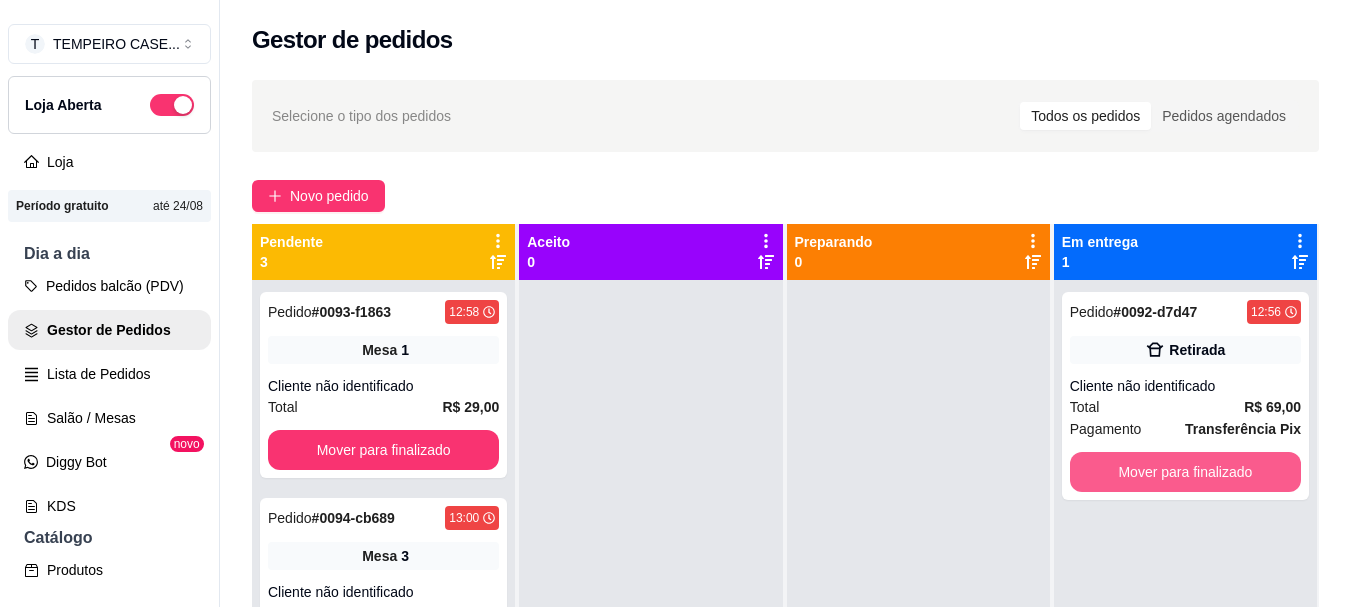 click on "Mover para finalizado" at bounding box center (1185, 472) 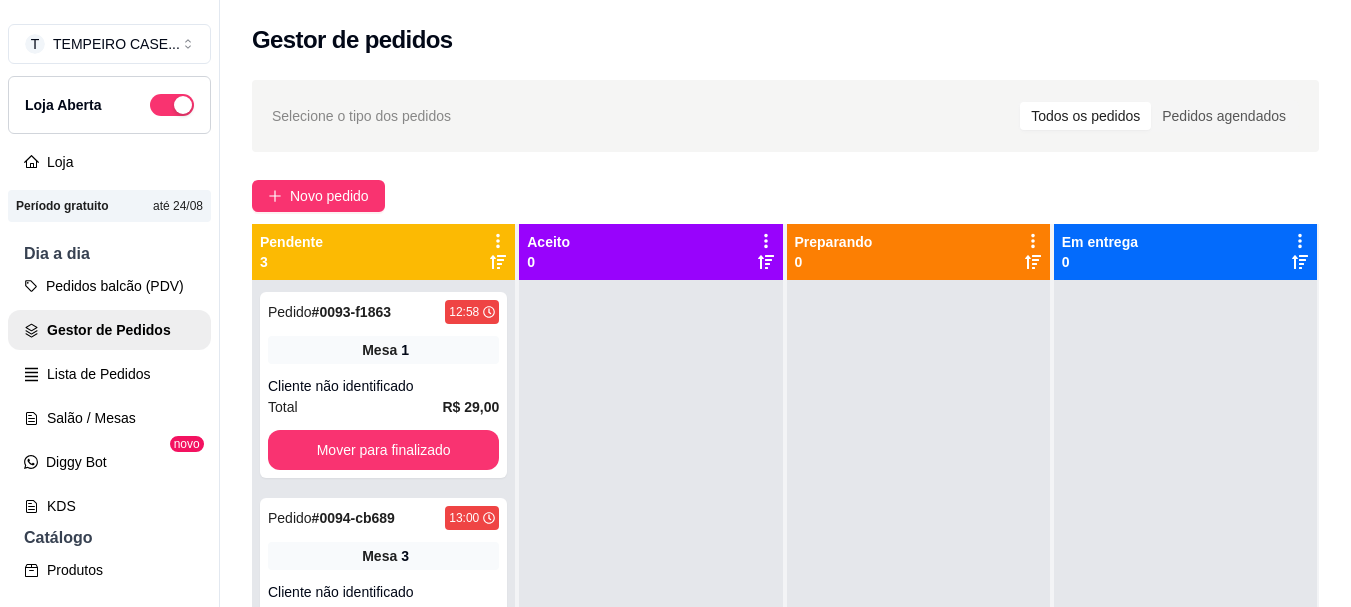 scroll, scrollTop: 31, scrollLeft: 0, axis: vertical 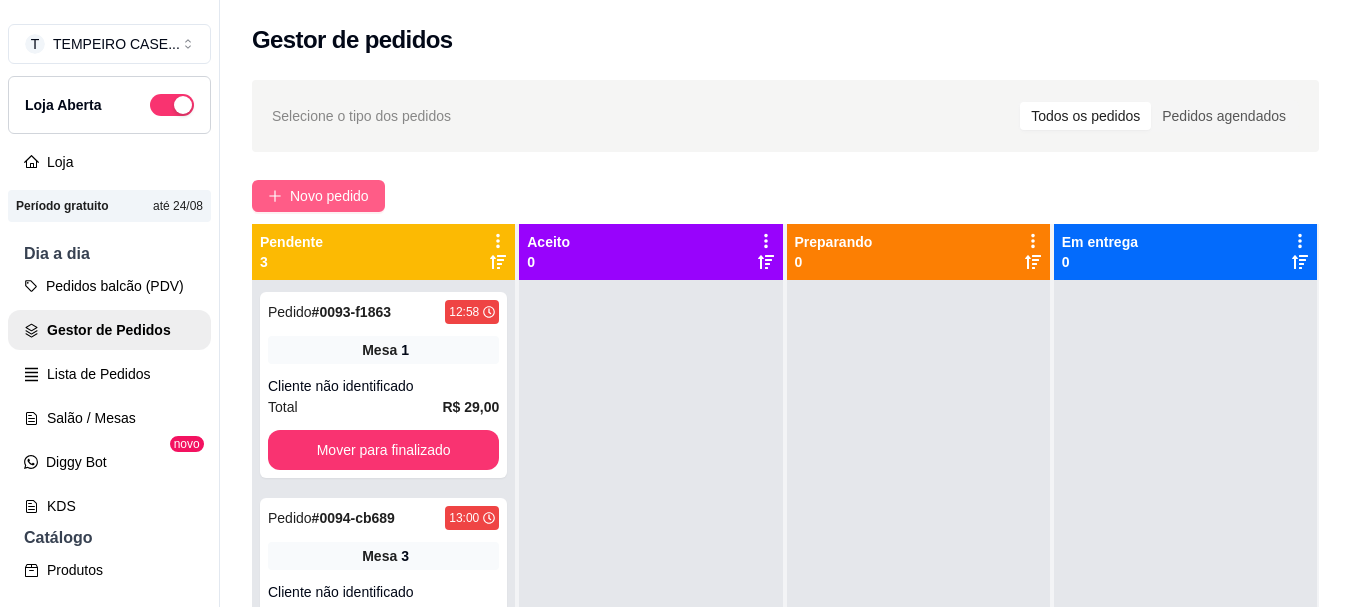 click on "Novo pedido" at bounding box center (329, 196) 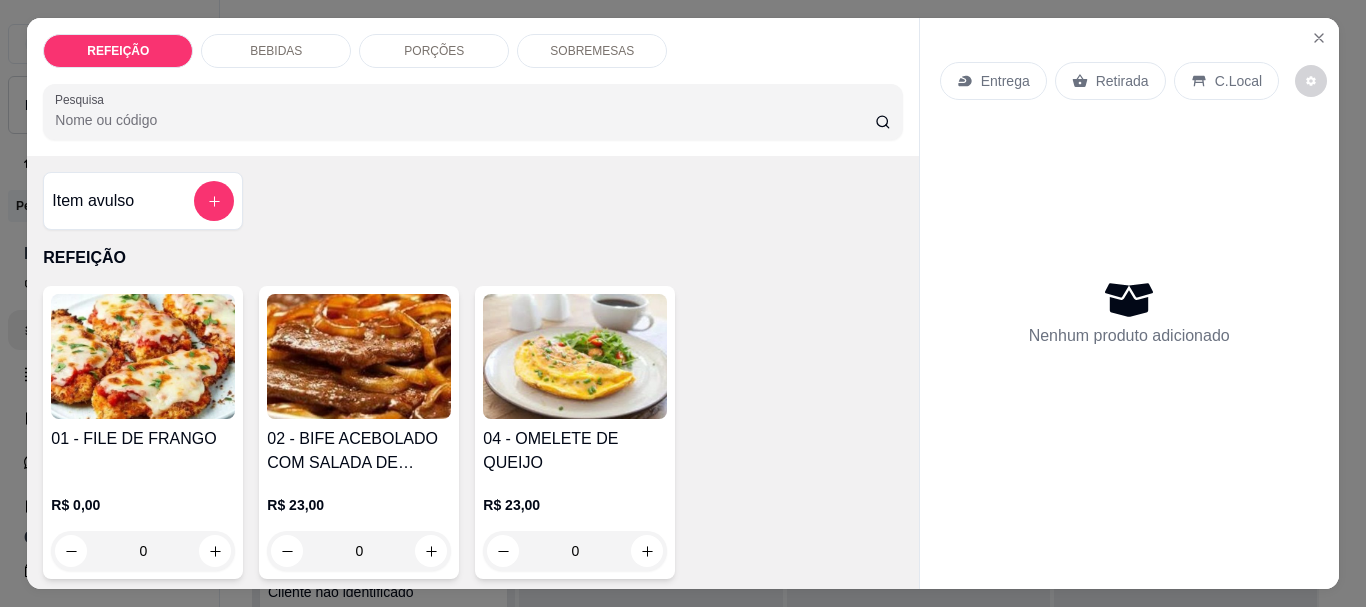 click on "01 - FILE DE FRANGO" at bounding box center (143, 451) 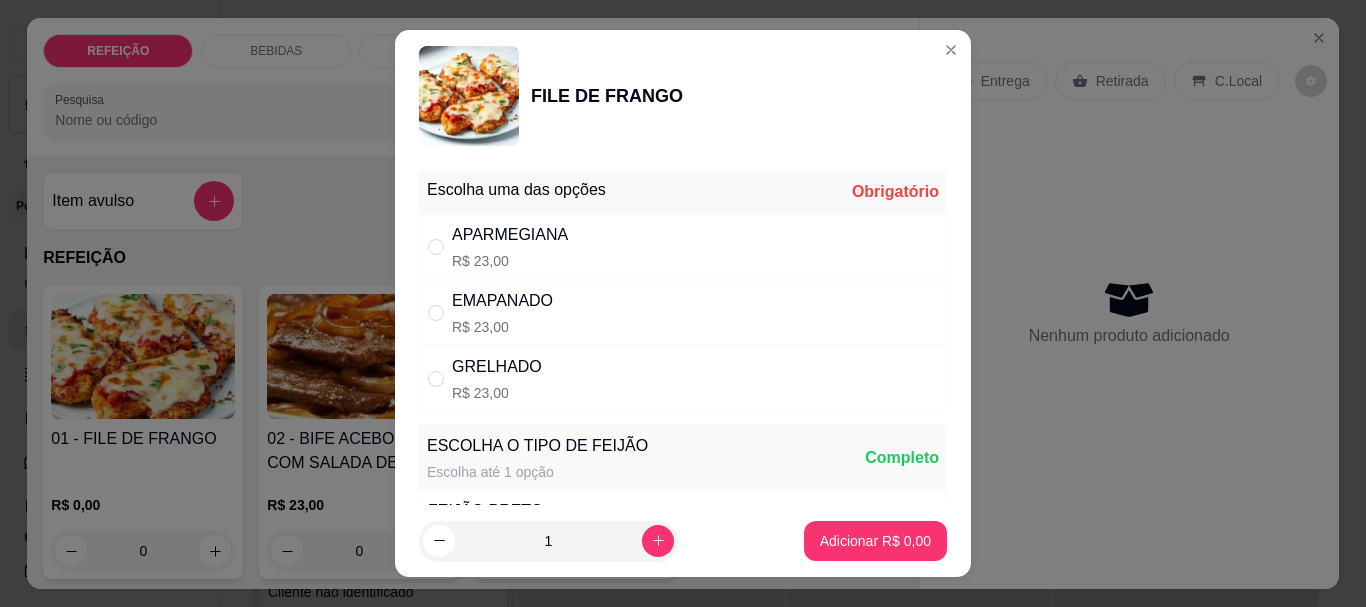 click on "EMAPANADO R$ 23,00" at bounding box center [502, 313] 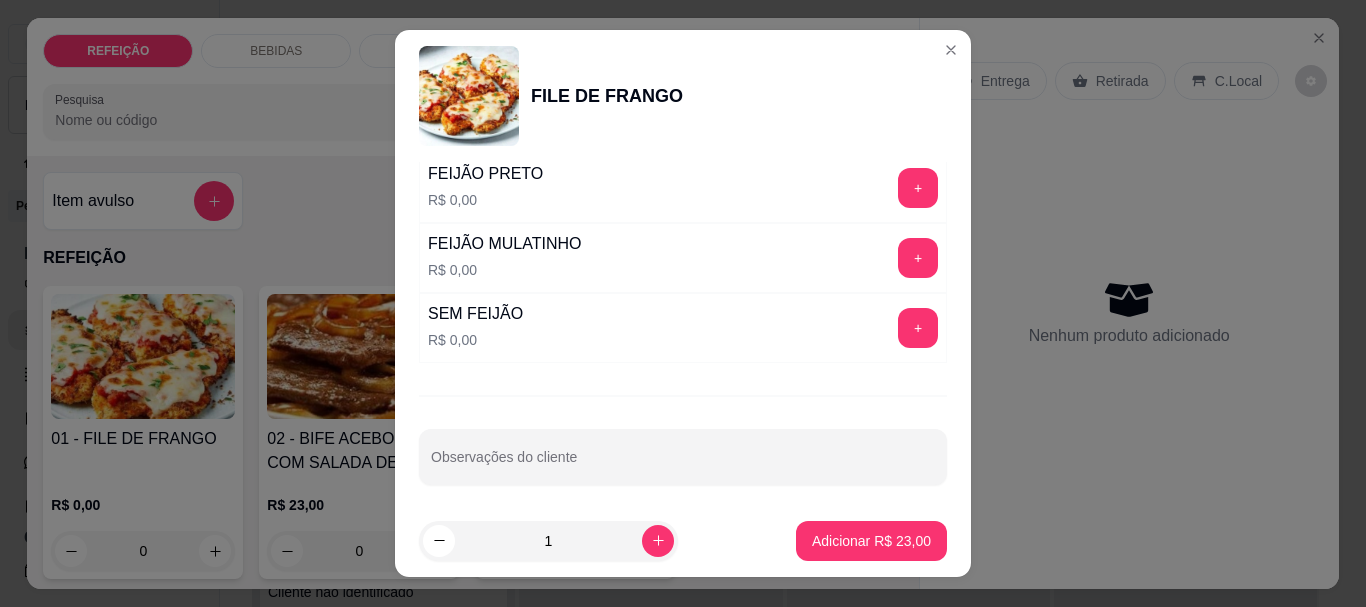 scroll, scrollTop: 345, scrollLeft: 0, axis: vertical 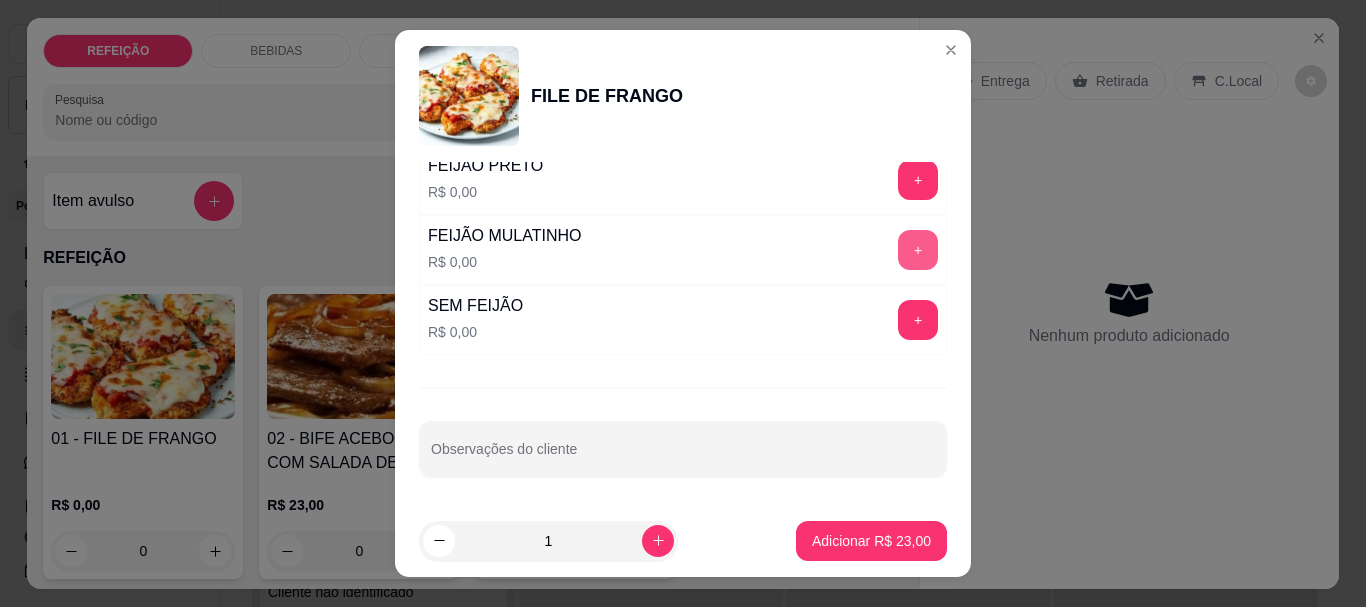 click on "+" at bounding box center (918, 250) 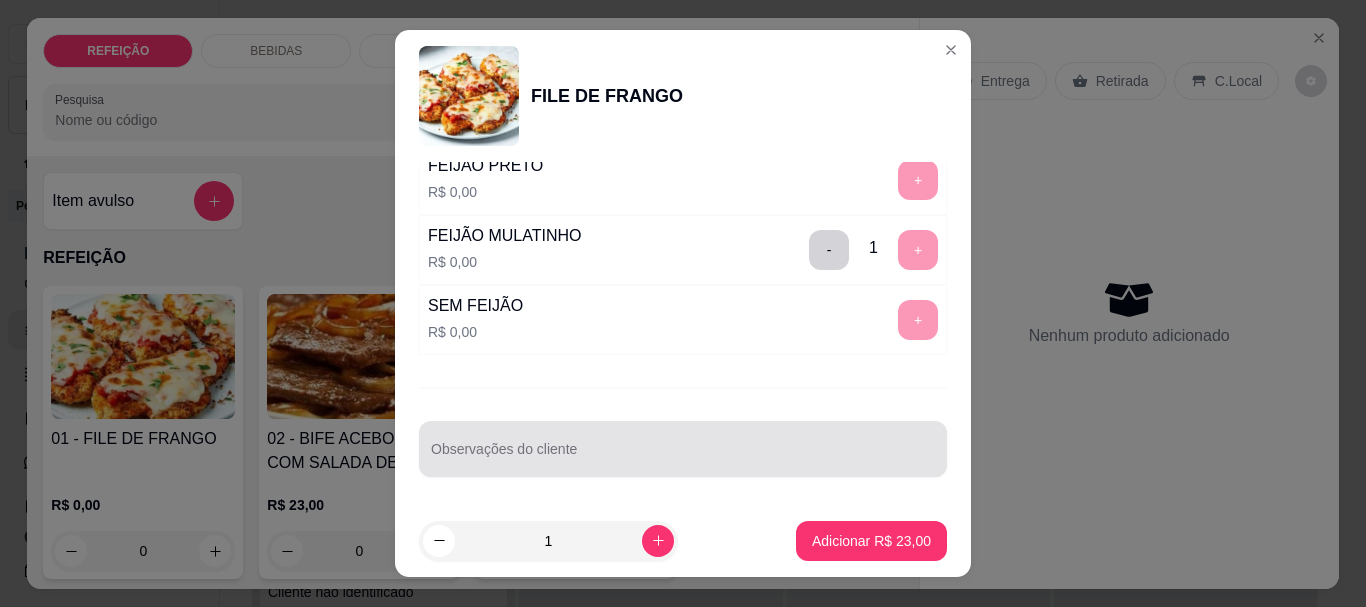 click at bounding box center (683, 449) 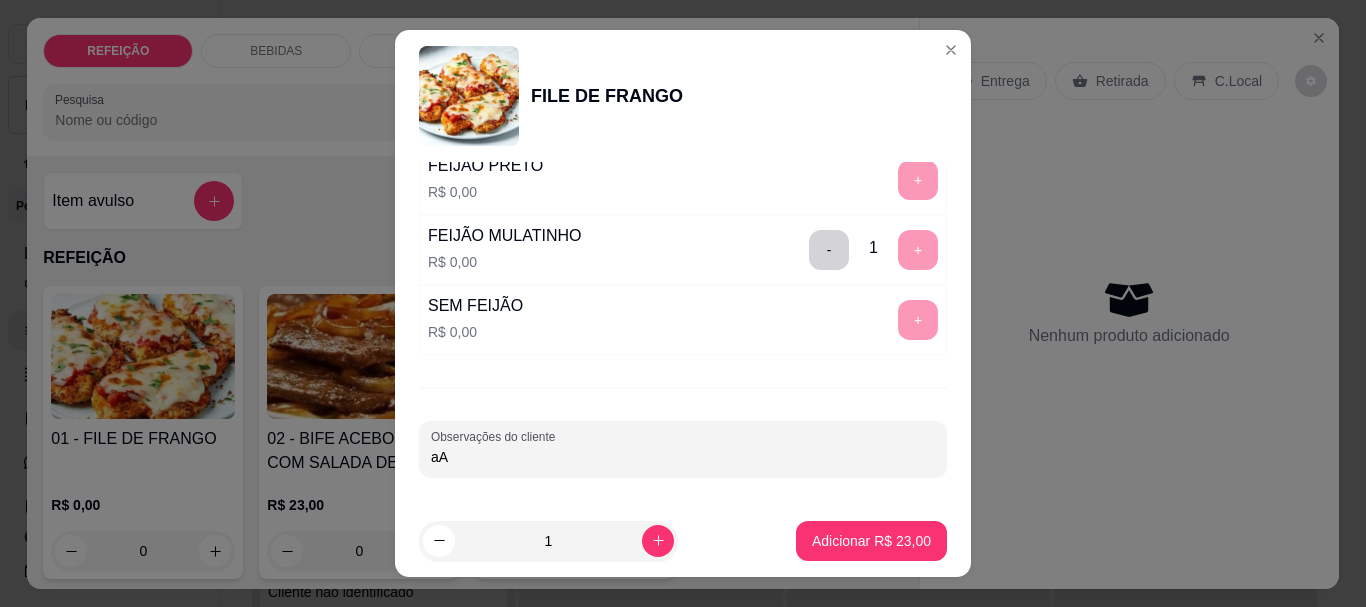 type on "a" 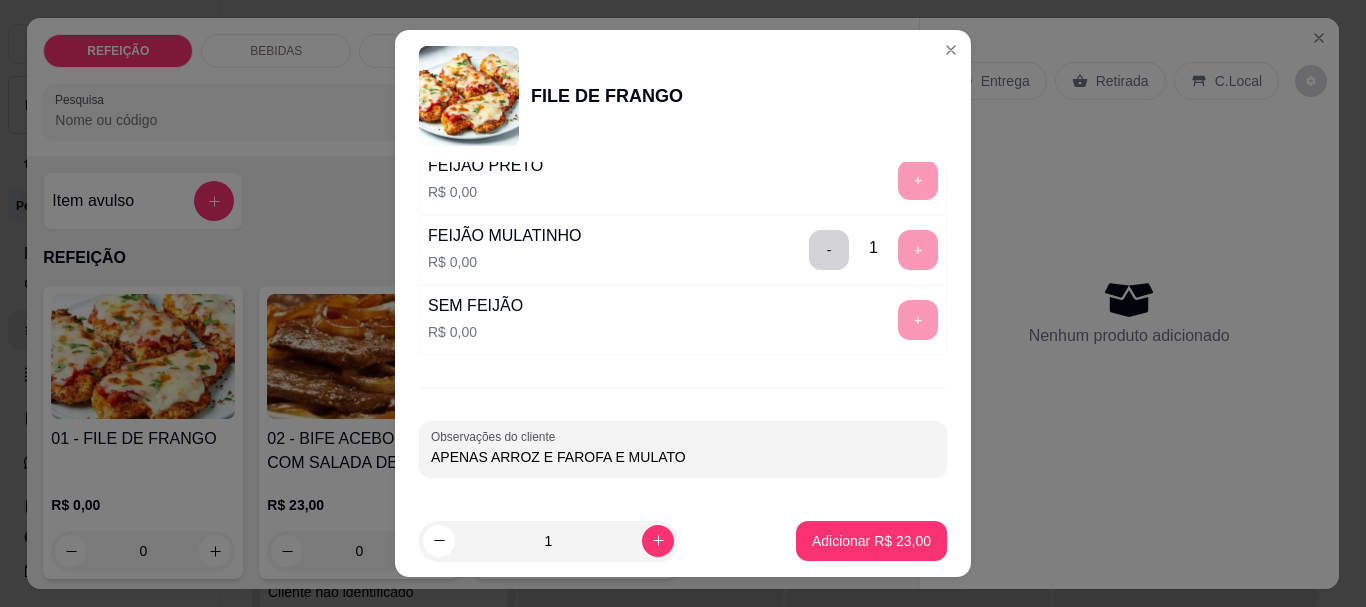 type on "APENAS ARROZ E FAROFA E MULATO" 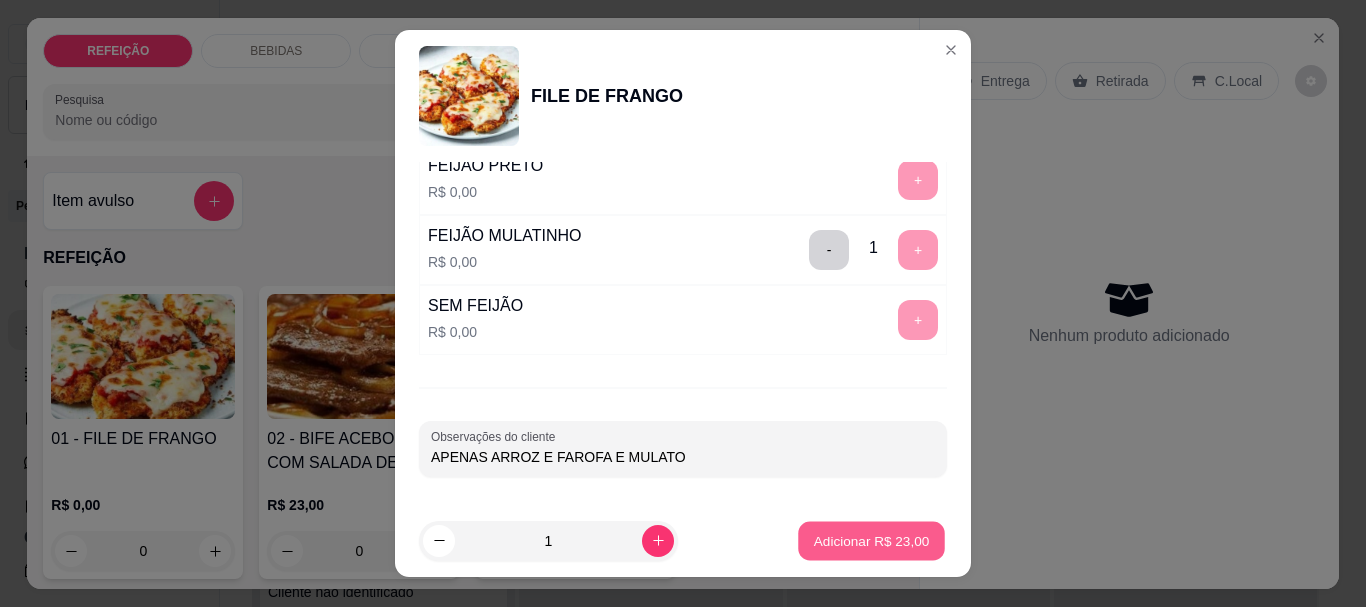 click on "Adicionar   R$ 23,00" at bounding box center (872, 540) 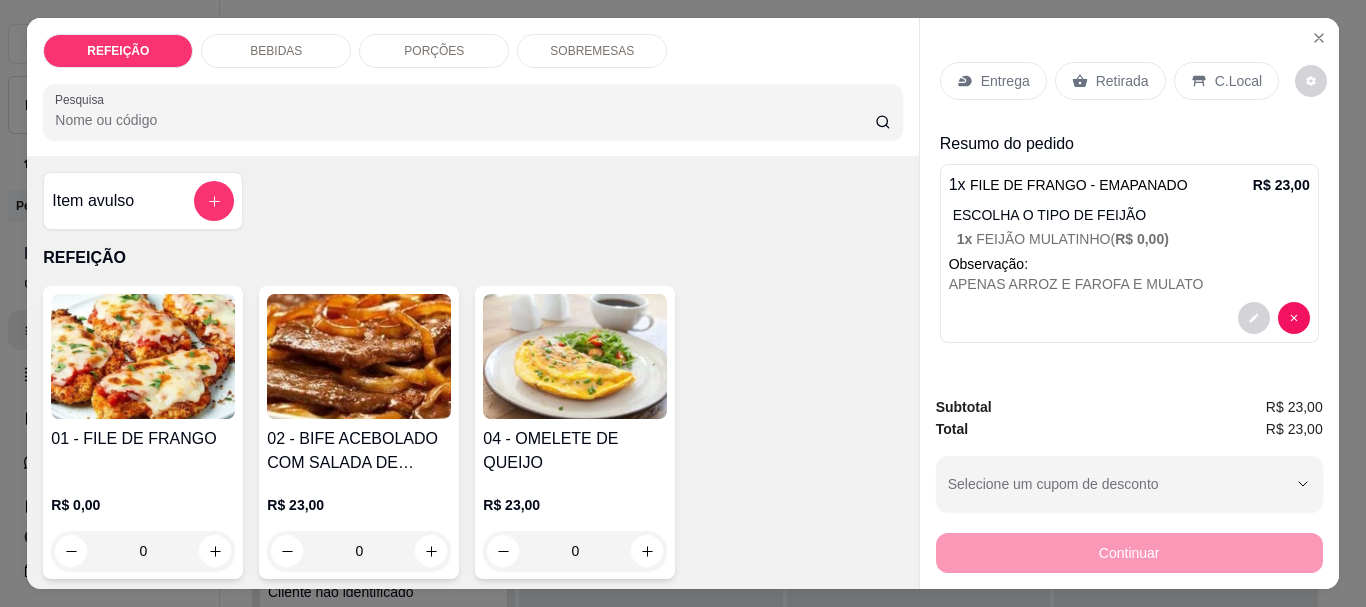 click on "Entrega" at bounding box center (993, 81) 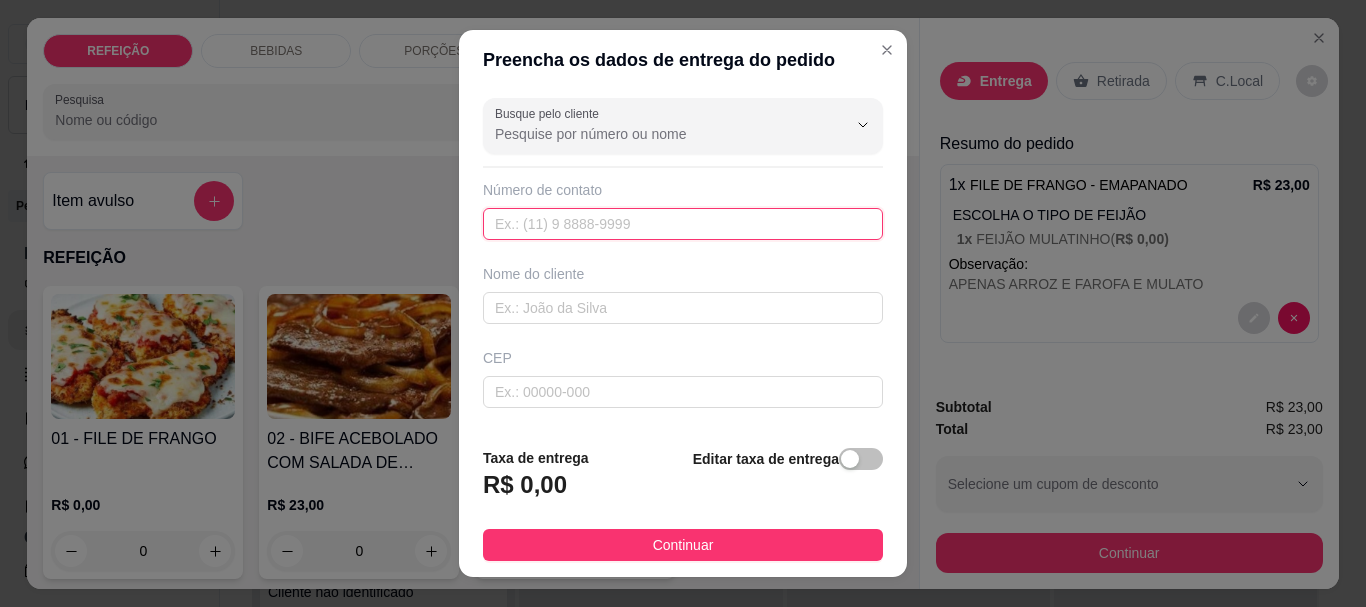 paste on "([PHONE])" 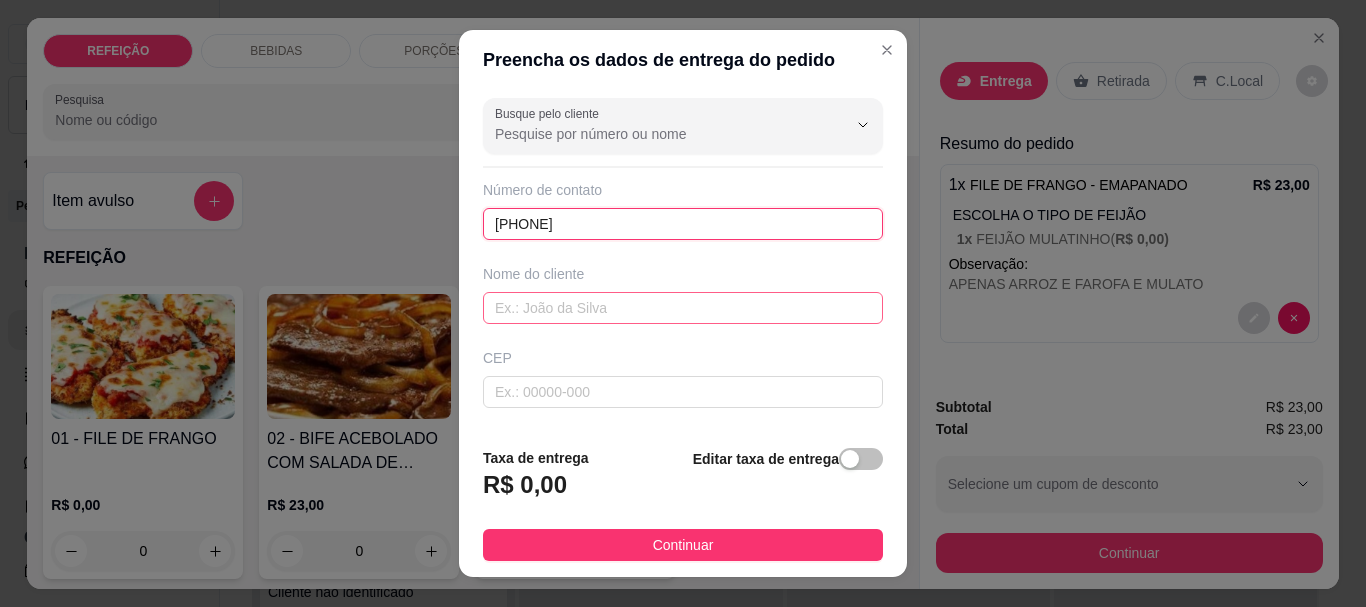 type on "([PHONE])" 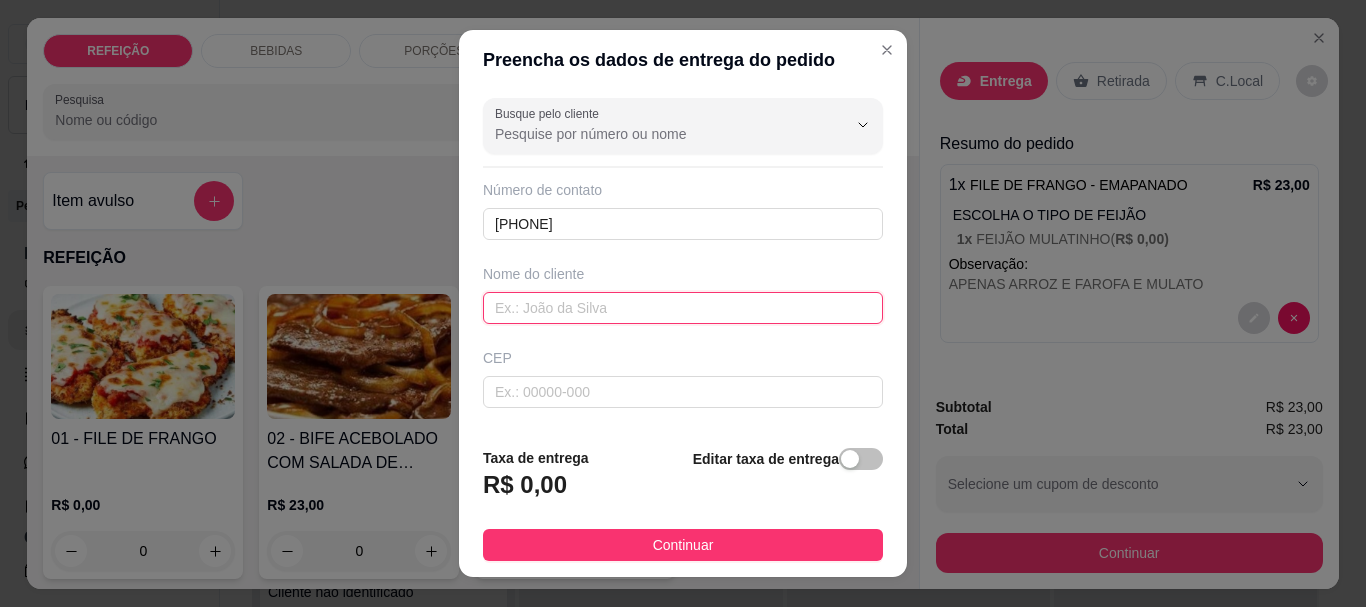 click at bounding box center [683, 308] 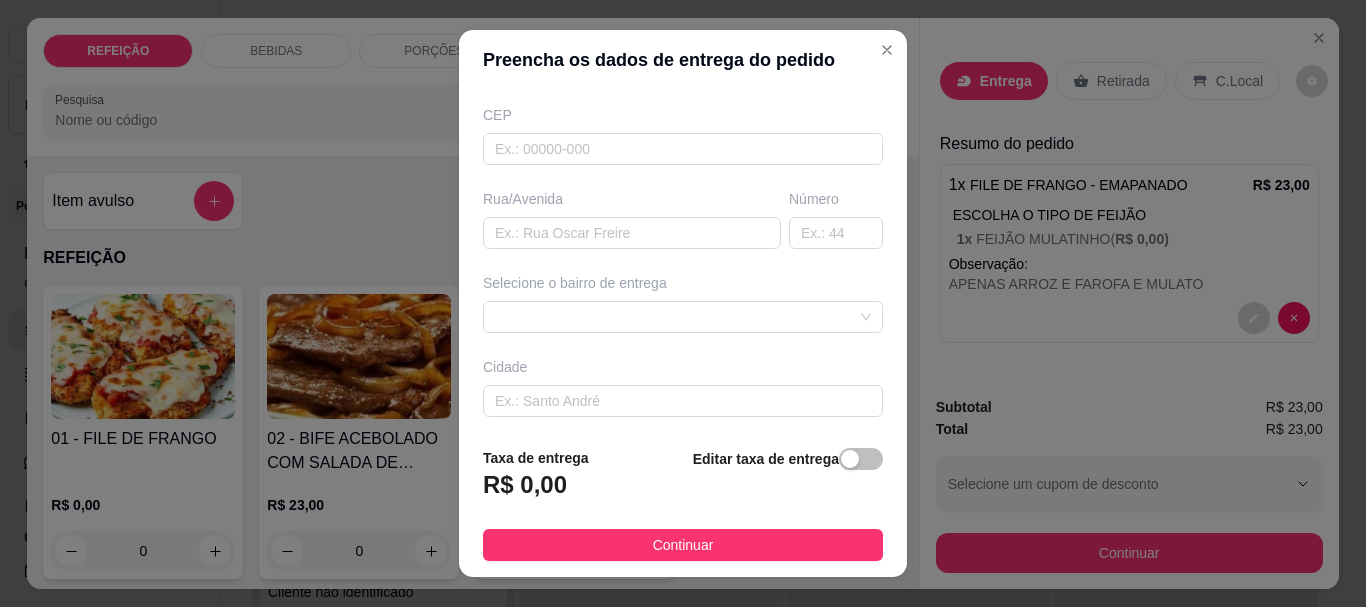 scroll, scrollTop: 300, scrollLeft: 0, axis: vertical 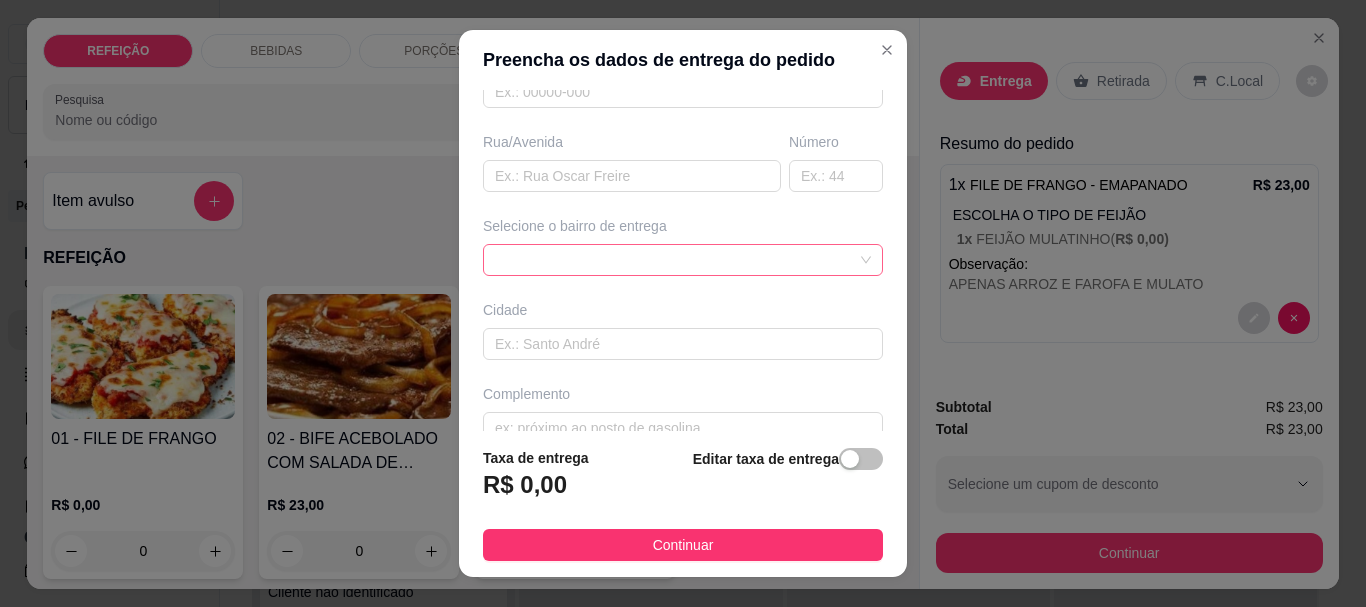 click at bounding box center (683, 260) 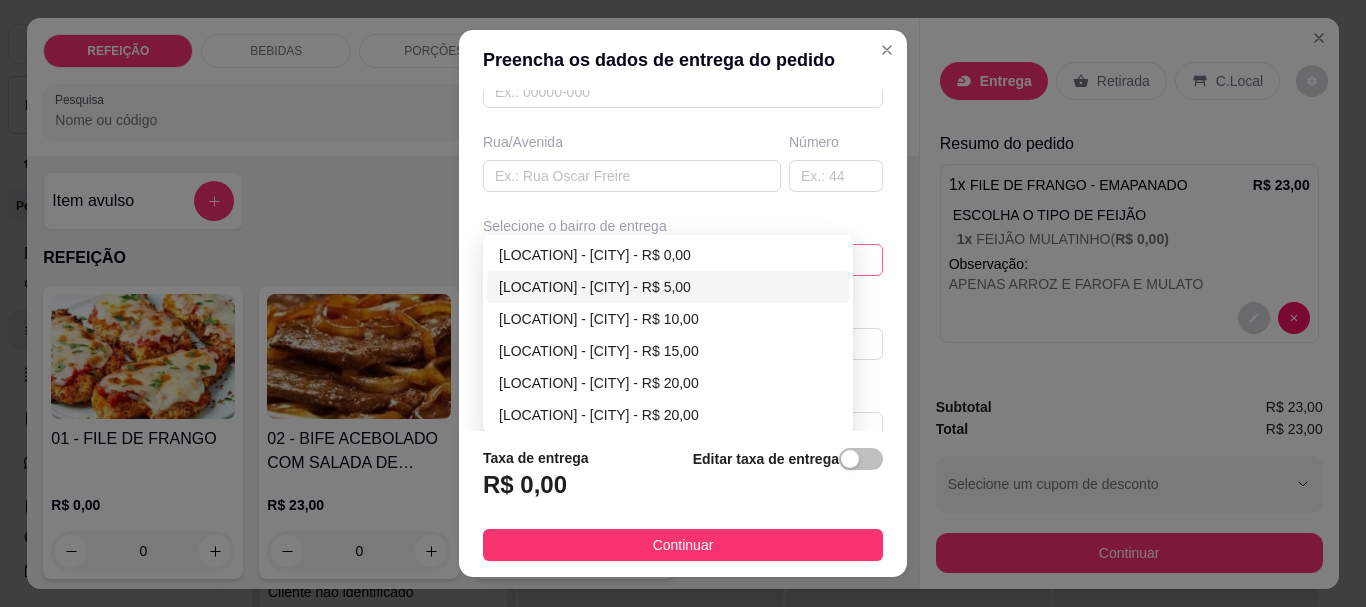 type on "[FIRST] [LAST]" 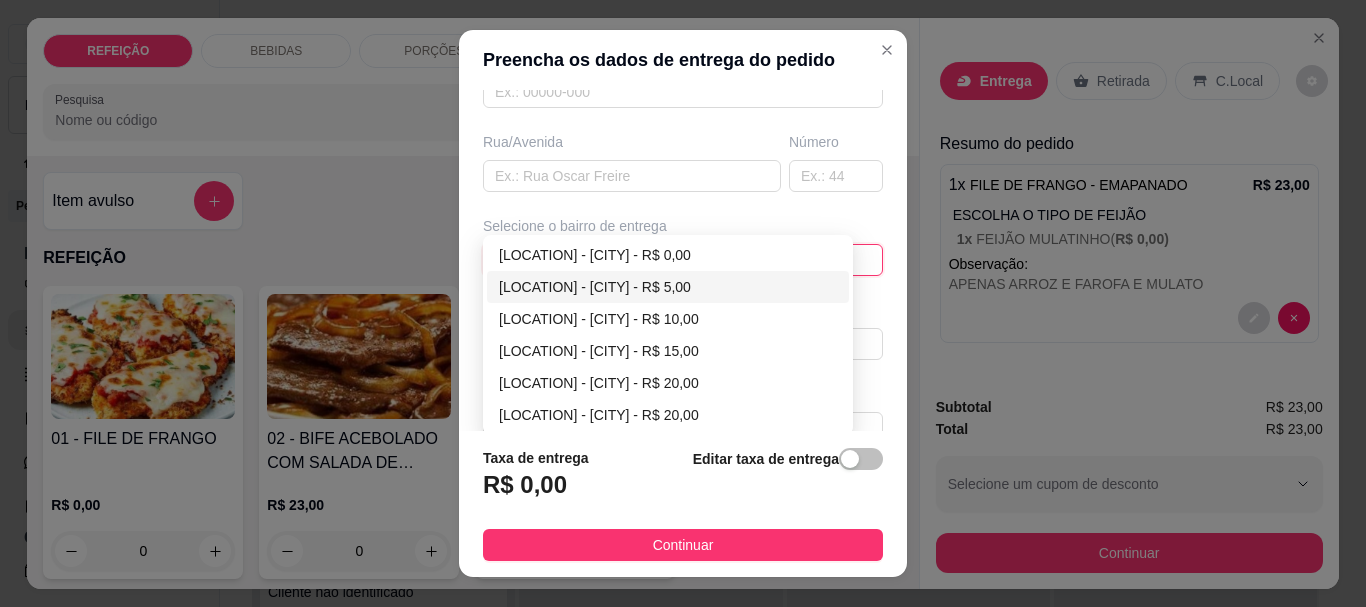click on "[NEIGHBORHOOD] - [CITY] -  R$ 5,00" at bounding box center [668, 287] 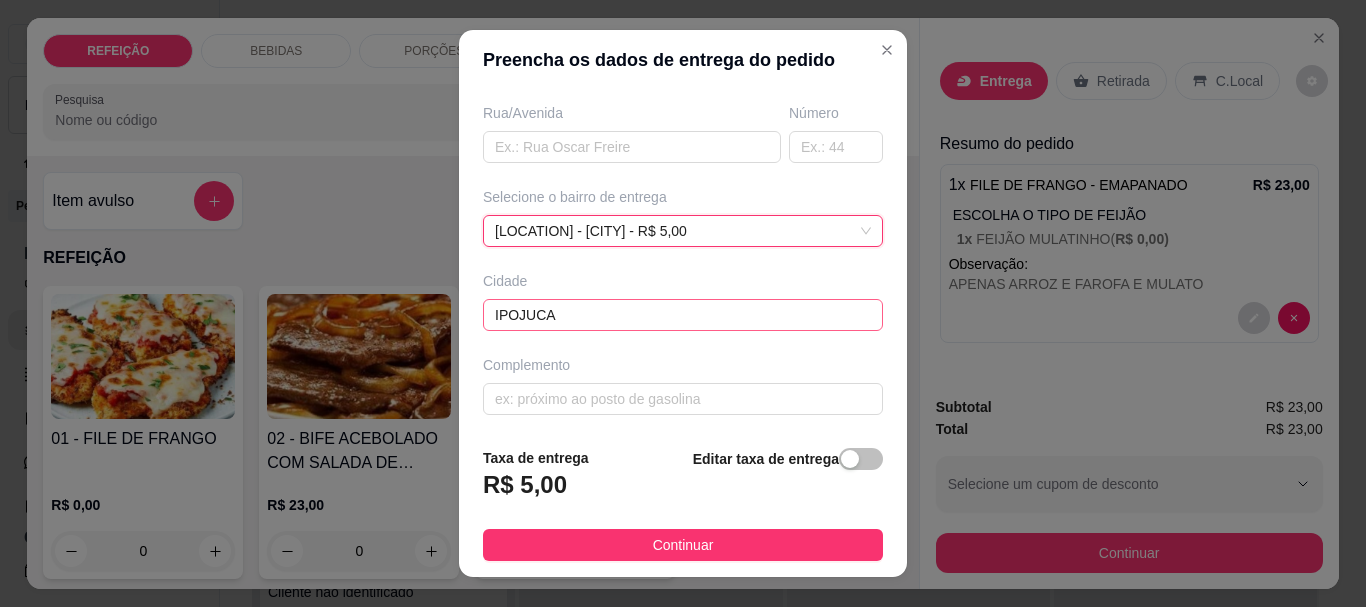 scroll, scrollTop: 333, scrollLeft: 0, axis: vertical 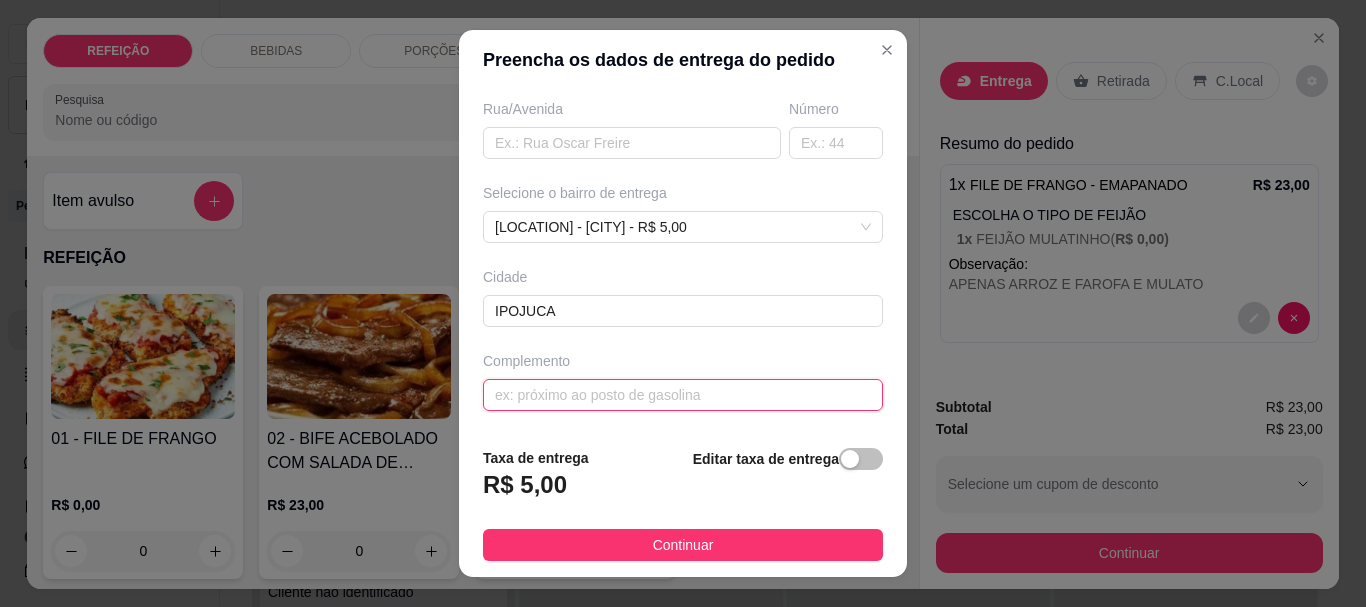 click at bounding box center (683, 395) 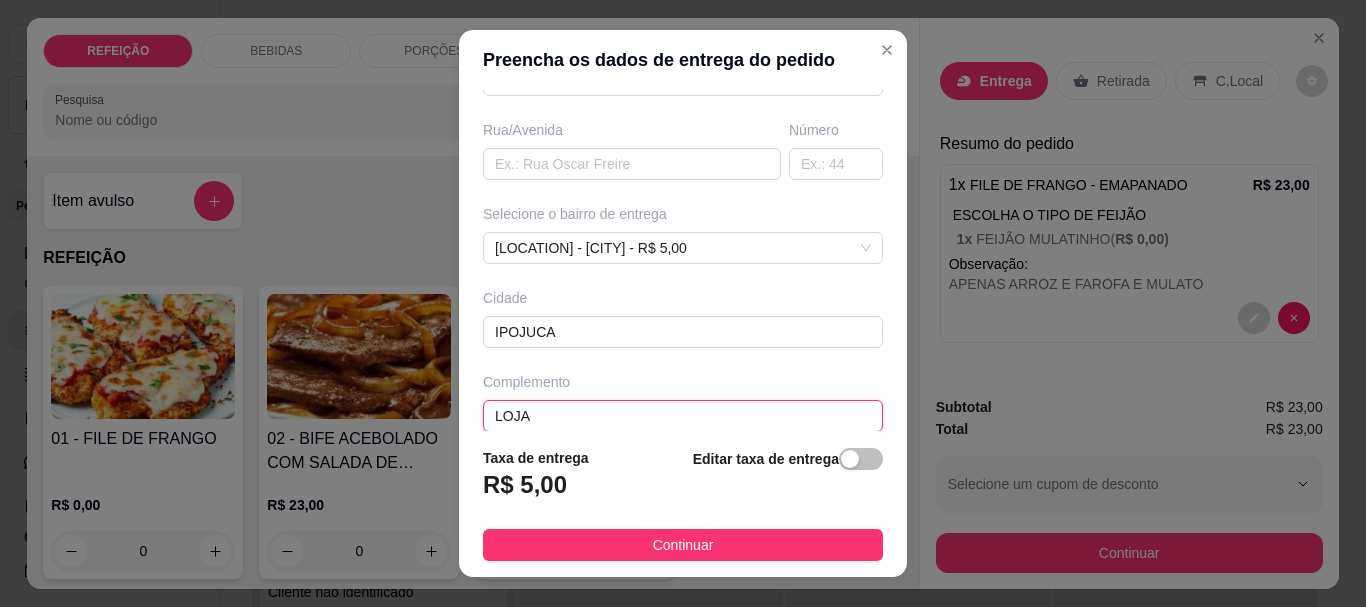 scroll, scrollTop: 333, scrollLeft: 0, axis: vertical 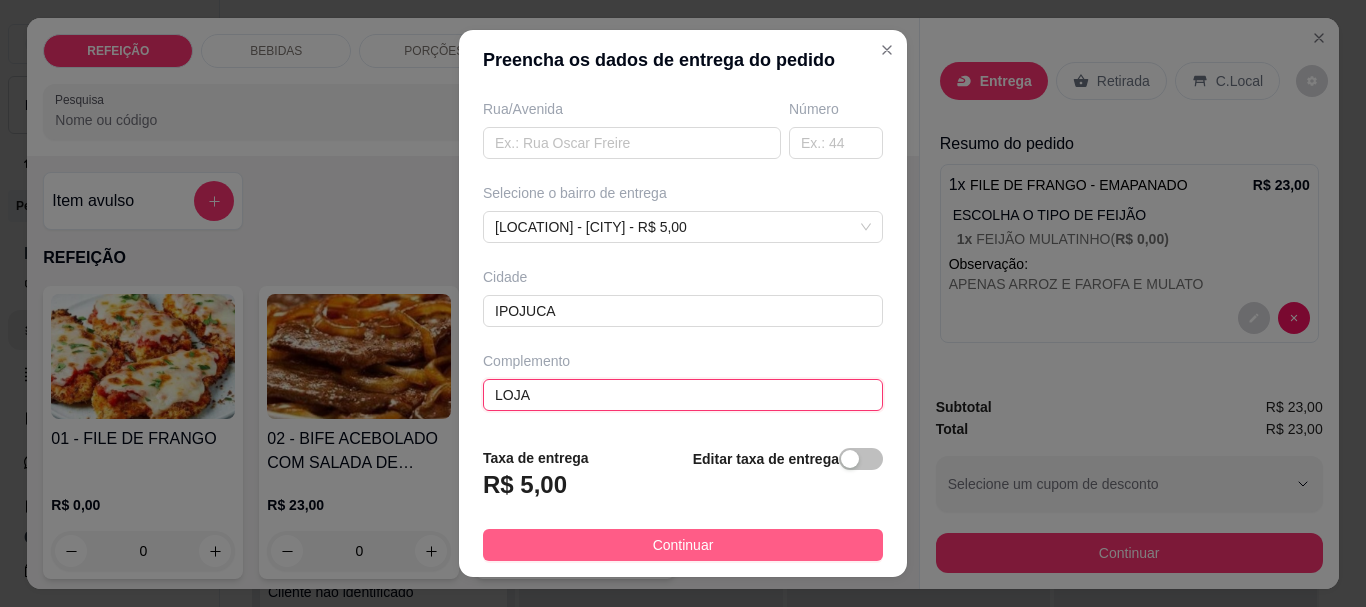 type on "[STORE_TYPE]" 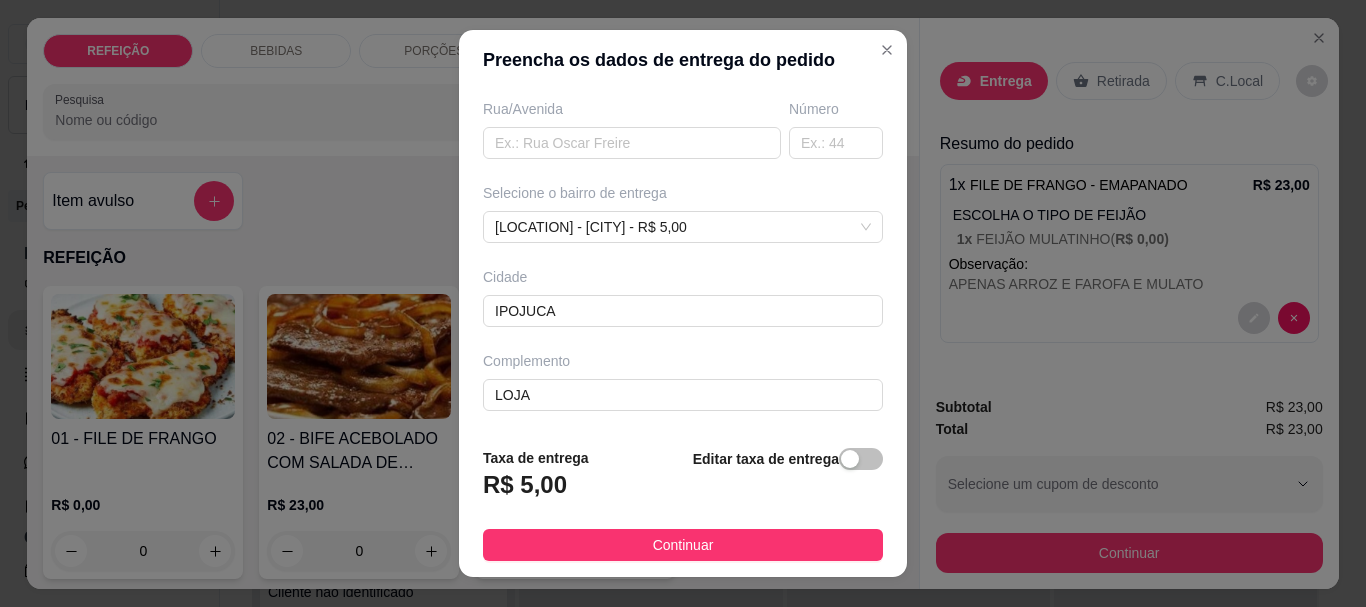 click on "Continuar" at bounding box center (683, 545) 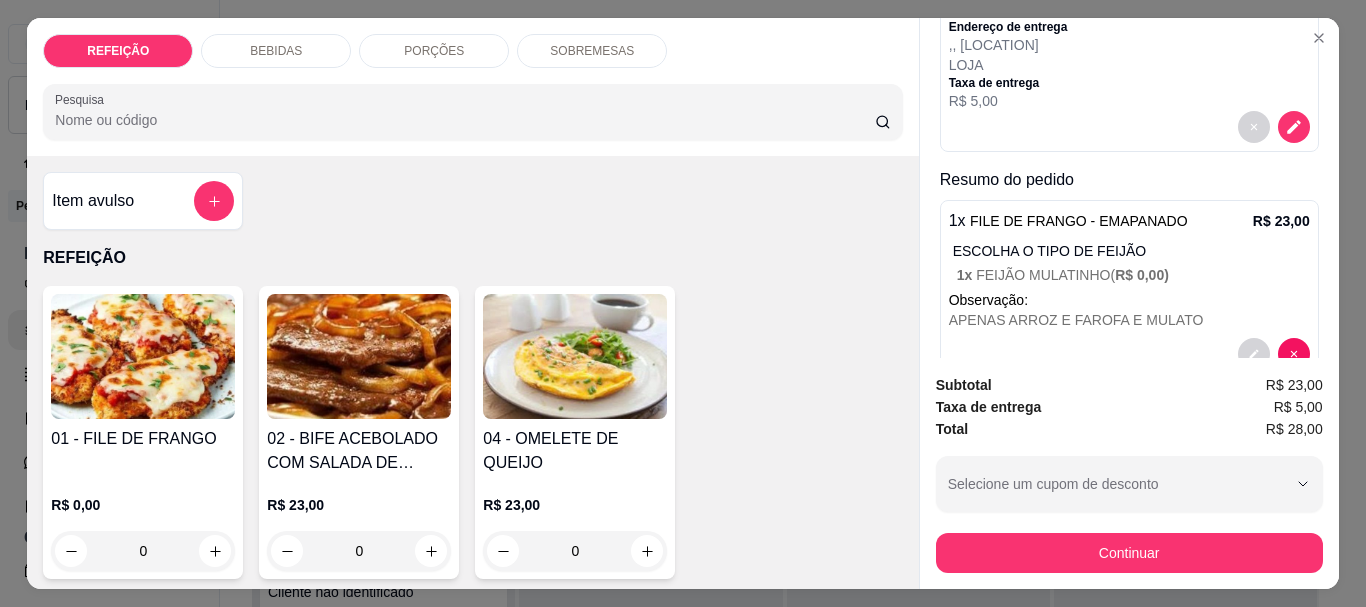 scroll, scrollTop: 249, scrollLeft: 0, axis: vertical 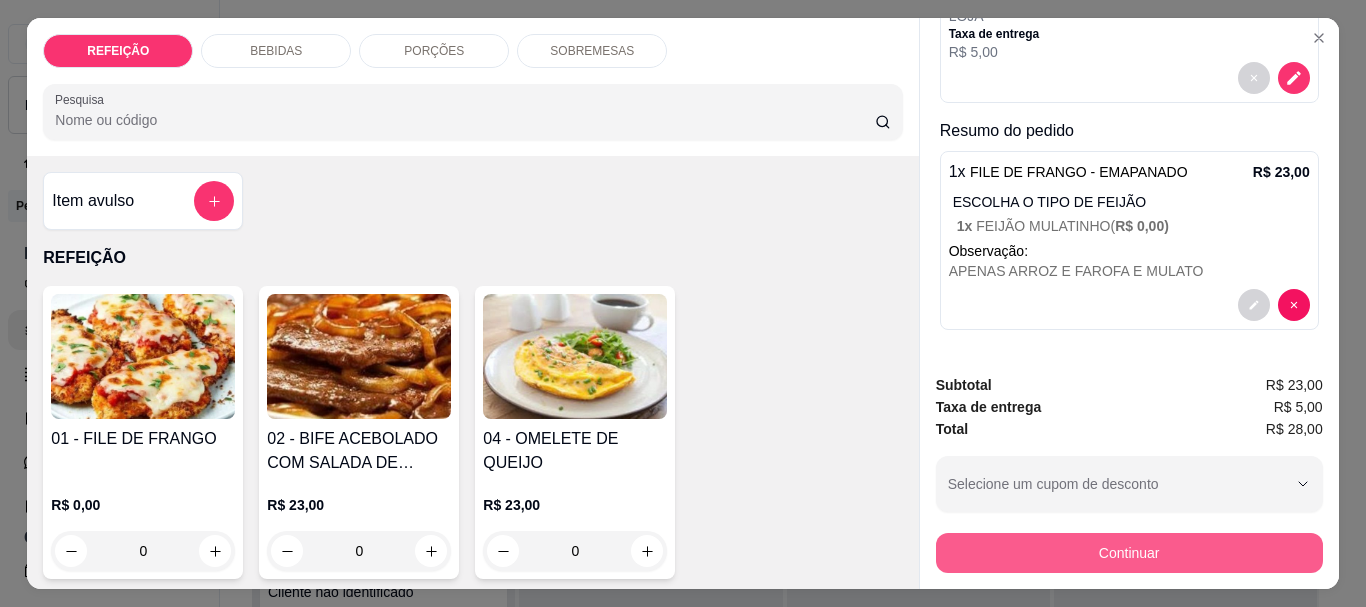 click on "Continuar" at bounding box center [1129, 553] 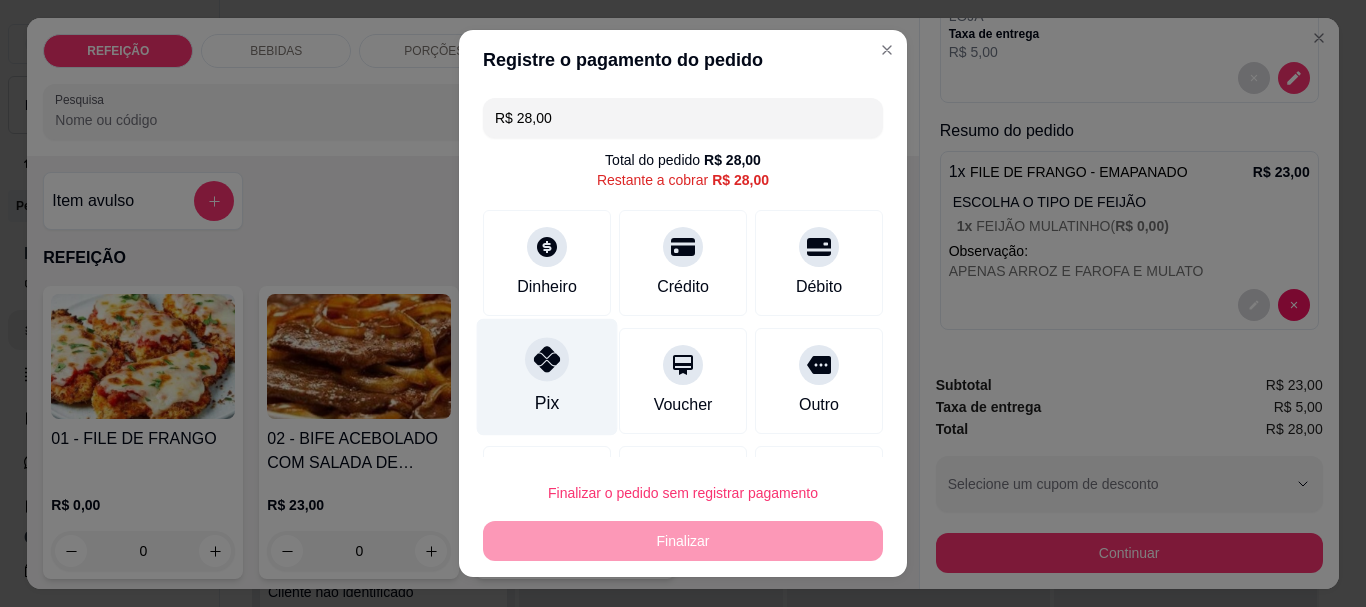 click at bounding box center [547, 360] 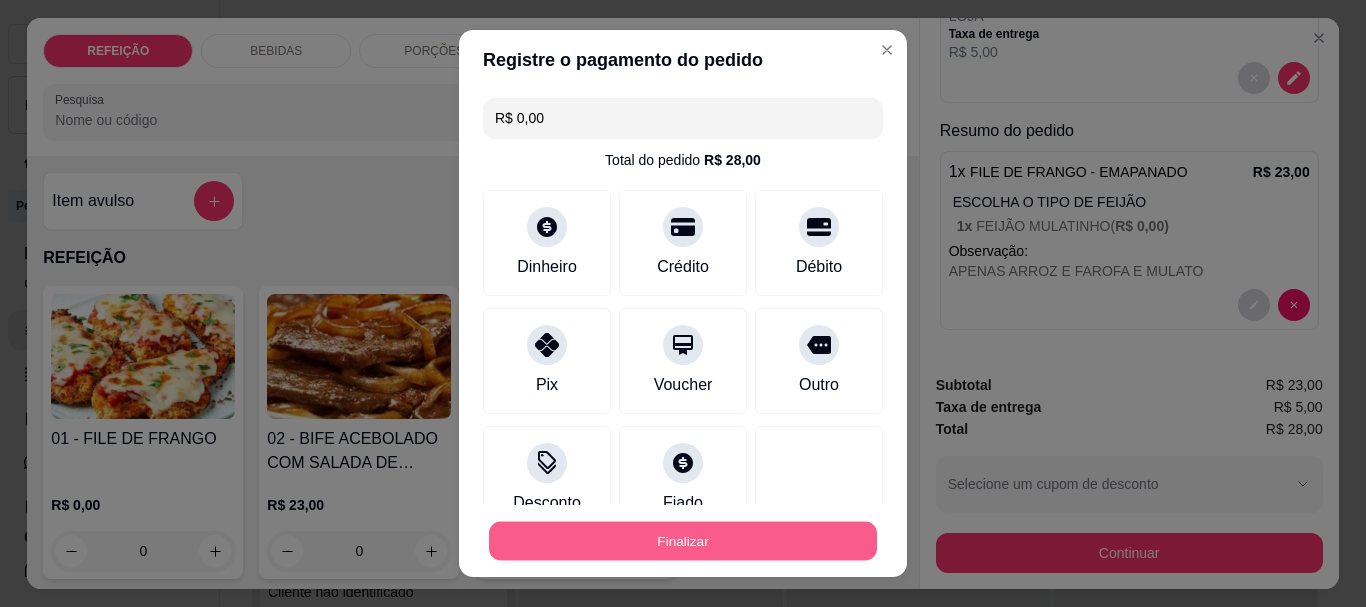 click on "Finalizar" at bounding box center [683, 540] 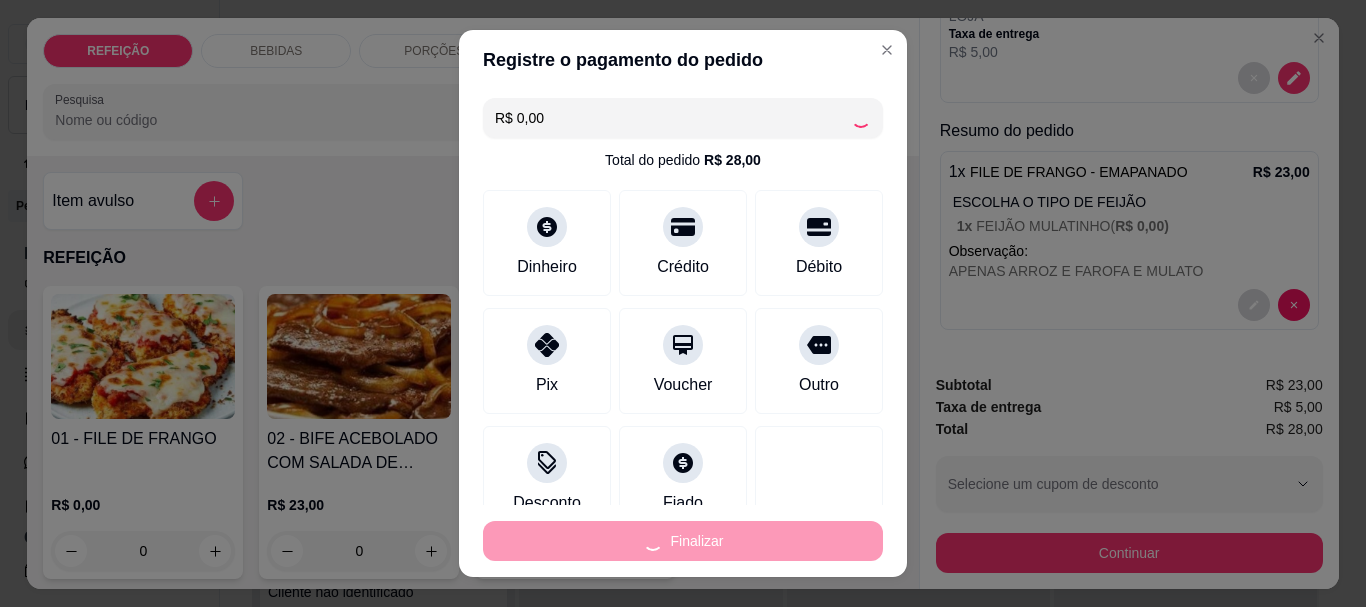 type on "-R$ 28,00" 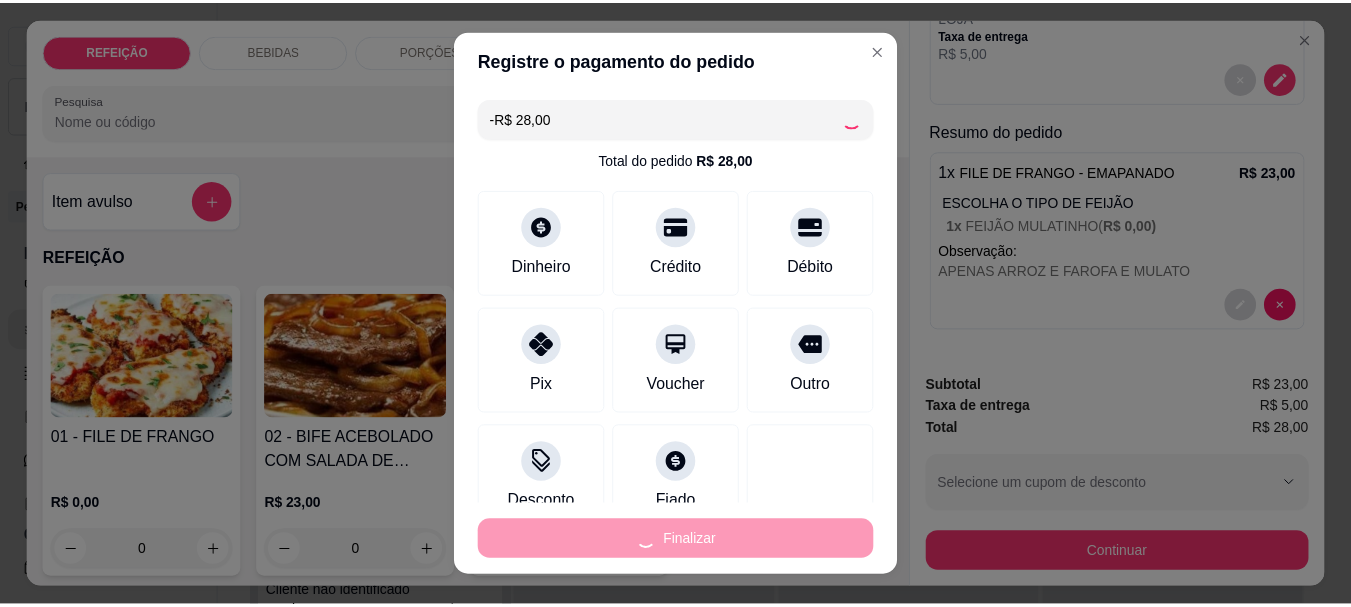 scroll, scrollTop: 0, scrollLeft: 0, axis: both 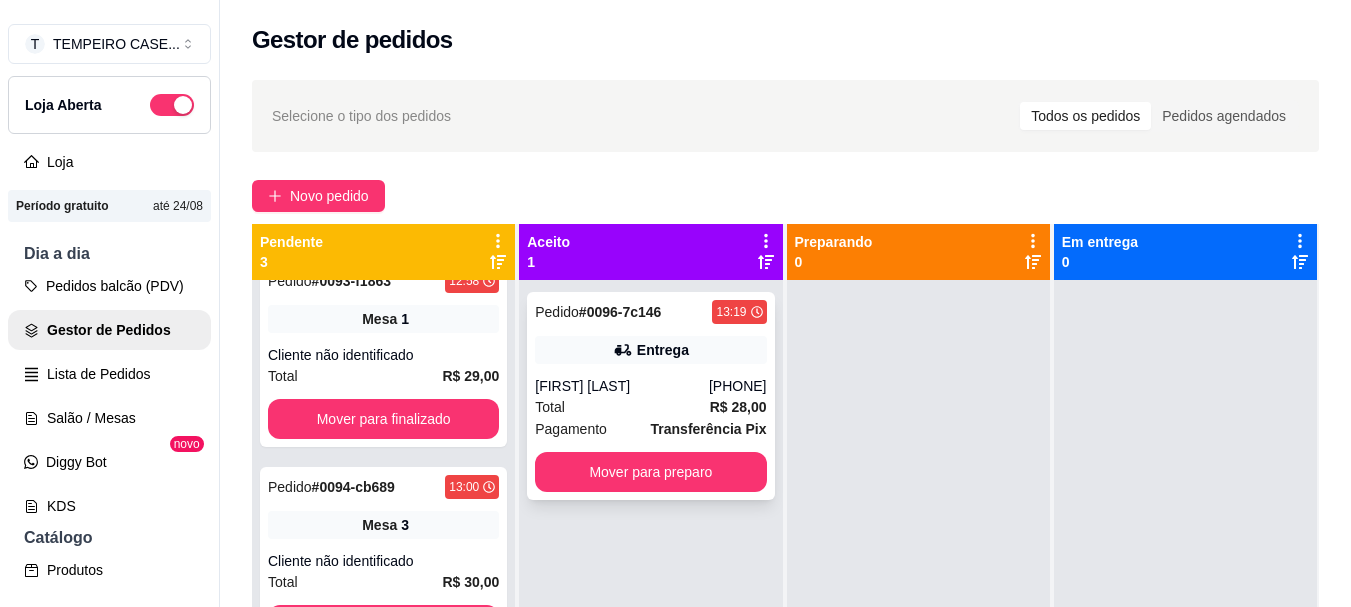 click on "Entrega" at bounding box center [650, 350] 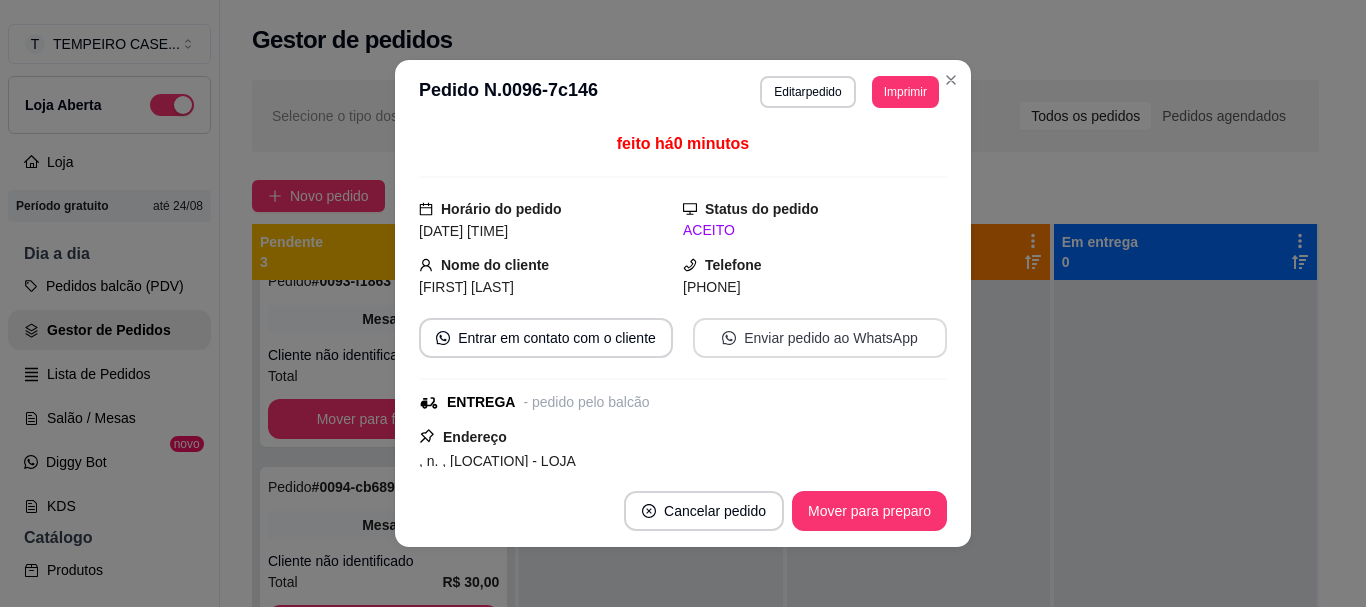 click on "Enviar pedido ao WhatsApp" at bounding box center [820, 338] 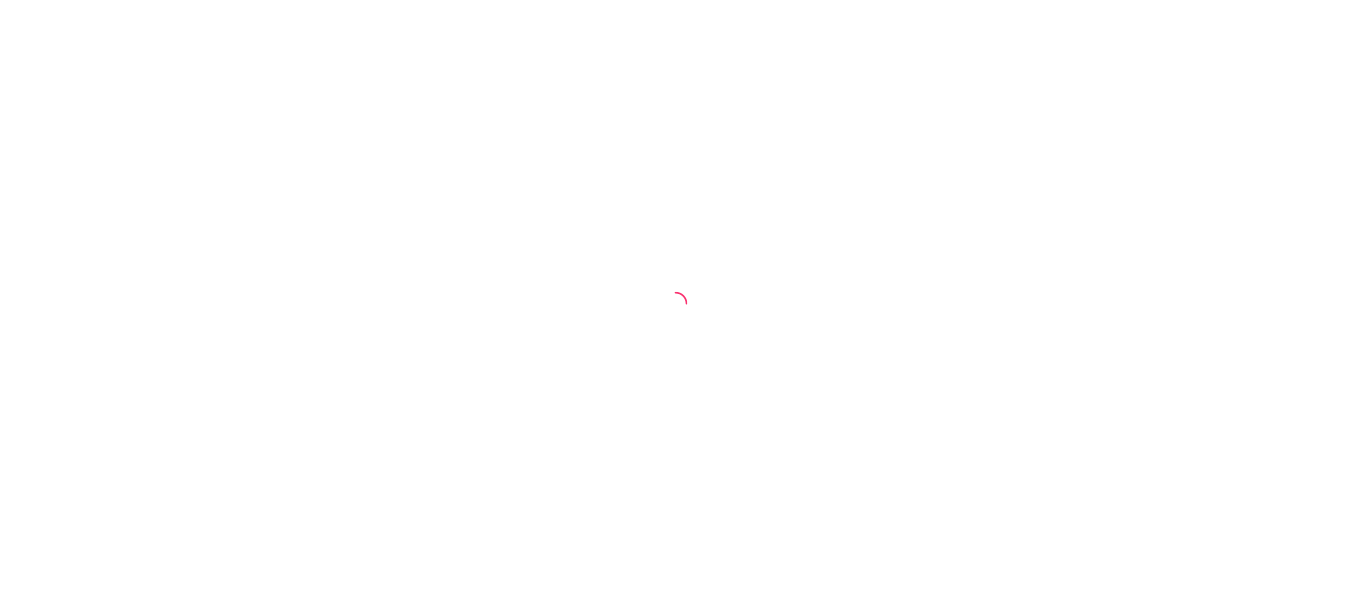 scroll, scrollTop: 0, scrollLeft: 0, axis: both 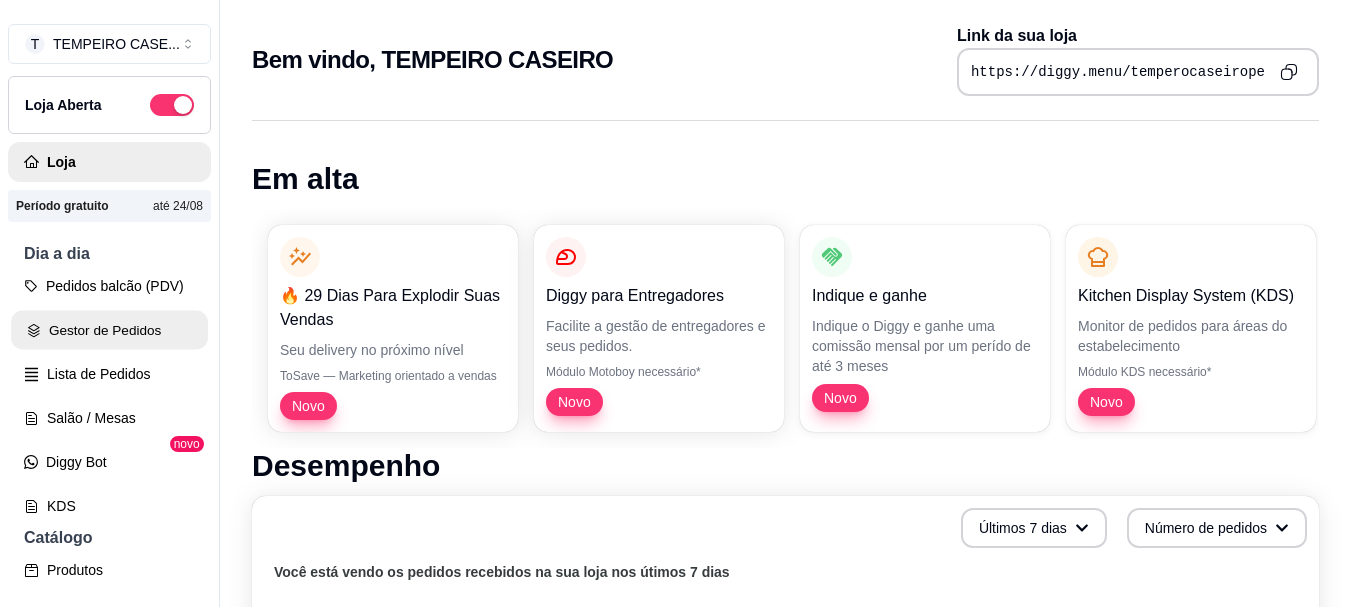 click on "Gestor de Pedidos" at bounding box center (109, 330) 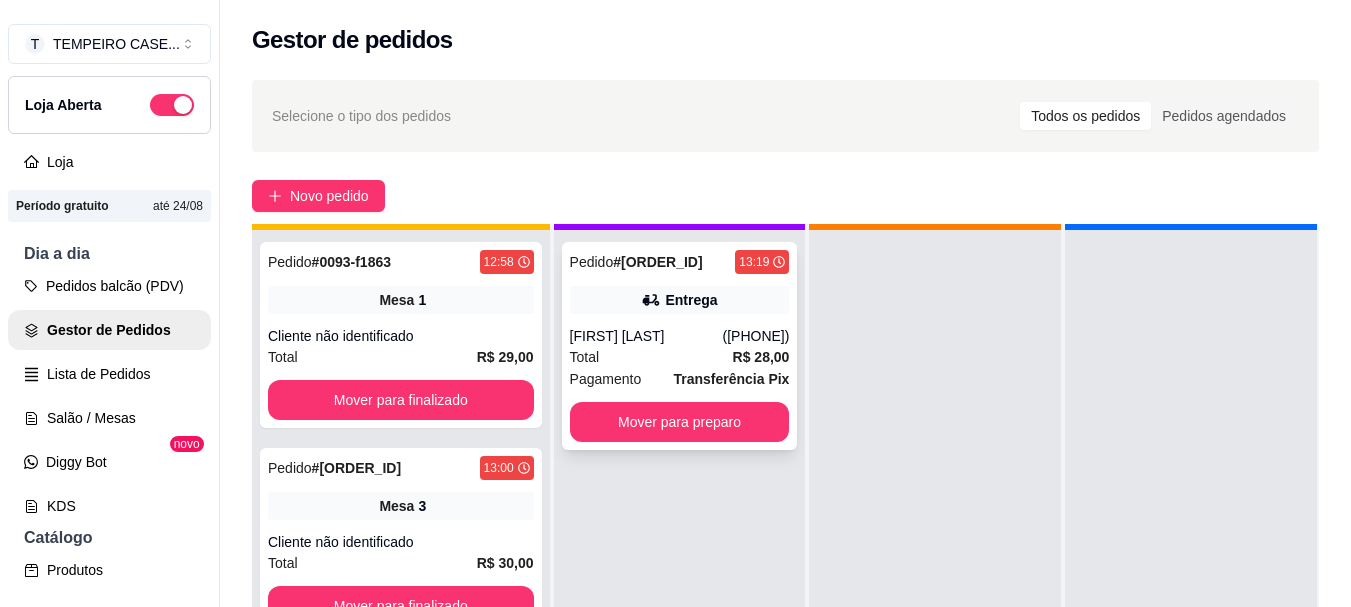 scroll, scrollTop: 71, scrollLeft: 0, axis: vertical 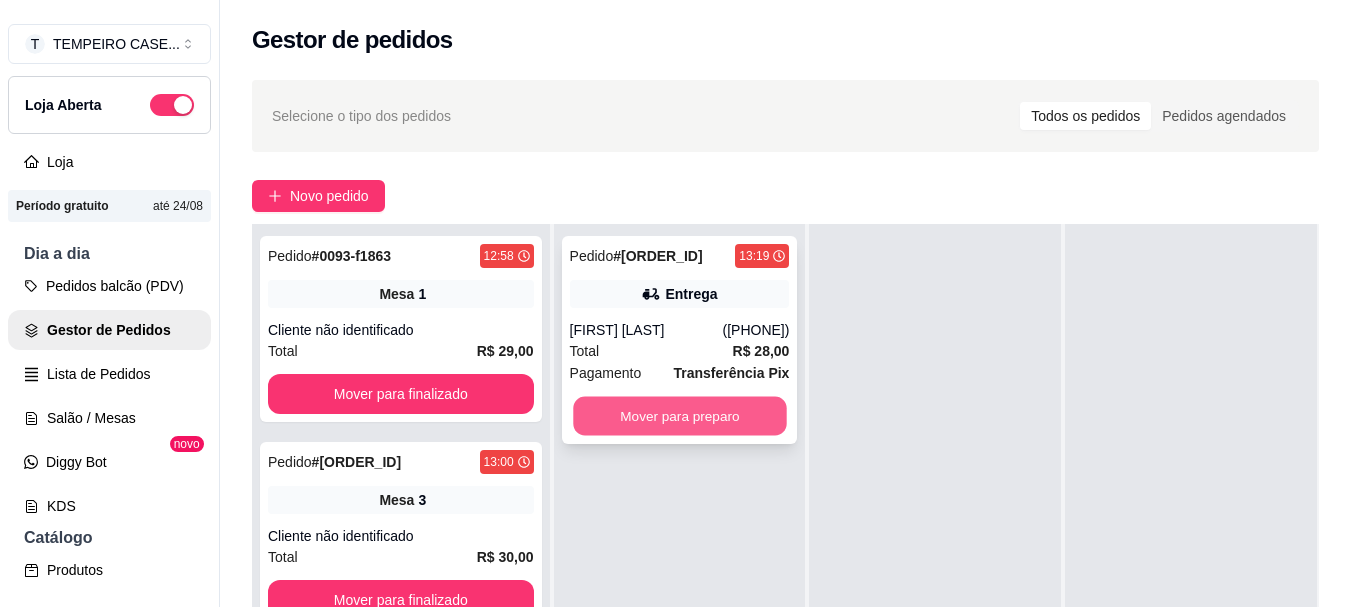click on "Mover para preparo" at bounding box center [679, 416] 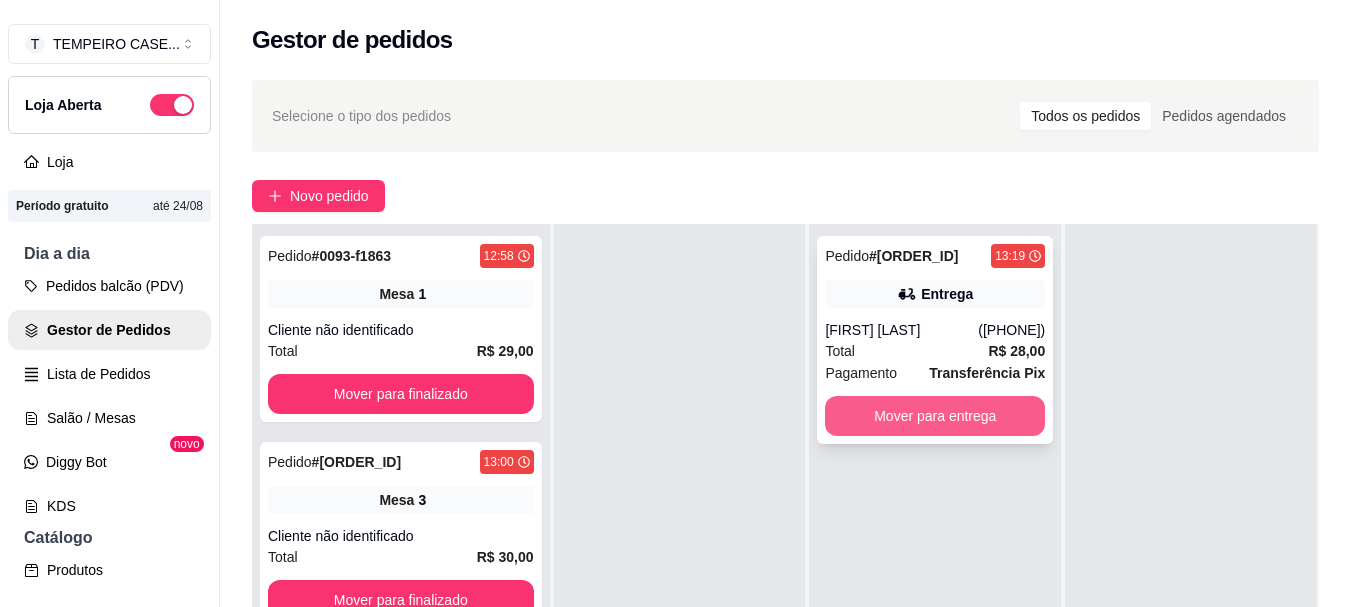 click on "Mover para entrega" at bounding box center [935, 416] 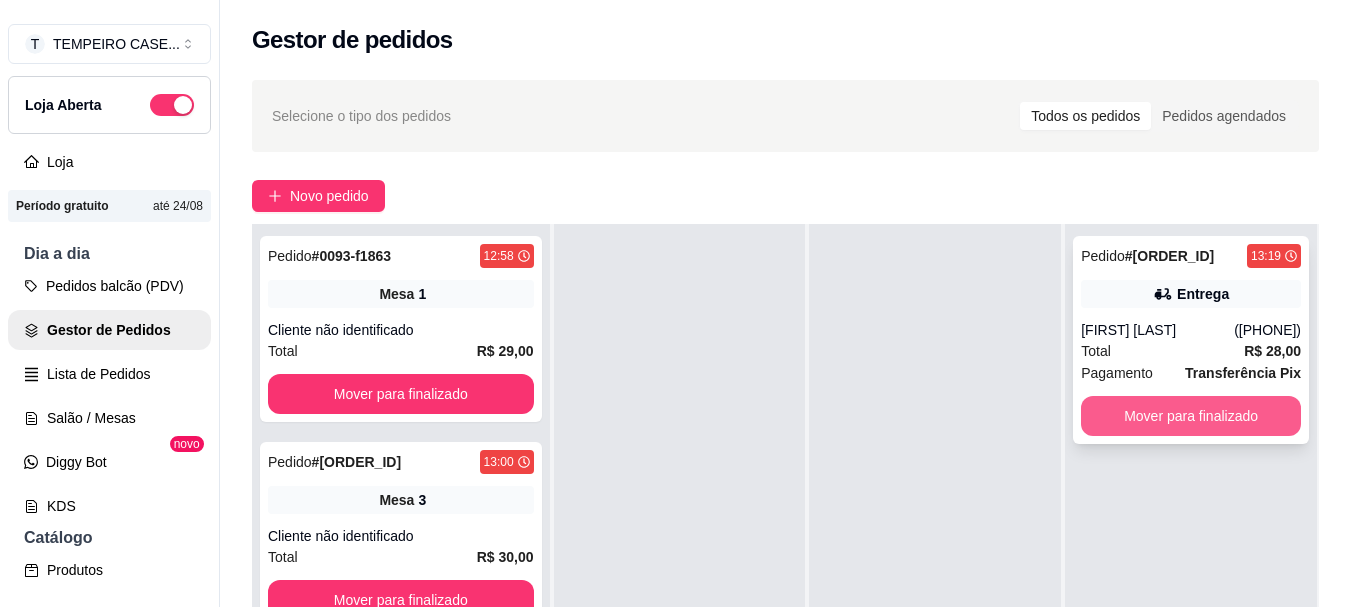 click on "Mover para finalizado" at bounding box center [1191, 416] 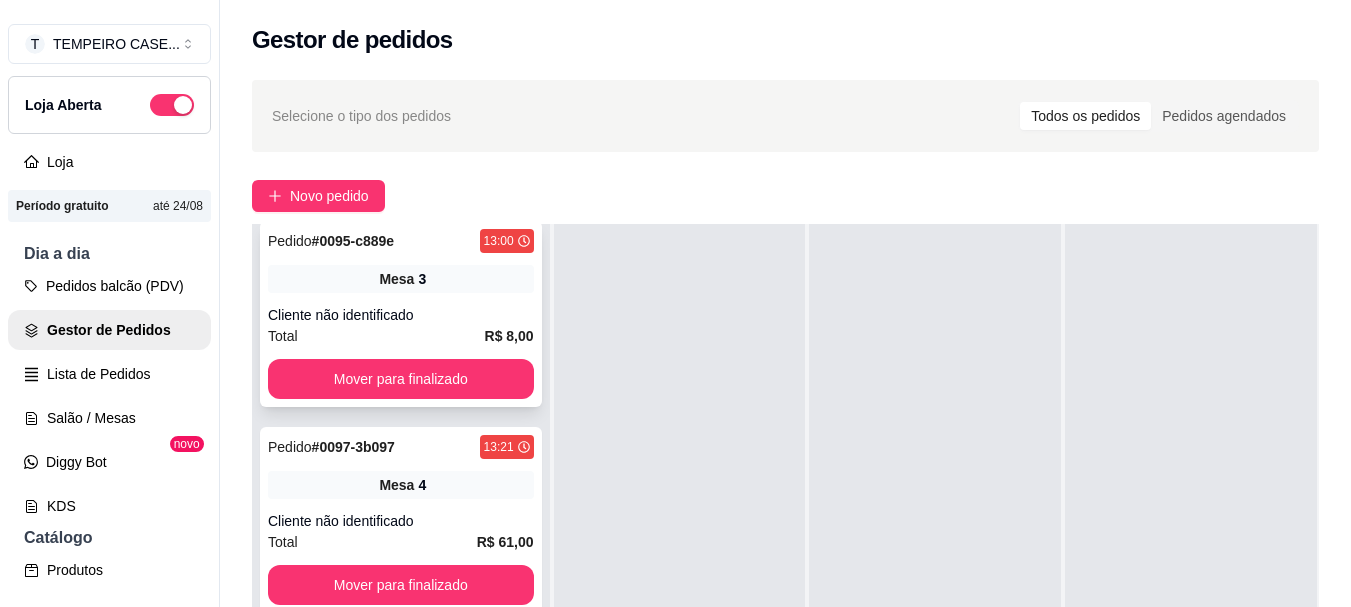 scroll, scrollTop: 465, scrollLeft: 0, axis: vertical 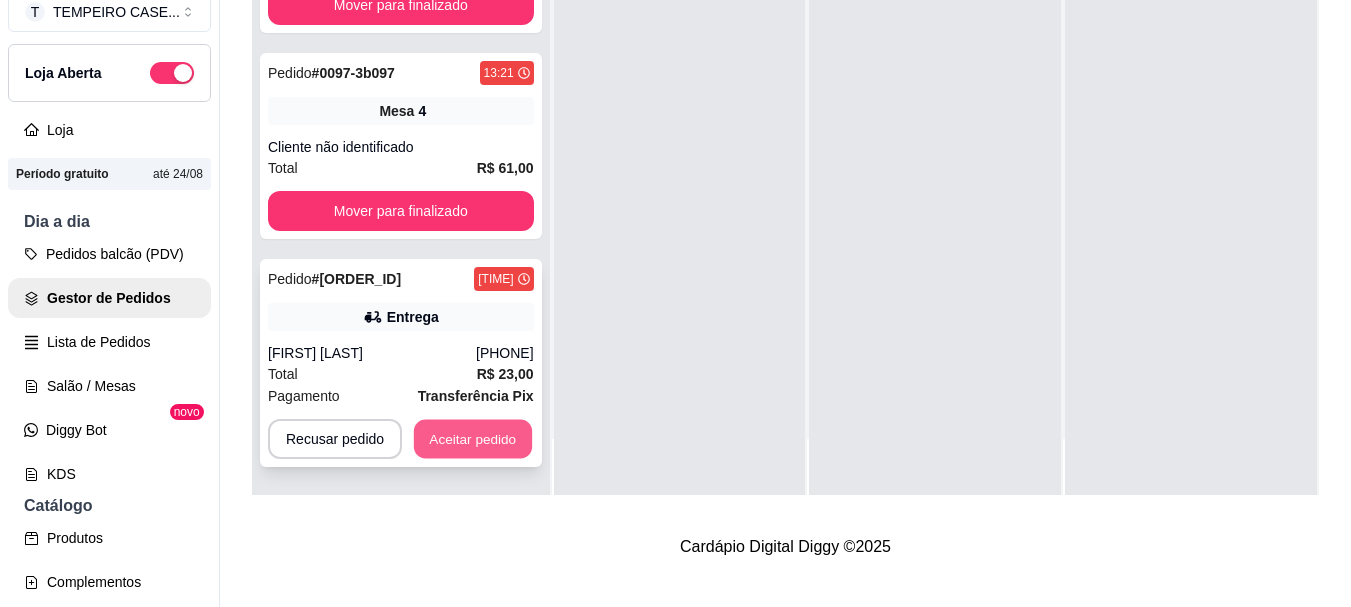 click on "Aceitar pedido" at bounding box center [473, 439] 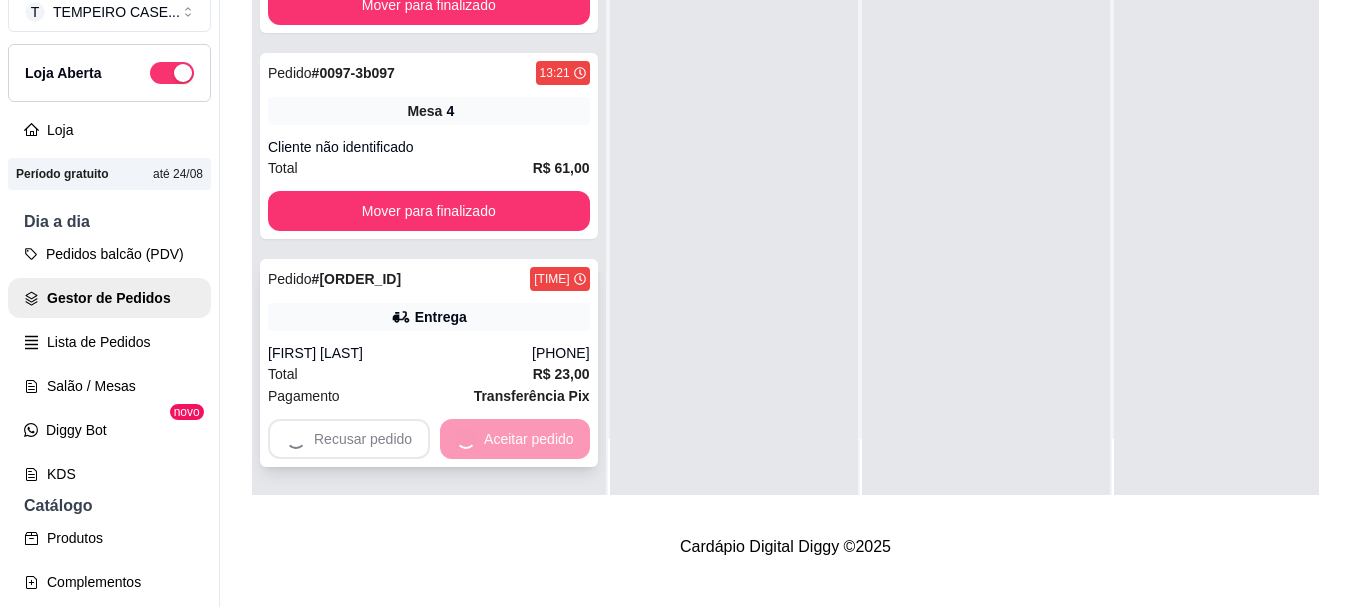 scroll, scrollTop: 237, scrollLeft: 0, axis: vertical 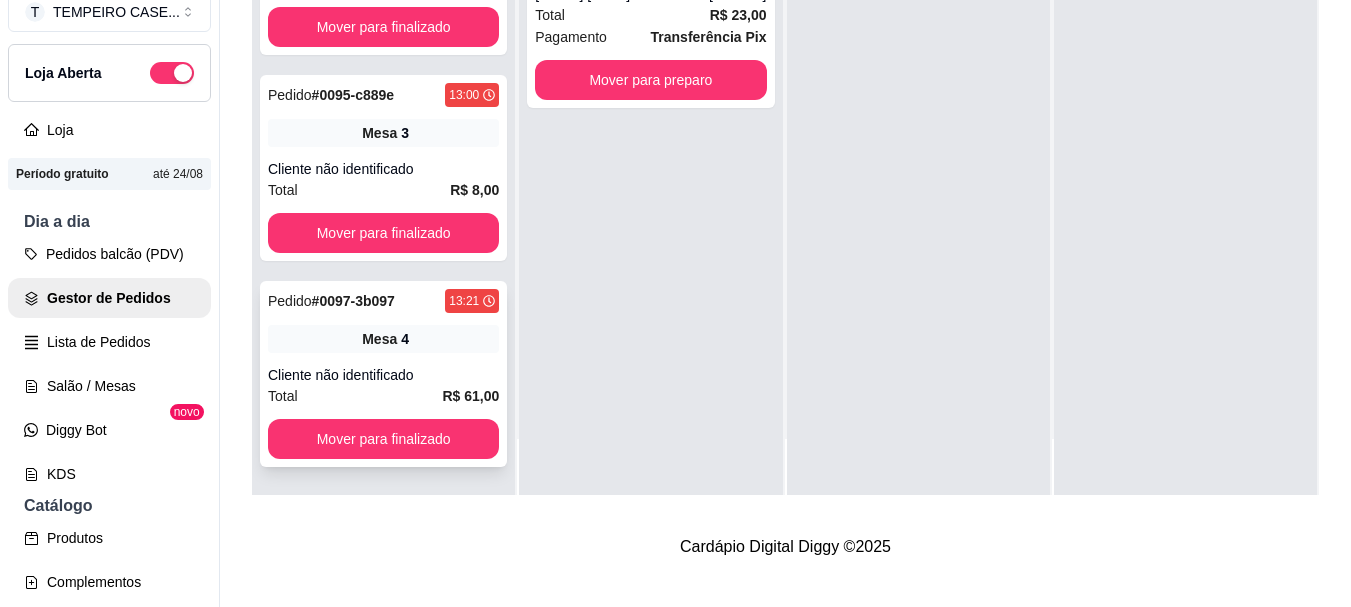 click on "Mesa 4" at bounding box center (383, 339) 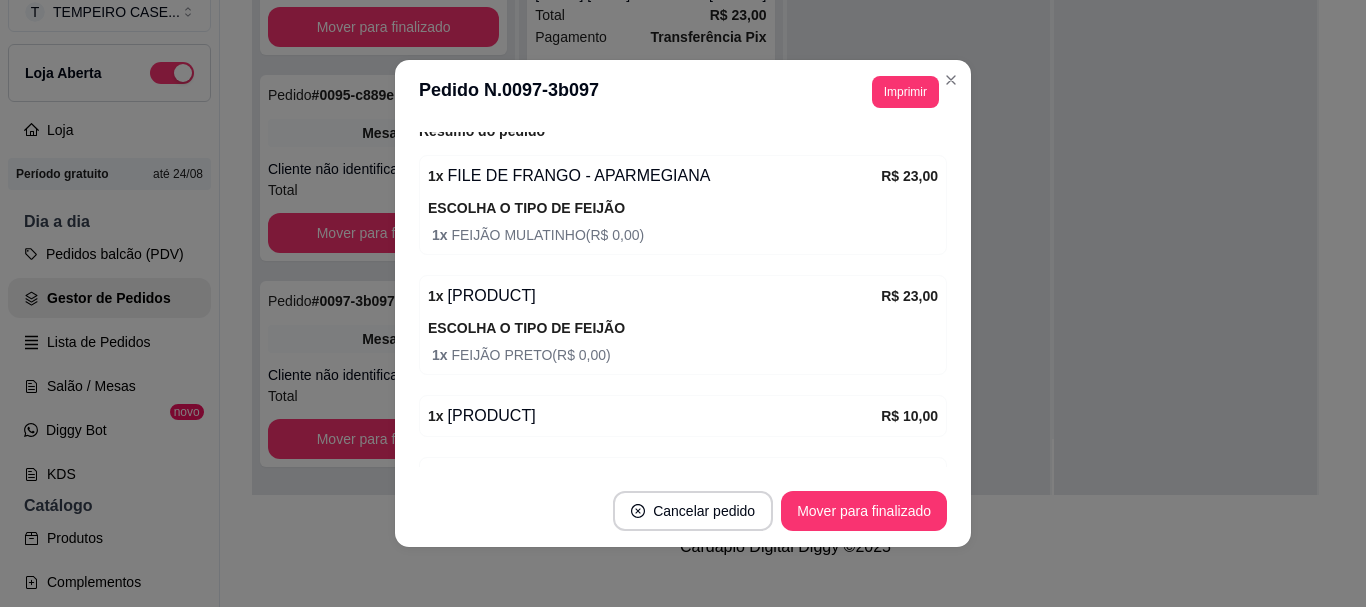 scroll, scrollTop: 376, scrollLeft: 0, axis: vertical 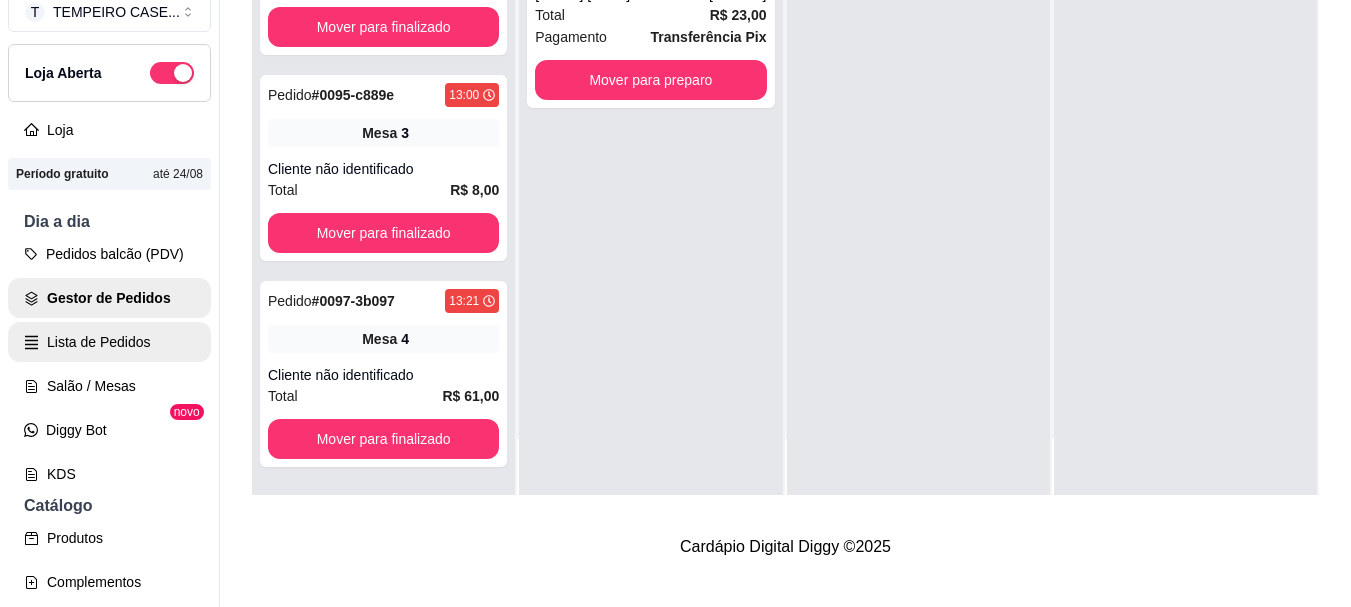 click on "Lista de Pedidos" at bounding box center [109, 342] 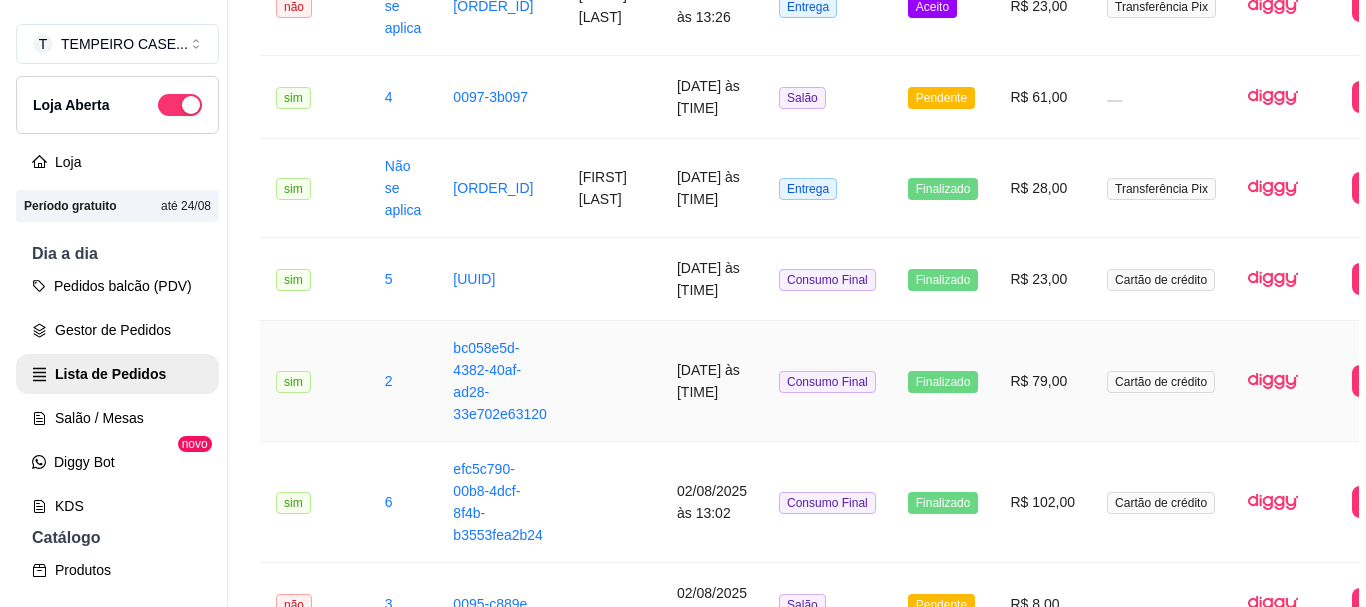 scroll, scrollTop: 0, scrollLeft: 0, axis: both 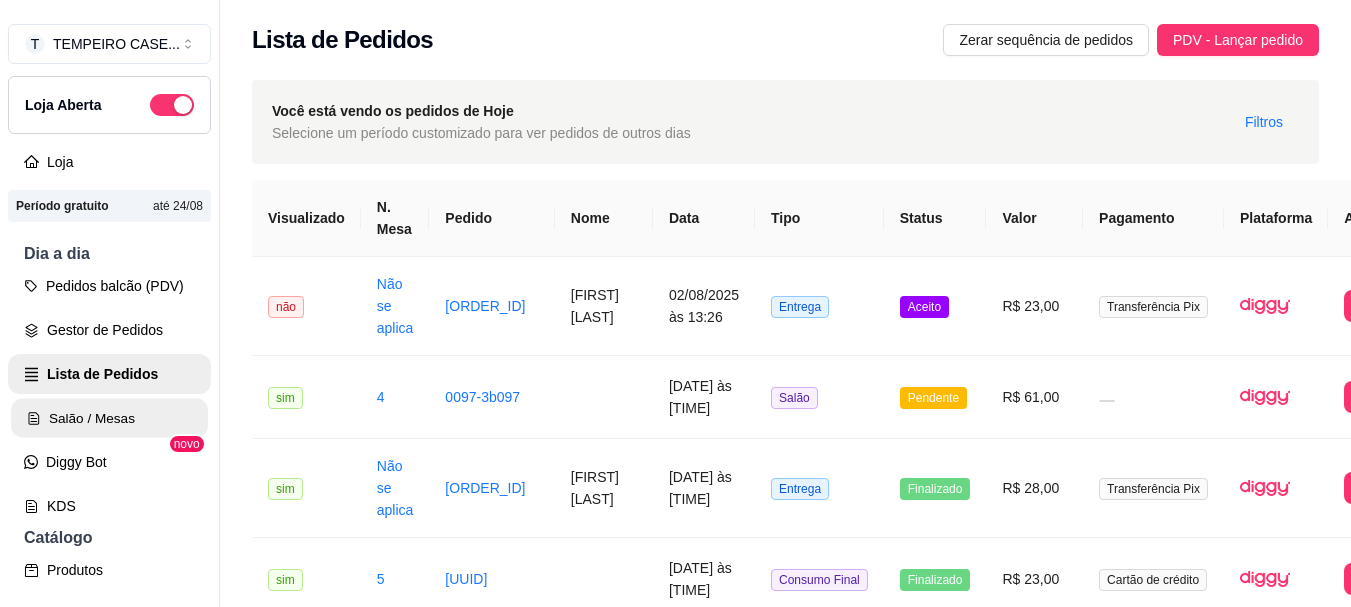 click on "Salão / Mesas" at bounding box center (109, 418) 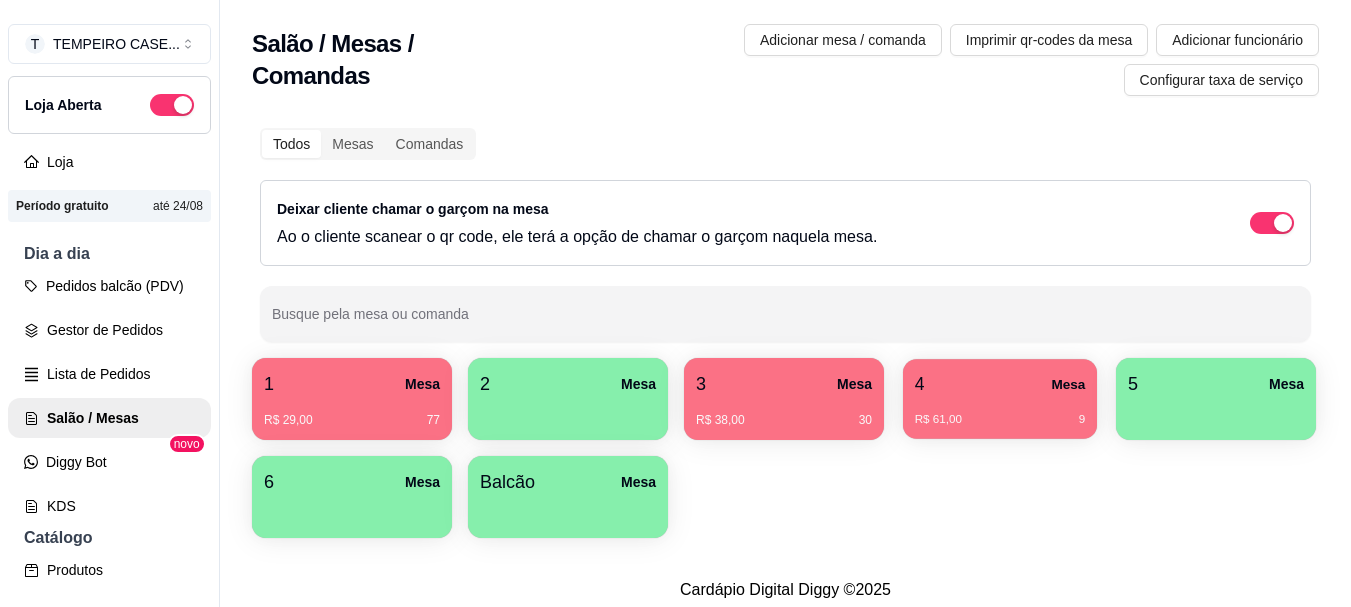 click on "R$ 61,00 9" at bounding box center [1000, 412] 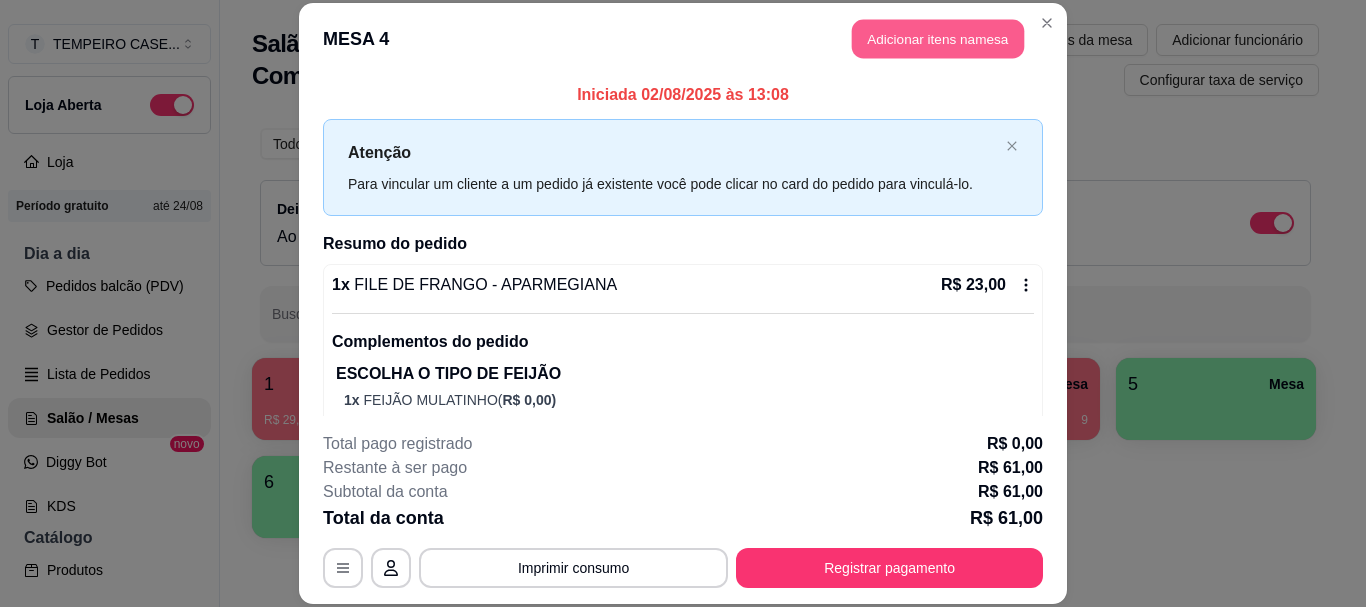 click on "Adicionar itens na  mesa" at bounding box center (938, 39) 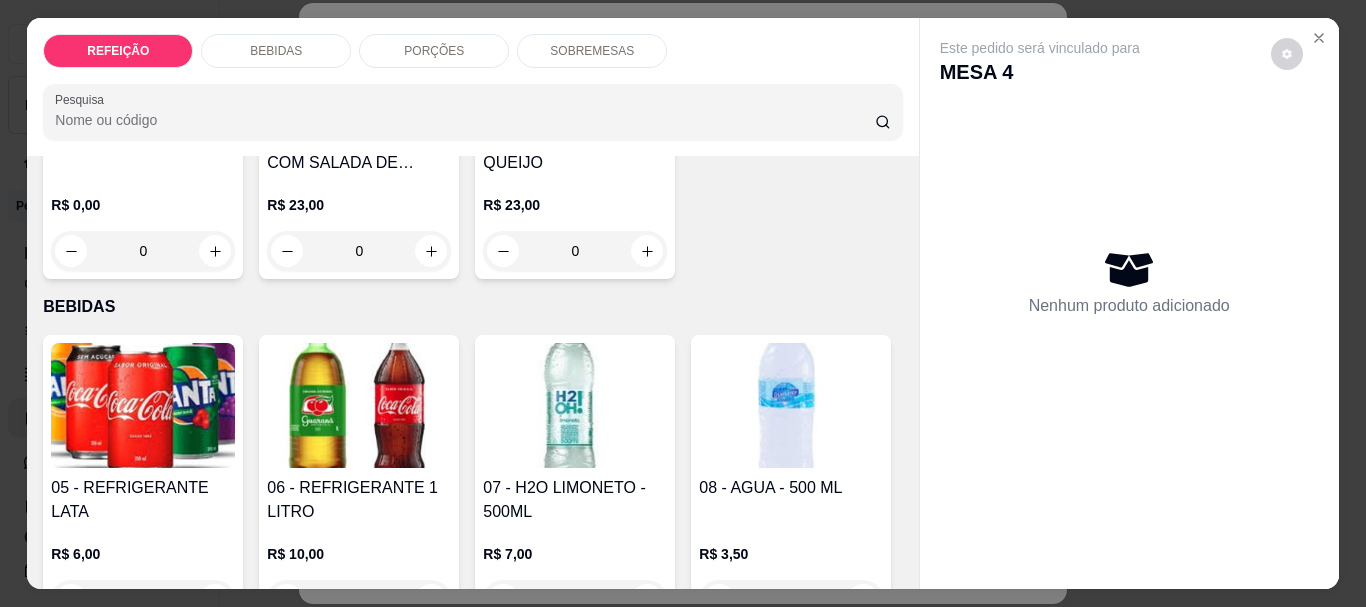 scroll, scrollTop: 600, scrollLeft: 0, axis: vertical 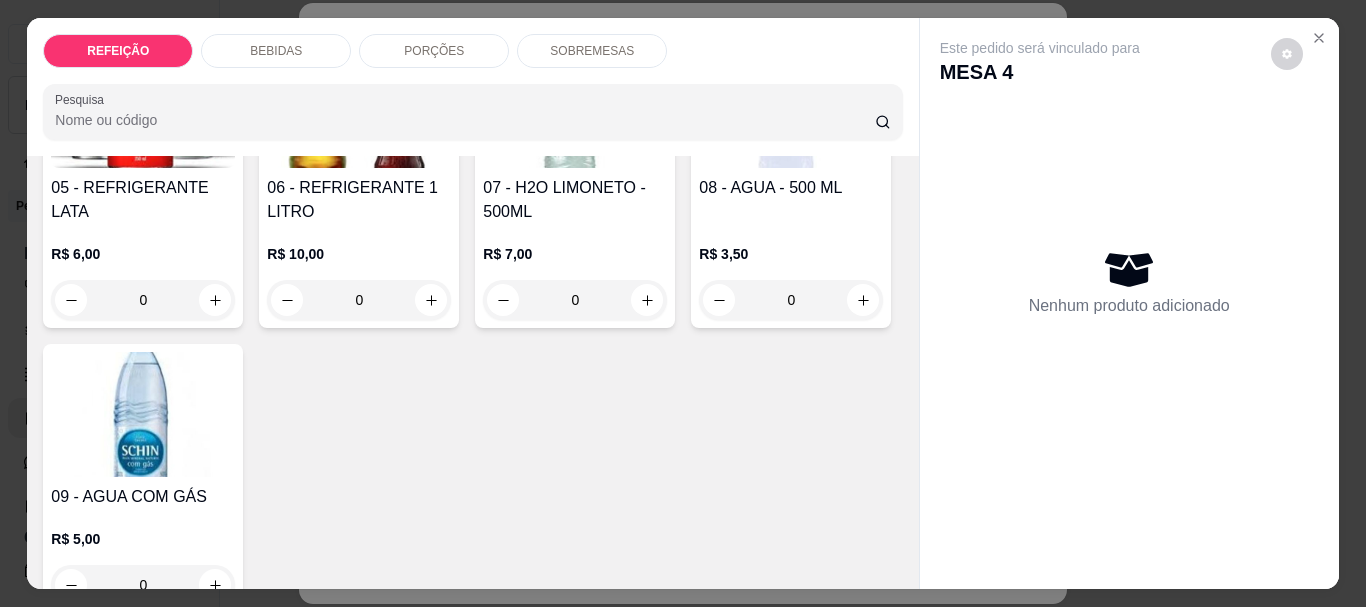 click on "0" at bounding box center (359, 300) 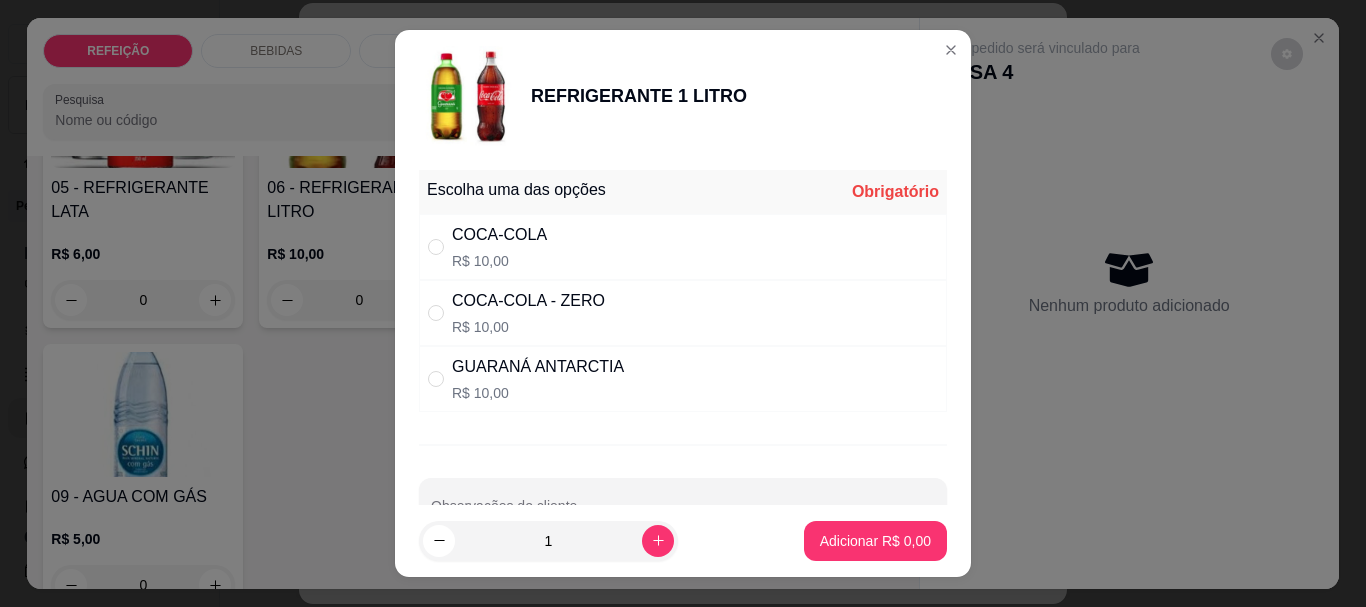 click on "[BRAND] - ZERO R$ 10,00" at bounding box center [683, 313] 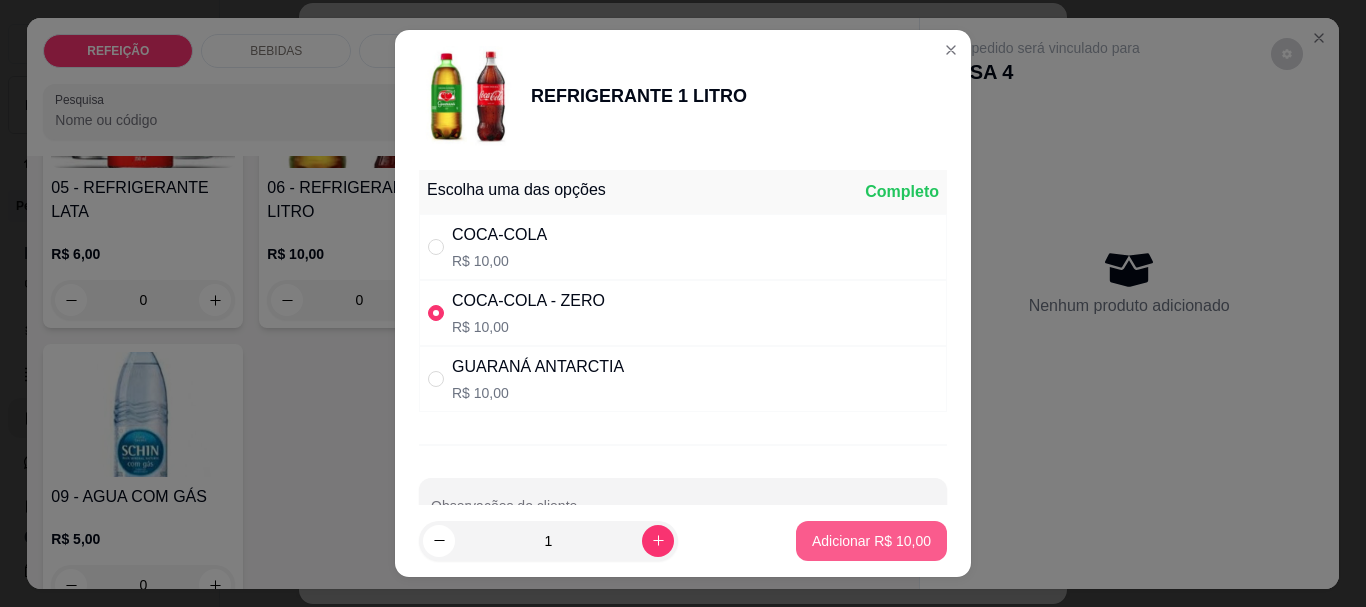 click on "Adicionar   R$ 10,00" at bounding box center (871, 541) 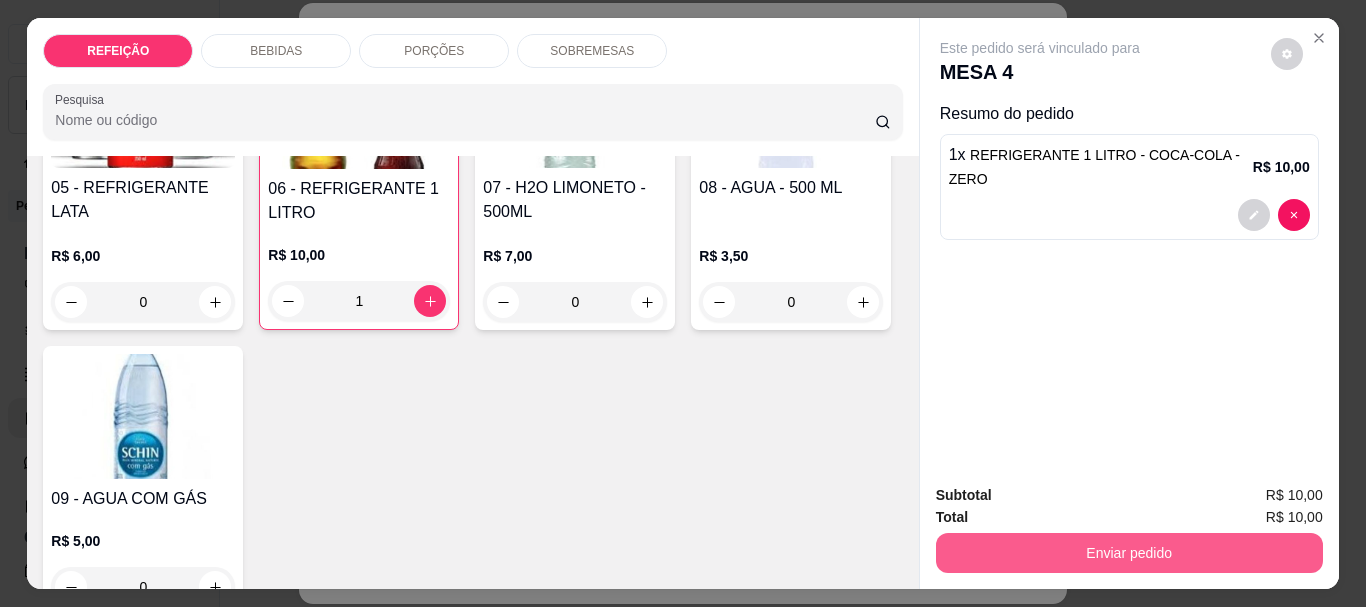 click on "Enviar pedido" at bounding box center [1129, 553] 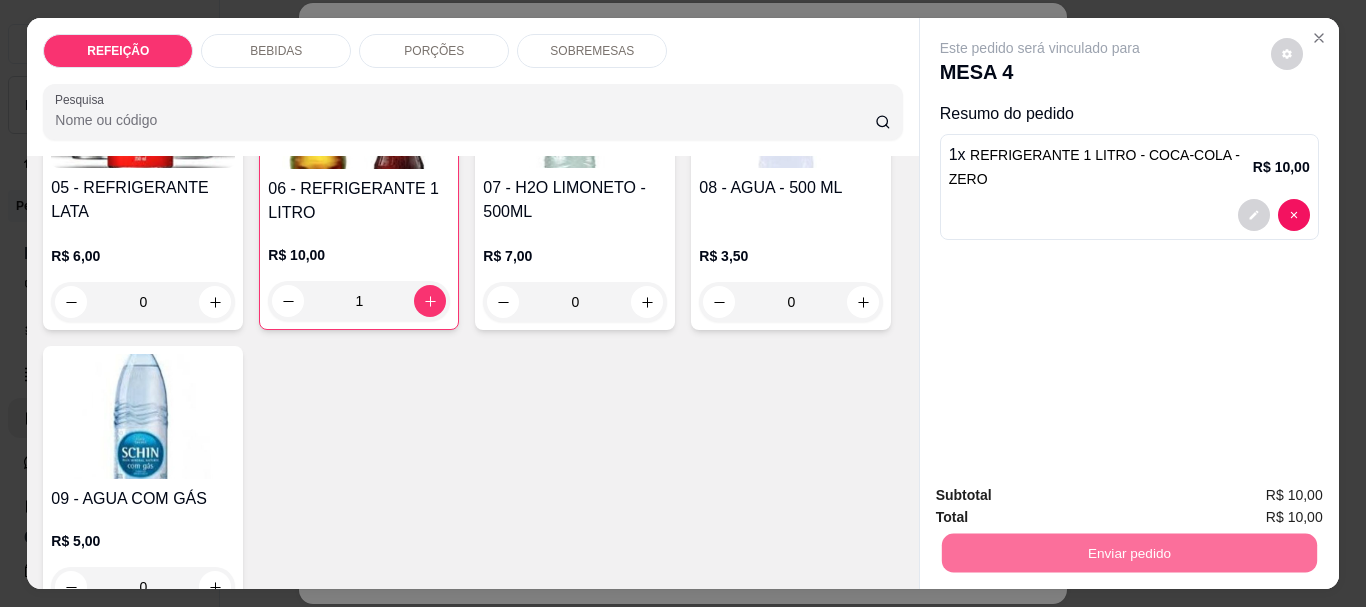 click on "Não registrar e enviar pedido" at bounding box center [1063, 496] 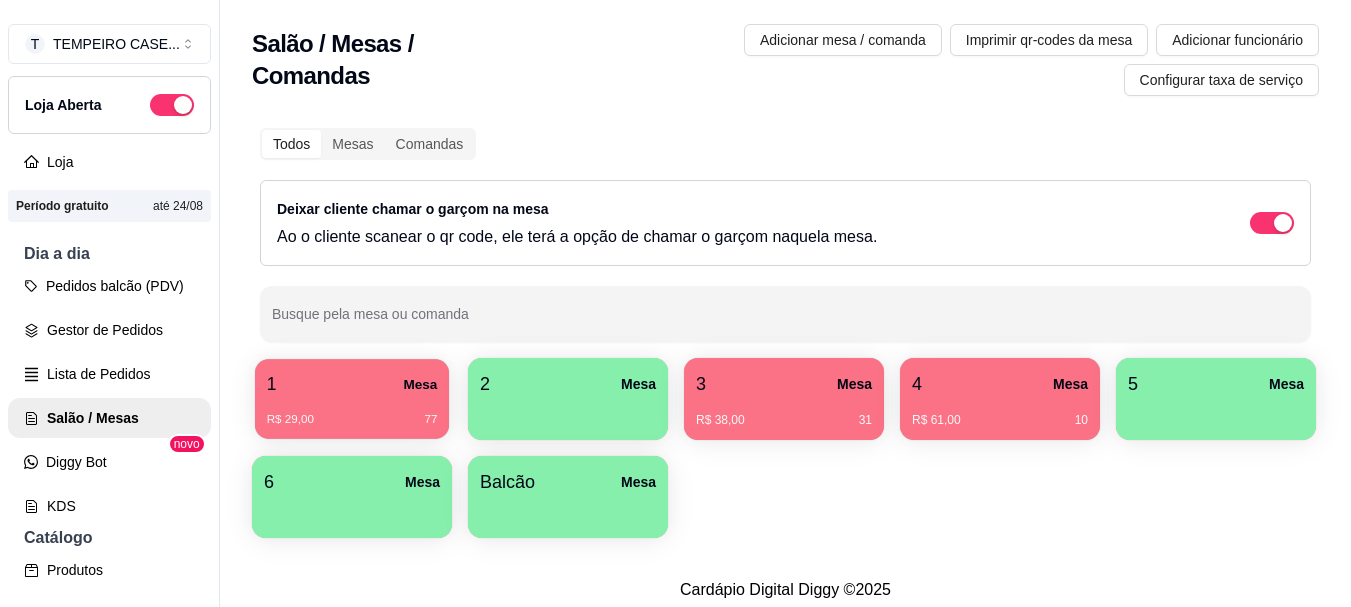click on "R$ 29,00 [NUMBER]" at bounding box center (352, 420) 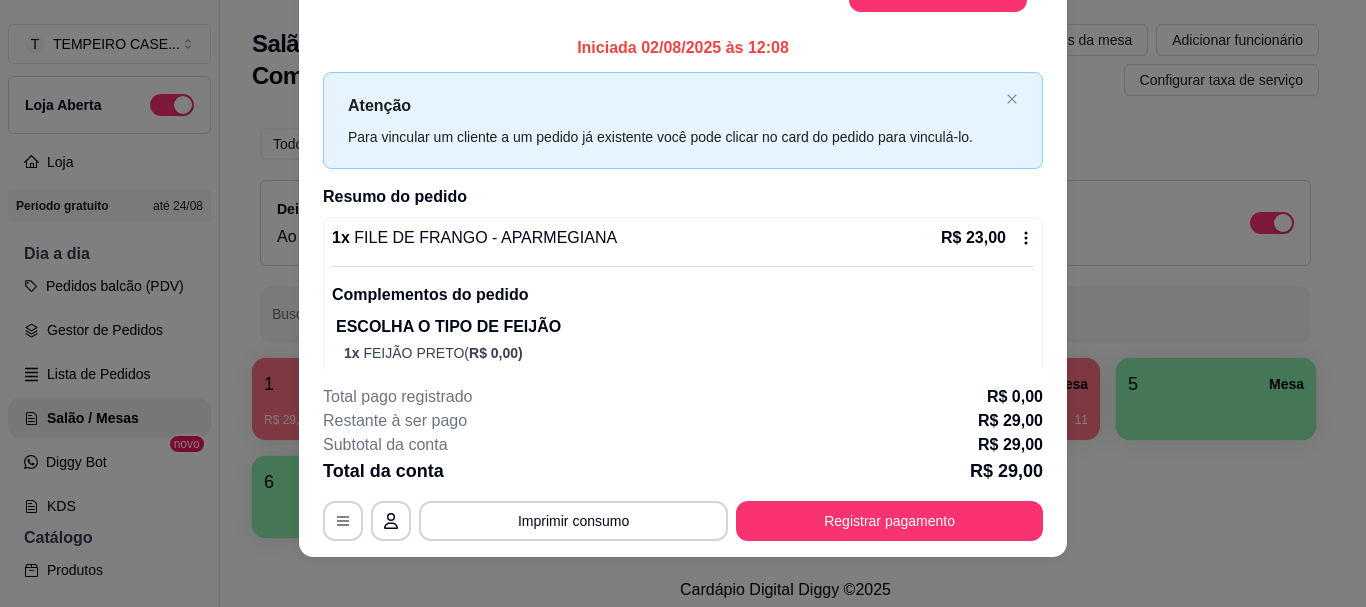 scroll, scrollTop: 61, scrollLeft: 0, axis: vertical 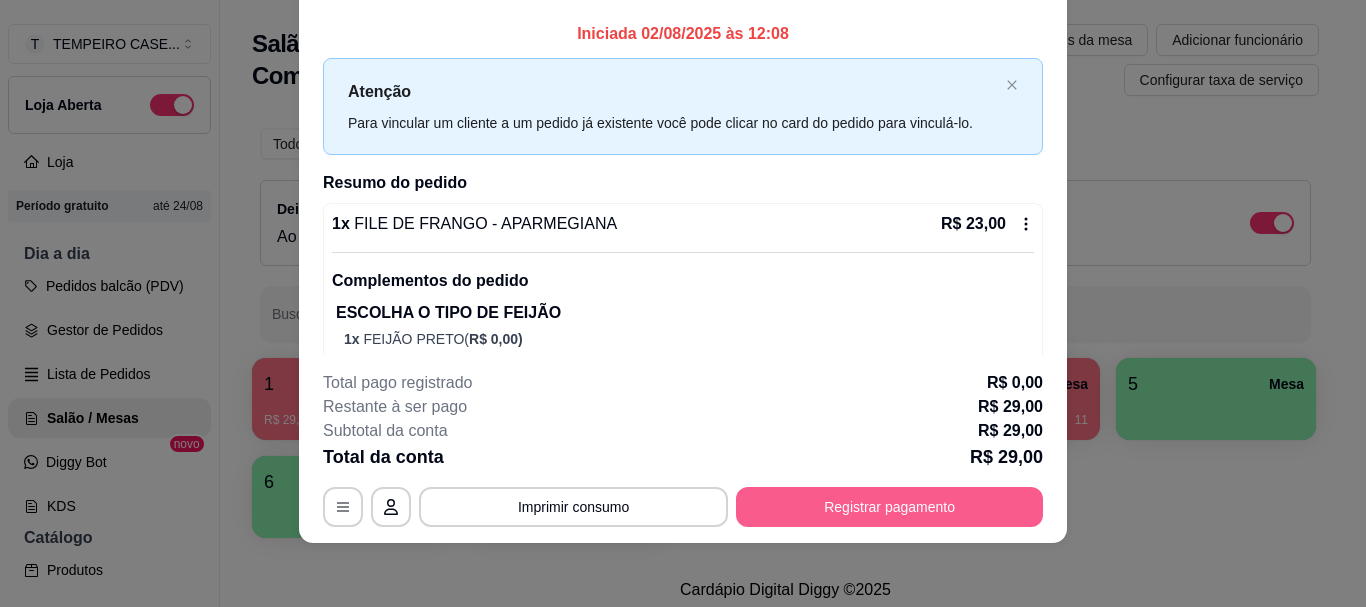 click on "Registrar pagamento" at bounding box center (889, 507) 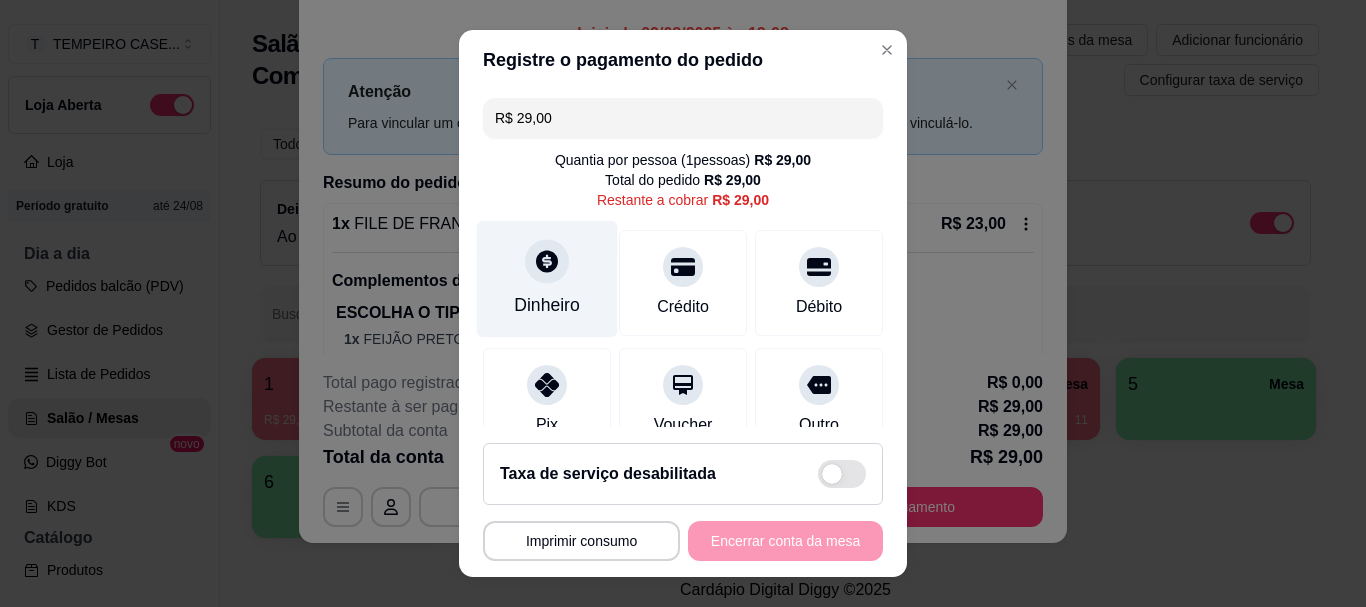 click on "Dinheiro" at bounding box center (547, 279) 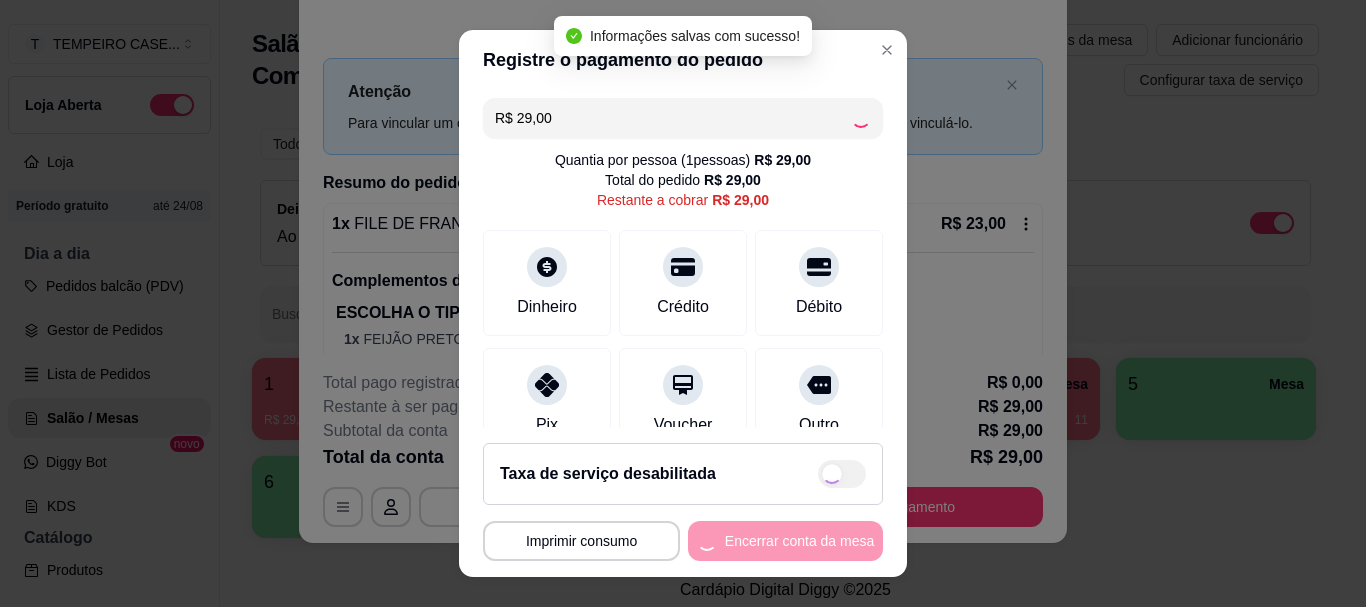 type on "R$ 0,00" 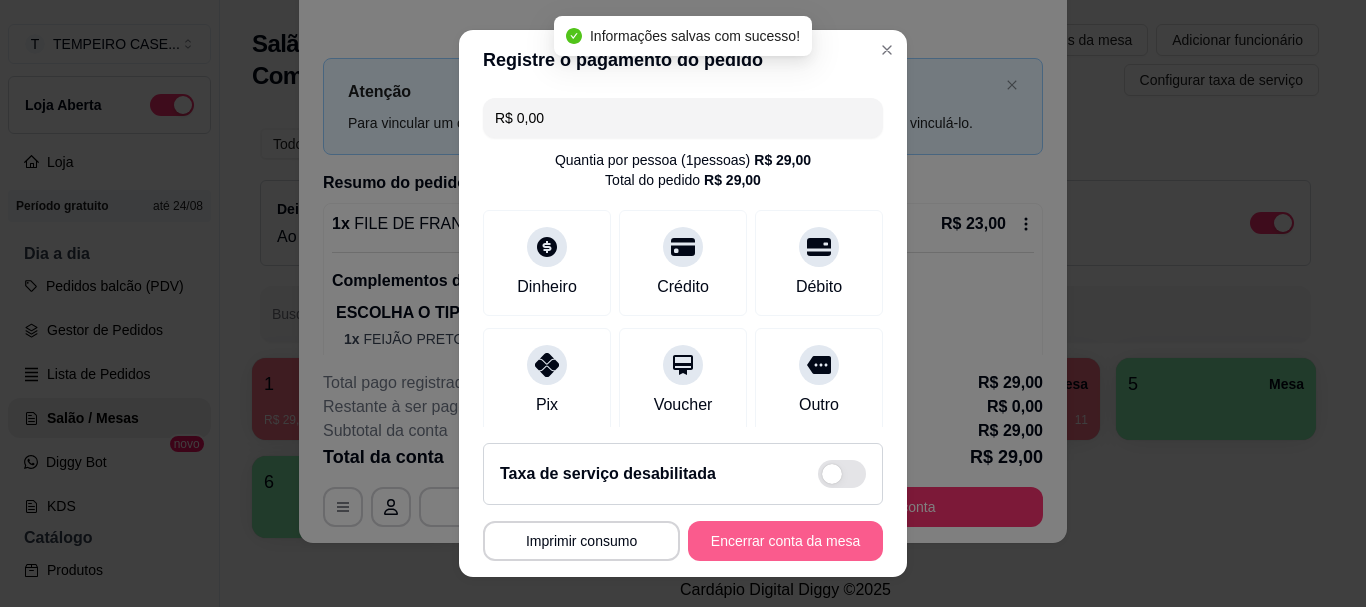 click on "Encerrar conta da mesa" at bounding box center (785, 541) 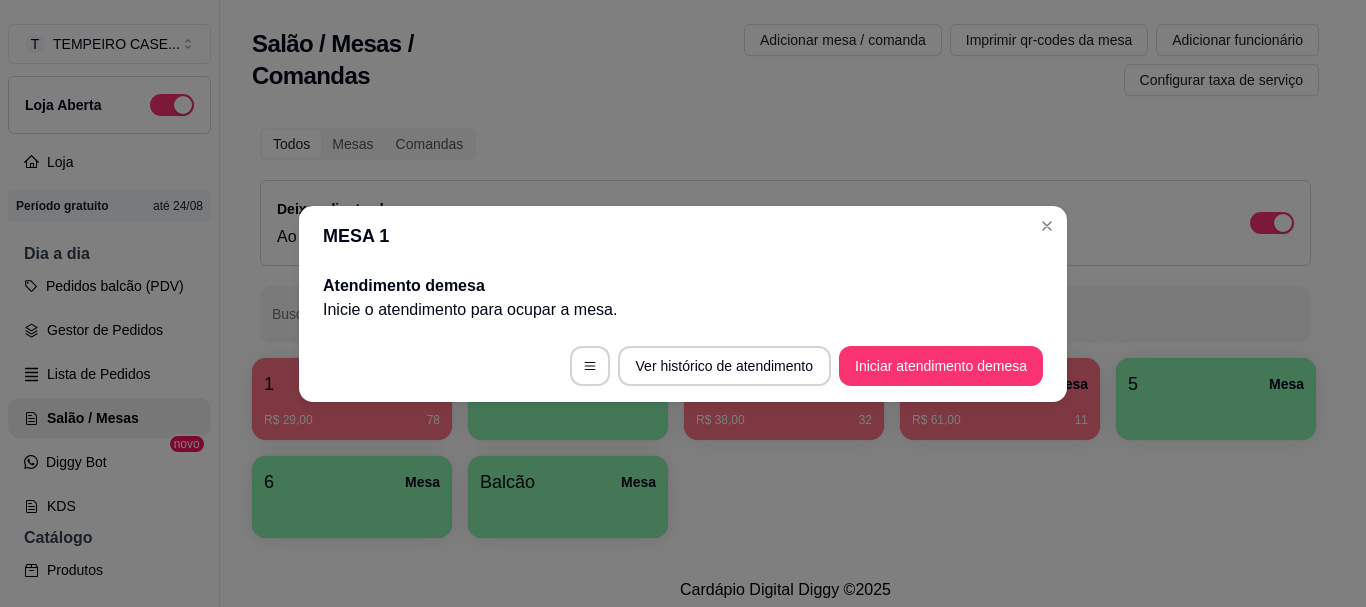 scroll, scrollTop: 0, scrollLeft: 0, axis: both 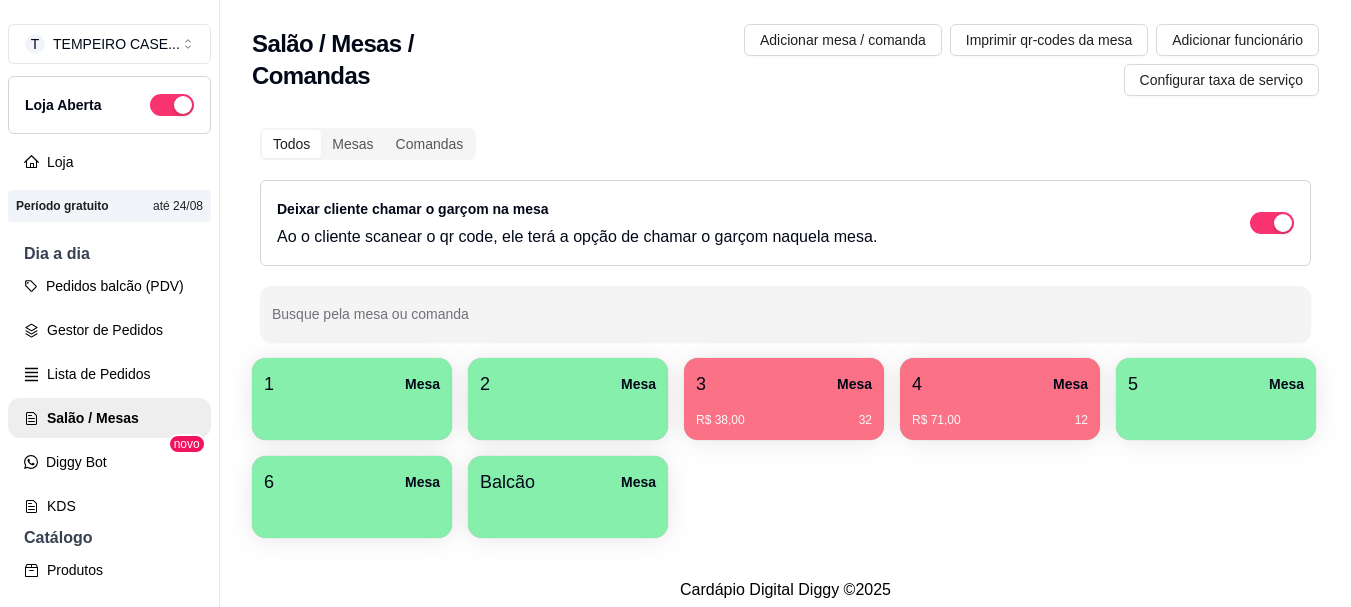 click on "3 Mesa" at bounding box center [784, 384] 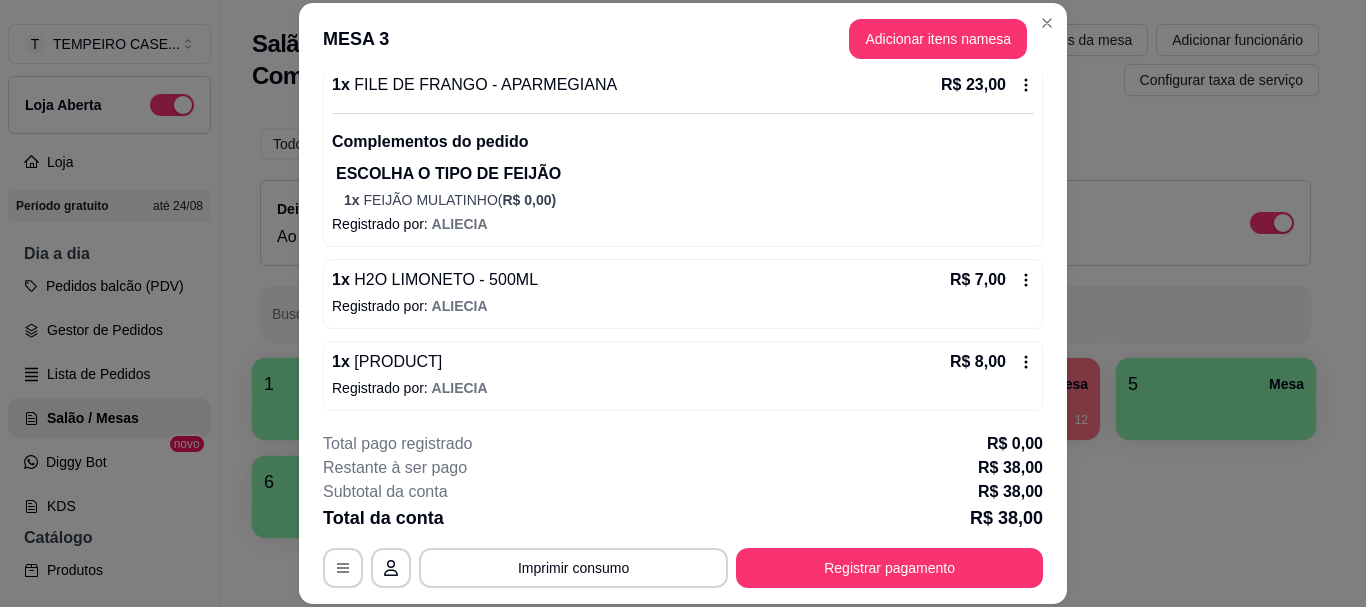scroll, scrollTop: 203, scrollLeft: 0, axis: vertical 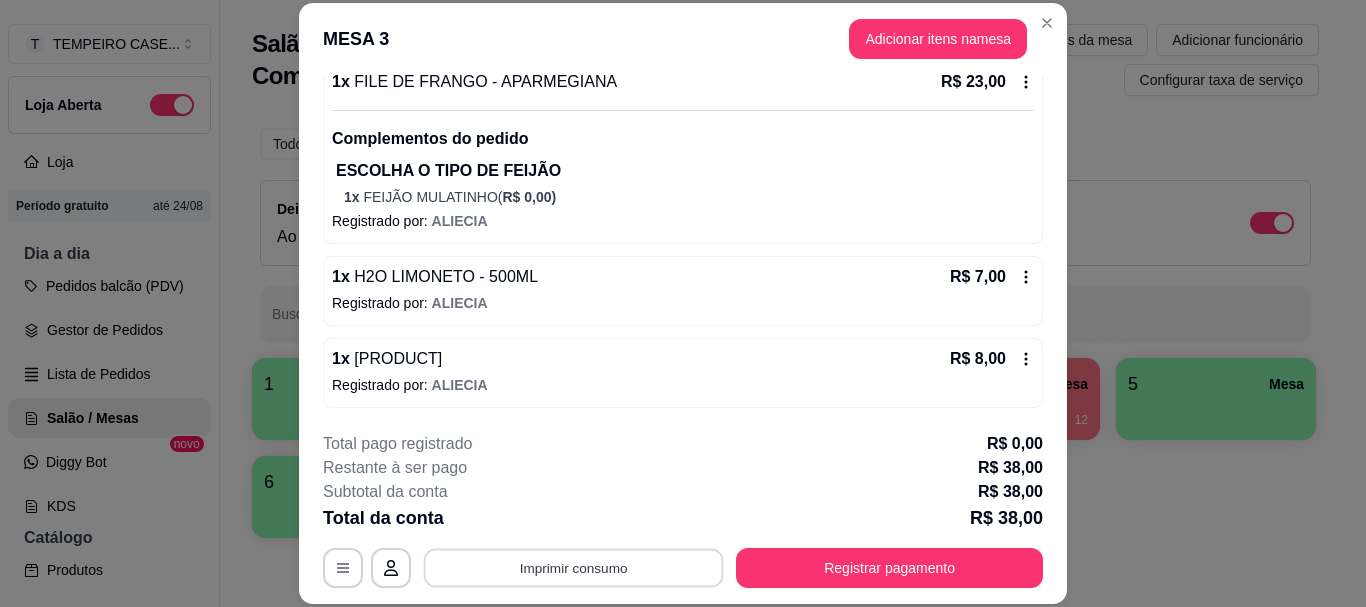 click on "Imprimir consumo" at bounding box center [574, 568] 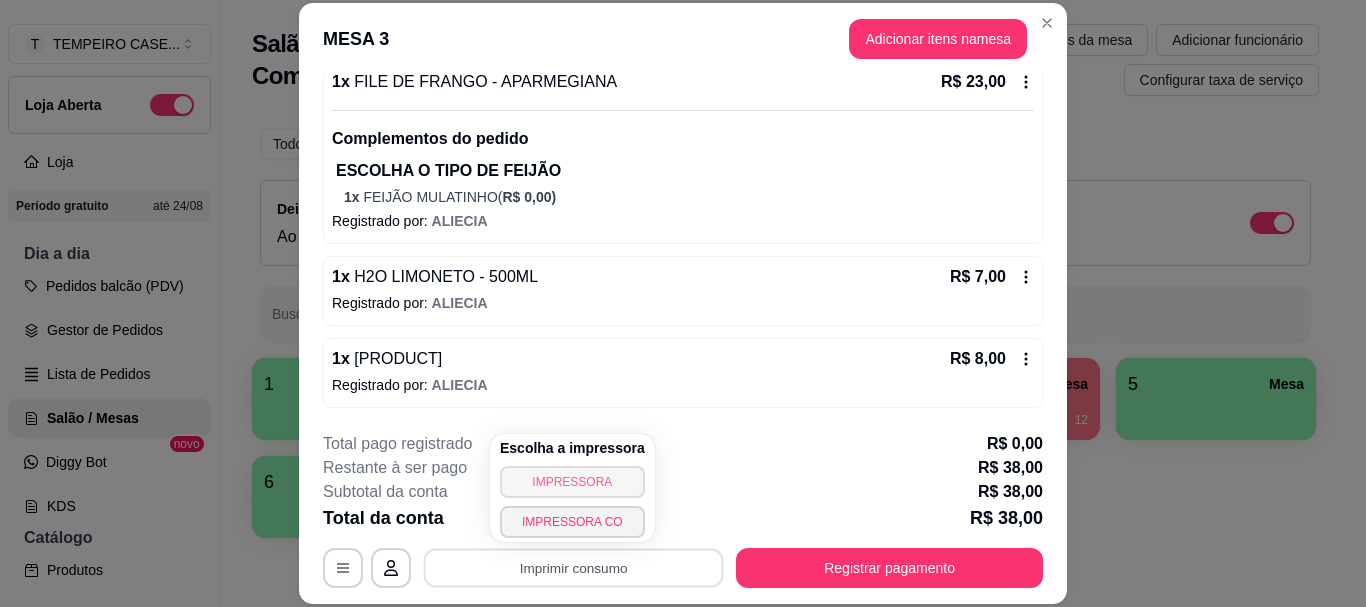 click on "IMPRESSORA" at bounding box center [572, 482] 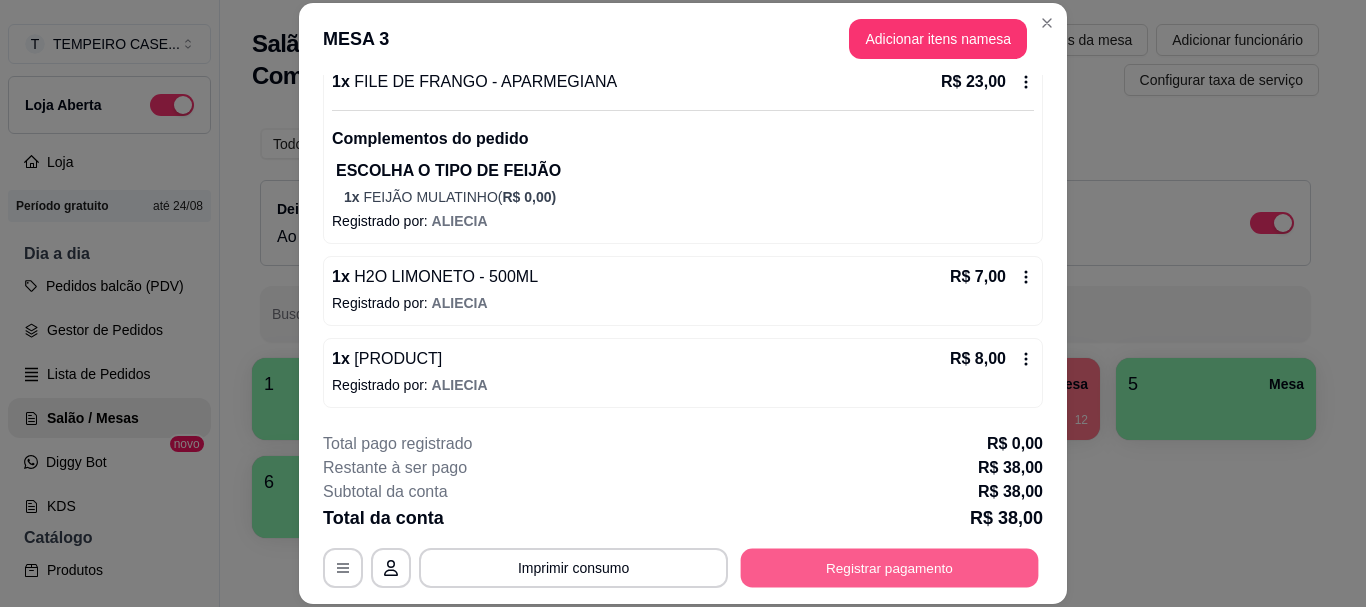 click on "Registrar pagamento" at bounding box center (890, 568) 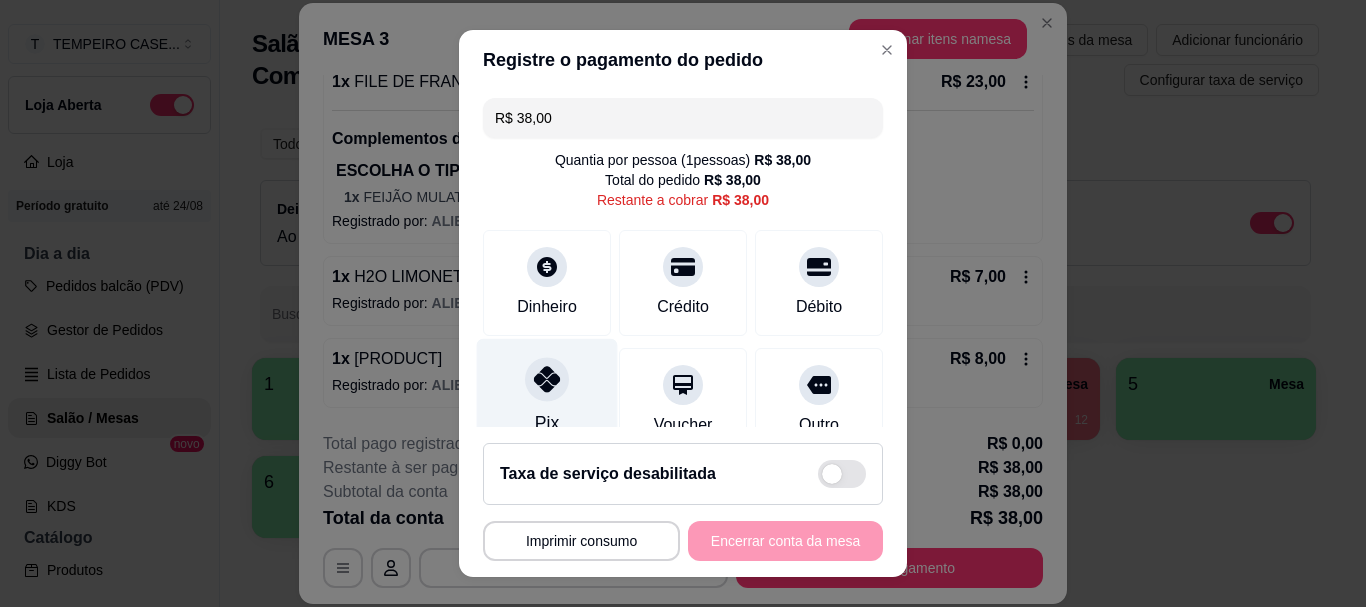 click 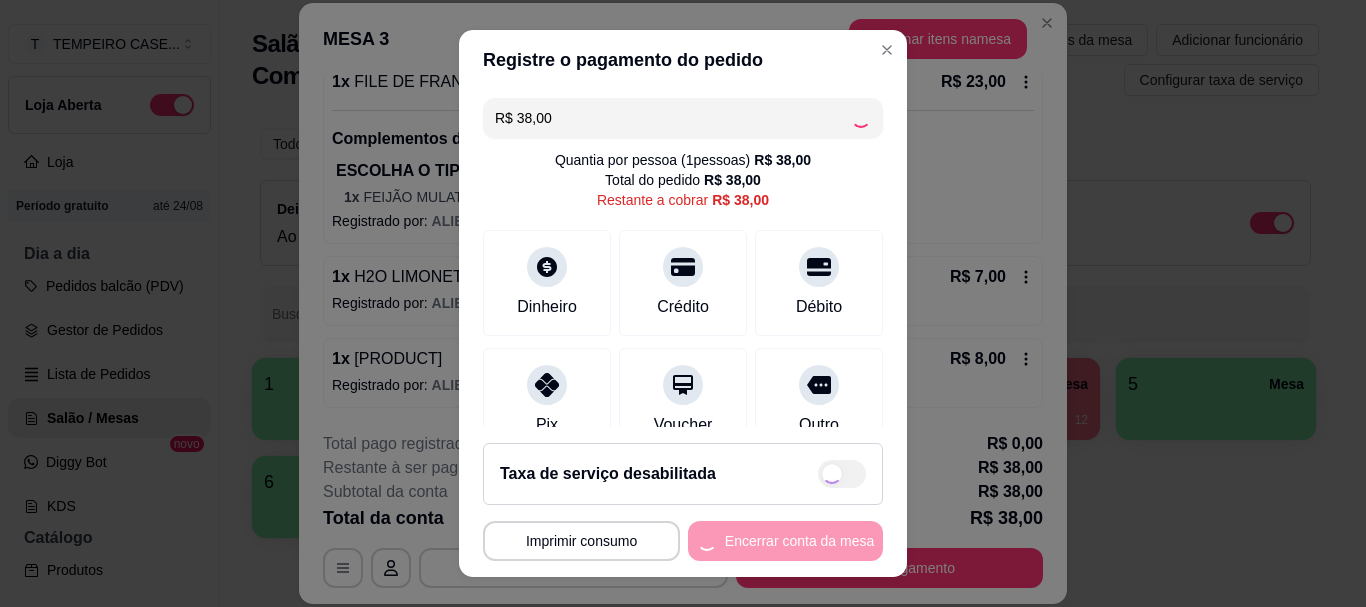 type on "R$ 0,00" 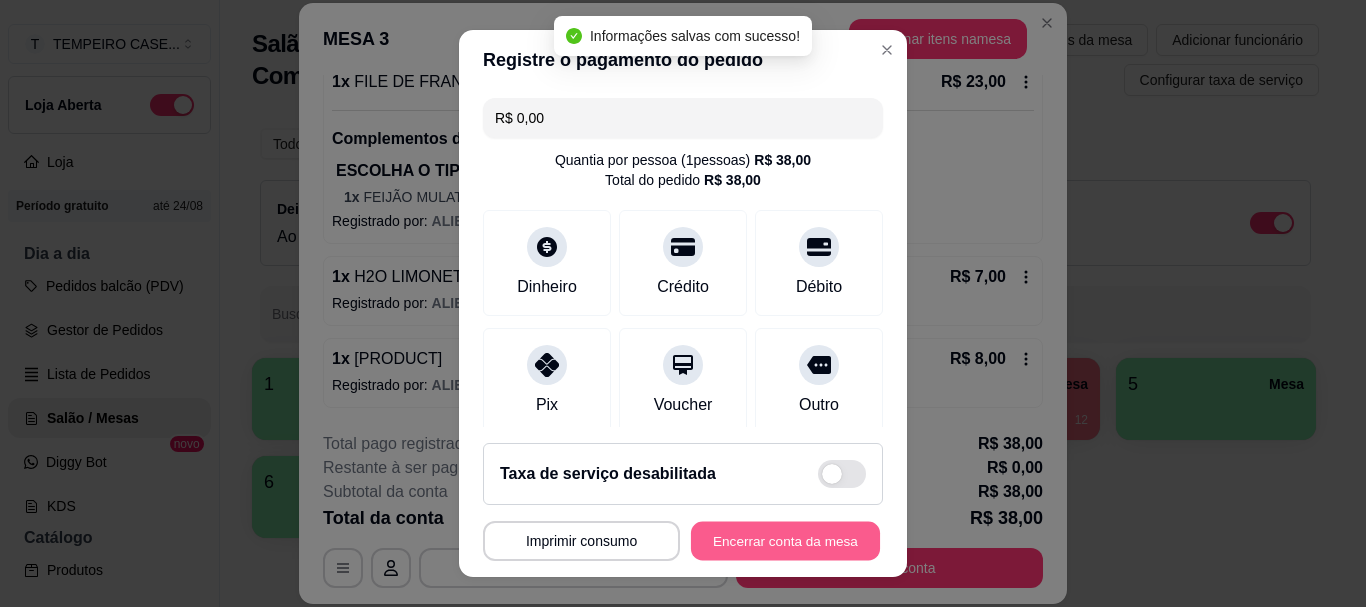 click on "Encerrar conta da mesa" at bounding box center (785, 540) 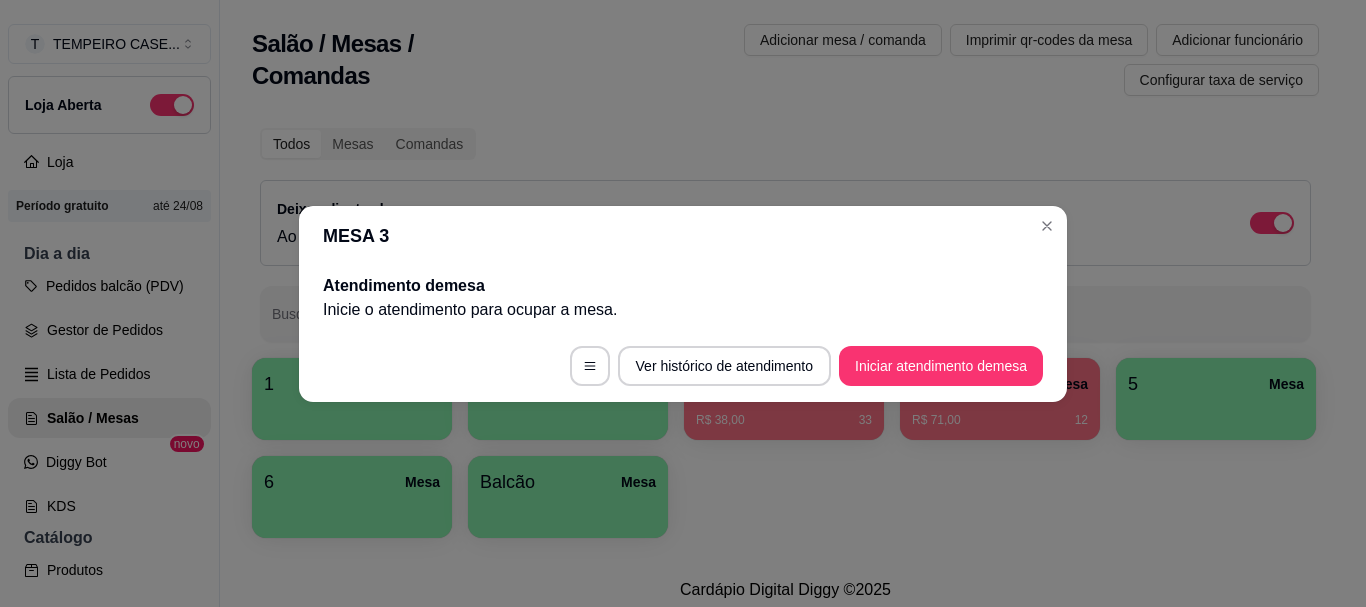 scroll, scrollTop: 0, scrollLeft: 0, axis: both 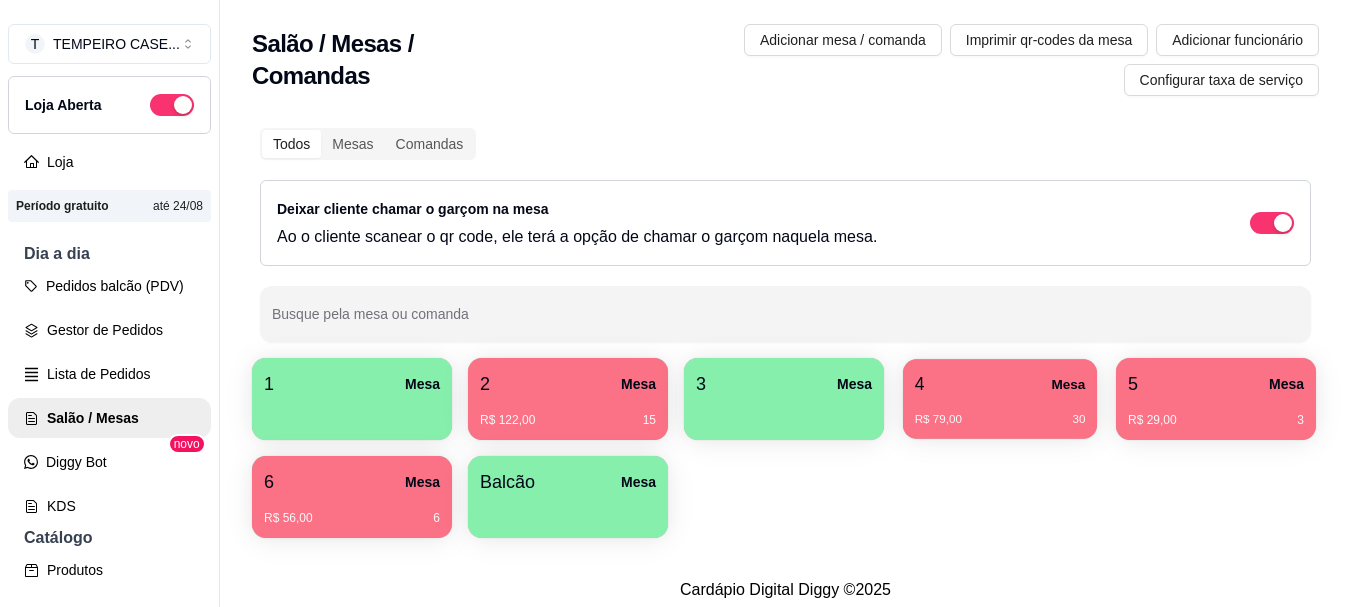 click on "R$ 79,00 30" at bounding box center (1000, 412) 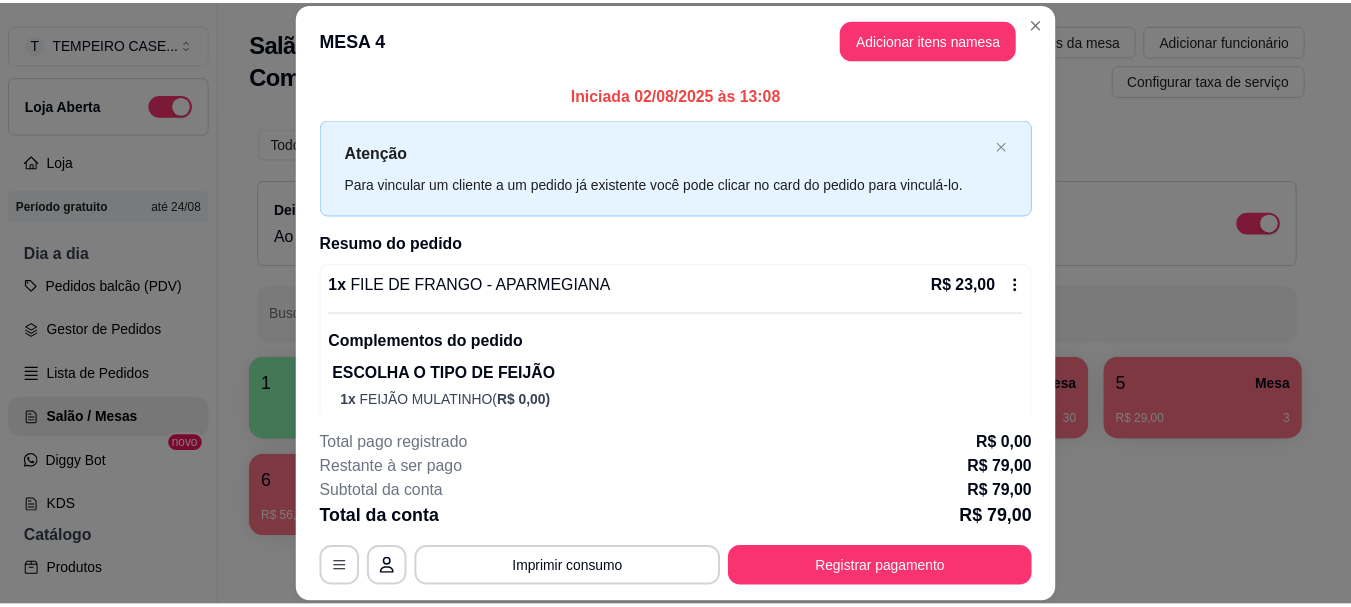 scroll, scrollTop: 61, scrollLeft: 0, axis: vertical 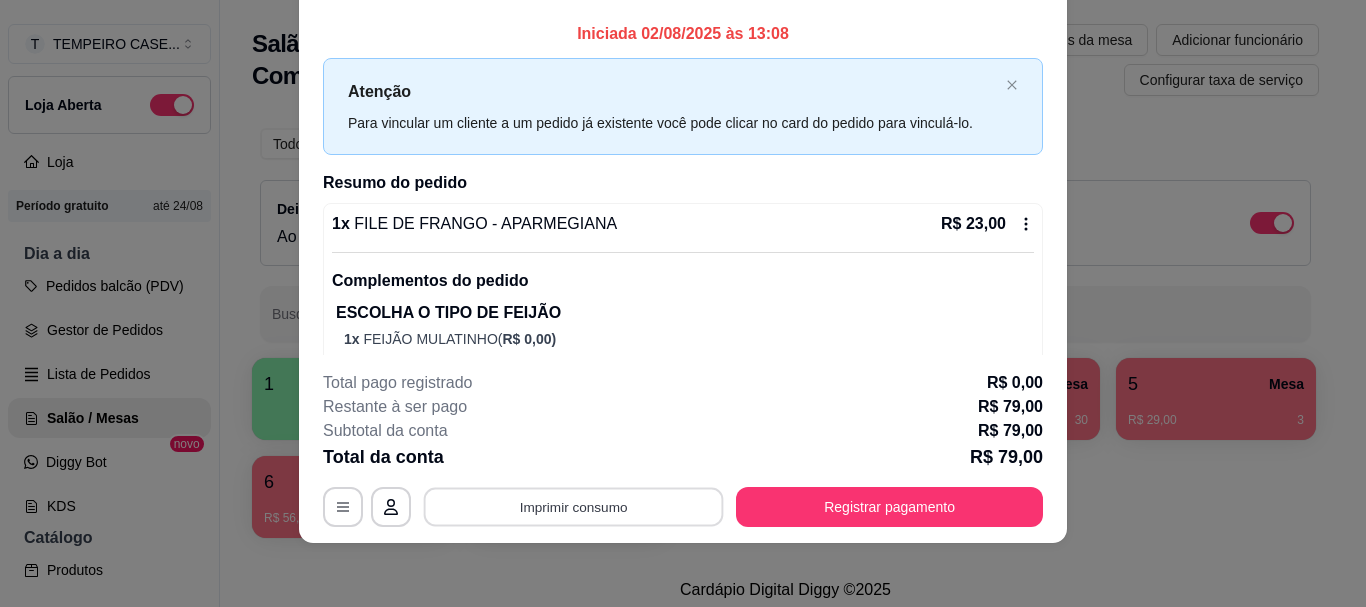 click on "Imprimir consumo" at bounding box center (574, 507) 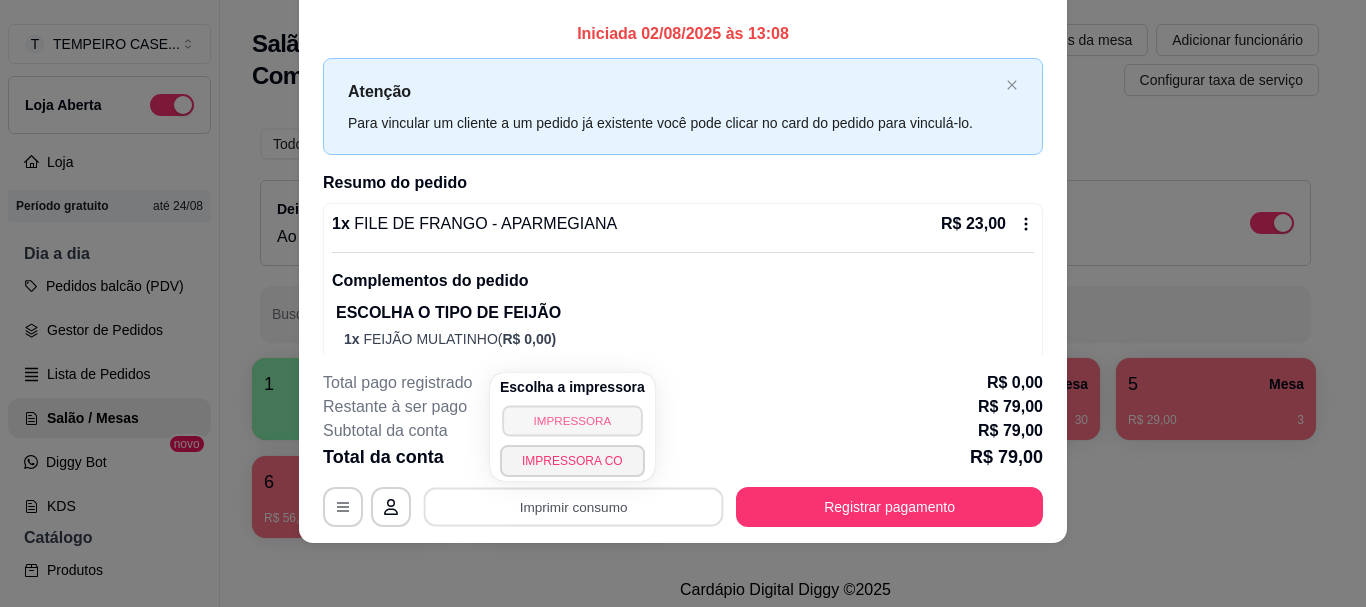 click on "IMPRESSORA" at bounding box center [572, 420] 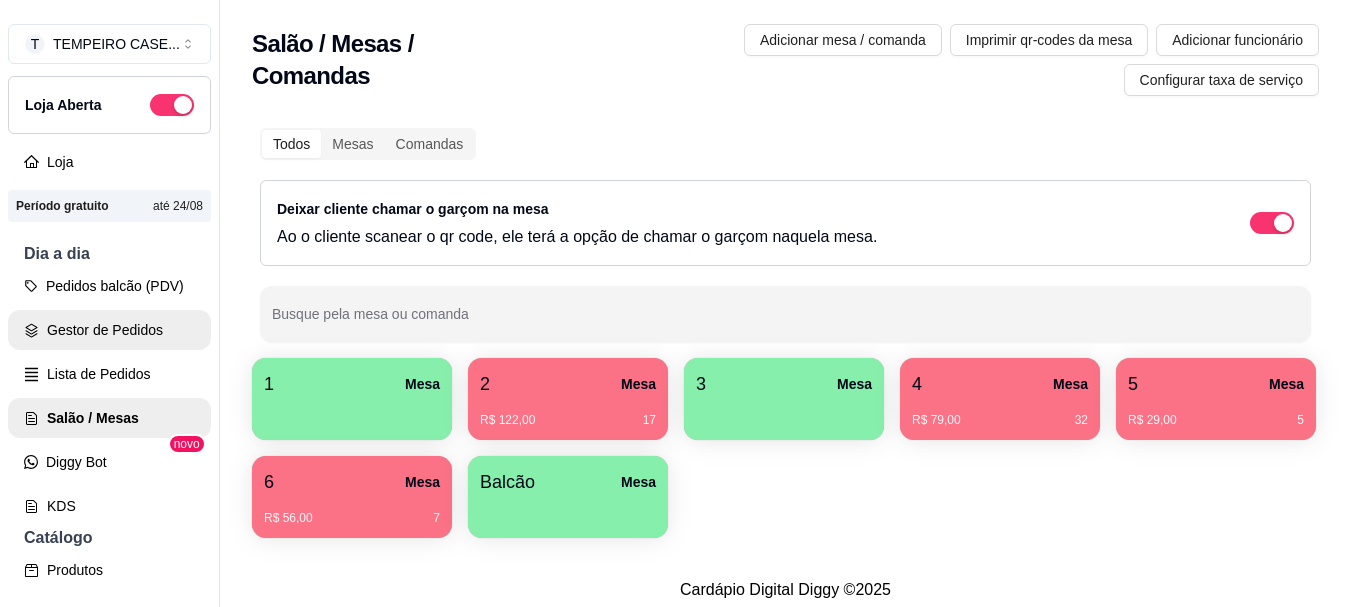 click on "Gestor de Pedidos" at bounding box center (109, 330) 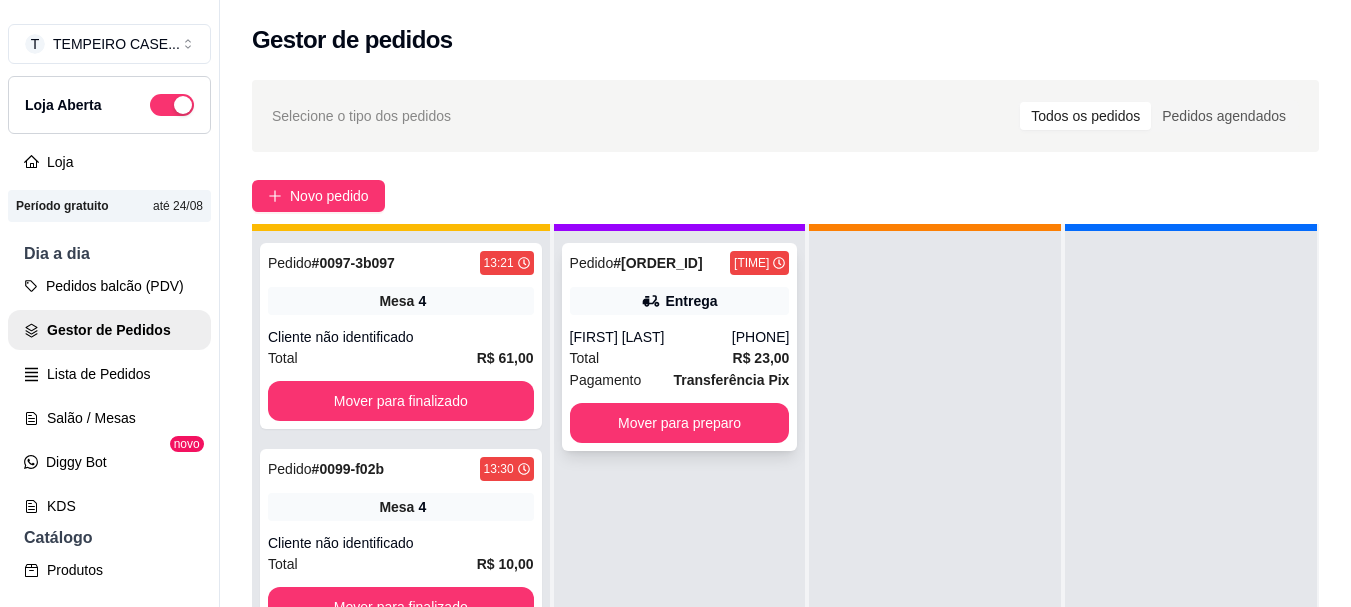 scroll, scrollTop: 71, scrollLeft: 0, axis: vertical 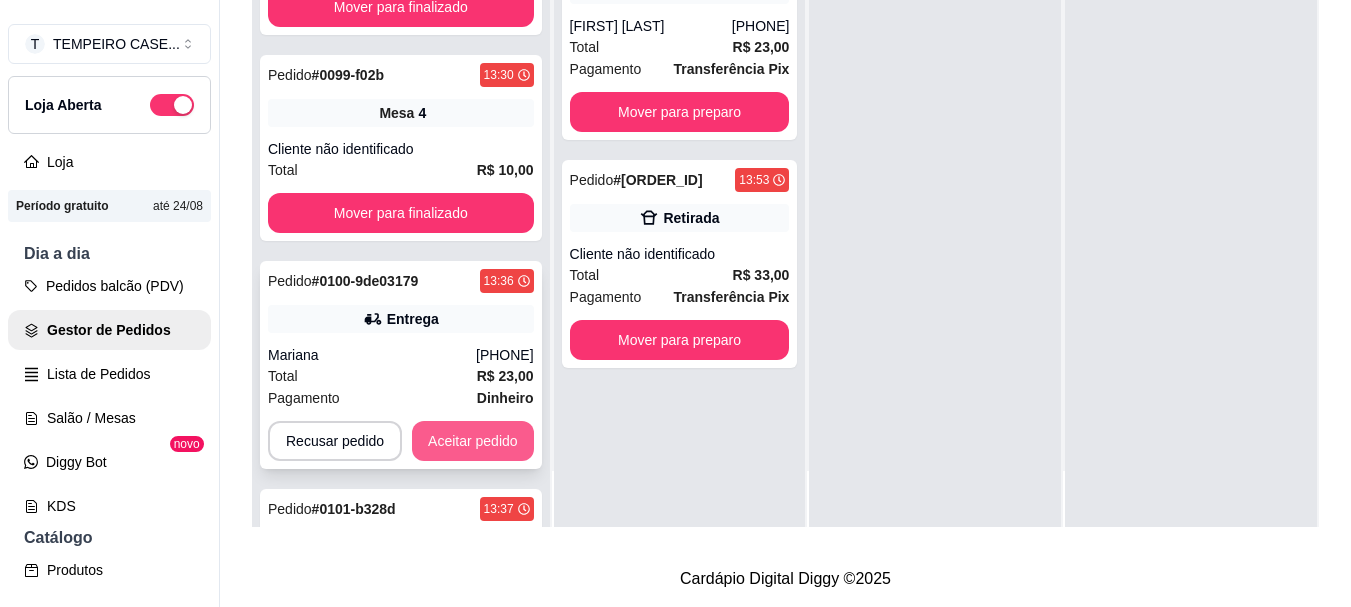 click on "Aceitar pedido" at bounding box center (473, 441) 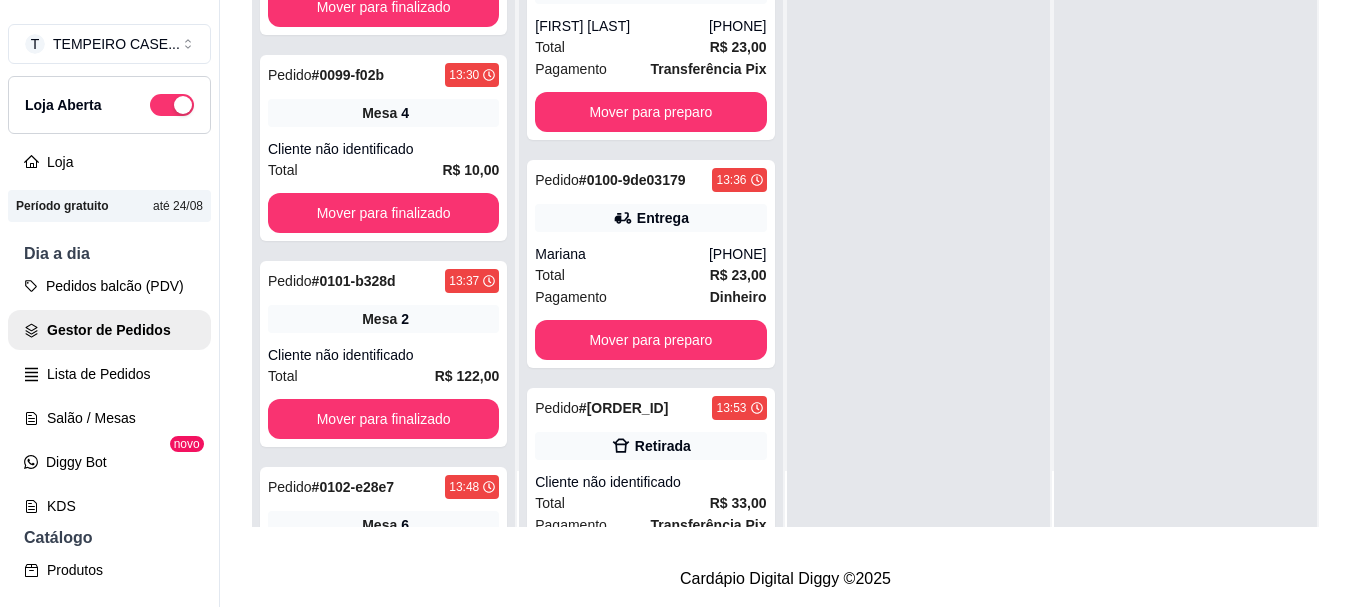 scroll, scrollTop: 56, scrollLeft: 0, axis: vertical 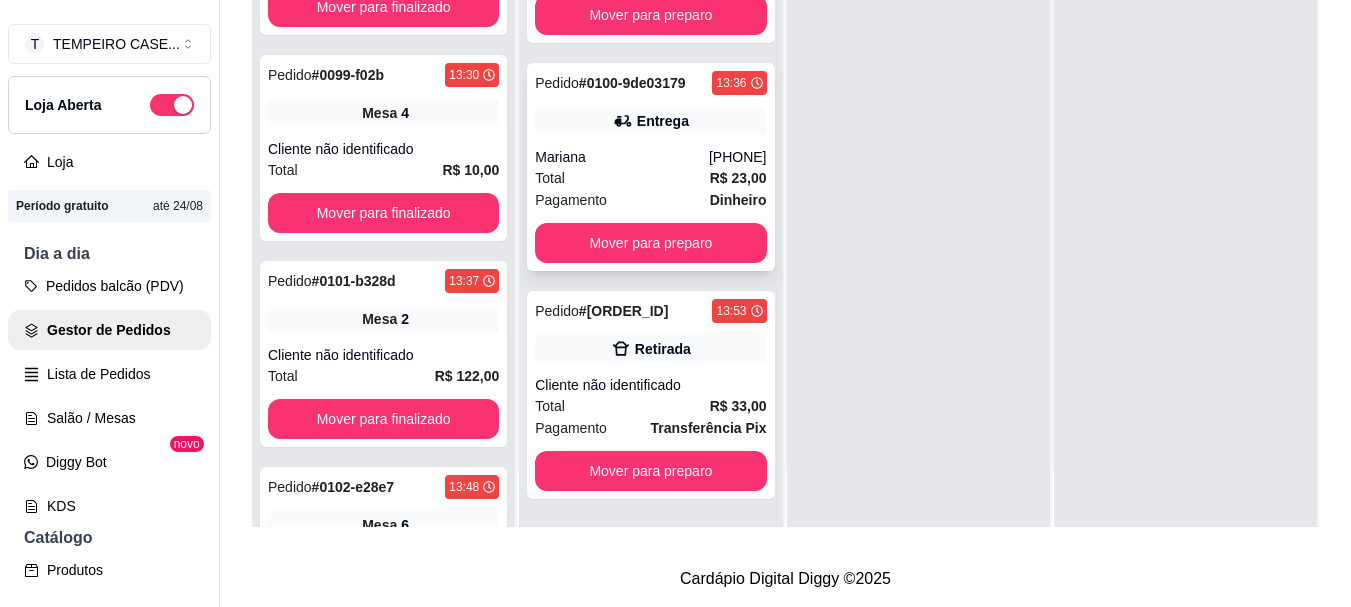 click on "Mover para preparo" at bounding box center (650, 243) 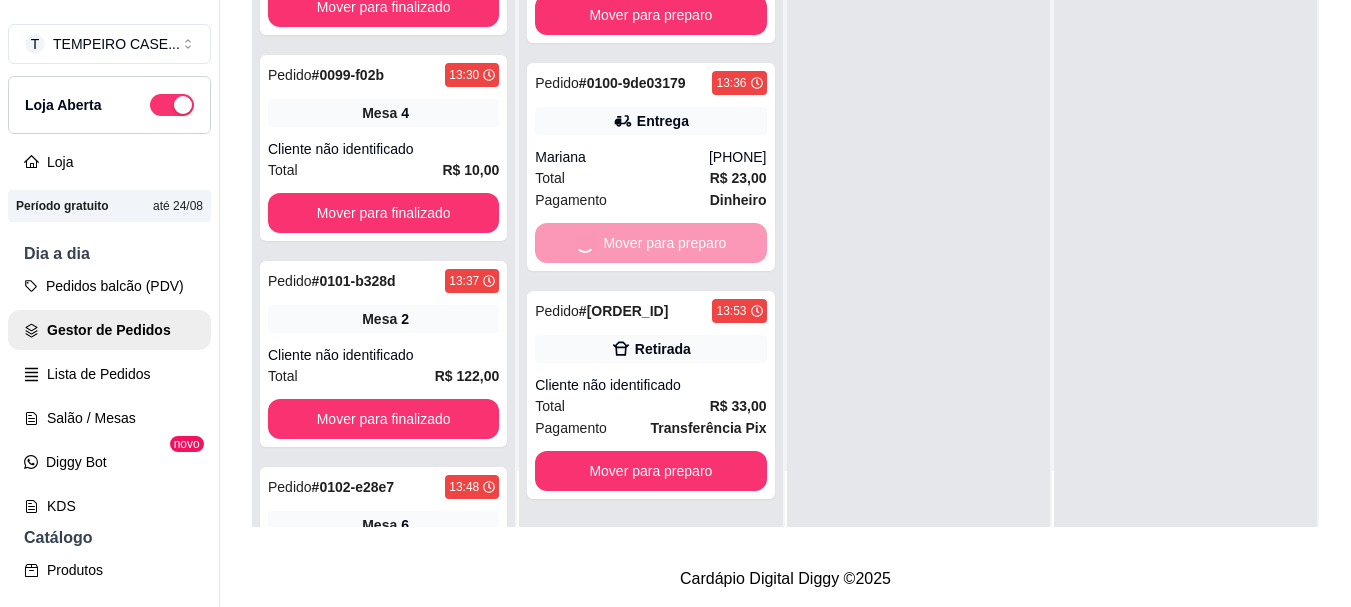 scroll, scrollTop: 0, scrollLeft: 0, axis: both 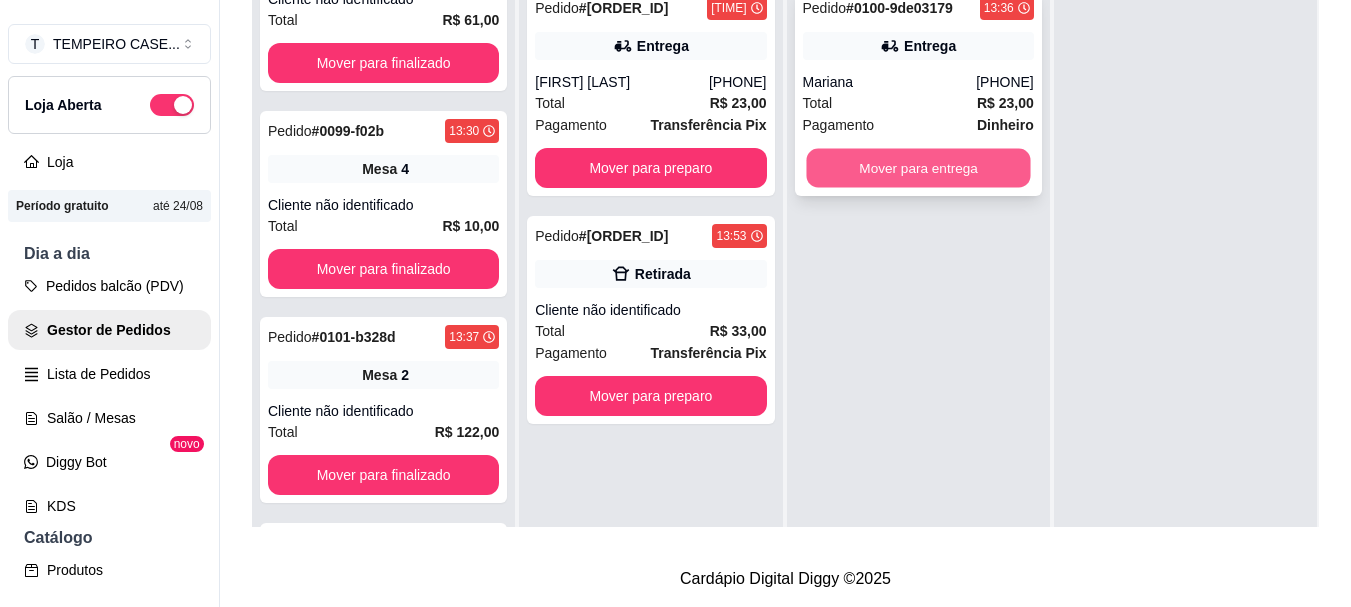 click on "Mover para entrega" at bounding box center [918, 168] 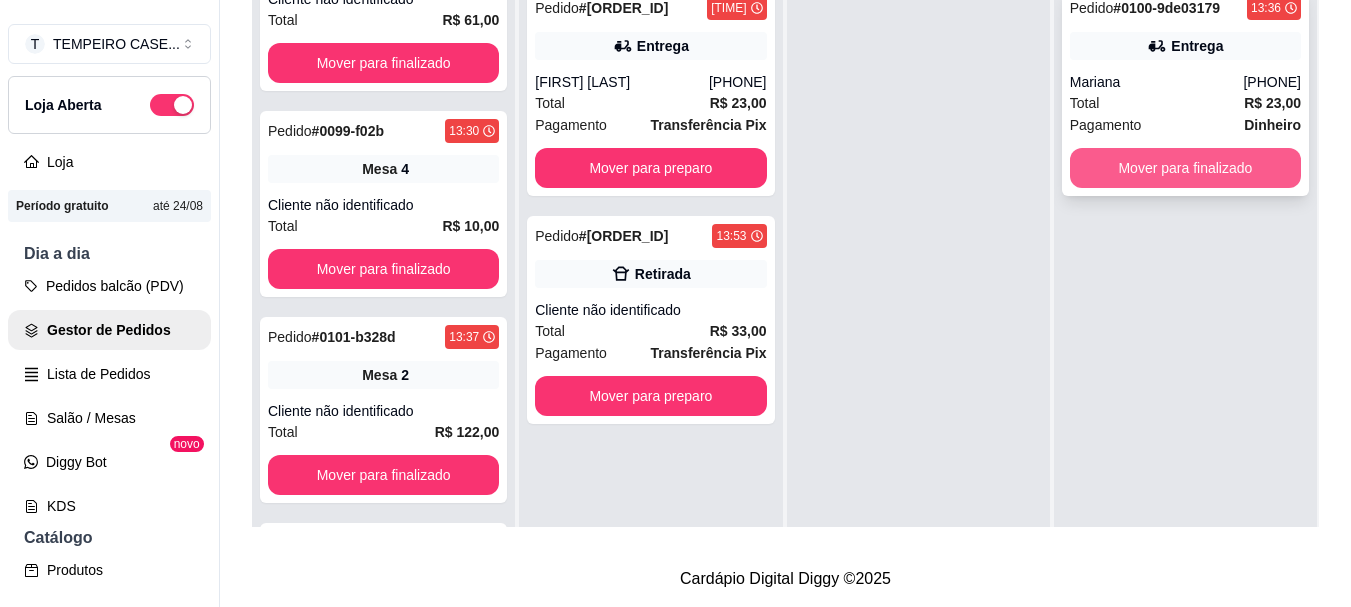 click on "Mover para finalizado" at bounding box center [1185, 168] 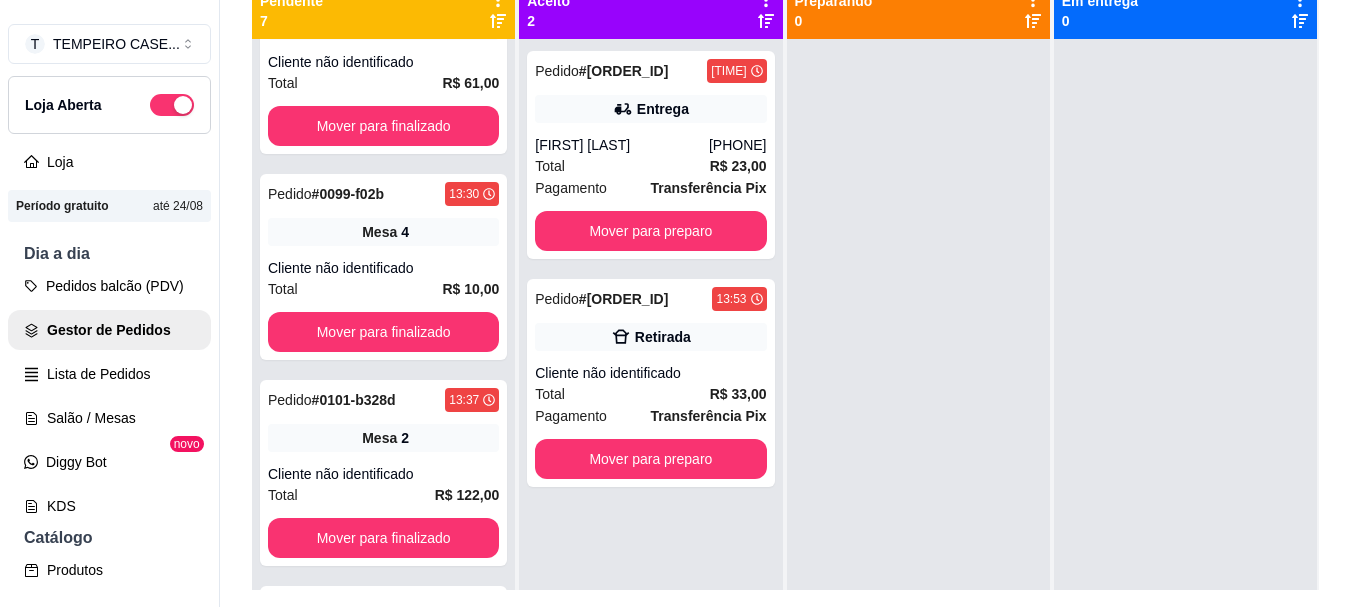 scroll, scrollTop: 119, scrollLeft: 0, axis: vertical 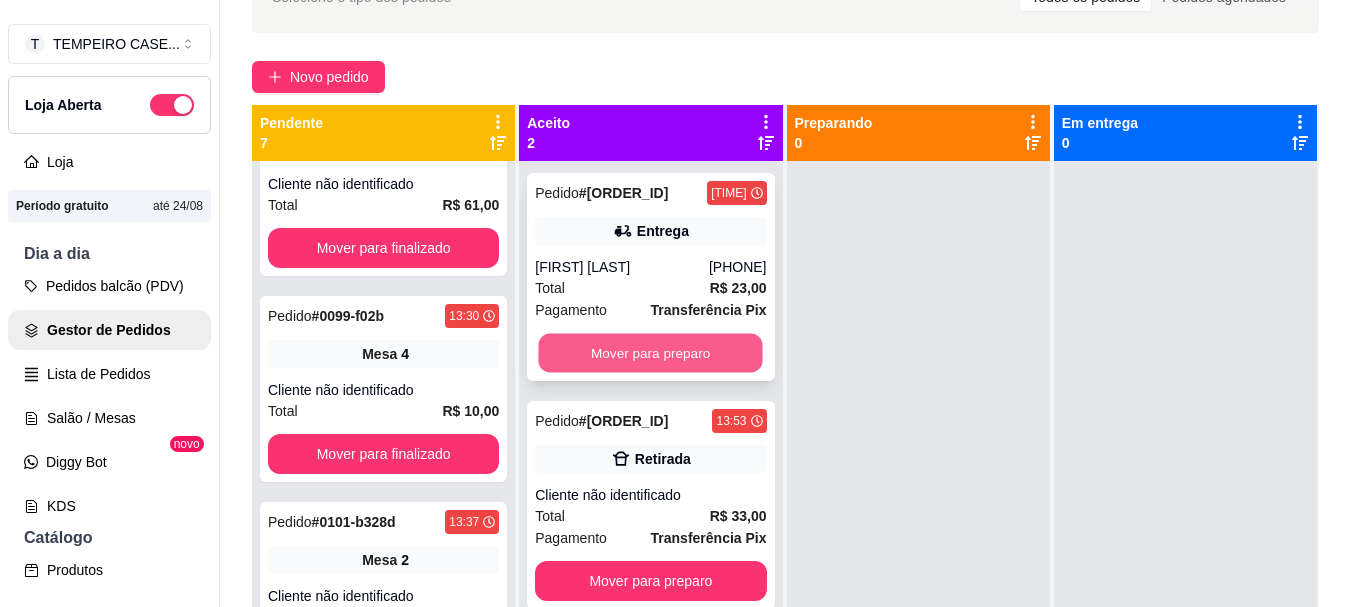 click on "Mover para preparo" at bounding box center (651, 353) 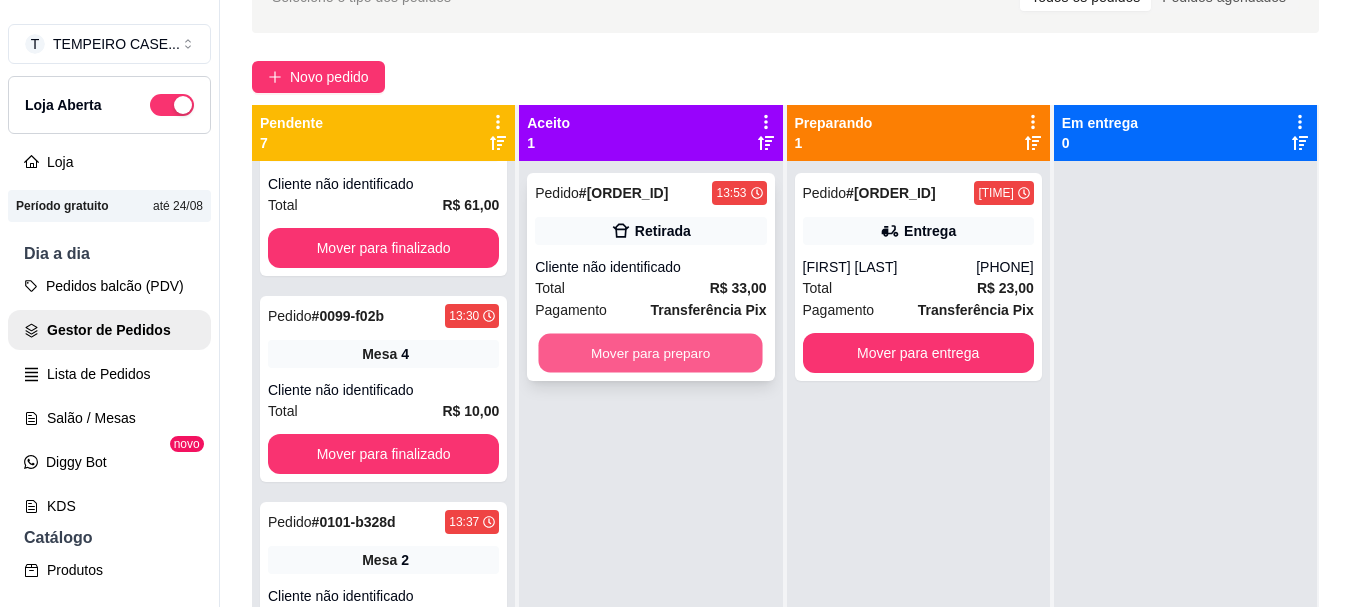 click on "Mover para preparo" at bounding box center [651, 353] 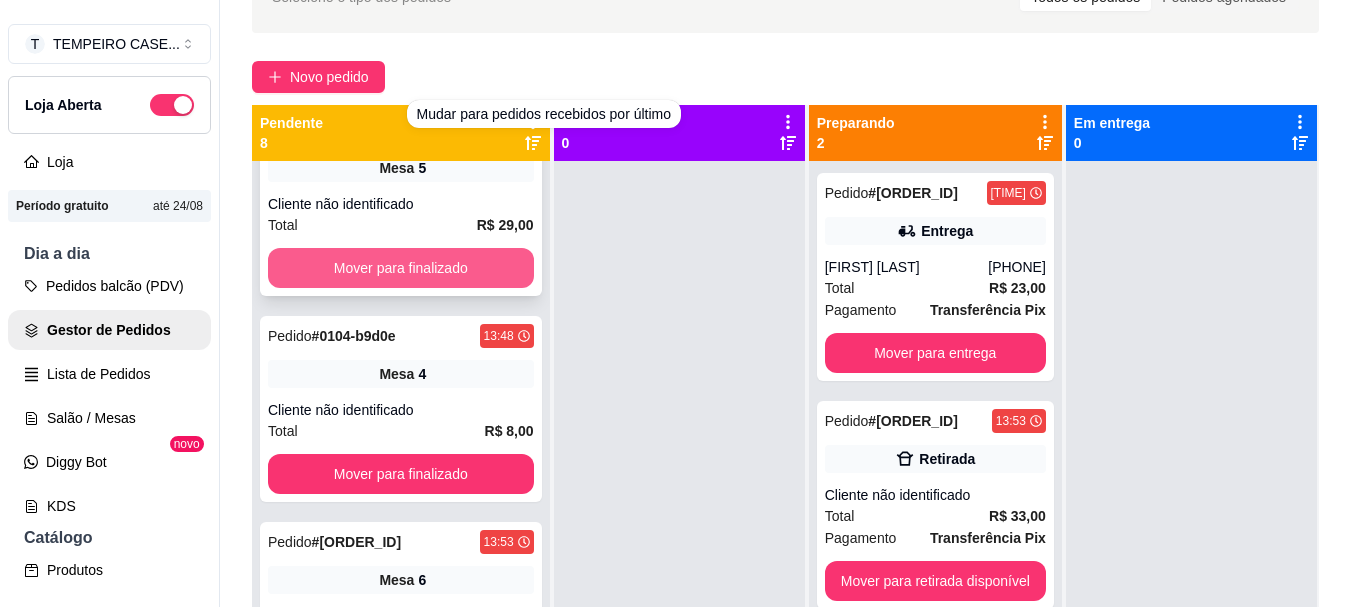 scroll, scrollTop: 1083, scrollLeft: 0, axis: vertical 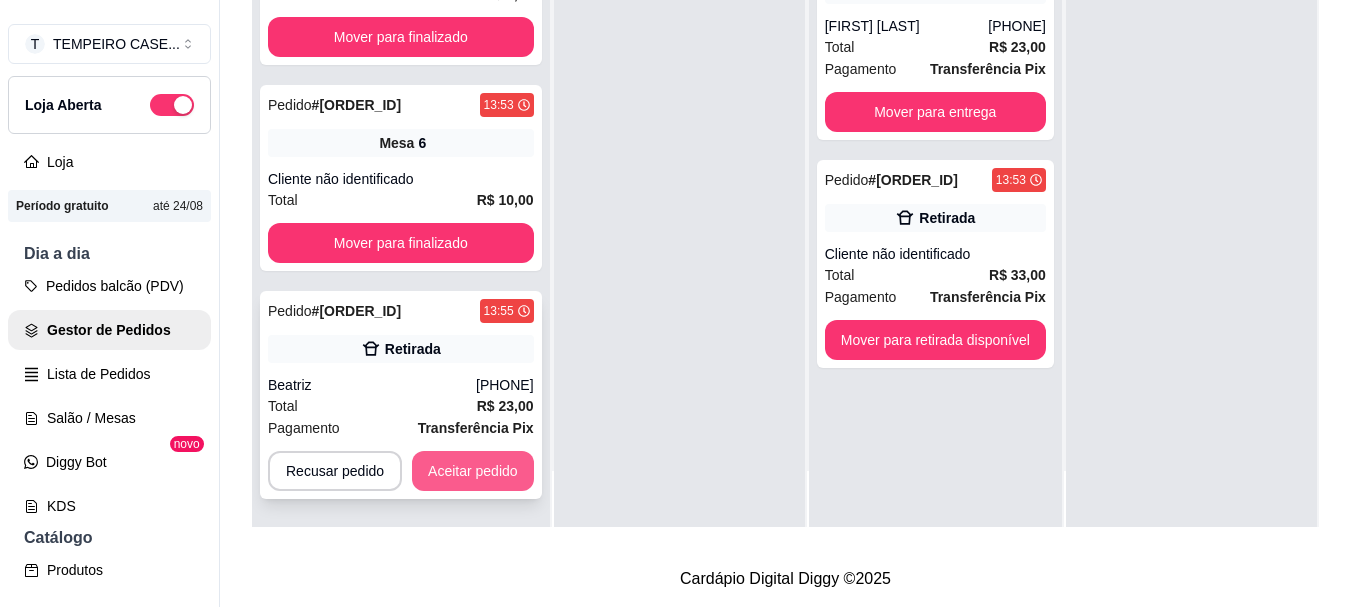 click on "Aceitar pedido" at bounding box center (473, 471) 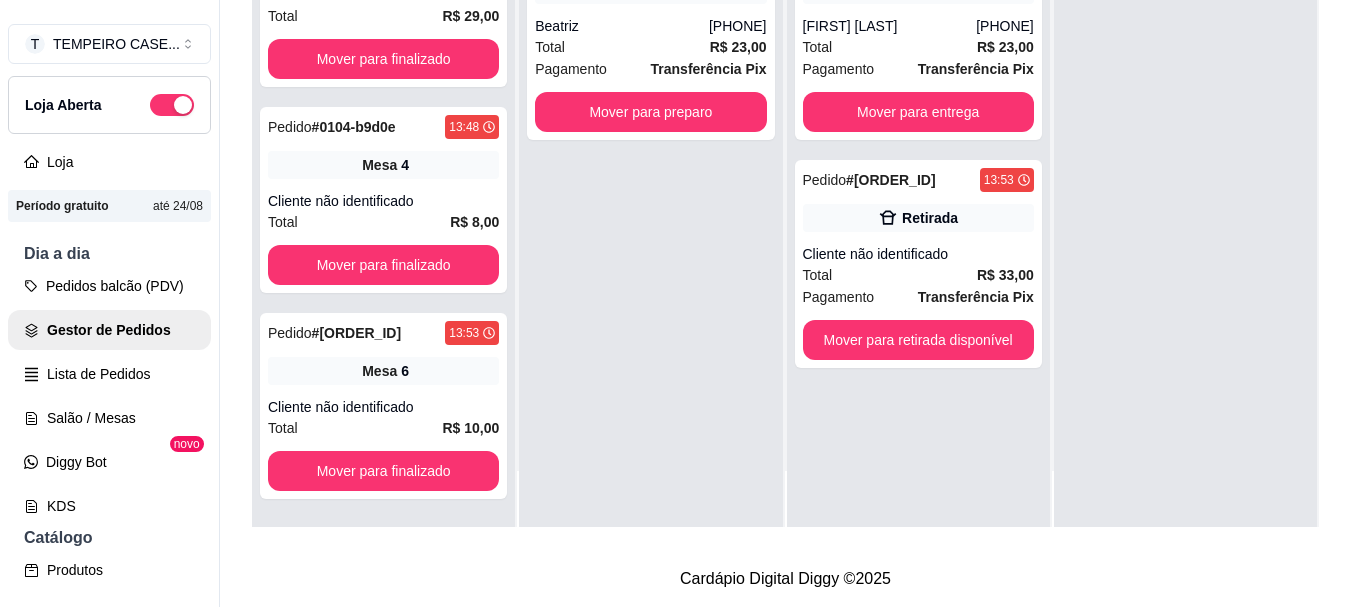 scroll, scrollTop: 855, scrollLeft: 0, axis: vertical 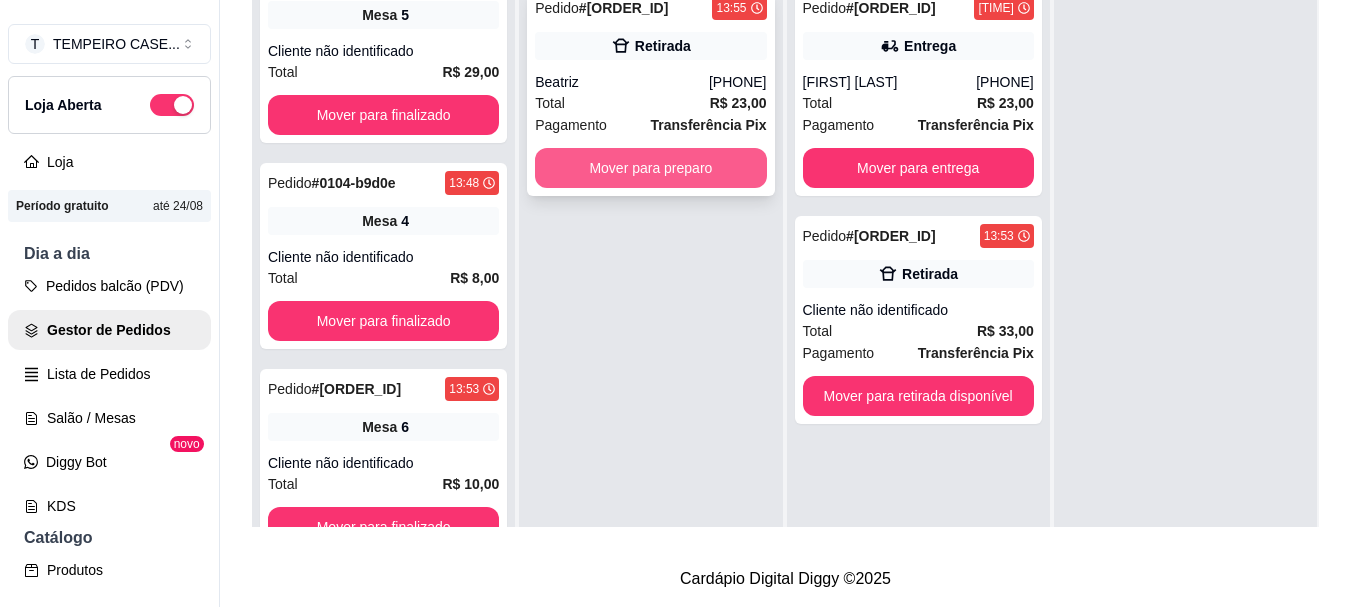 click on "Mover para preparo" at bounding box center (650, 168) 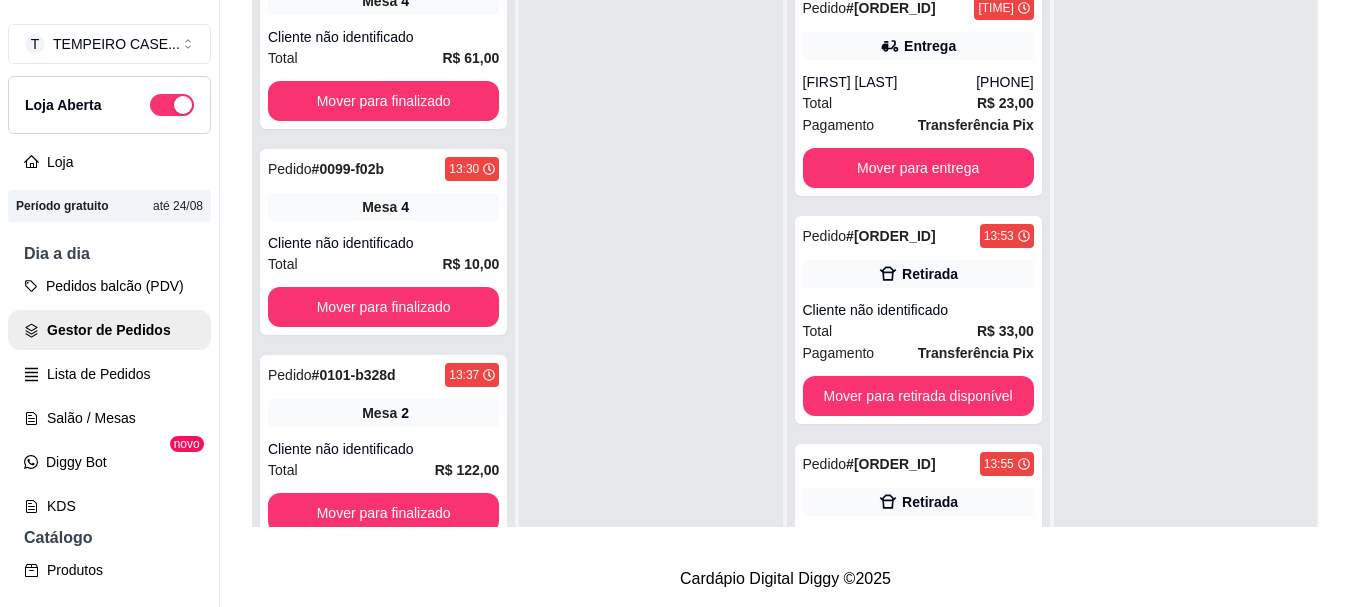 scroll, scrollTop: 0, scrollLeft: 0, axis: both 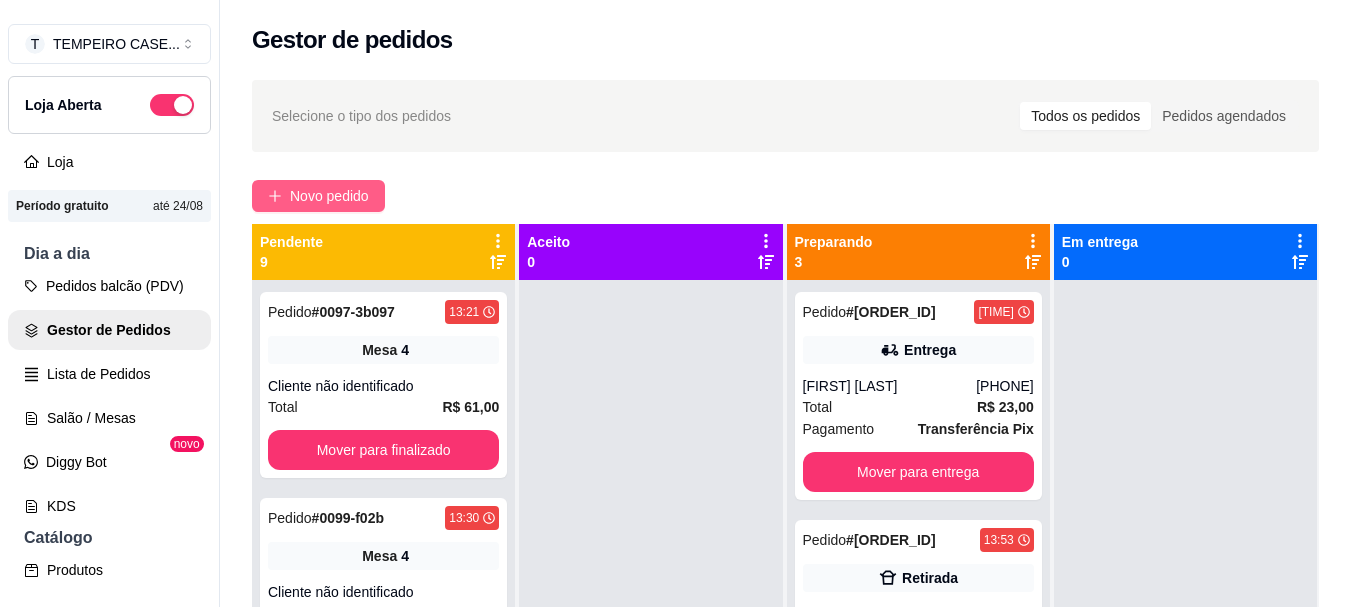 click on "Novo pedido" at bounding box center (329, 196) 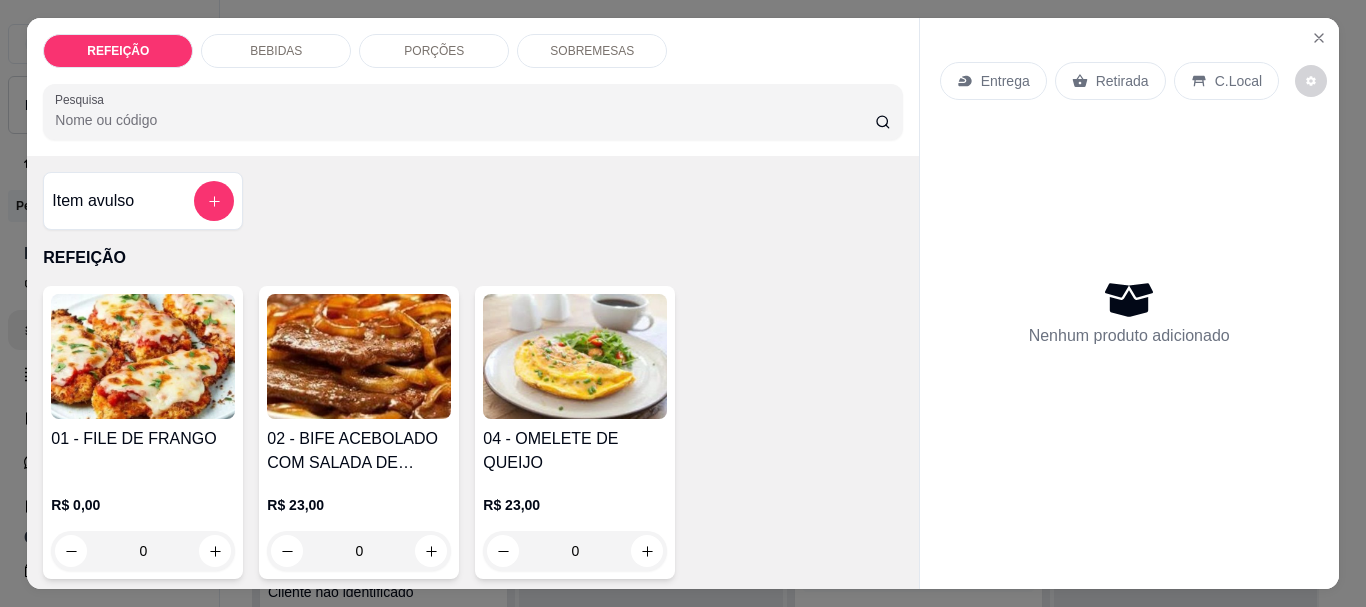 click at bounding box center [359, 356] 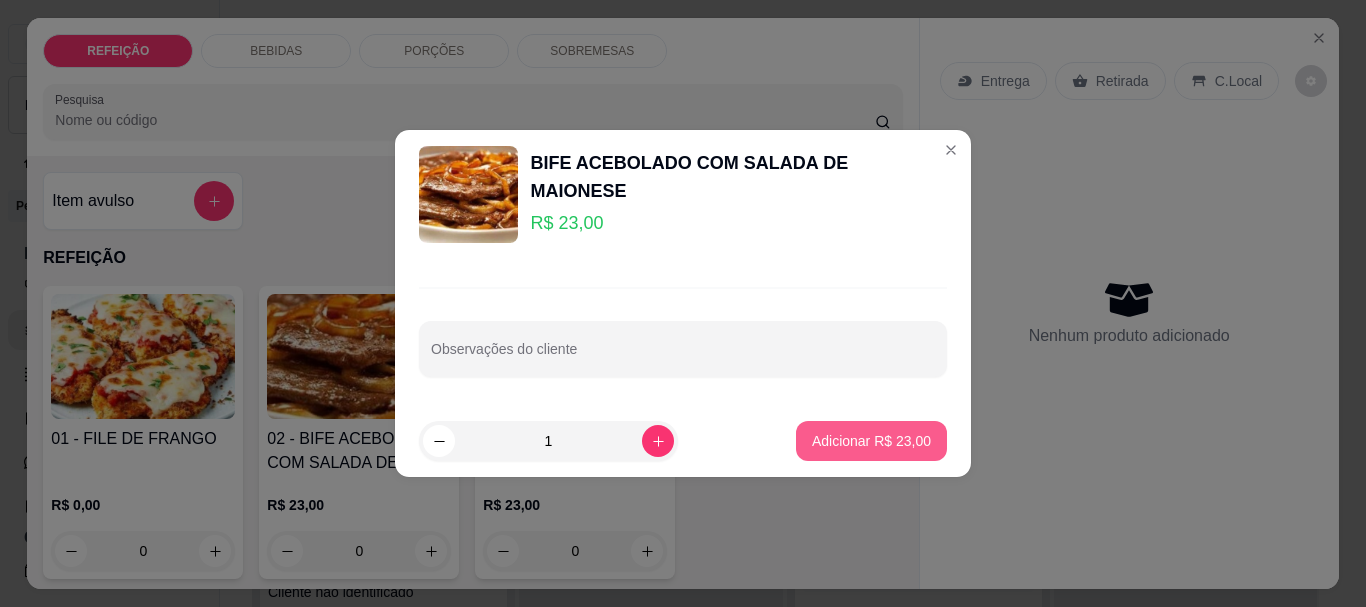 click on "Adicionar   R$ 23,00" at bounding box center [871, 441] 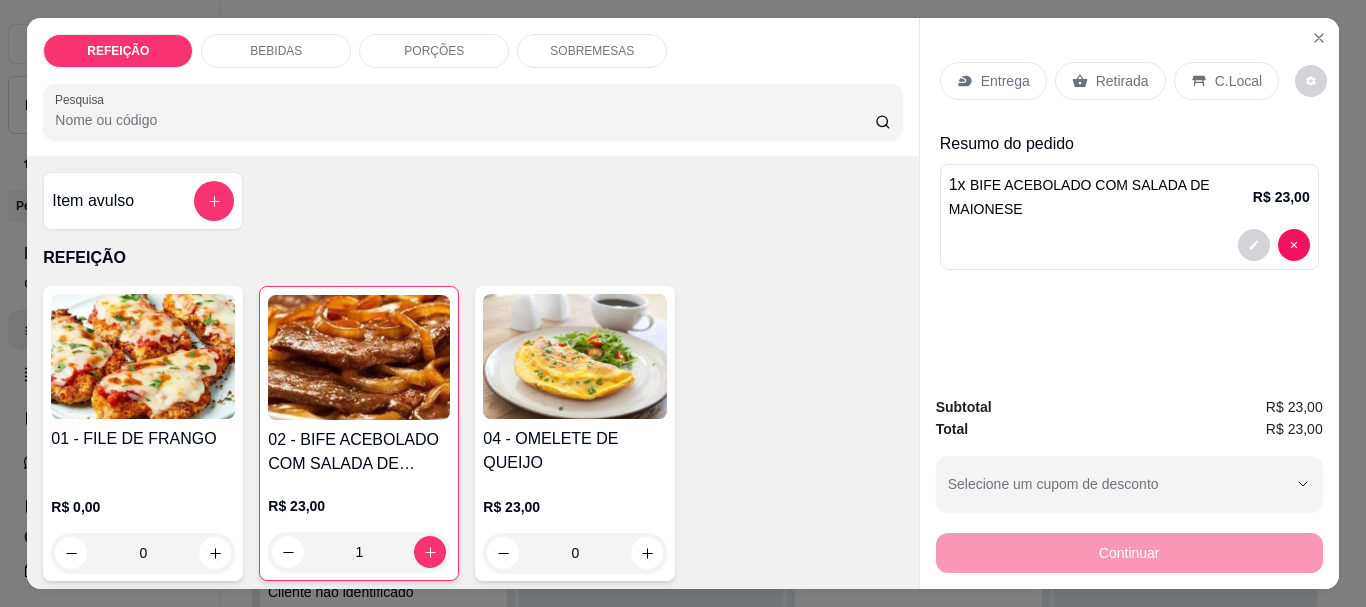 click on "Entrega" at bounding box center (1005, 81) 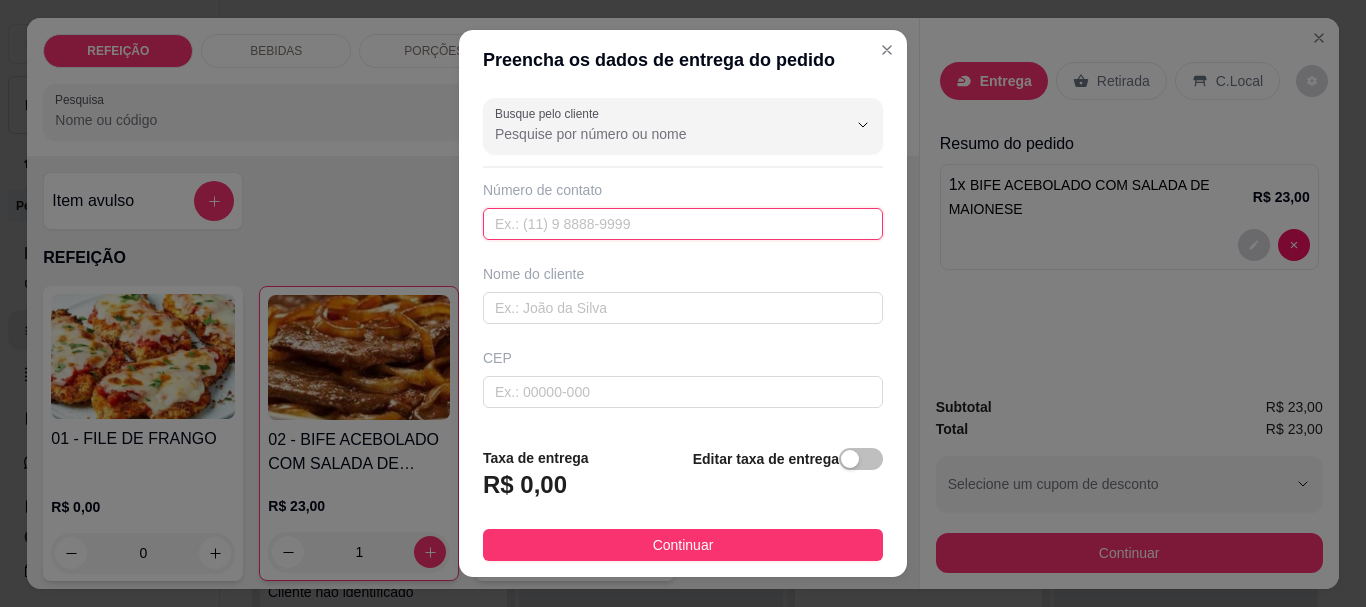 click at bounding box center [683, 224] 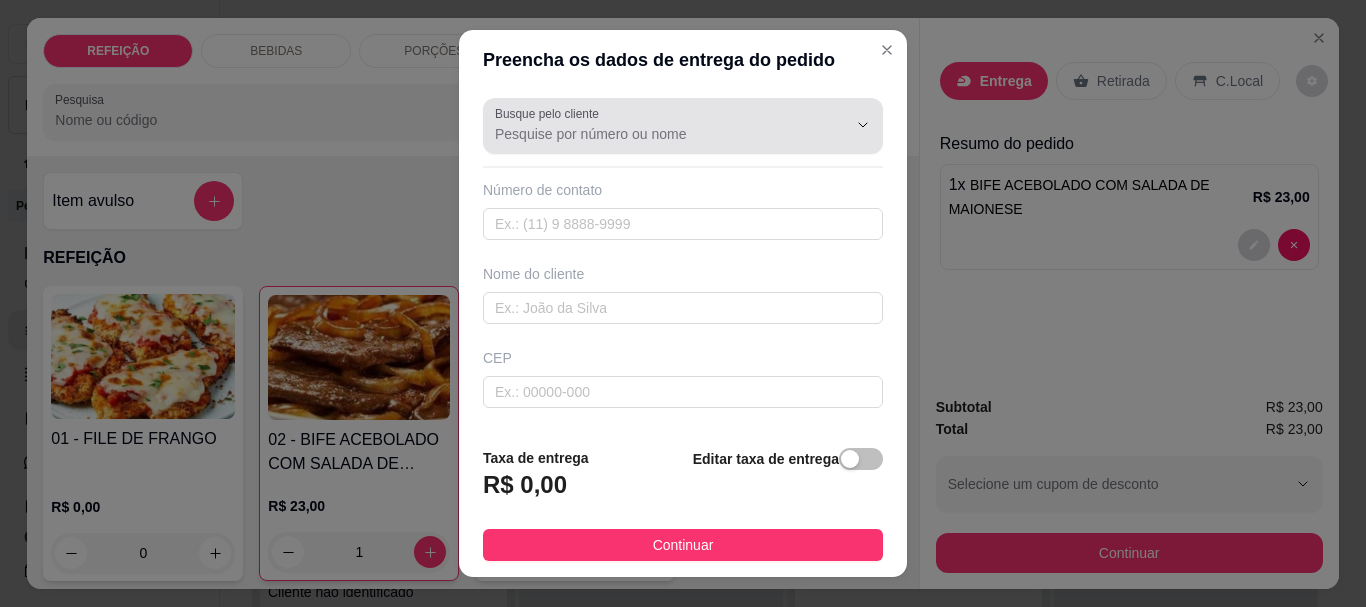 click on "Busque pelo cliente" at bounding box center [655, 134] 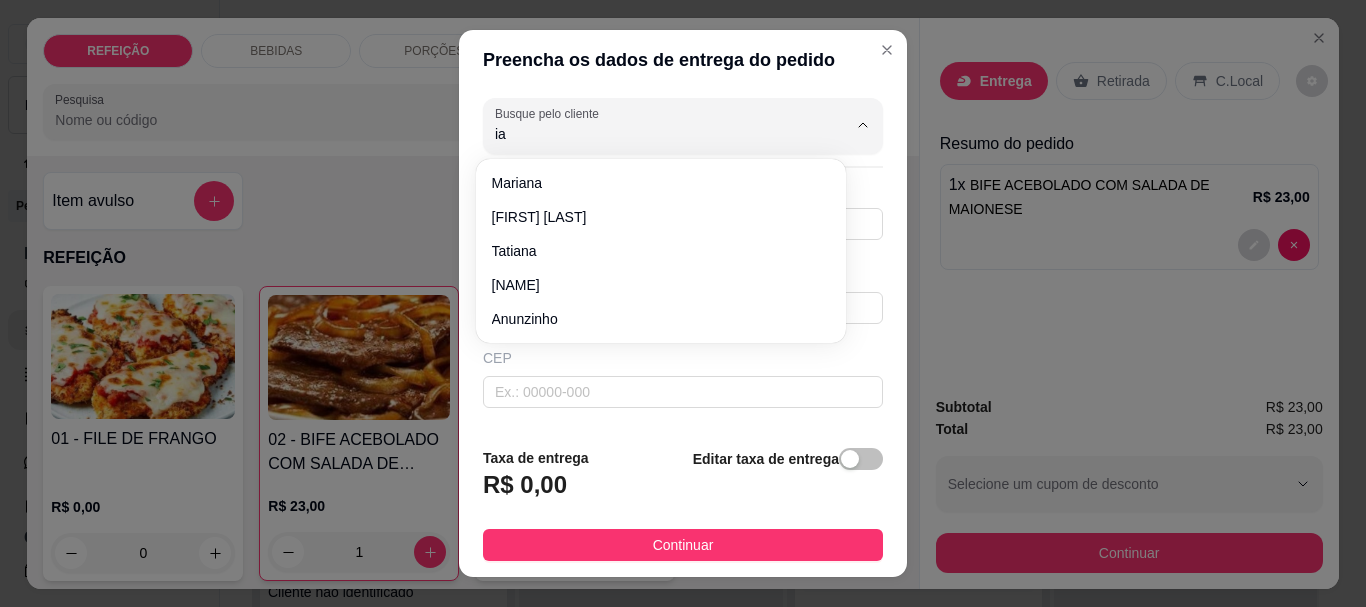 type on "[NAME]" 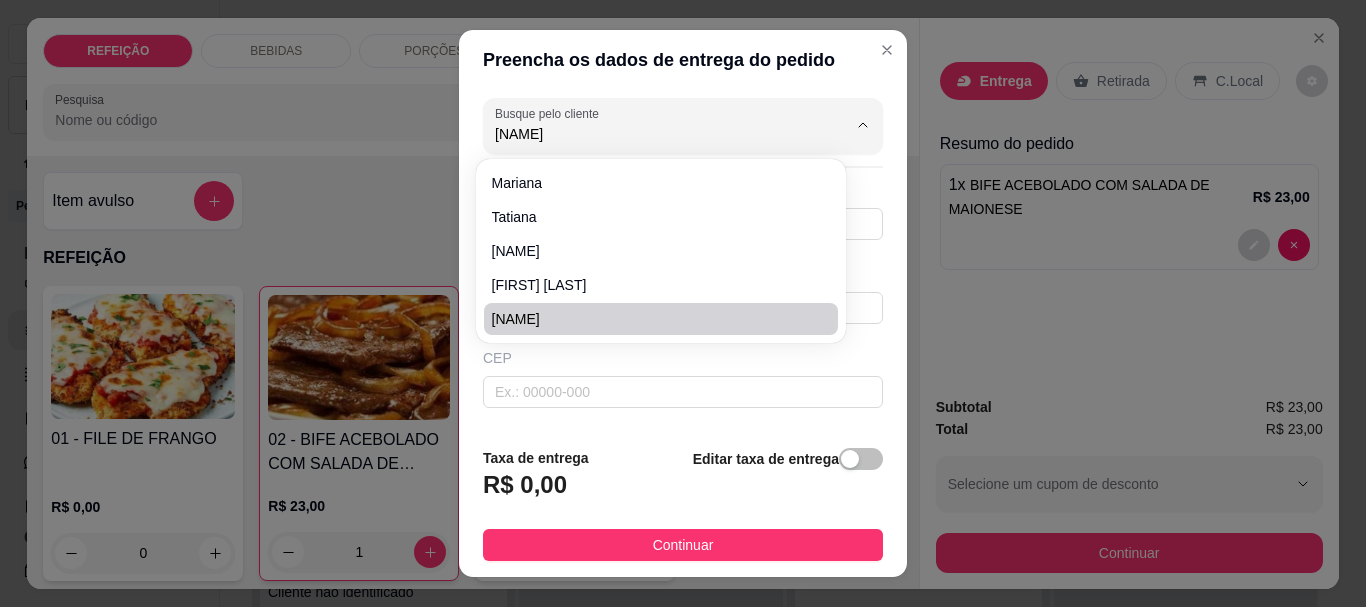 click on "Taxa de entrega R$ 0,00 Editar taxa de entrega  Continuar" at bounding box center (683, 504) 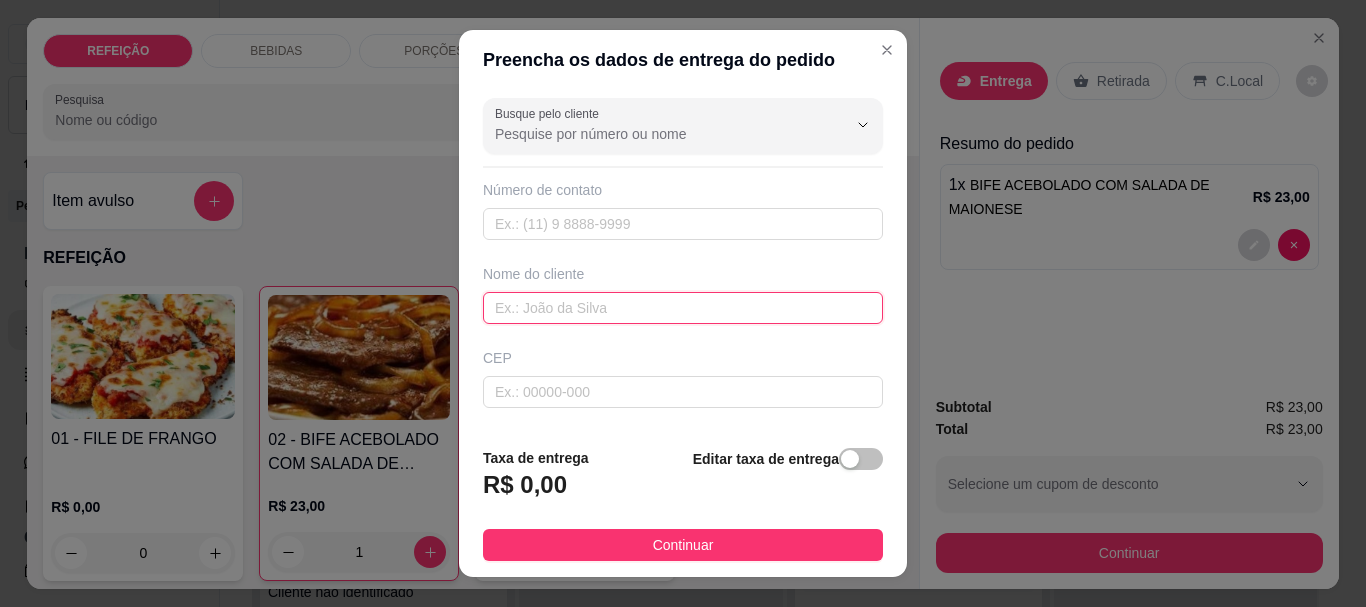 click at bounding box center (683, 308) 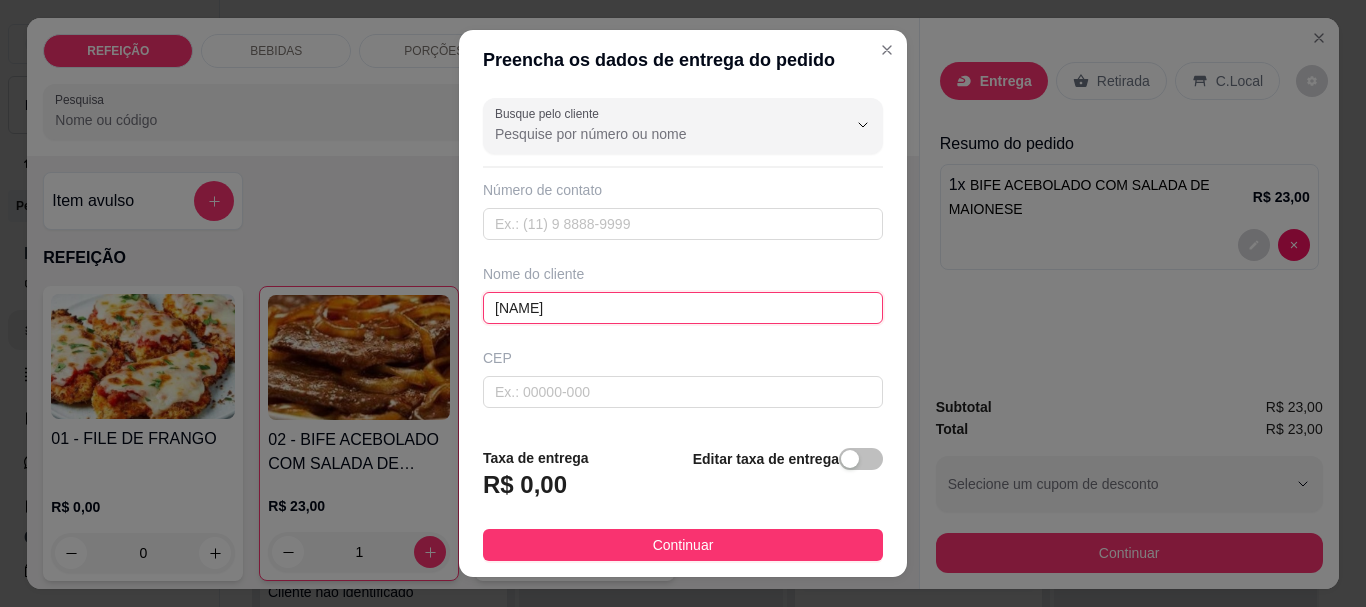 type on "[NAME]" 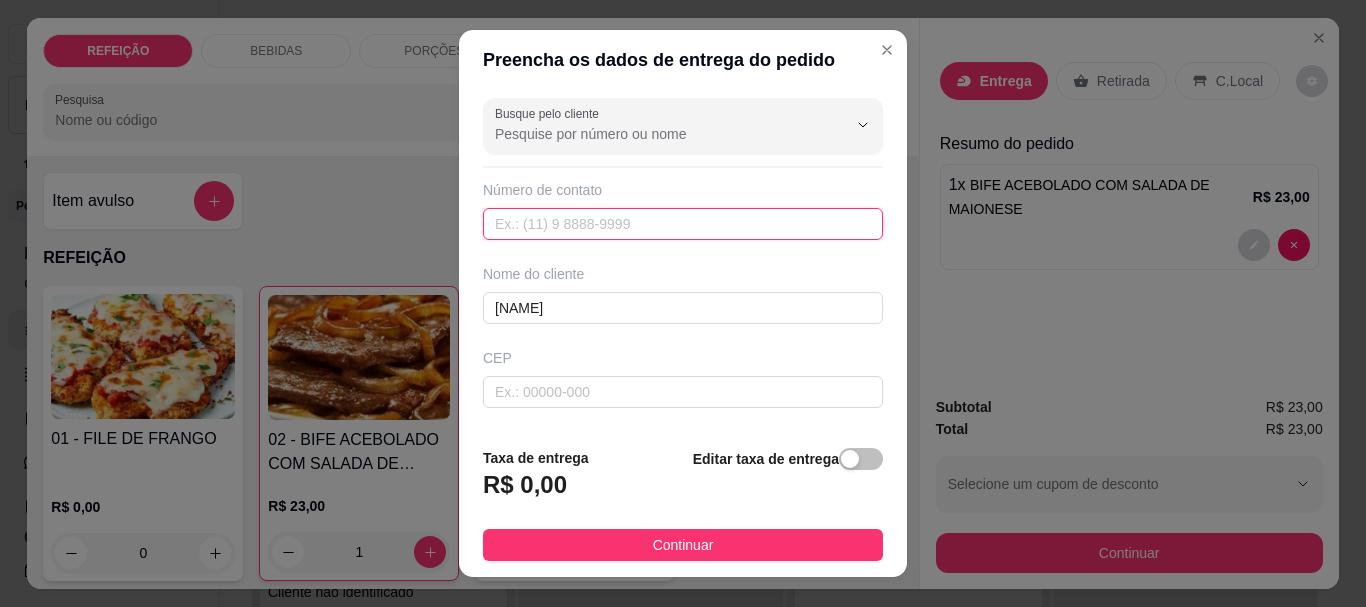 click at bounding box center (683, 224) 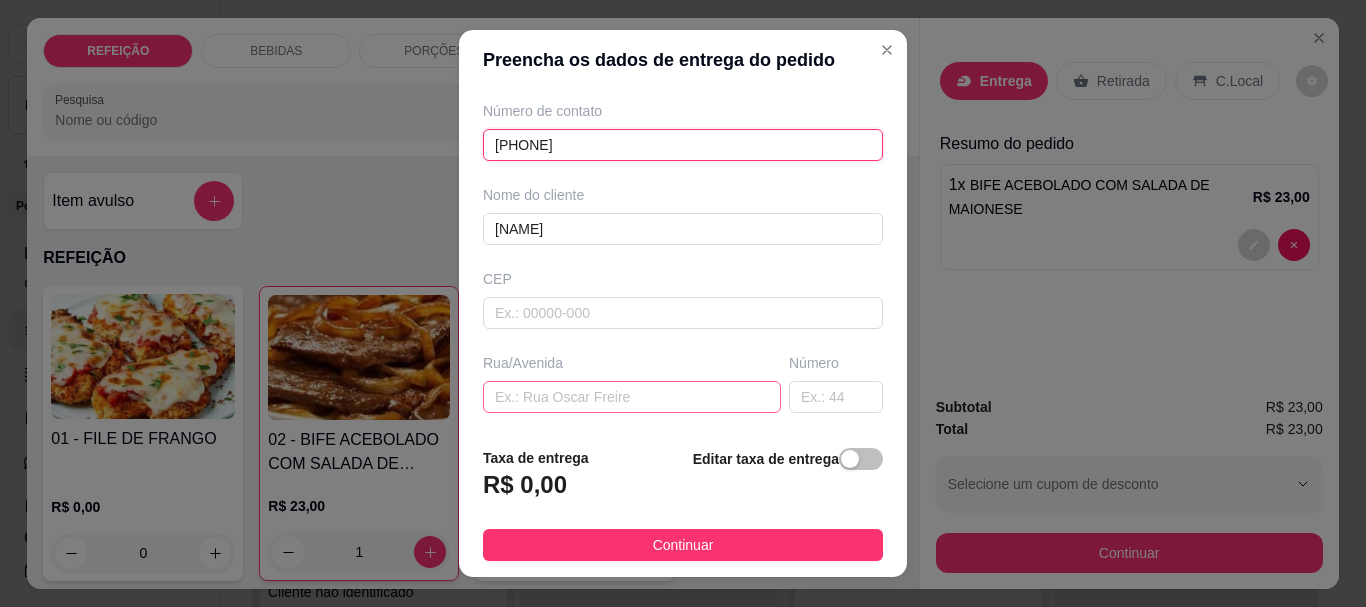scroll, scrollTop: 200, scrollLeft: 0, axis: vertical 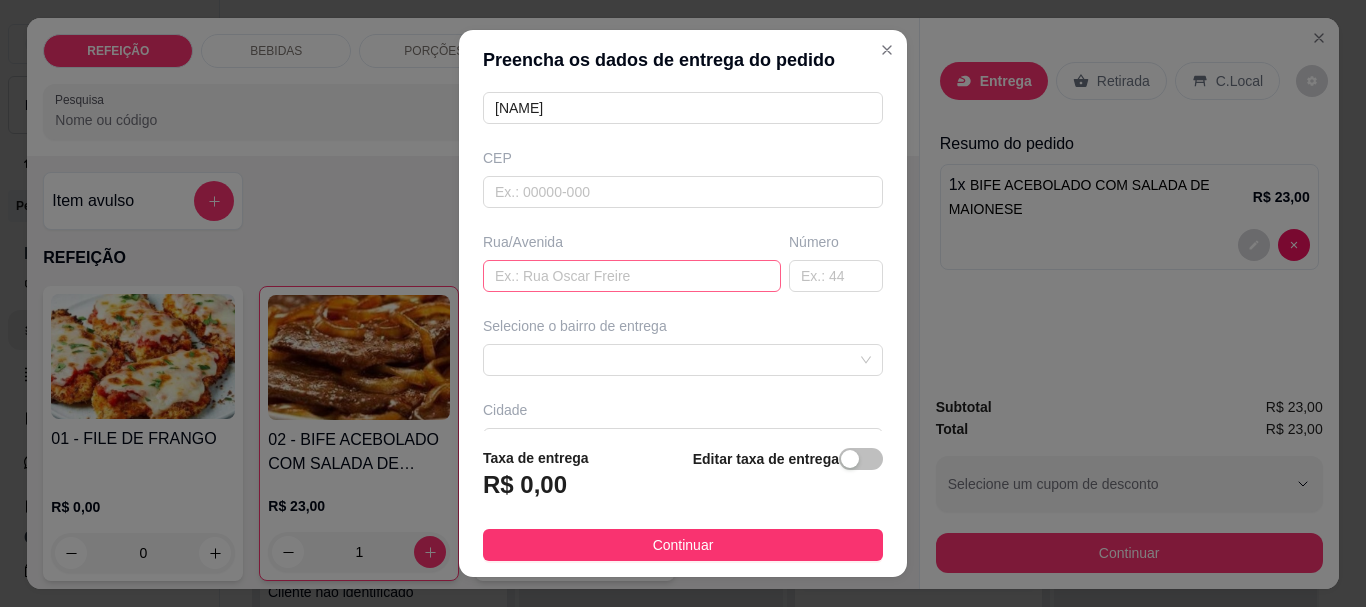type on "[PHONE]" 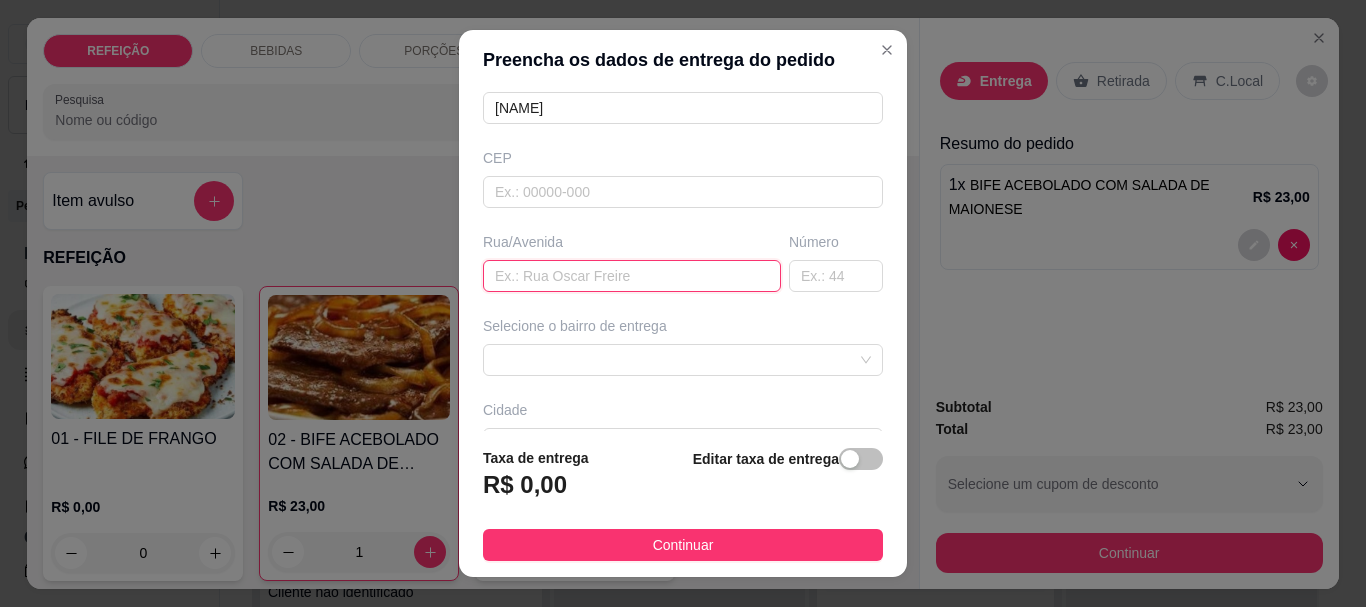 click at bounding box center (632, 276) 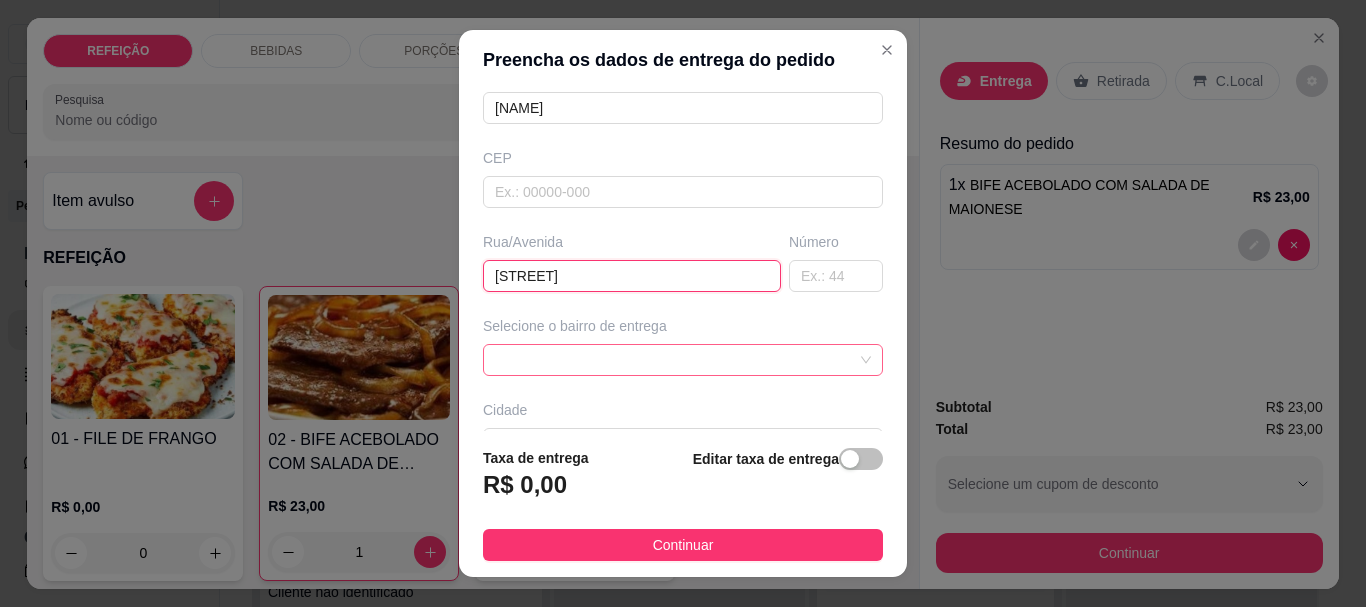 click at bounding box center (683, 360) 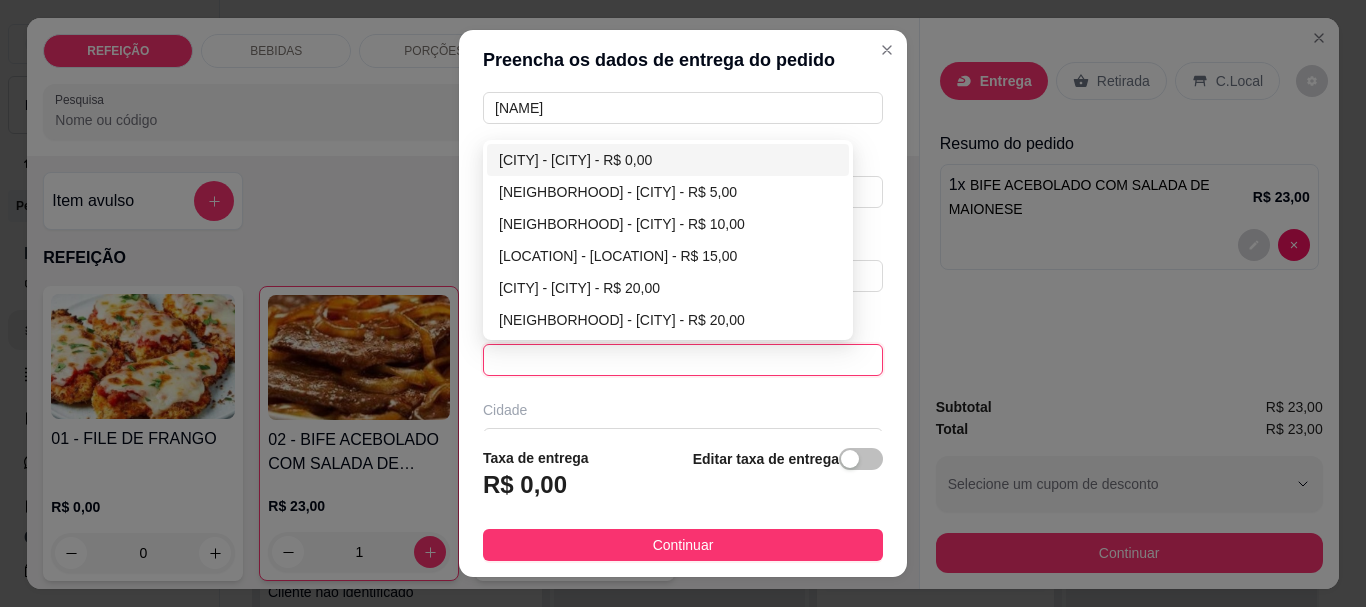 click on "[CITY] - [CITY] -  R$ 0,00" at bounding box center [668, 160] 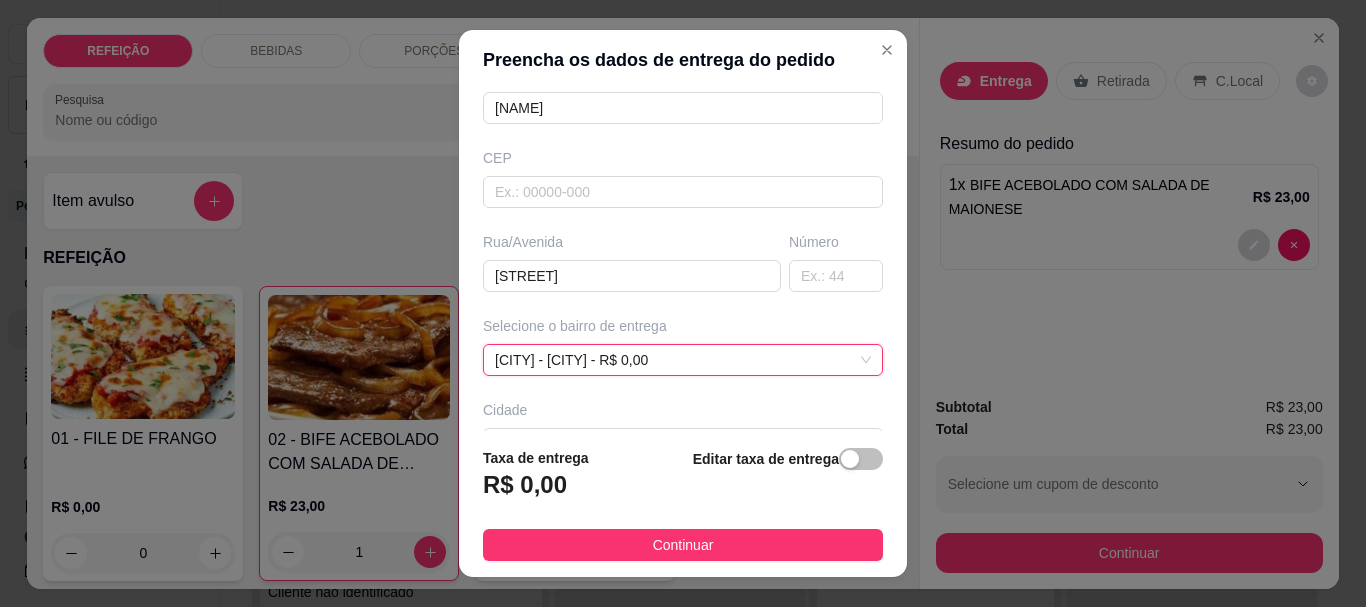 drag, startPoint x: 686, startPoint y: 543, endPoint x: 846, endPoint y: 567, distance: 161.79 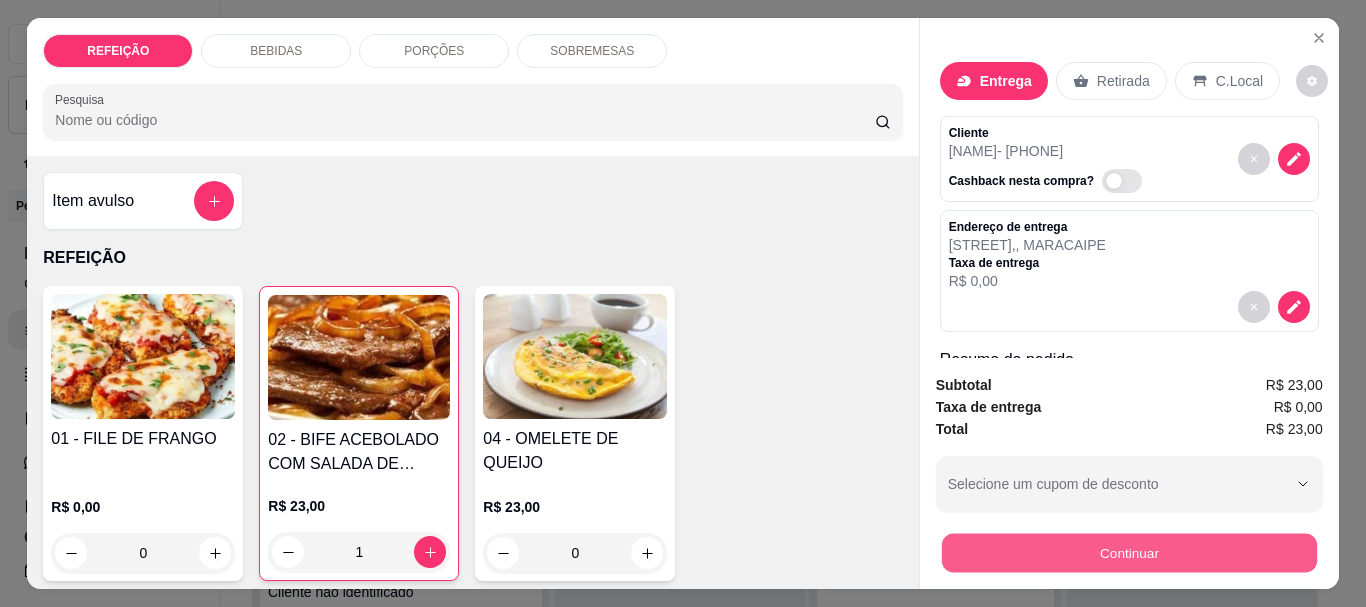 click on "Continuar" at bounding box center (1128, 552) 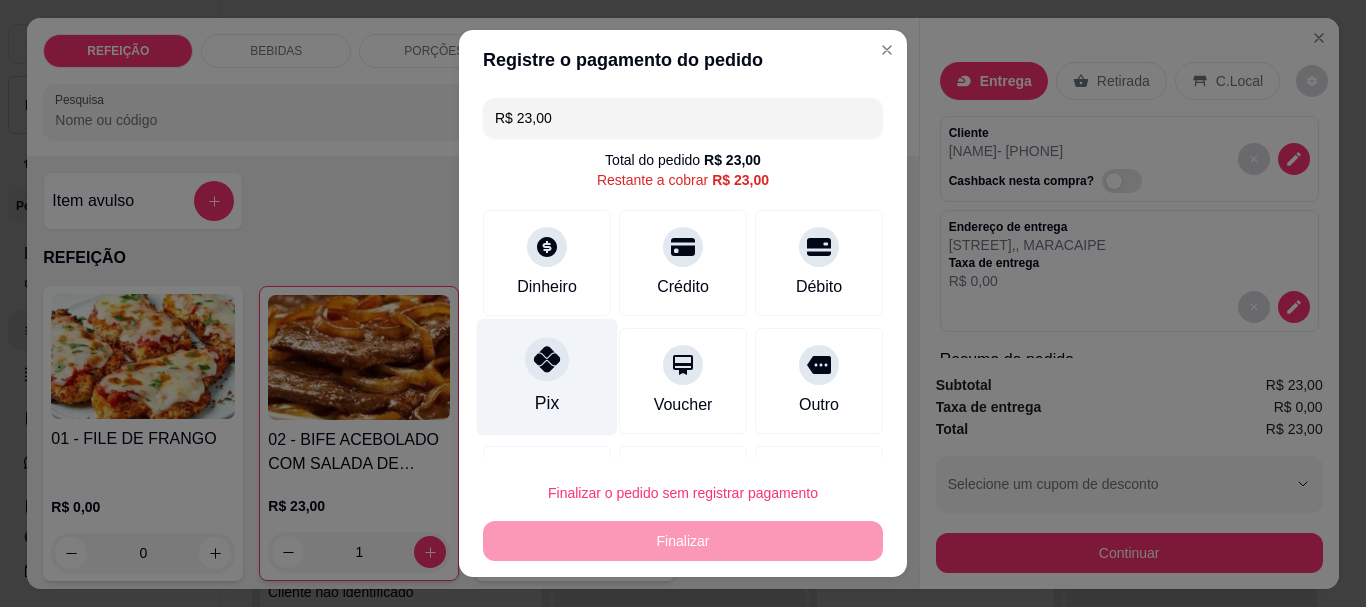 click 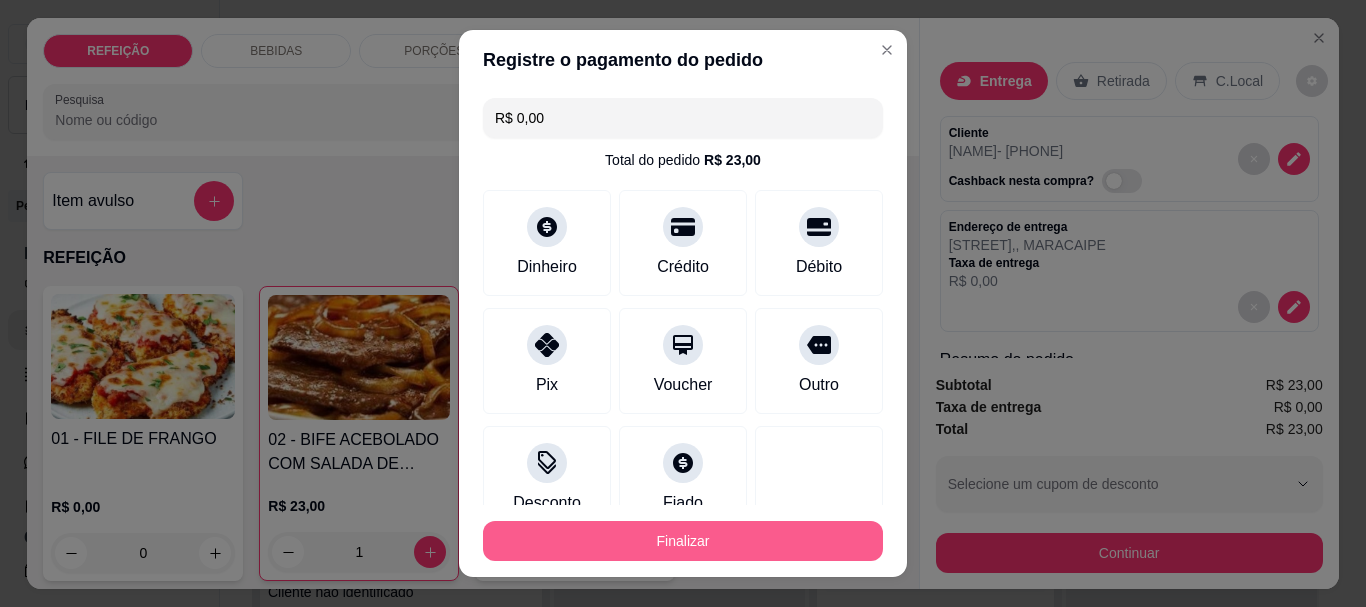 click on "Finalizar" at bounding box center [683, 541] 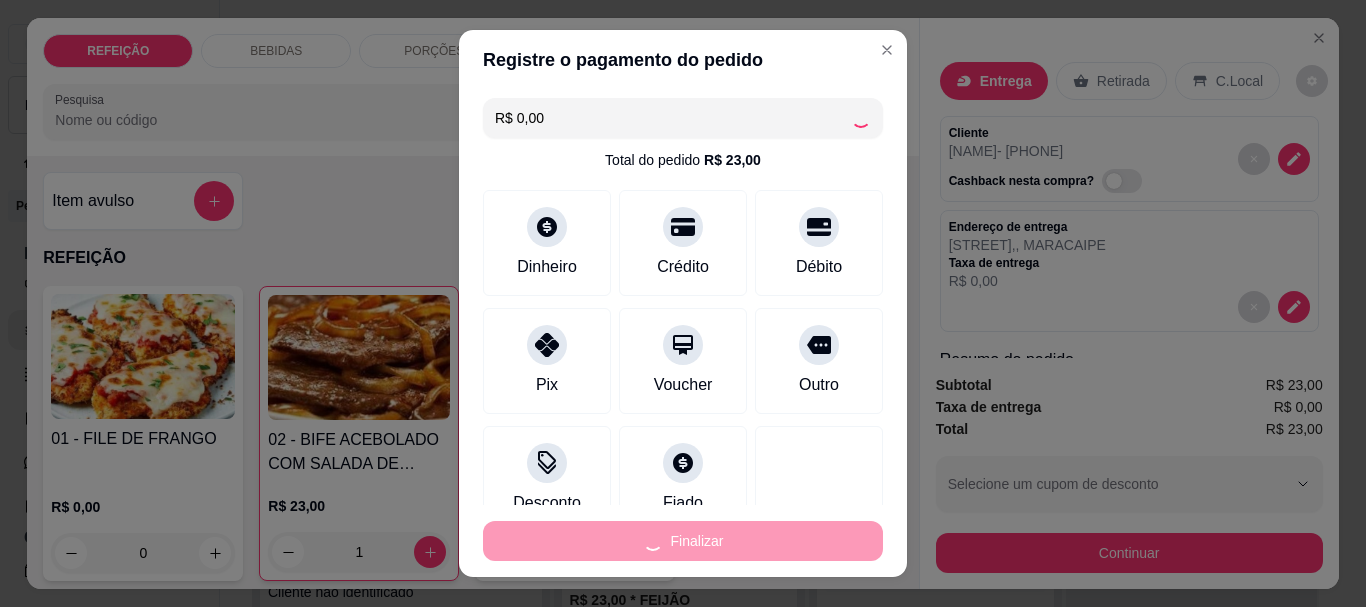 type on "0" 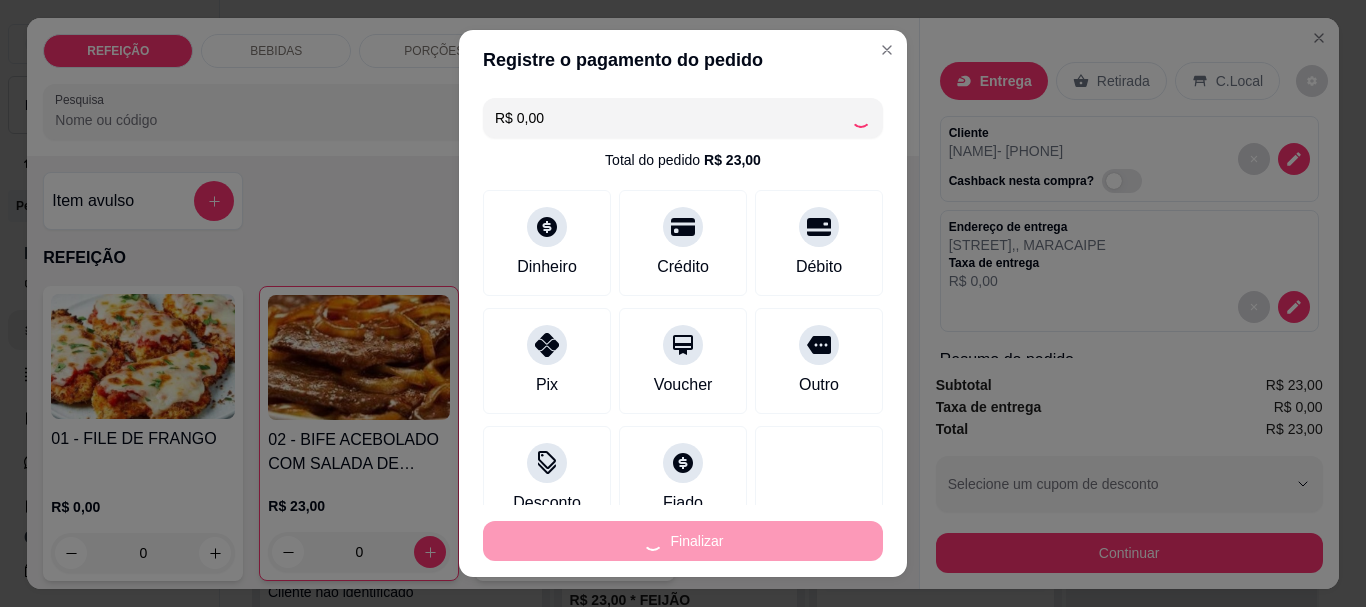 type on "-R$ 23,00" 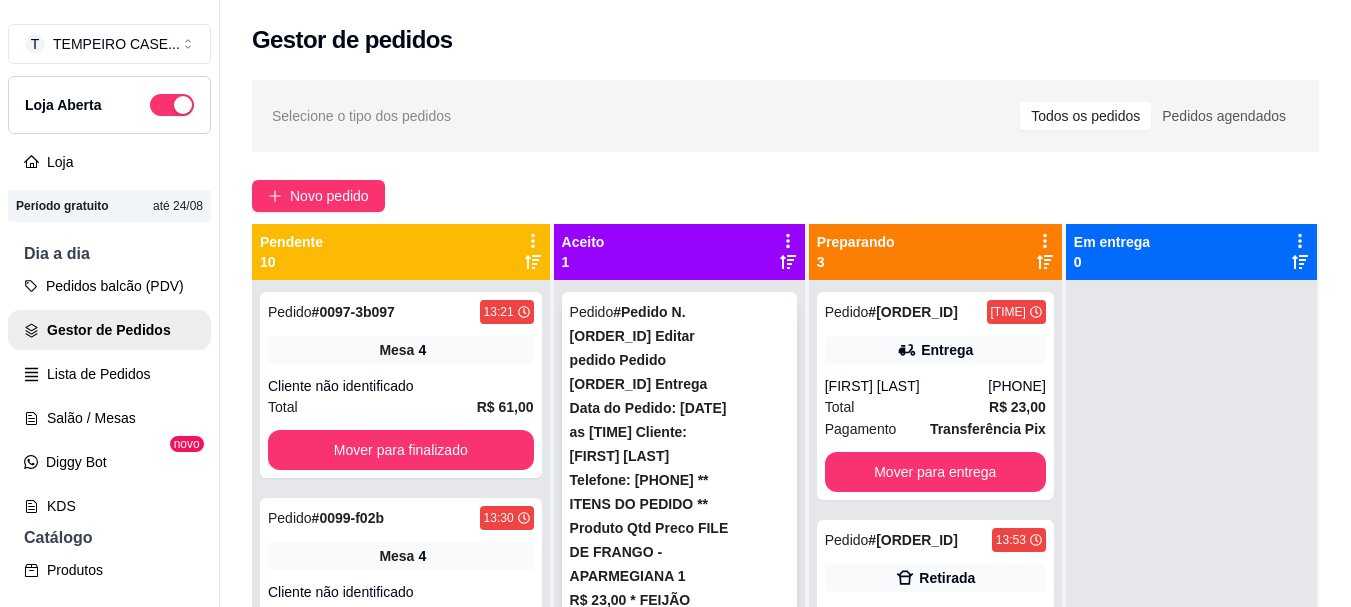 click on "Total R$ 23,00" at bounding box center (679, 1655) 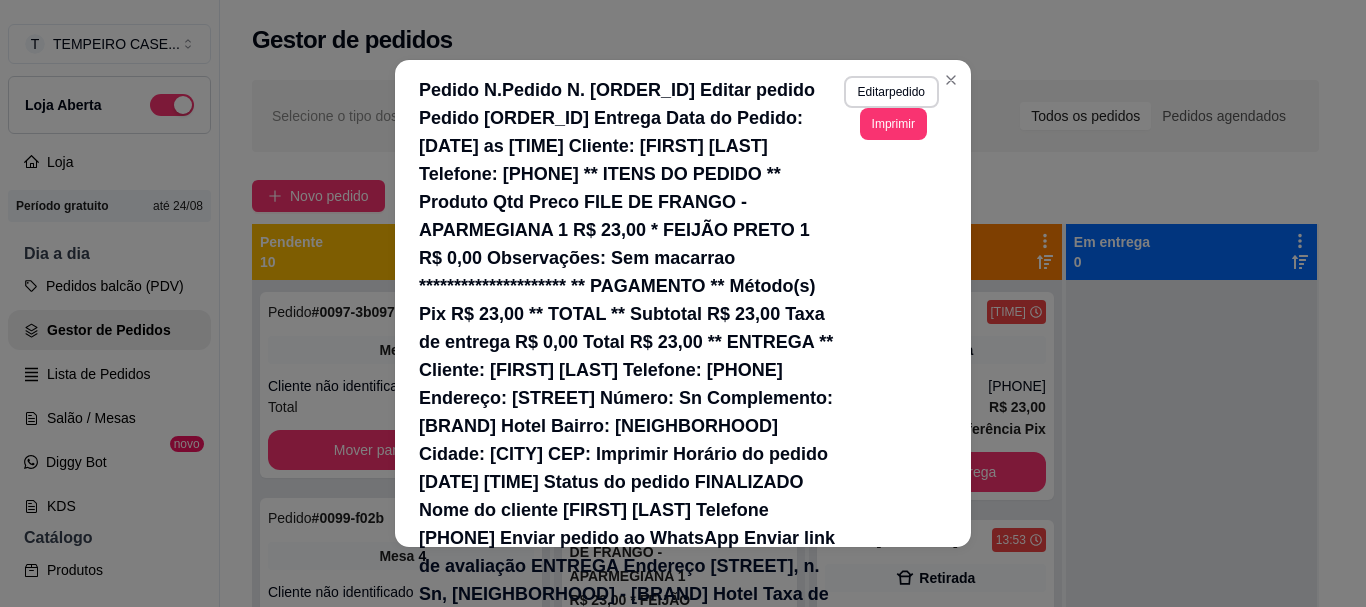 click on "Enviar pedido ao WhatsApp" at bounding box center [820, 950] 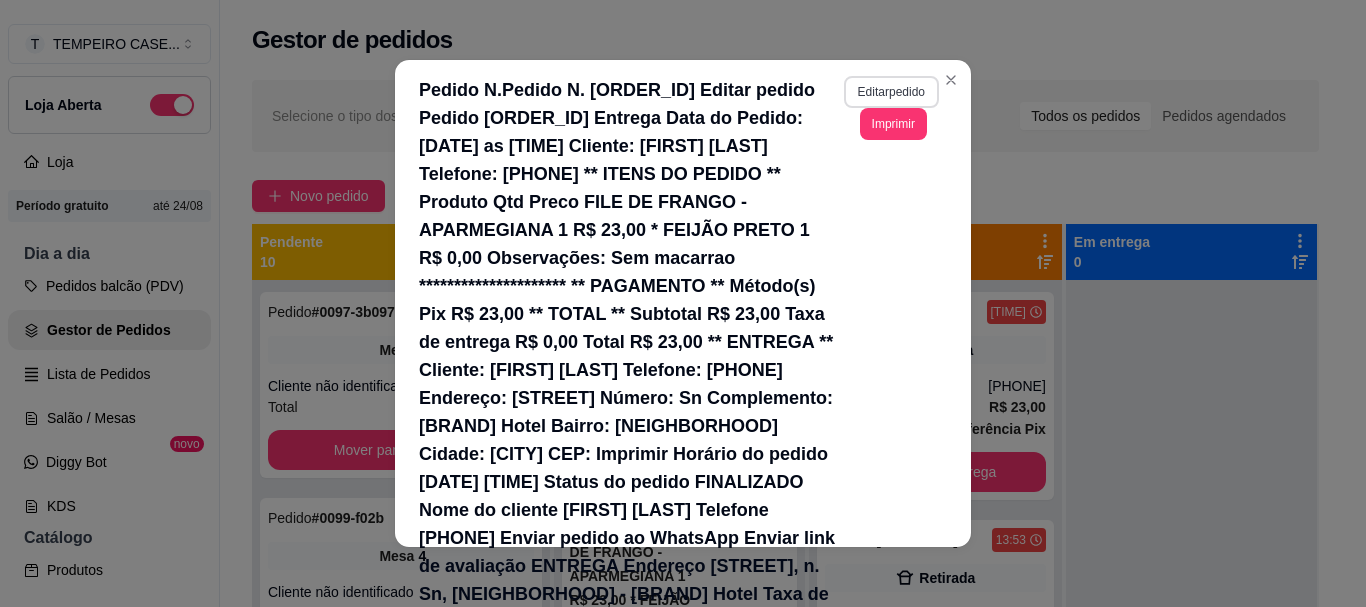 click on "Editar  pedido" at bounding box center (891, 92) 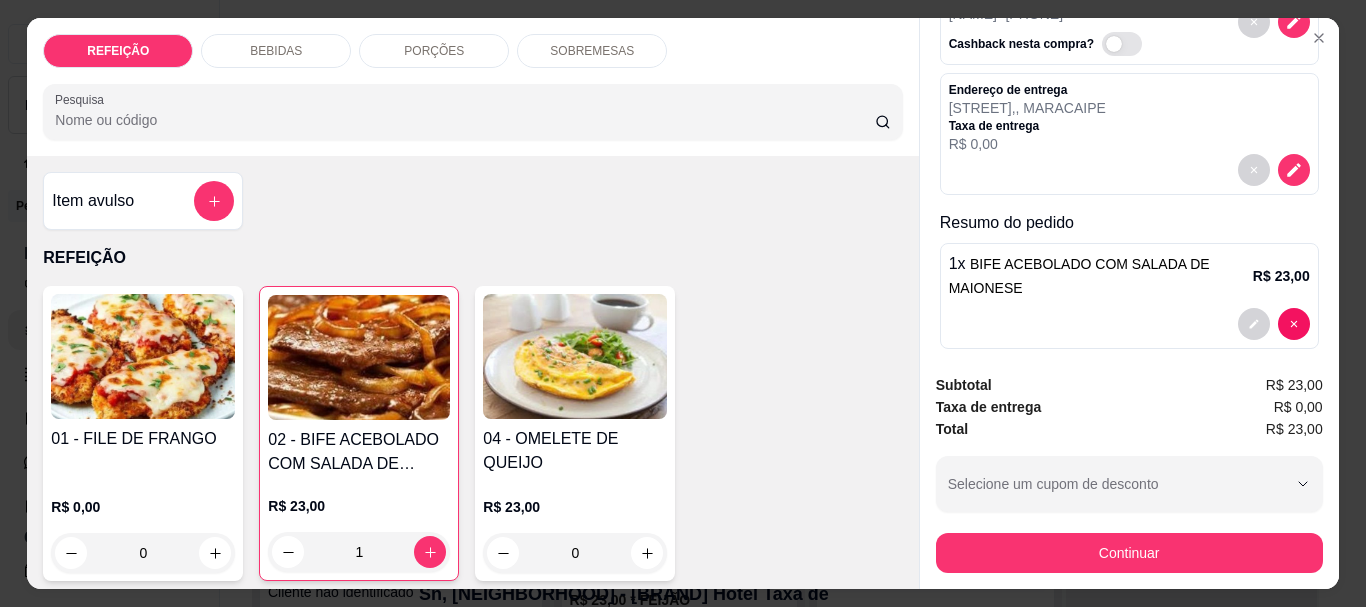 scroll, scrollTop: 156, scrollLeft: 0, axis: vertical 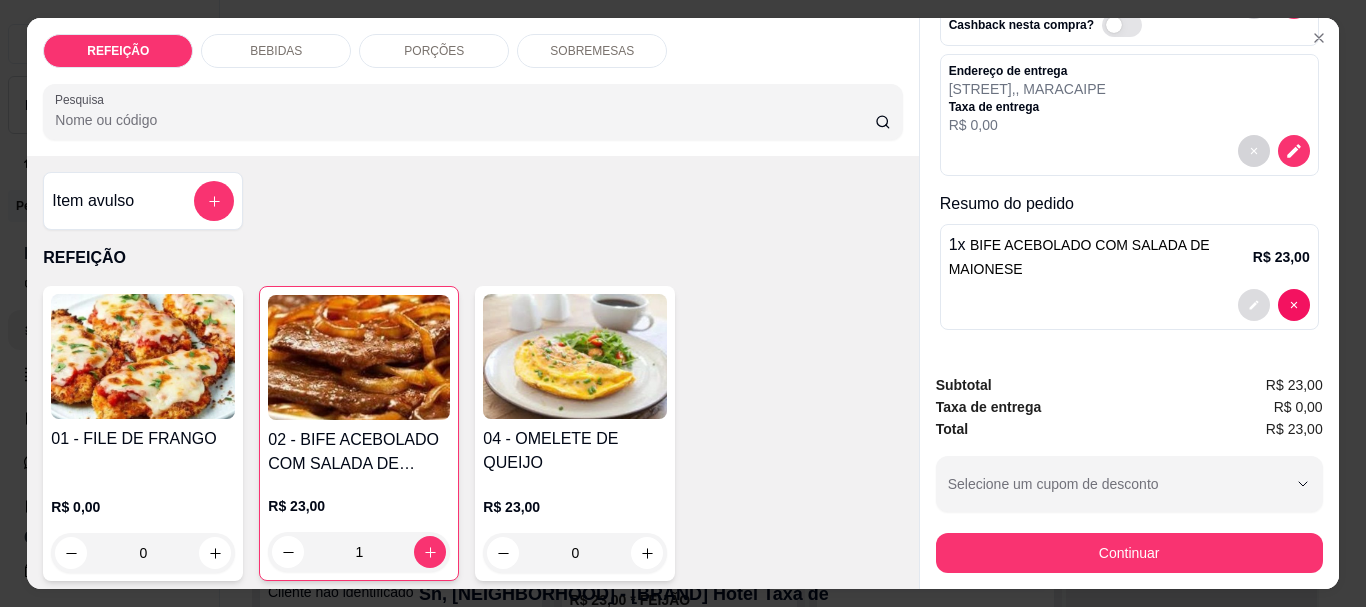 click at bounding box center (1254, 305) 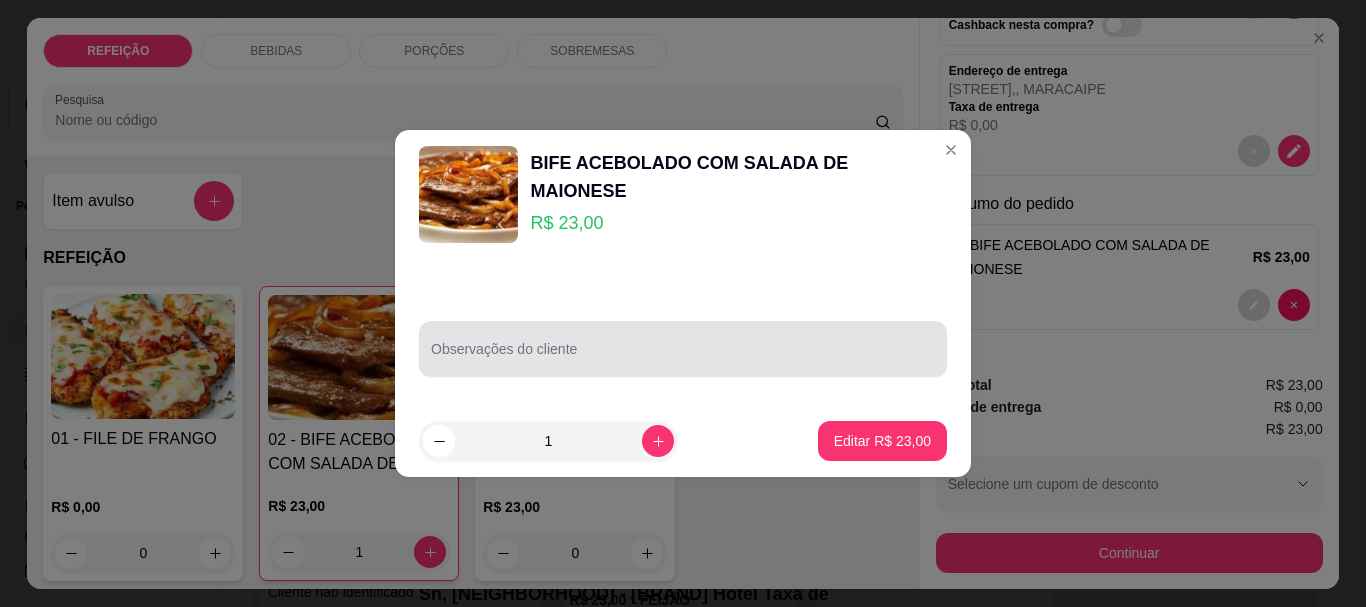 click on "Observações do cliente" at bounding box center [683, 349] 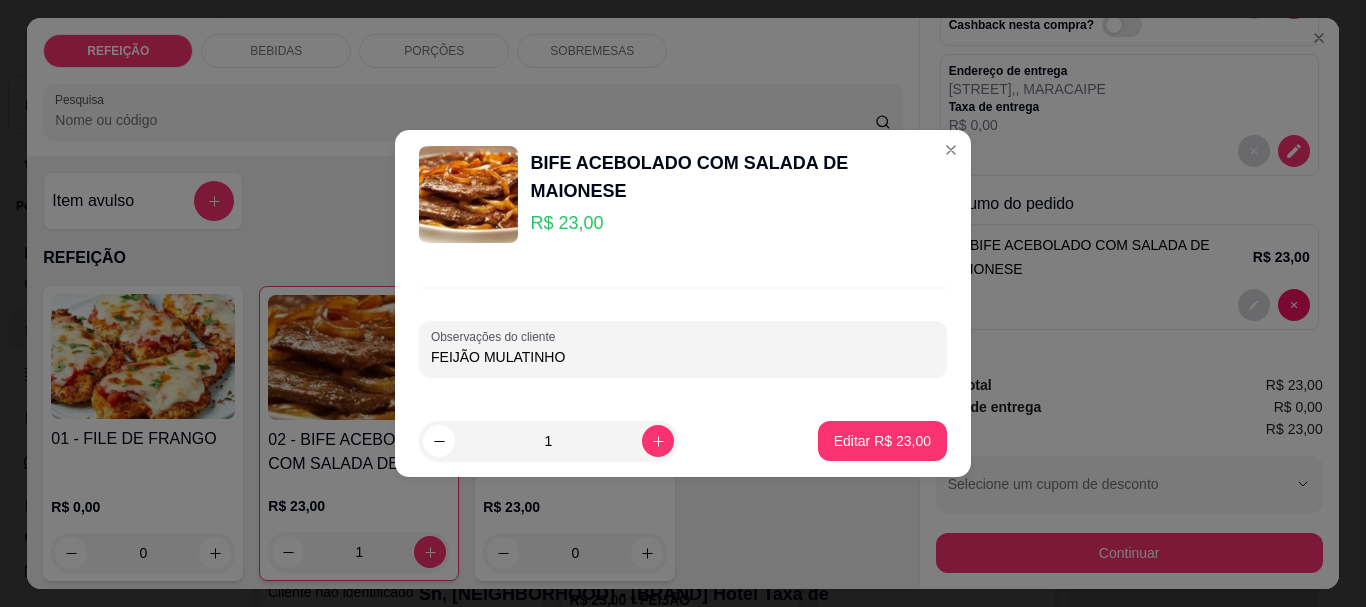 type on "FEIJÃO MULATINHO" 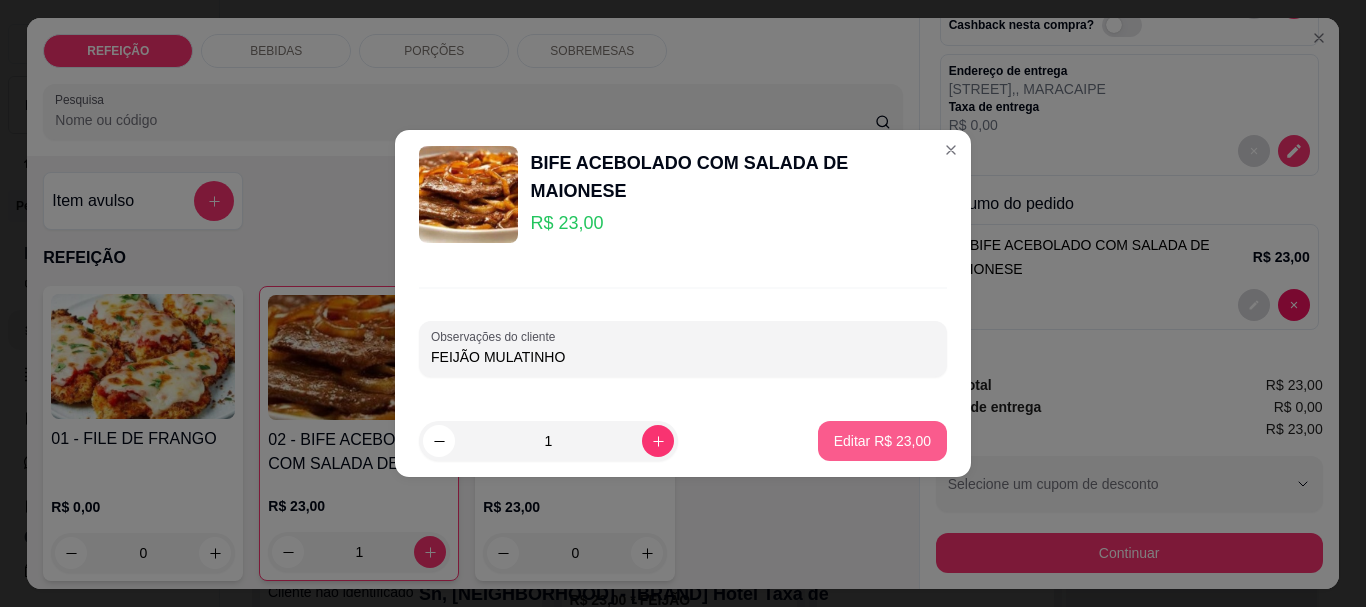 click on "Editar   R$ 23,00" at bounding box center [882, 441] 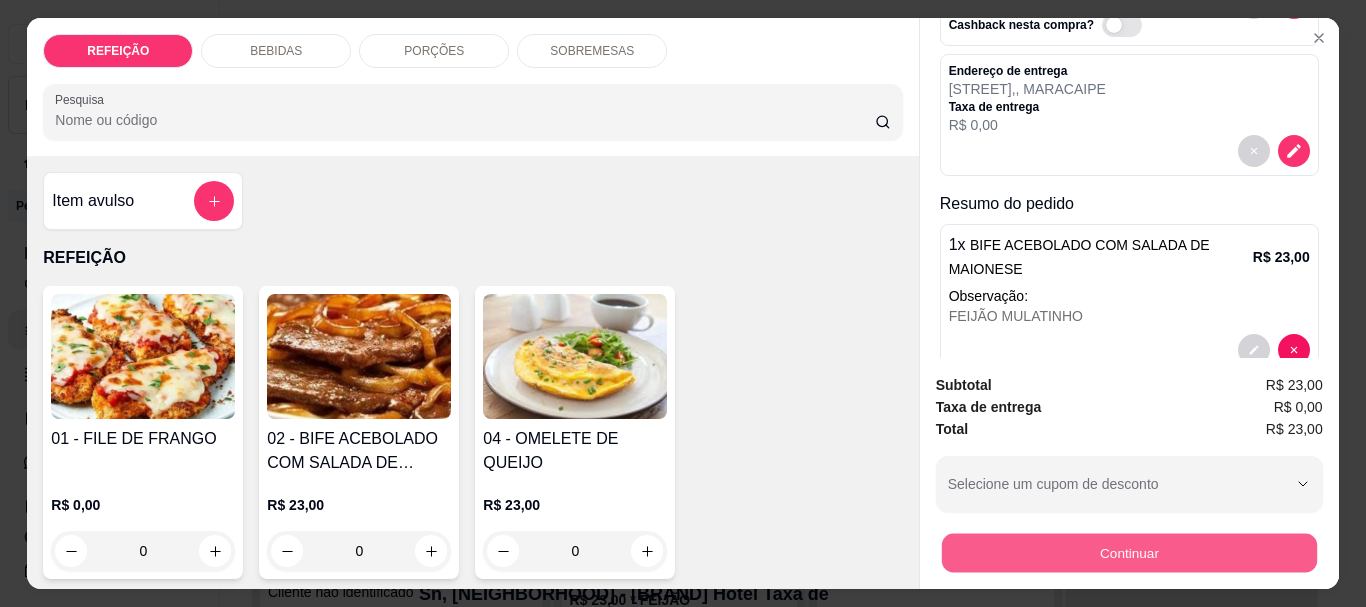 click on "Continuar" at bounding box center (1128, 552) 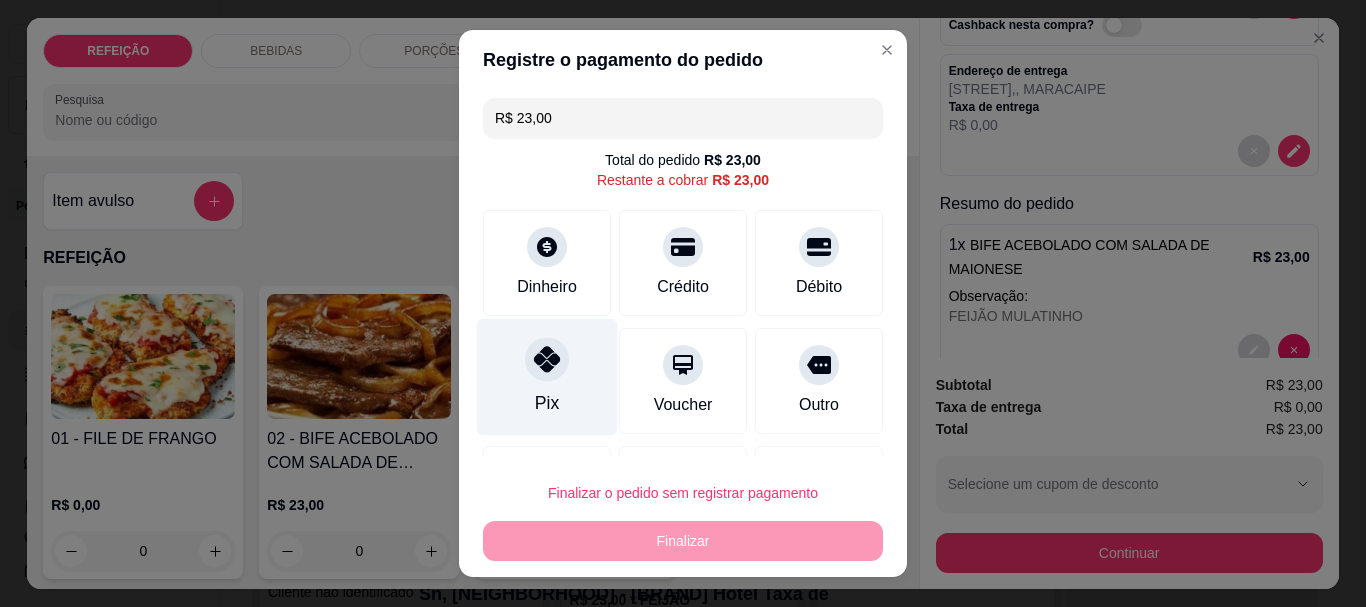 click on "Pix" at bounding box center [547, 377] 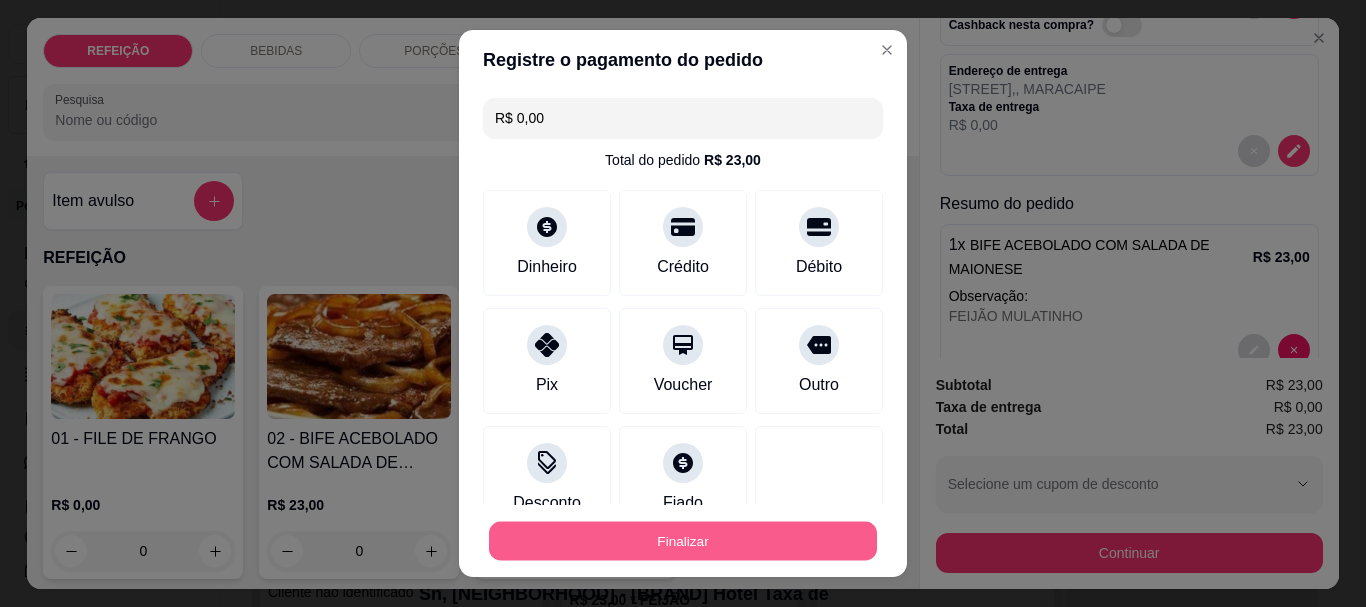 click on "Finalizar" at bounding box center [683, 540] 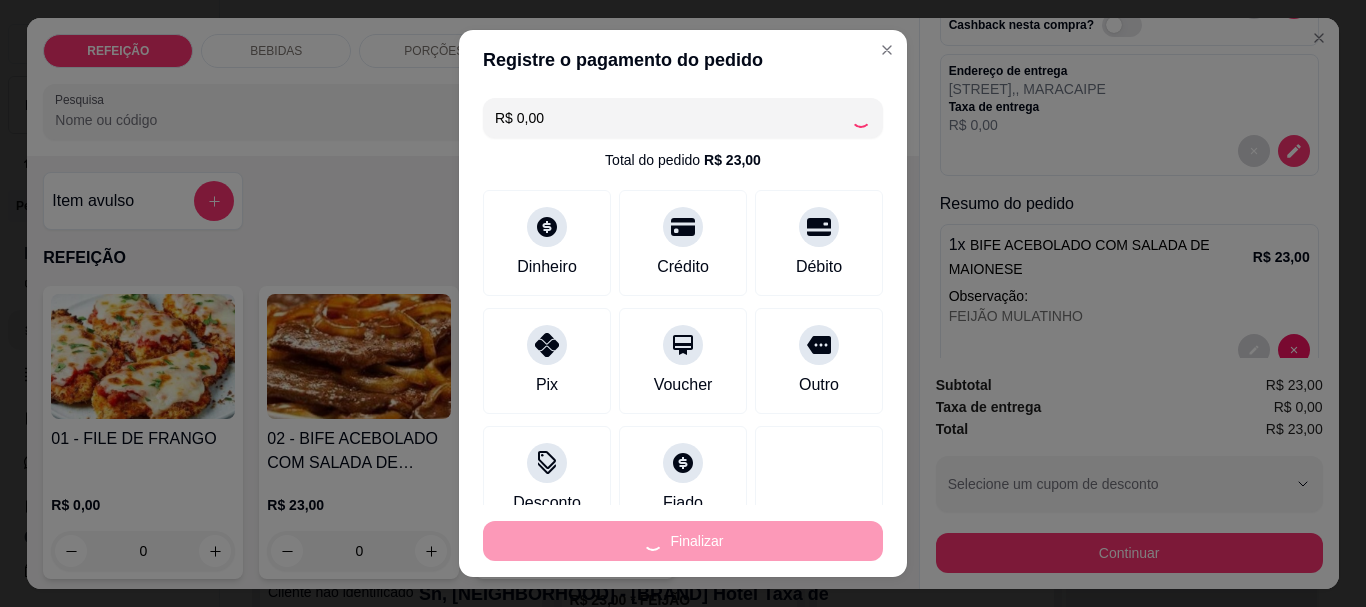 type on "-R$ 23,00" 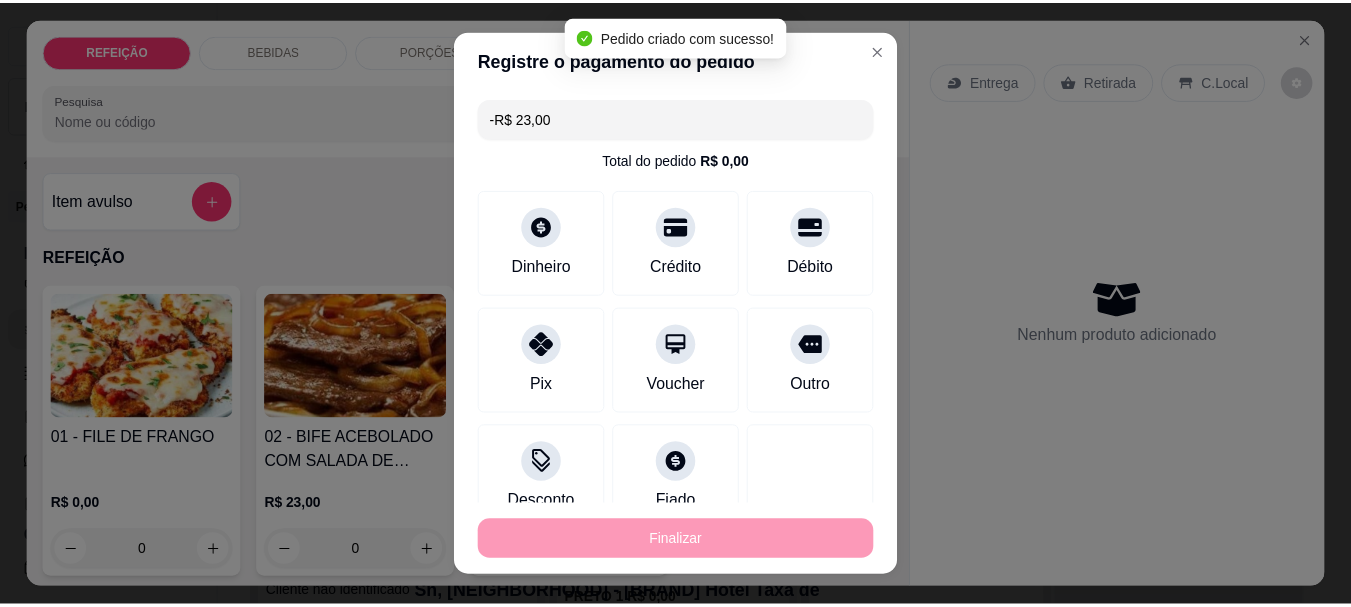 scroll, scrollTop: 0, scrollLeft: 0, axis: both 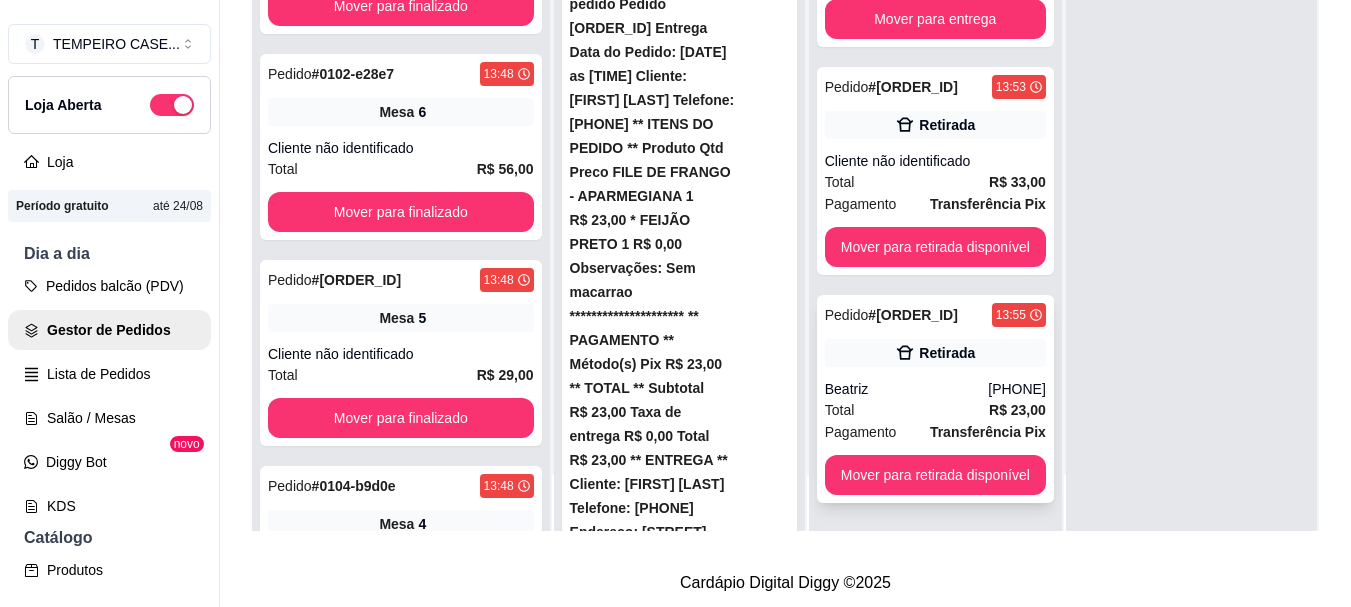 click on "Retirada" at bounding box center (935, 353) 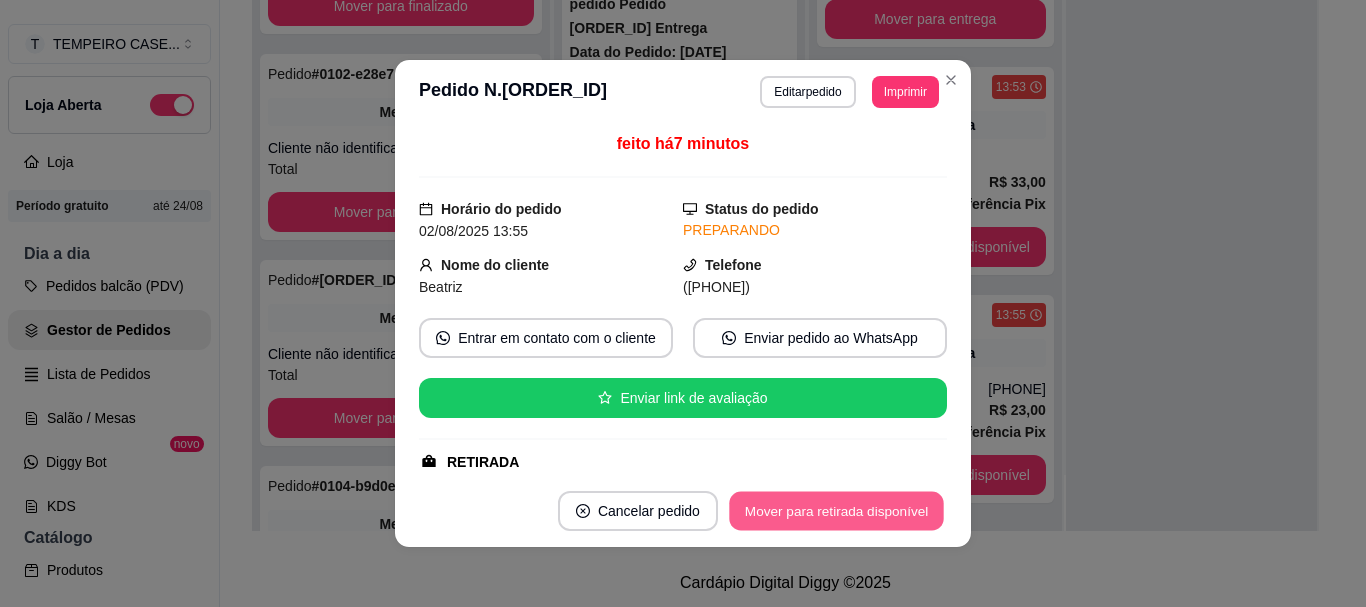click on "Mover para retirada disponível" at bounding box center (836, 511) 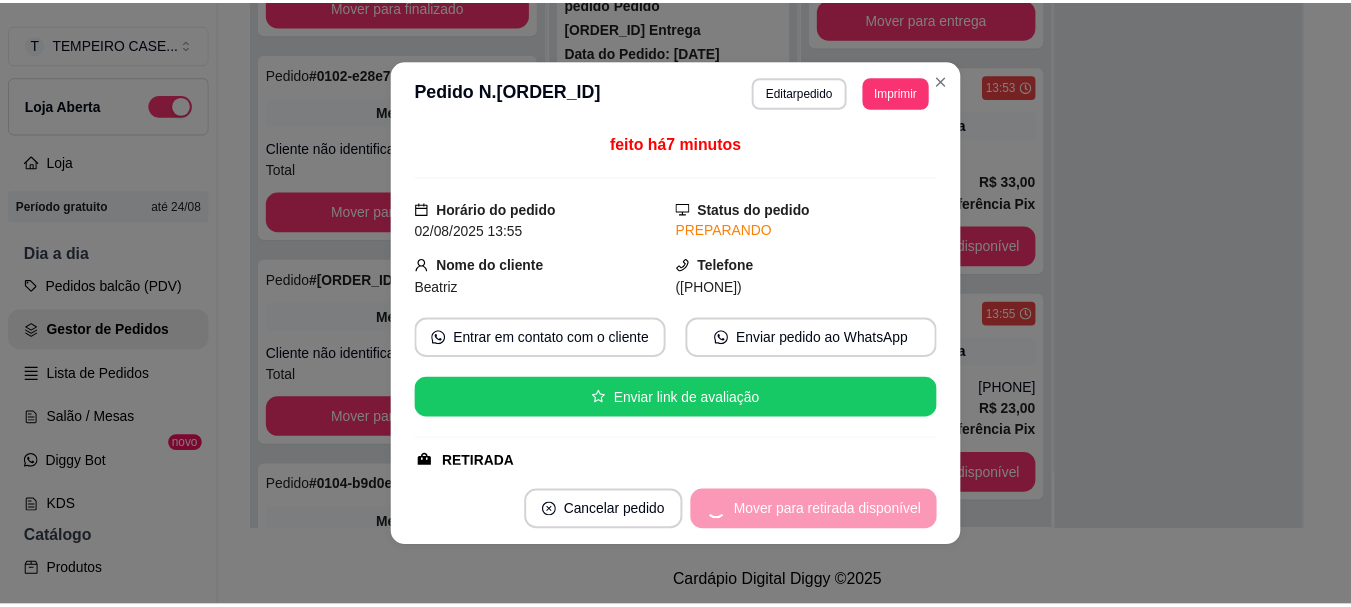 scroll, scrollTop: 0, scrollLeft: 0, axis: both 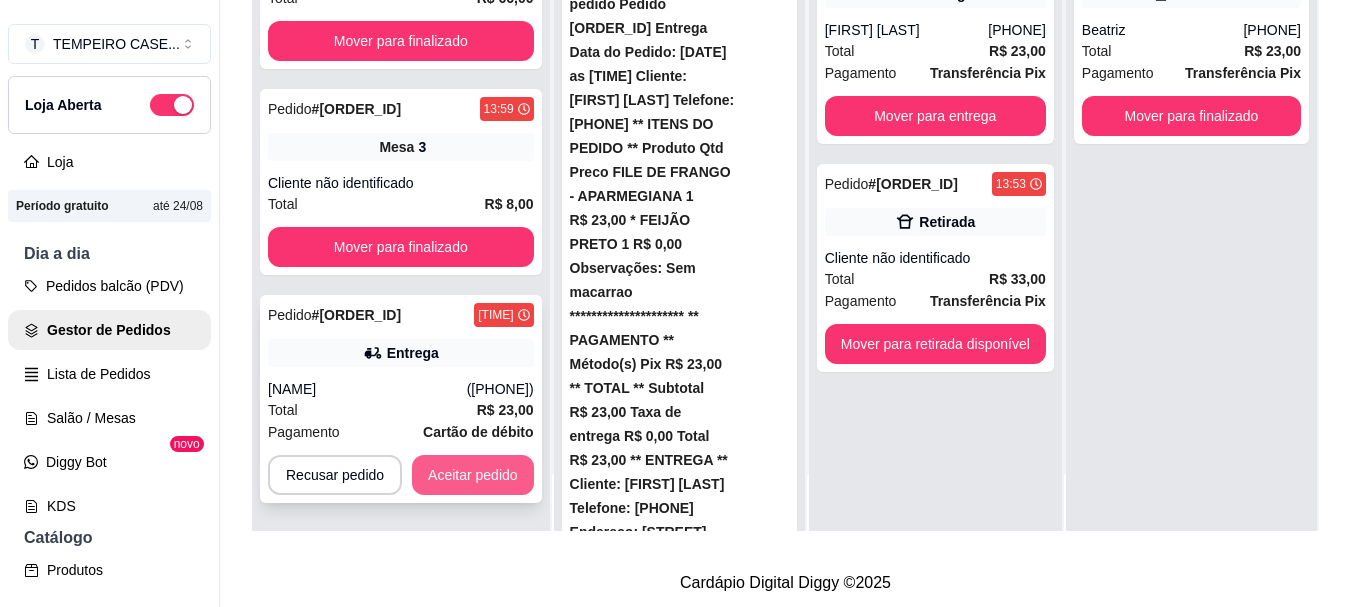 click on "Aceitar pedido" at bounding box center (473, 475) 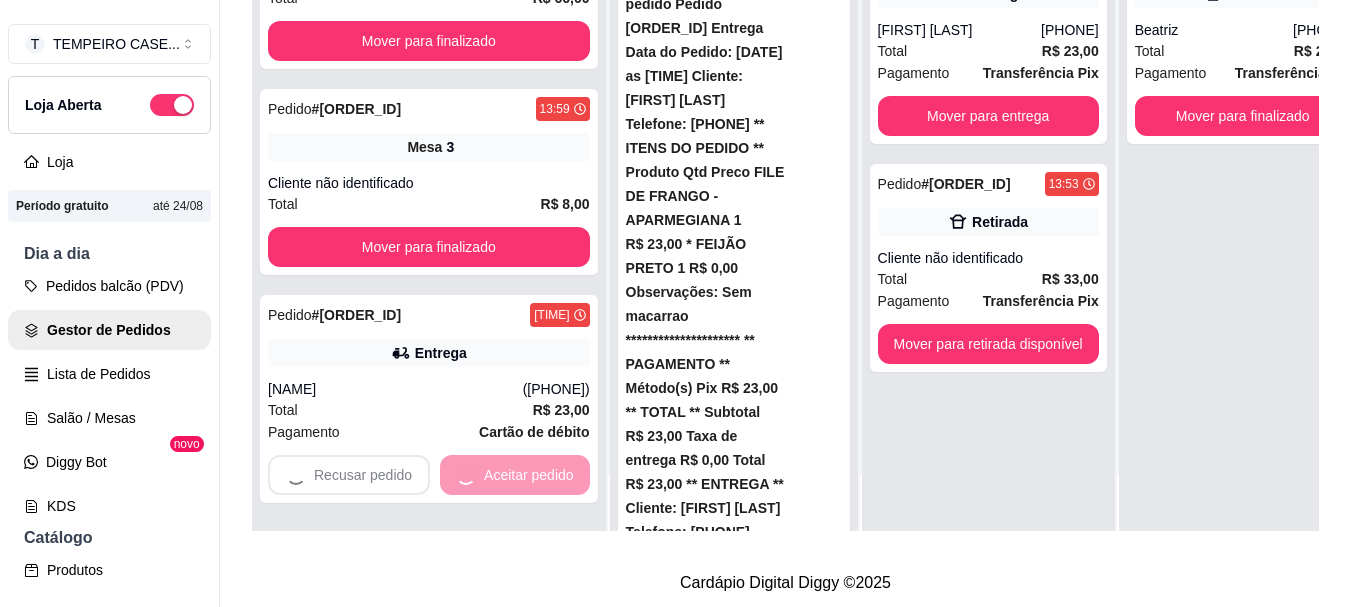 scroll, scrollTop: 1267, scrollLeft: 0, axis: vertical 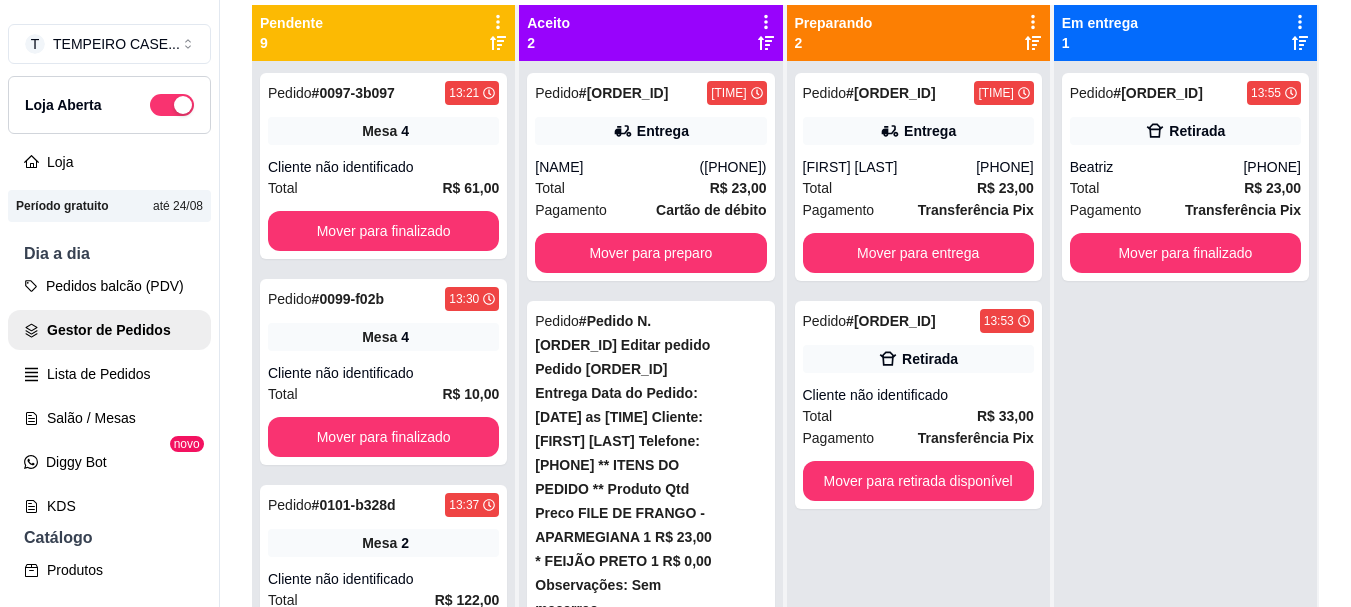click on "Pedido  # 0107-1fbc7d2e 13:55 Retirada [FIRST] ([PHONE]) Total R$ 23,00 Pagamento Transferência Pix Mover para finalizado" at bounding box center [1185, 364] 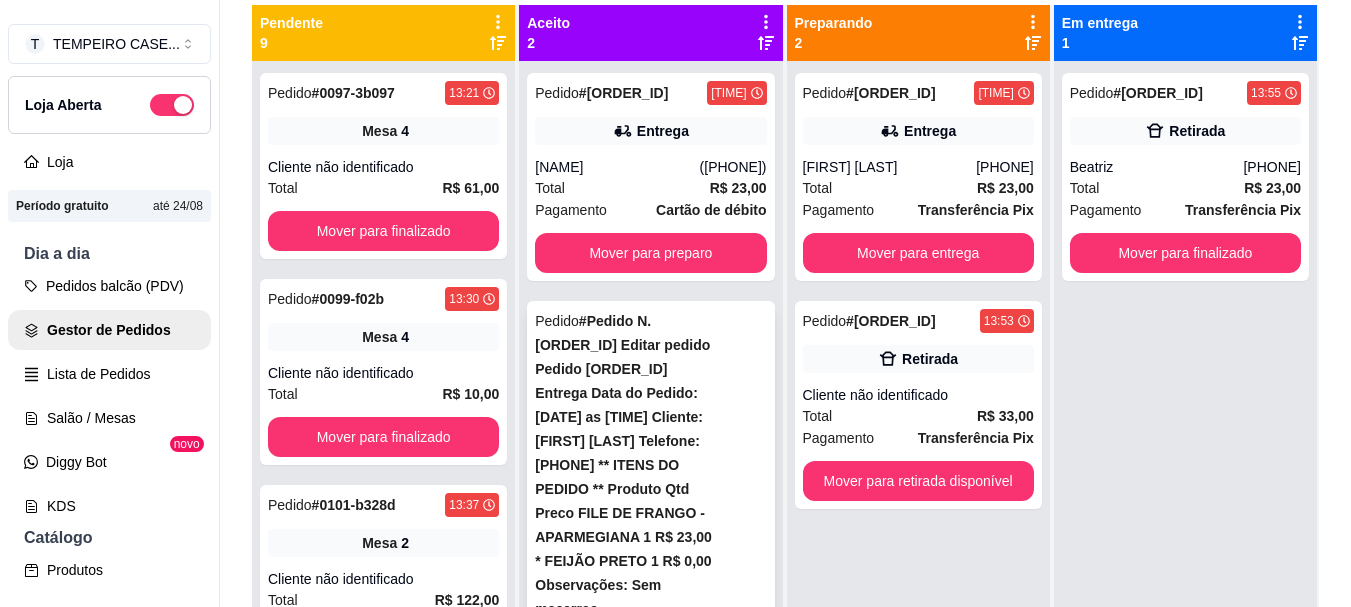 click on "Mover para preparo" at bounding box center (651, 1585) 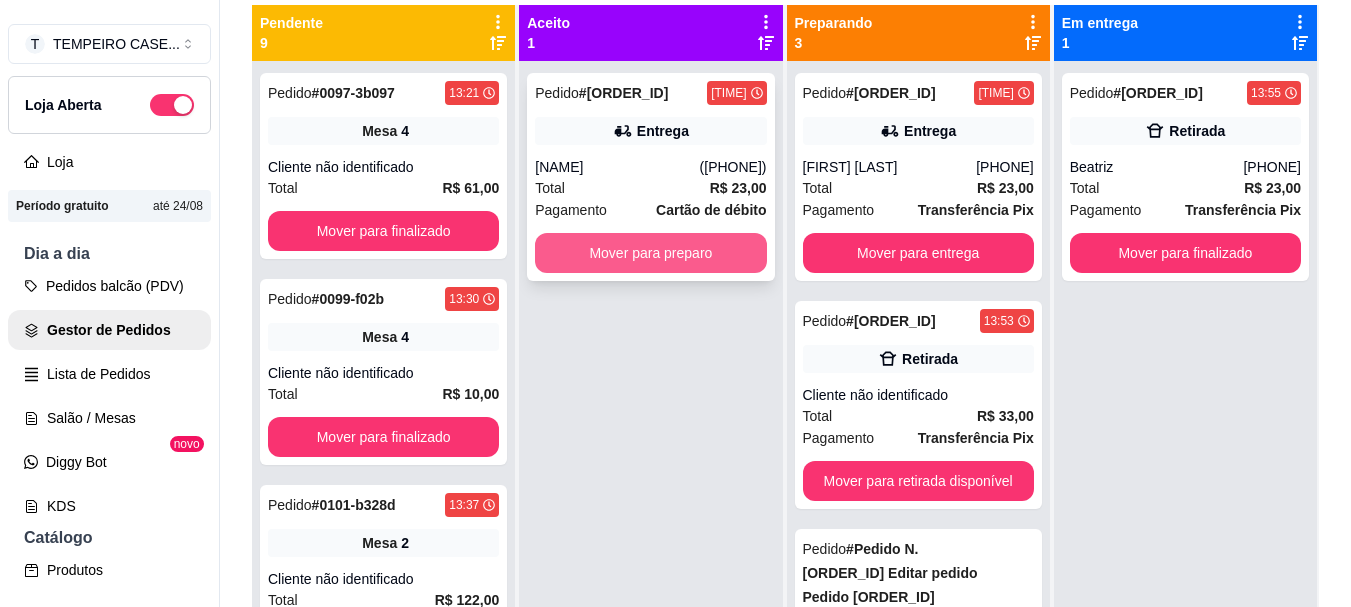 click on "Mover para preparo" at bounding box center [650, 253] 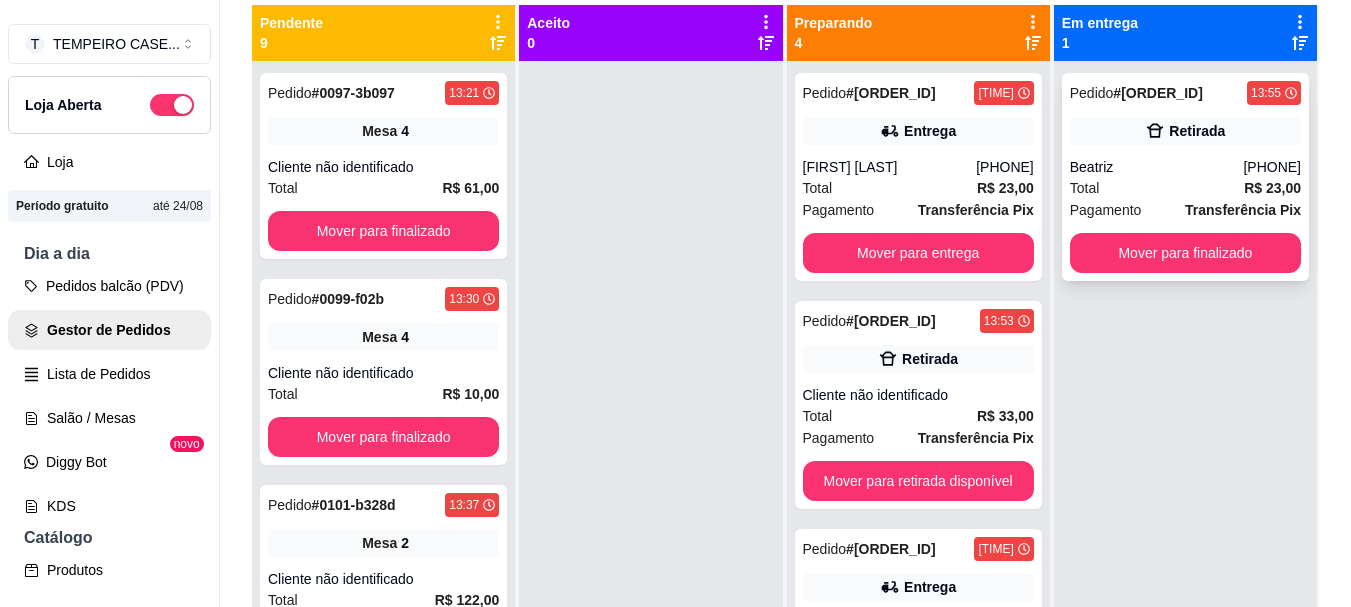 click on "Retirada" at bounding box center [1185, 131] 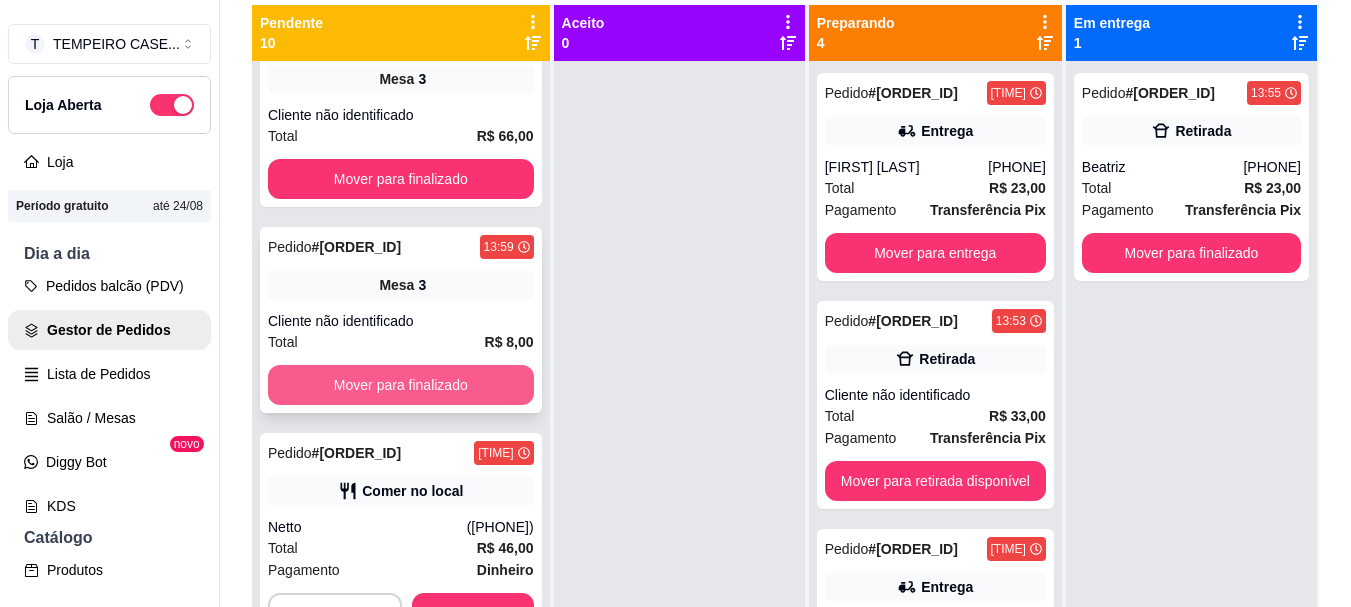 scroll, scrollTop: 1495, scrollLeft: 0, axis: vertical 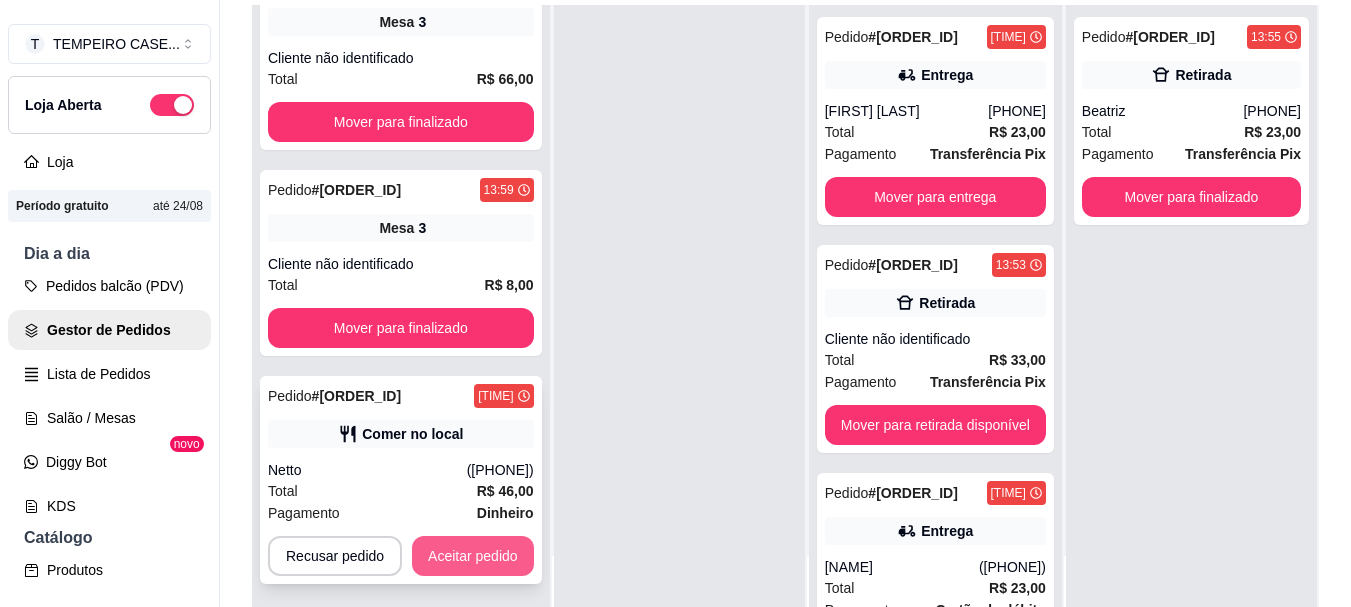 click on "Aceitar pedido" at bounding box center [473, 556] 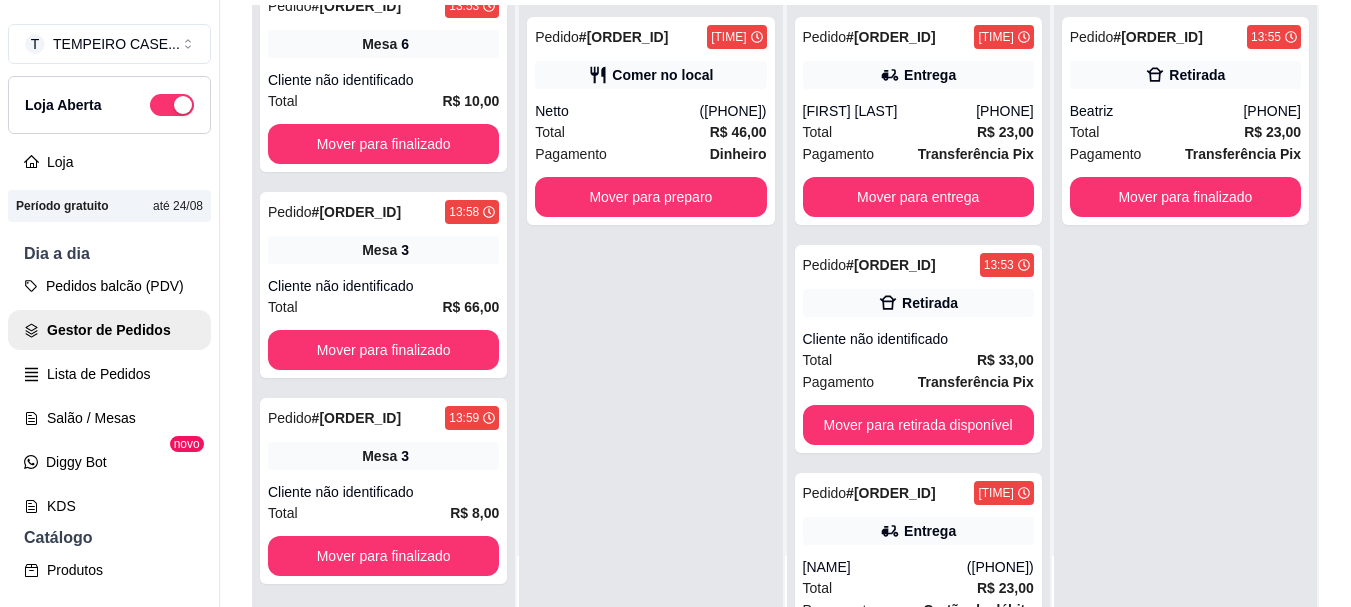 scroll, scrollTop: 1267, scrollLeft: 0, axis: vertical 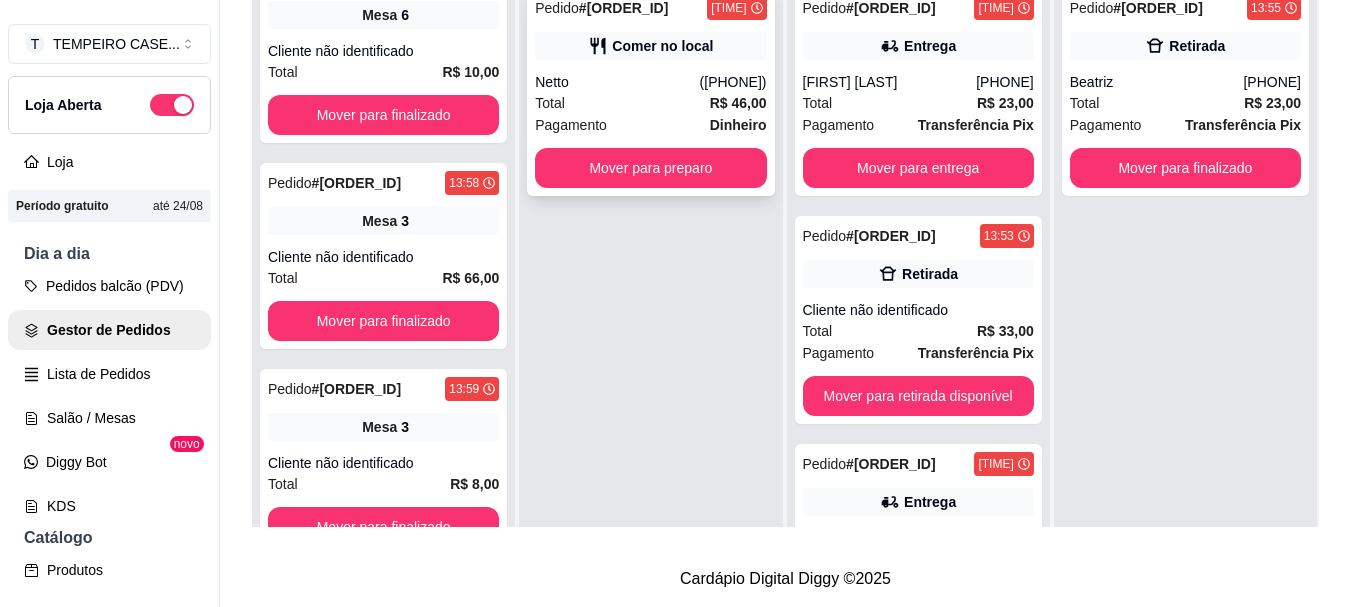 click on "Netto" at bounding box center [617, 82] 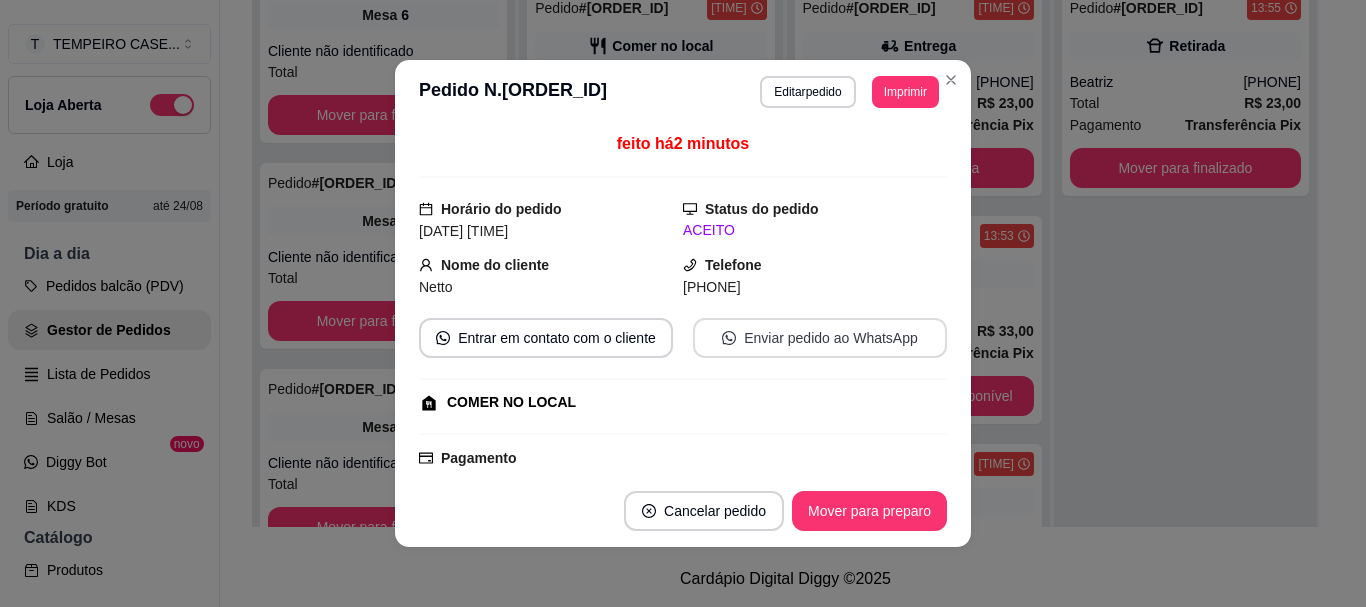 click on "feito há  2   minutos Horário do pedido [DATE] [TIME] Status do pedido ACEITO Nome do cliente [NAME] Telefone [PHONE] Entrar em contato com o cliente Enviar pedido ao WhatsApp COMER NO LOCAL Pagamento Dinheiro   R$ 46,00 Resumo do pedido 1 x     FILE DE FRANGO  - APARMEGIANA R$ 23,00 1 x     BIFE ACEBOLADO COM SALADA DE MAIONESE R$ 23,00 Subtotal R$ 46,00 Total R$ 46,00" at bounding box center [683, 299] 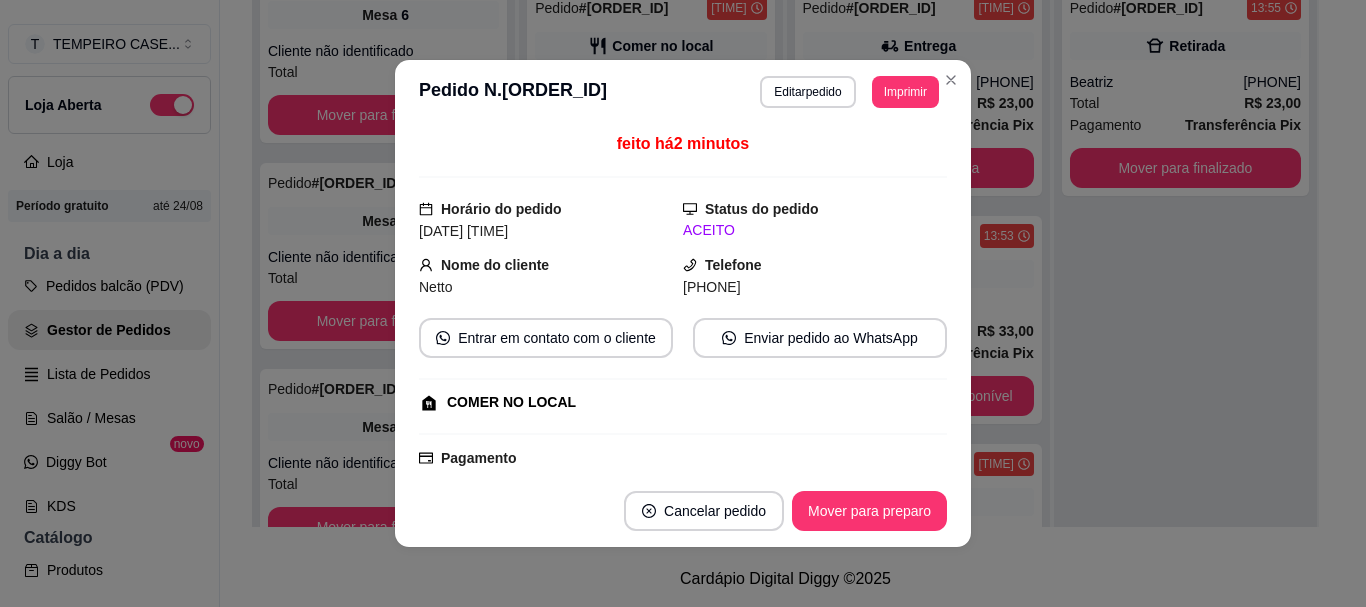 click on "Enviar pedido ao WhatsApp" at bounding box center (820, 338) 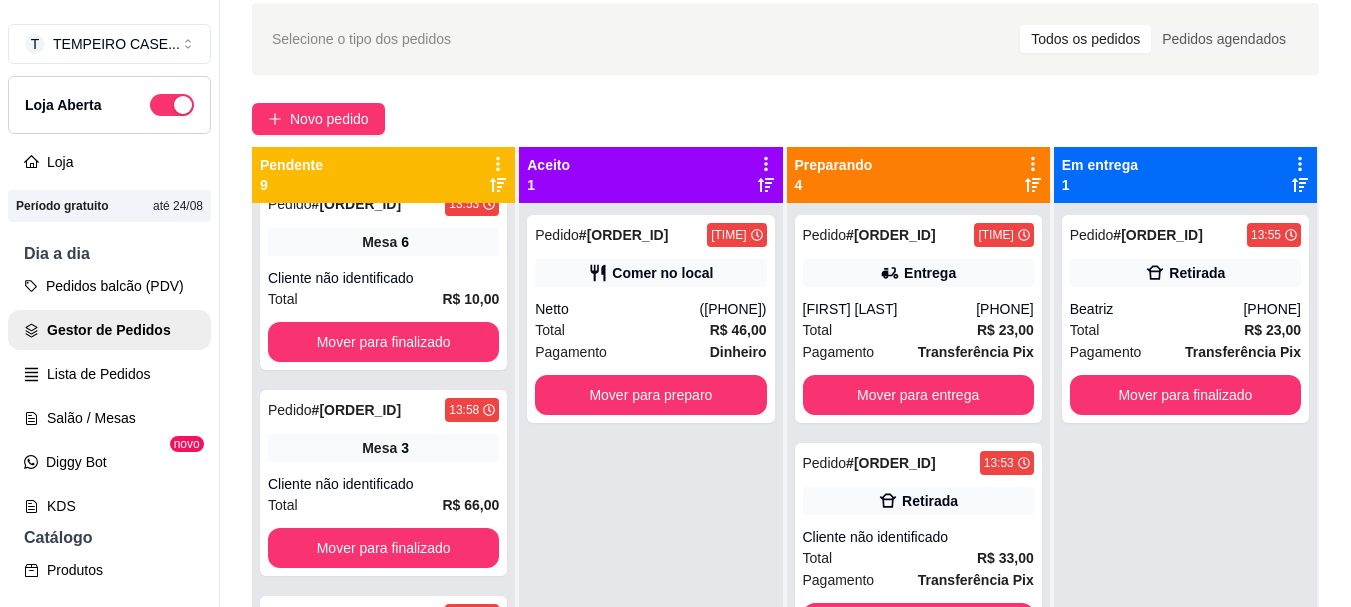 scroll, scrollTop: 0, scrollLeft: 0, axis: both 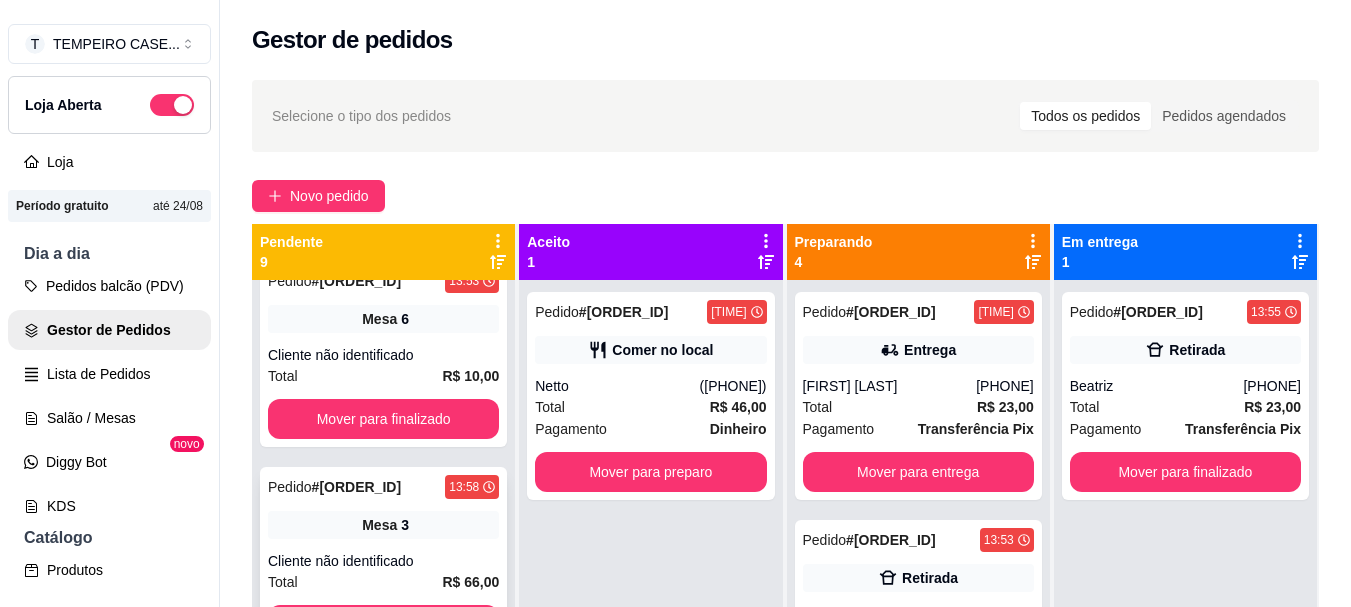click on "Mesa" at bounding box center (379, 525) 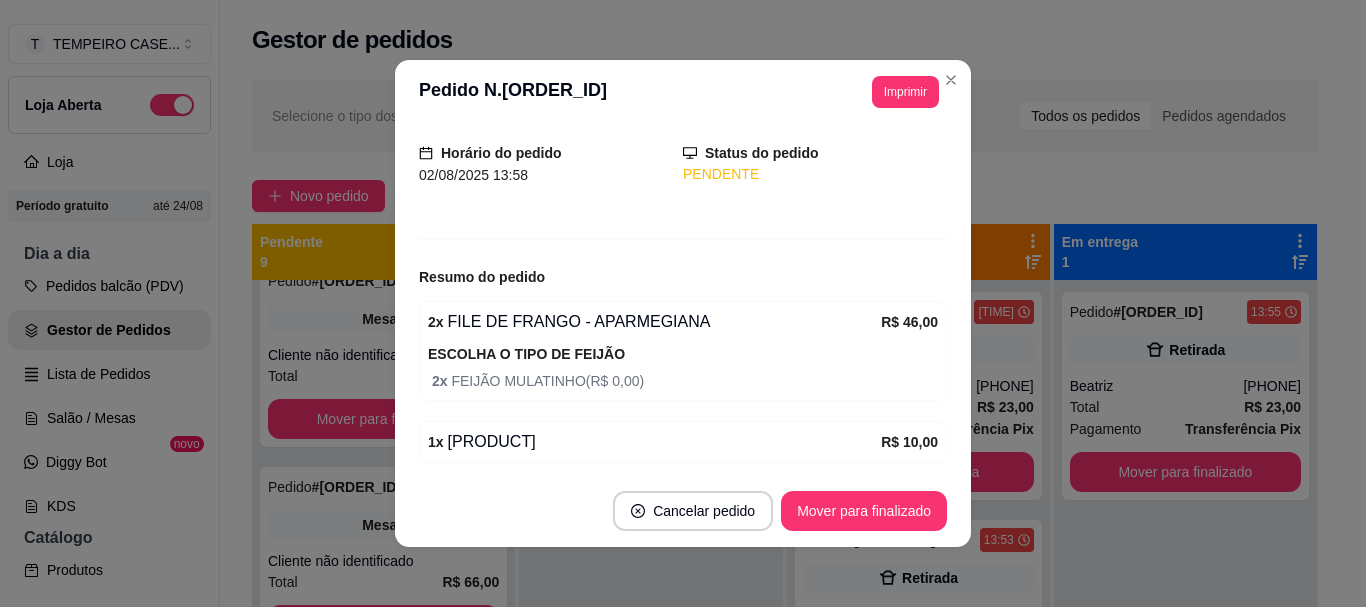 scroll, scrollTop: 256, scrollLeft: 0, axis: vertical 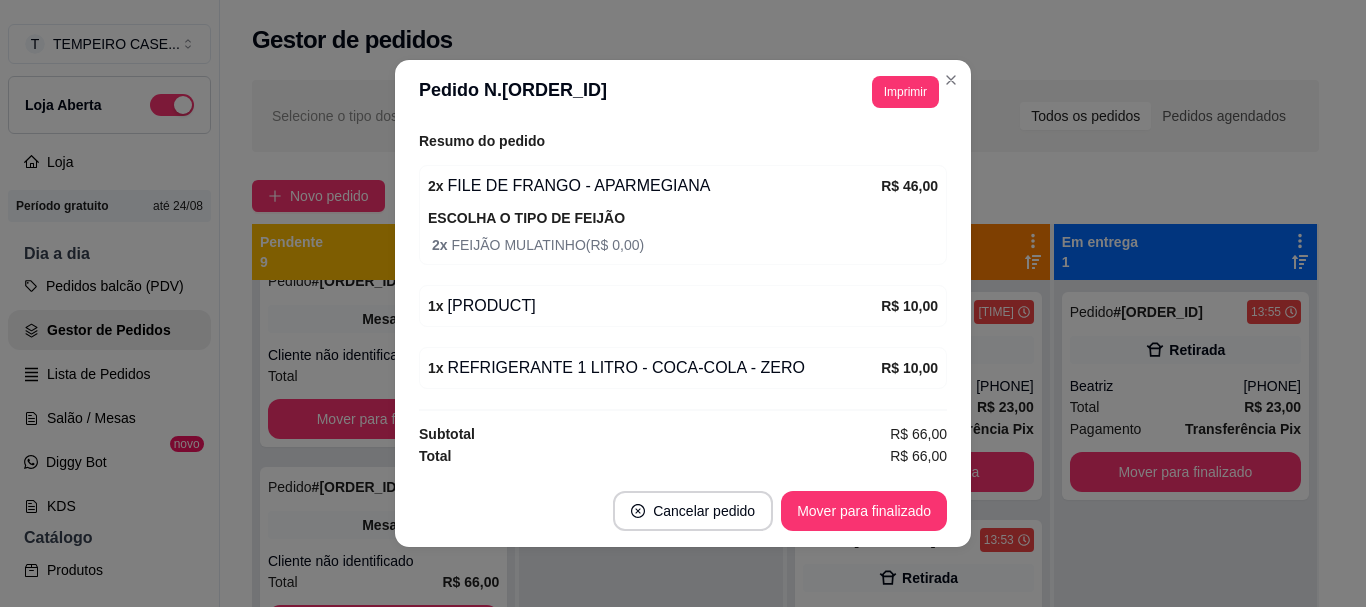 drag, startPoint x: 822, startPoint y: 376, endPoint x: 936, endPoint y: 130, distance: 271.13095 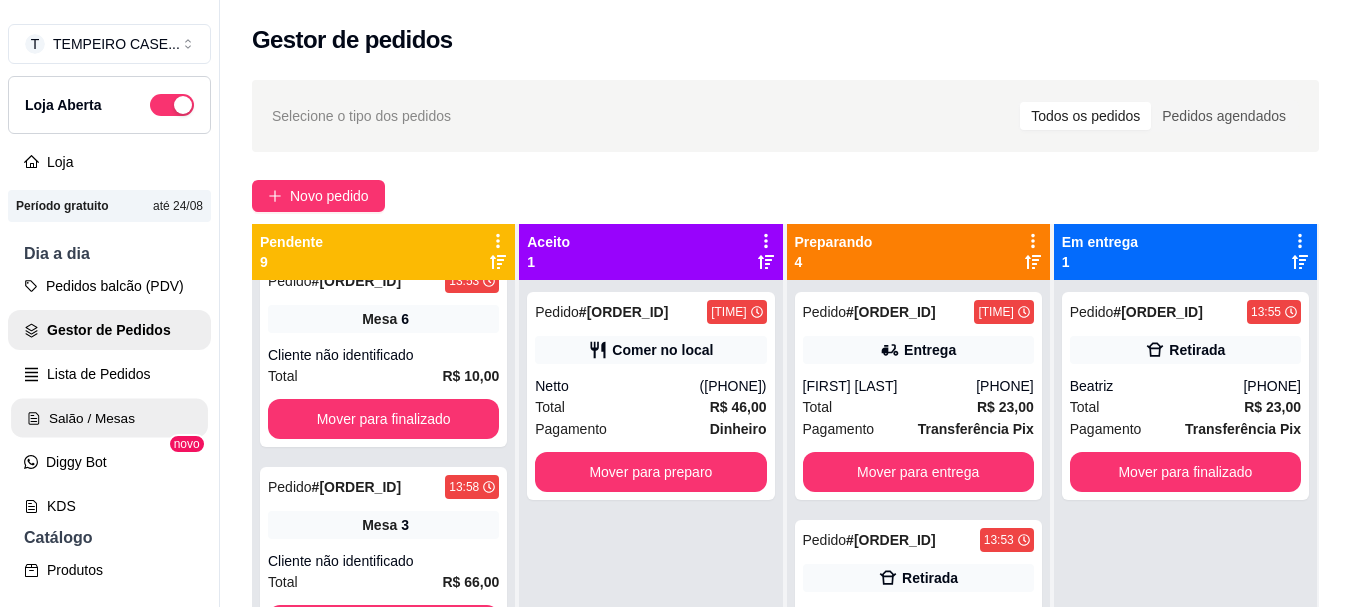click on "Salão / Mesas" at bounding box center (109, 418) 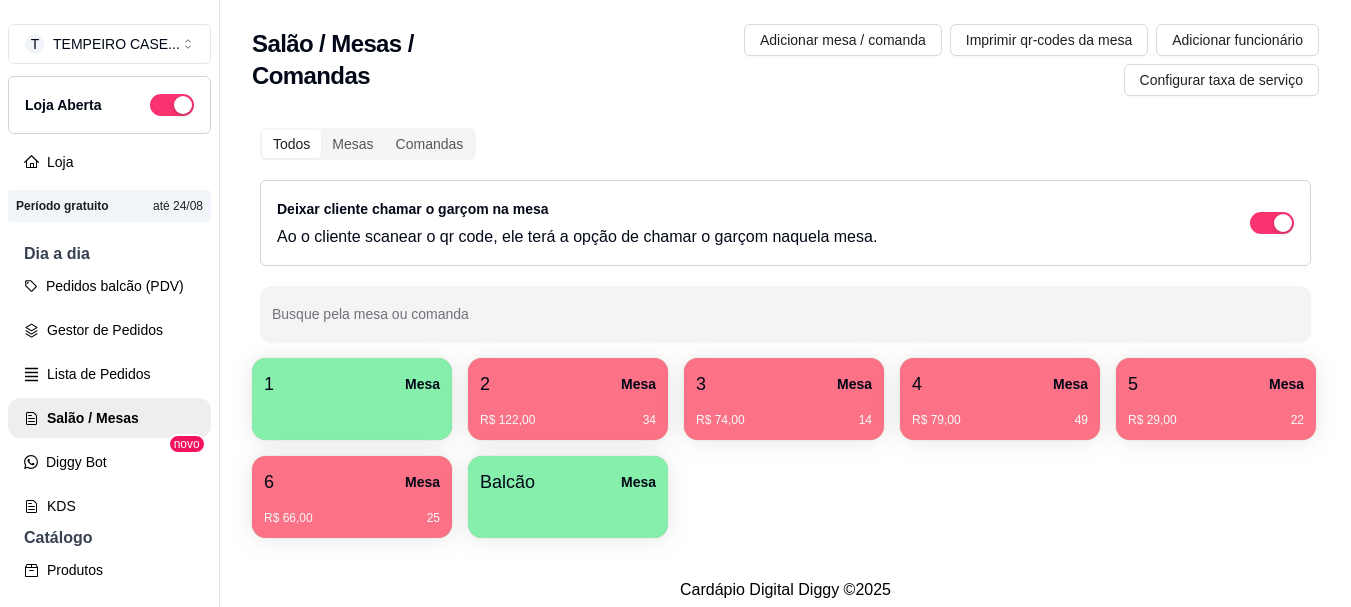 click on "R$ 74,00 14" at bounding box center [784, 420] 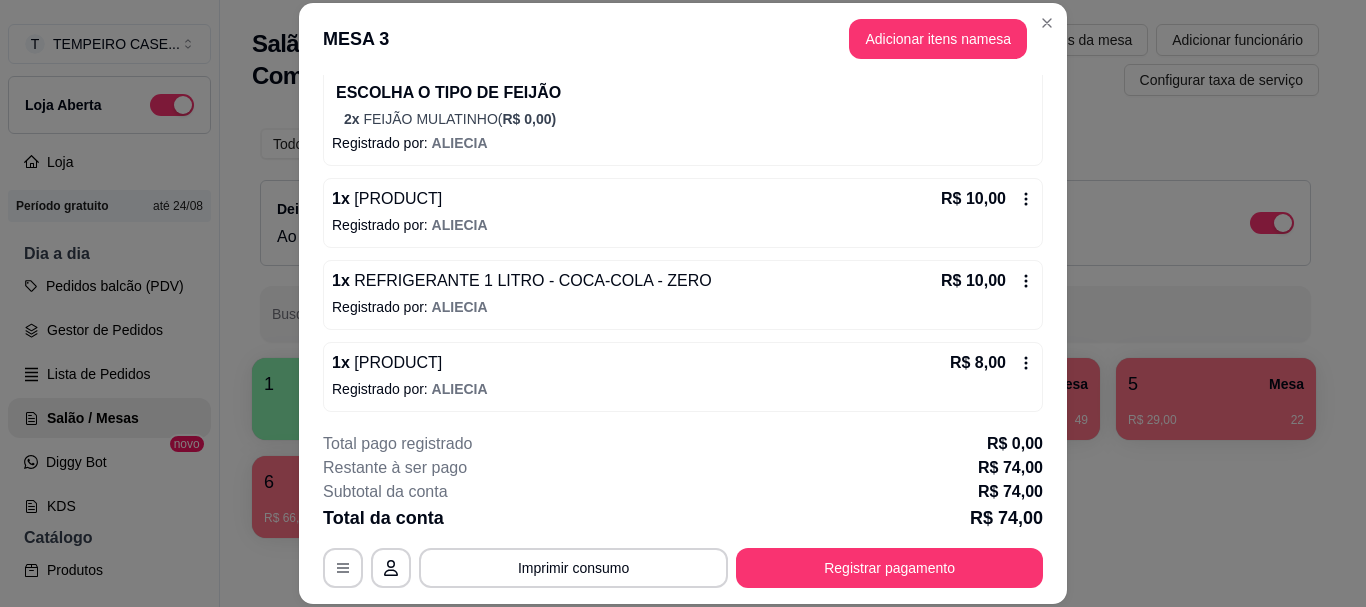 scroll, scrollTop: 285, scrollLeft: 0, axis: vertical 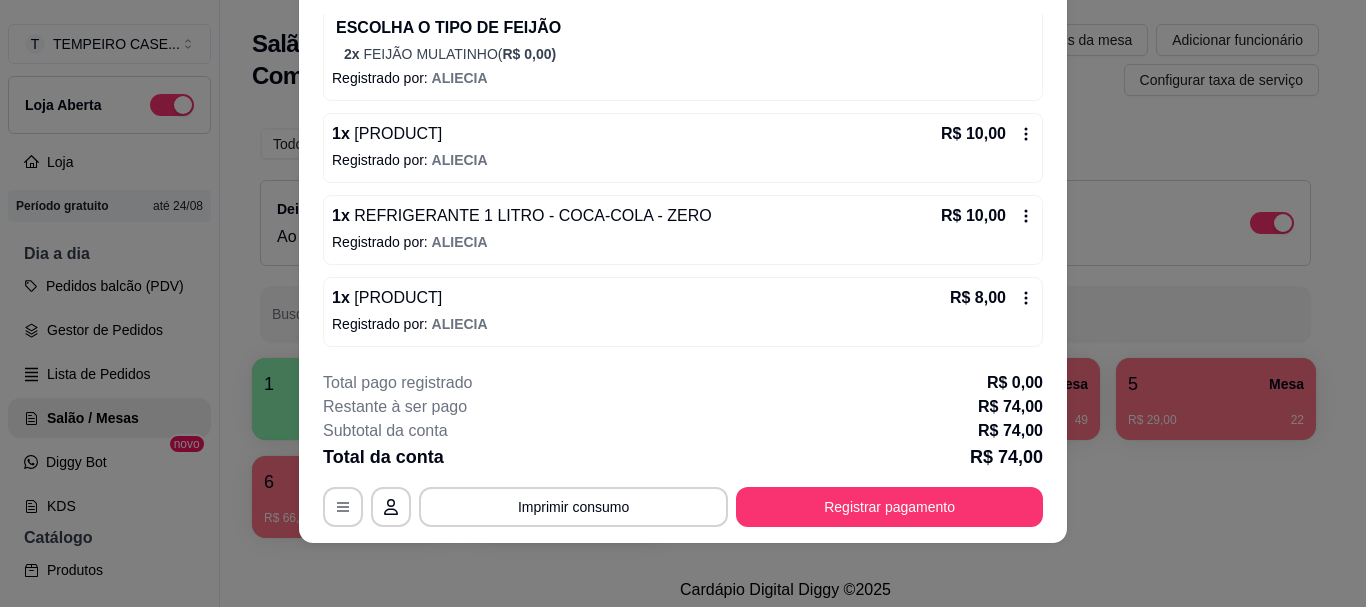 click 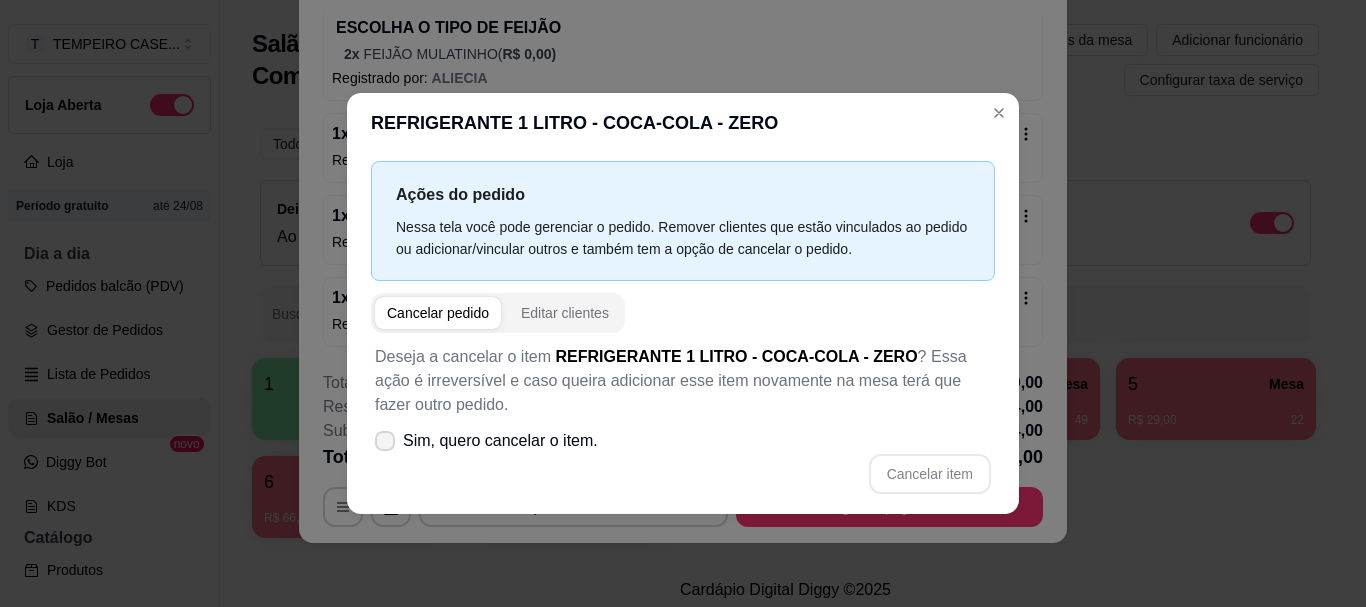 click on "Sim, quero cancelar o item." at bounding box center [500, 441] 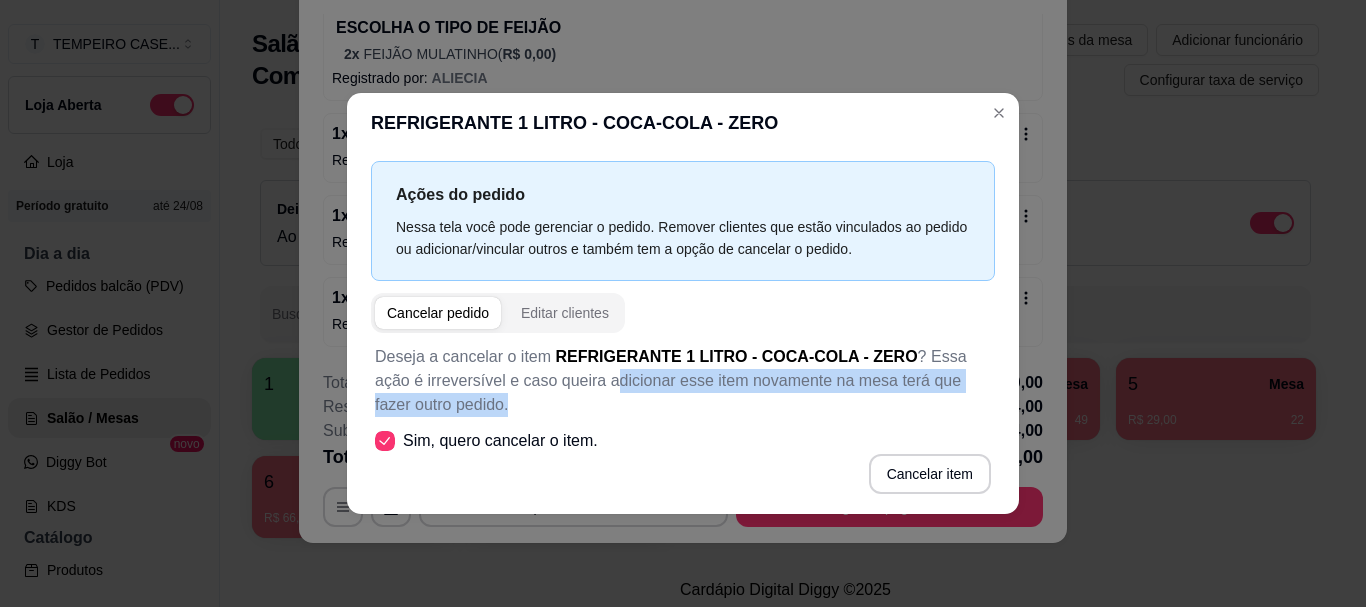 drag, startPoint x: 559, startPoint y: 387, endPoint x: 1030, endPoint y: 398, distance: 471.12842 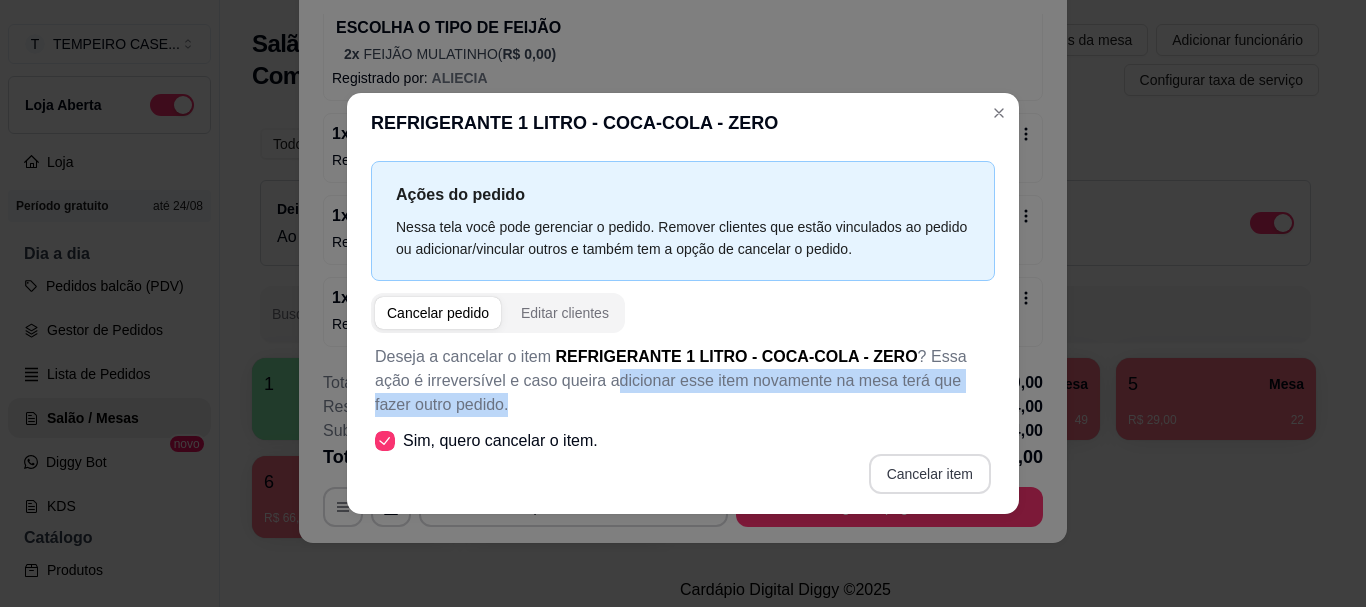 click on "Cancelar item" at bounding box center [930, 474] 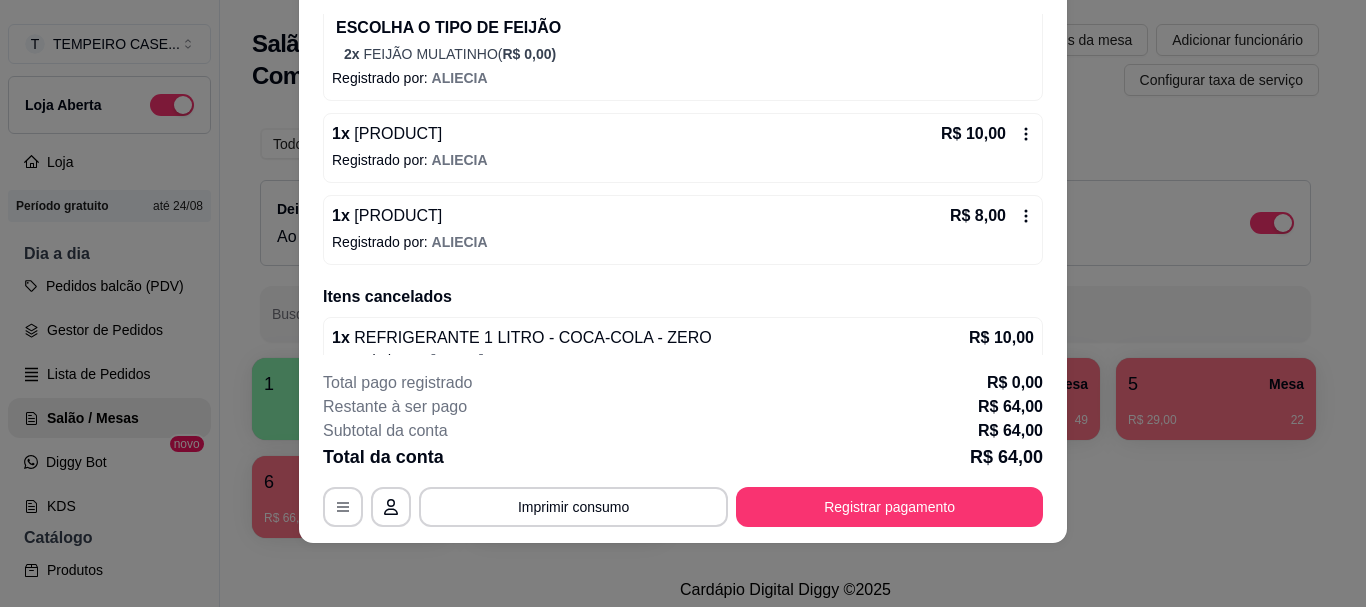 scroll, scrollTop: 0, scrollLeft: 0, axis: both 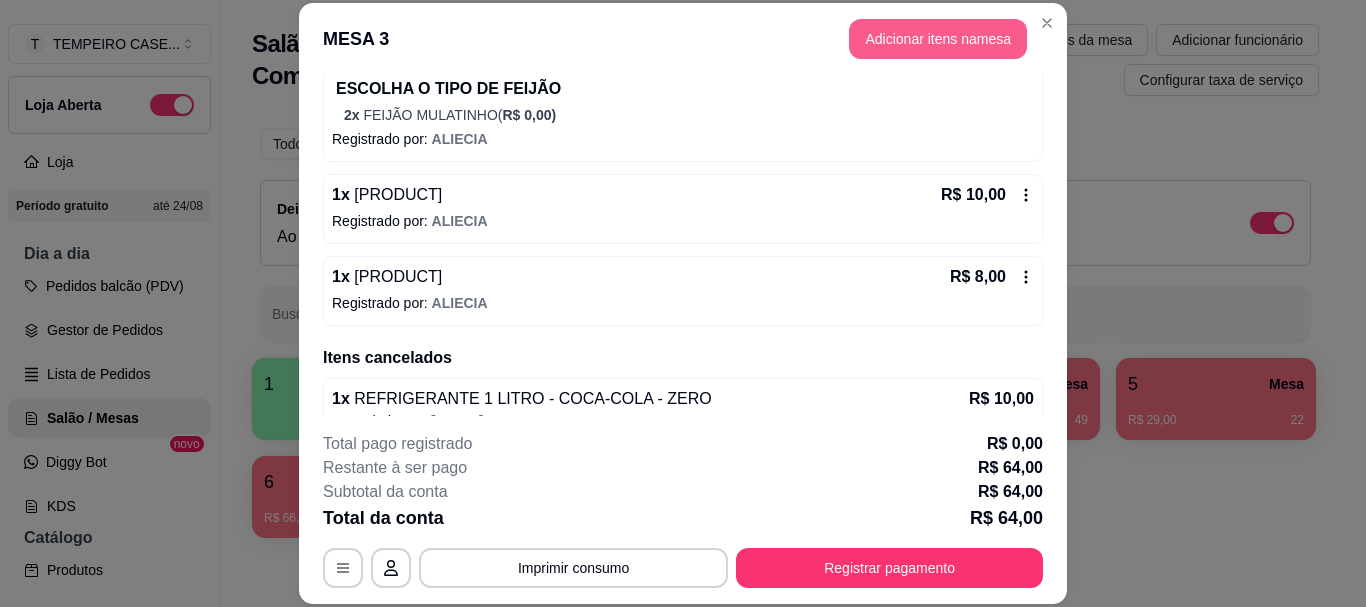 click on "Adicionar itens na  mesa" at bounding box center [938, 39] 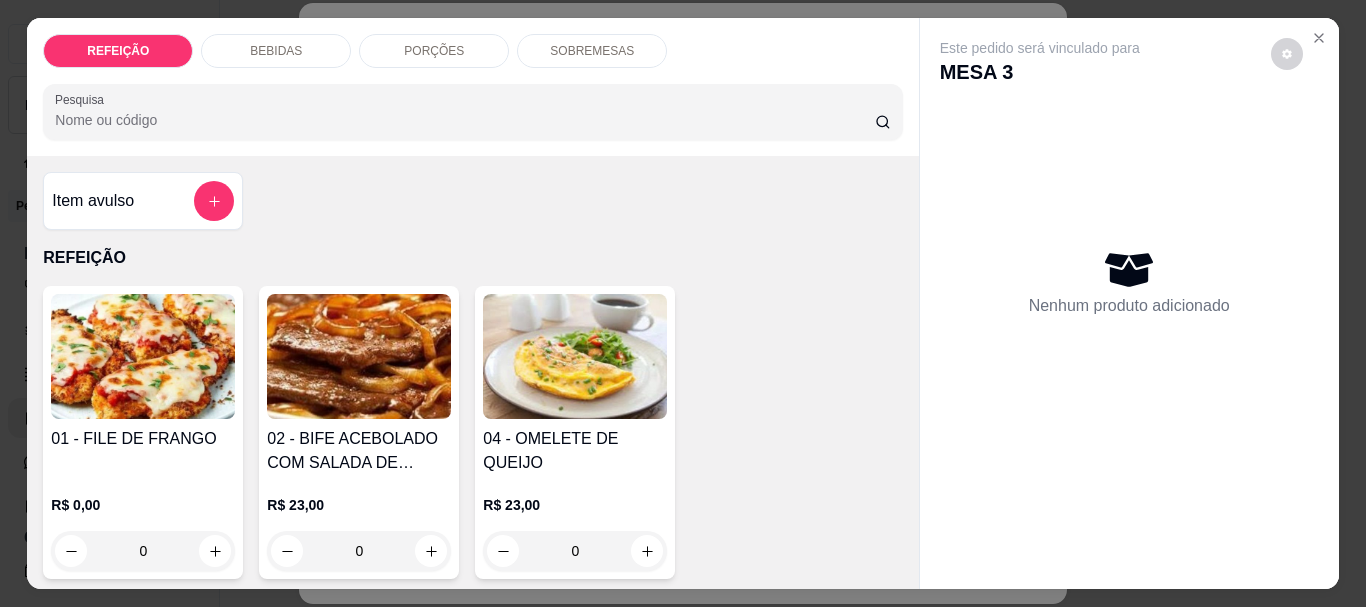 click on "REFEIÇÃO BEBIDAS PORÇÕES SOBREMESAS Pesquisa" at bounding box center (472, 87) 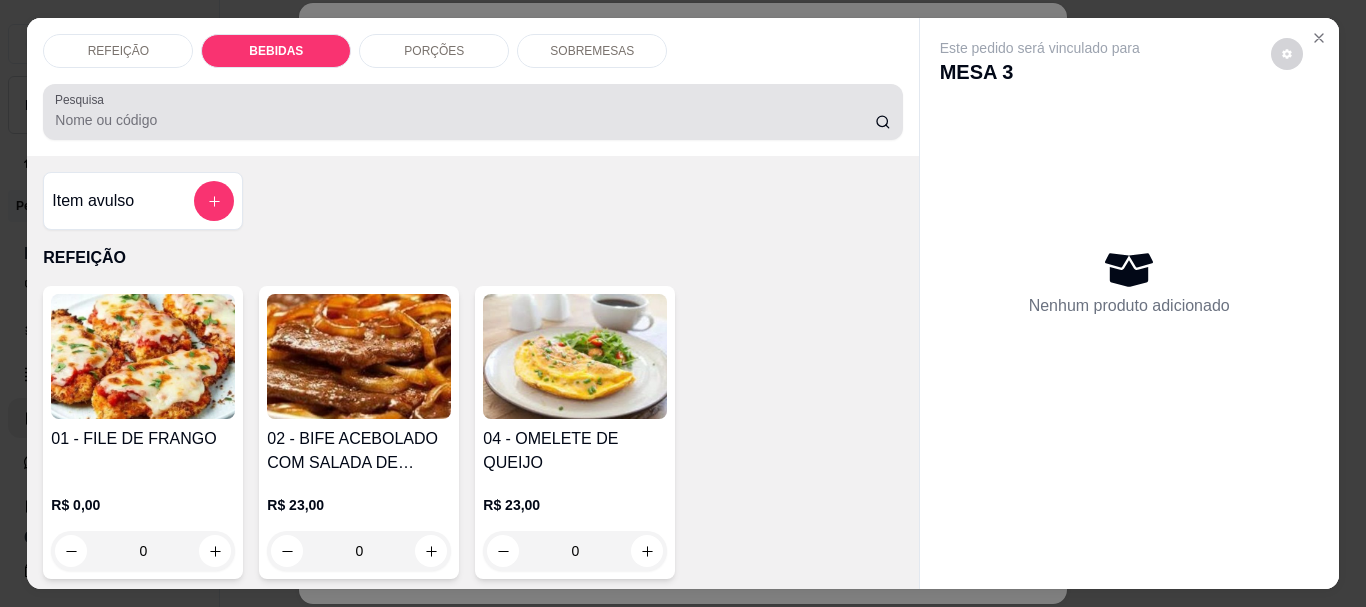 scroll, scrollTop: 439, scrollLeft: 0, axis: vertical 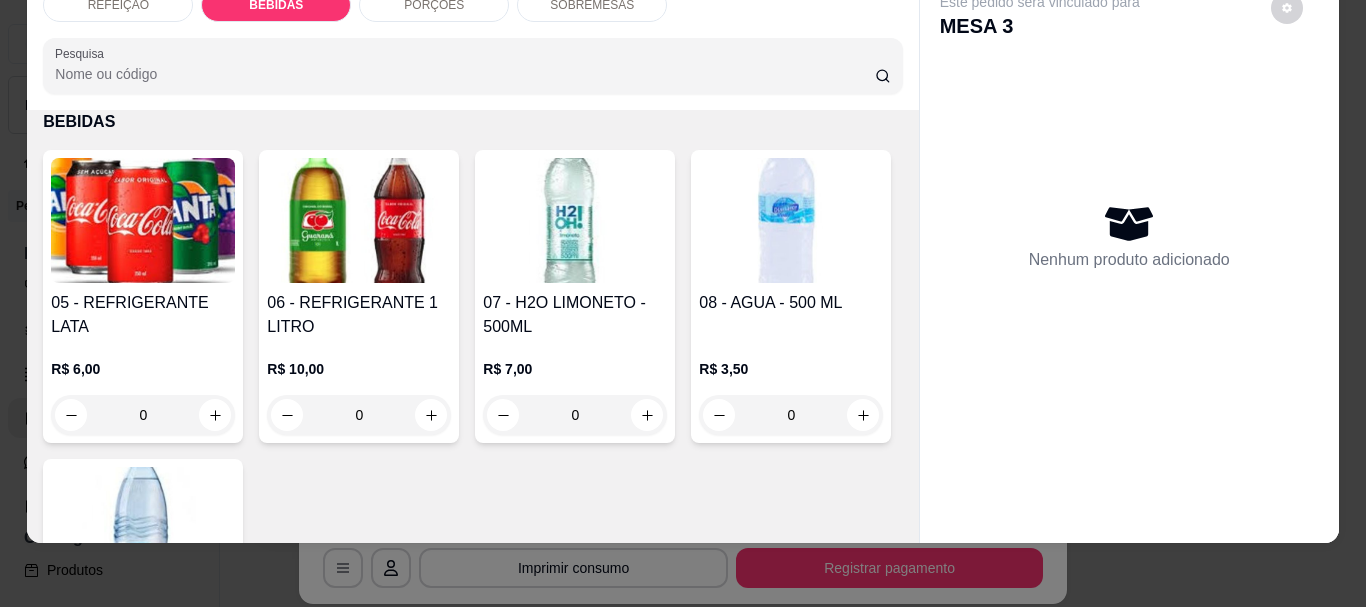 click on "06 - REFRIGERANTE 1 LITRO" at bounding box center (359, 315) 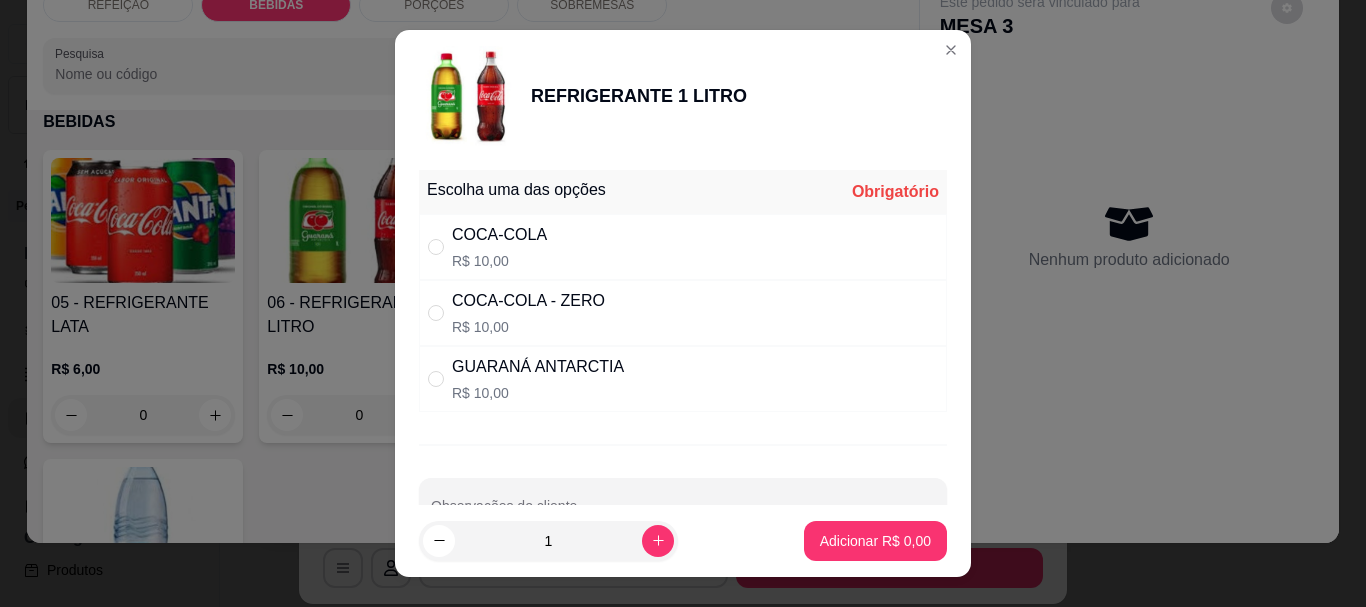 click on "COCA-COLA R$ 10,00" at bounding box center (683, 247) 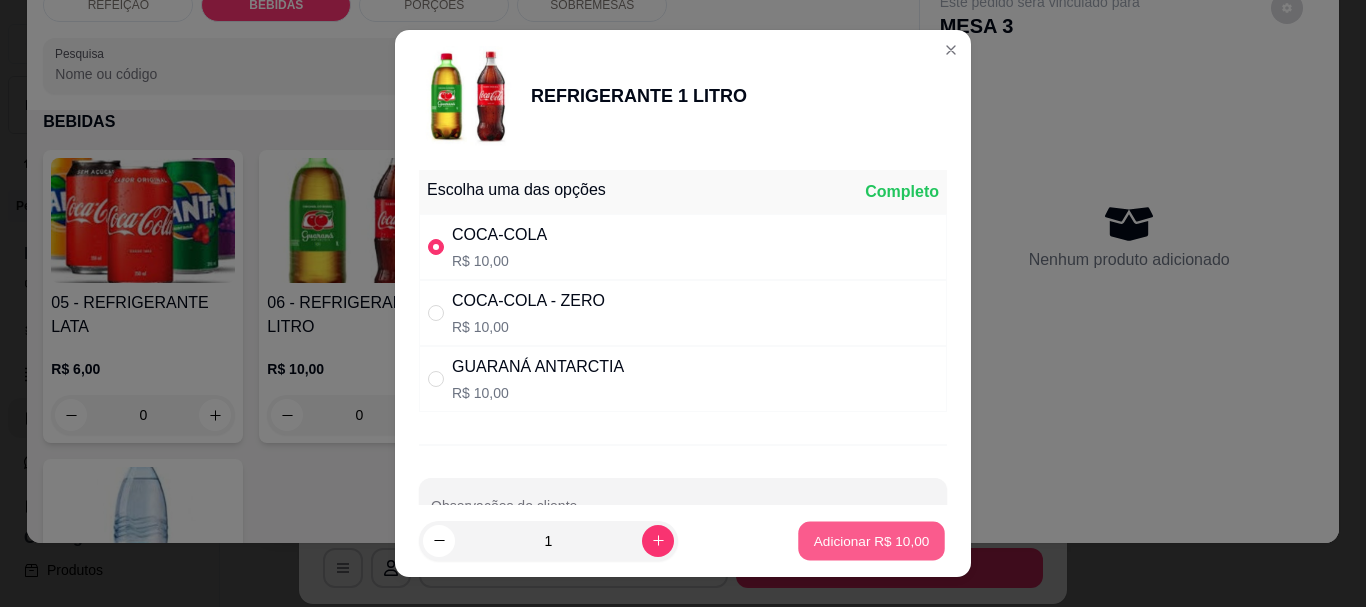 click on "Adicionar   R$ 10,00" at bounding box center (871, 540) 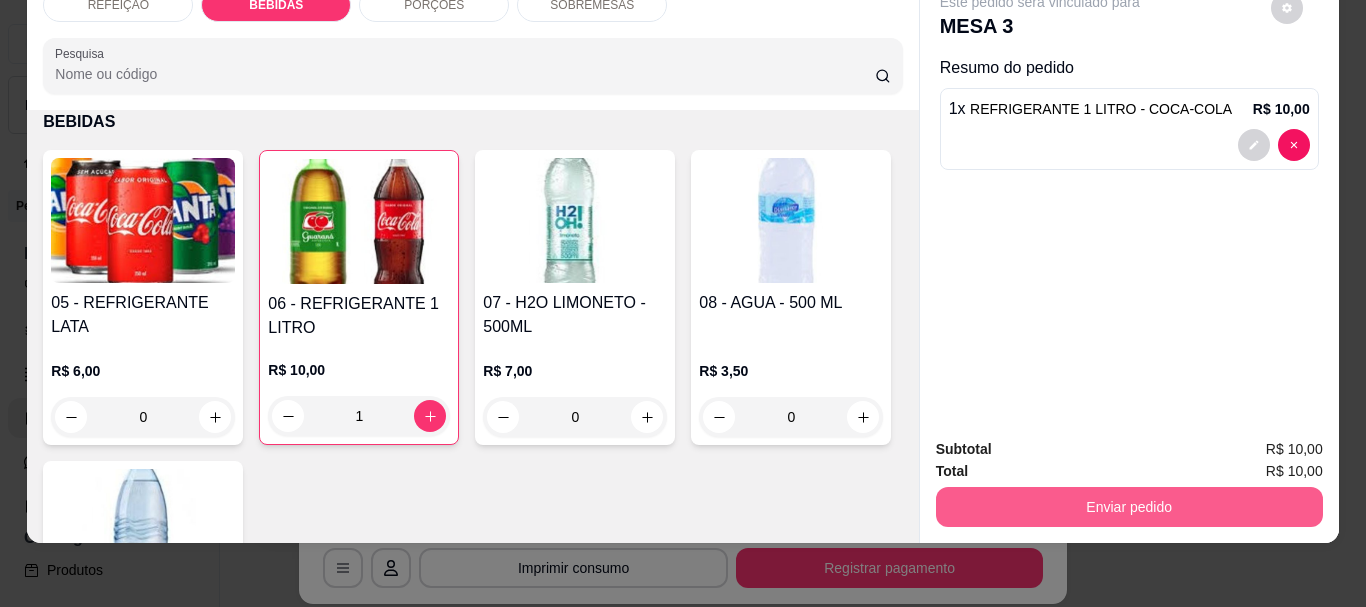 click on "Enviar pedido" at bounding box center (1129, 507) 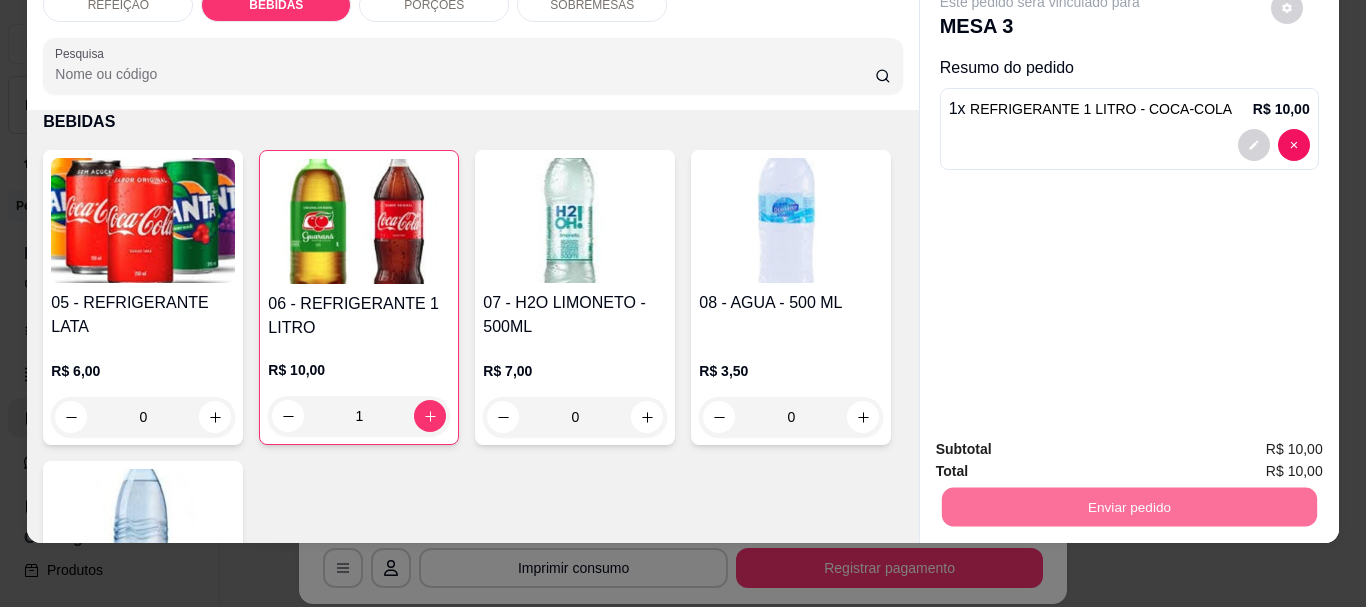 click on "Não registrar e enviar pedido" at bounding box center (1063, 442) 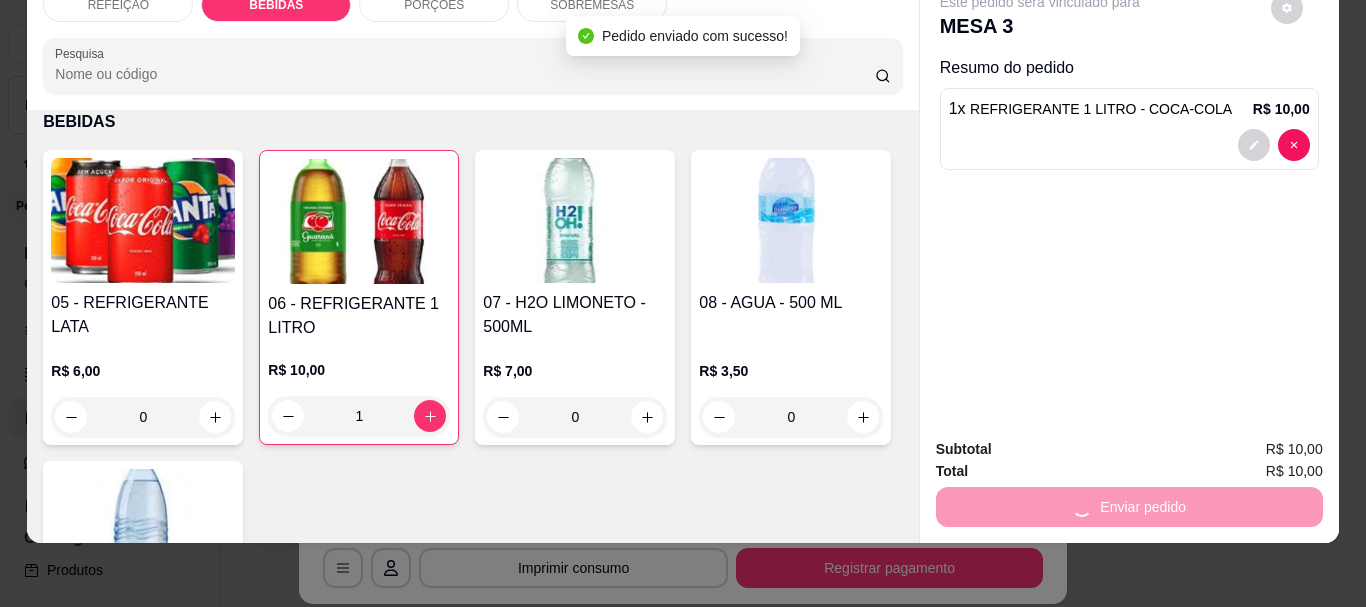 scroll, scrollTop: 19, scrollLeft: 0, axis: vertical 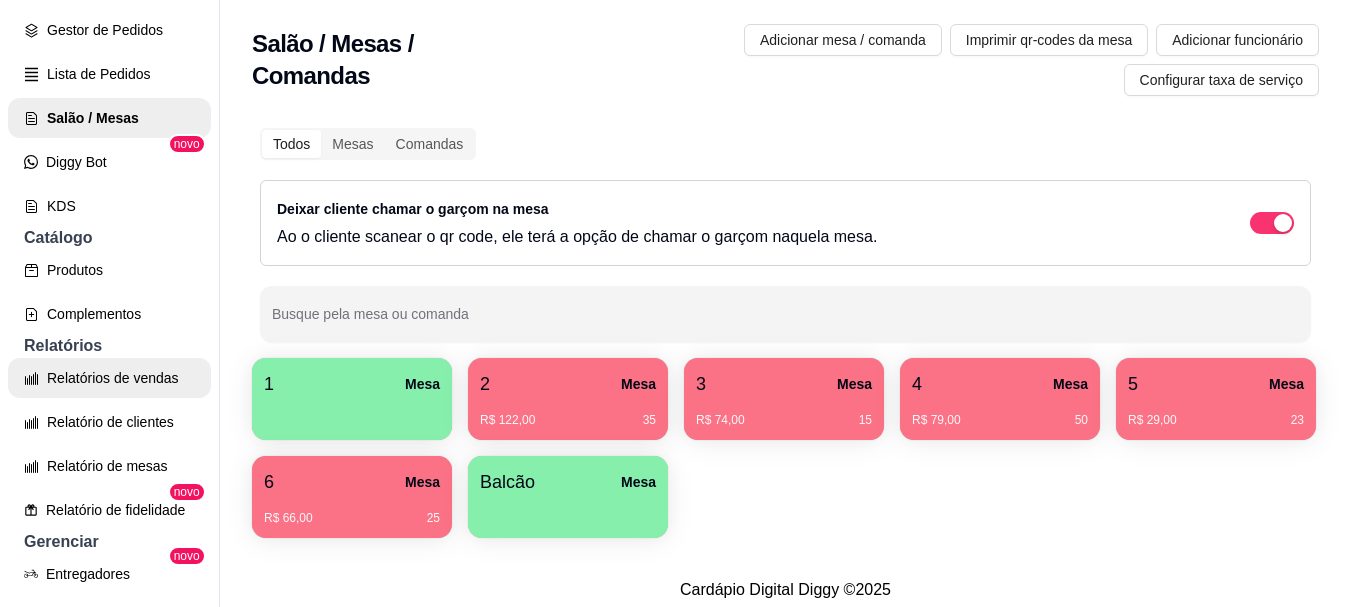 click on "Relatórios de vendas" at bounding box center (109, 378) 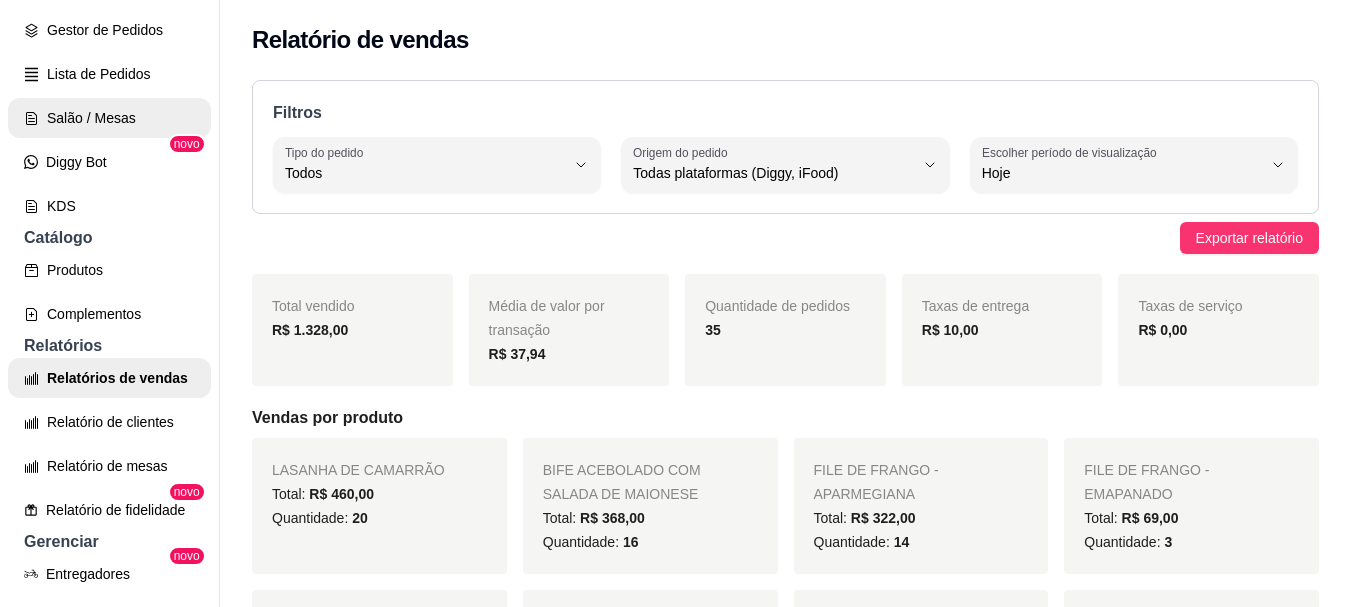 click on "Salão / Mesas" at bounding box center [109, 118] 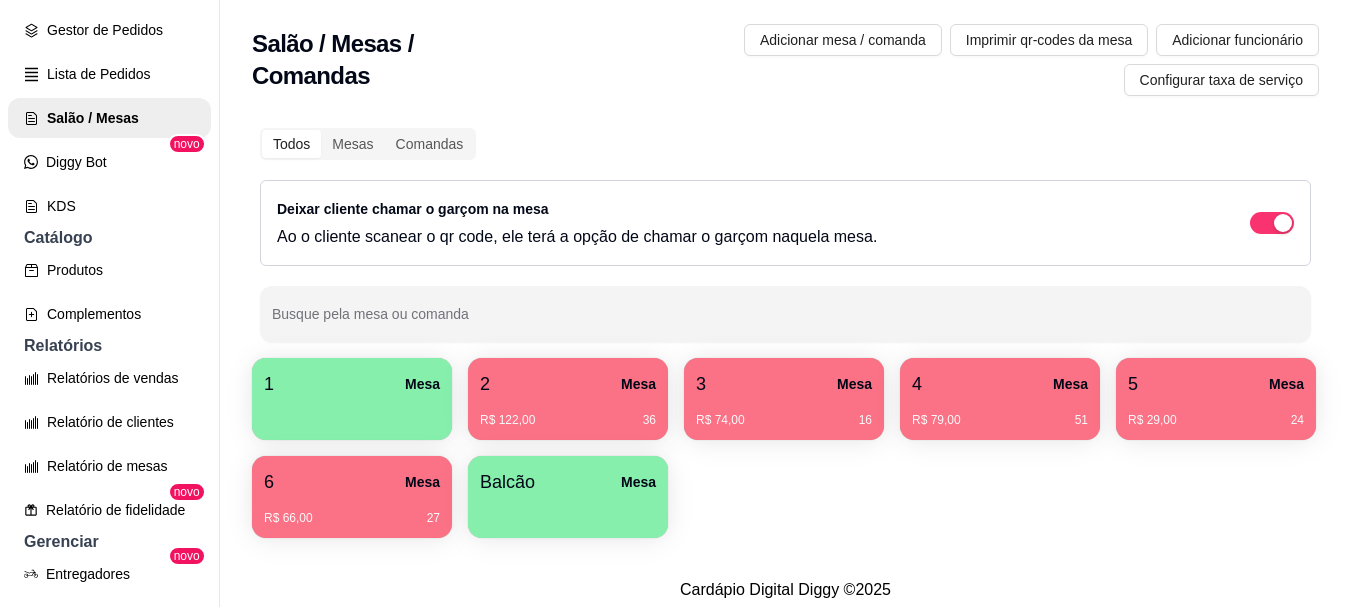 click on "2 Mesa" at bounding box center (568, 384) 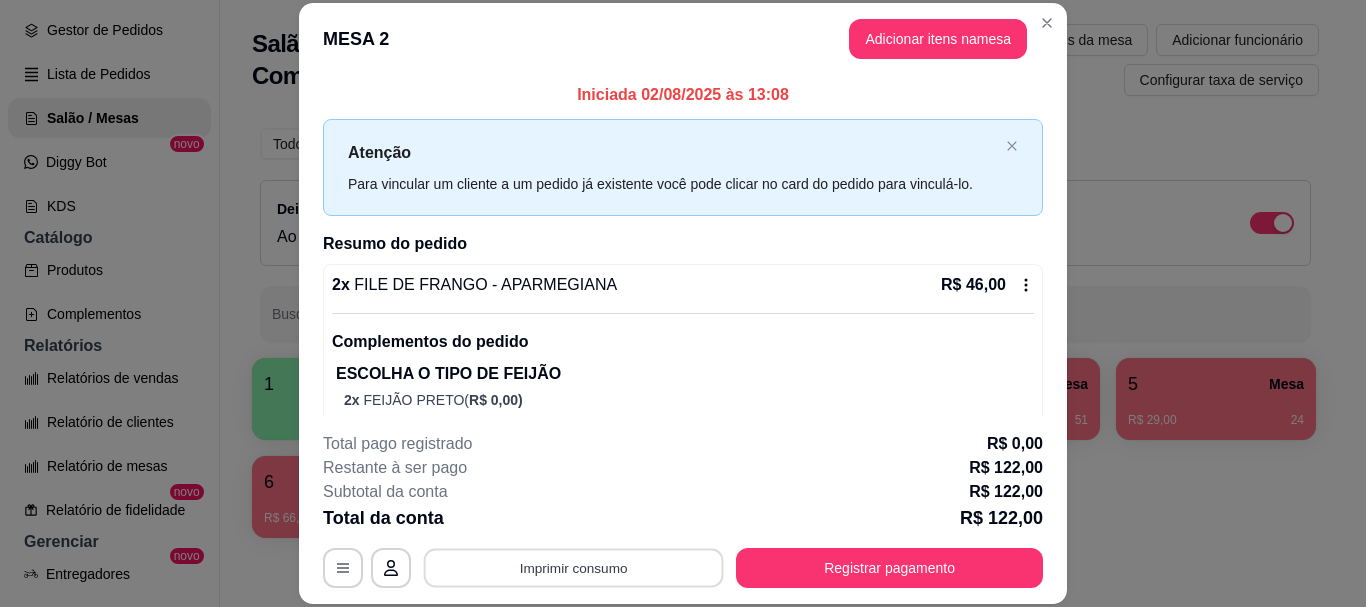 click on "Imprimir consumo" at bounding box center (574, 568) 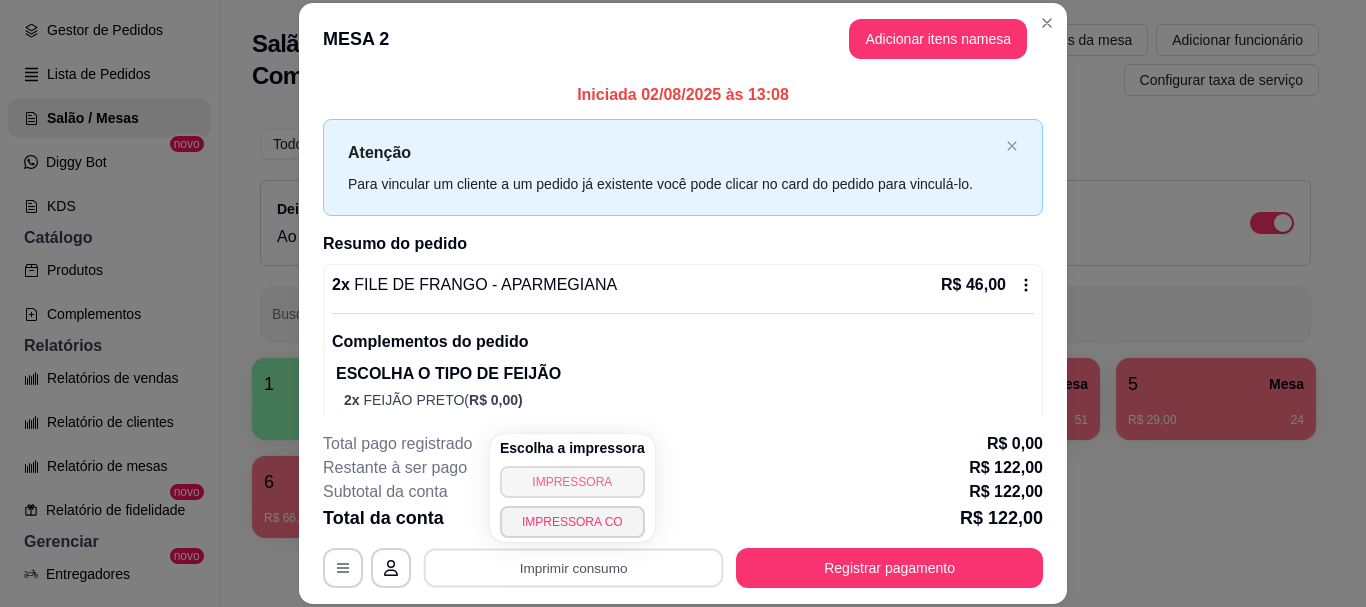 click on "IMPRESSORA" at bounding box center [572, 482] 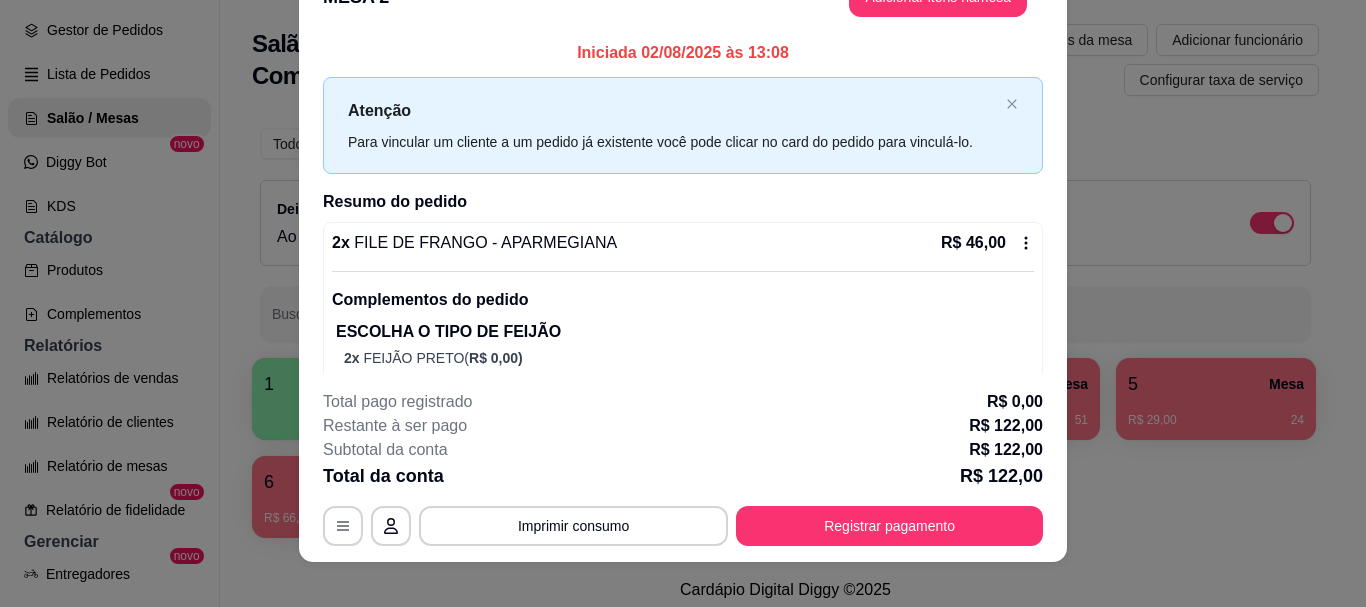 scroll, scrollTop: 61, scrollLeft: 0, axis: vertical 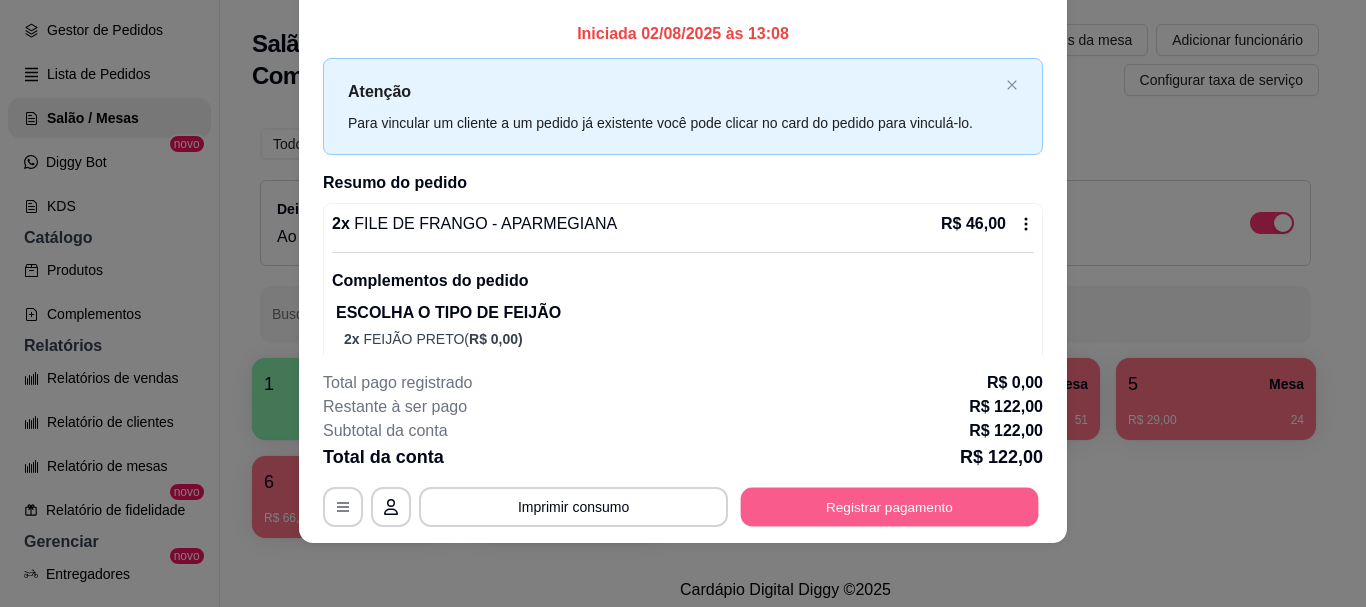 click on "Registrar pagamento" at bounding box center (890, 507) 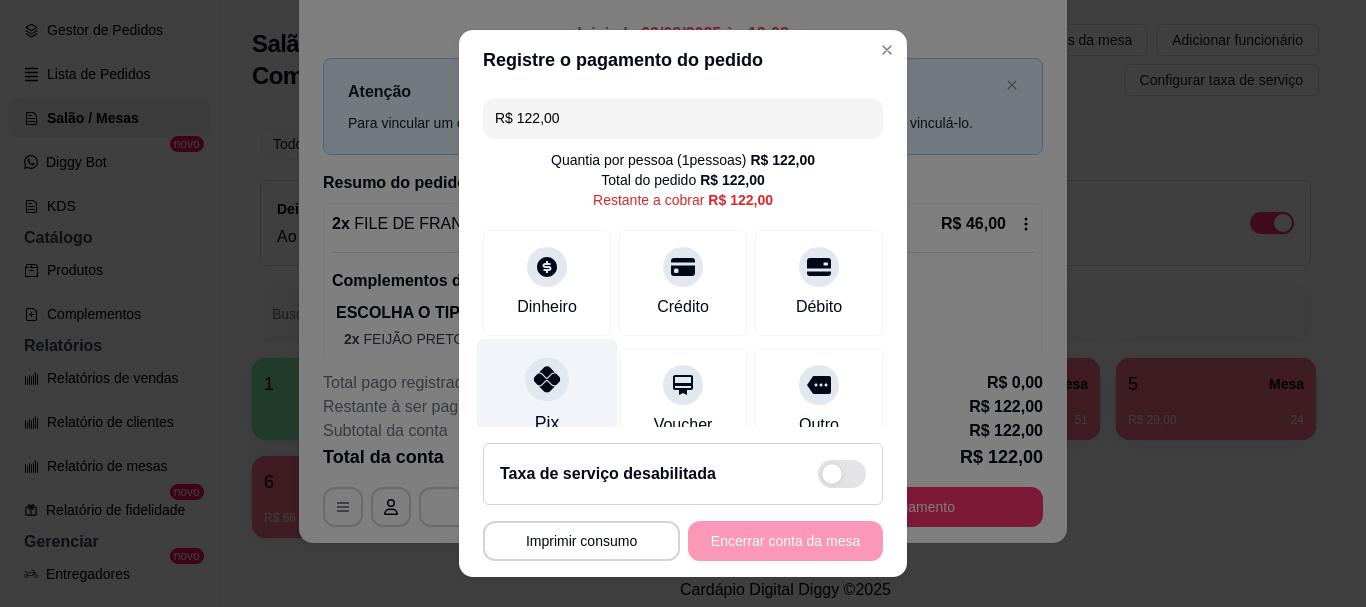 click on "Pix" at bounding box center (547, 397) 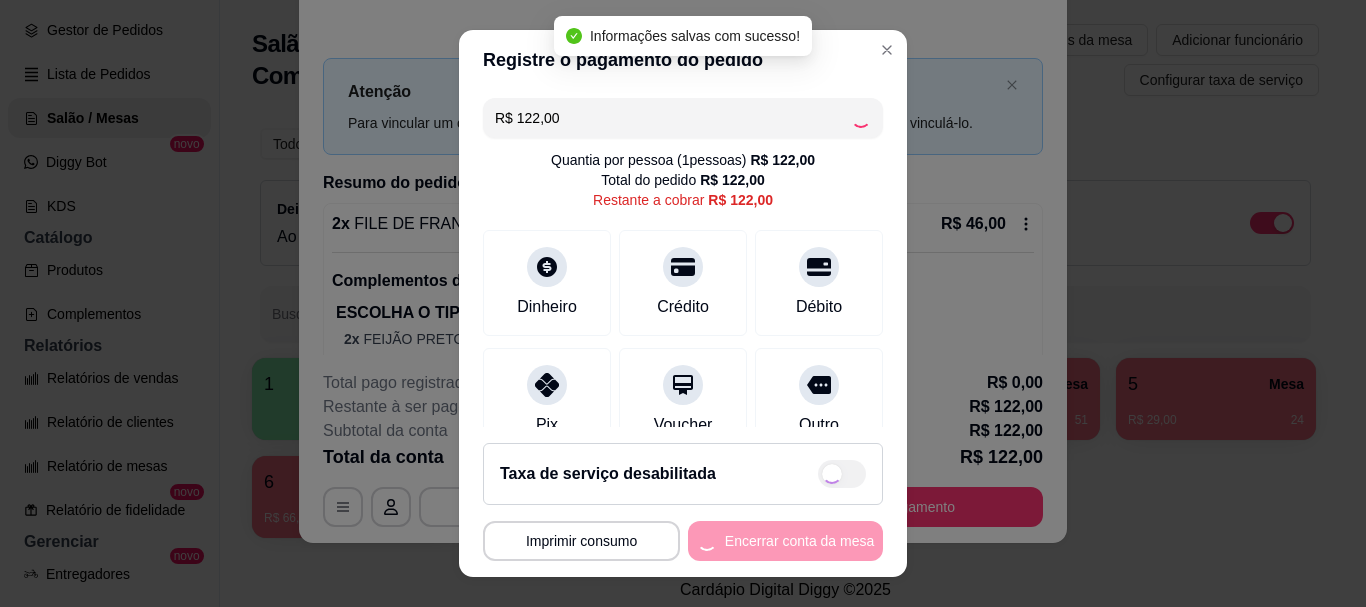 type on "R$ 0,00" 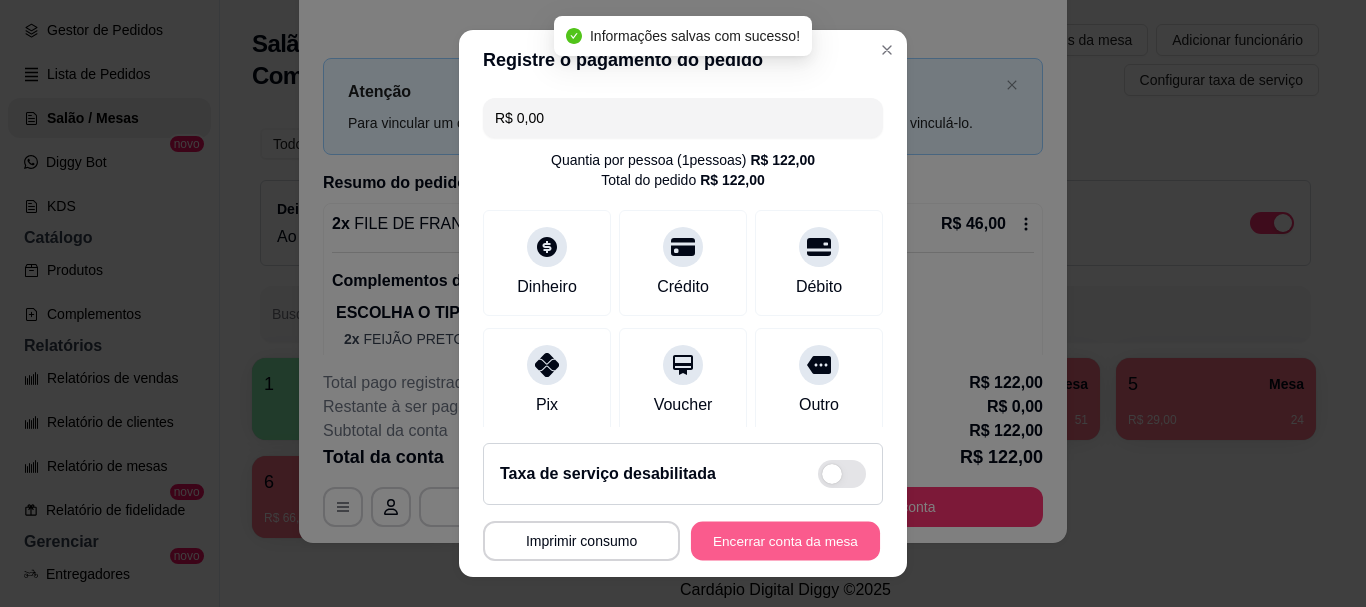 click on "Encerrar conta da mesa" at bounding box center [785, 540] 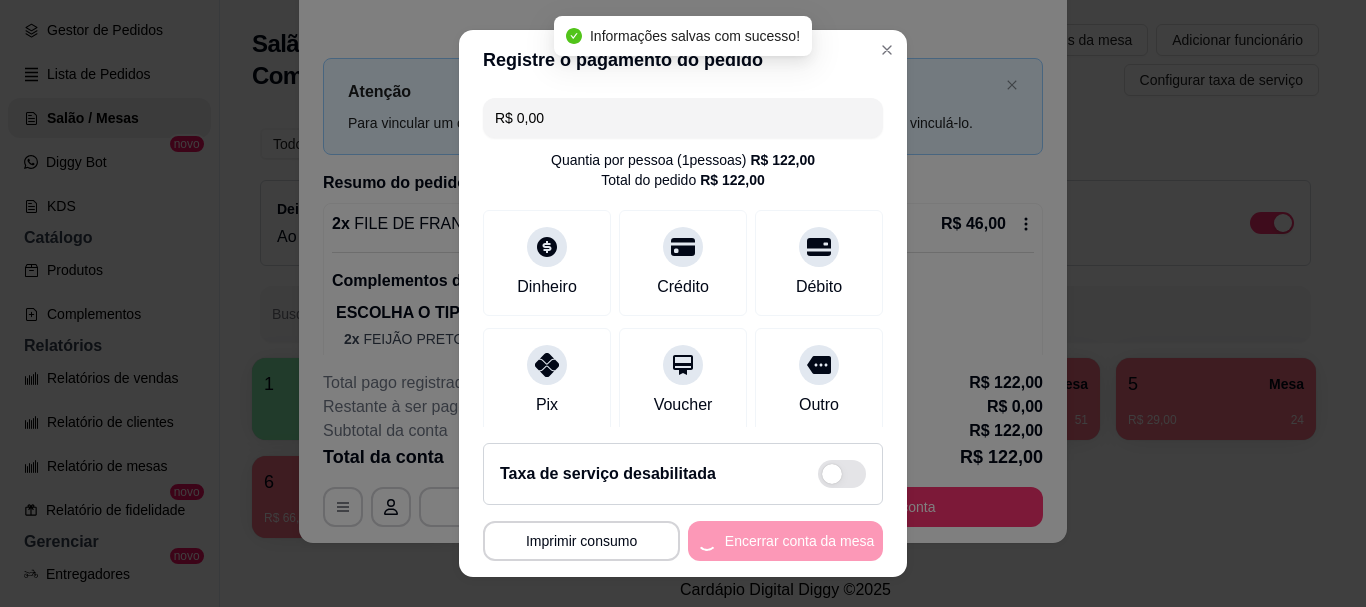 scroll, scrollTop: 0, scrollLeft: 0, axis: both 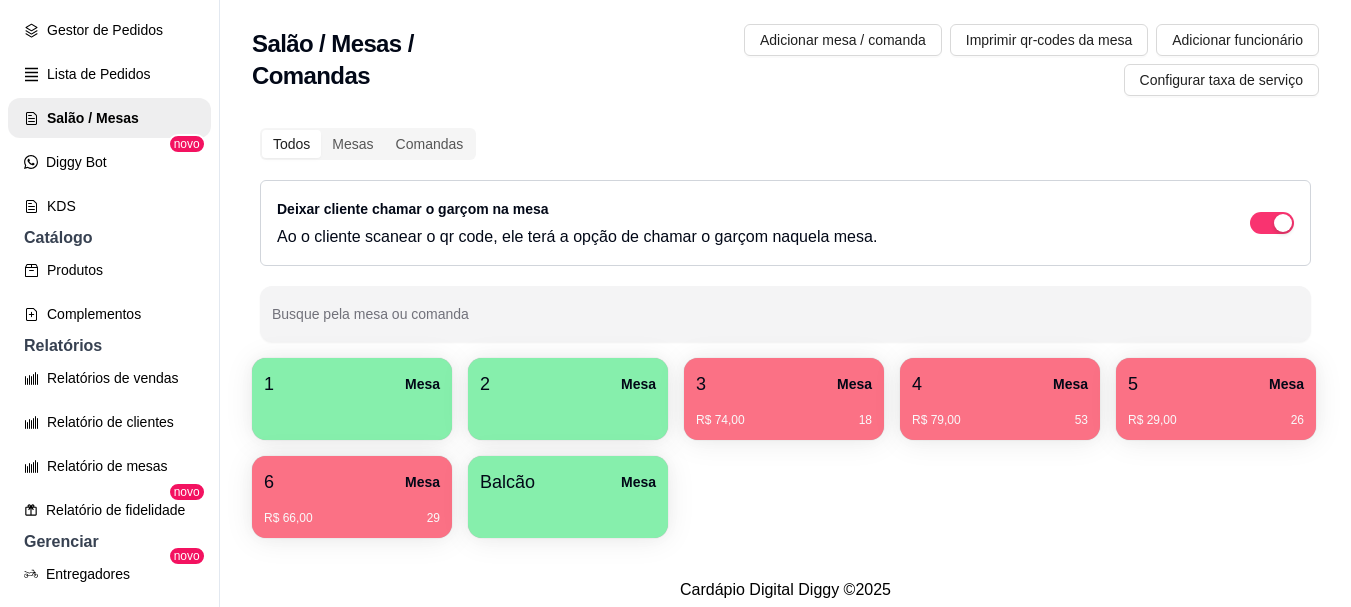 click on "R$ 79,00 53" at bounding box center [1000, 420] 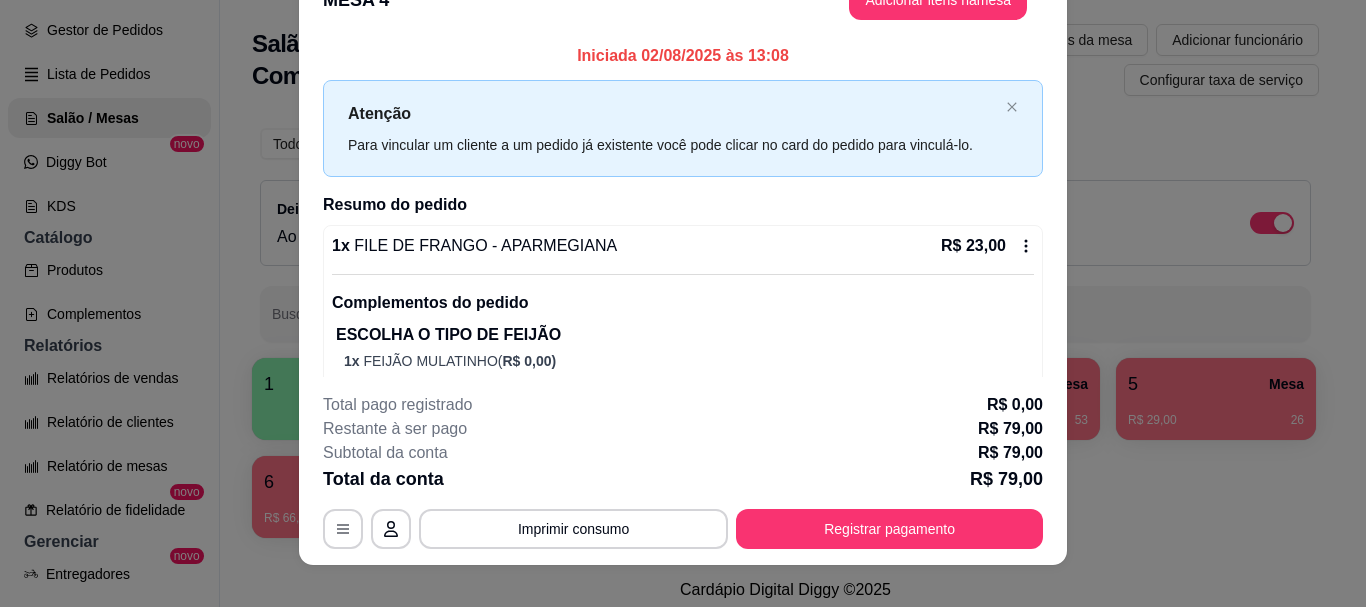 scroll, scrollTop: 61, scrollLeft: 0, axis: vertical 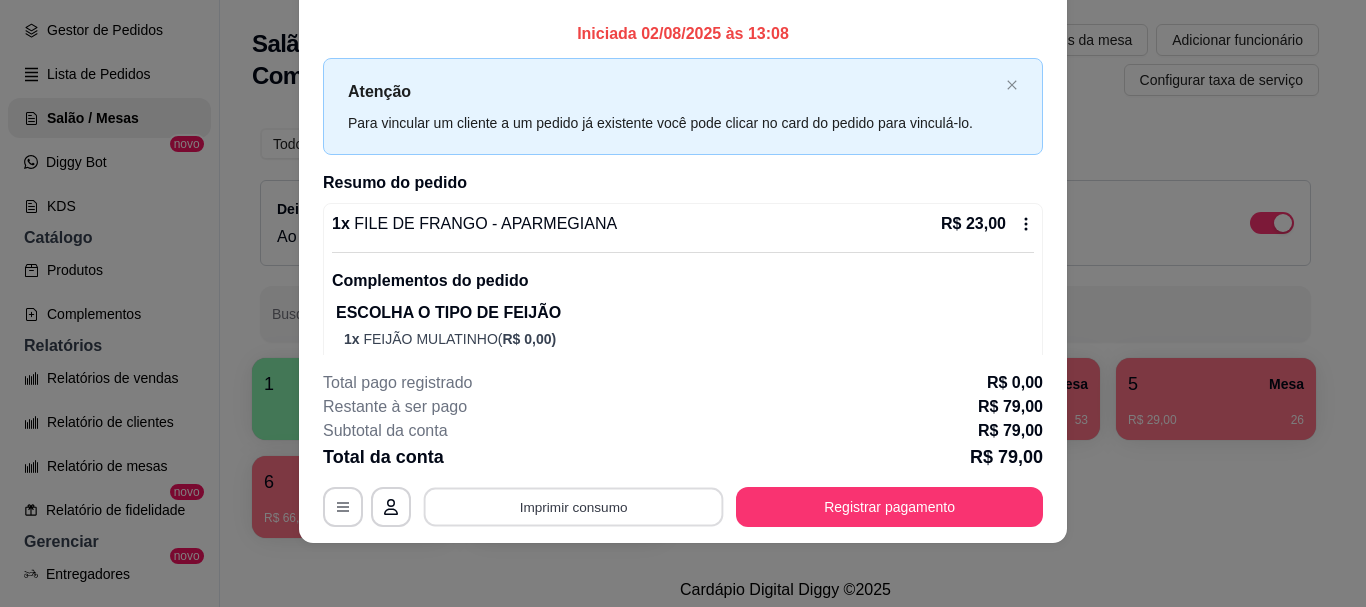 click on "Imprimir consumo" at bounding box center [574, 507] 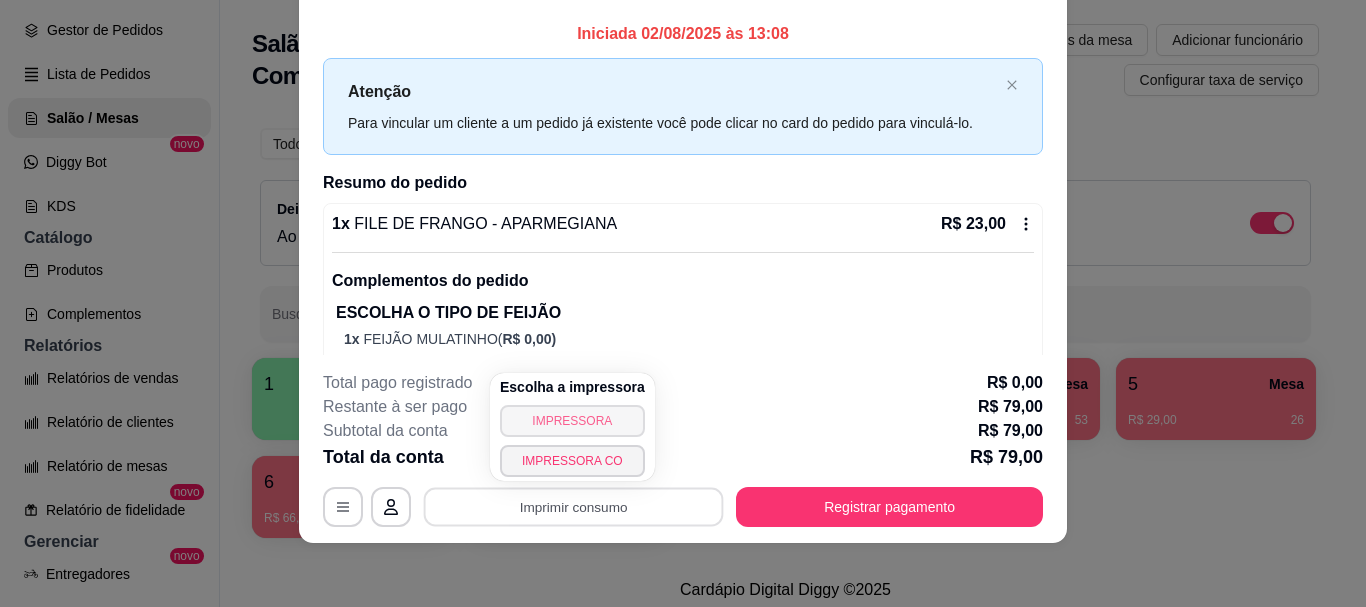 click on "IMPRESSORA" at bounding box center [572, 421] 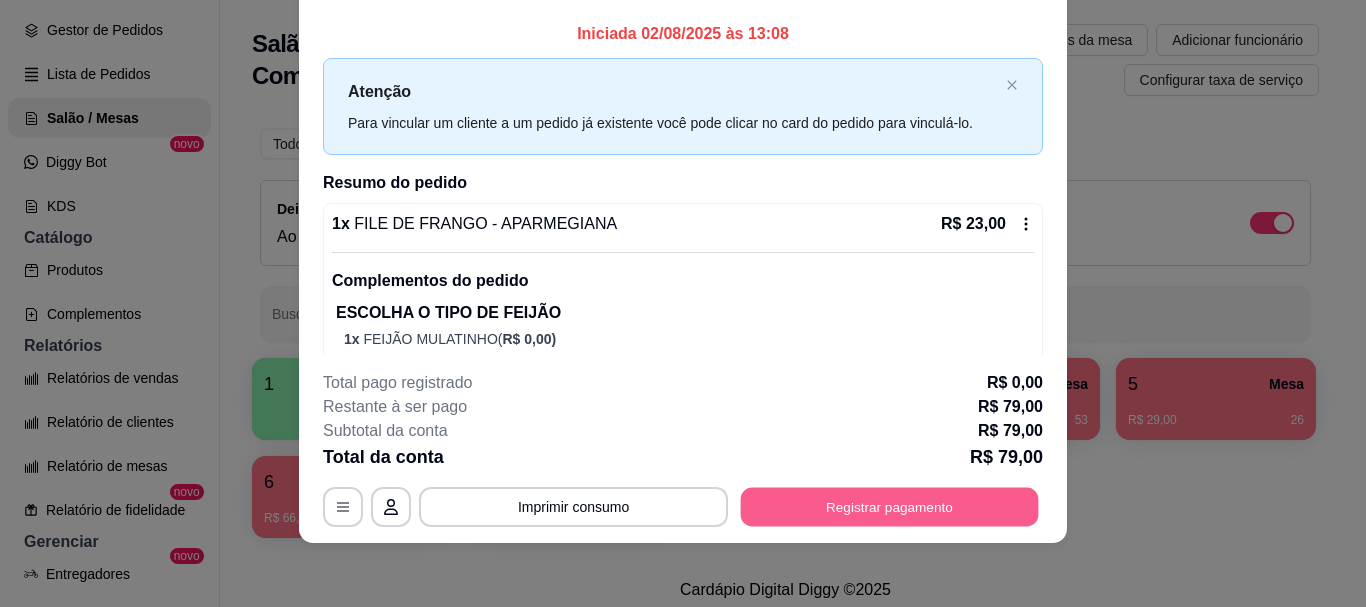 click on "Registrar pagamento" at bounding box center [890, 507] 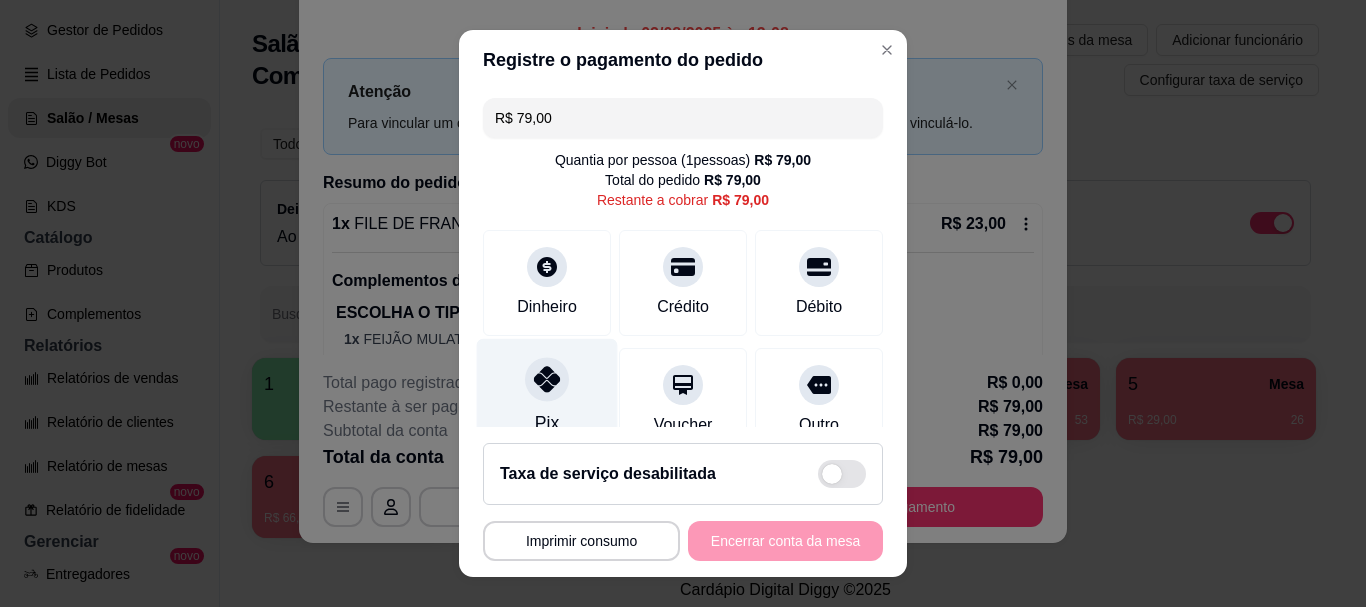 click on "Pix" at bounding box center (547, 397) 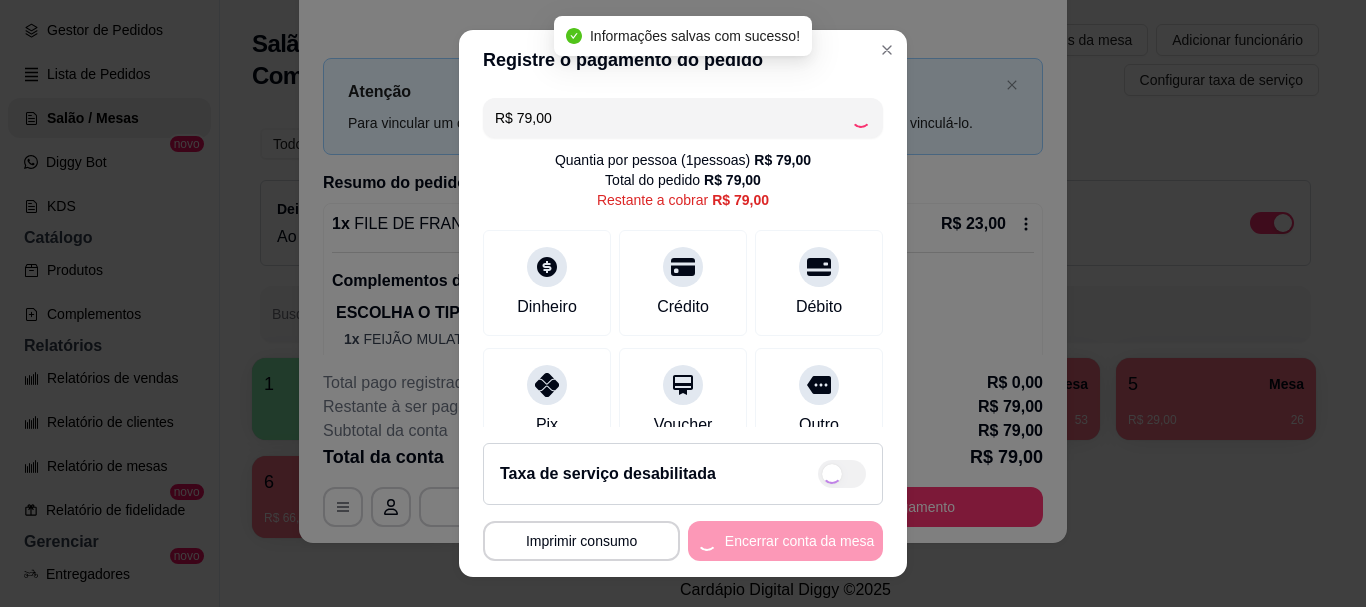type on "R$ 0,00" 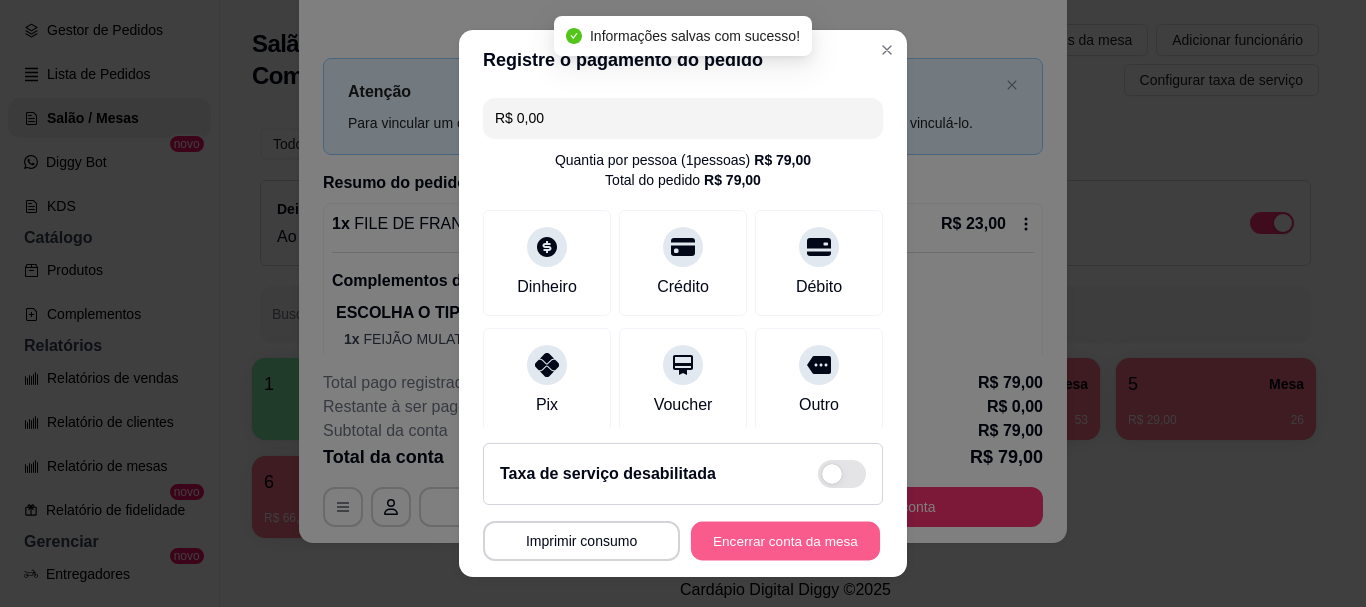 click on "Encerrar conta da mesa" at bounding box center [785, 540] 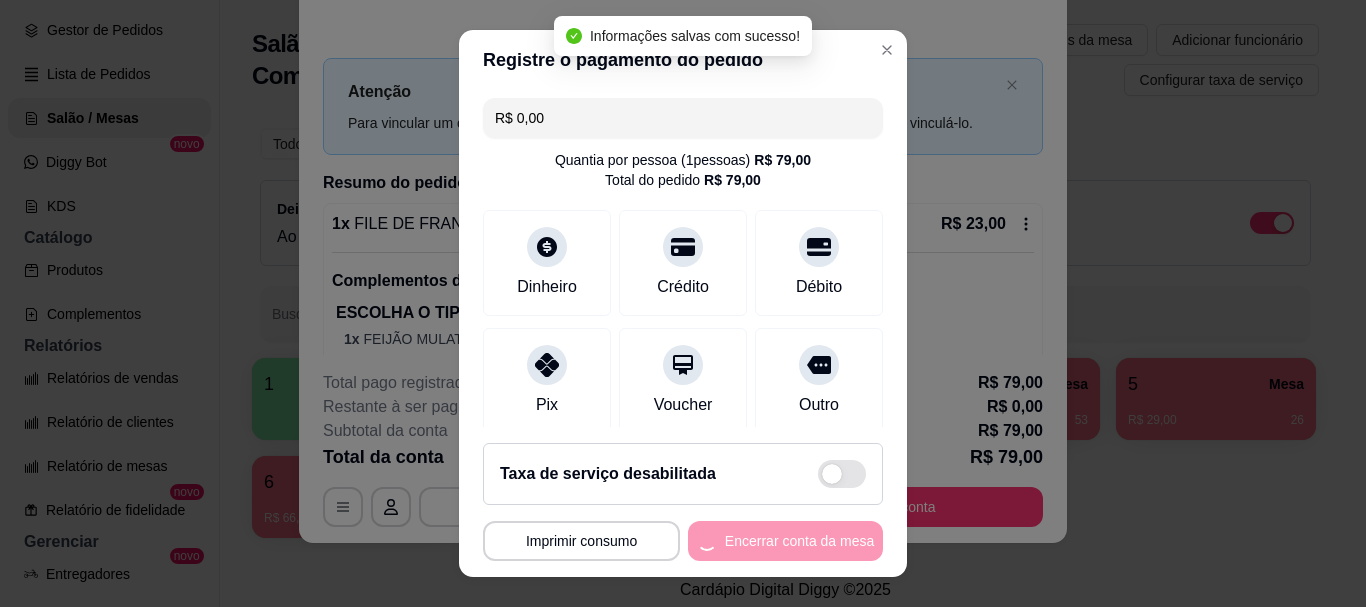 scroll, scrollTop: 0, scrollLeft: 0, axis: both 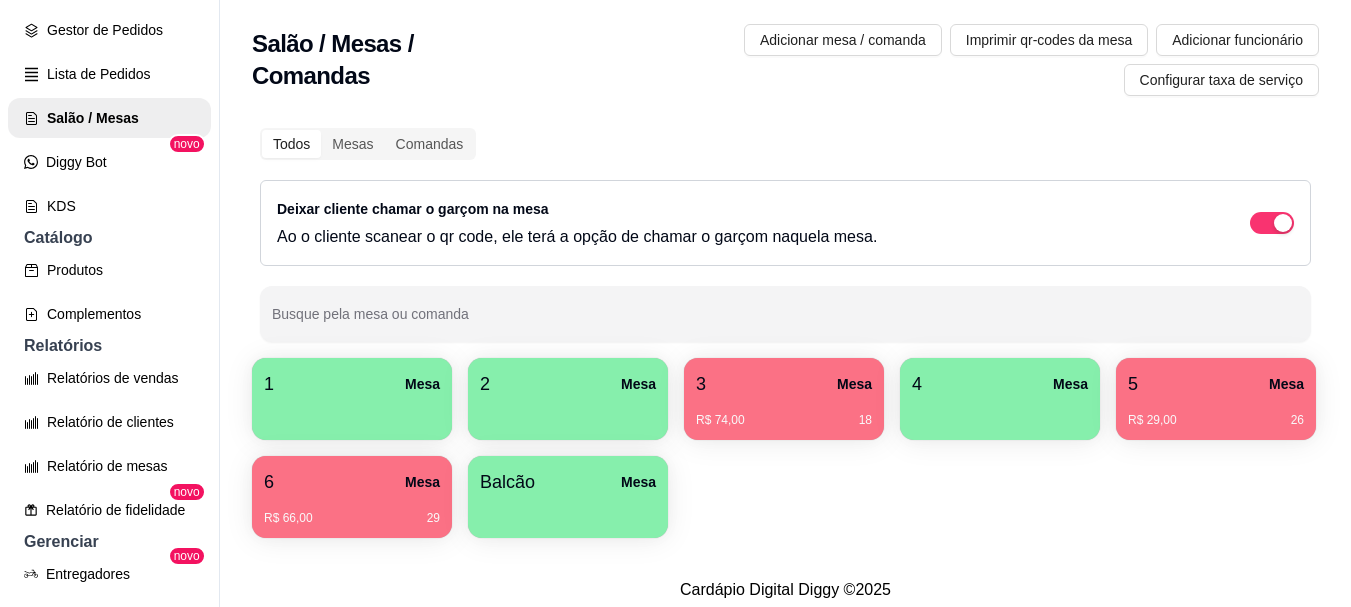 click on "5 Mesa" at bounding box center (1216, 384) 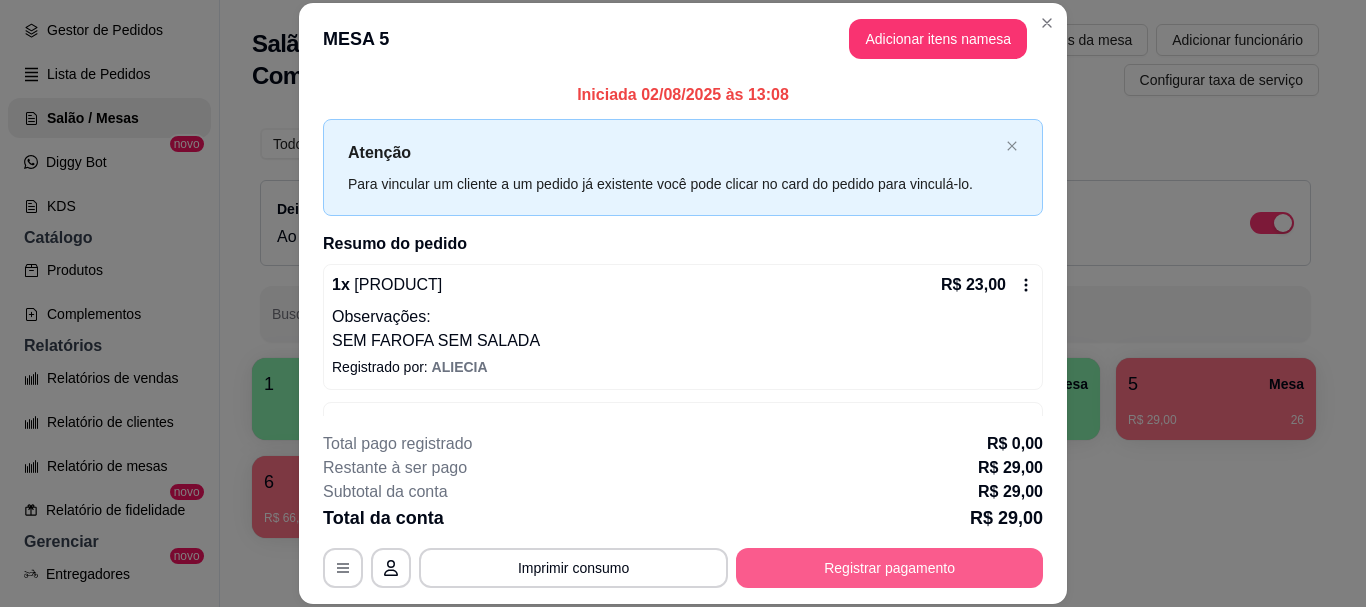 click on "Registrar pagamento" at bounding box center [889, 568] 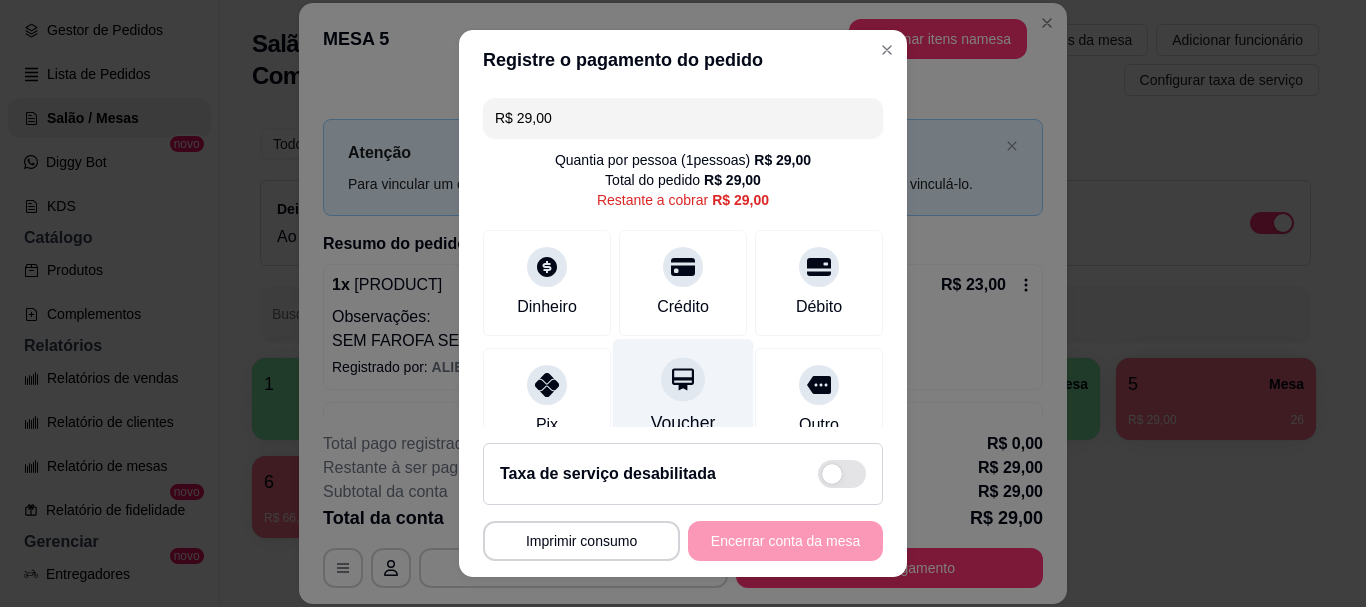 drag, startPoint x: 520, startPoint y: 400, endPoint x: 636, endPoint y: 418, distance: 117.388245 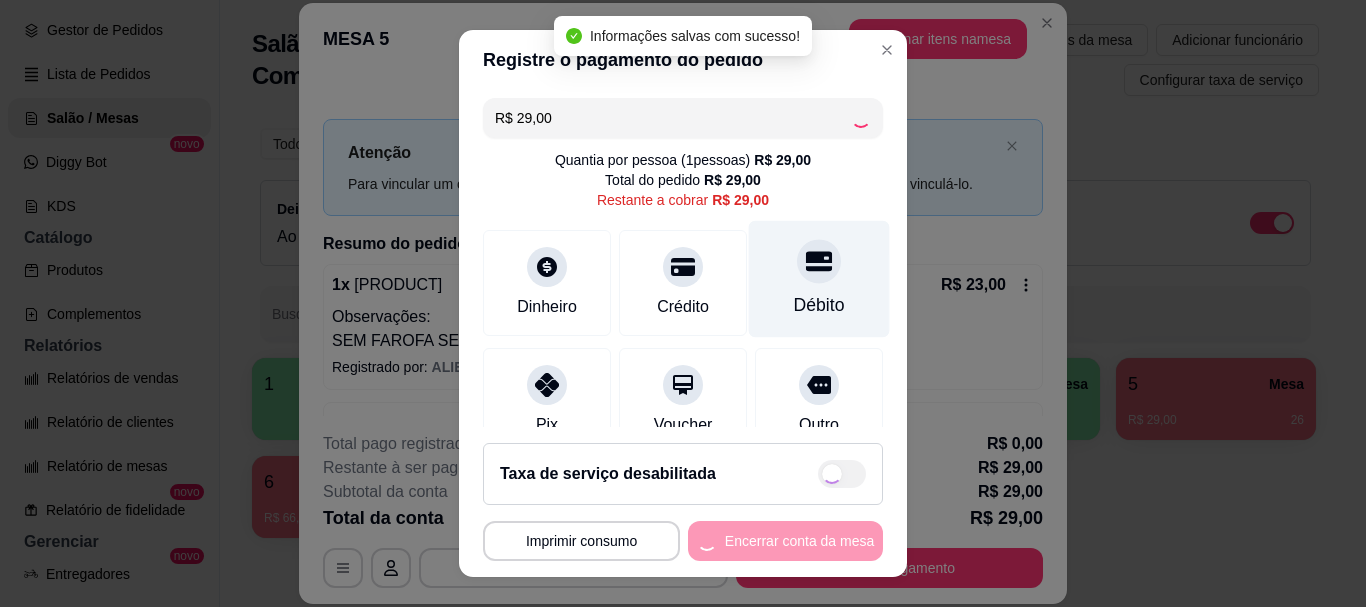 type on "R$ 0,00" 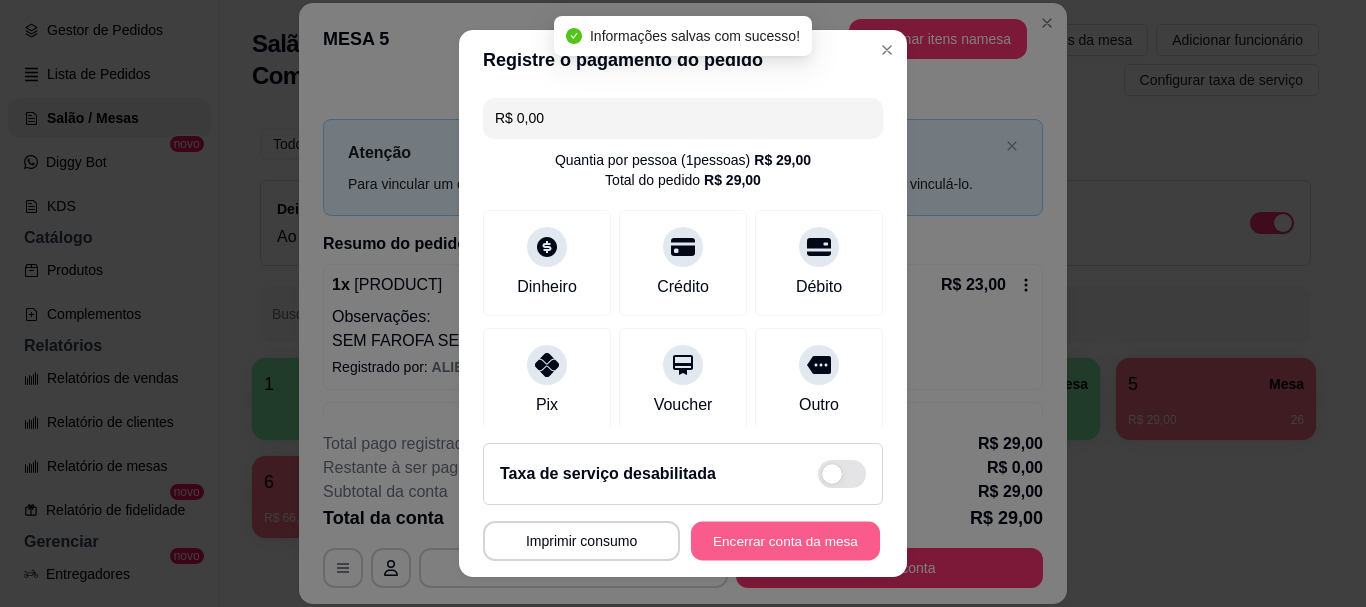click on "Encerrar conta da mesa" at bounding box center (785, 540) 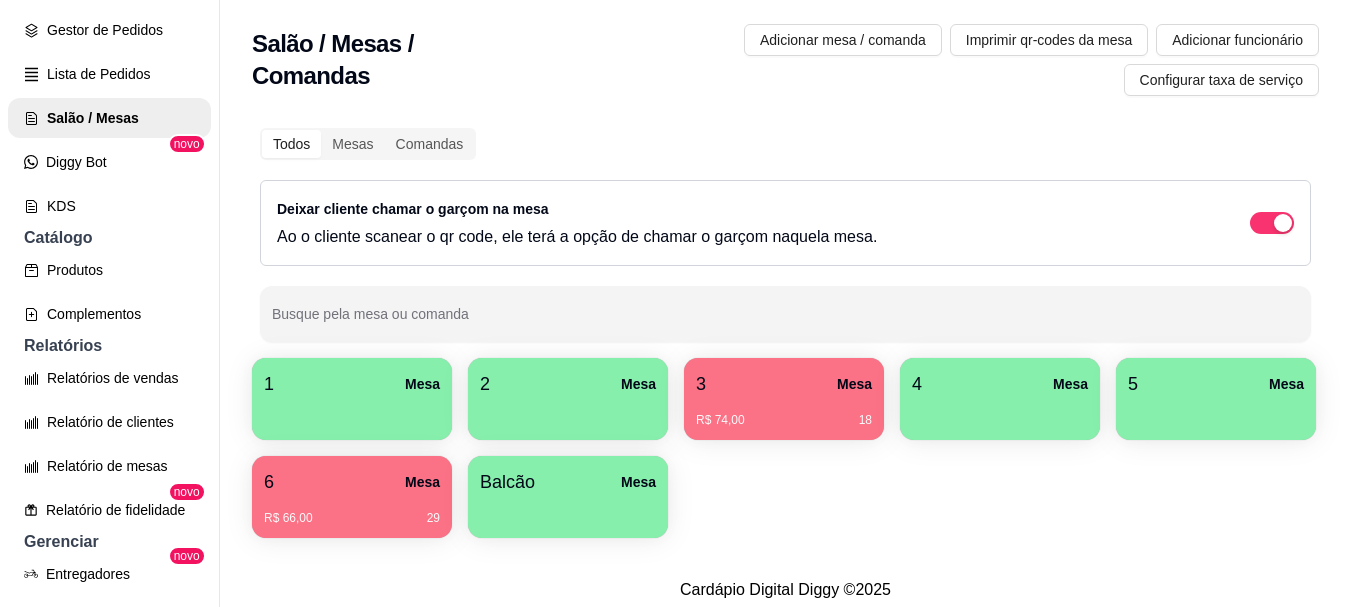 click on "R$ 66,00 29" at bounding box center [352, 511] 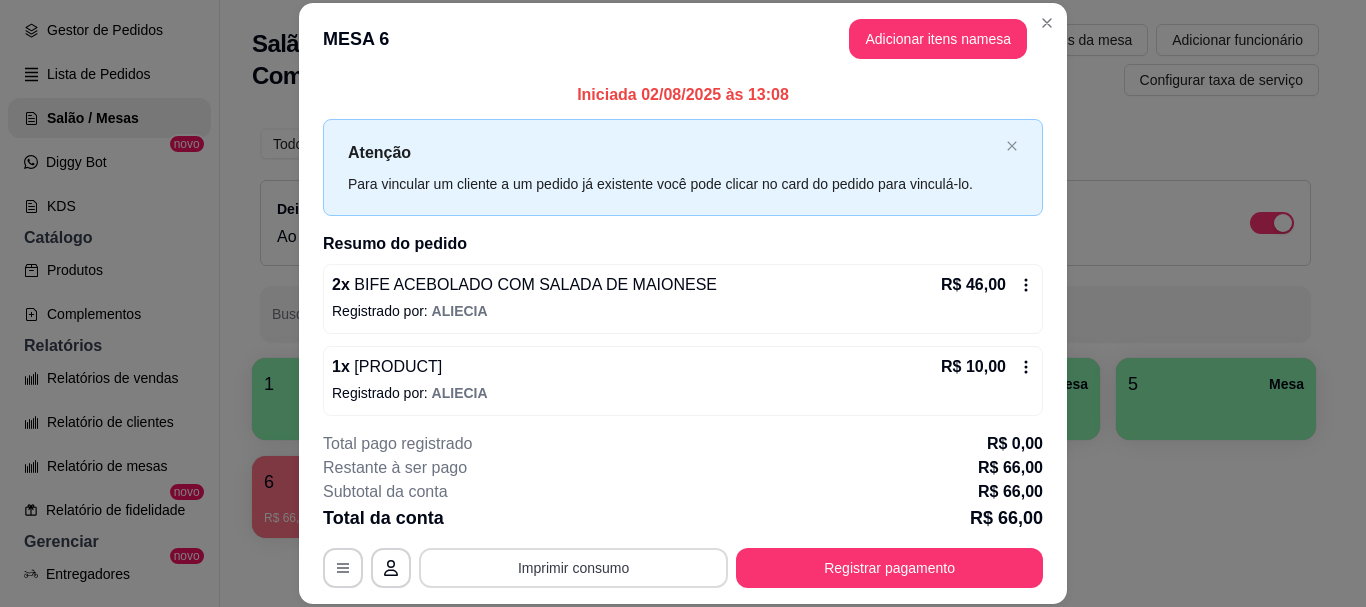click on "Imprimir consumo" at bounding box center [573, 568] 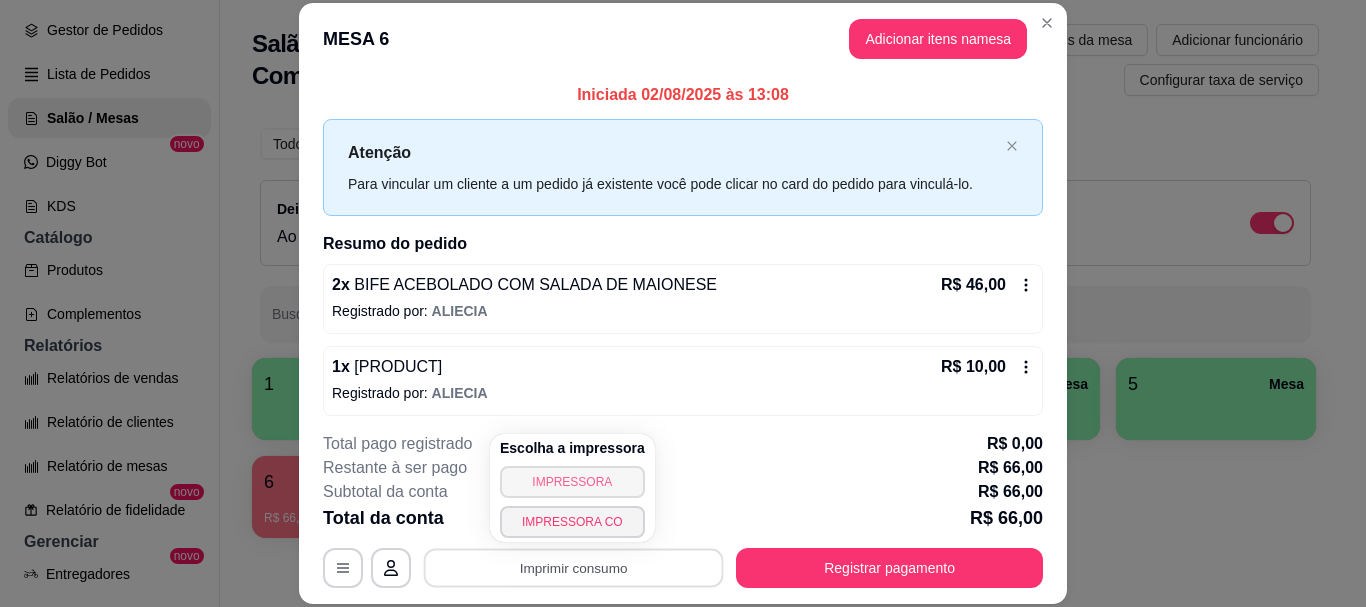 click on "IMPRESSORA" at bounding box center (572, 482) 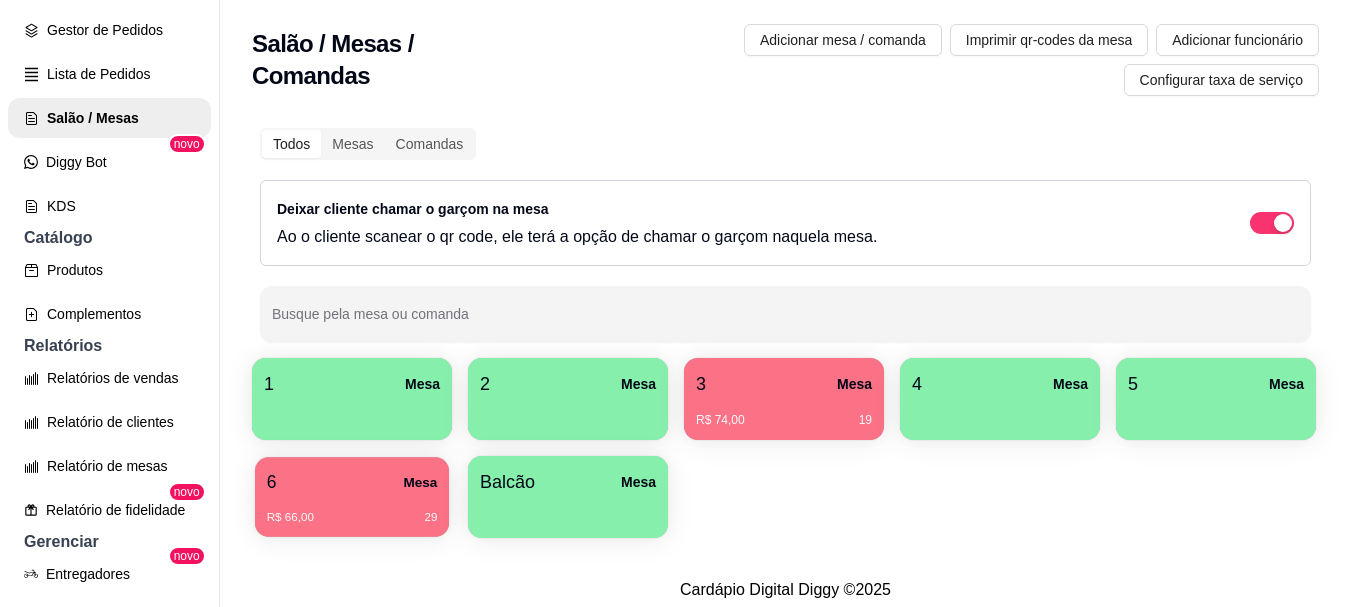 click on "R$ 66,00 29" at bounding box center [352, 518] 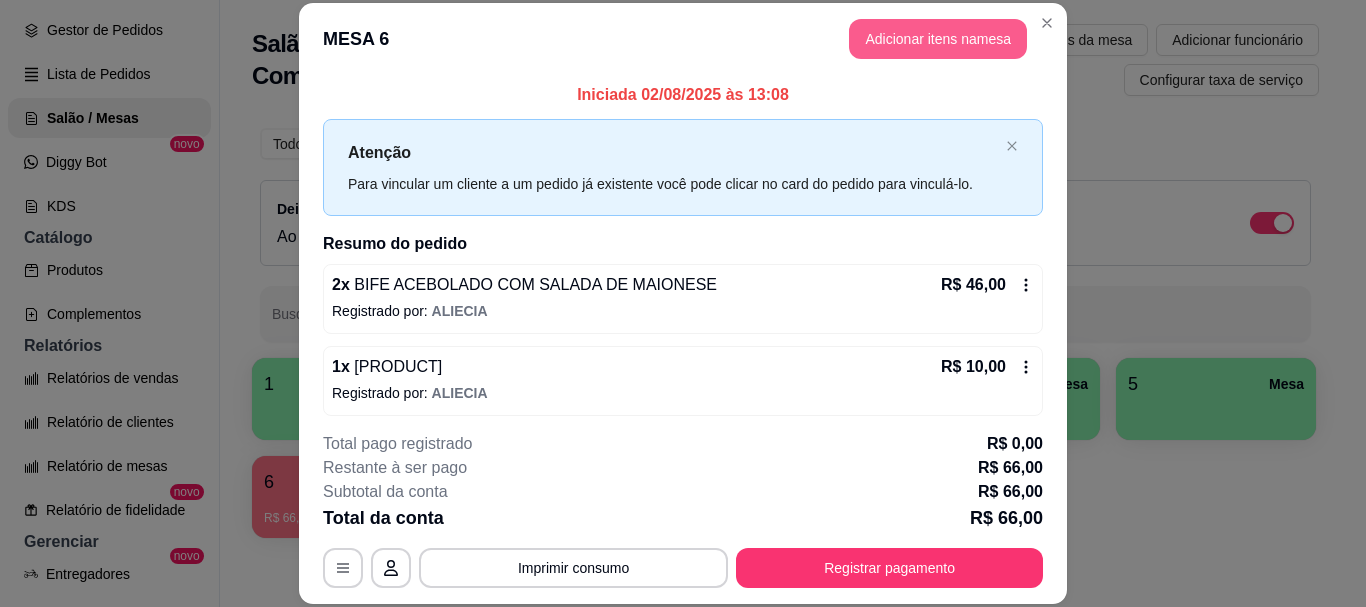 click on "Adicionar itens na  mesa" at bounding box center [938, 39] 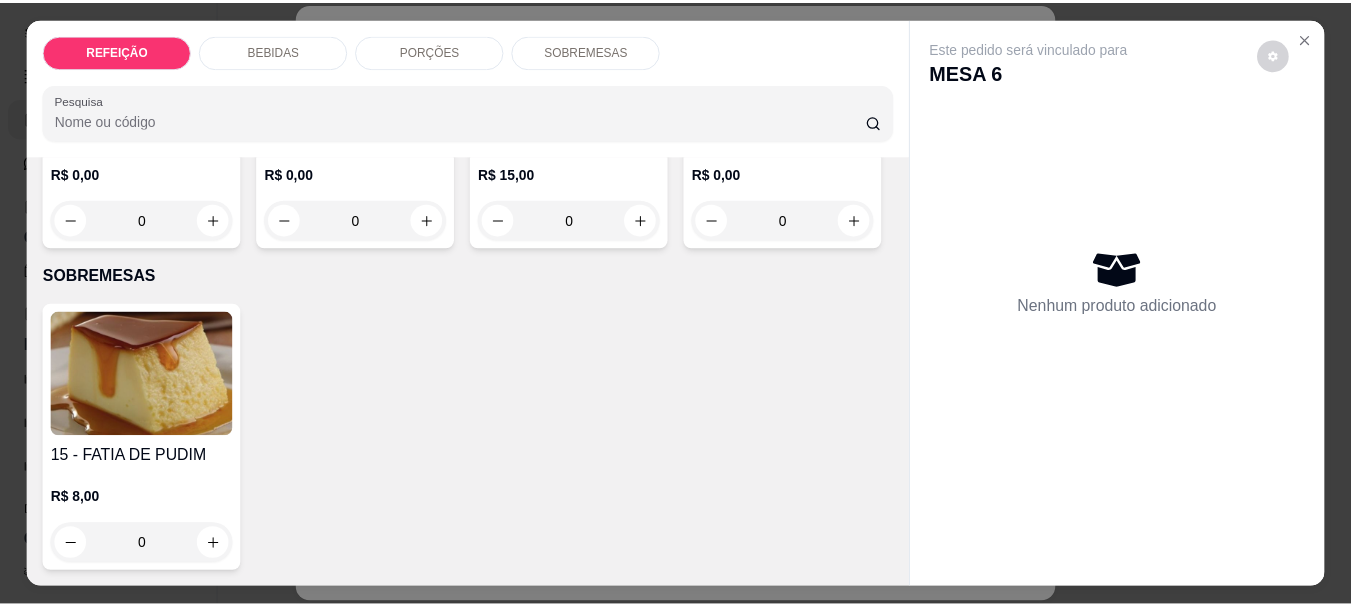 scroll, scrollTop: 1599, scrollLeft: 0, axis: vertical 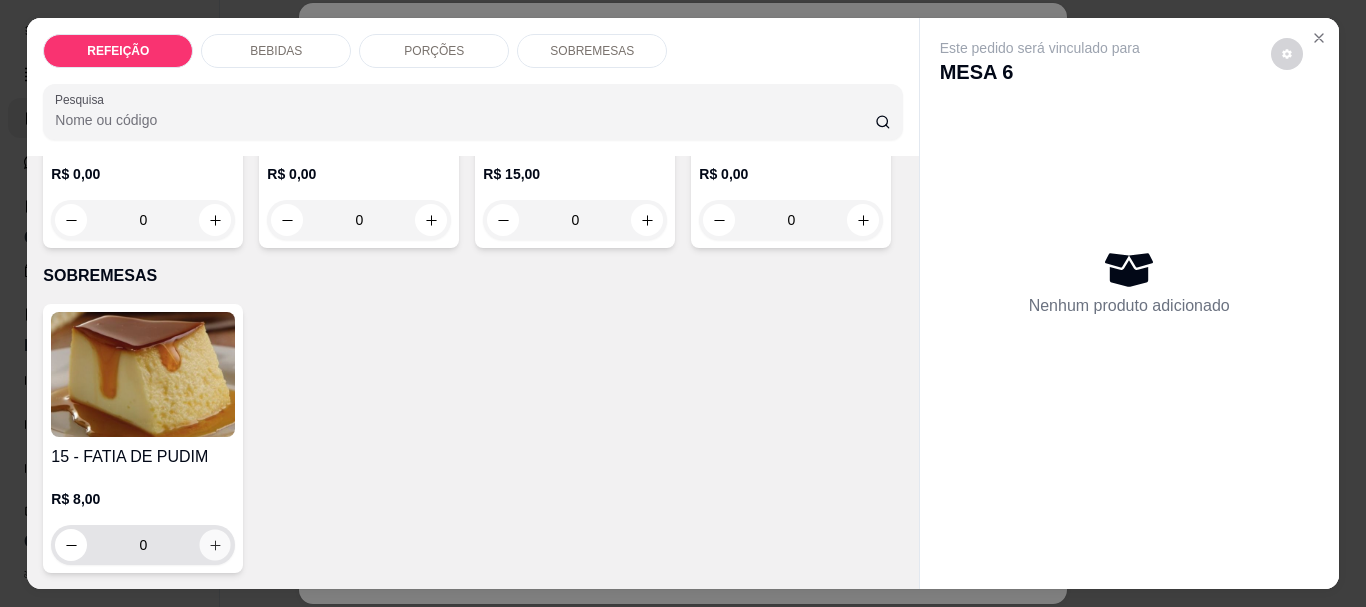 click at bounding box center [215, 545] 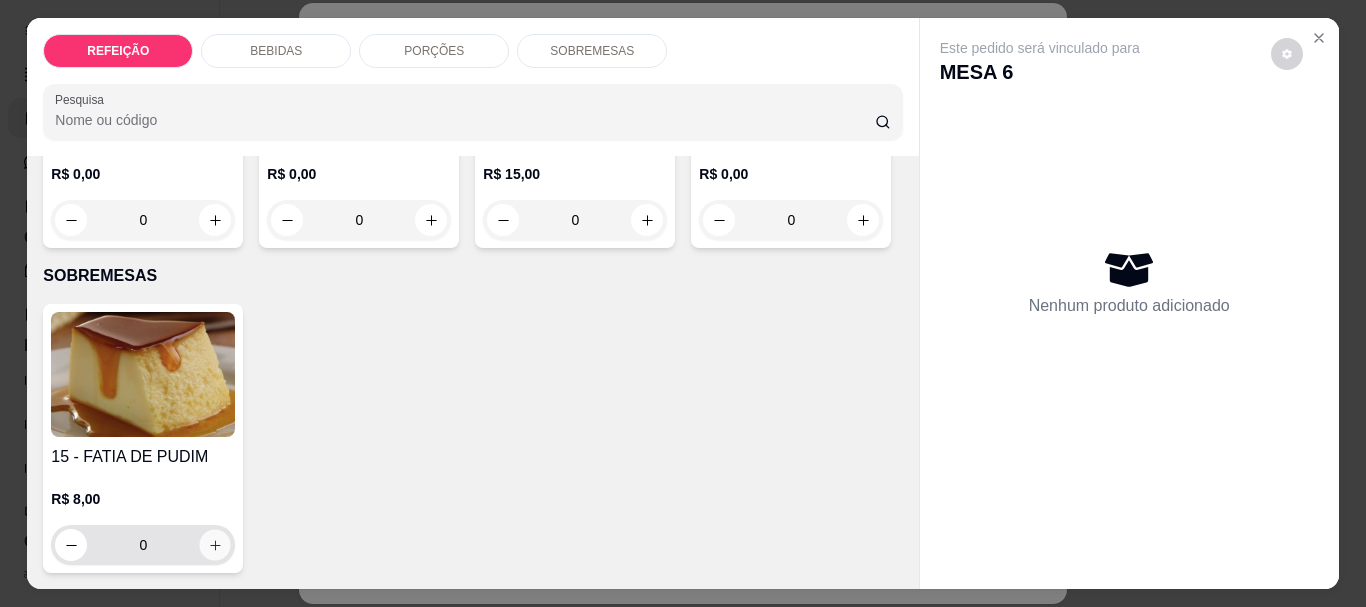 type on "1" 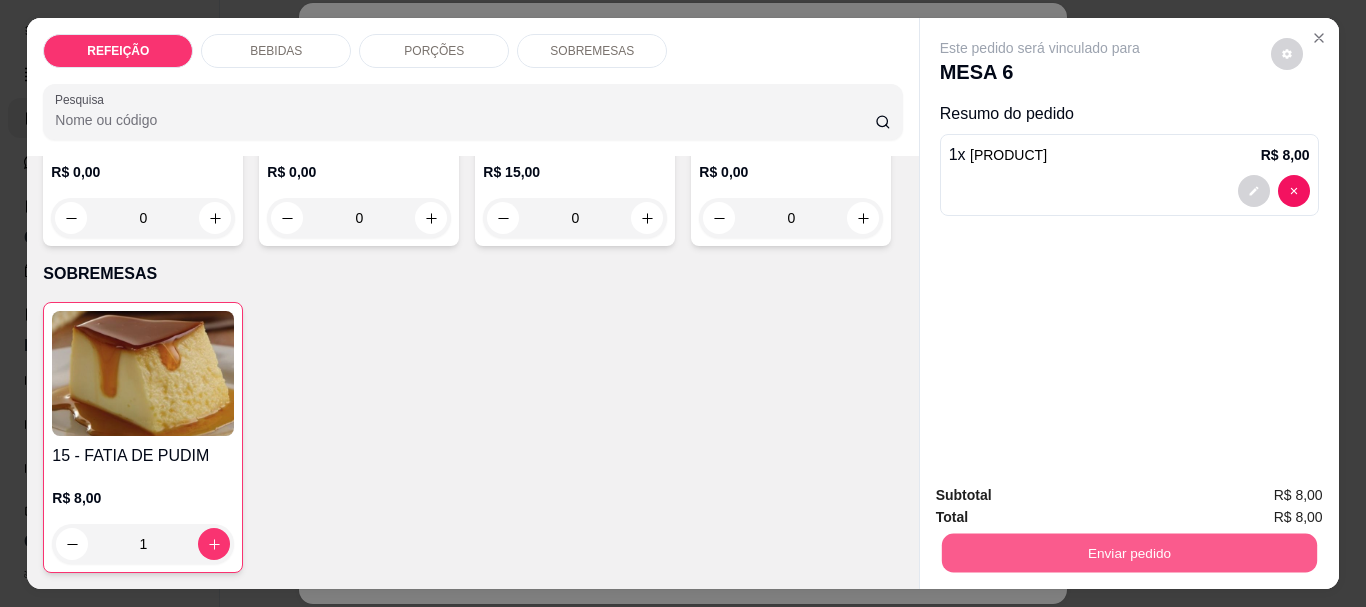 click on "Enviar pedido" at bounding box center [1128, 552] 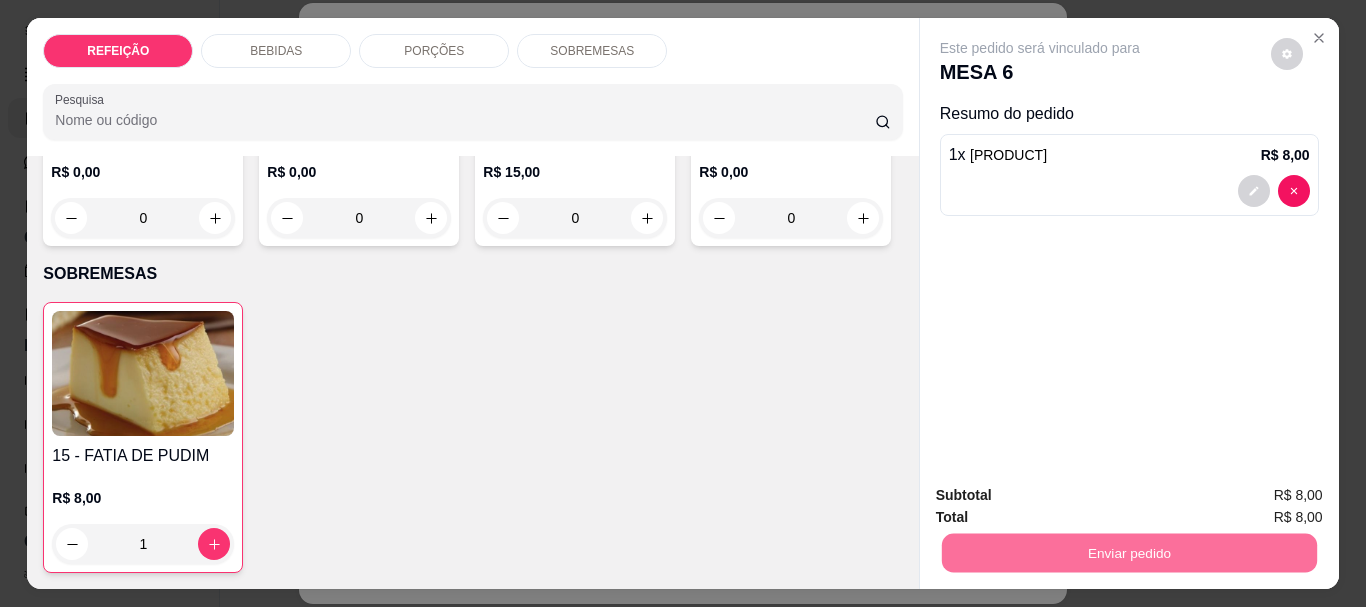 click on "Sim, quero registrar" at bounding box center [1252, 496] 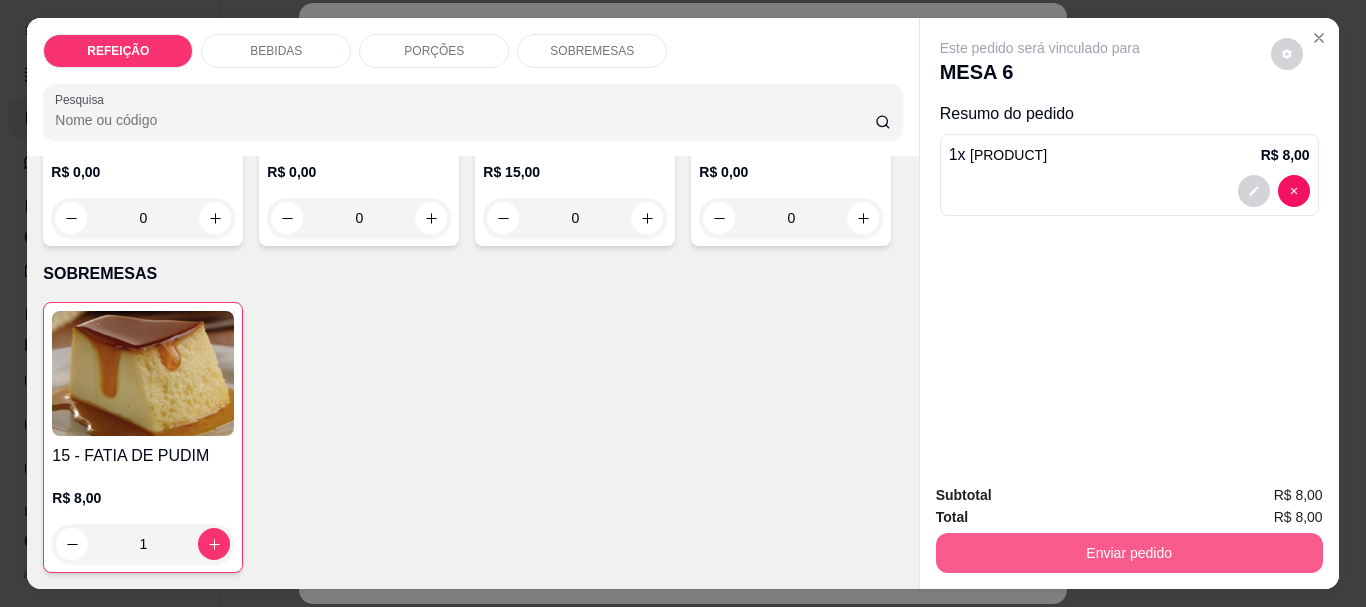 click on "Enviar pedido" at bounding box center [1129, 553] 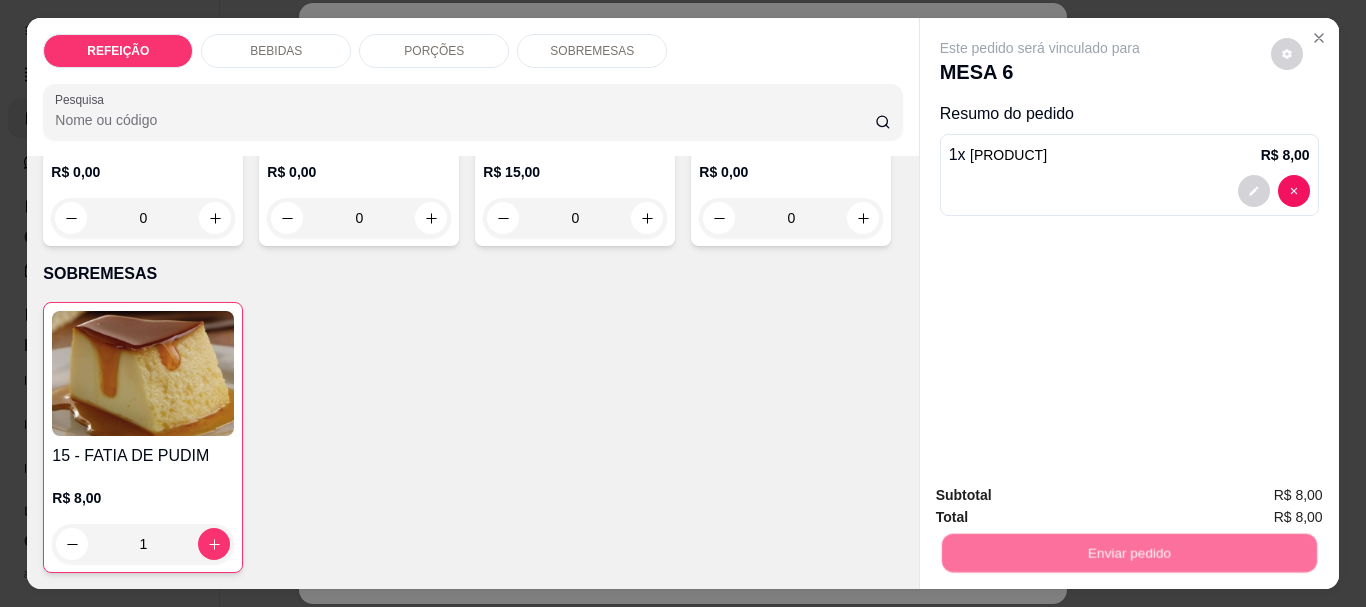 click on "Não registrar e enviar pedido" at bounding box center (1063, 496) 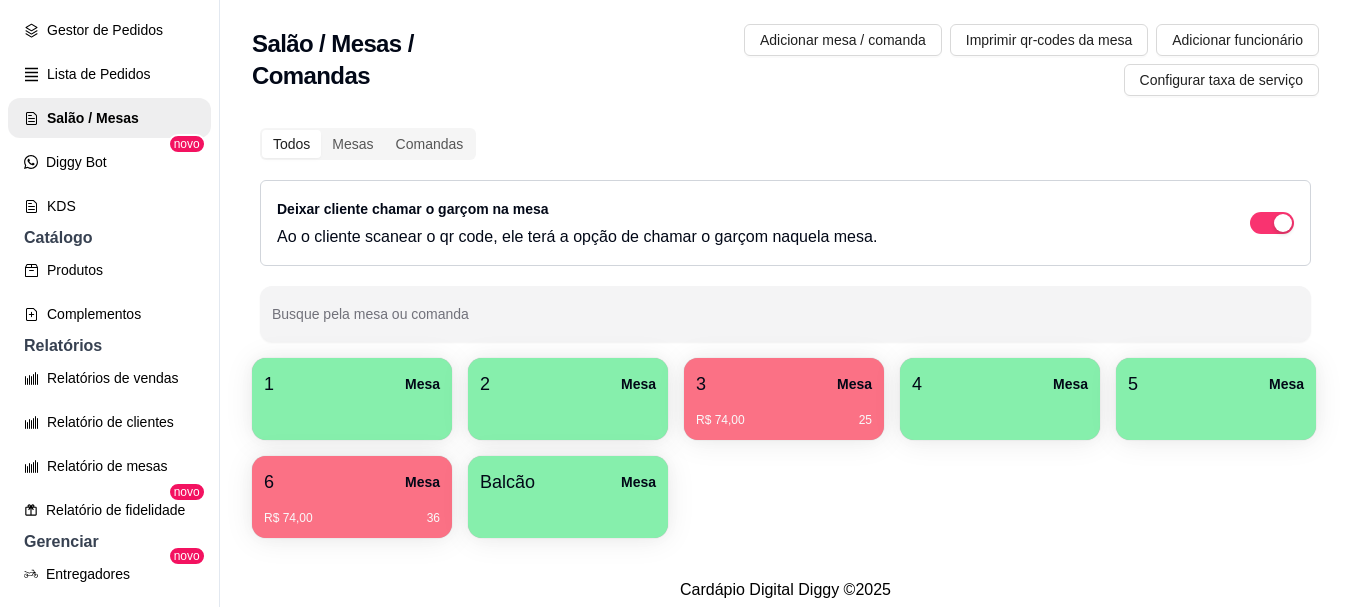 click on "6 Mesa" at bounding box center [352, 482] 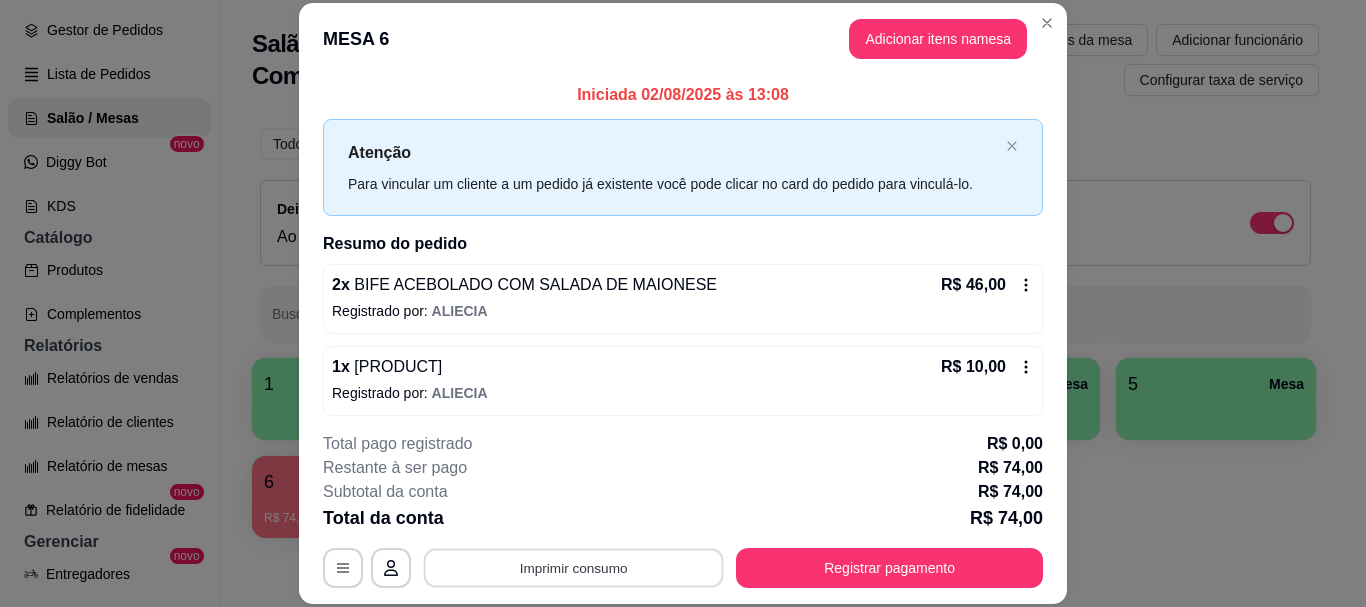click on "Imprimir consumo" at bounding box center (574, 568) 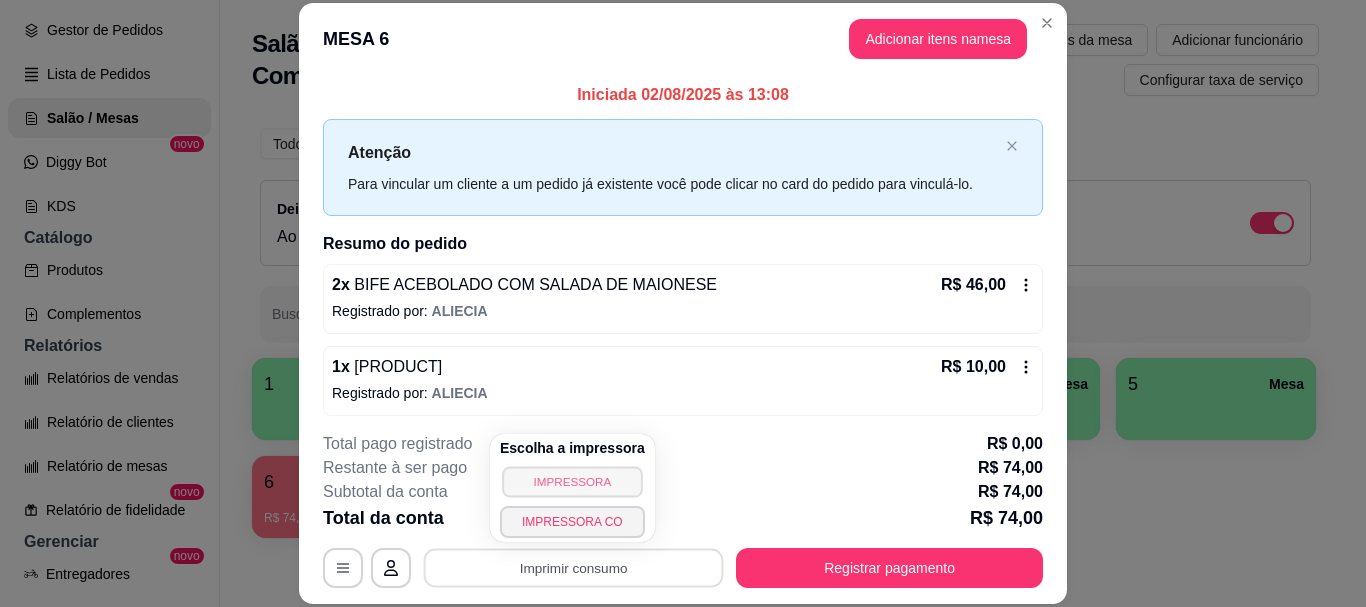 click on "IMPRESSORA" at bounding box center [572, 481] 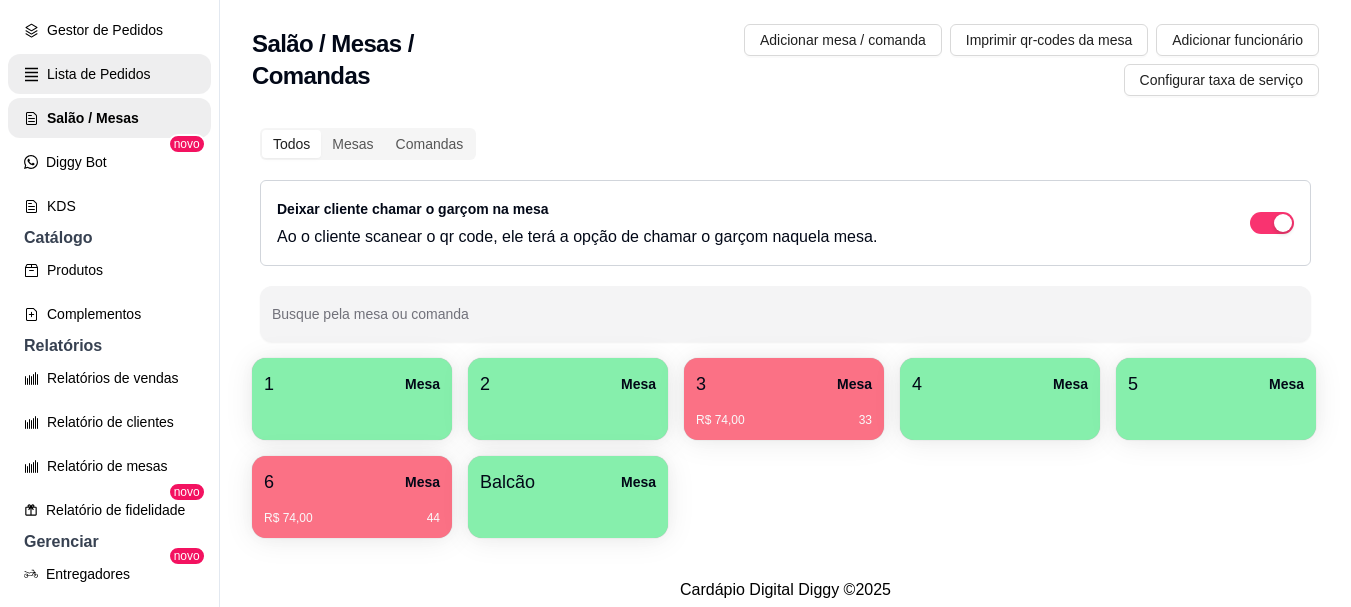 click on "Lista de Pedidos" at bounding box center (109, 74) 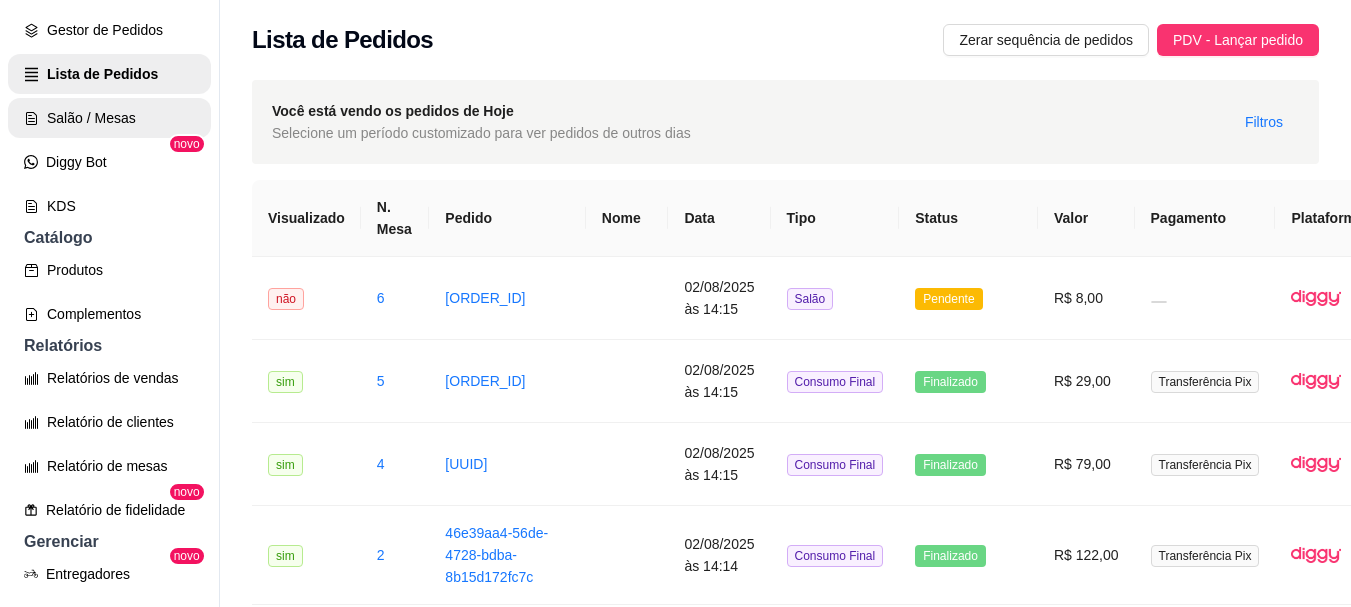 click on "Salão / Mesas" at bounding box center (109, 118) 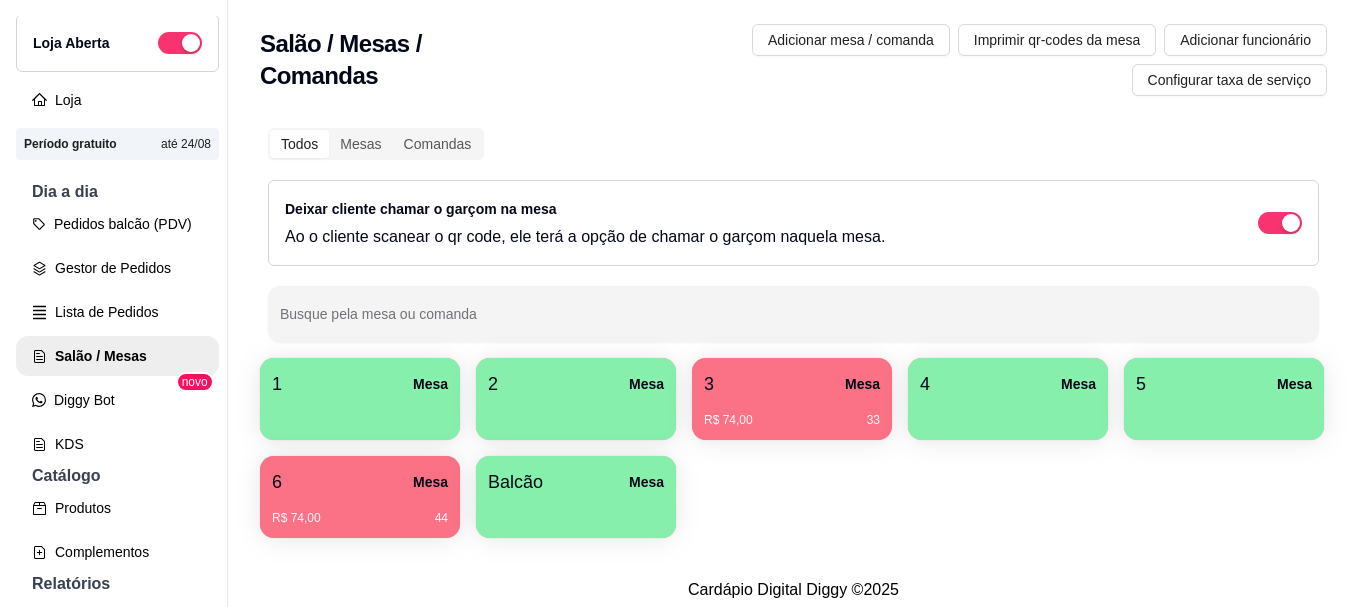 scroll, scrollTop: 0, scrollLeft: 0, axis: both 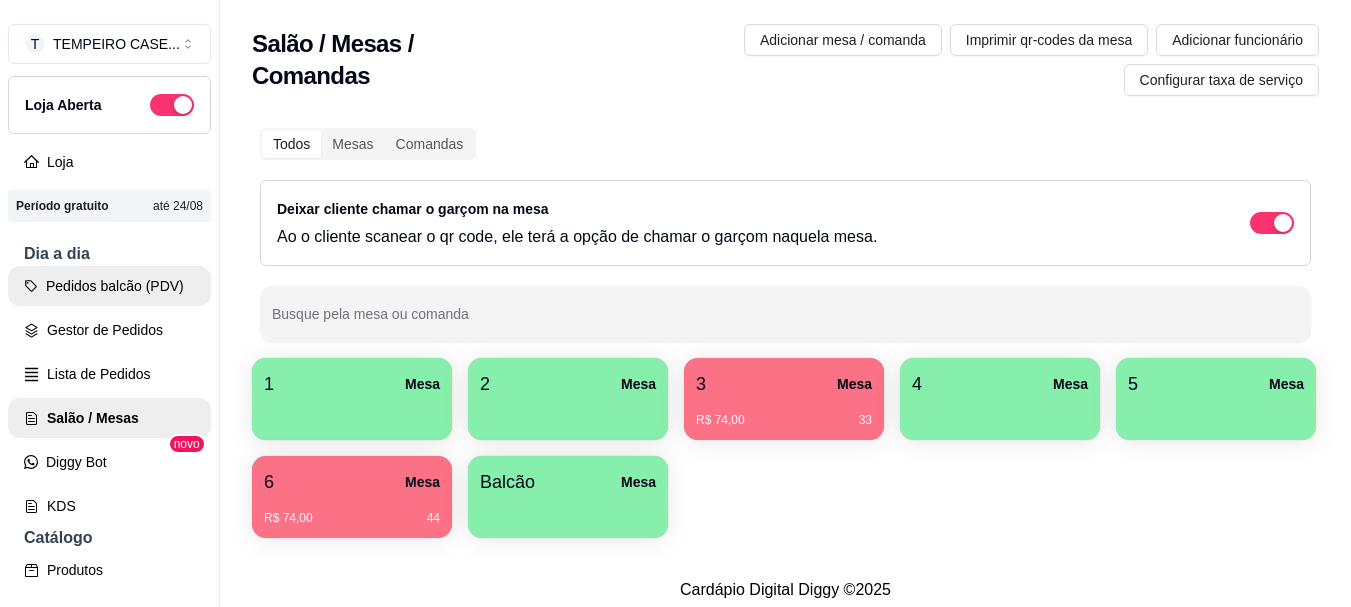 click on "Pedidos balcão (PDV)" at bounding box center (109, 286) 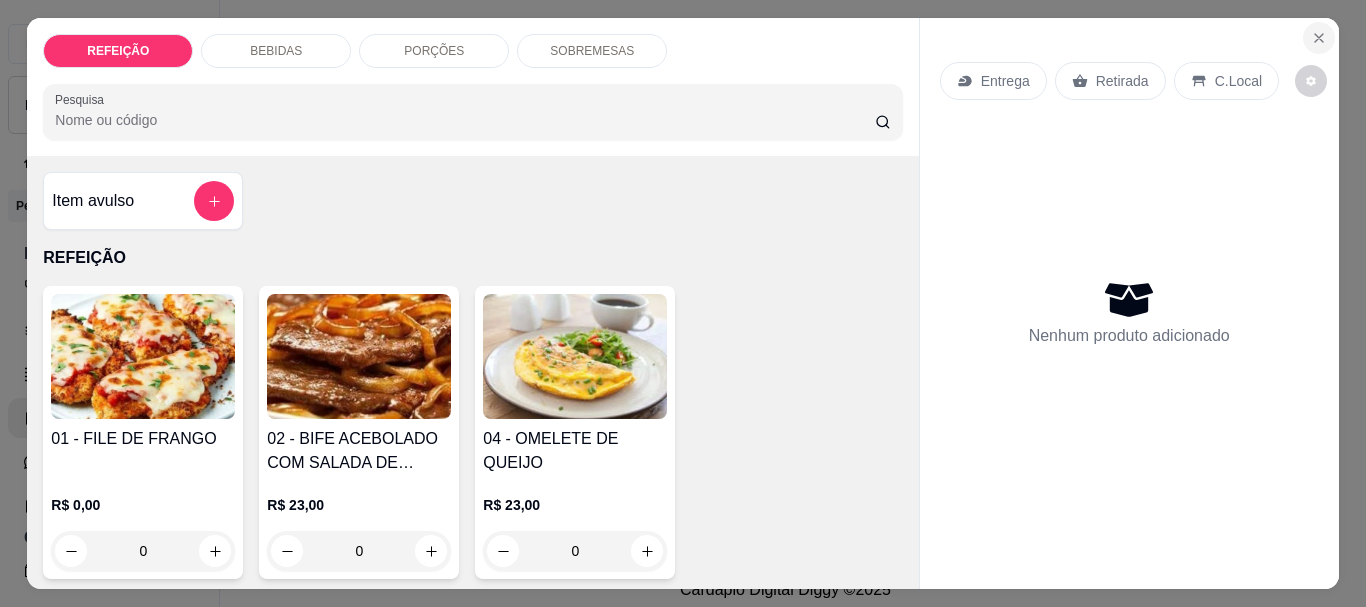 click at bounding box center [1319, 38] 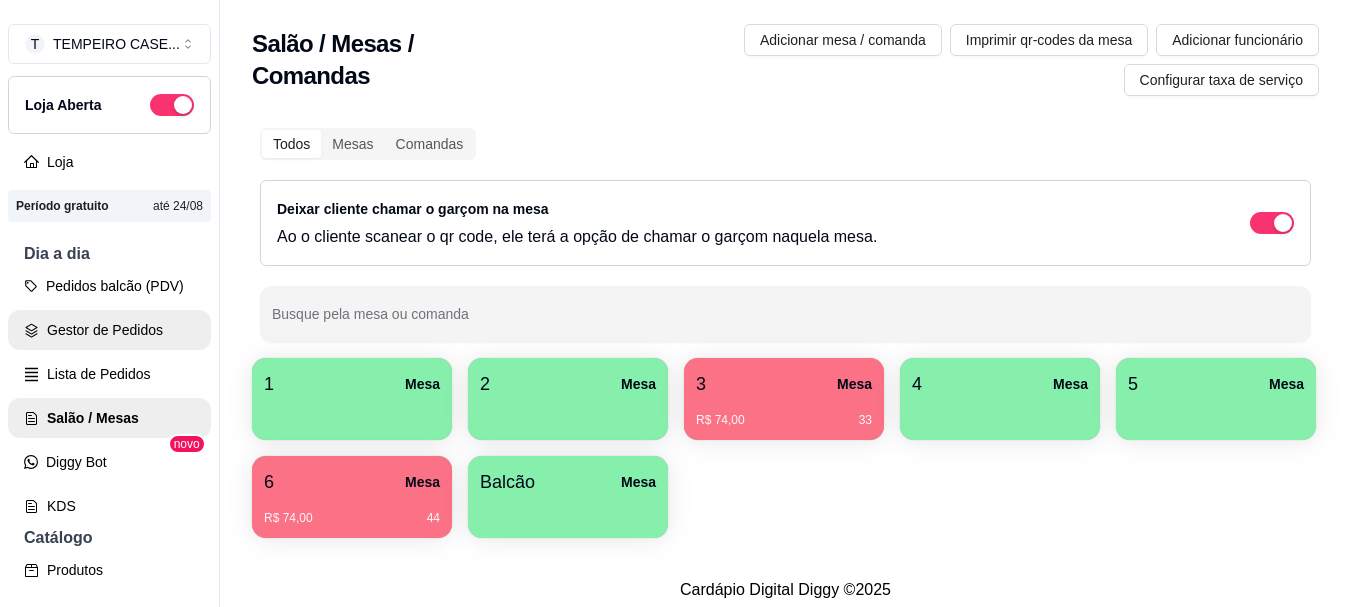 click on "Gestor de Pedidos" at bounding box center [109, 330] 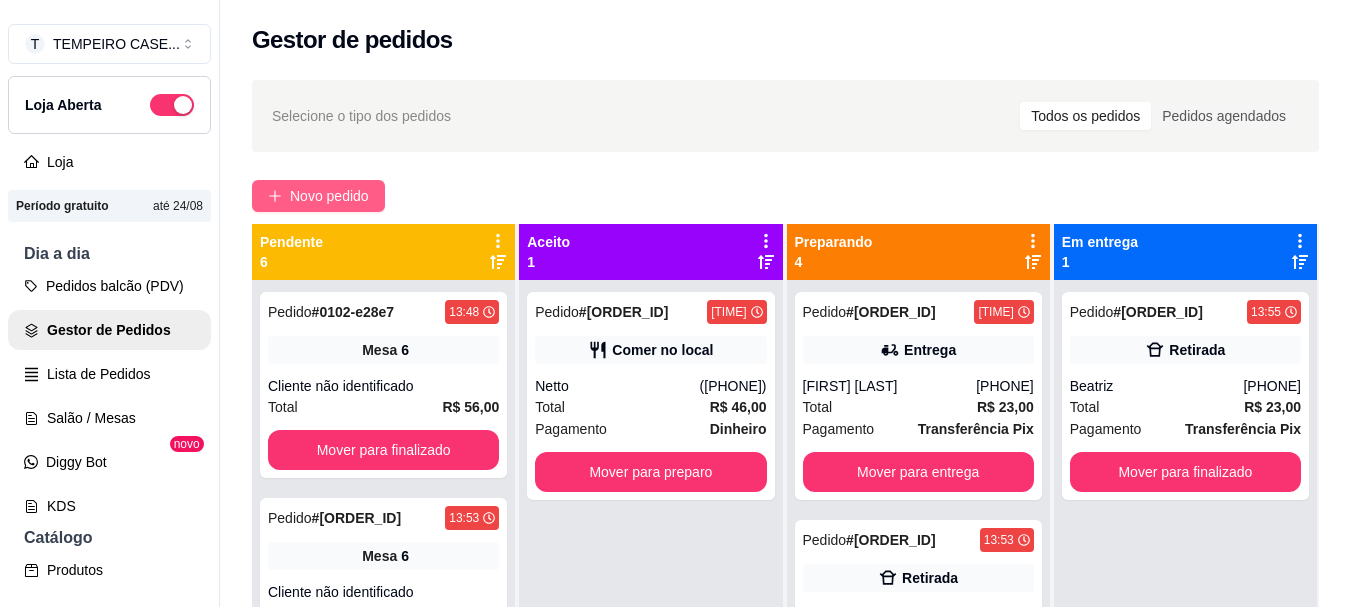 click on "Novo pedido" at bounding box center [329, 196] 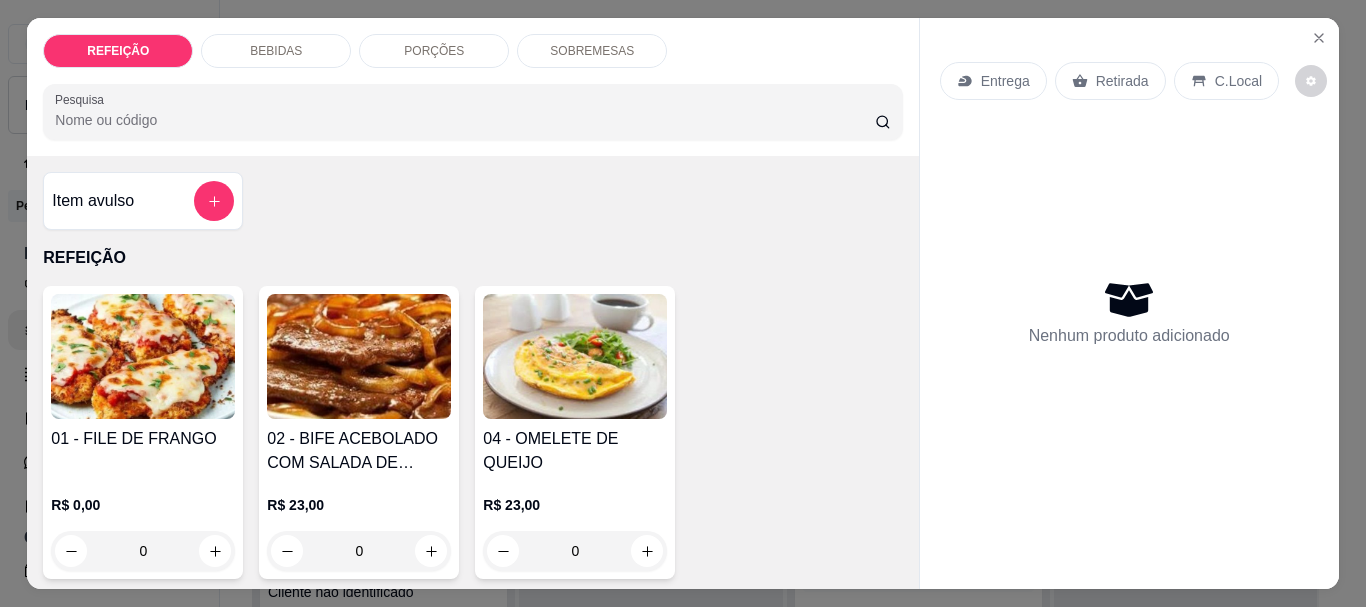 click at bounding box center [143, 356] 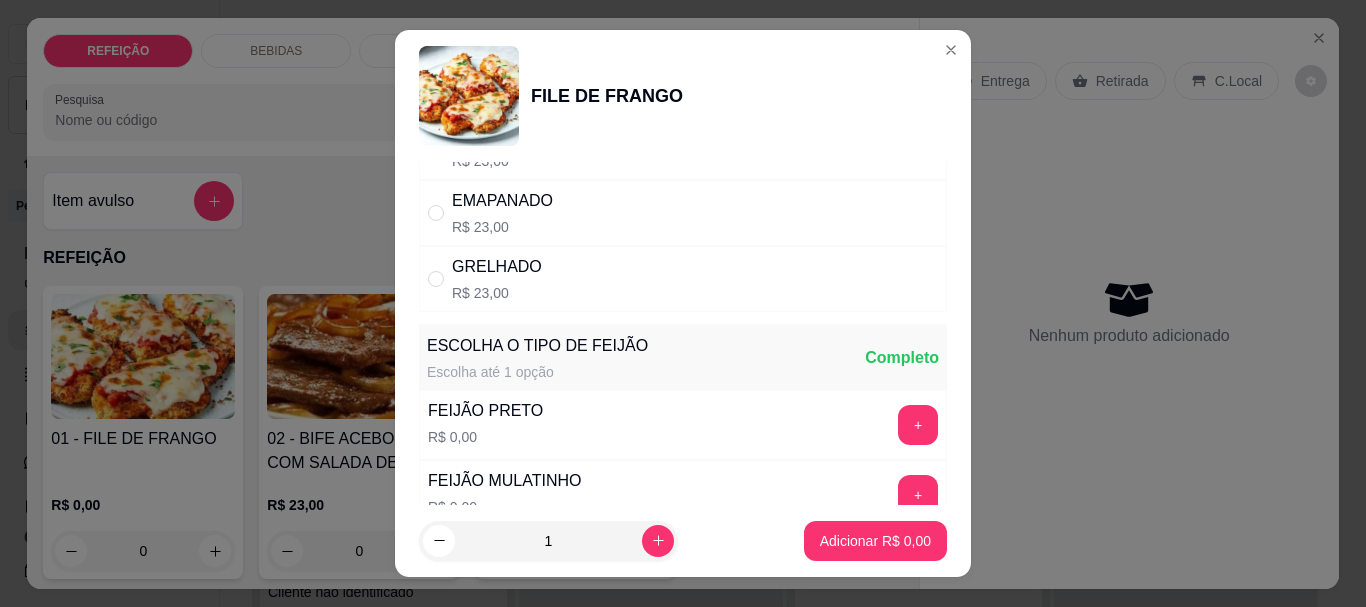 click on "GRELHADO R$ 23,00" at bounding box center [497, 279] 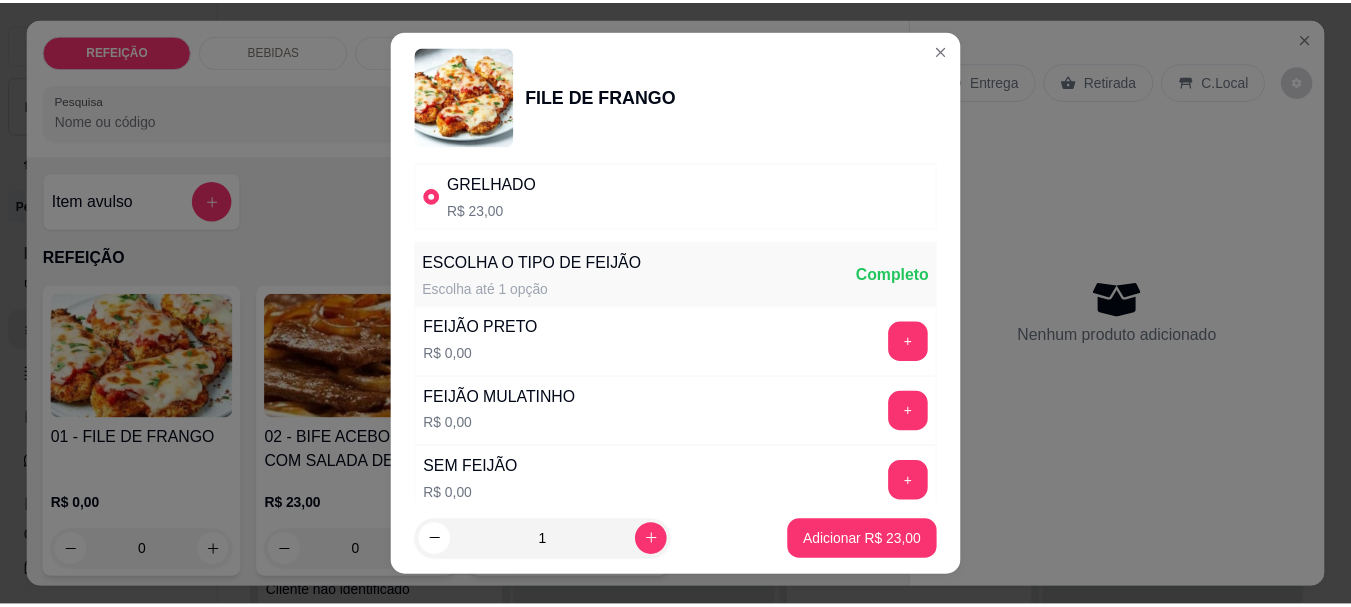 scroll, scrollTop: 345, scrollLeft: 0, axis: vertical 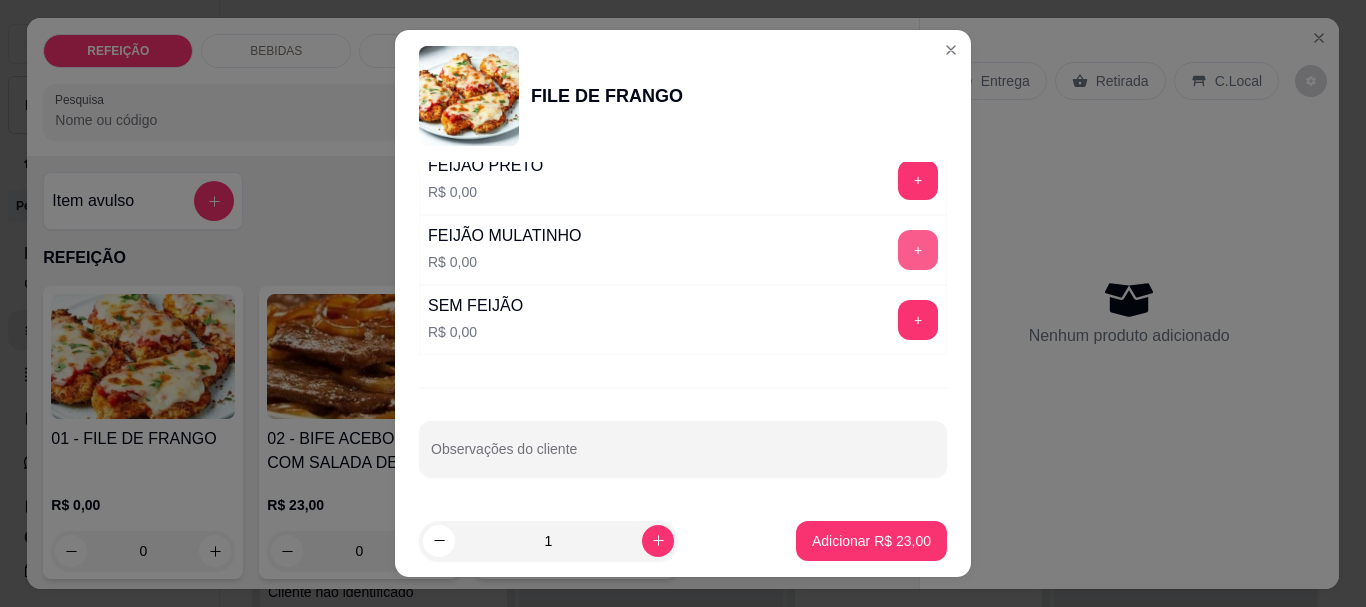 click on "+" at bounding box center (918, 250) 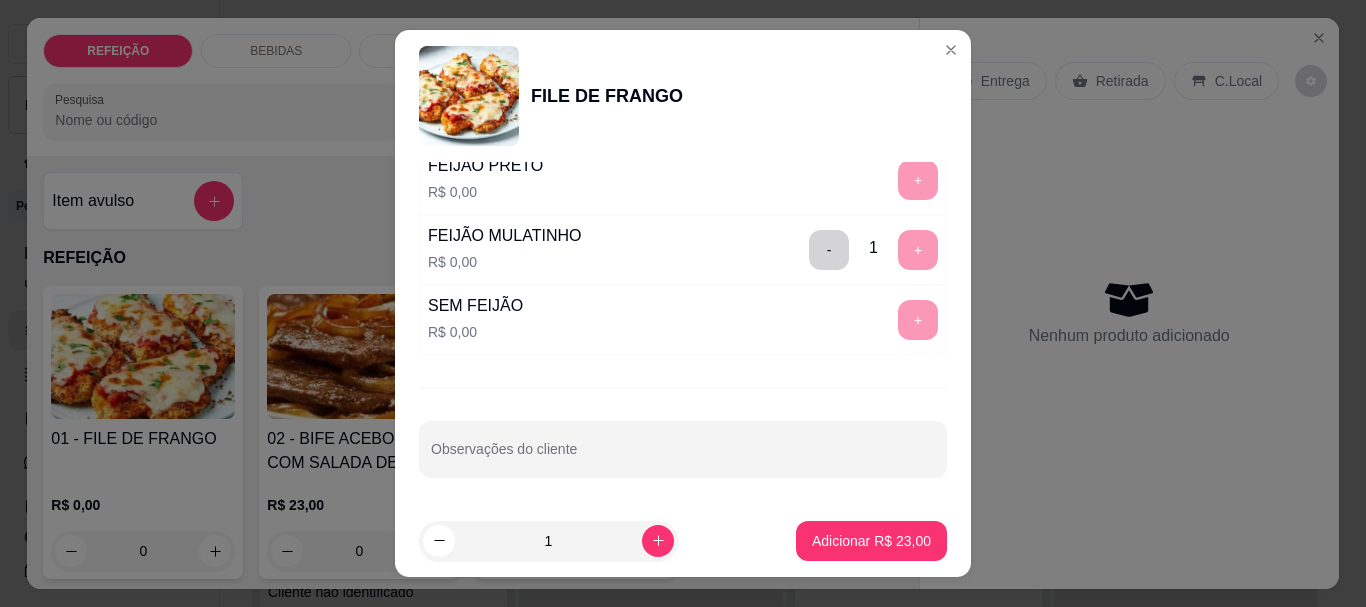 click on "1 Adicionar   R$ 23,00" at bounding box center [683, 541] 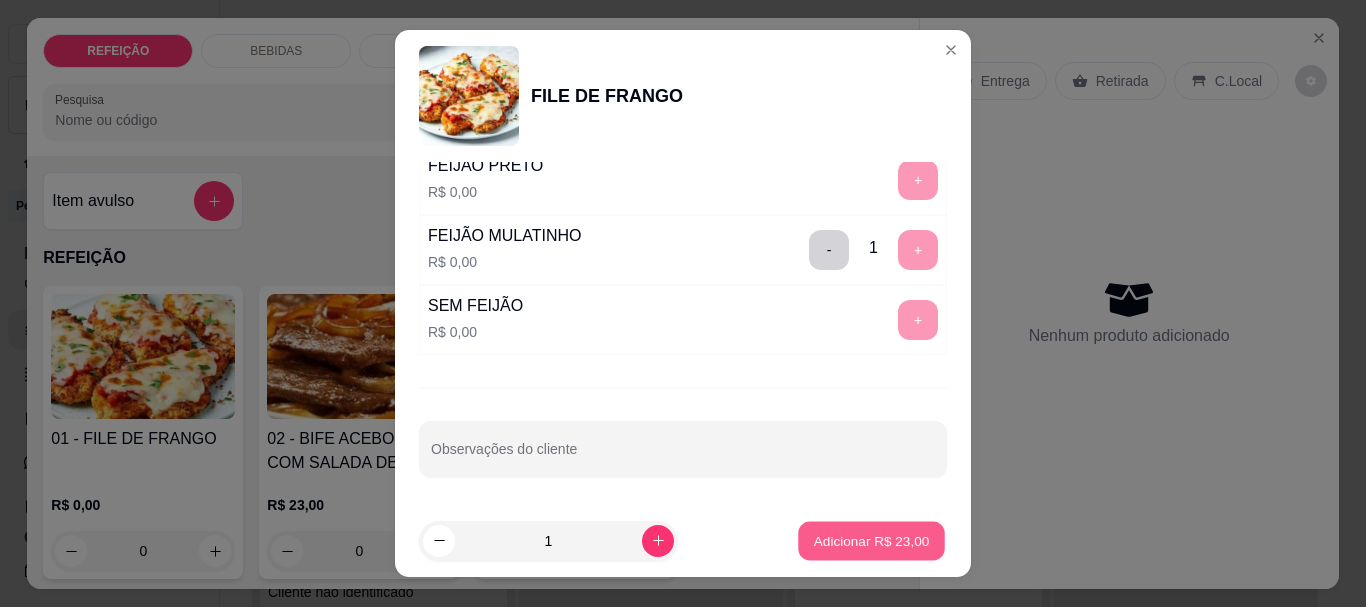 click on "Adicionar   R$ 23,00" at bounding box center [871, 540] 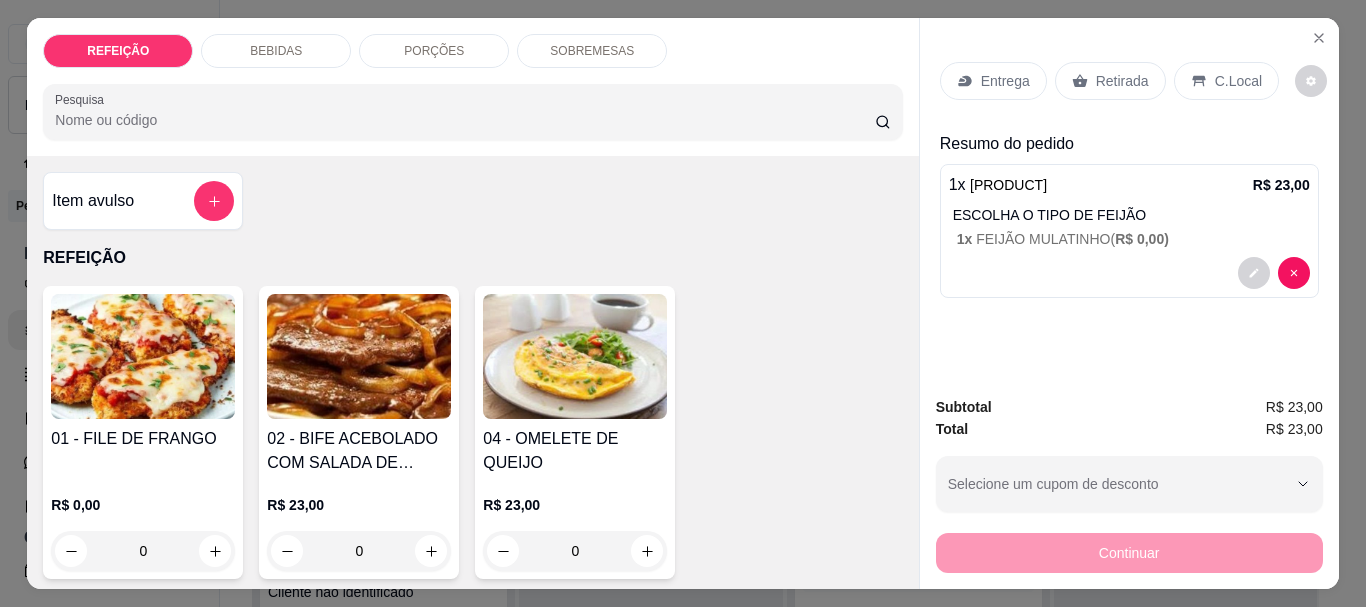 click on "Retirada" at bounding box center (1122, 81) 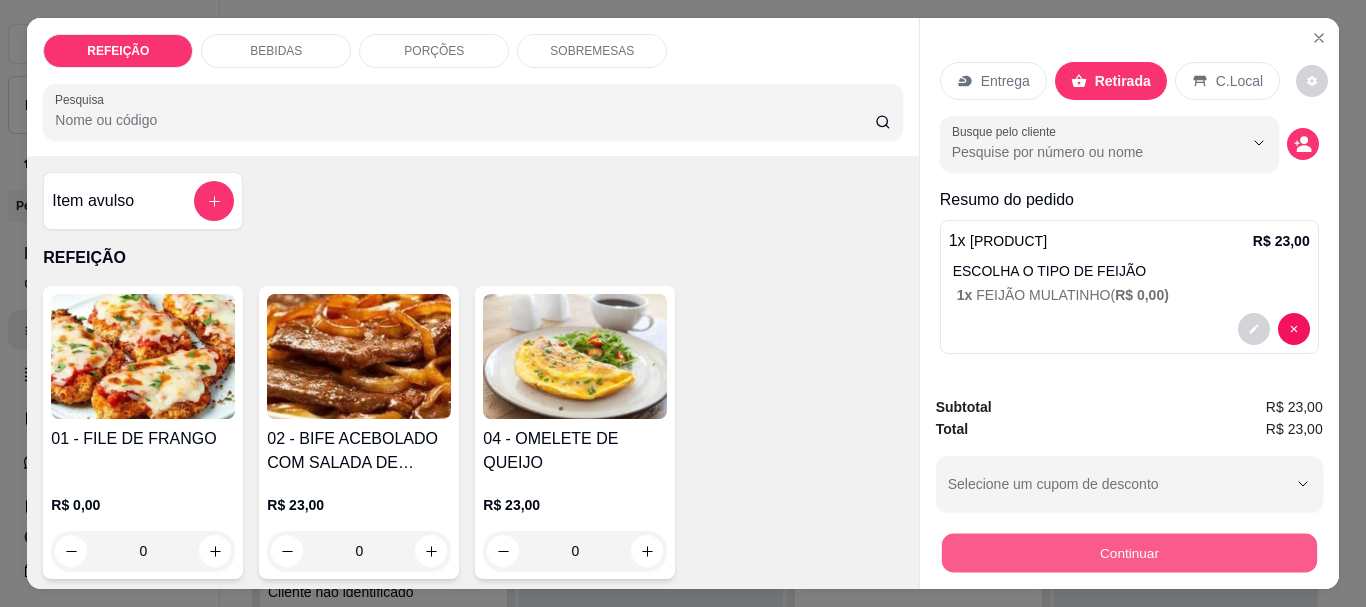 click on "Continuar" at bounding box center (1128, 552) 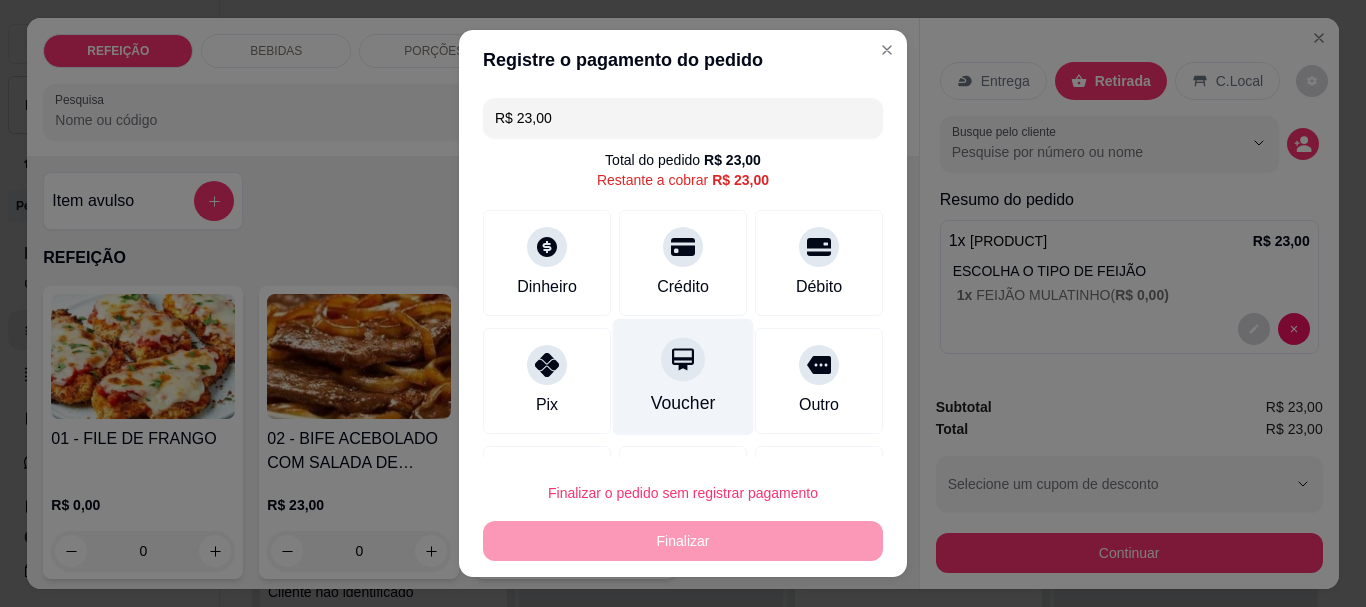 drag, startPoint x: 560, startPoint y: 377, endPoint x: 602, endPoint y: 374, distance: 42.107006 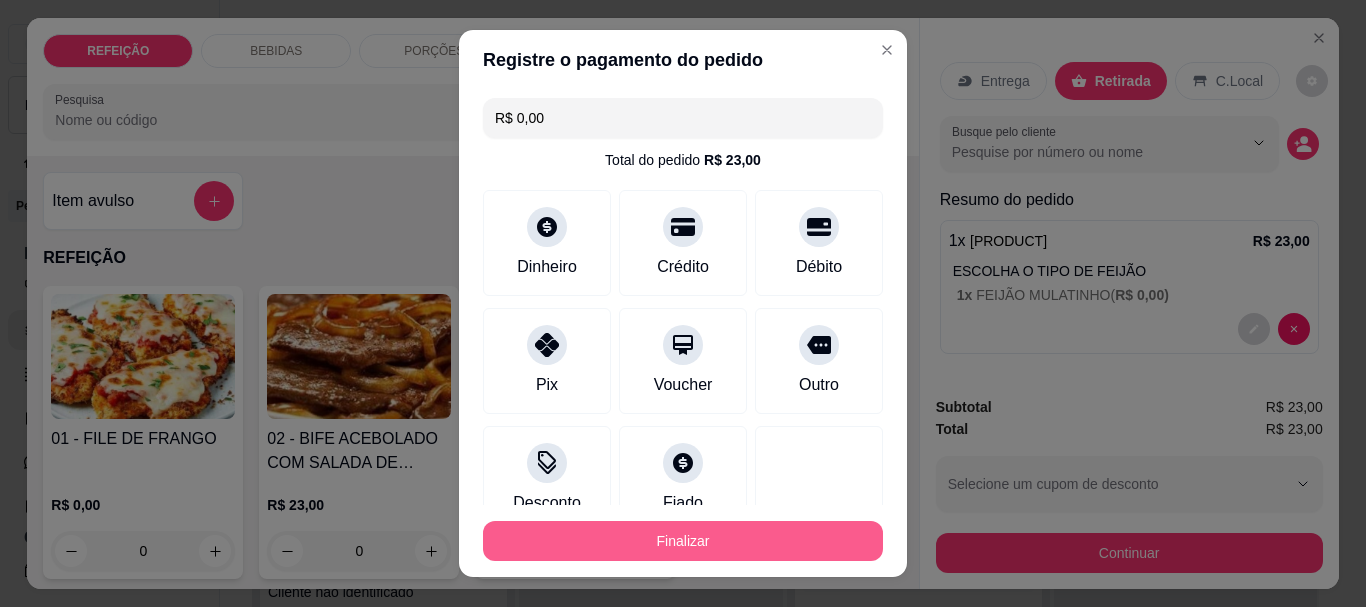 click on "Finalizar" at bounding box center [683, 541] 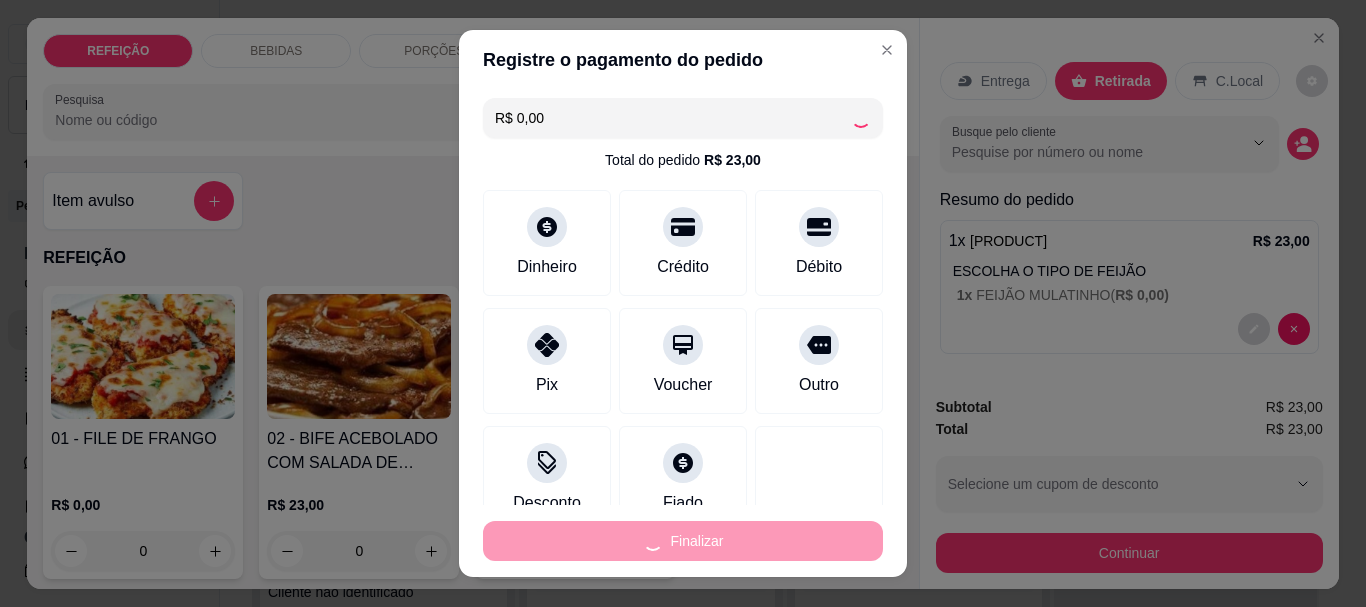 type on "-R$ 23,00" 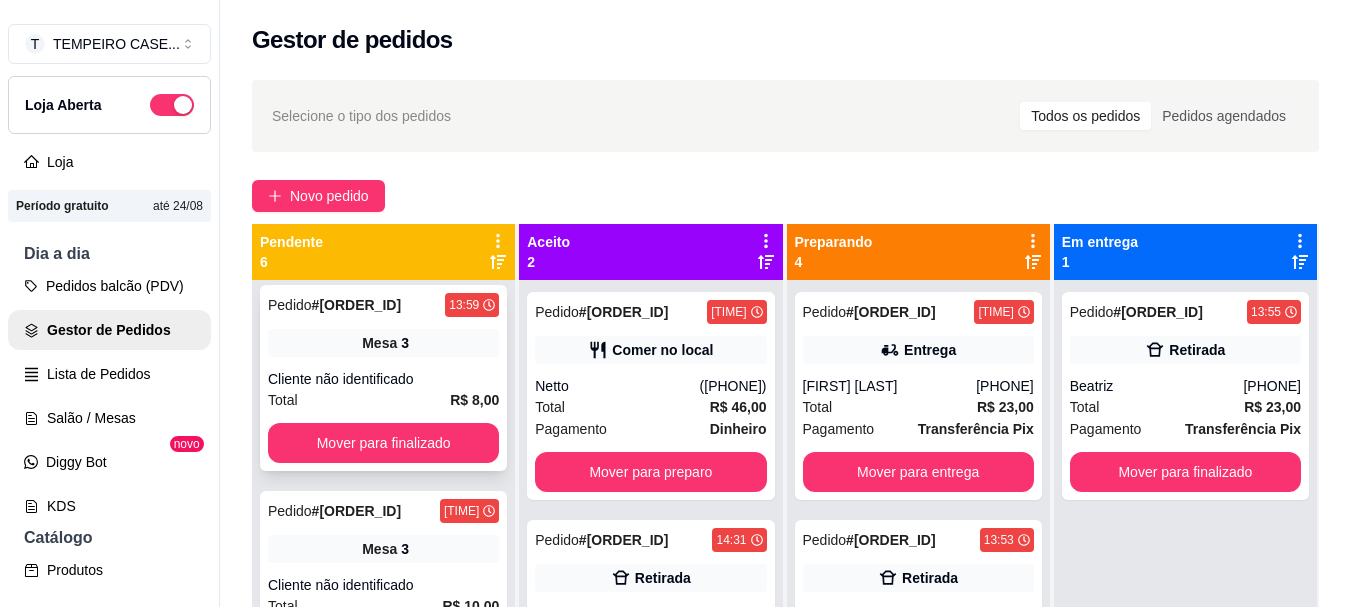 scroll, scrollTop: 649, scrollLeft: 0, axis: vertical 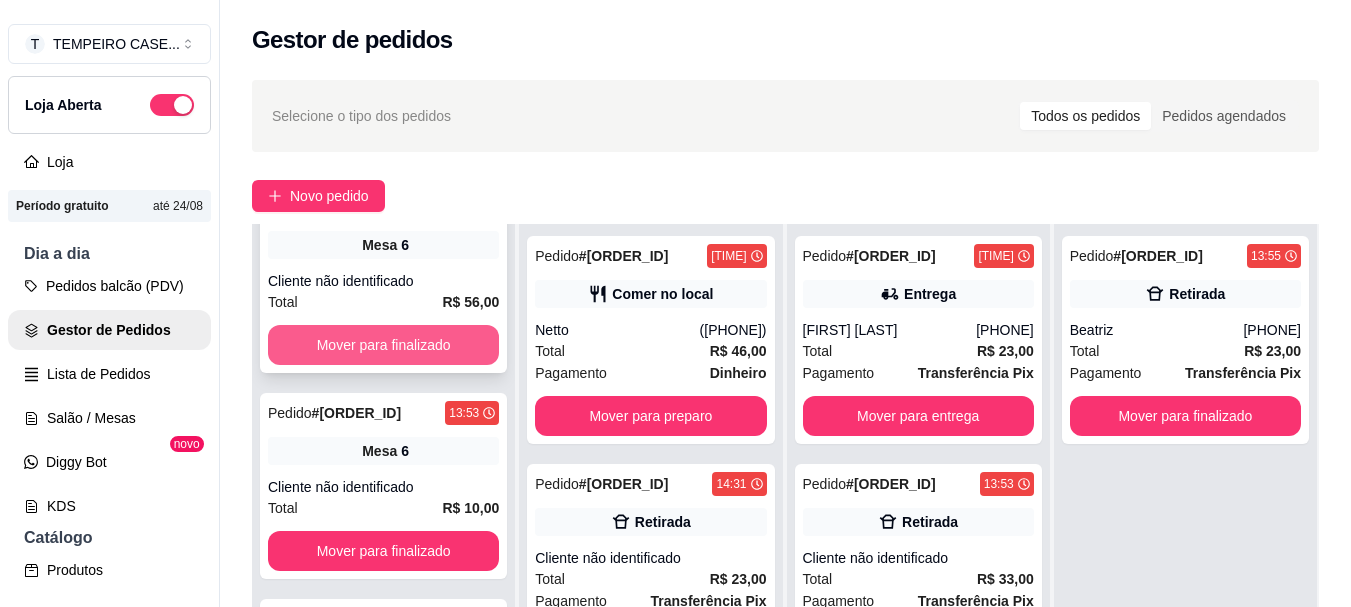 click on "Mover para finalizado" at bounding box center (383, 345) 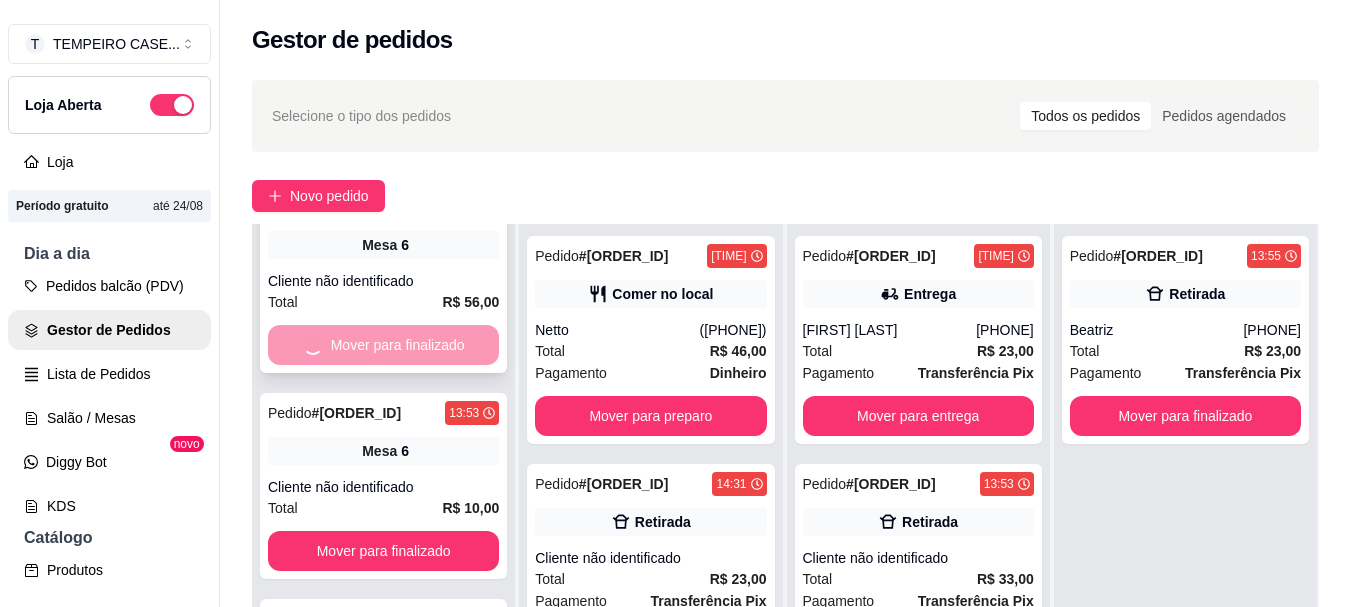 scroll, scrollTop: 0, scrollLeft: 0, axis: both 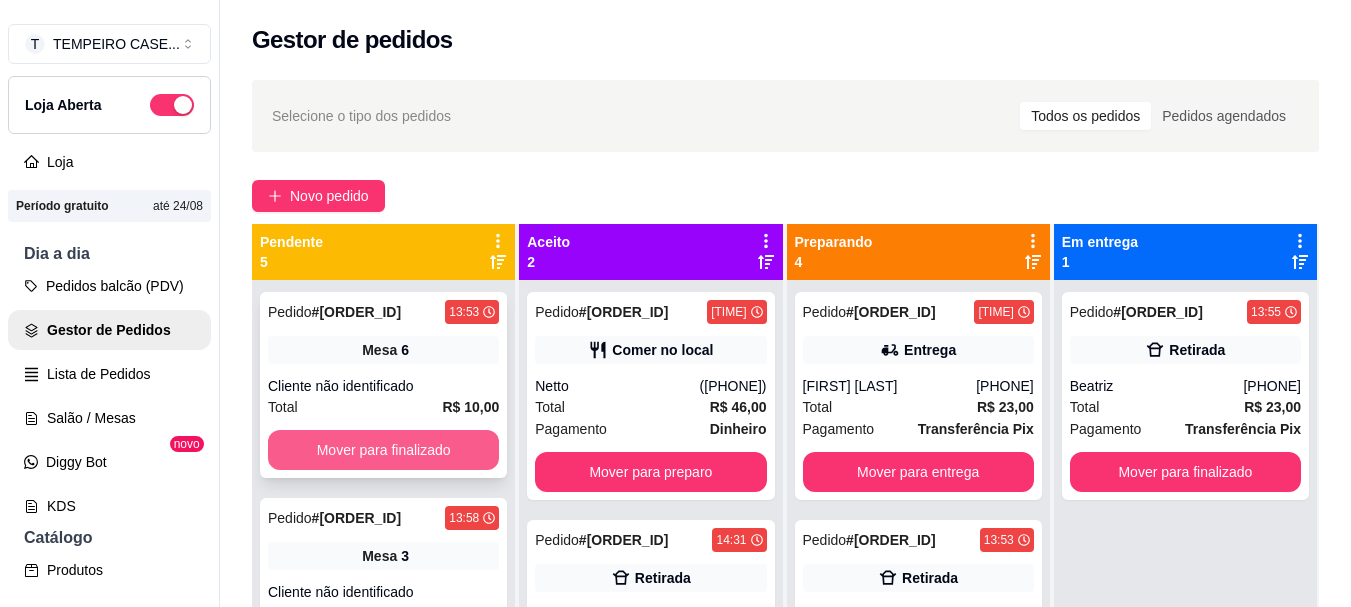 click on "Mover para finalizado" at bounding box center (383, 450) 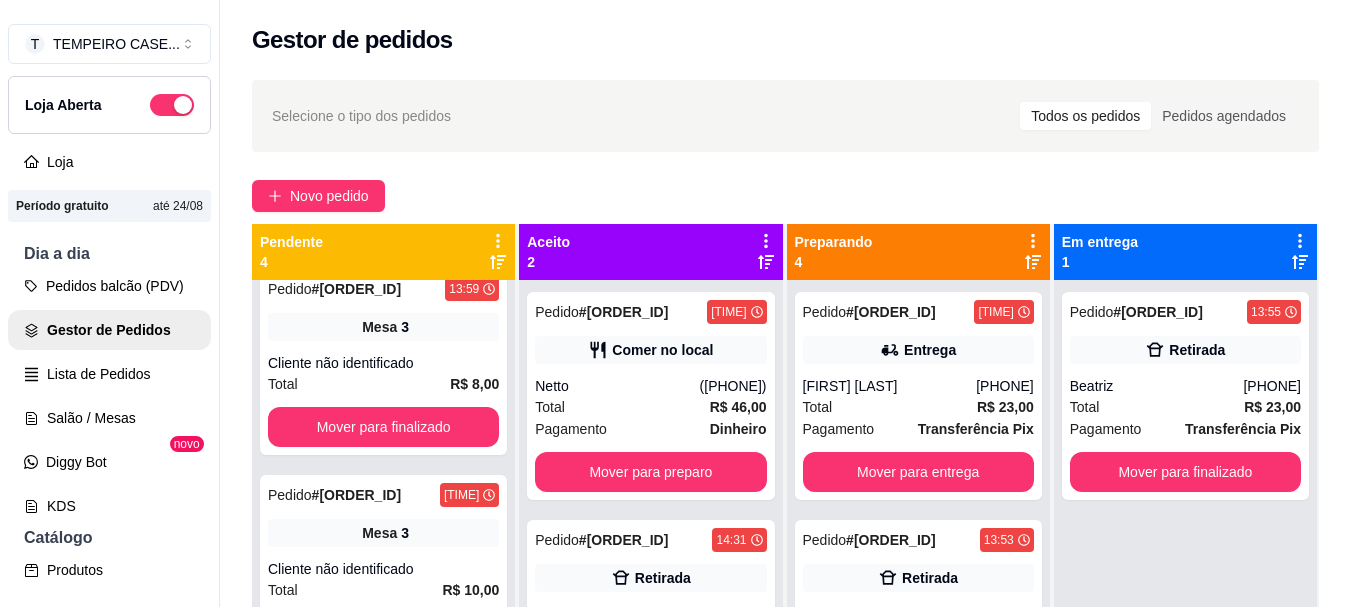 scroll, scrollTop: 237, scrollLeft: 0, axis: vertical 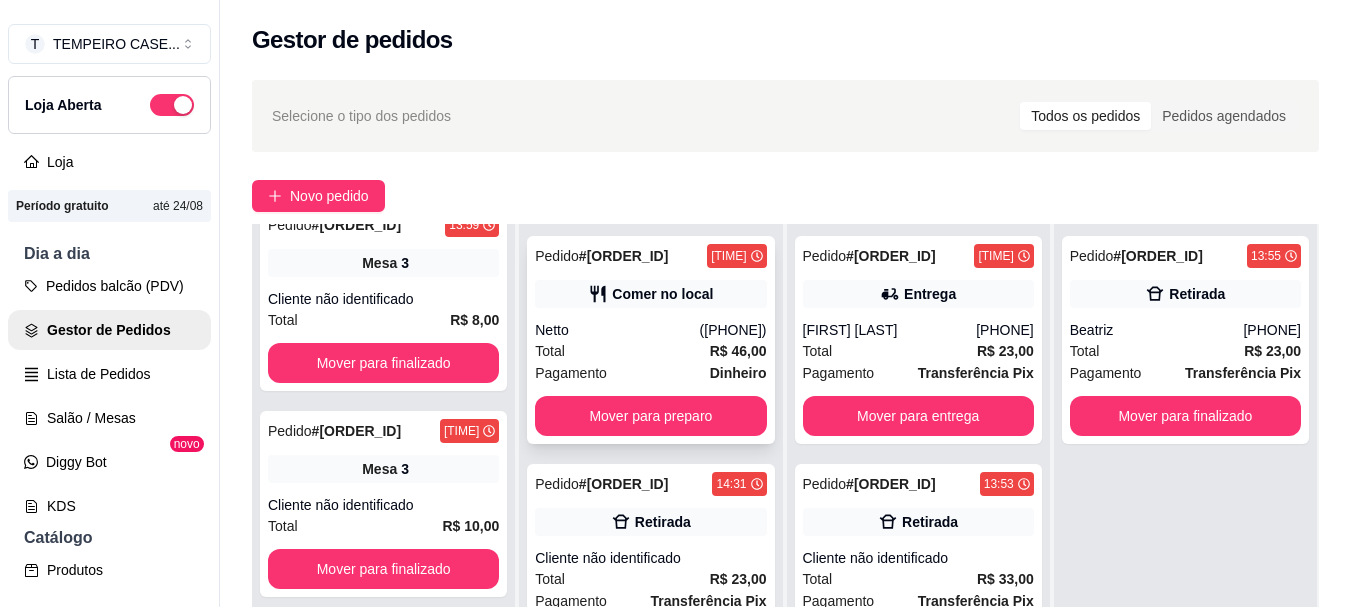 click on "([PHONE])" at bounding box center (733, 330) 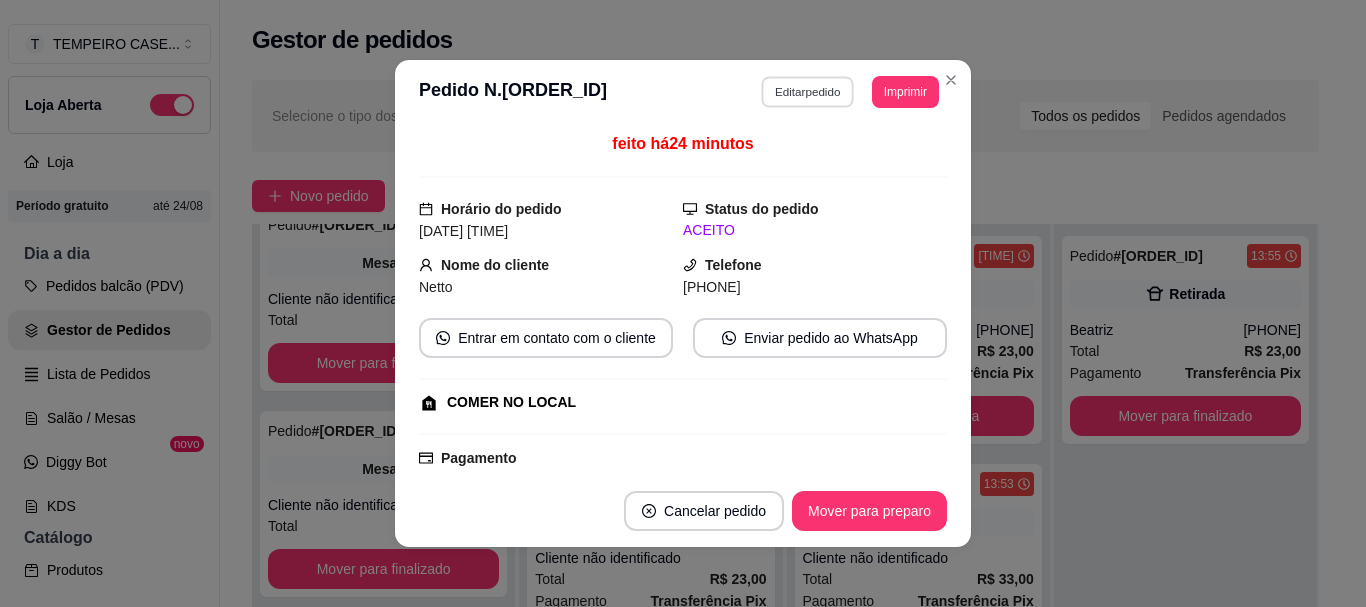 click on "Editar  pedido" at bounding box center (808, 91) 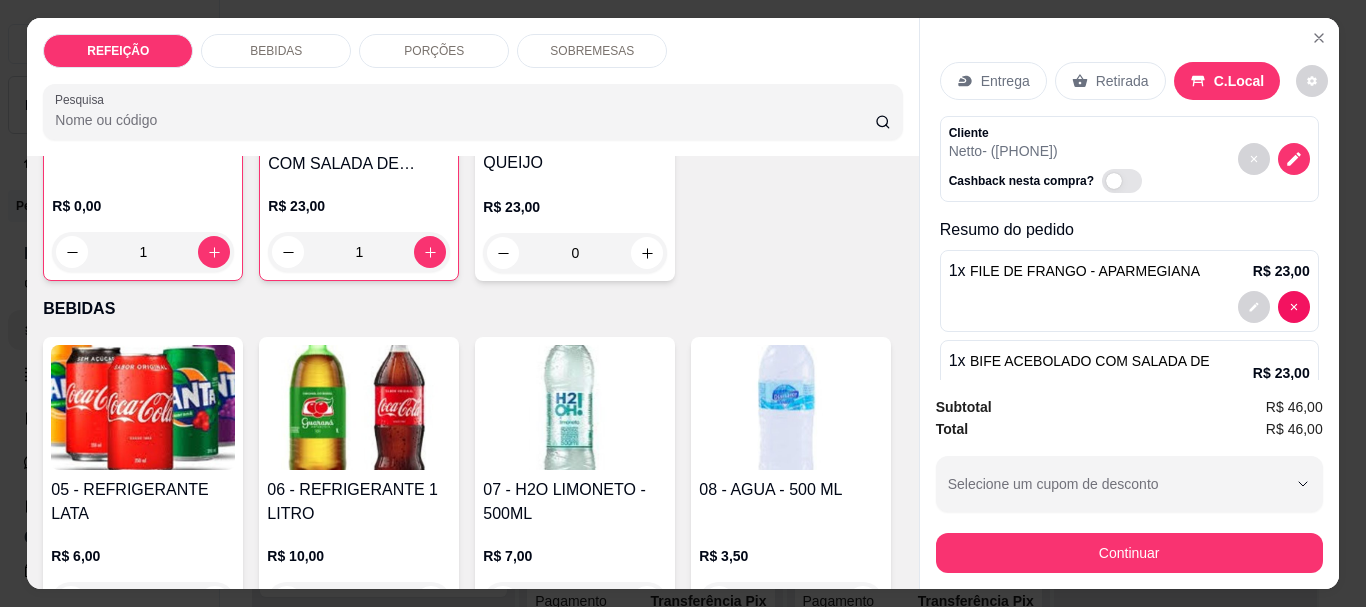 scroll, scrollTop: 600, scrollLeft: 0, axis: vertical 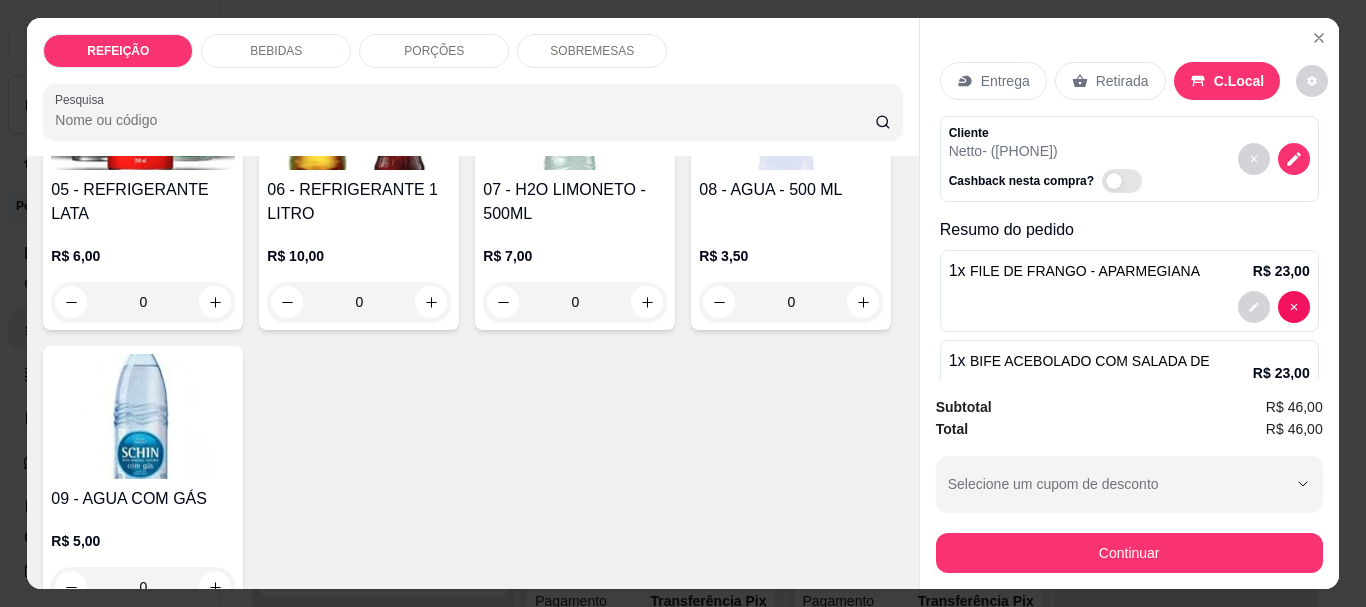 click on "0" at bounding box center [143, 302] 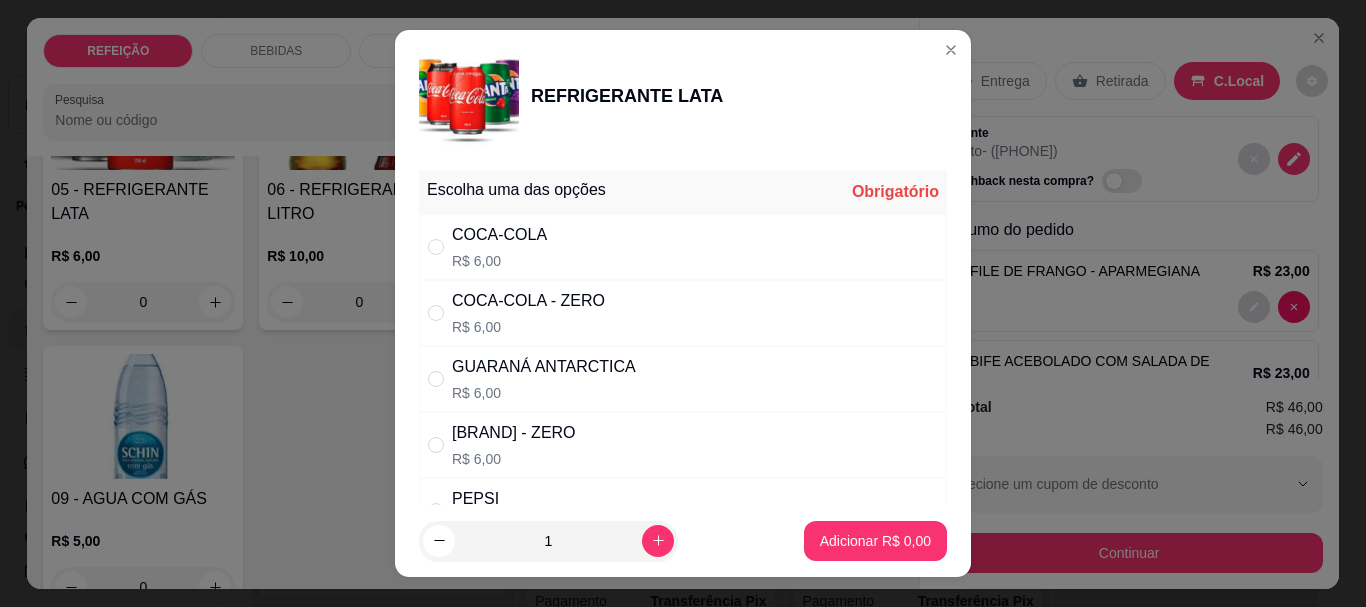 click on "COCA-COLA" at bounding box center (499, 235) 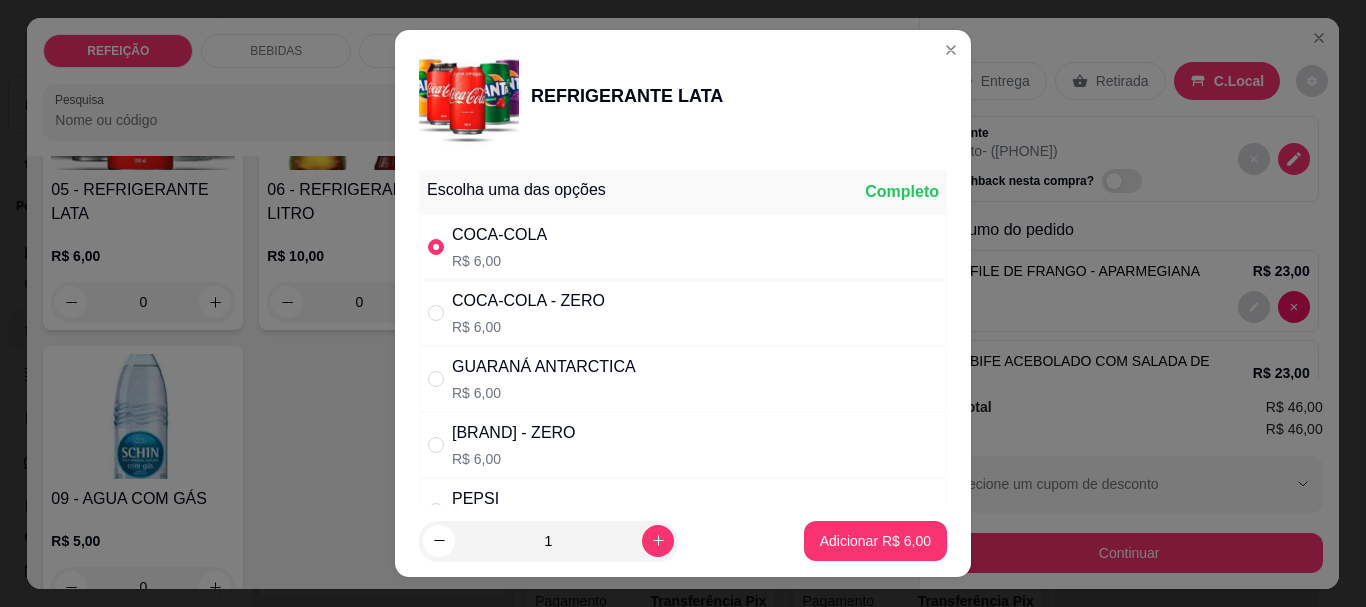 click at bounding box center (440, 313) 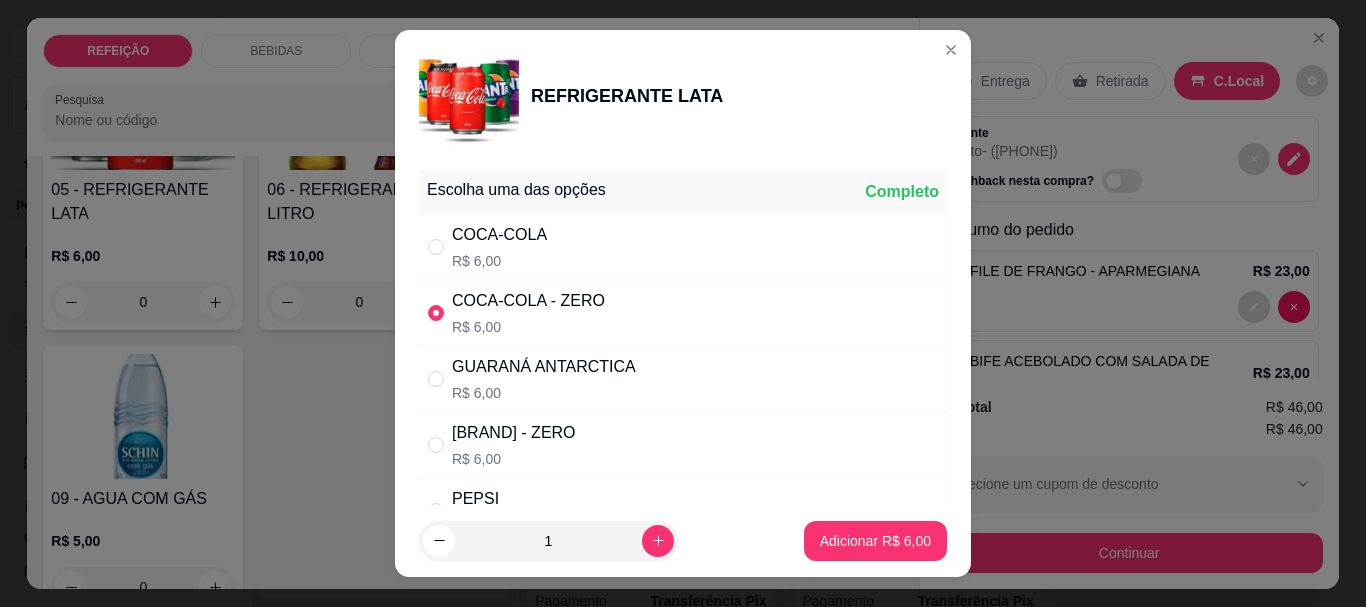 click on "COCA-COLA" at bounding box center (499, 235) 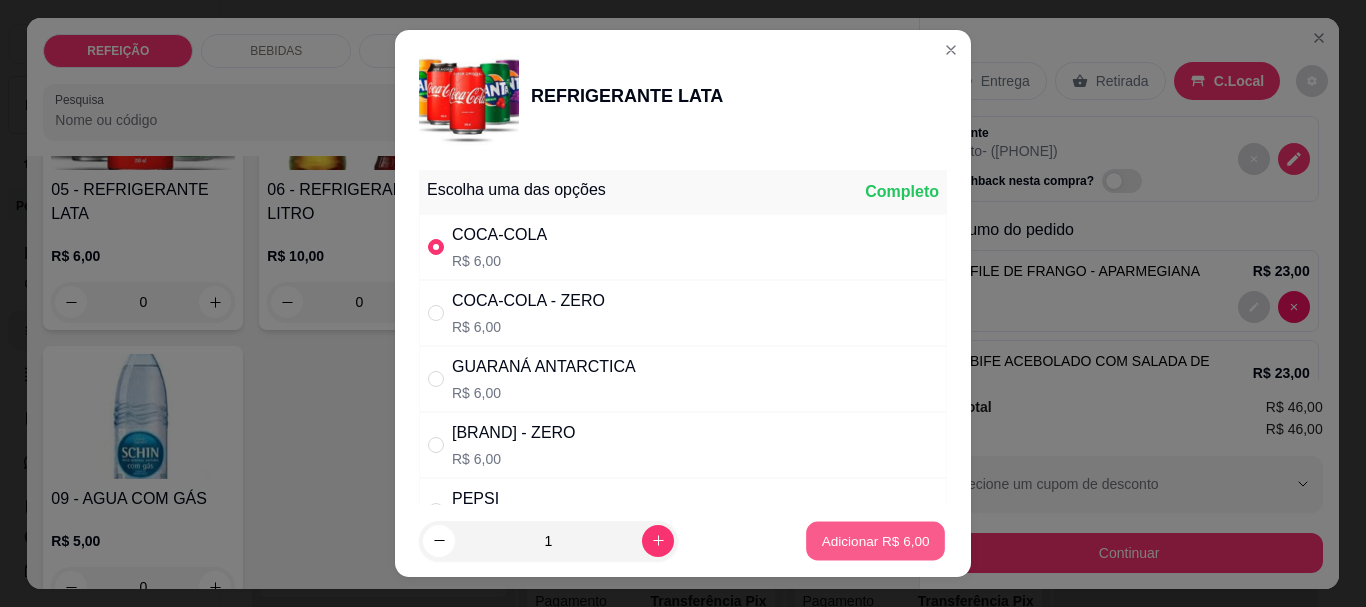 click on "Adicionar   R$ 6,00" at bounding box center [875, 540] 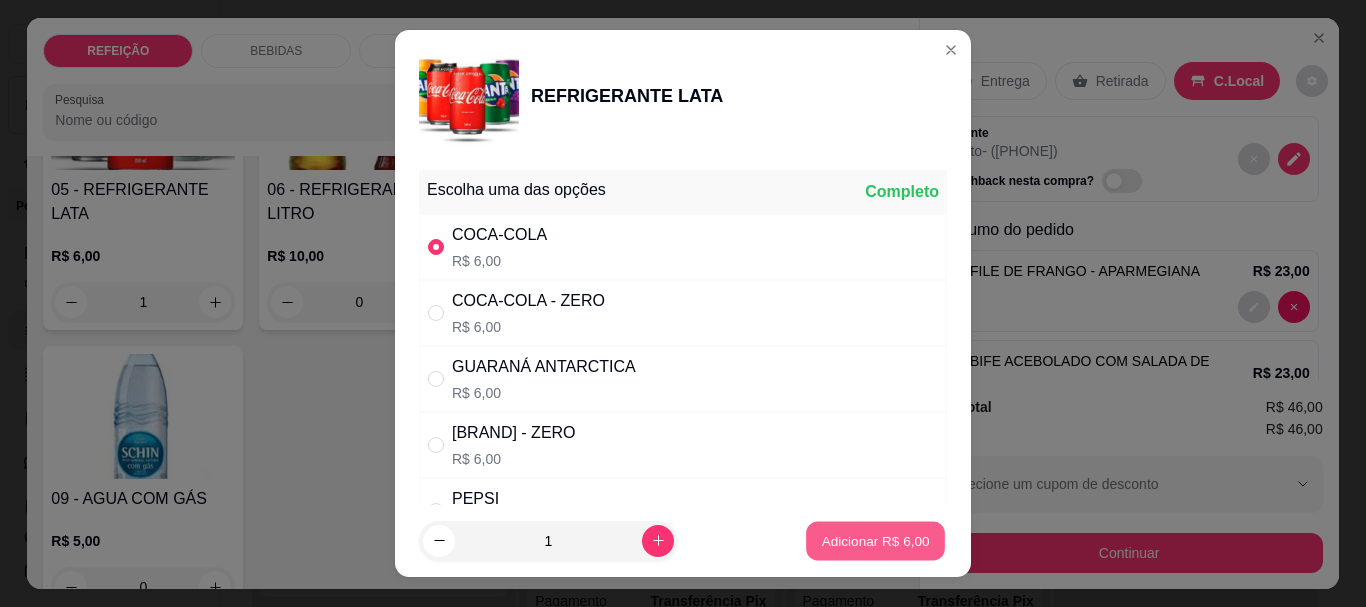scroll, scrollTop: 601, scrollLeft: 0, axis: vertical 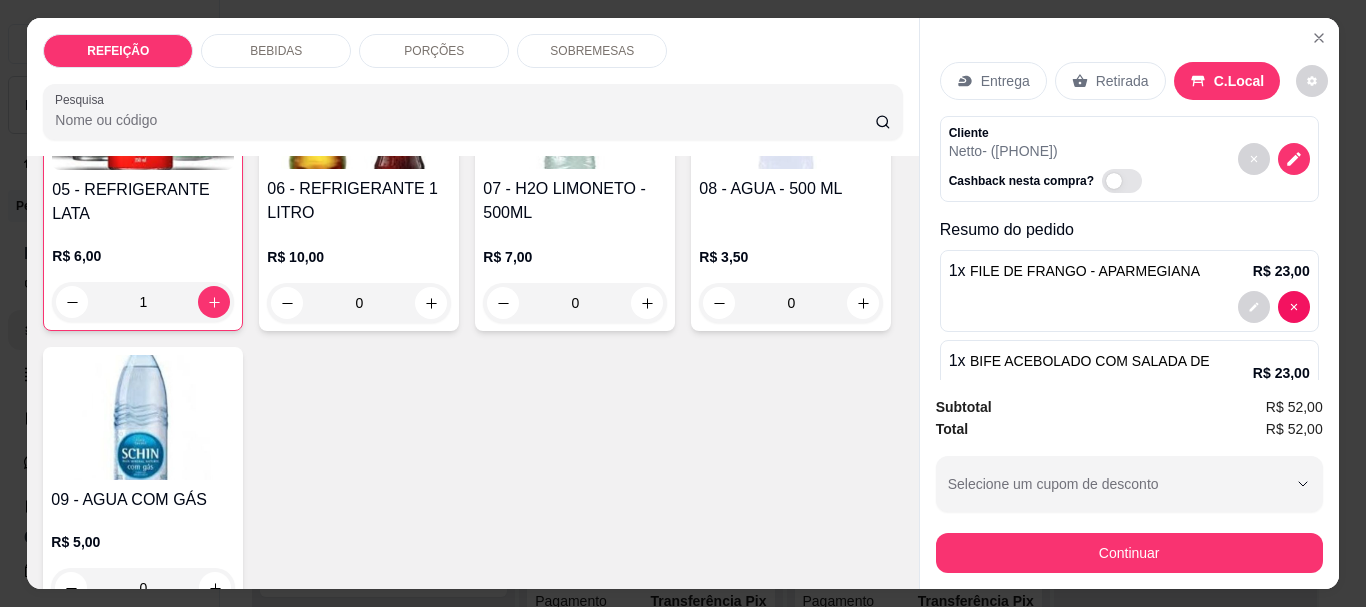 click on "1" at bounding box center (143, 302) 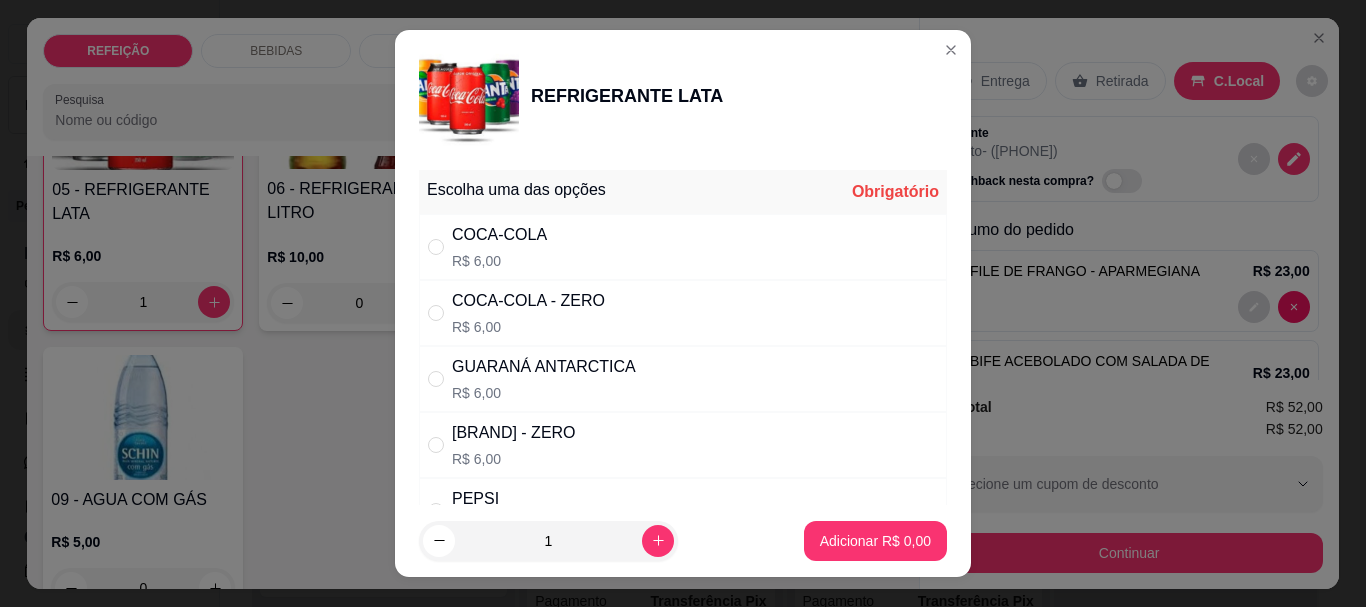 click on "COCA-COLA" at bounding box center (499, 235) 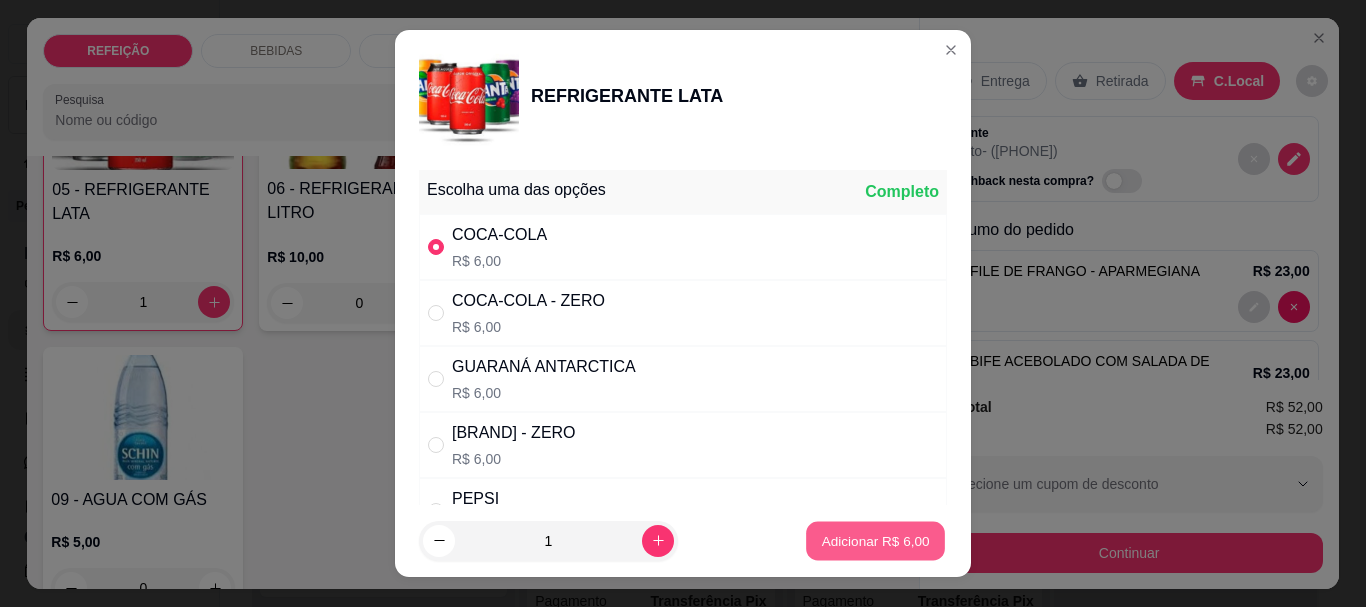 click on "Adicionar   R$ 6,00" at bounding box center (875, 541) 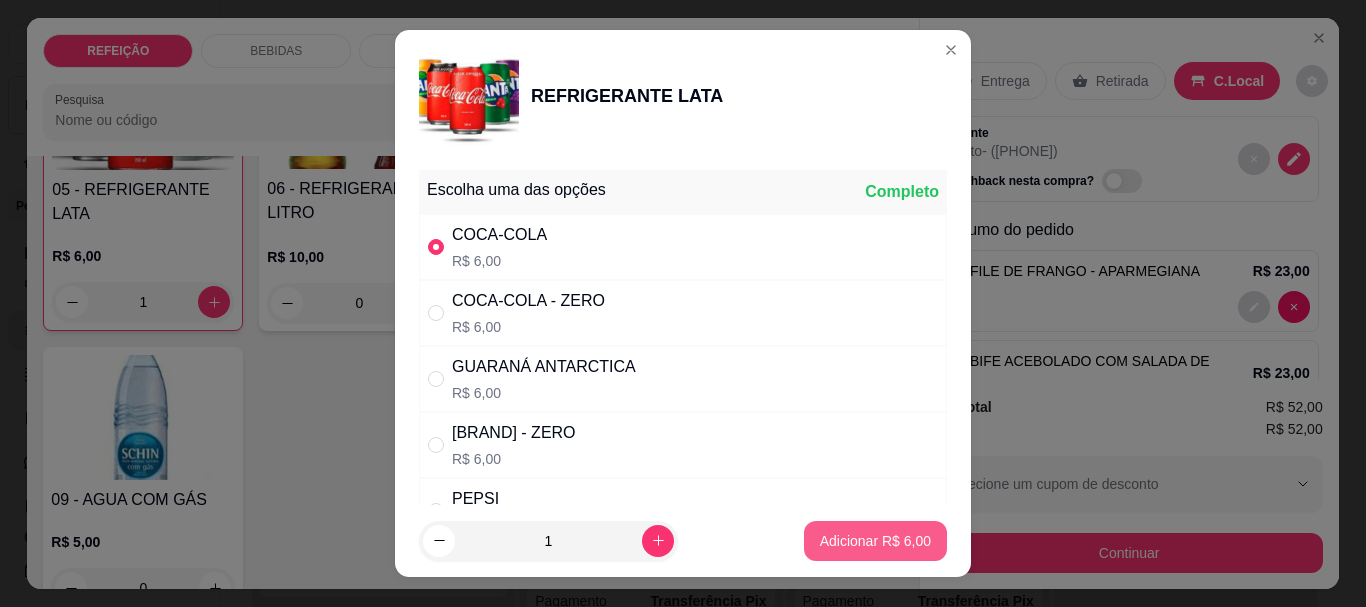 click on "Adicionar   R$ 6,00" at bounding box center (875, 541) 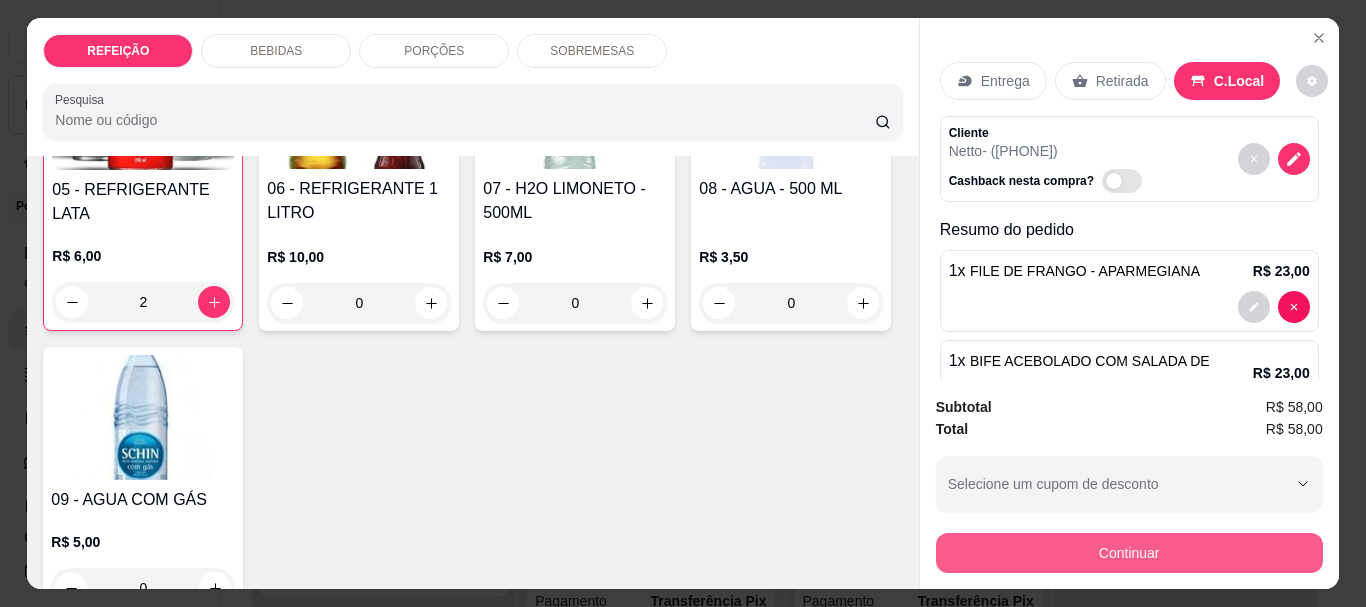 click on "Continuar" at bounding box center (1129, 553) 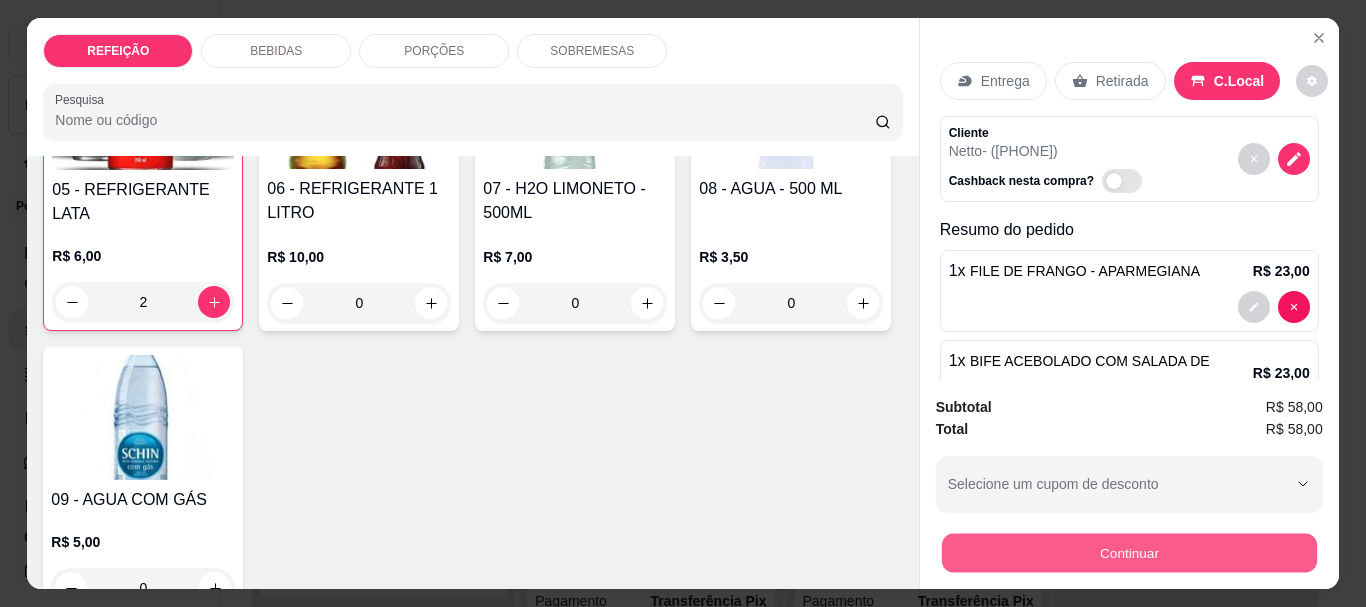 click on "Continuar" at bounding box center (1128, 552) 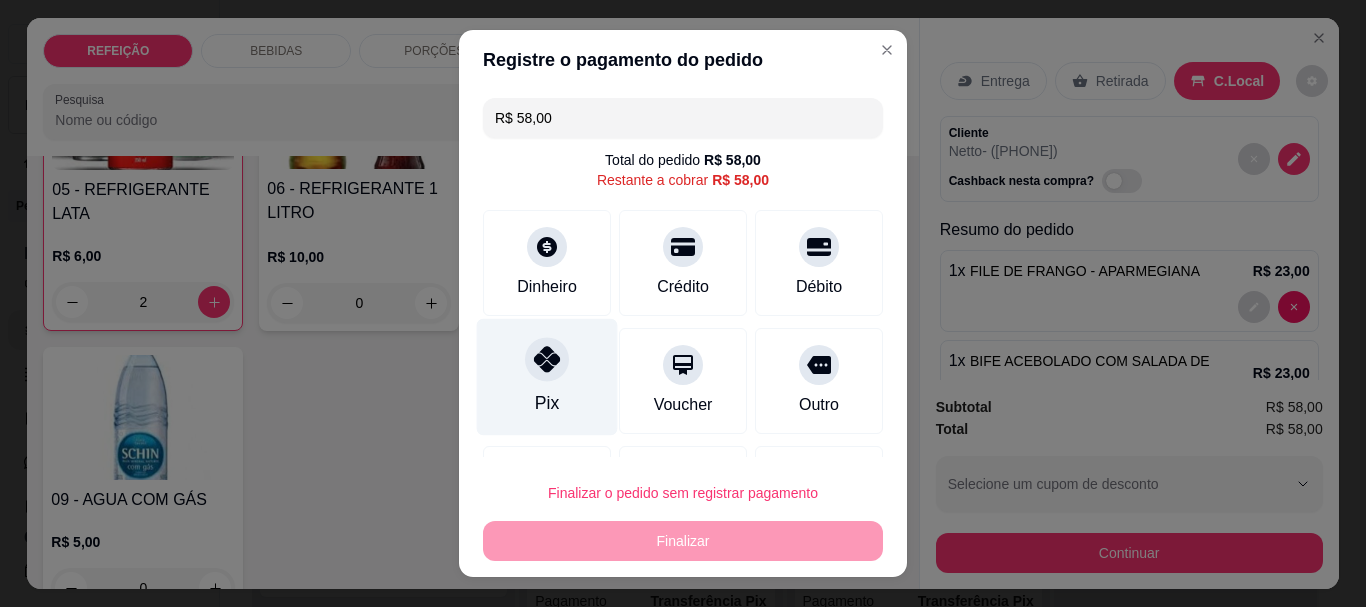 click on "Pix" at bounding box center [547, 377] 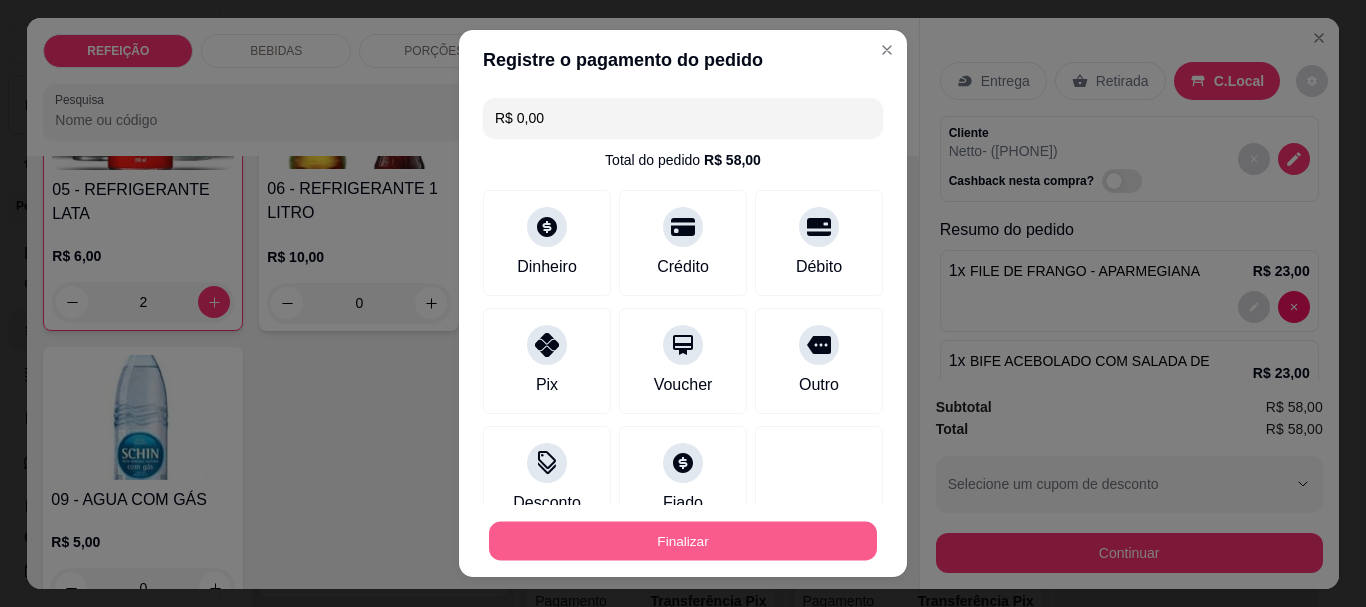 click on "Finalizar" at bounding box center (683, 540) 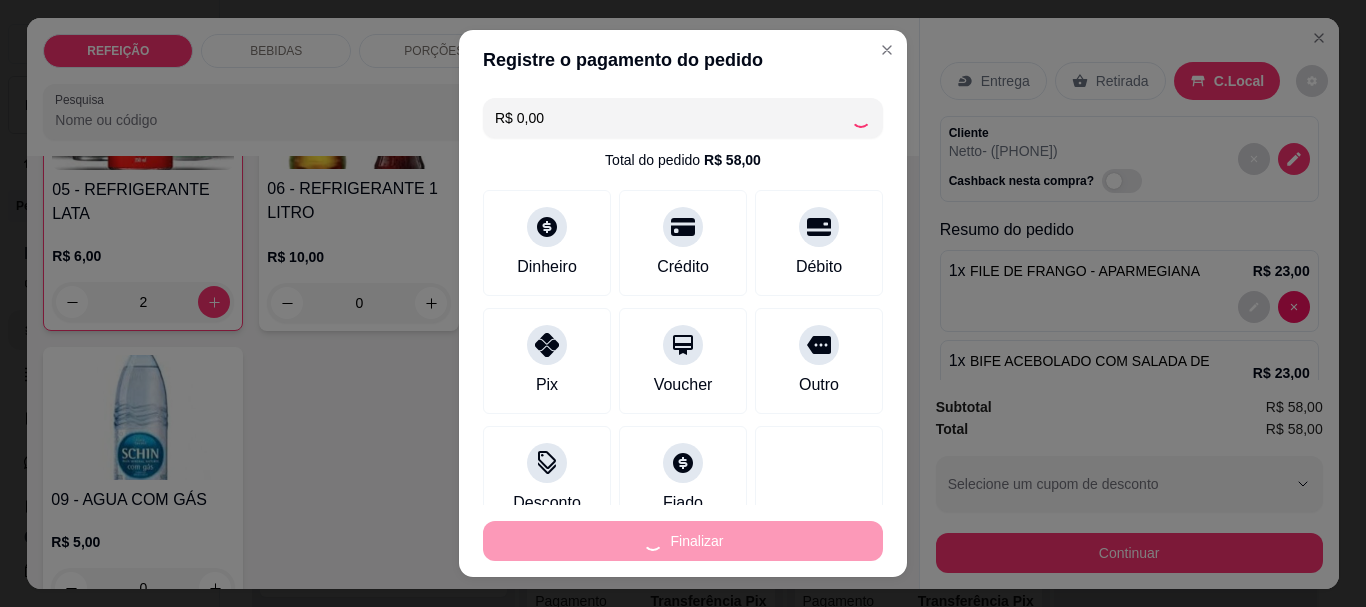 type on "0" 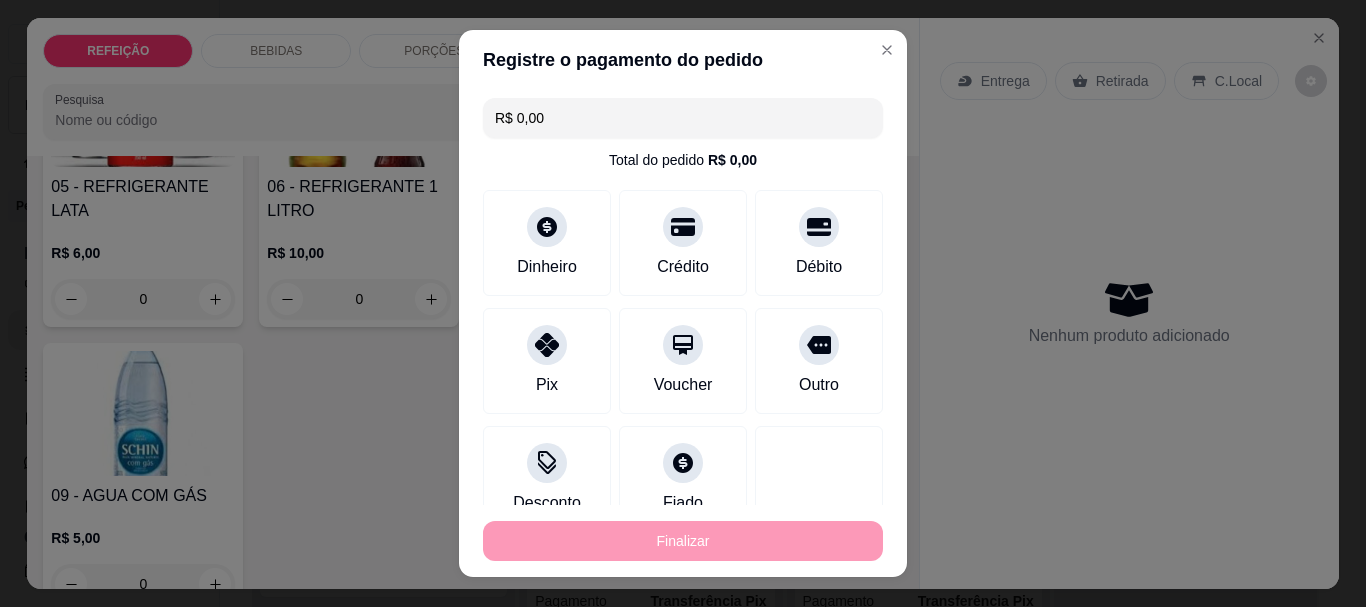 type on "-R$ 58,00" 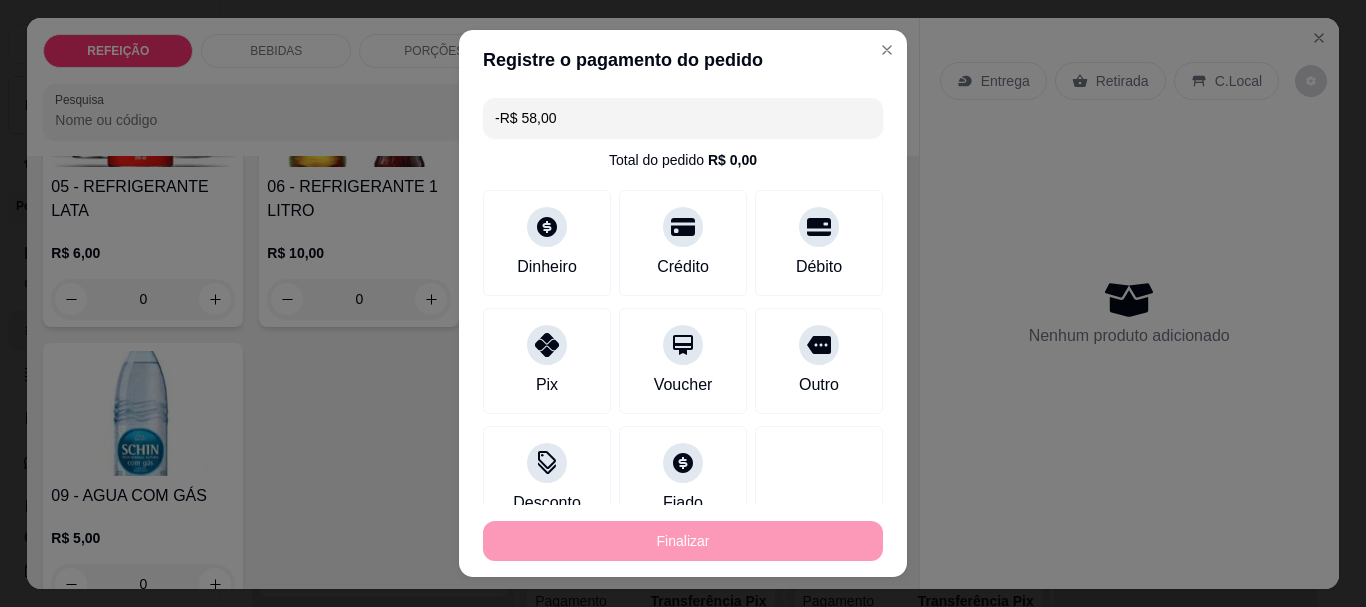 scroll, scrollTop: 598, scrollLeft: 0, axis: vertical 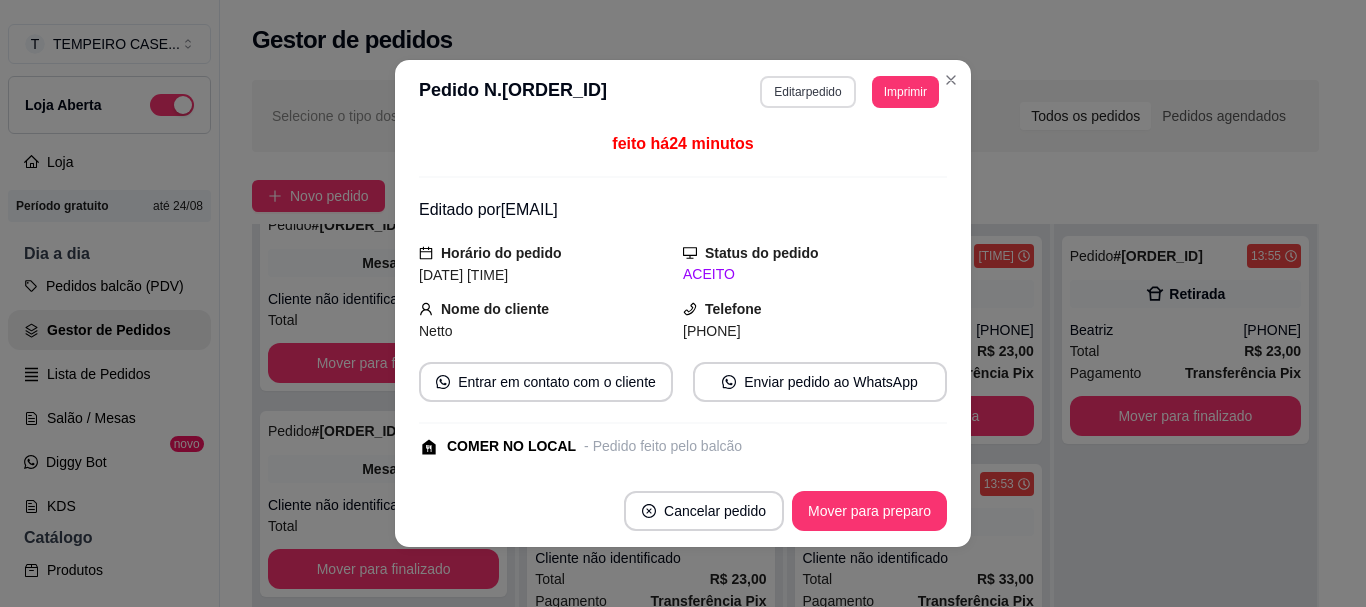 click on "Editar  pedido" at bounding box center (807, 92) 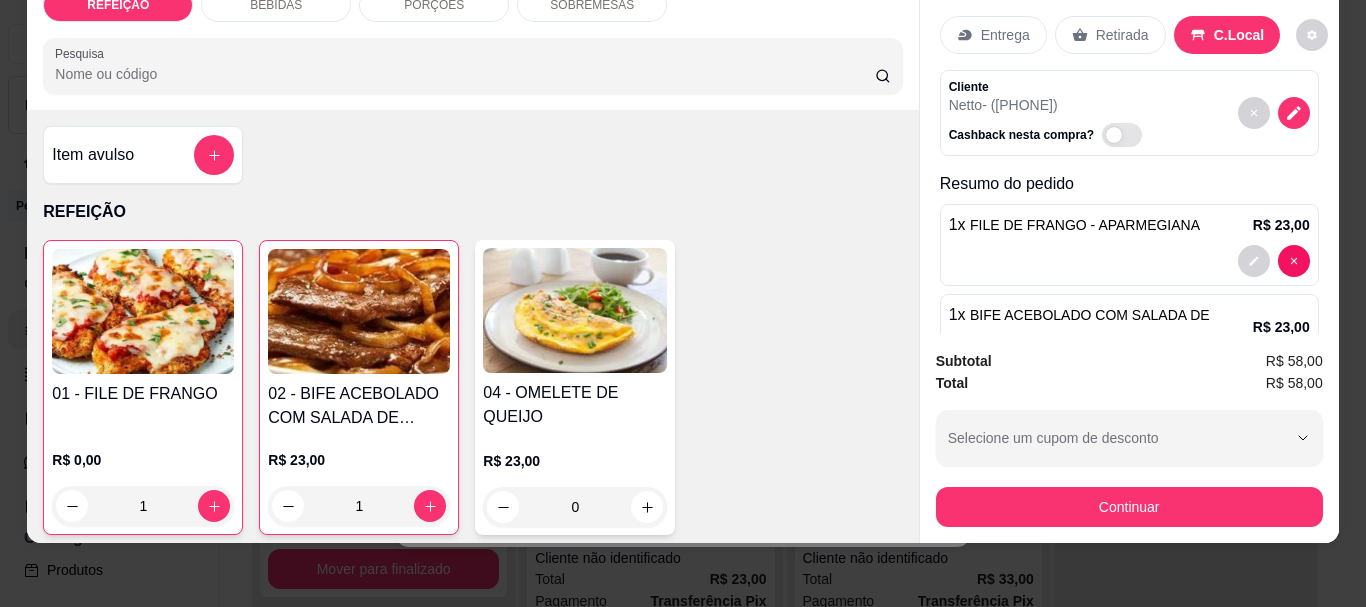 scroll, scrollTop: 0, scrollLeft: 0, axis: both 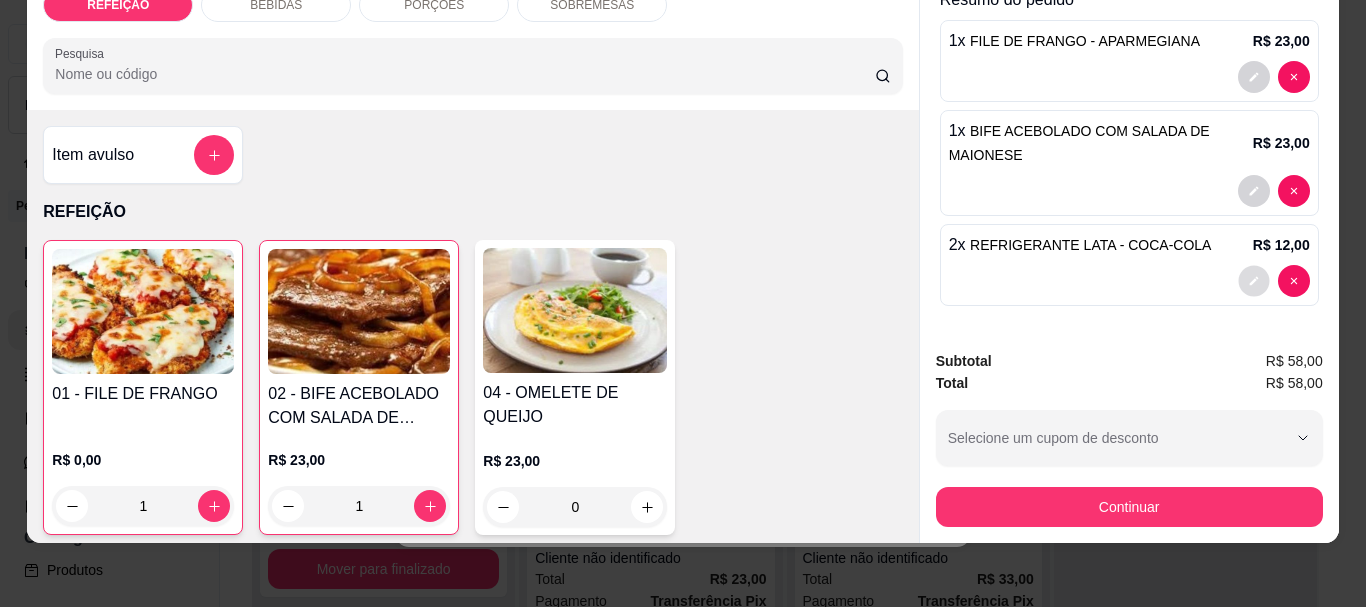 click 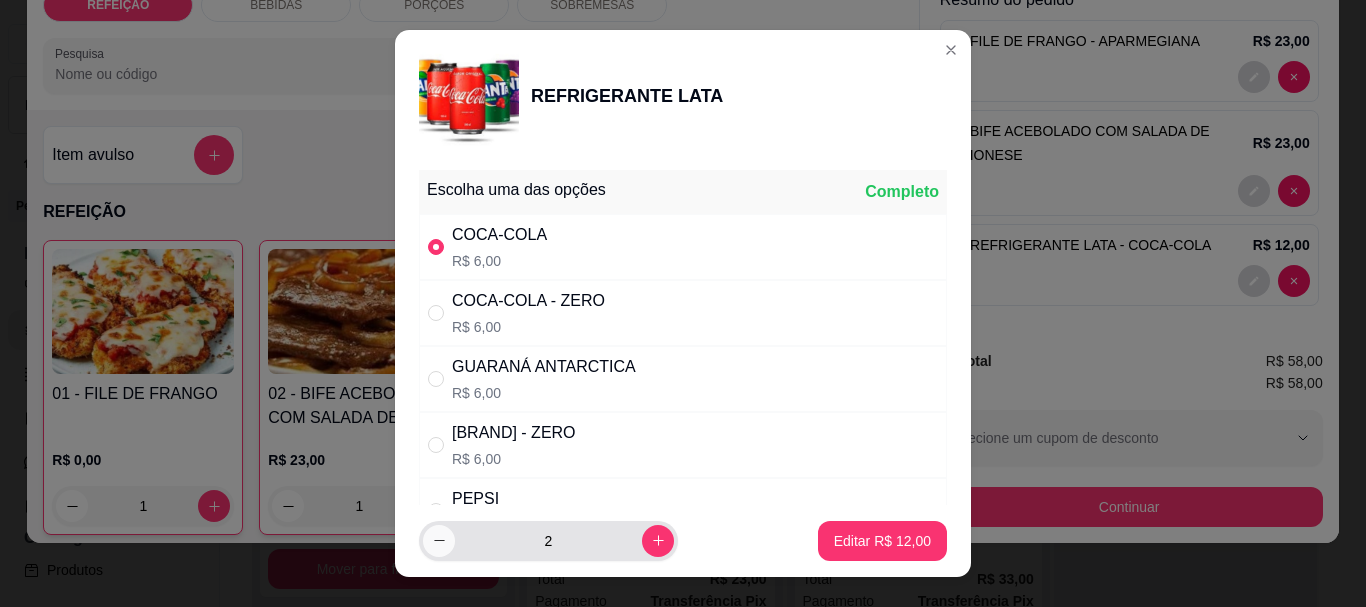 click 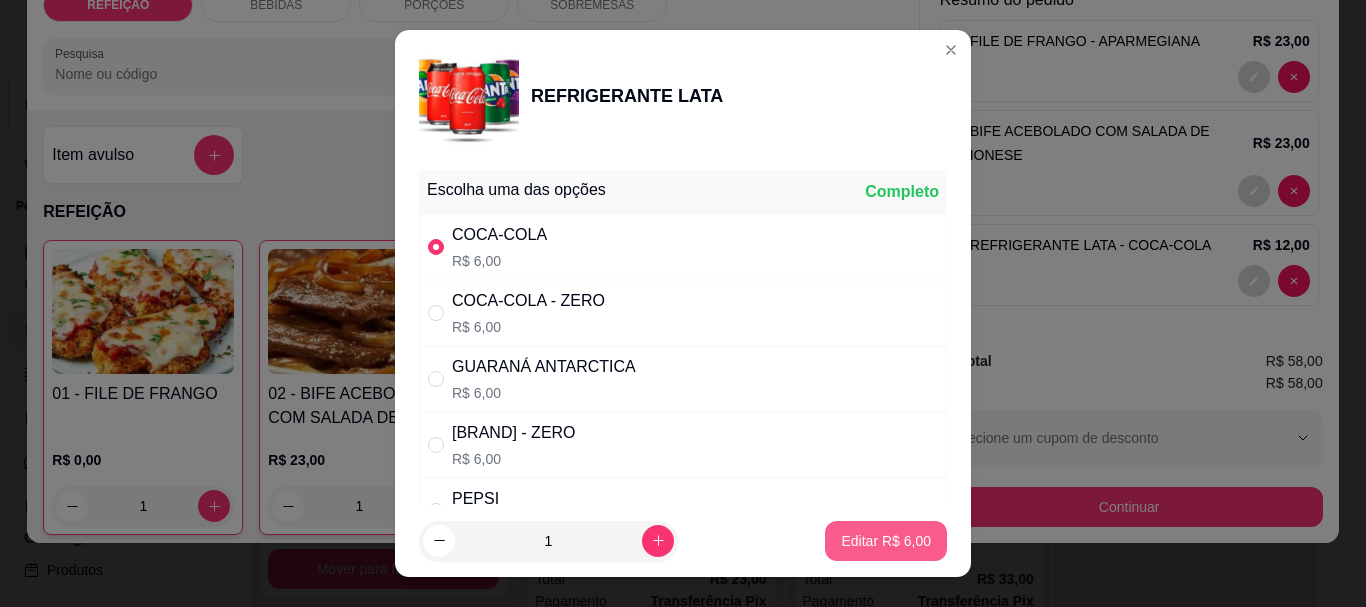 click on "Editar   R$ 6,00" at bounding box center (886, 541) 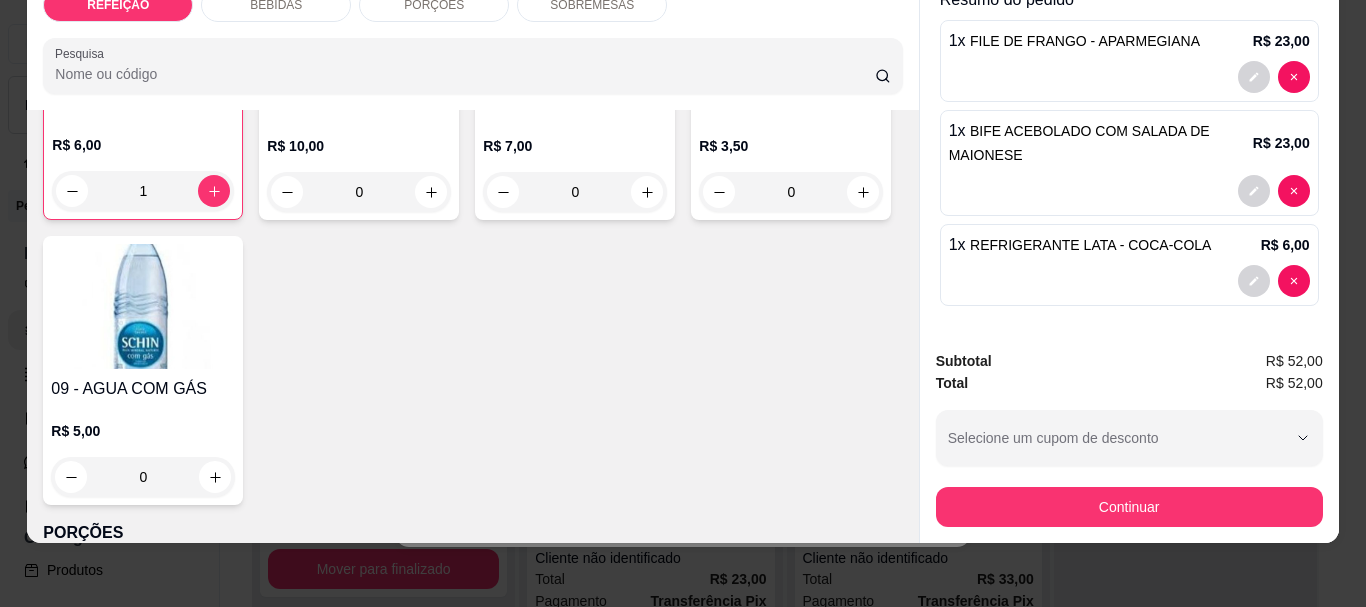 scroll, scrollTop: 700, scrollLeft: 0, axis: vertical 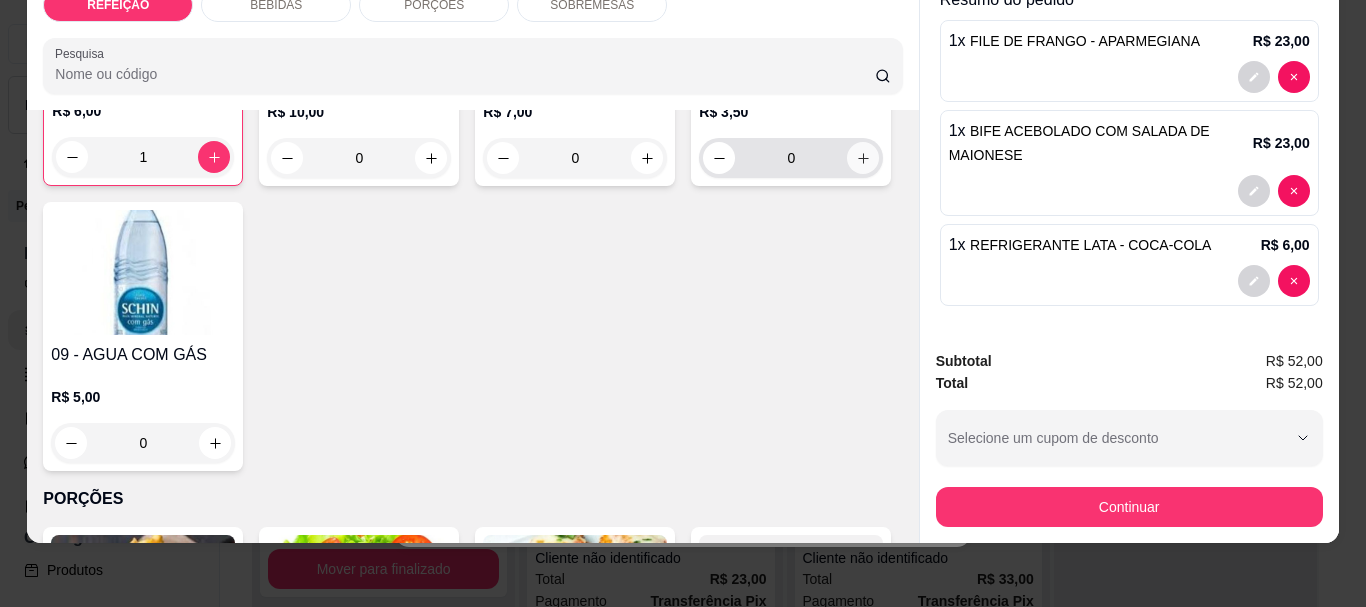 click at bounding box center (863, 158) 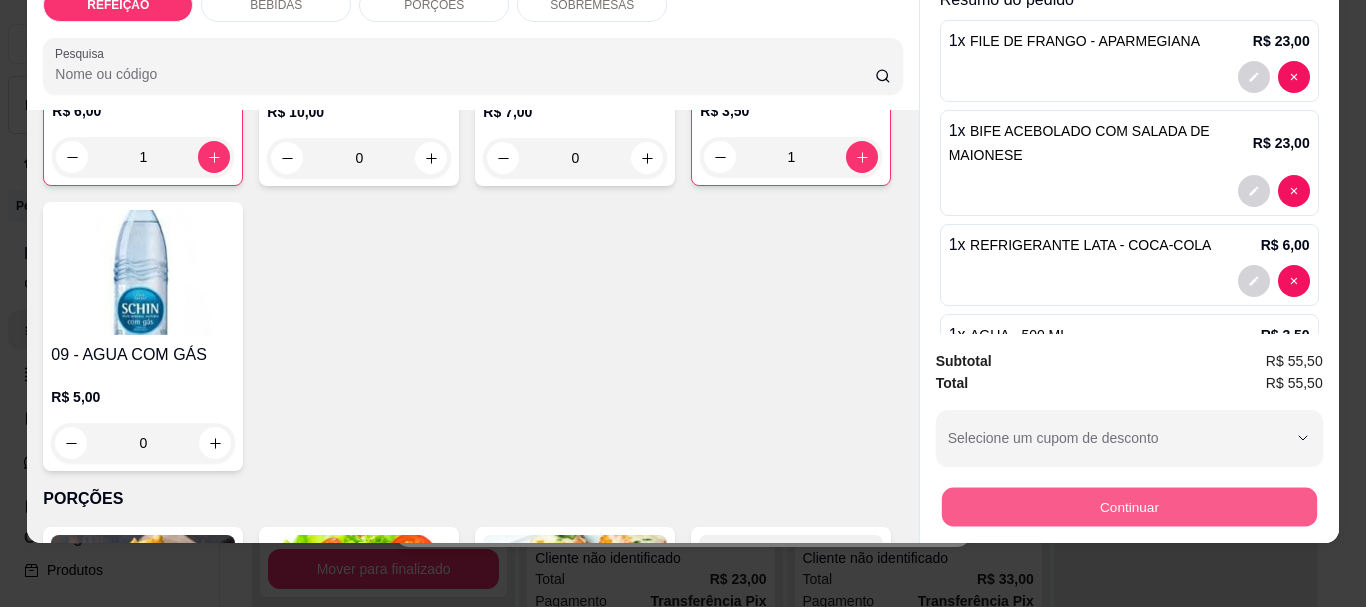 click on "Continuar" at bounding box center [1128, 506] 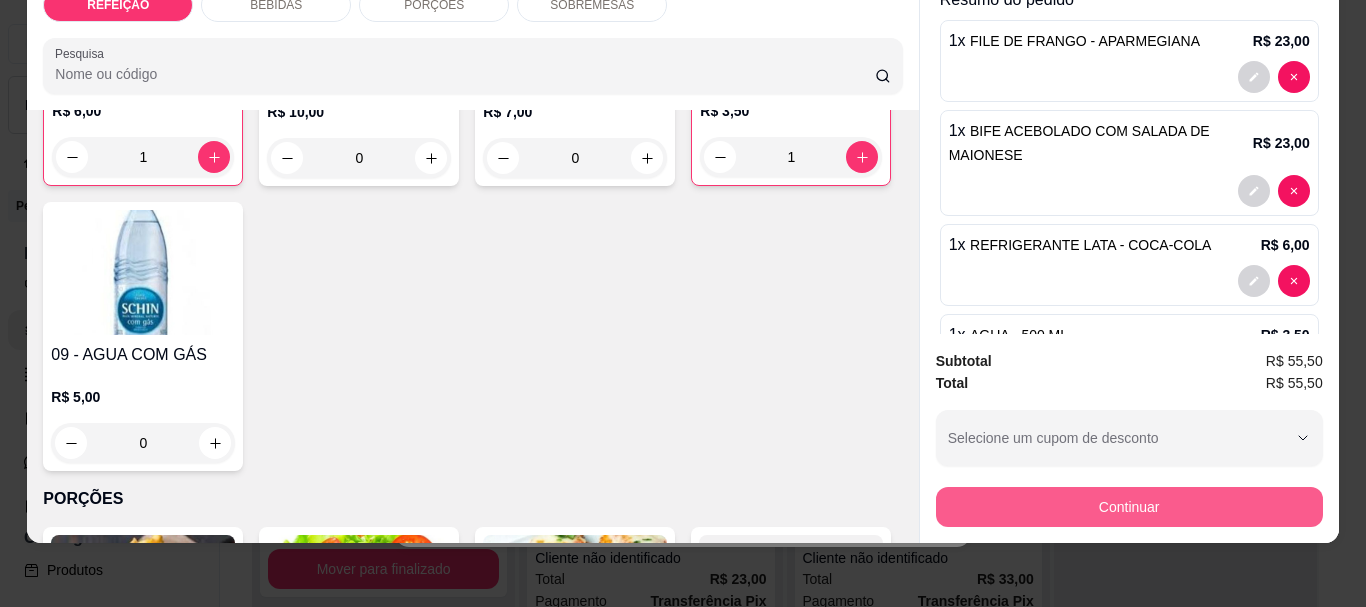 click on "Continuar" at bounding box center [1129, 507] 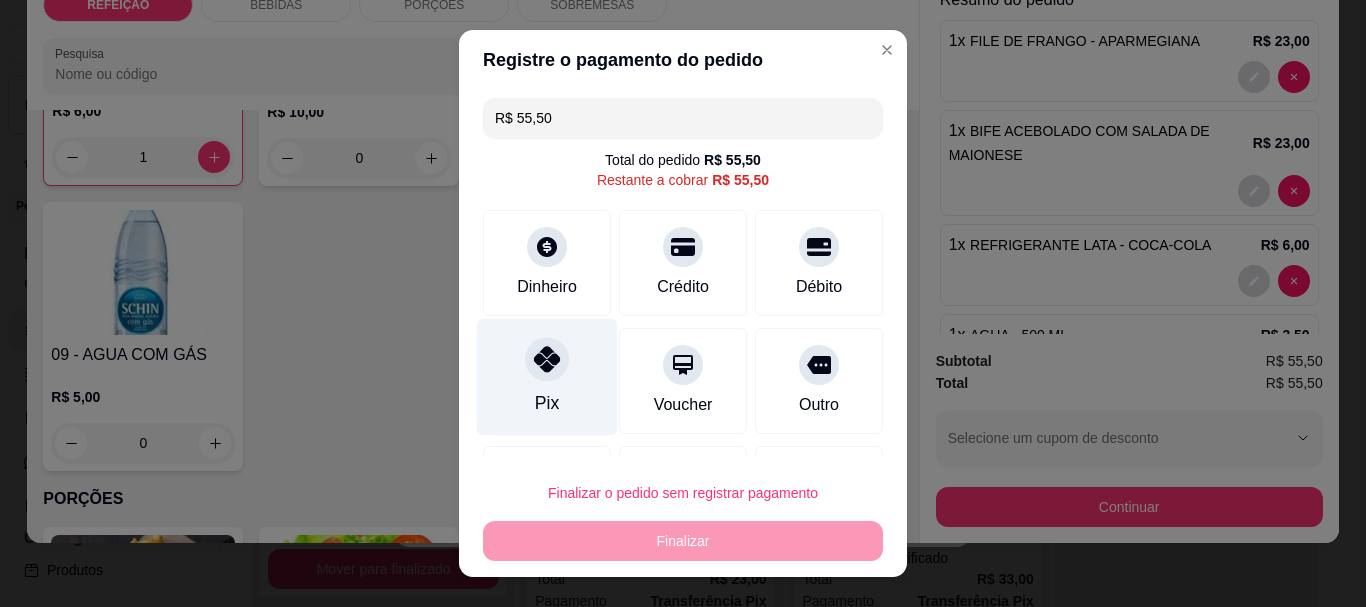click on "Pix" at bounding box center (547, 377) 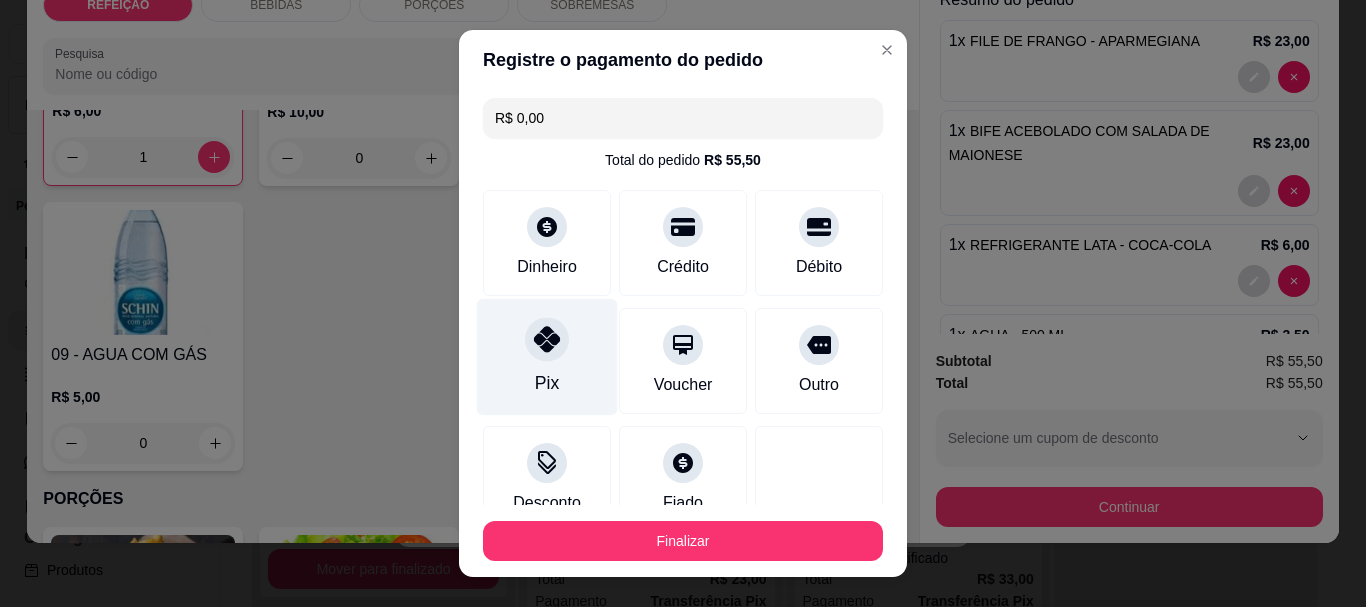 click 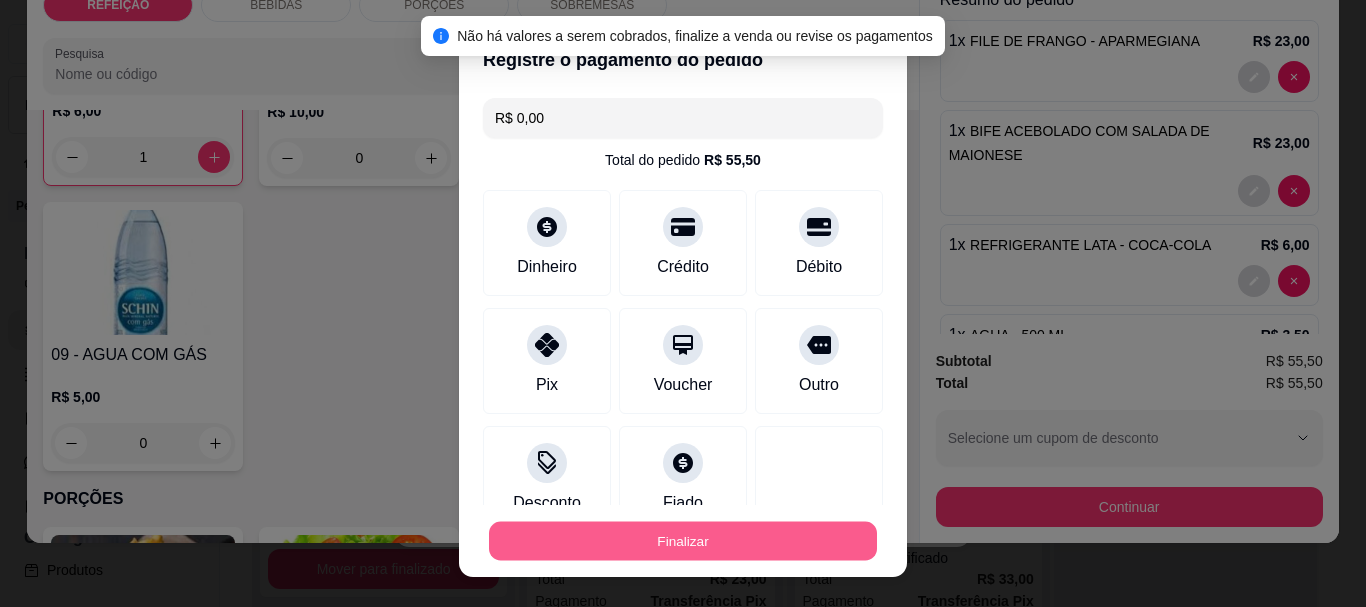click on "Finalizar" at bounding box center [683, 540] 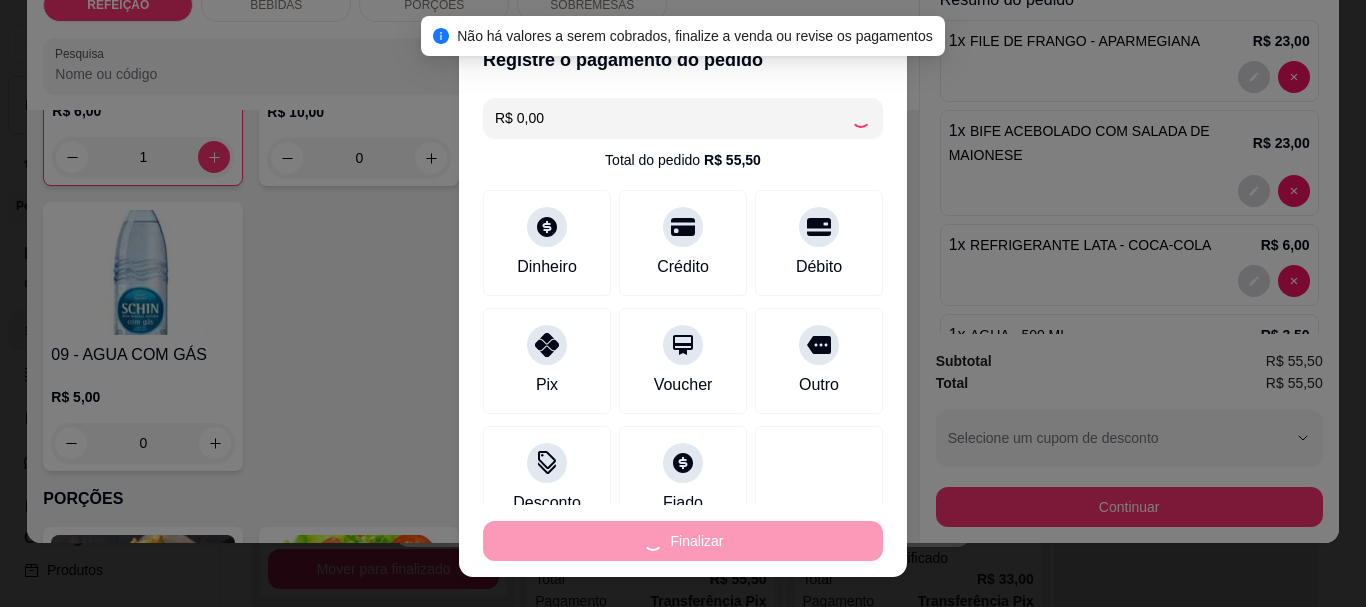 type on "0" 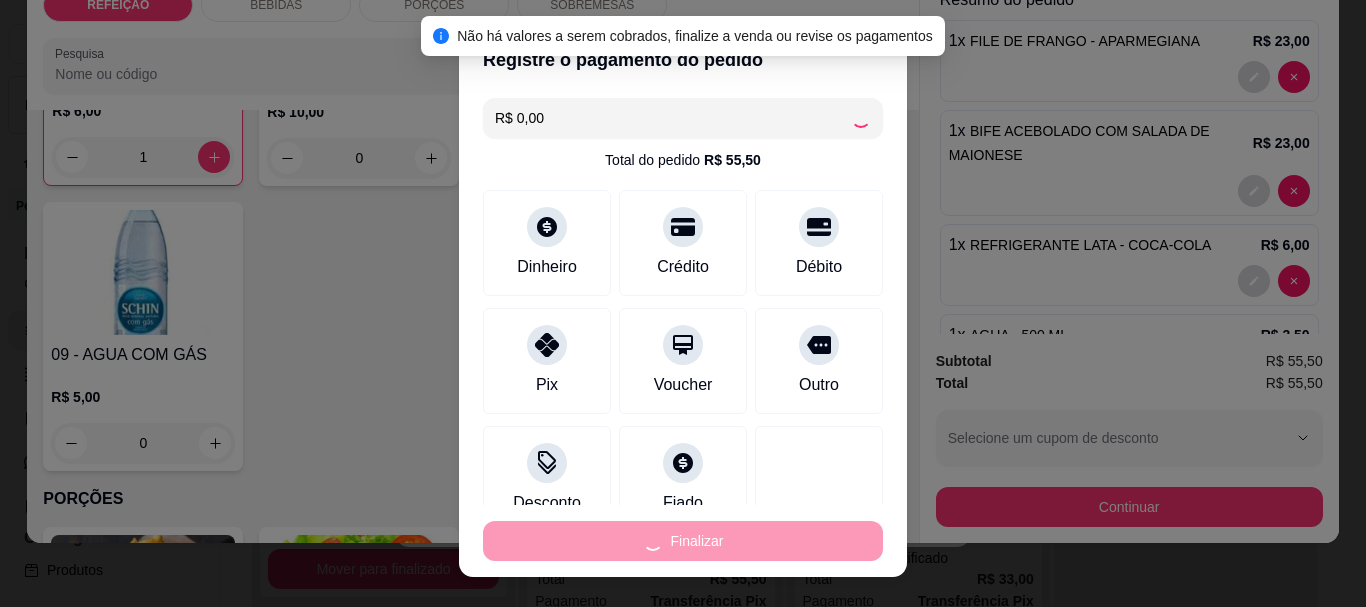 type on "0" 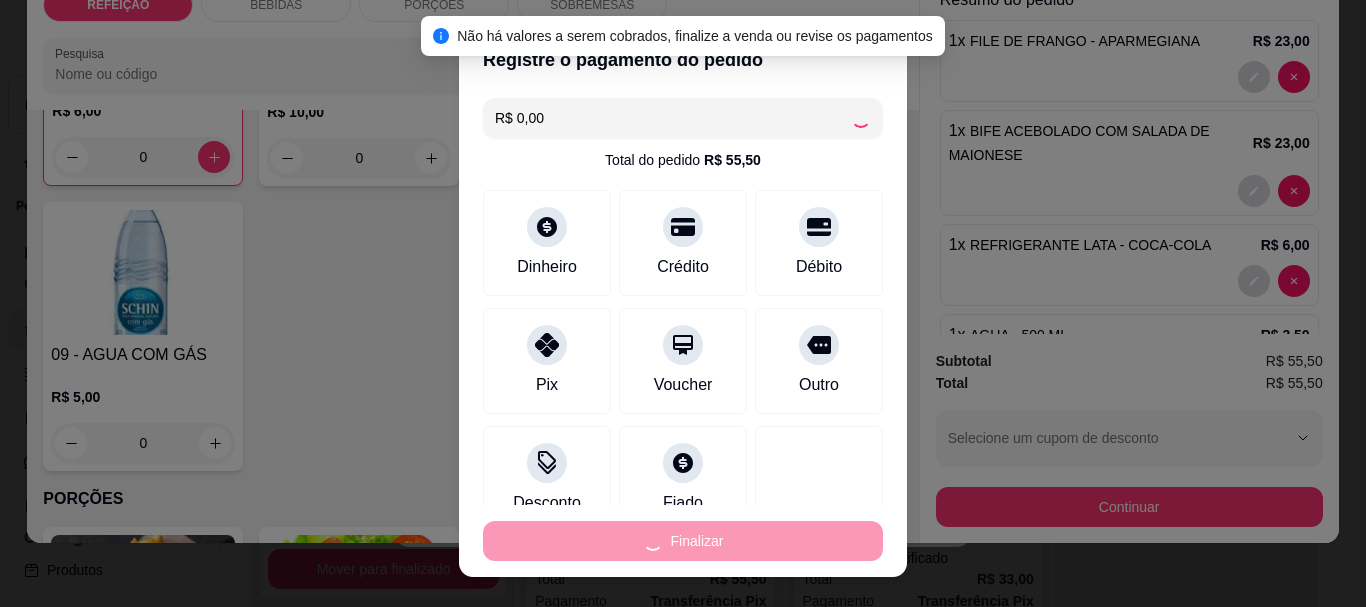 type on "-R$ 55,50" 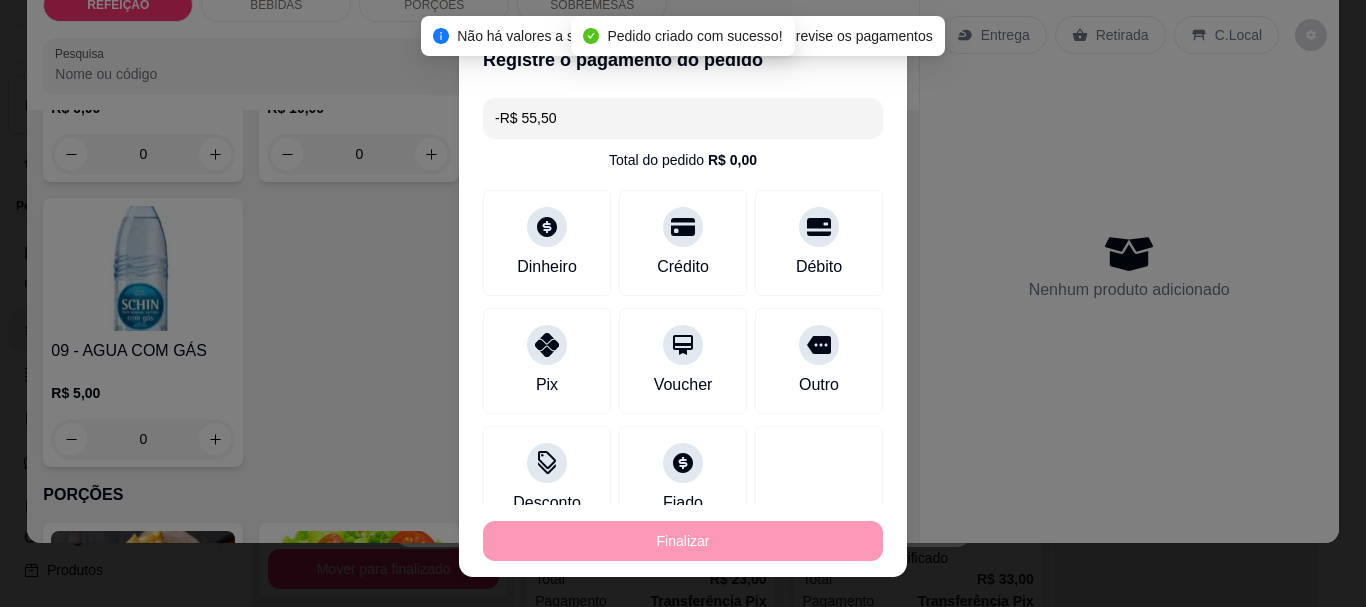 scroll, scrollTop: 0, scrollLeft: 0, axis: both 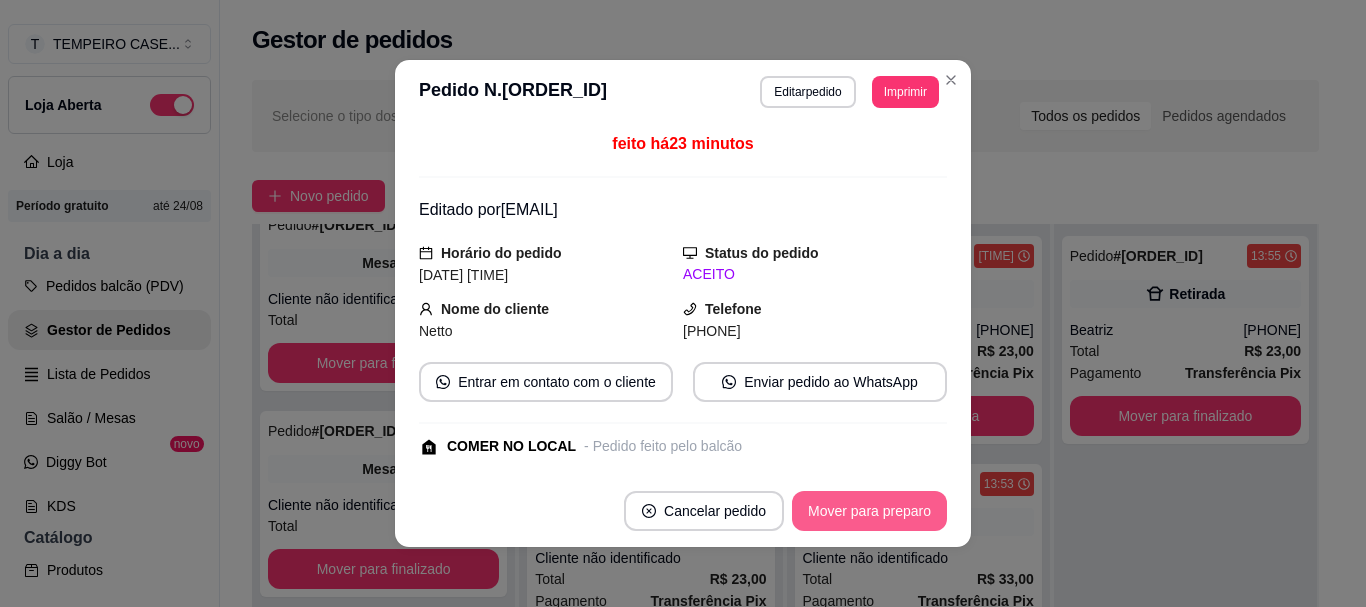 click on "Mover para preparo" at bounding box center [869, 511] 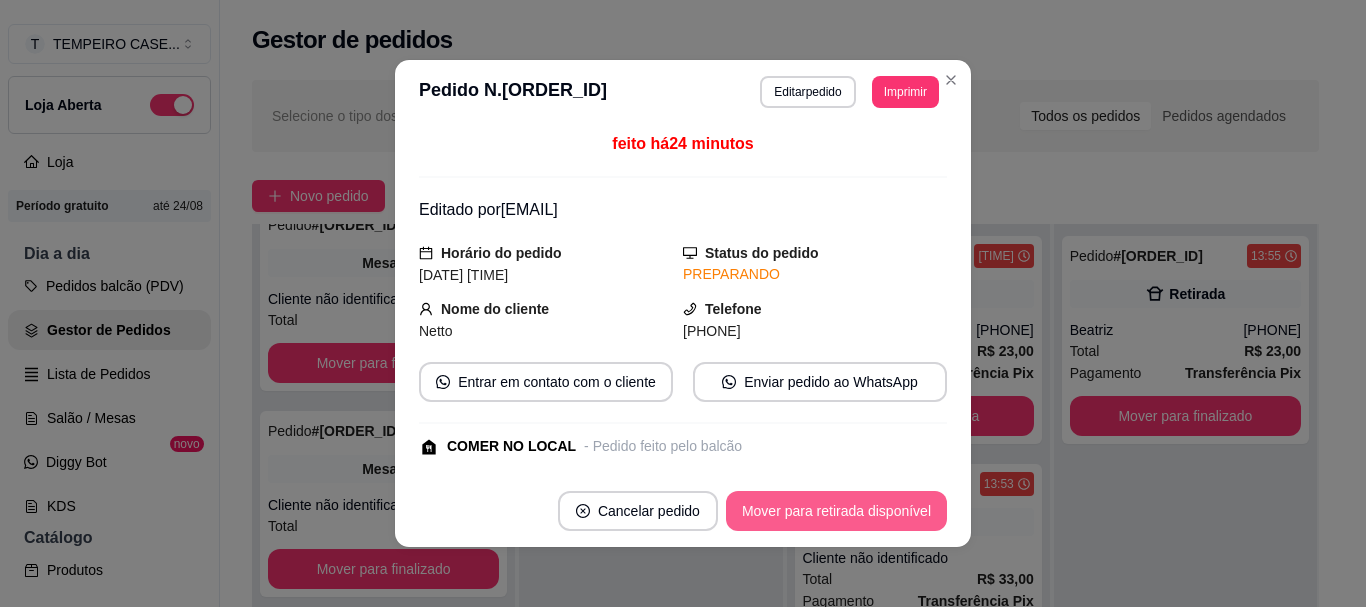 click on "Mover para retirada disponível" at bounding box center (836, 511) 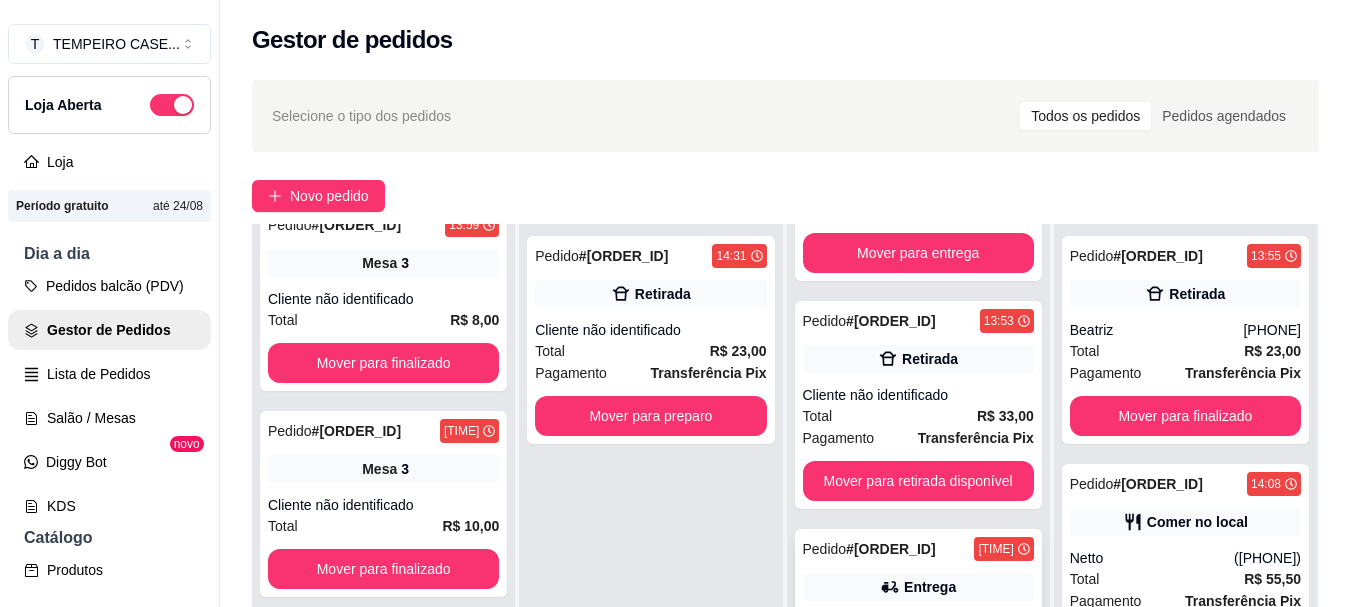 scroll, scrollTop: 325, scrollLeft: 0, axis: vertical 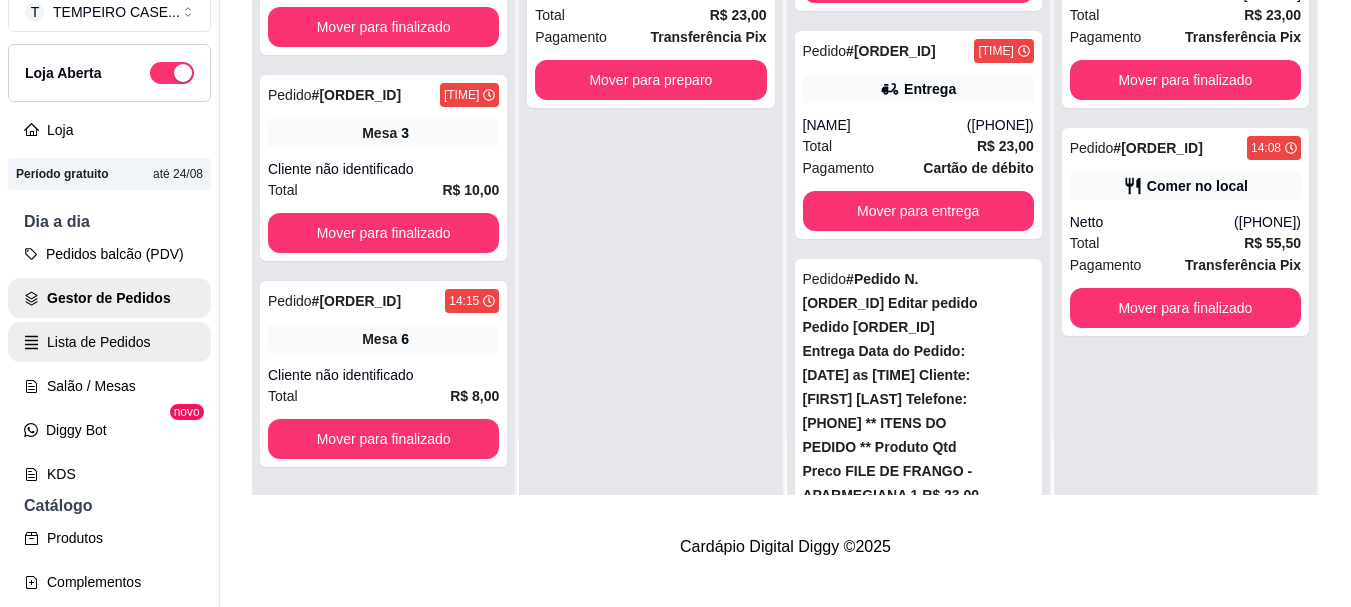 click on "Lista de Pedidos" at bounding box center [109, 342] 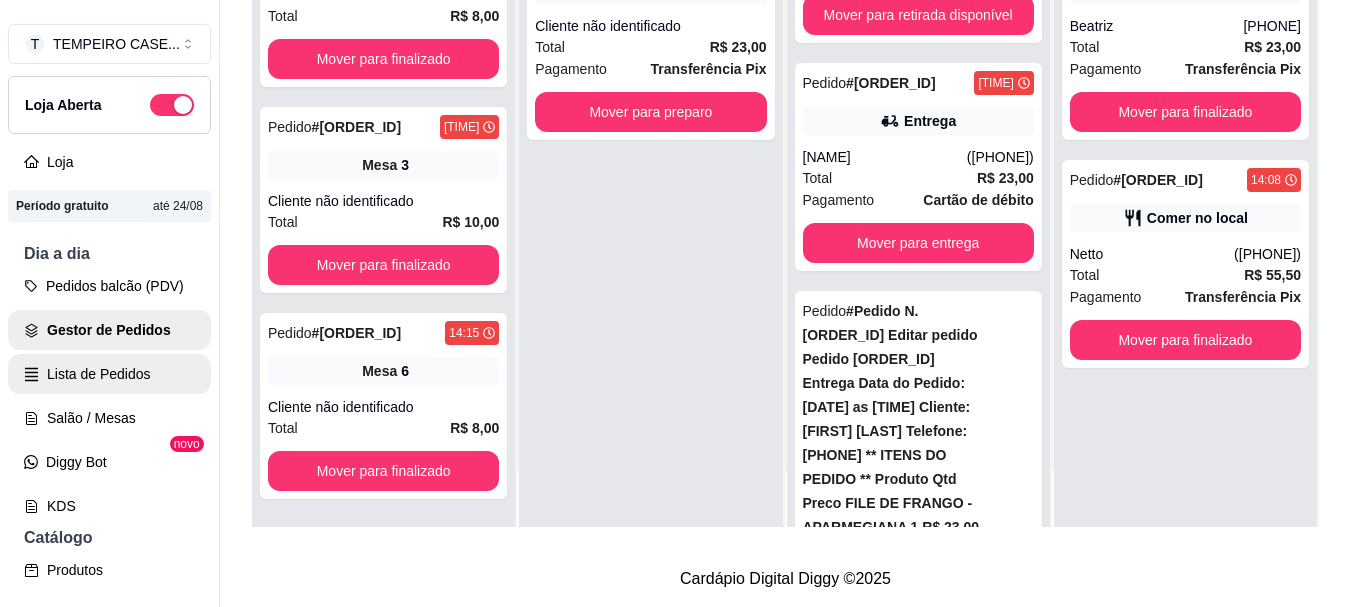 scroll, scrollTop: 0, scrollLeft: 0, axis: both 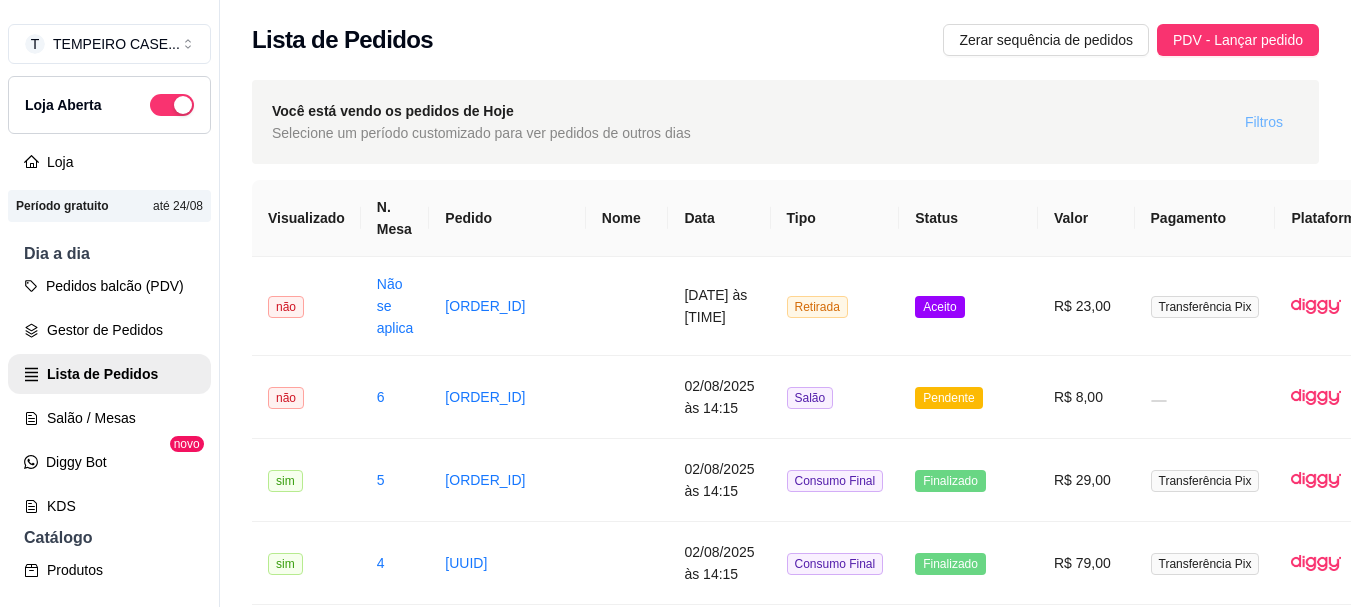click on "Filtros" at bounding box center [1264, 122] 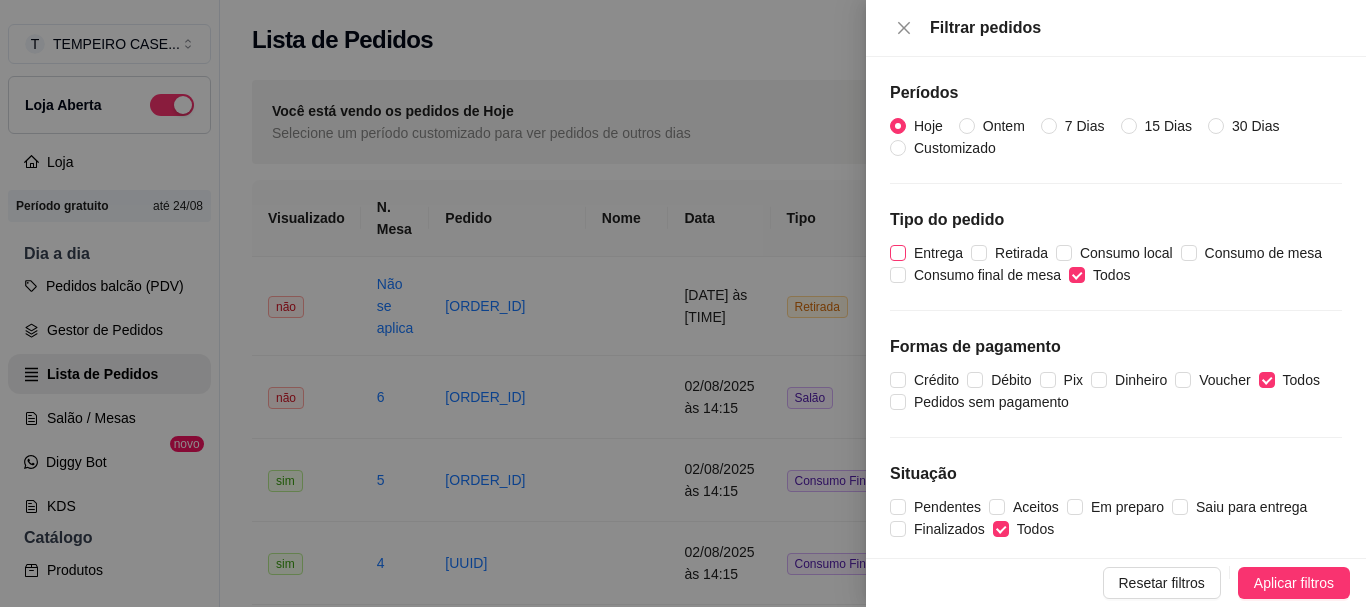 click on "Entrega" at bounding box center (938, 253) 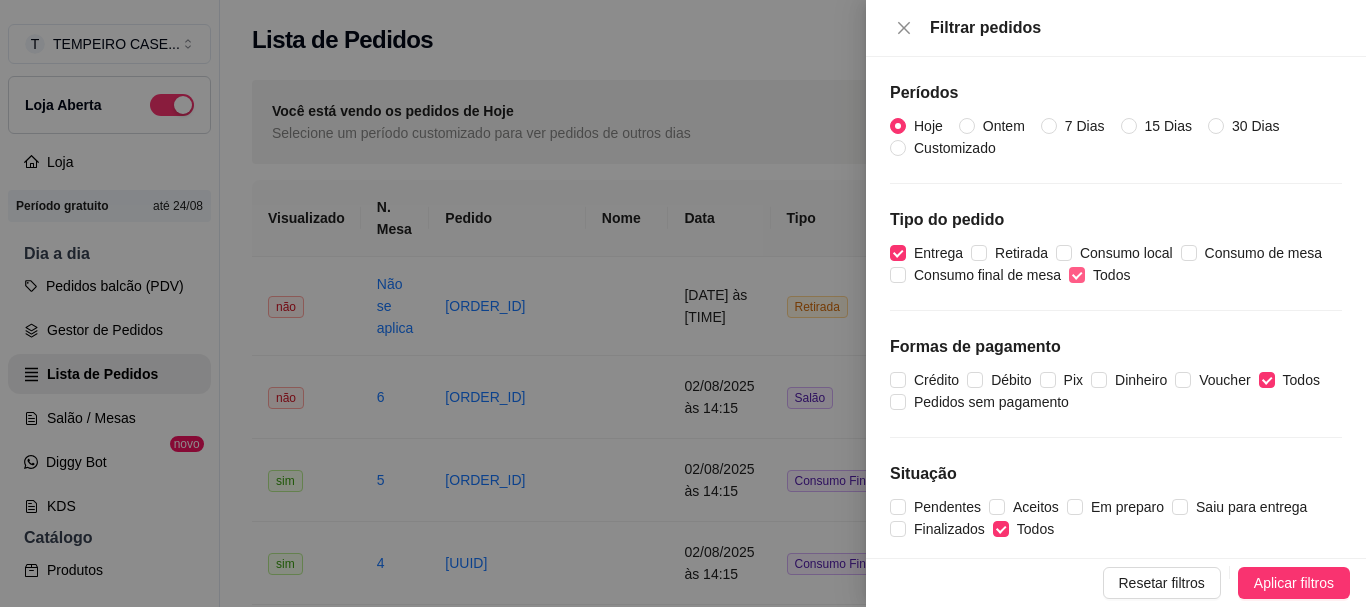 click on "Todos" at bounding box center (1103, 275) 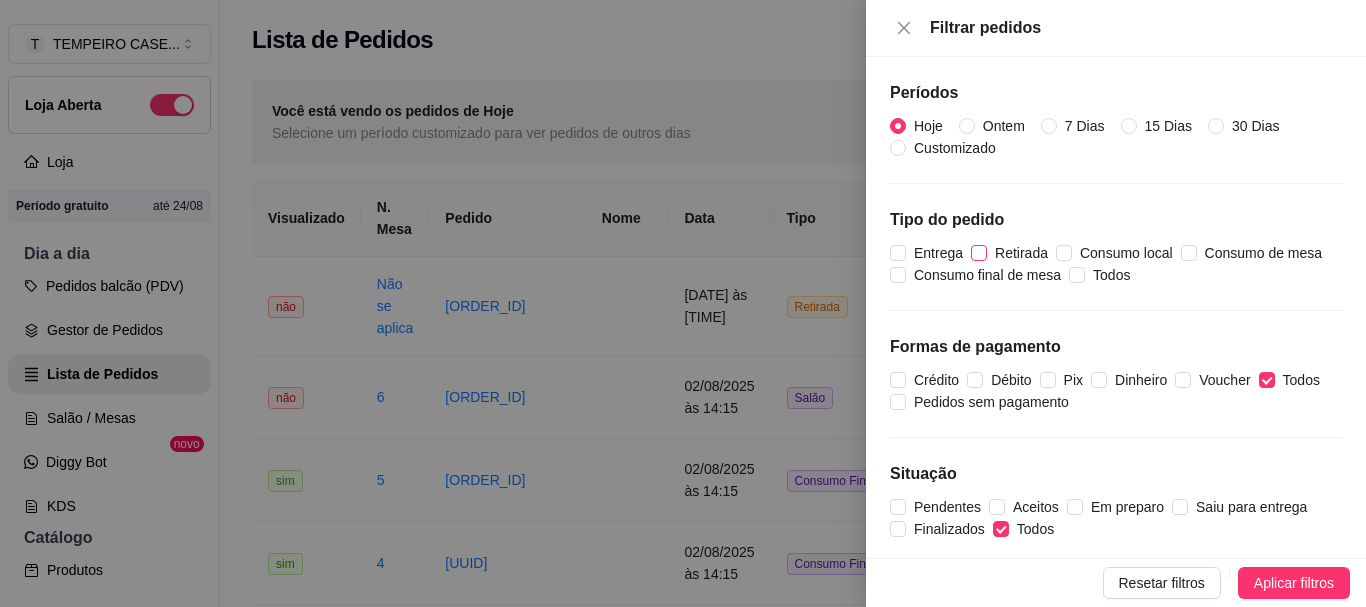 click on "Retirada" at bounding box center (979, 253) 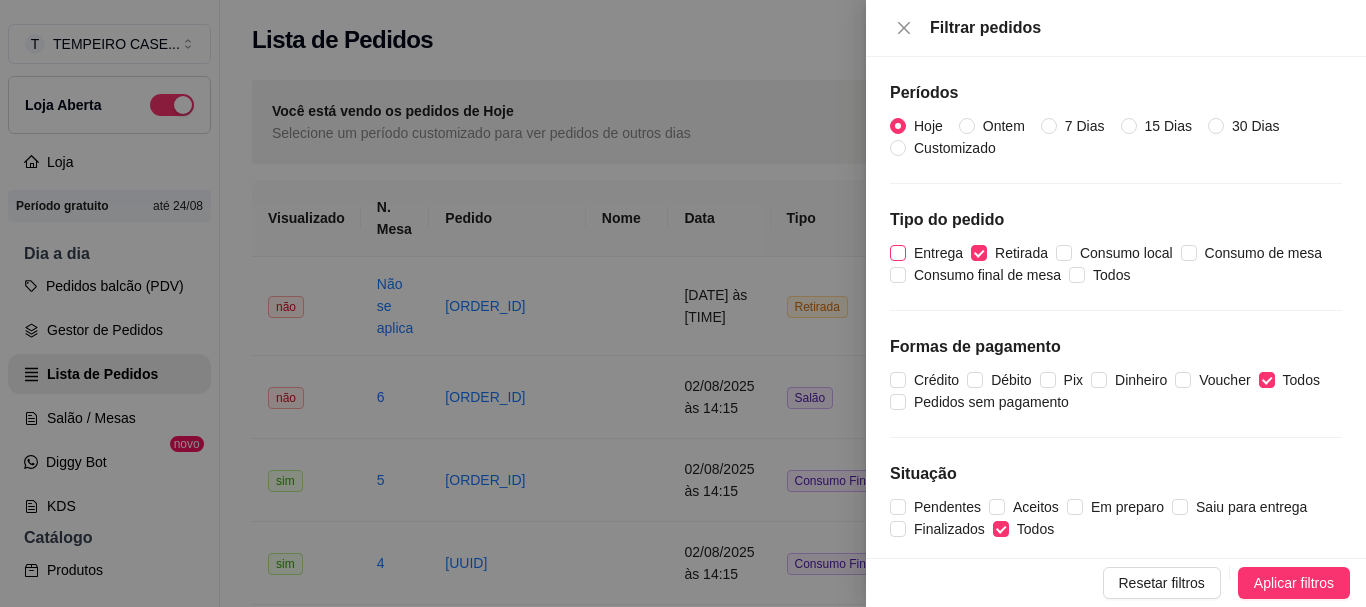 click on "Entrega" at bounding box center [938, 253] 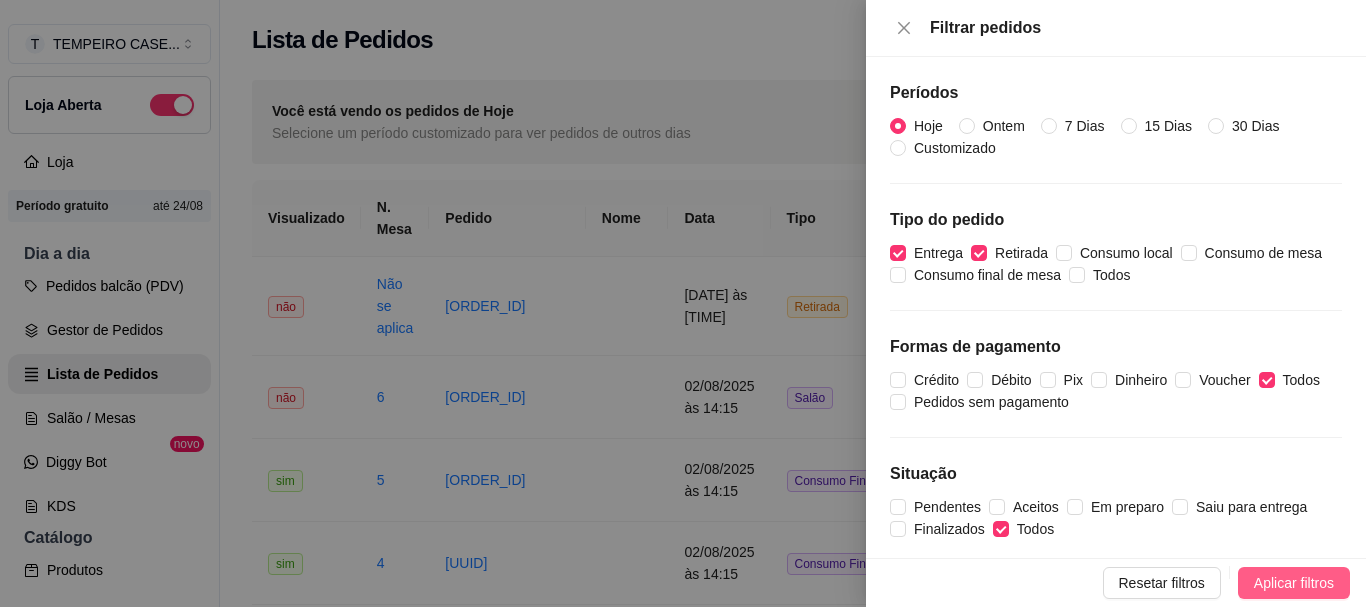 click on "Aplicar filtros" at bounding box center (1294, 583) 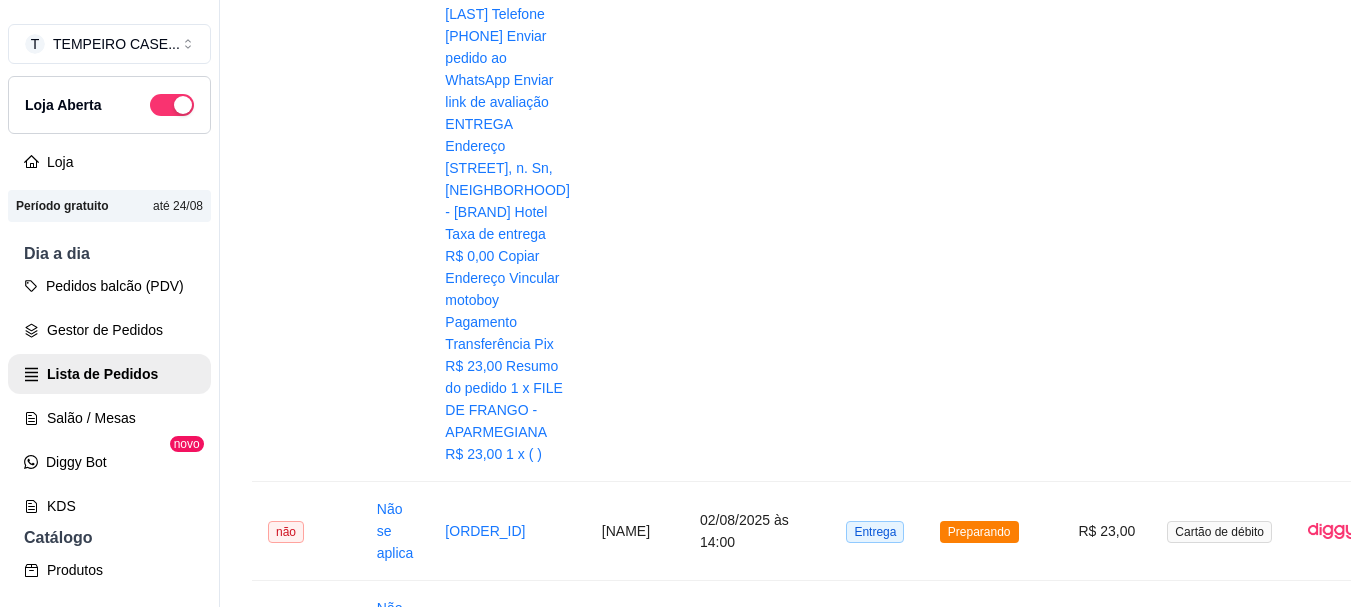 scroll, scrollTop: 2801, scrollLeft: 0, axis: vertical 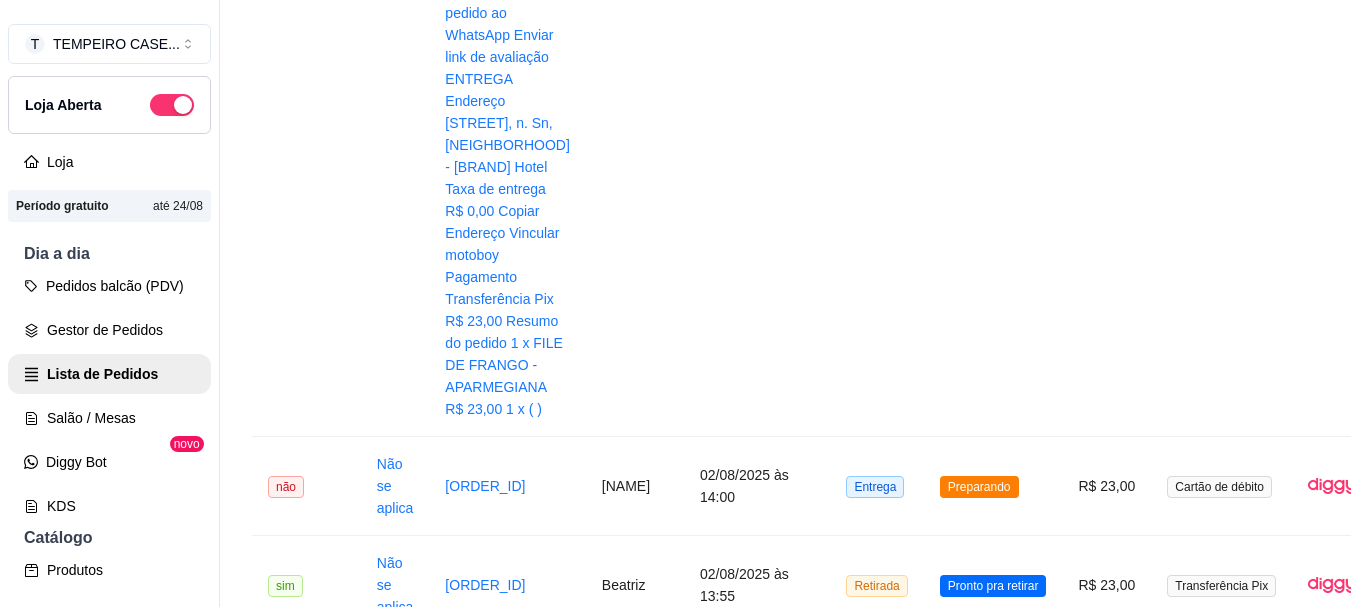 click on "2" at bounding box center [1263, 4506] 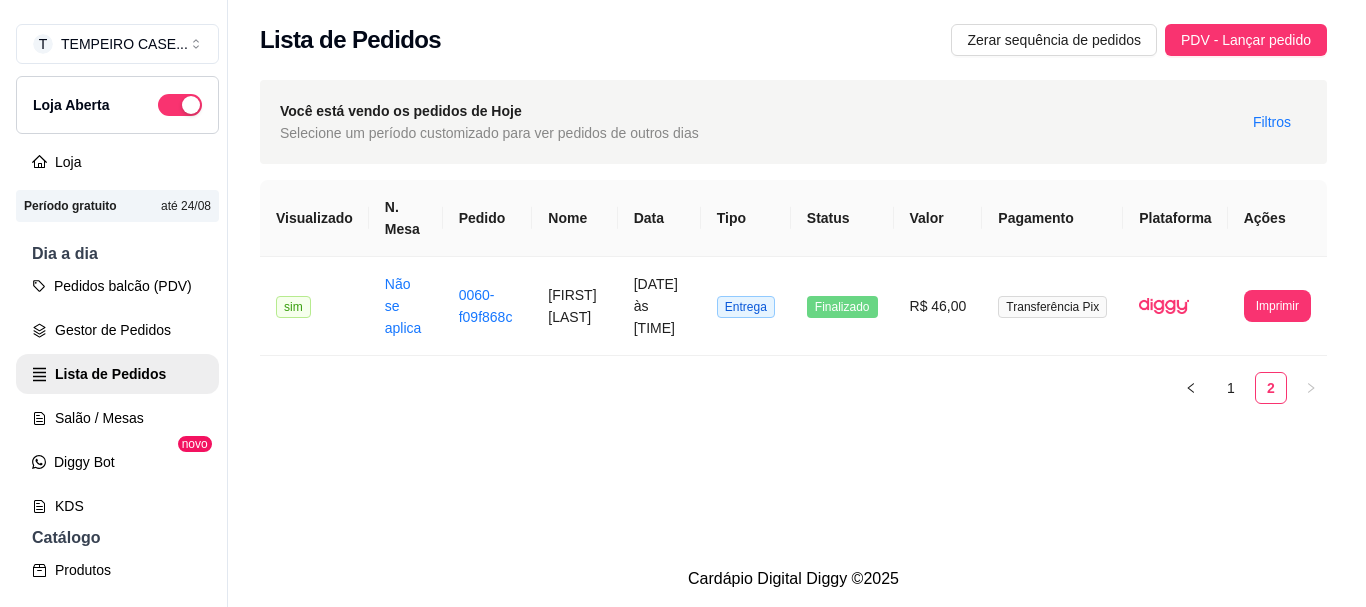 scroll, scrollTop: 0, scrollLeft: 0, axis: both 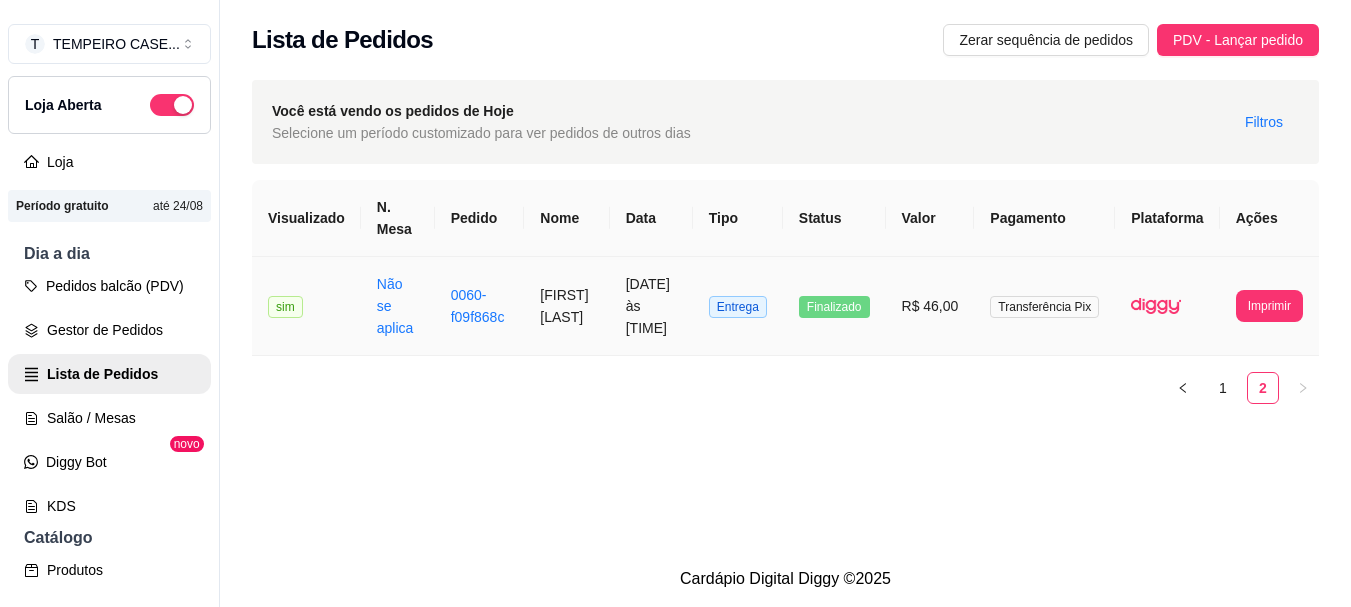 click on "[FIRST] [LAST]" at bounding box center [566, 306] 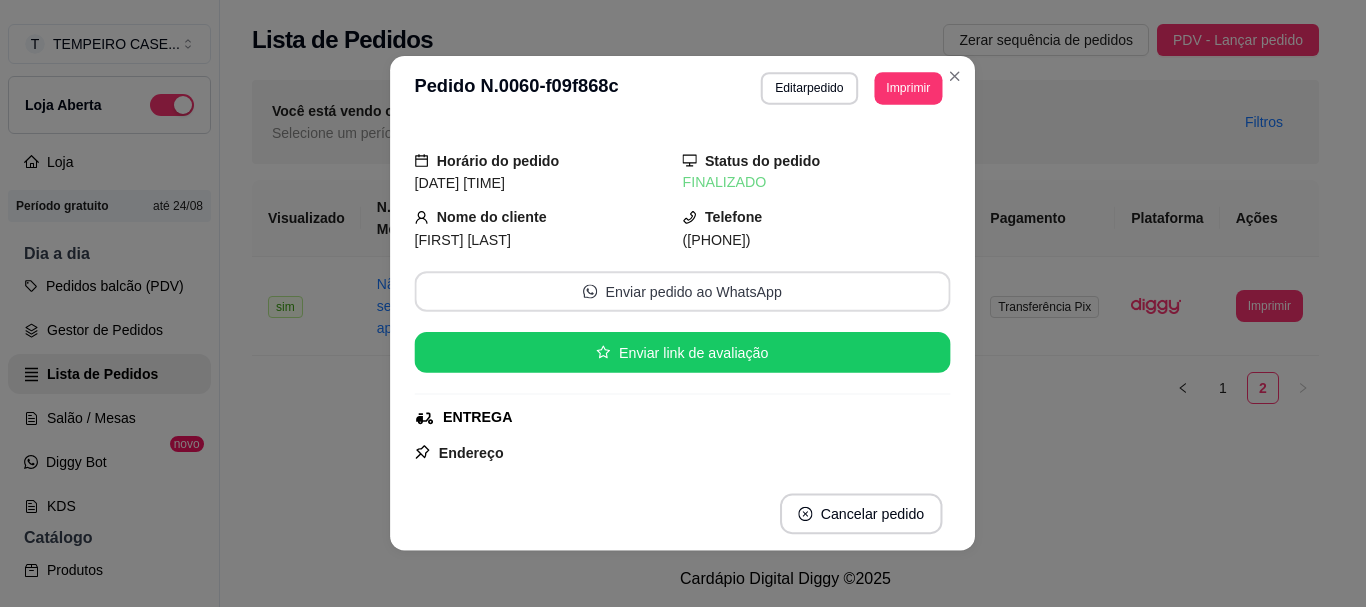 click on "Enviar pedido ao WhatsApp" at bounding box center (683, 292) 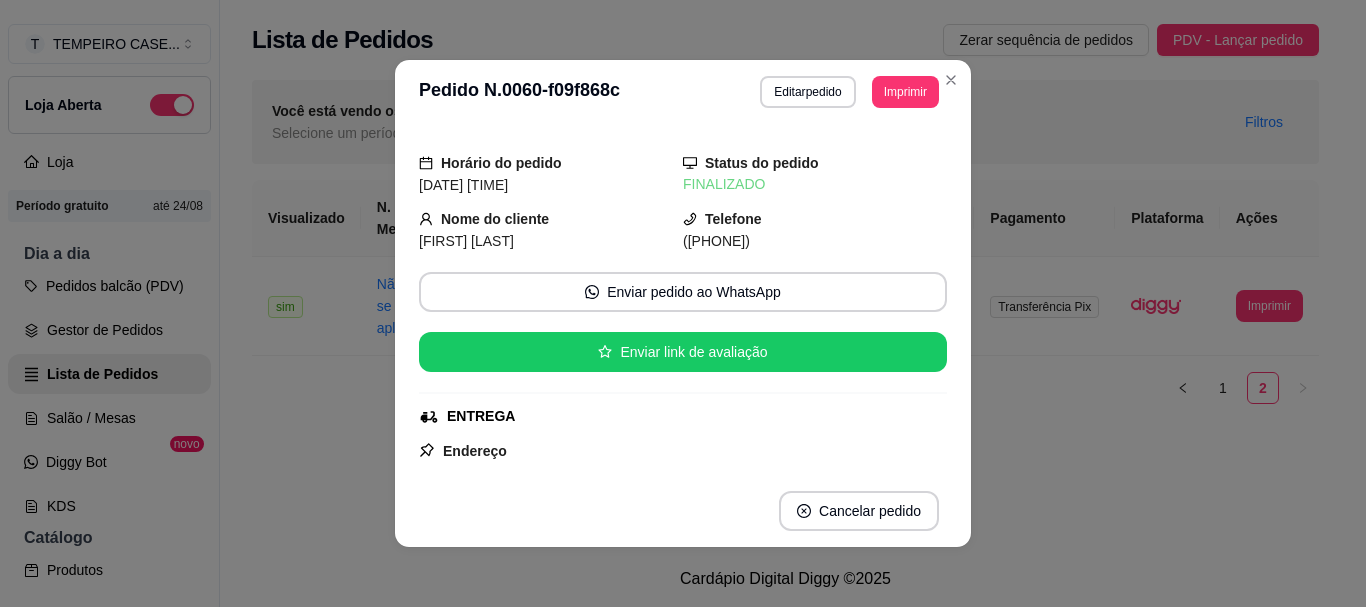 click on "[FIRST] [LAST]" at bounding box center (466, 241) 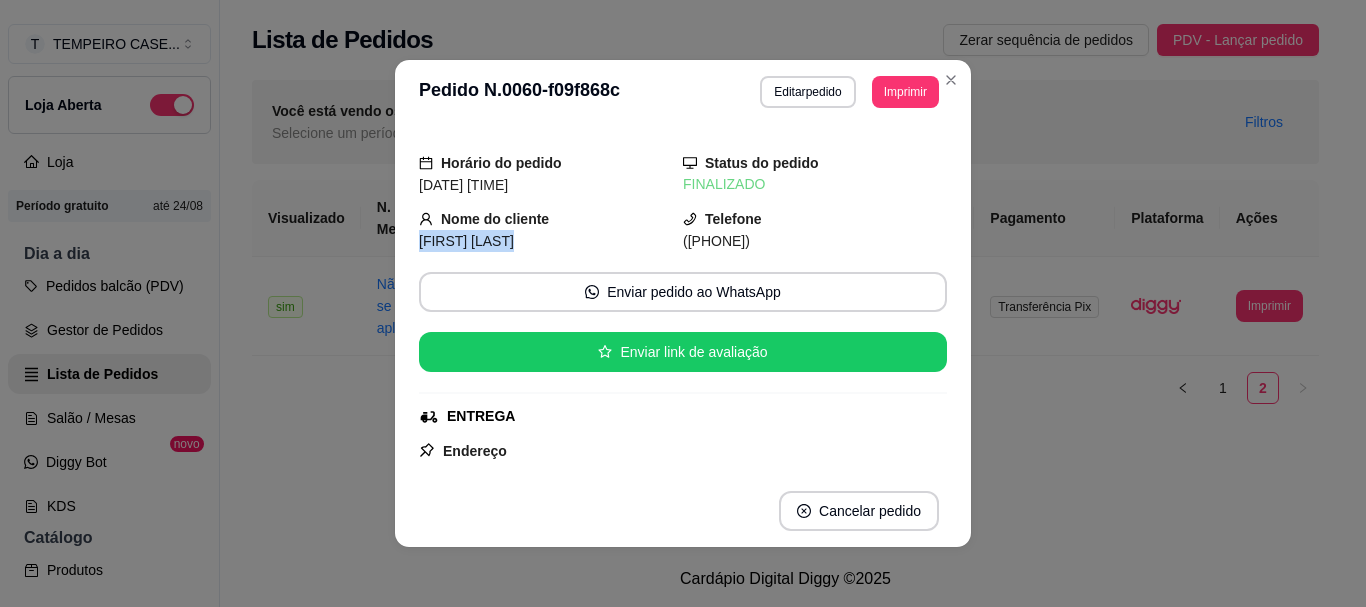 click on "[FIRST] [LAST]" at bounding box center [466, 241] 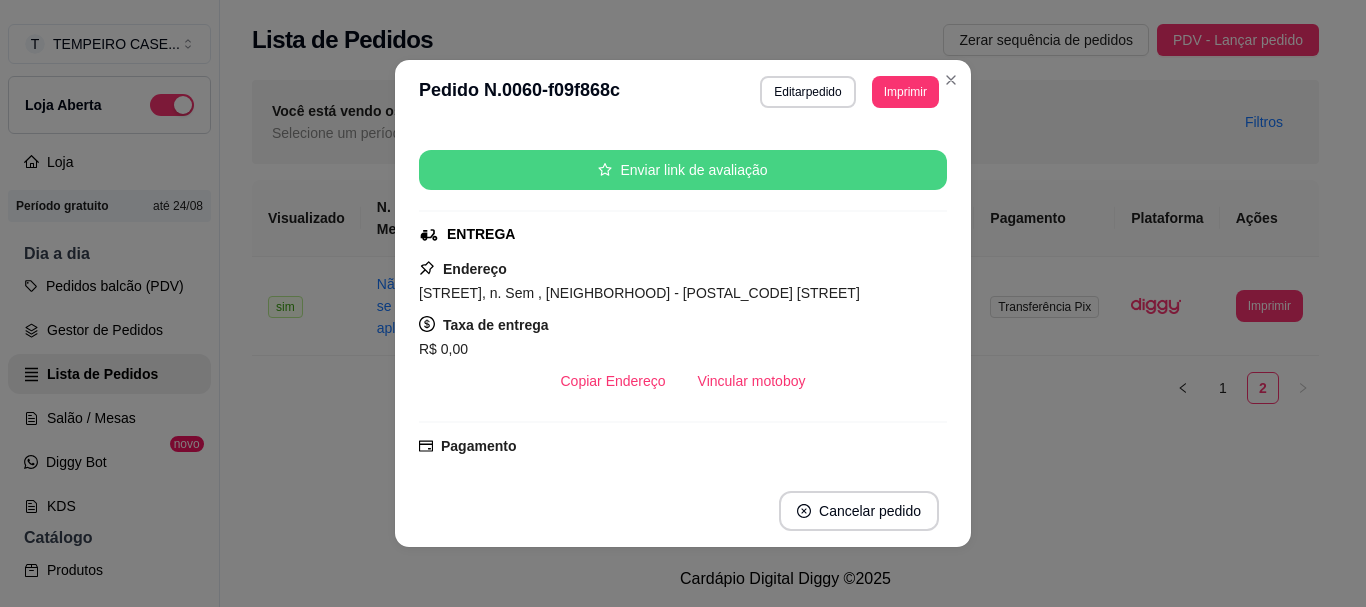 scroll, scrollTop: 458, scrollLeft: 0, axis: vertical 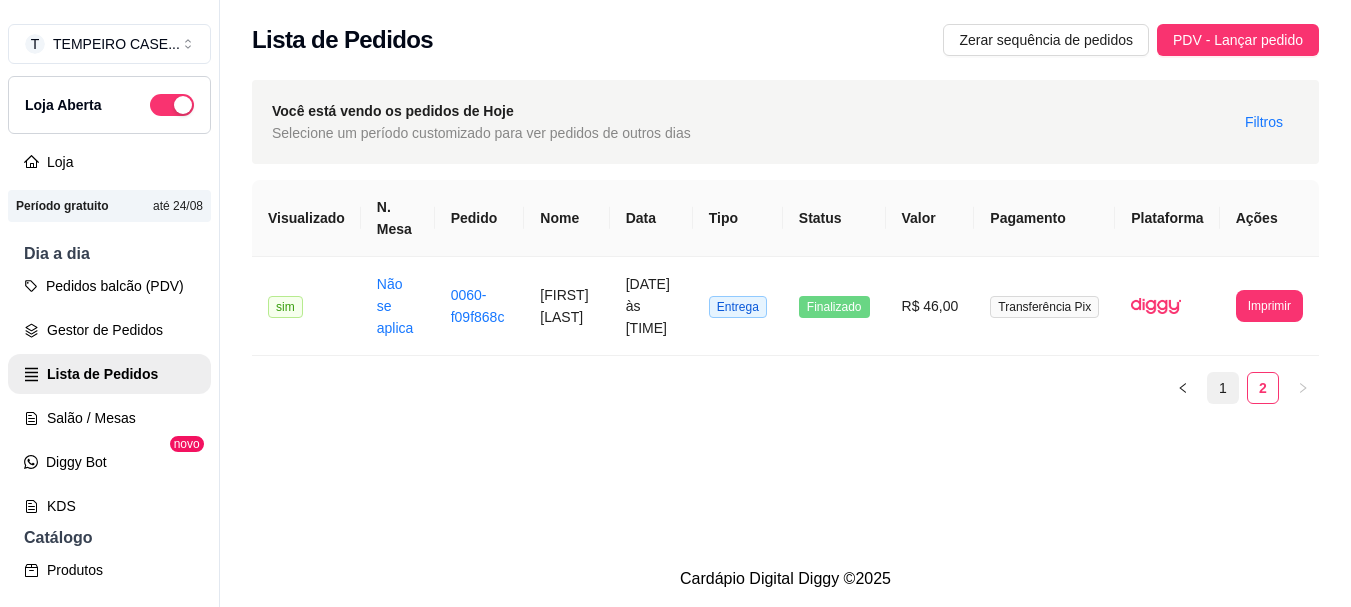 click on "1" at bounding box center (1223, 388) 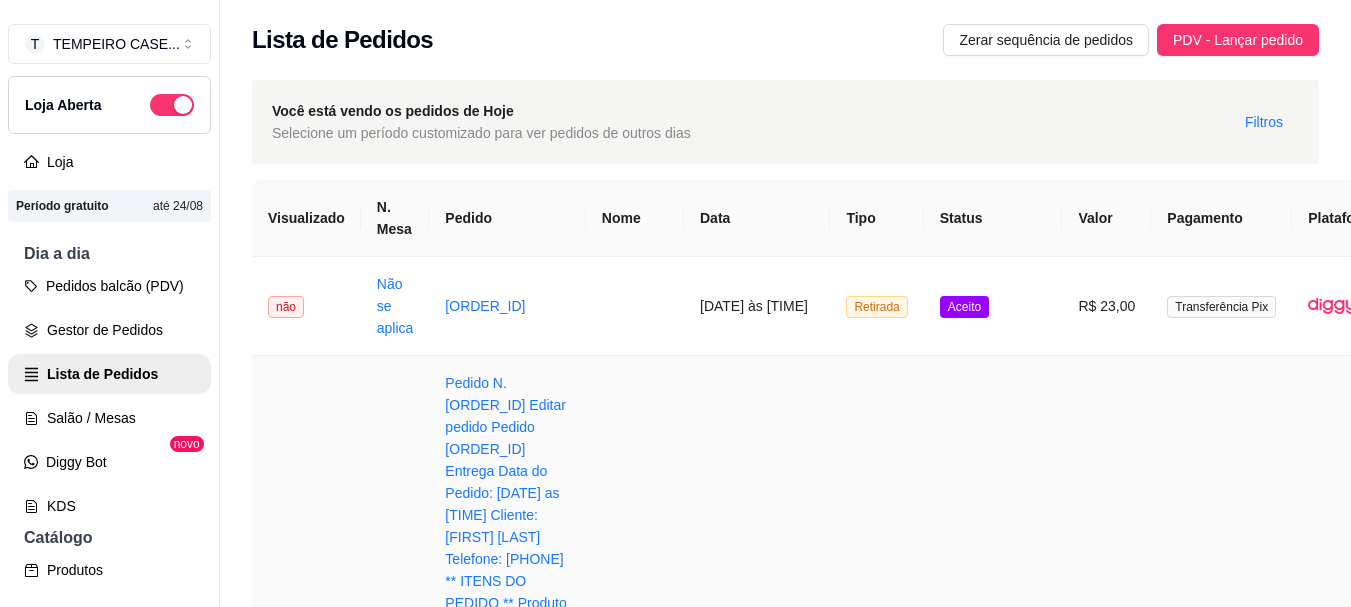 scroll, scrollTop: 32, scrollLeft: 0, axis: vertical 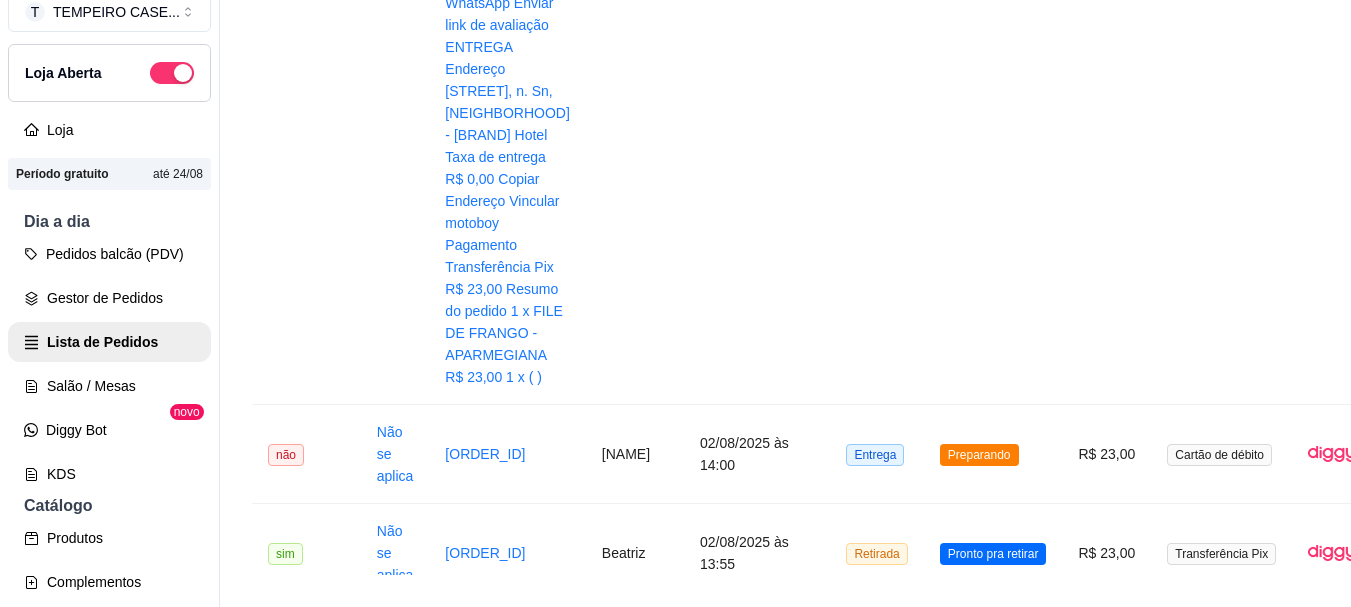 click on "0061-dcbde" at bounding box center [482, 4392] 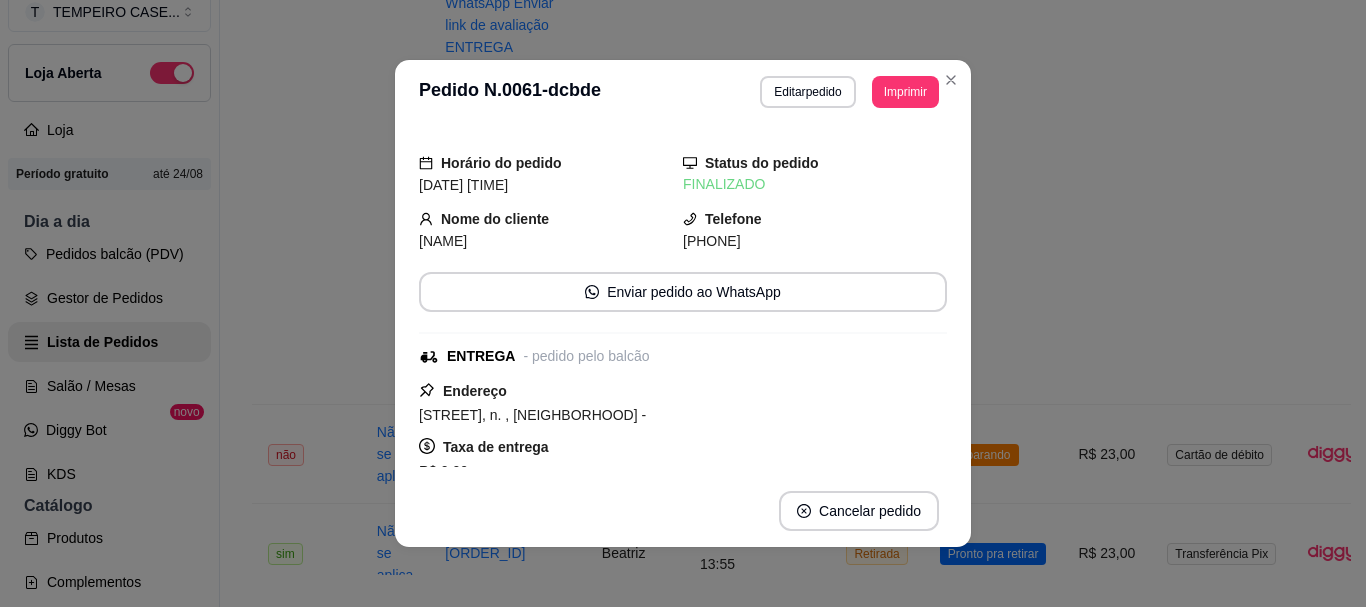 click on "[NAME]" at bounding box center (443, 241) 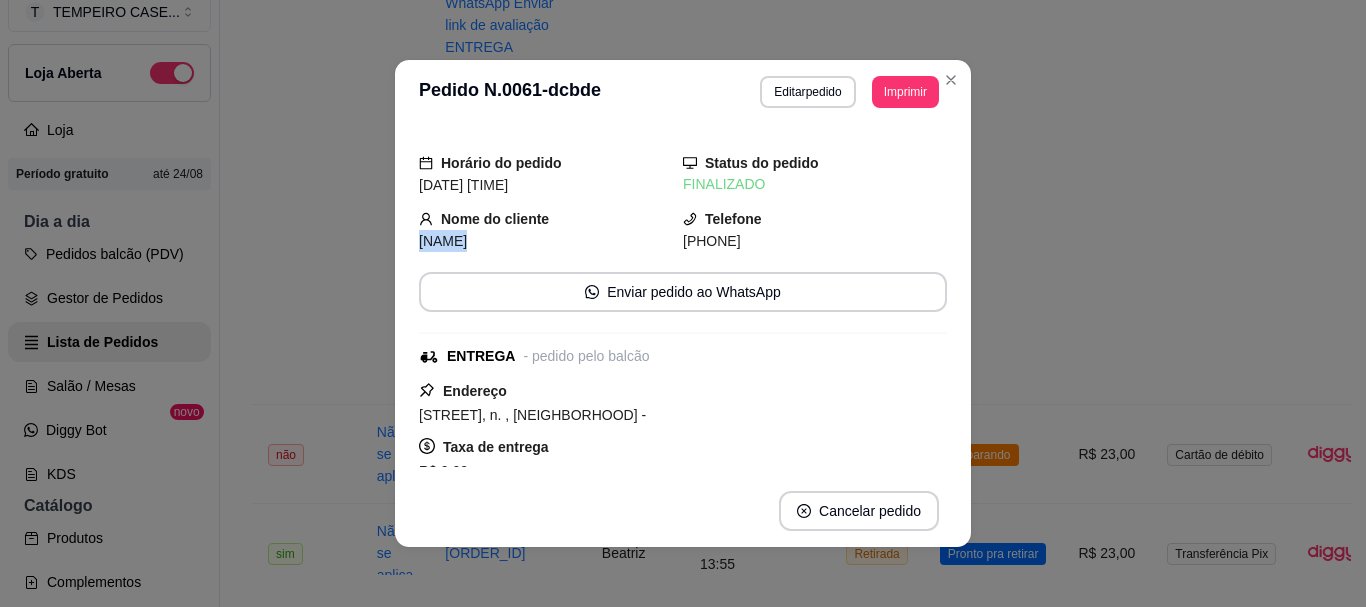 click on "[NAME]" at bounding box center (443, 241) 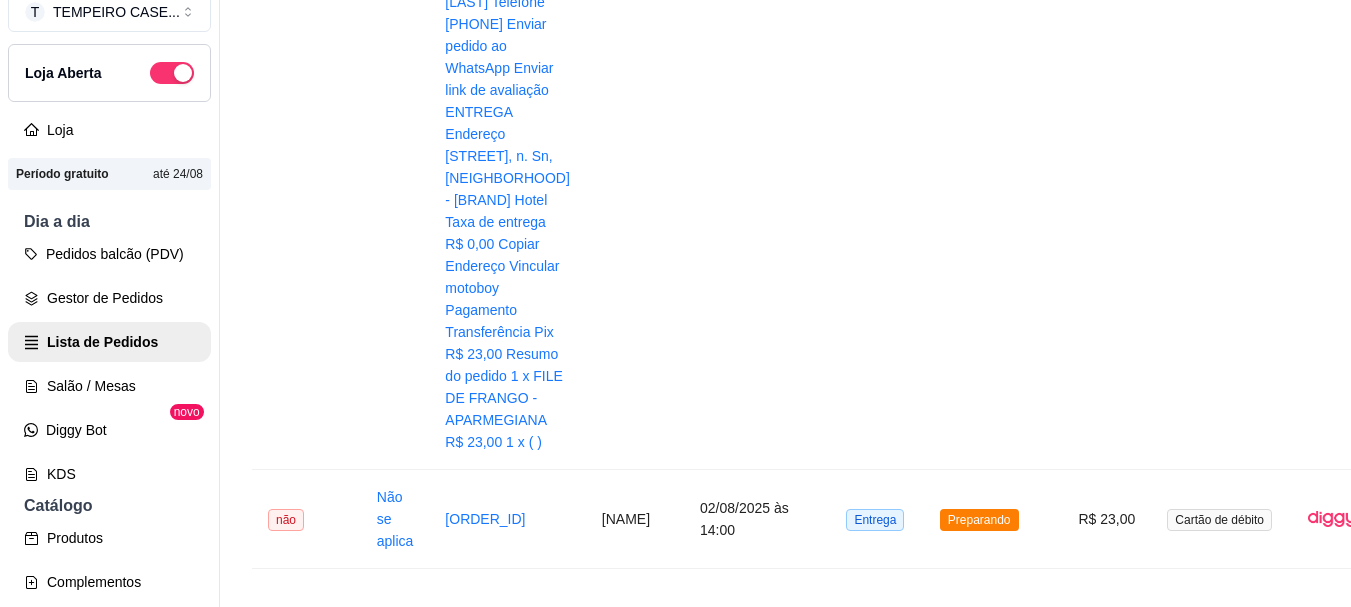 scroll, scrollTop: 2701, scrollLeft: 0, axis: vertical 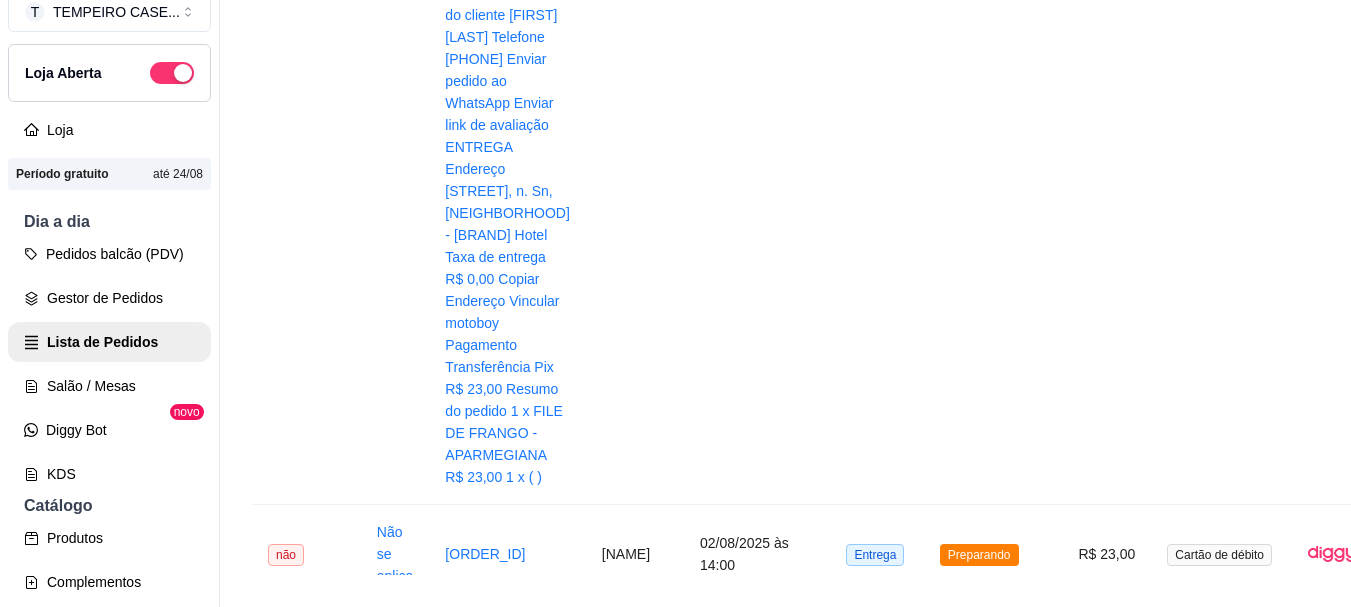 click on "0062-0753b226" at bounding box center (494, 4393) 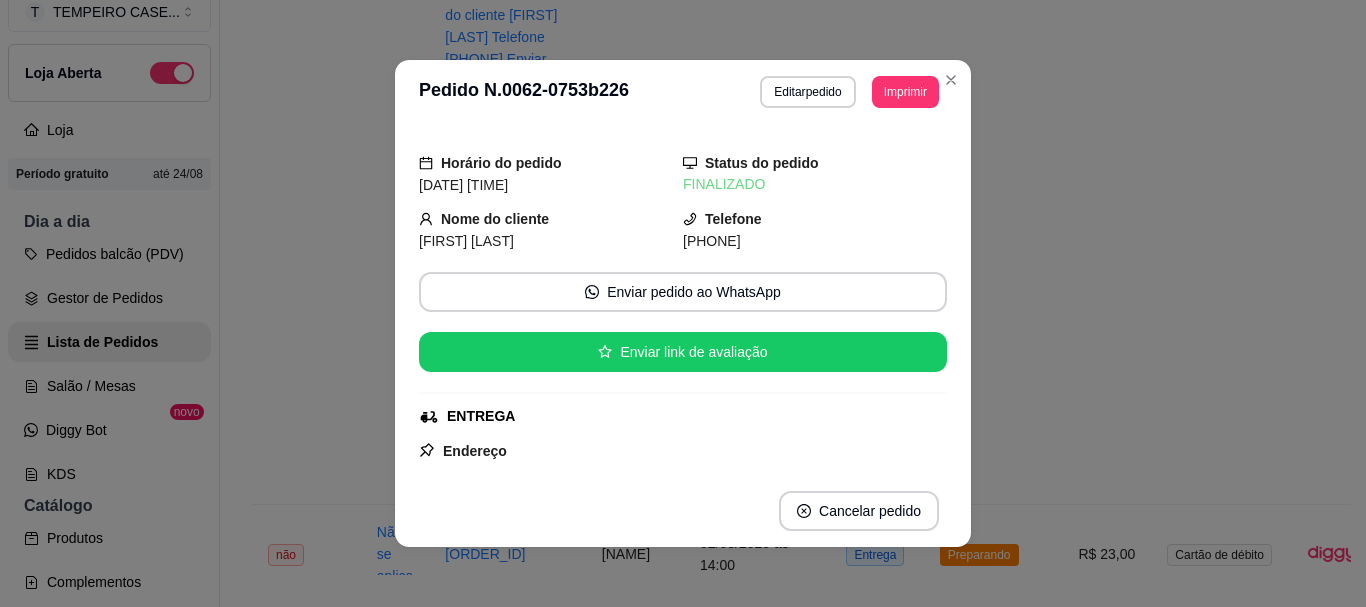 click on "[FIRST] [LAST]" at bounding box center (466, 241) 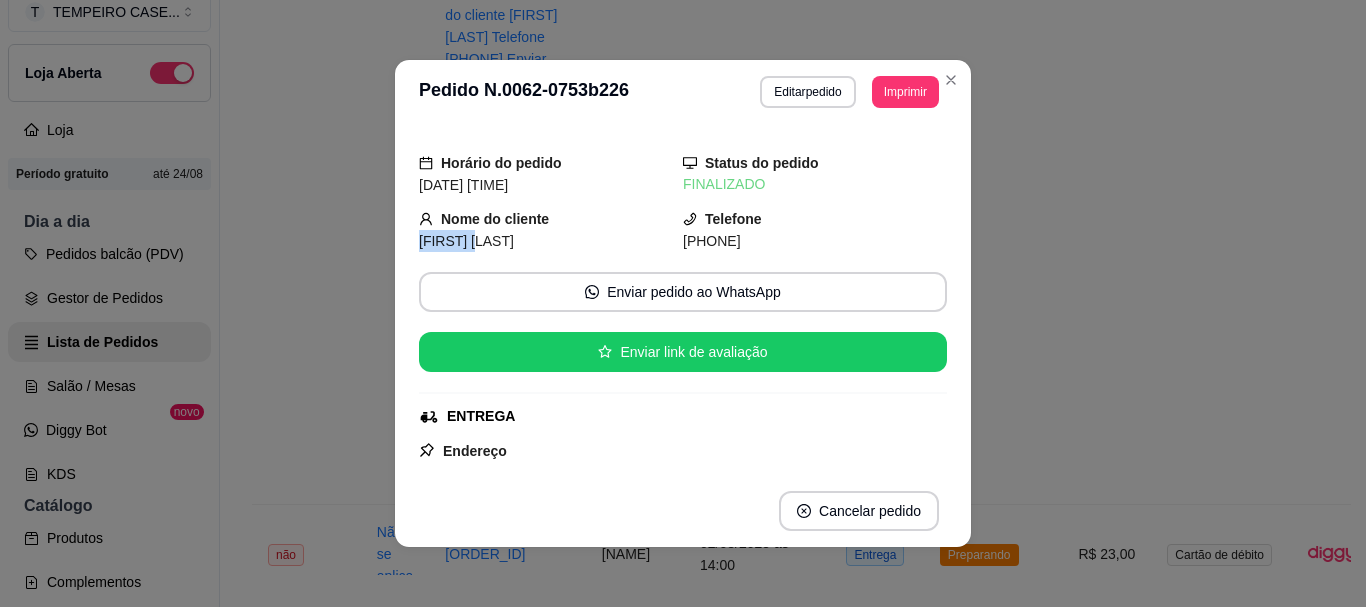 click on "[FIRST] [LAST]" at bounding box center (466, 241) 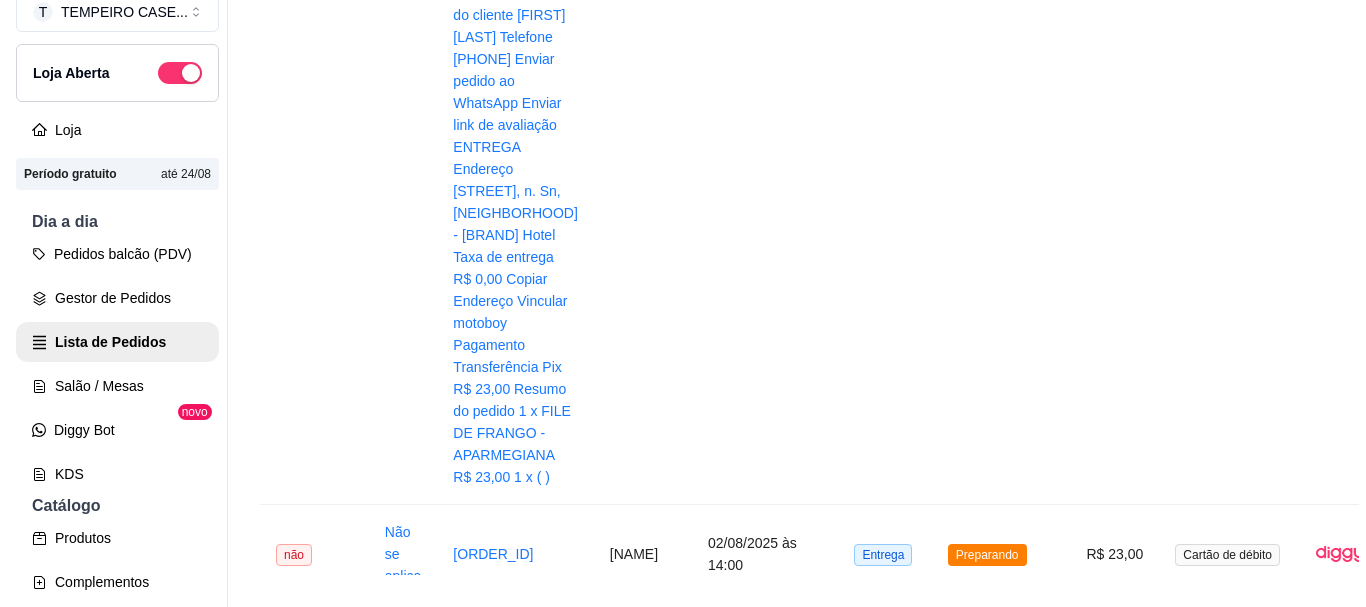 scroll, scrollTop: 2601, scrollLeft: 0, axis: vertical 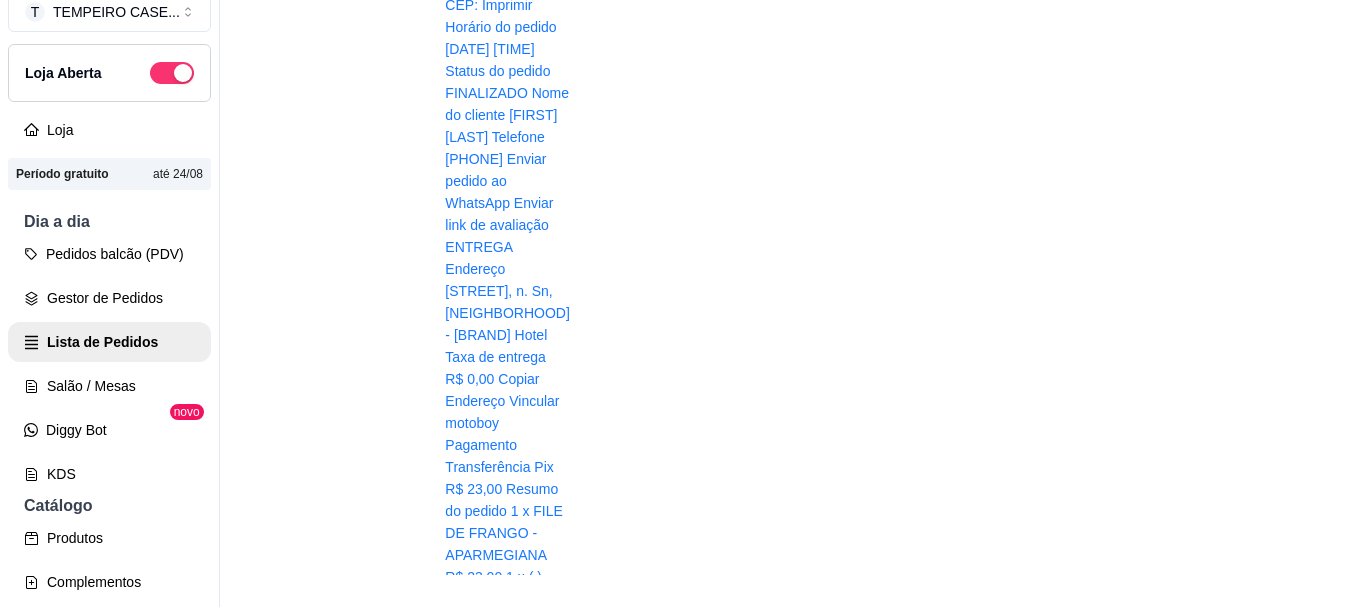 click on "0064-e1cf38dc" at bounding box center (491, 4295) 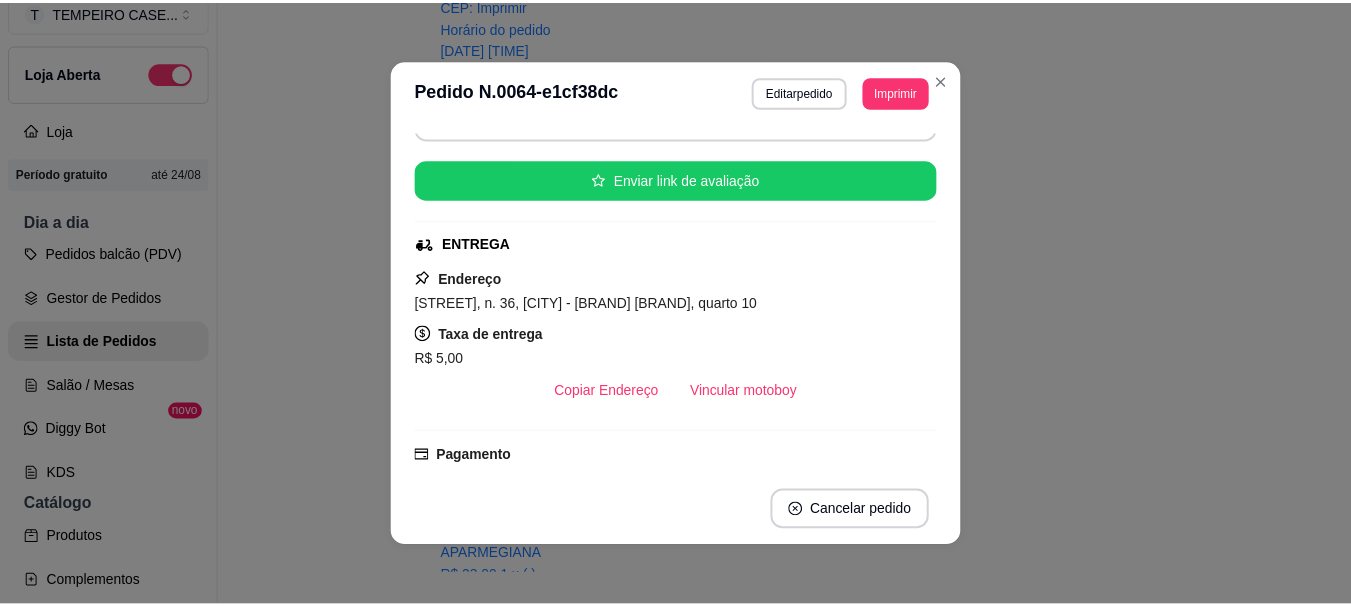 scroll, scrollTop: 448, scrollLeft: 0, axis: vertical 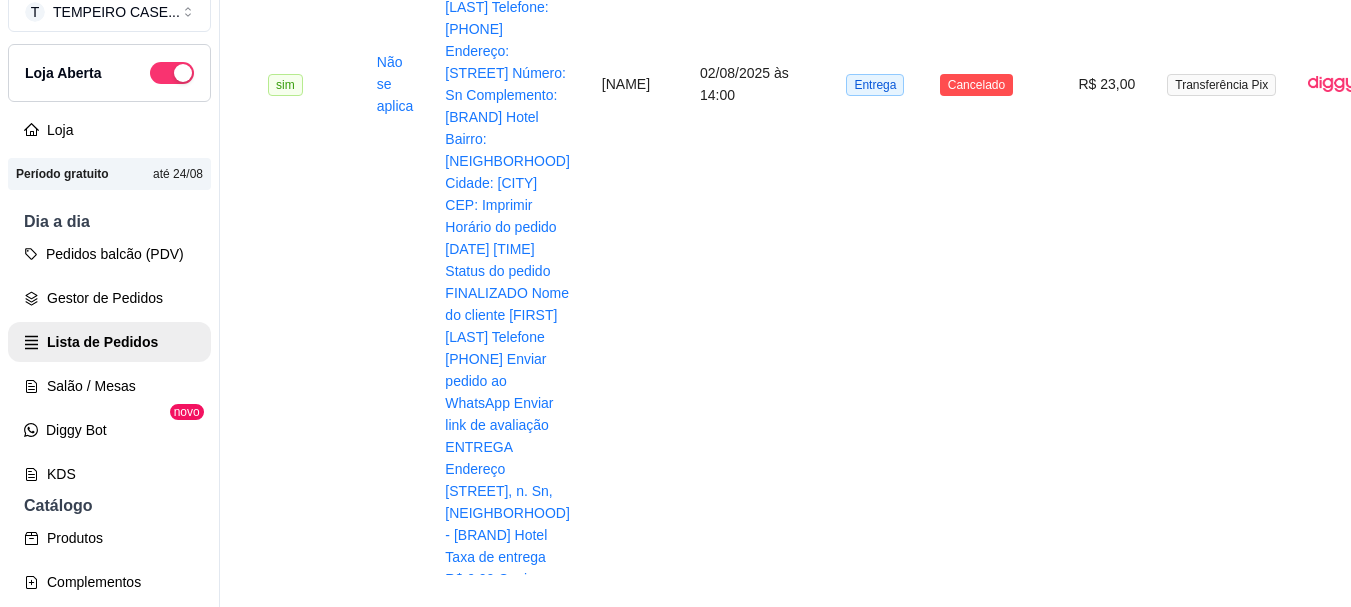 click on "0065-5160e176" at bounding box center (494, 3714) 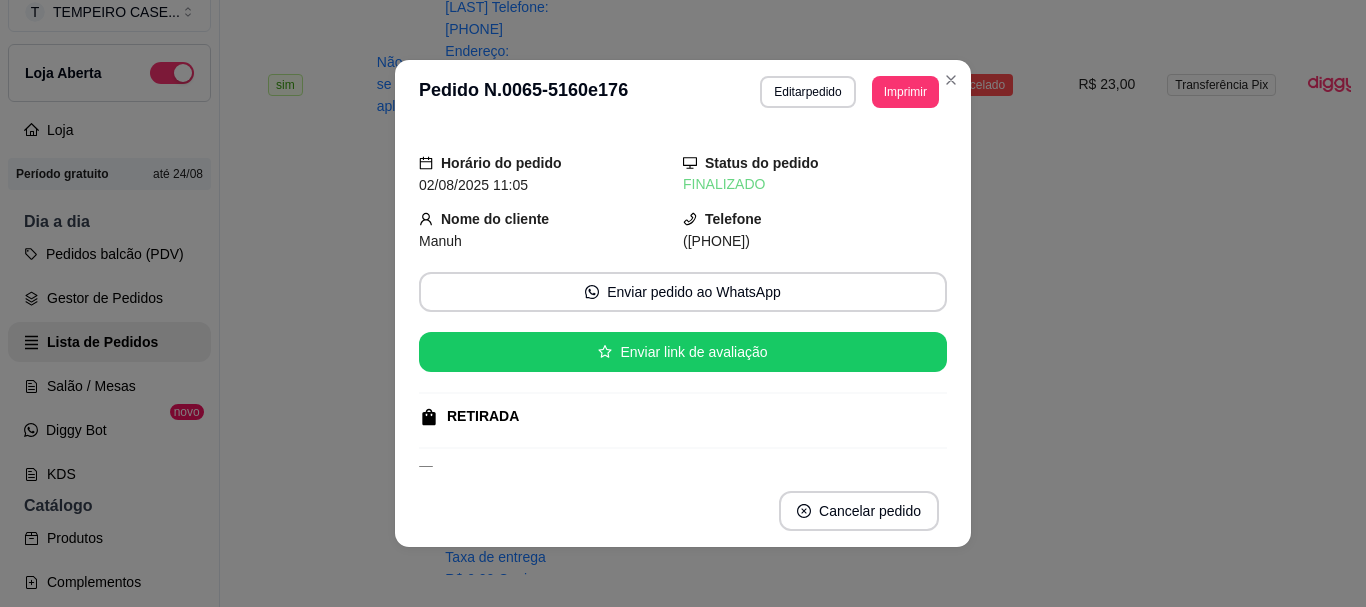 click on "Manuh" at bounding box center (551, 241) 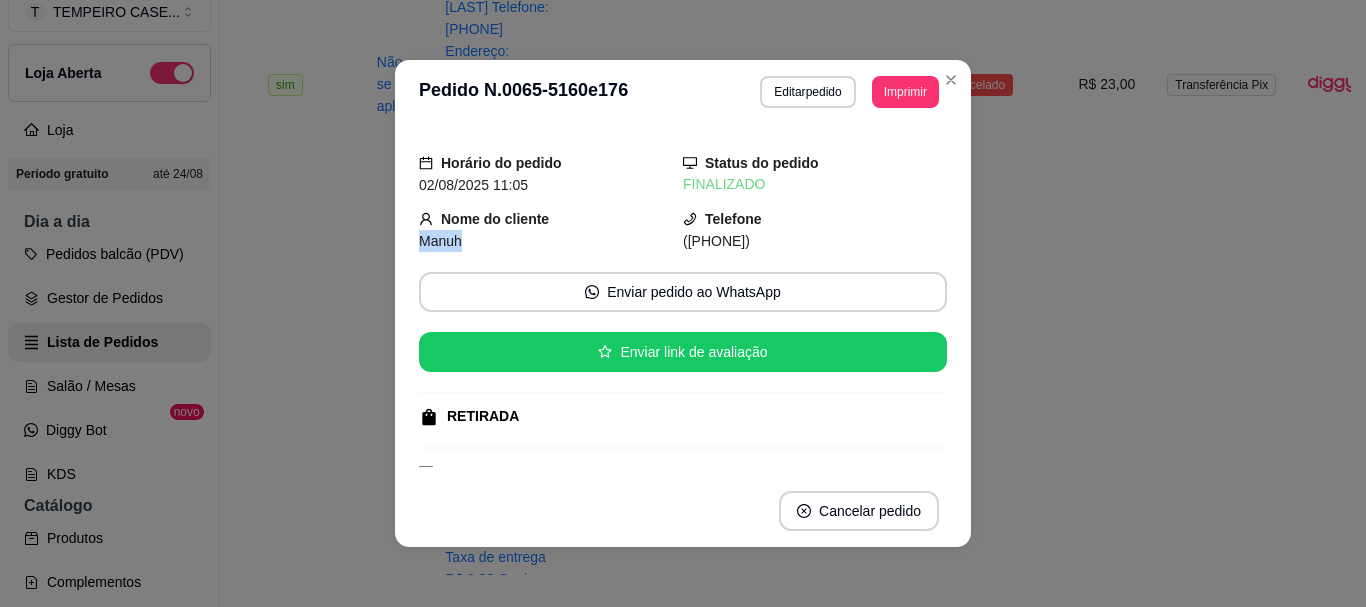 click on "Manuh" at bounding box center [440, 241] 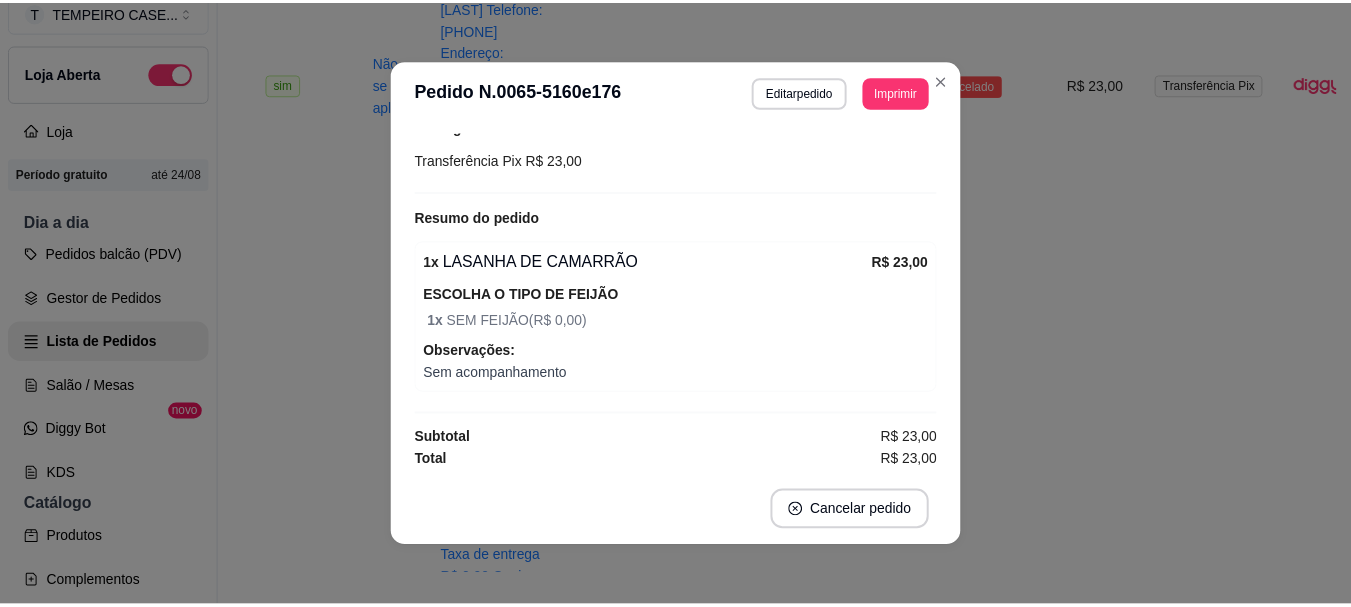 scroll, scrollTop: 350, scrollLeft: 0, axis: vertical 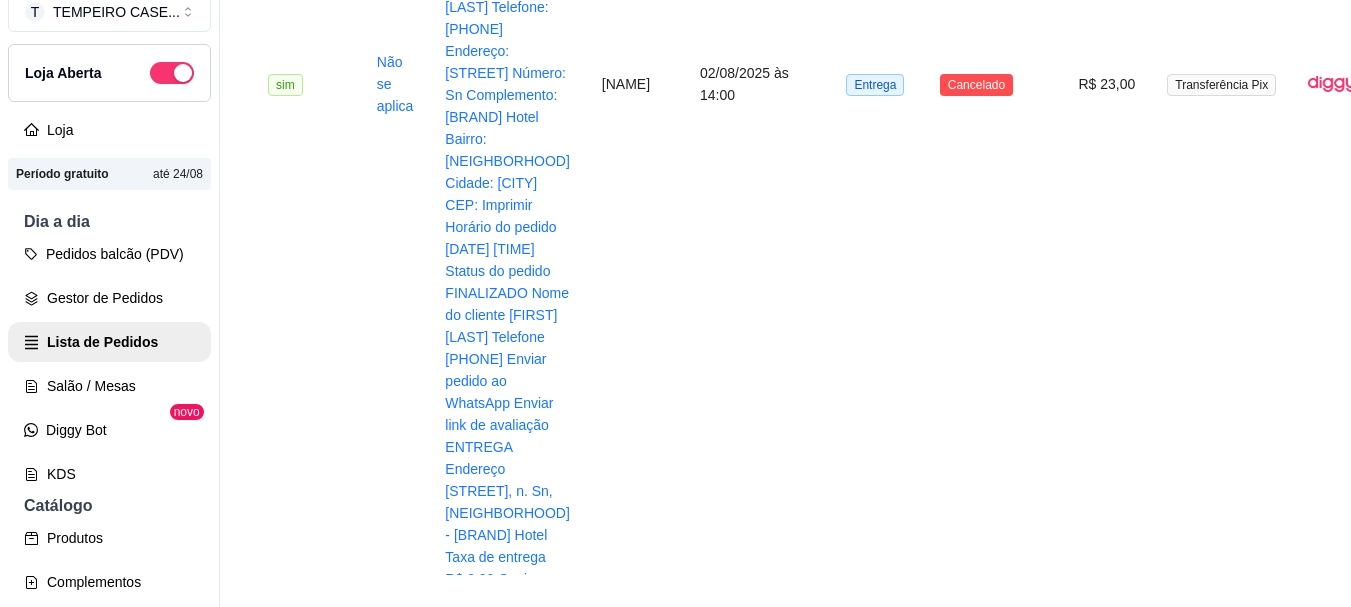 drag, startPoint x: 541, startPoint y: 236, endPoint x: 599, endPoint y: 267, distance: 65.76473 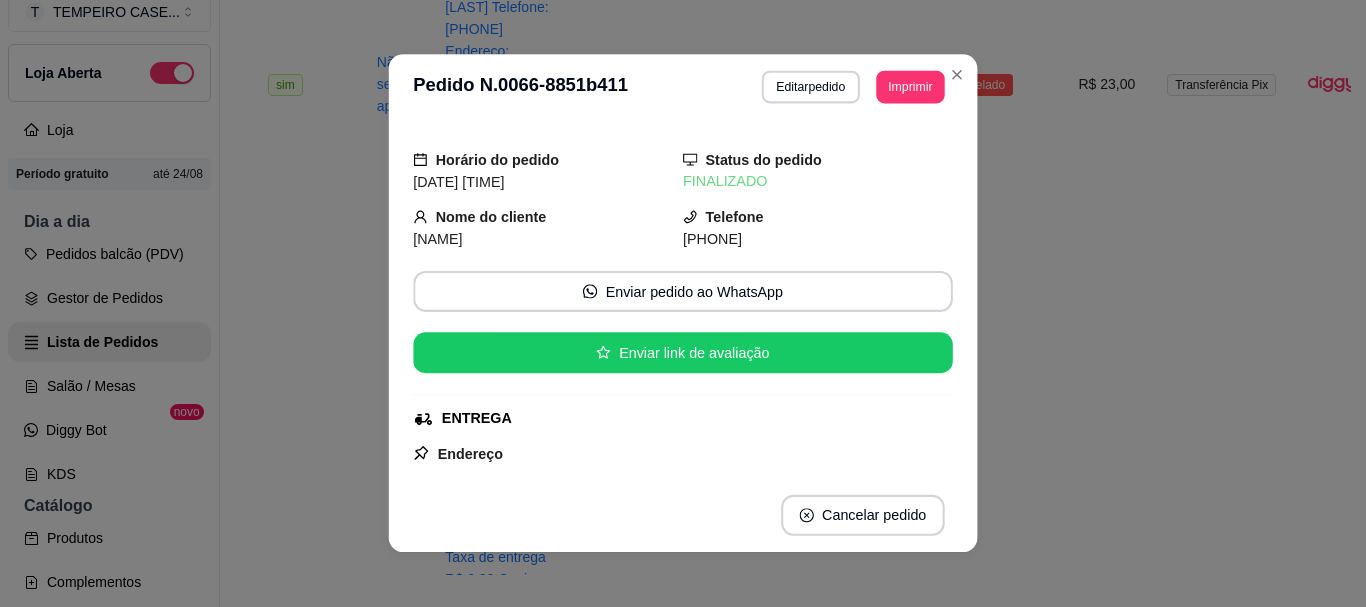 copy on "[NAME]" 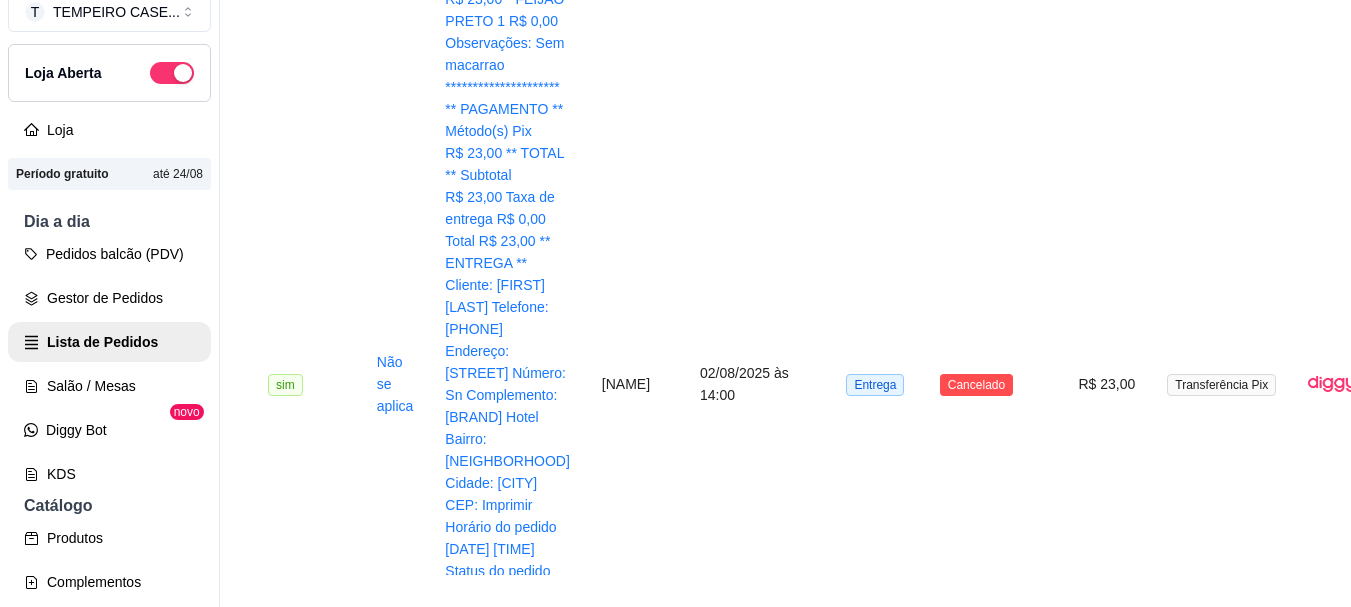 scroll, scrollTop: 2001, scrollLeft: 0, axis: vertical 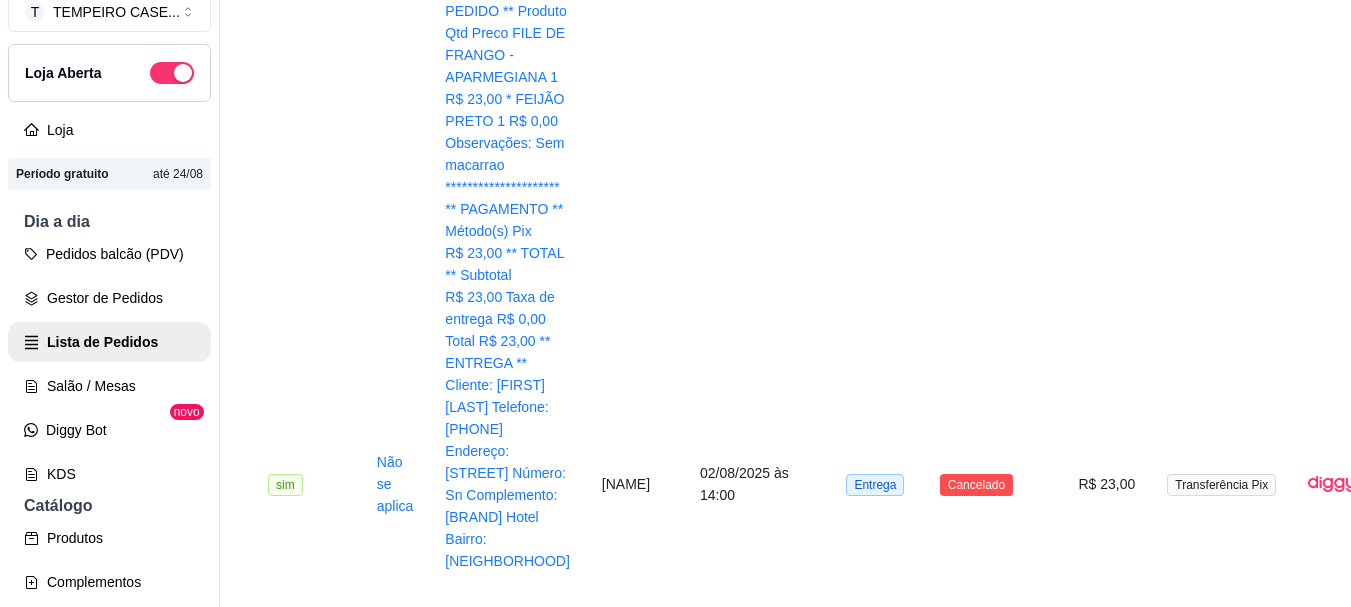 drag, startPoint x: 570, startPoint y: 361, endPoint x: 513, endPoint y: 325, distance: 67.41662 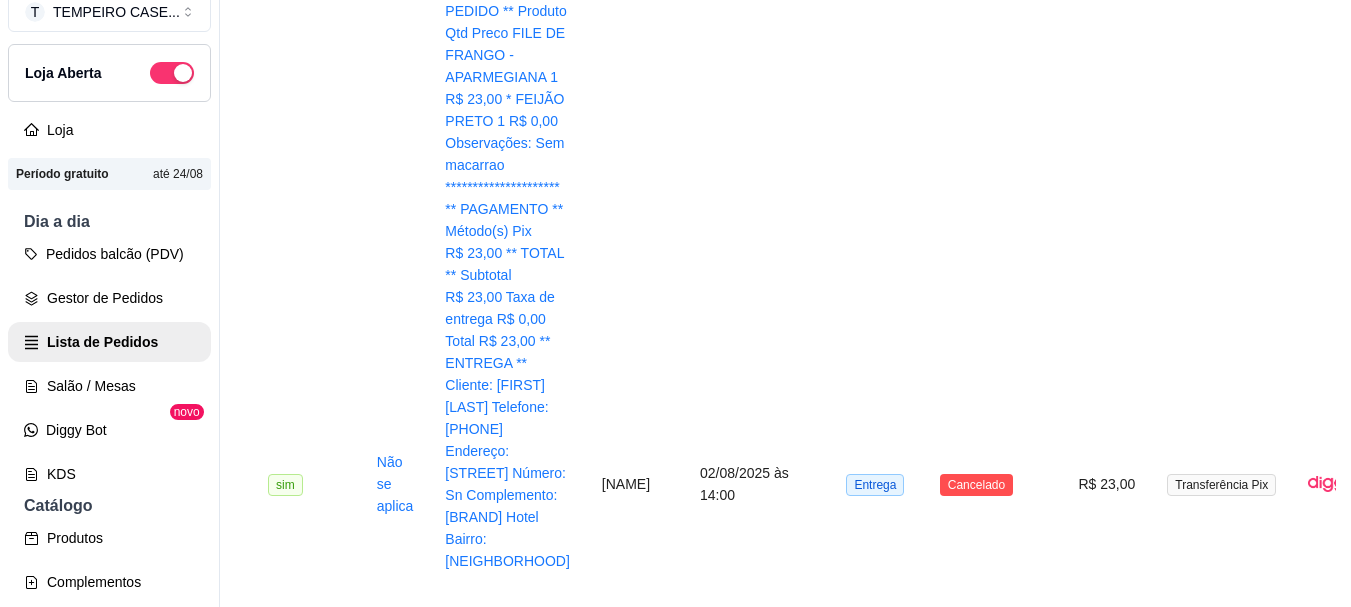 copy on "3e3c5ea7 [FIRST] [LAST]" 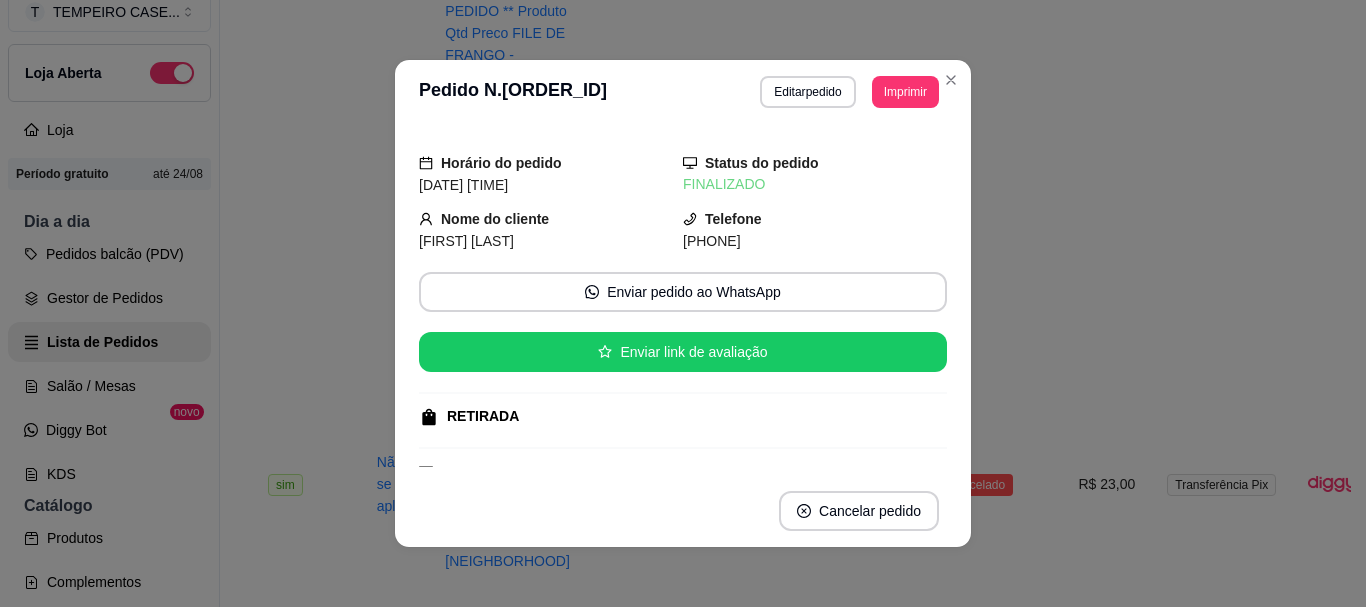 click on "[FIRST] [LAST]" at bounding box center (466, 241) 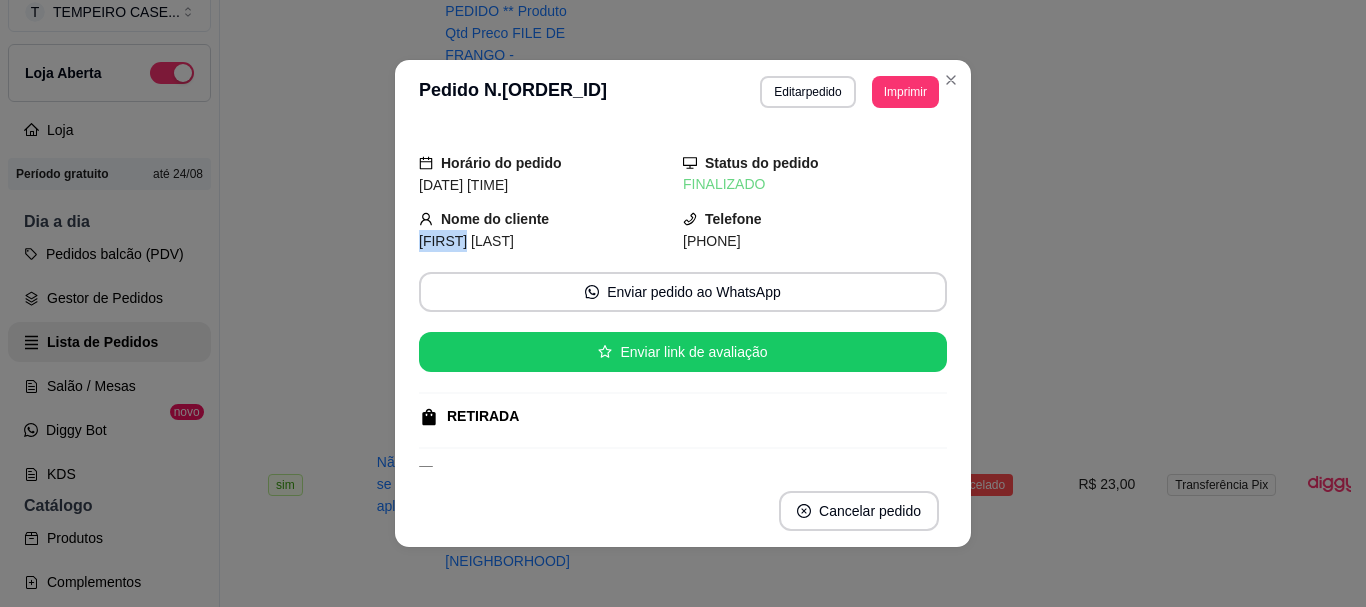 click on "[FIRST] [LAST]" at bounding box center (466, 241) 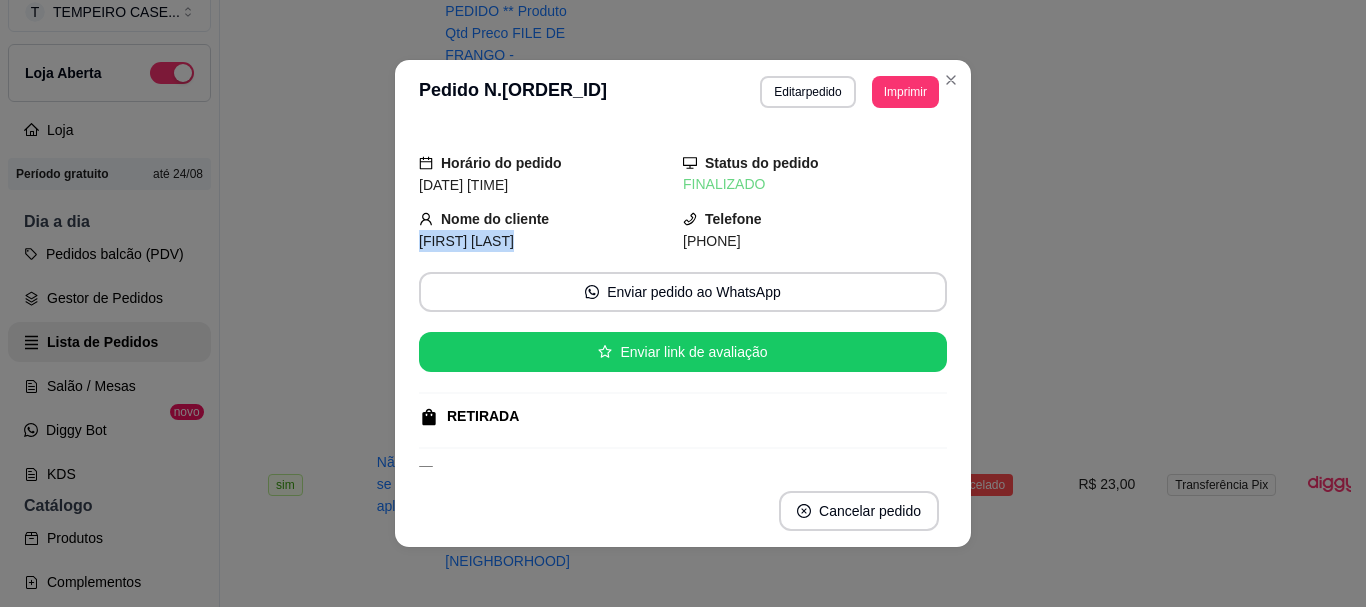 click on "[FIRST] [LAST]" at bounding box center (466, 241) 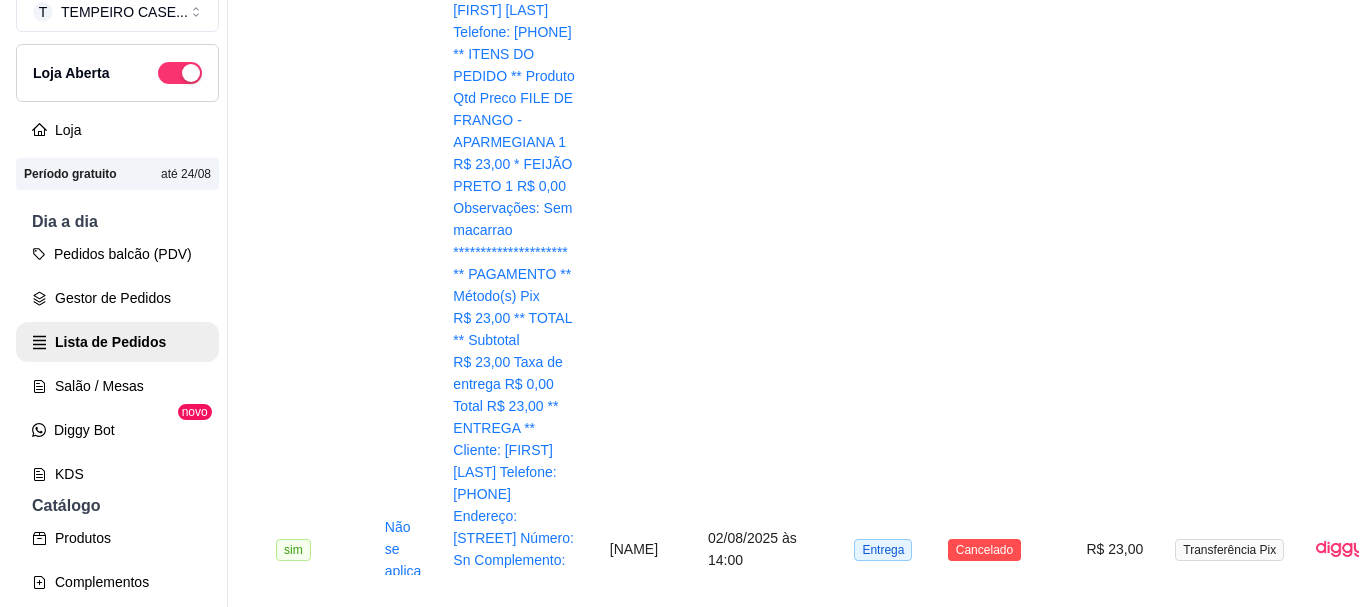 scroll, scrollTop: 1901, scrollLeft: 0, axis: vertical 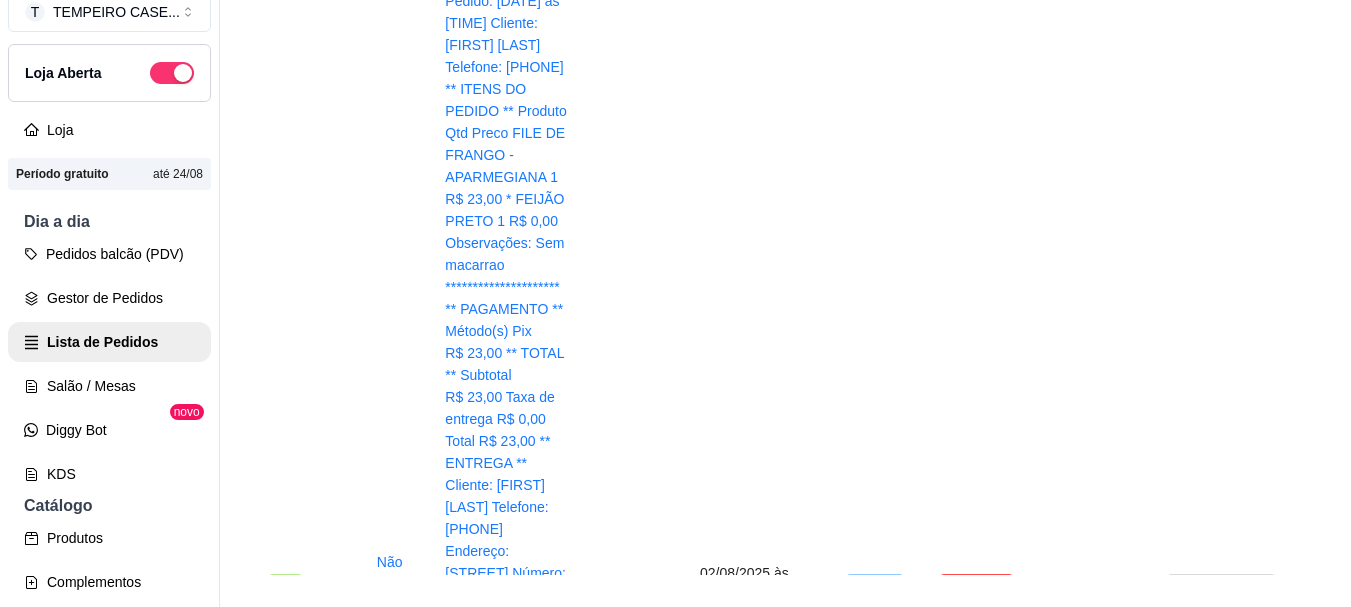 drag, startPoint x: 535, startPoint y: 337, endPoint x: 572, endPoint y: 382, distance: 58.258045 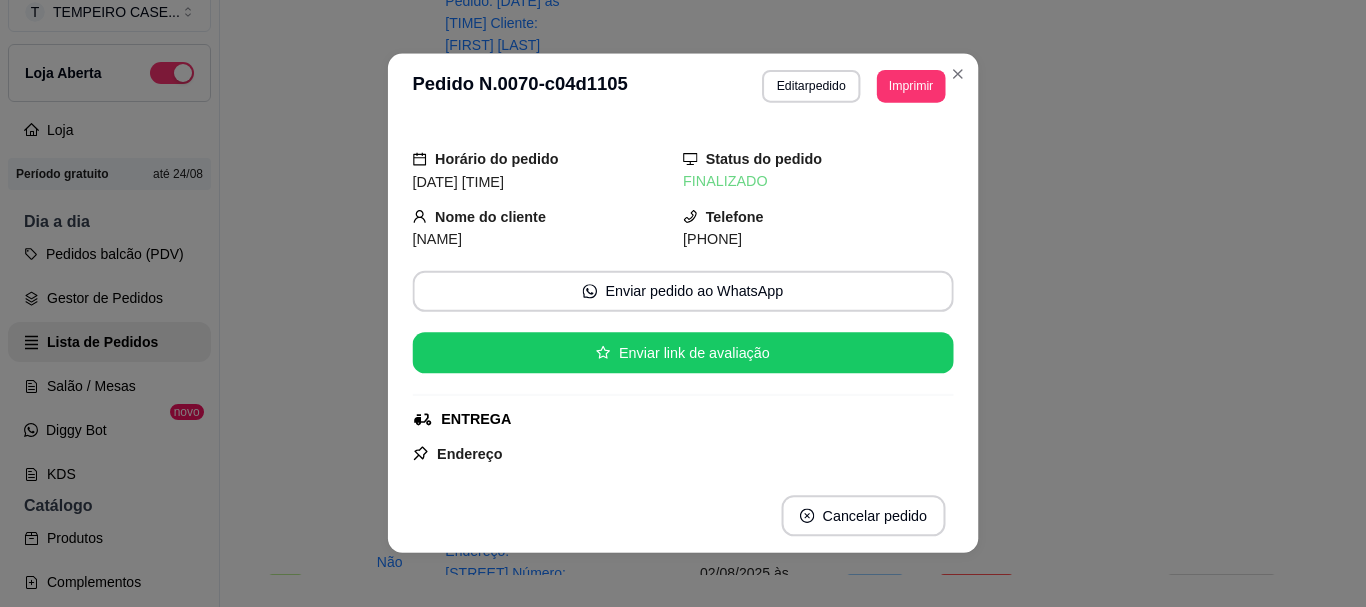 copy on "[NAME]" 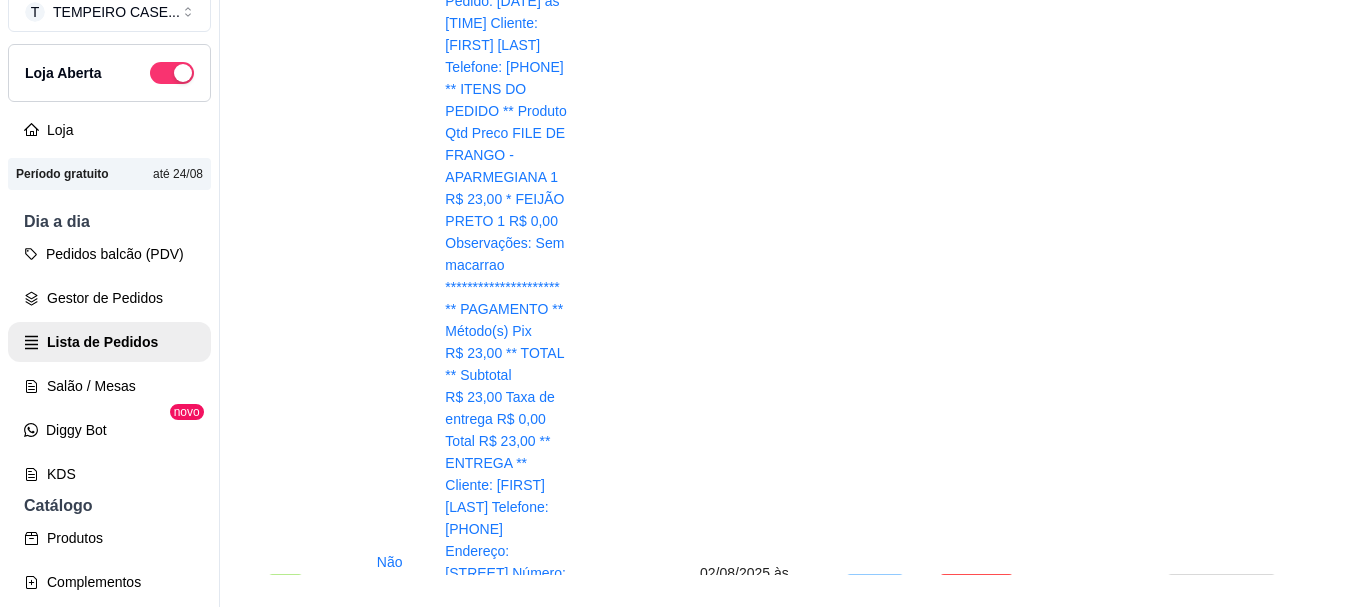 click on "[ORDER_ID]" at bounding box center (485, 3136) 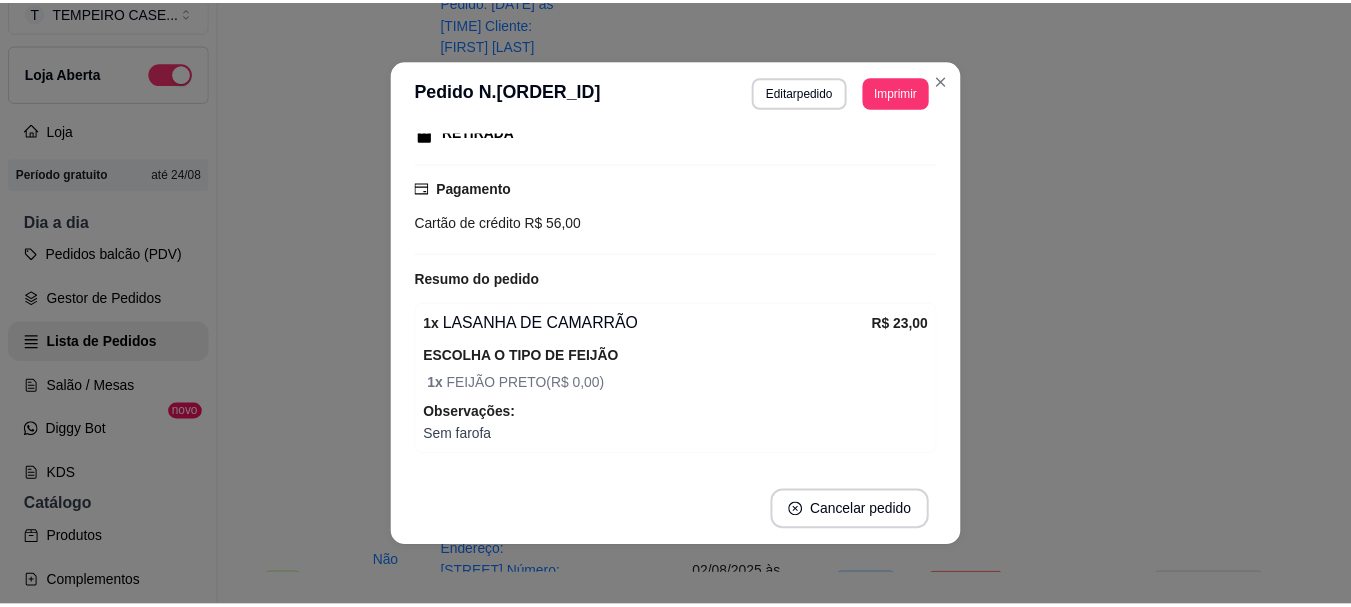 scroll, scrollTop: 184, scrollLeft: 0, axis: vertical 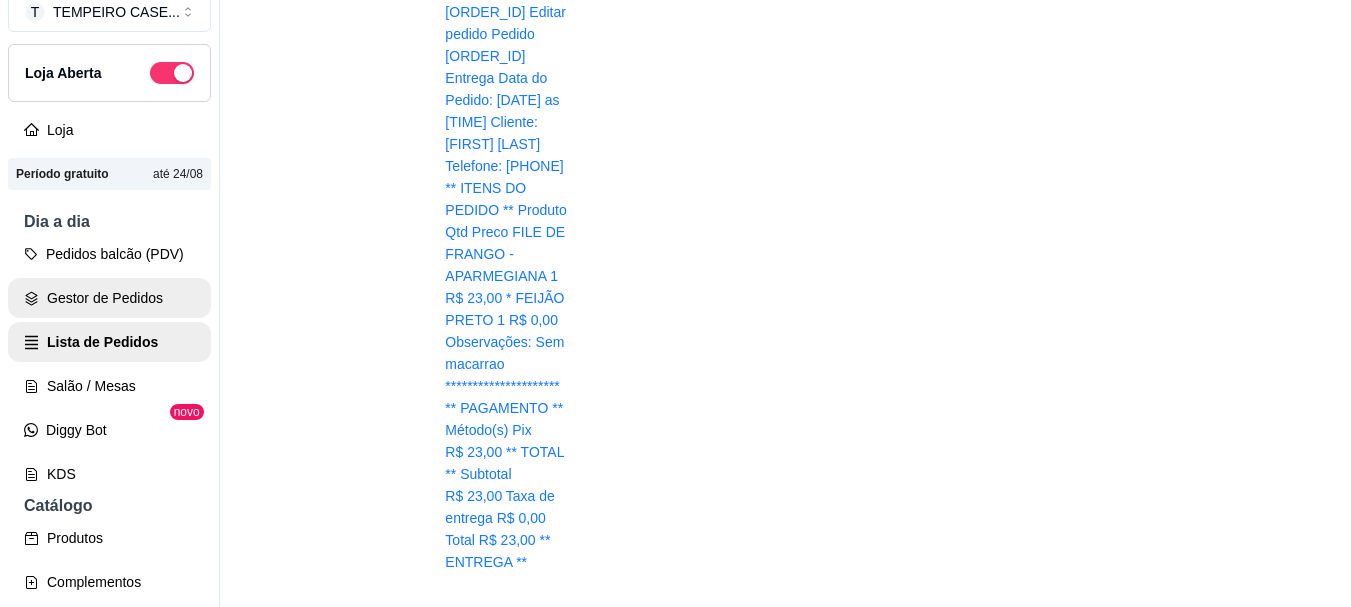 click on "Gestor de Pedidos" at bounding box center (109, 298) 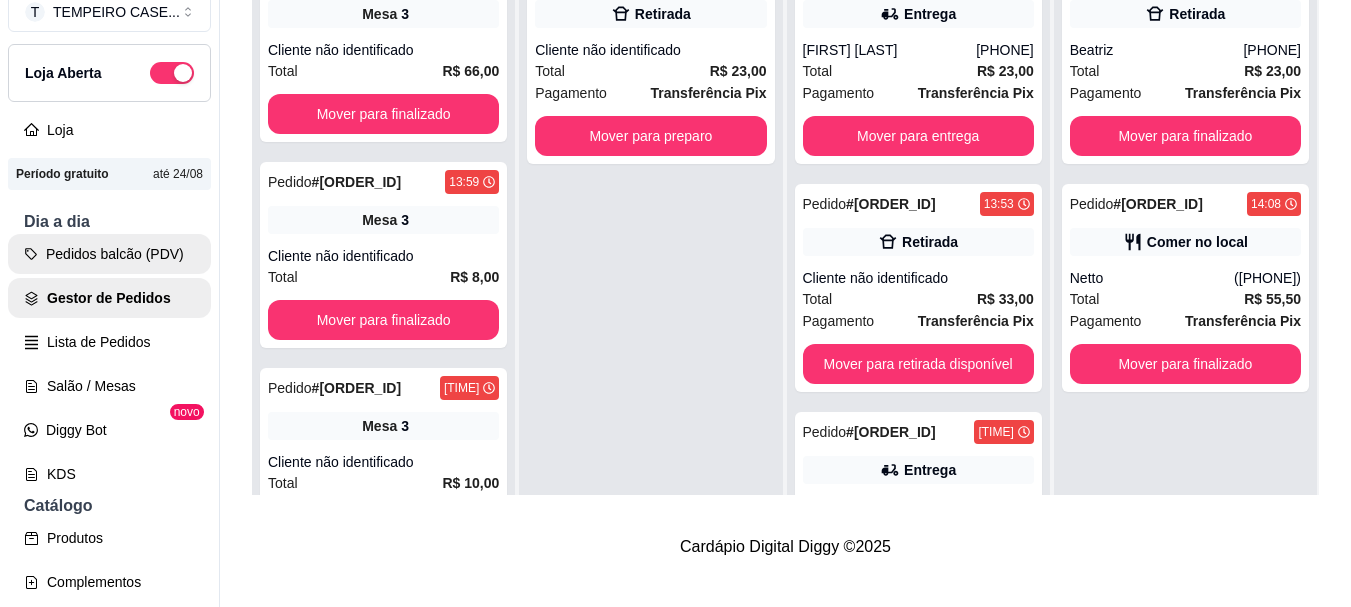 scroll, scrollTop: 0, scrollLeft: 0, axis: both 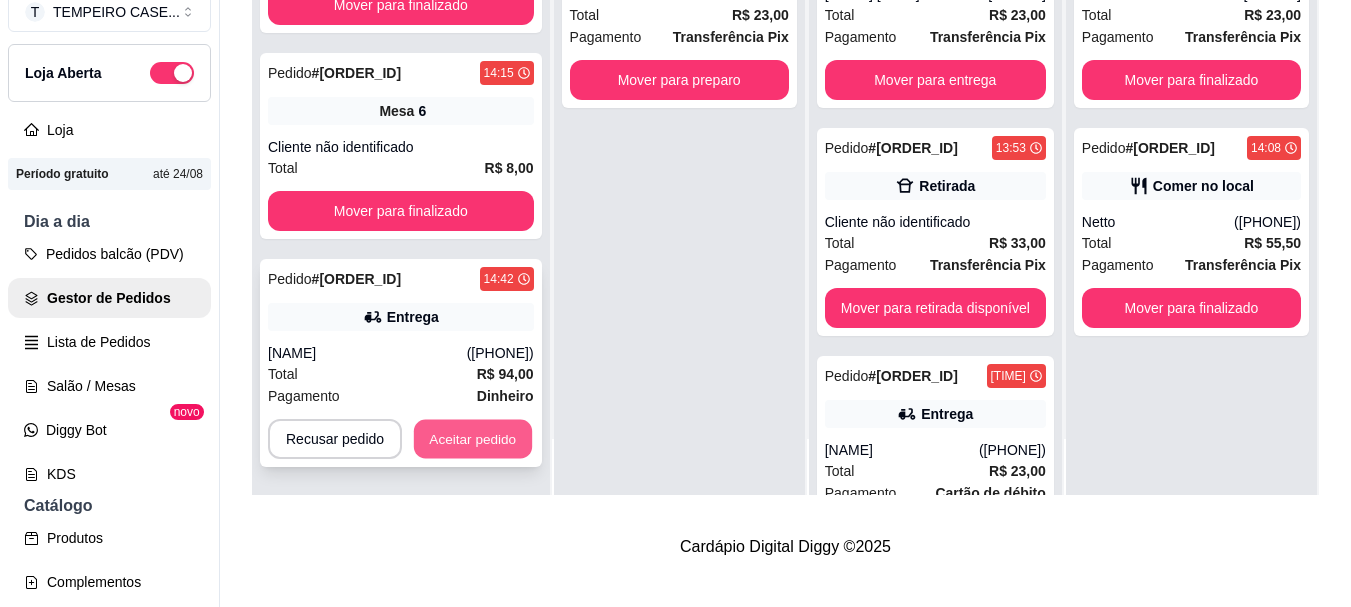 click on "Aceitar pedido" at bounding box center [473, 439] 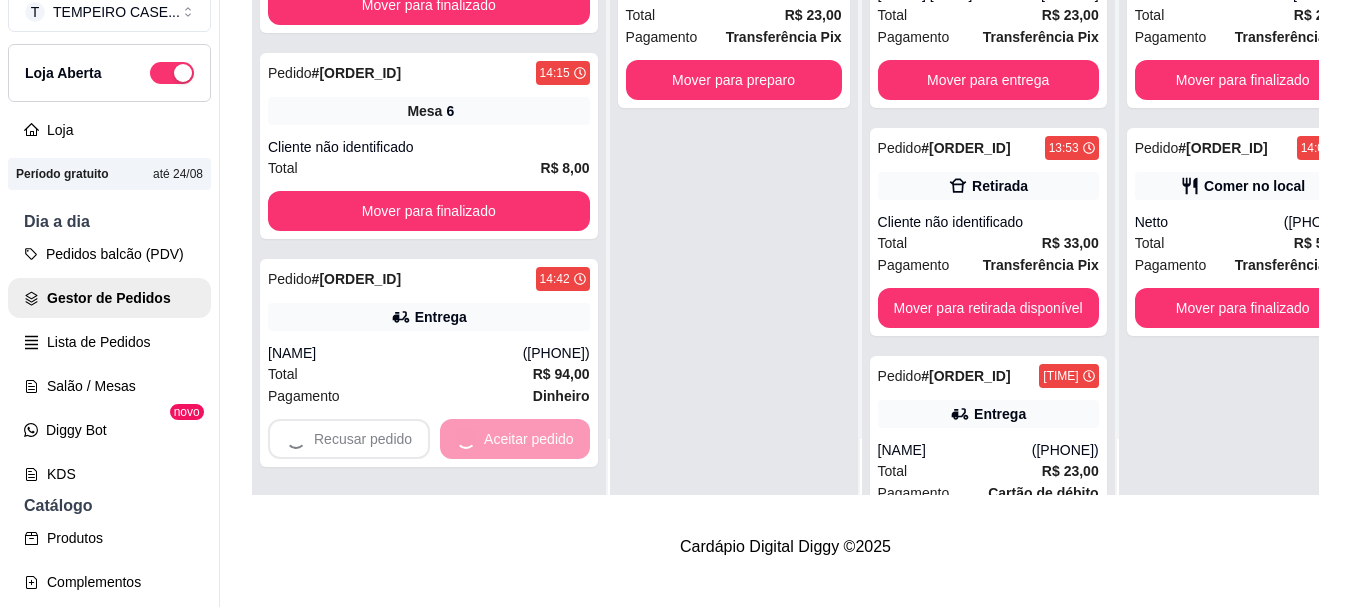 scroll, scrollTop: 237, scrollLeft: 0, axis: vertical 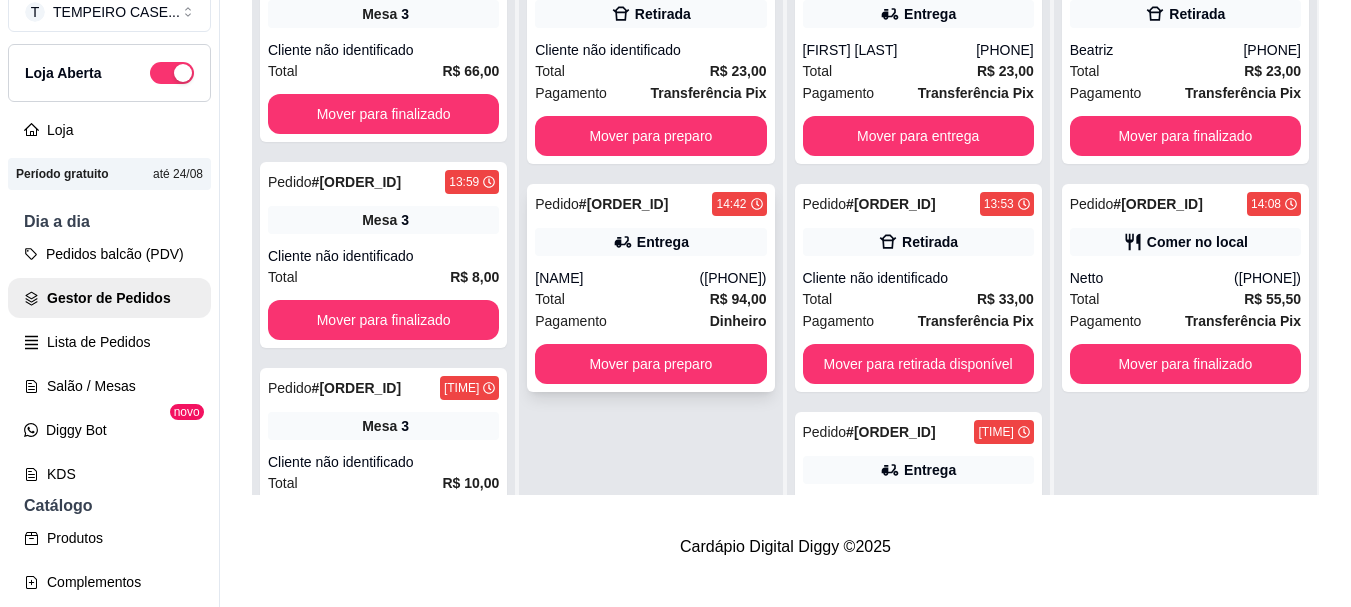 click on "[NAME]" at bounding box center [617, 278] 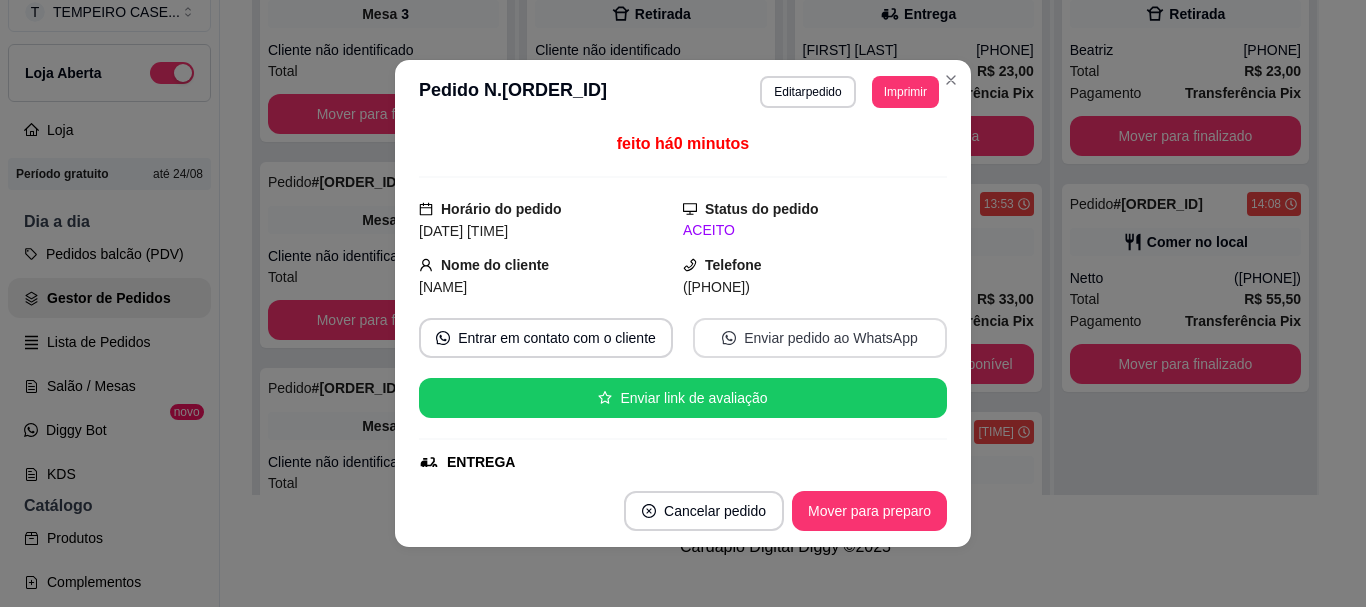 click on "Enviar pedido ao WhatsApp" at bounding box center [820, 338] 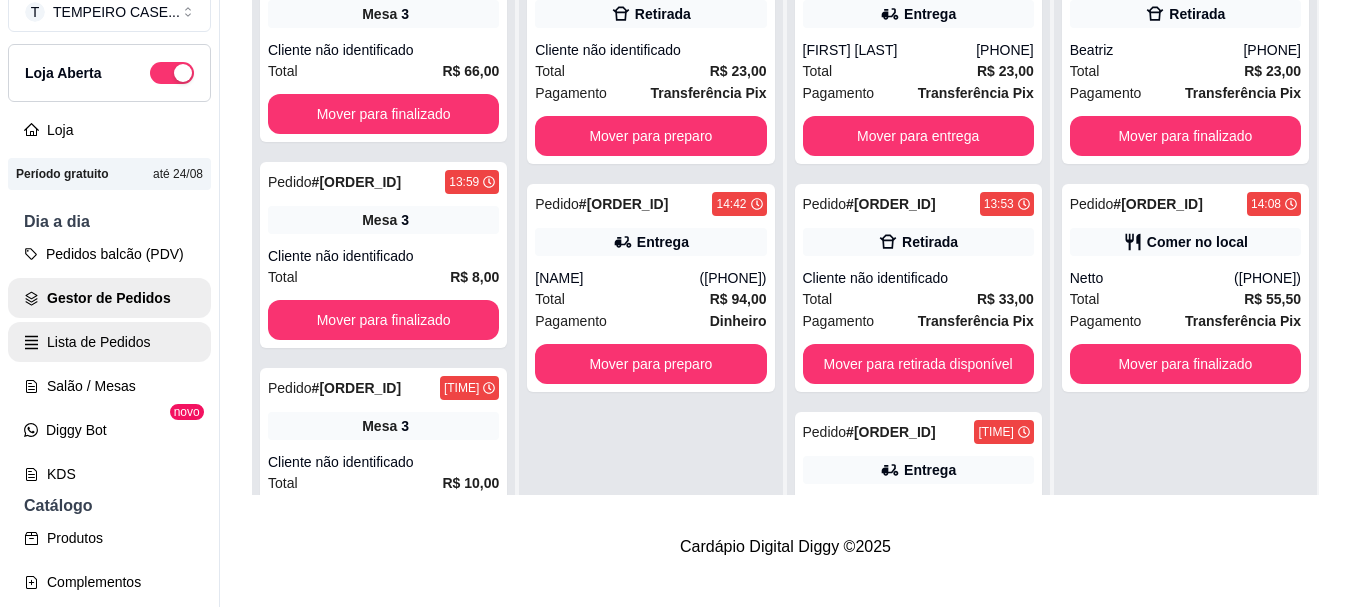 click on "Lista de Pedidos" at bounding box center (109, 342) 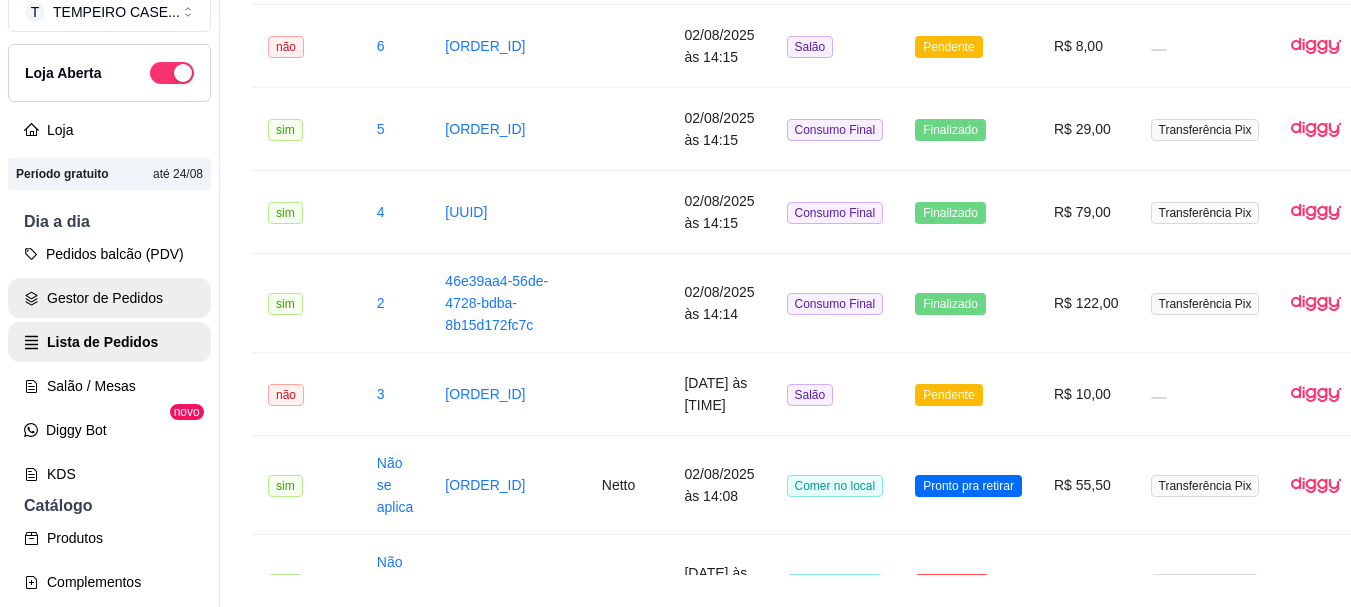 scroll, scrollTop: 0, scrollLeft: 0, axis: both 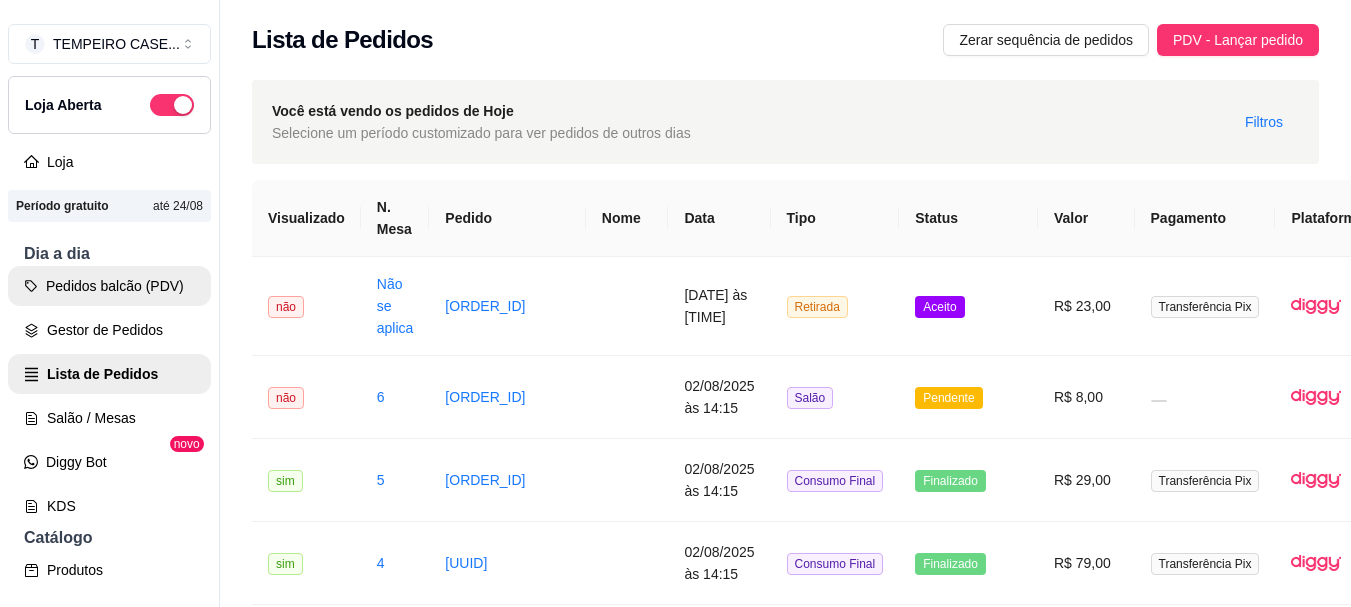 click on "Pedidos balcão (PDV)" at bounding box center (109, 286) 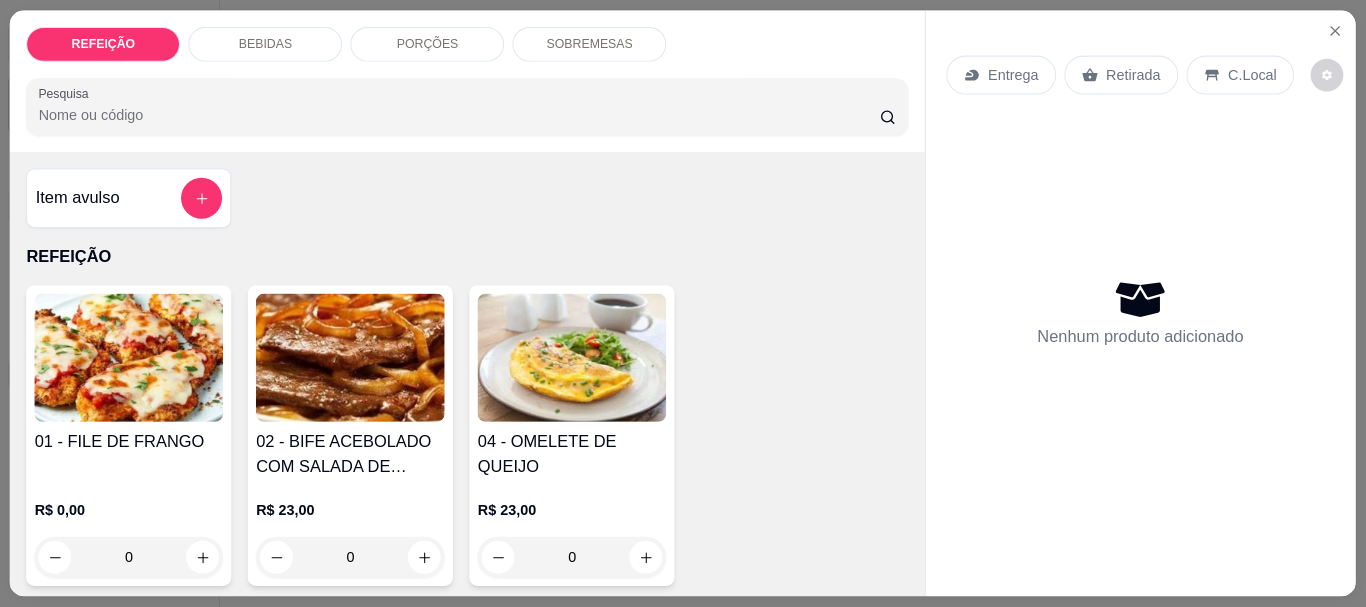 click at bounding box center [129, 358] 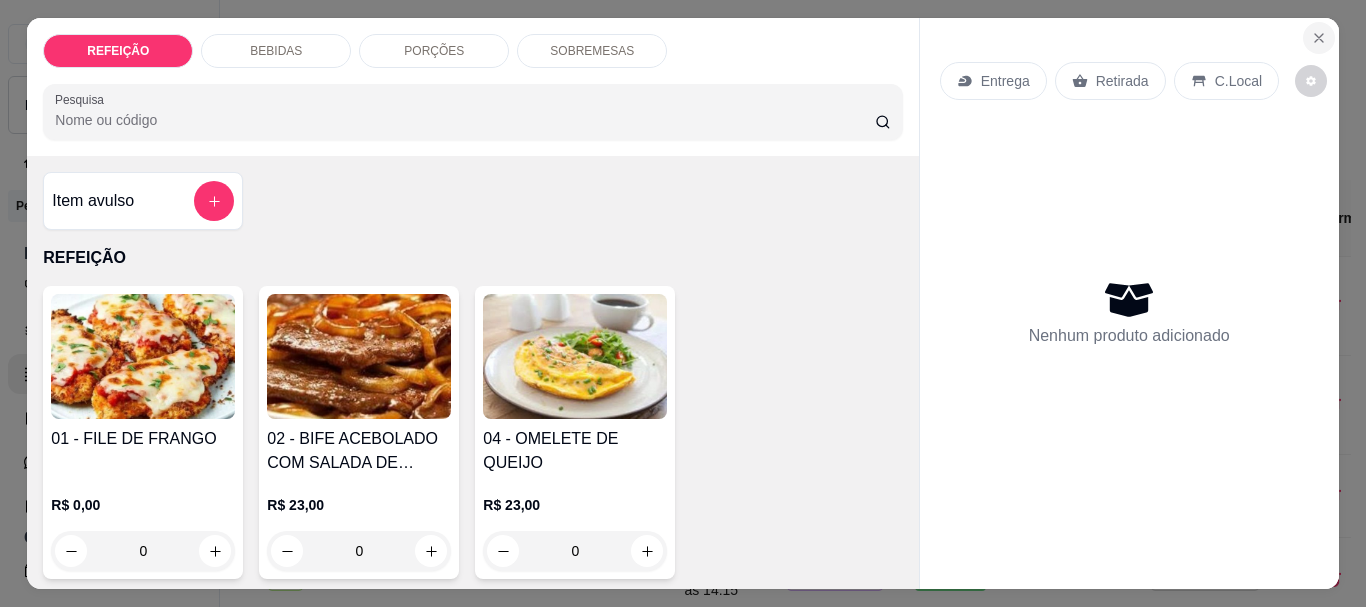 click on "Entrega Retirada C.Local Nenhum produto adicionado" at bounding box center (1129, 287) 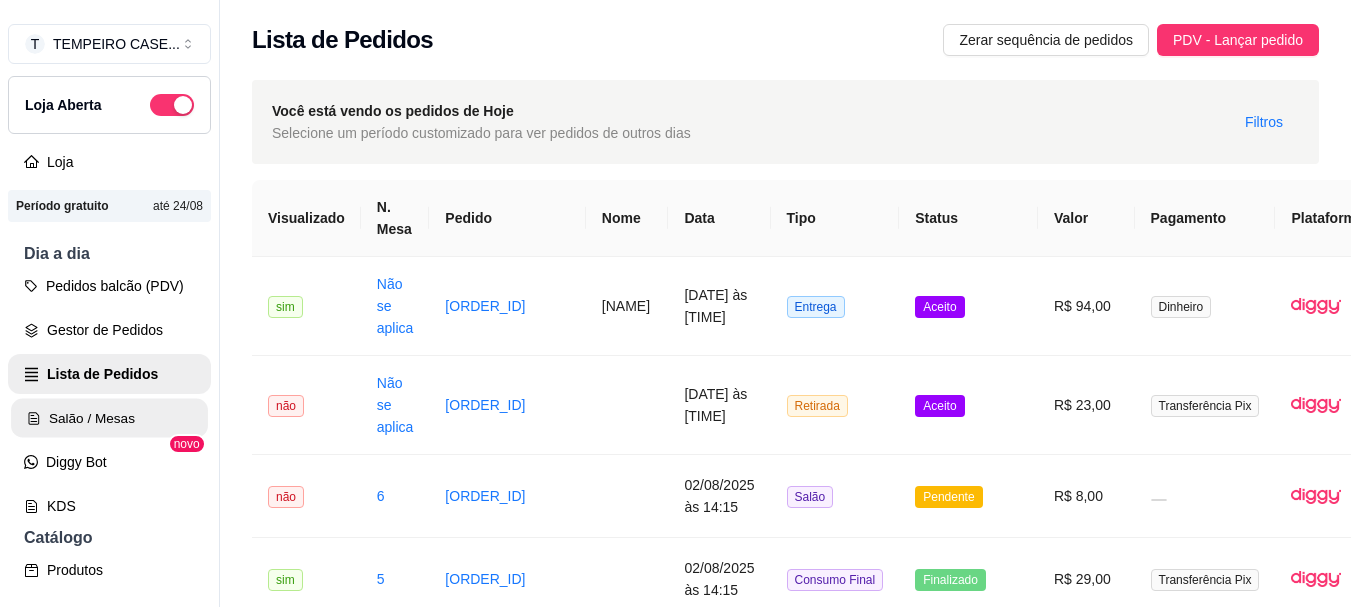 click on "Salão / Mesas" at bounding box center (109, 418) 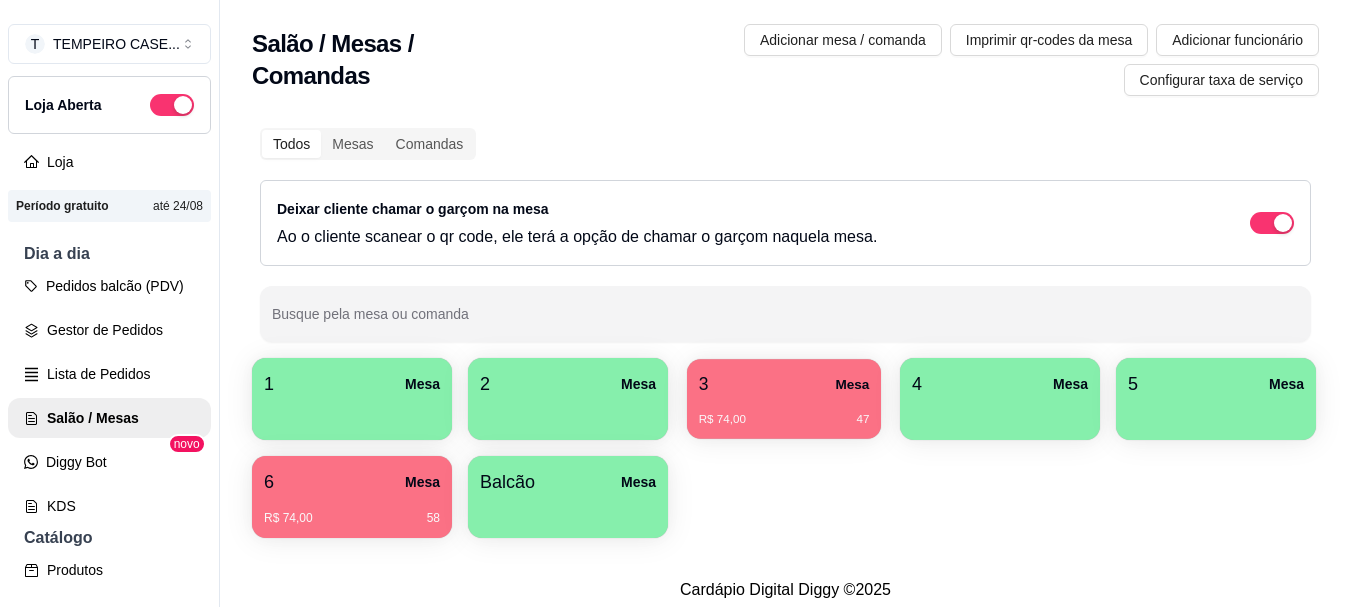 click on "R$ 74,00 [NUMBER]" at bounding box center (784, 420) 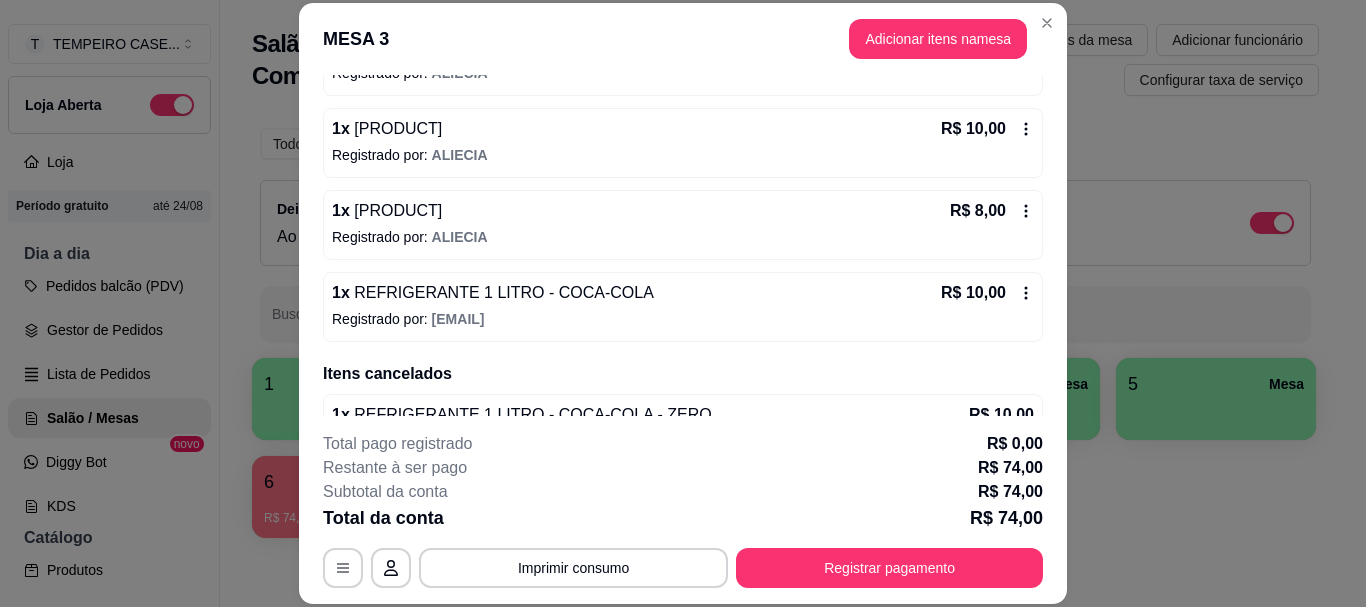 scroll, scrollTop: 399, scrollLeft: 0, axis: vertical 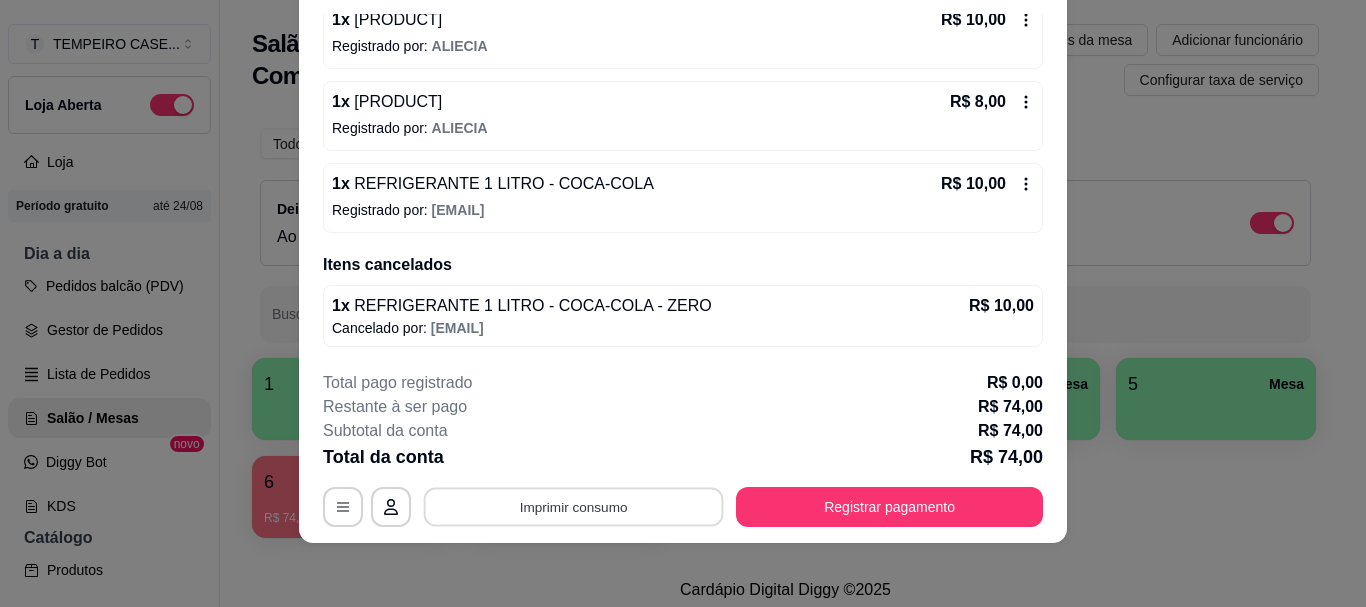 click on "Imprimir consumo" at bounding box center (574, 507) 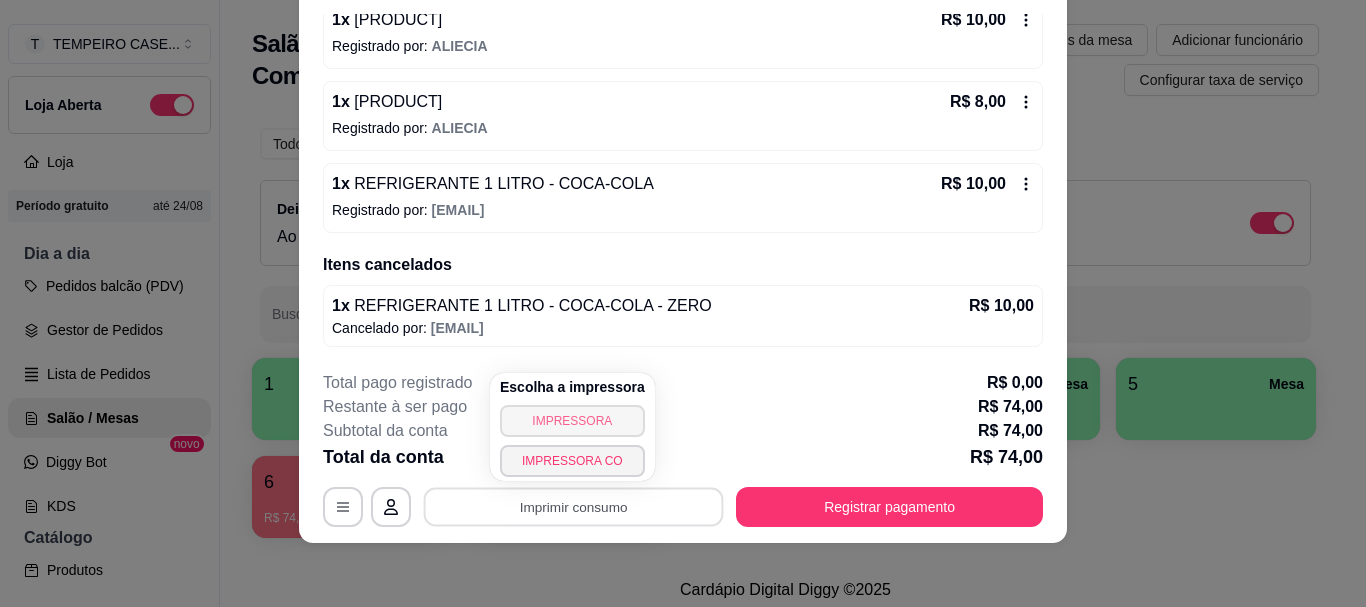 click on "IMPRESSORA" at bounding box center (572, 421) 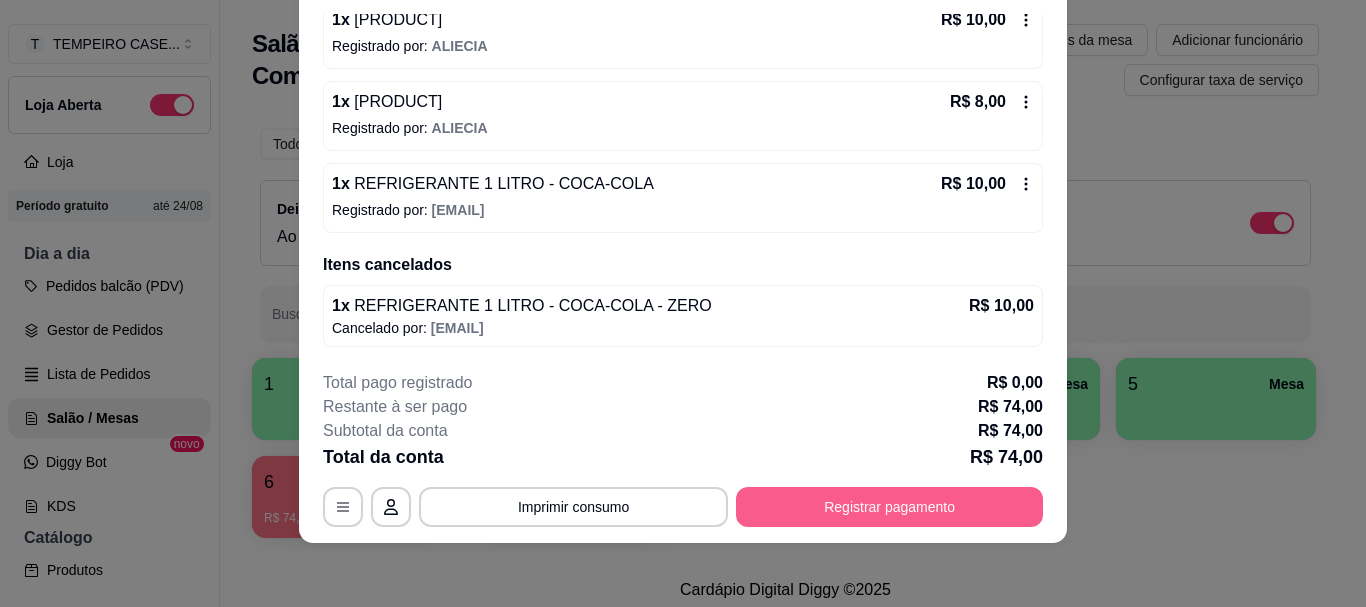 click on "Registrar pagamento" at bounding box center [889, 507] 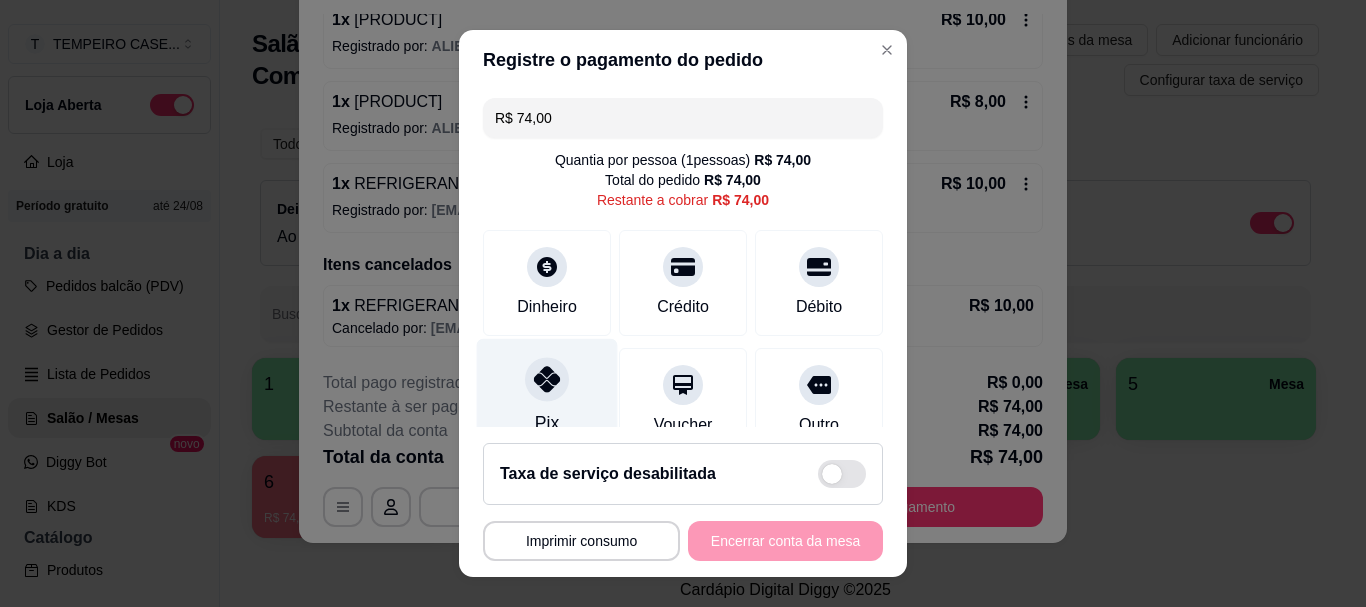click 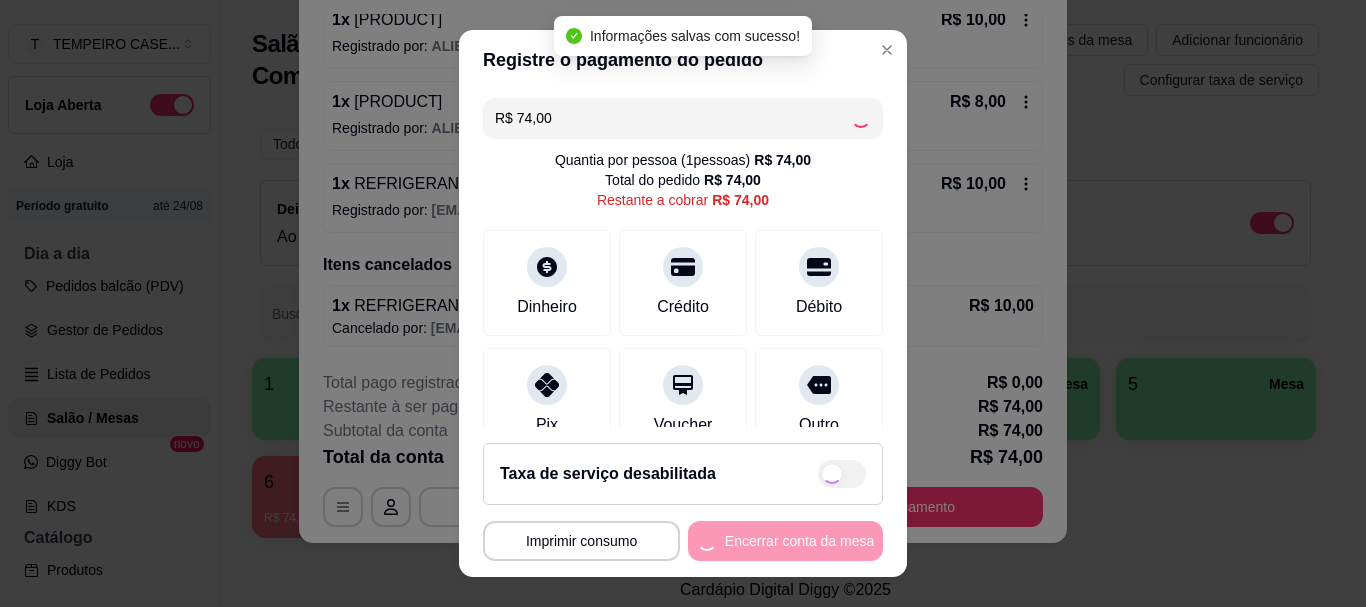 type on "R$ 0,00" 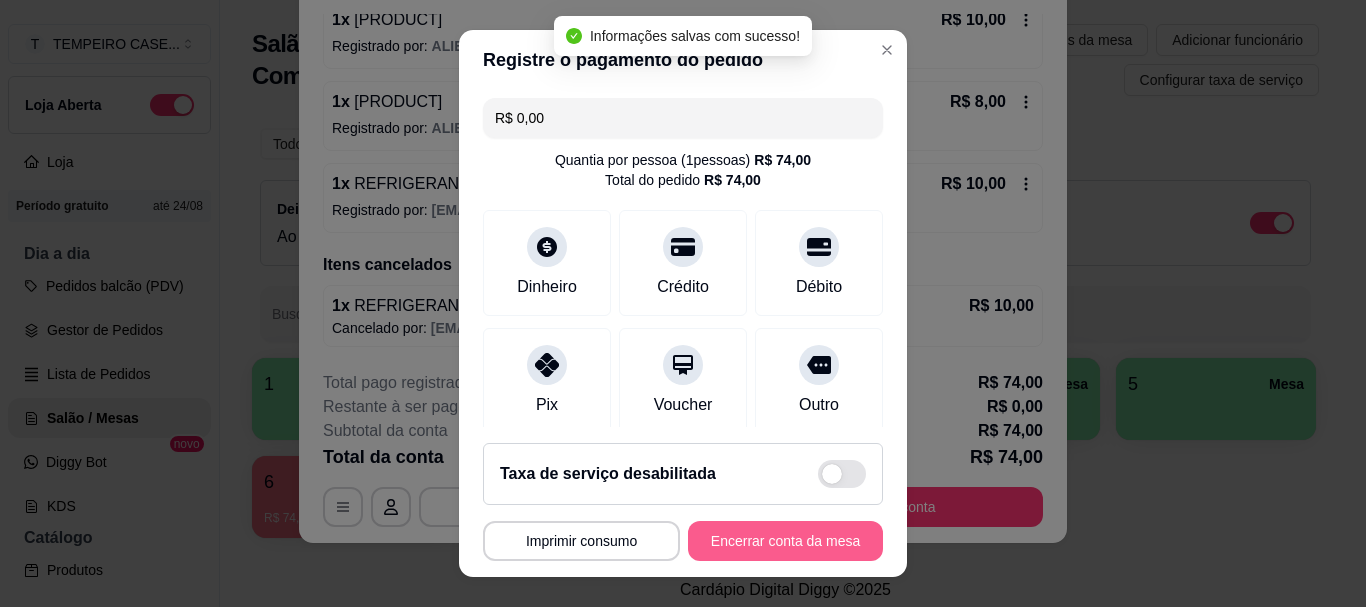 click on "Encerrar conta da mesa" at bounding box center (785, 541) 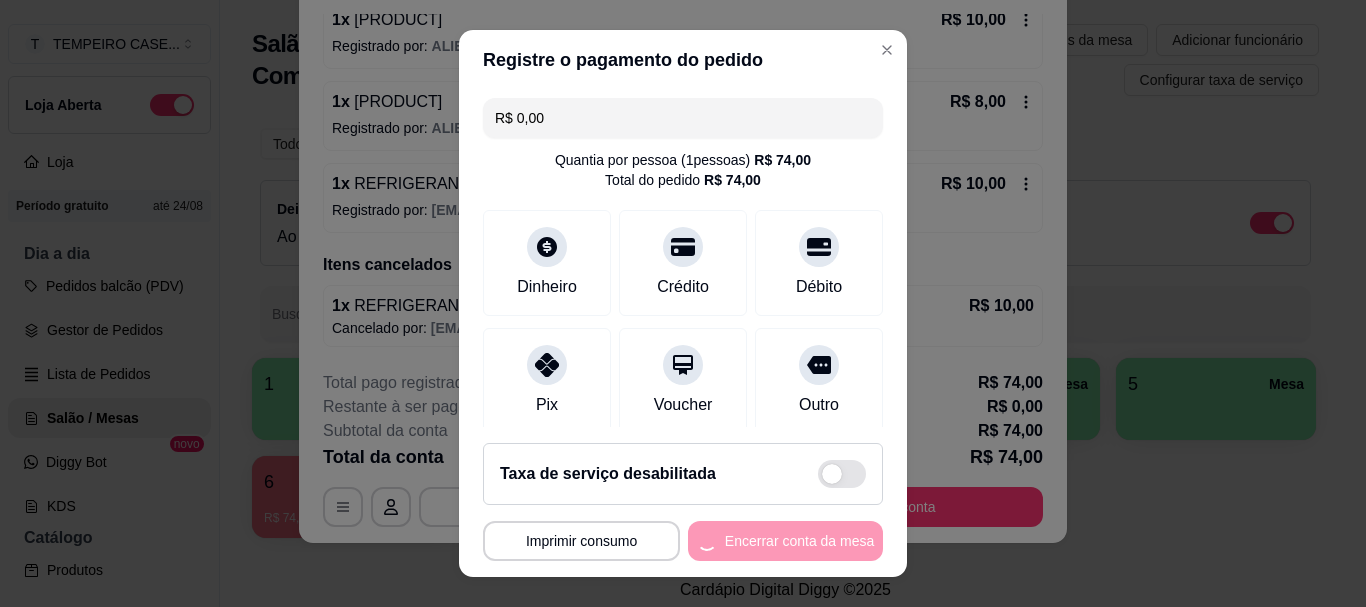 scroll, scrollTop: 0, scrollLeft: 0, axis: both 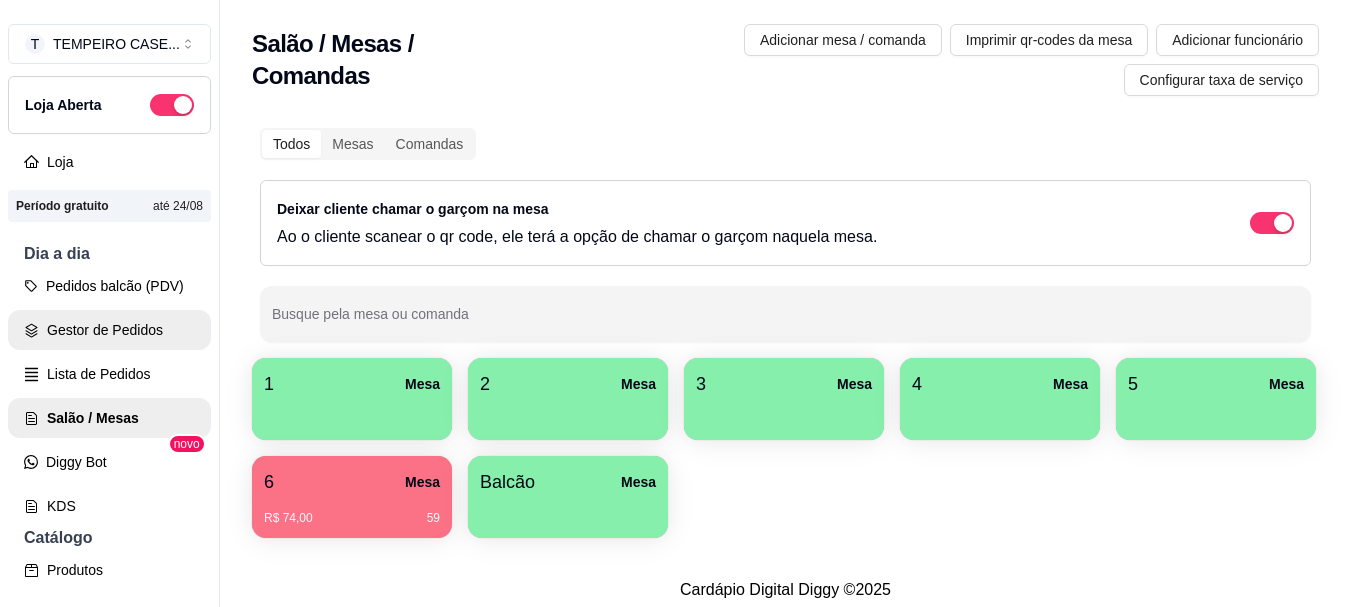 click on "Gestor de Pedidos" at bounding box center [109, 330] 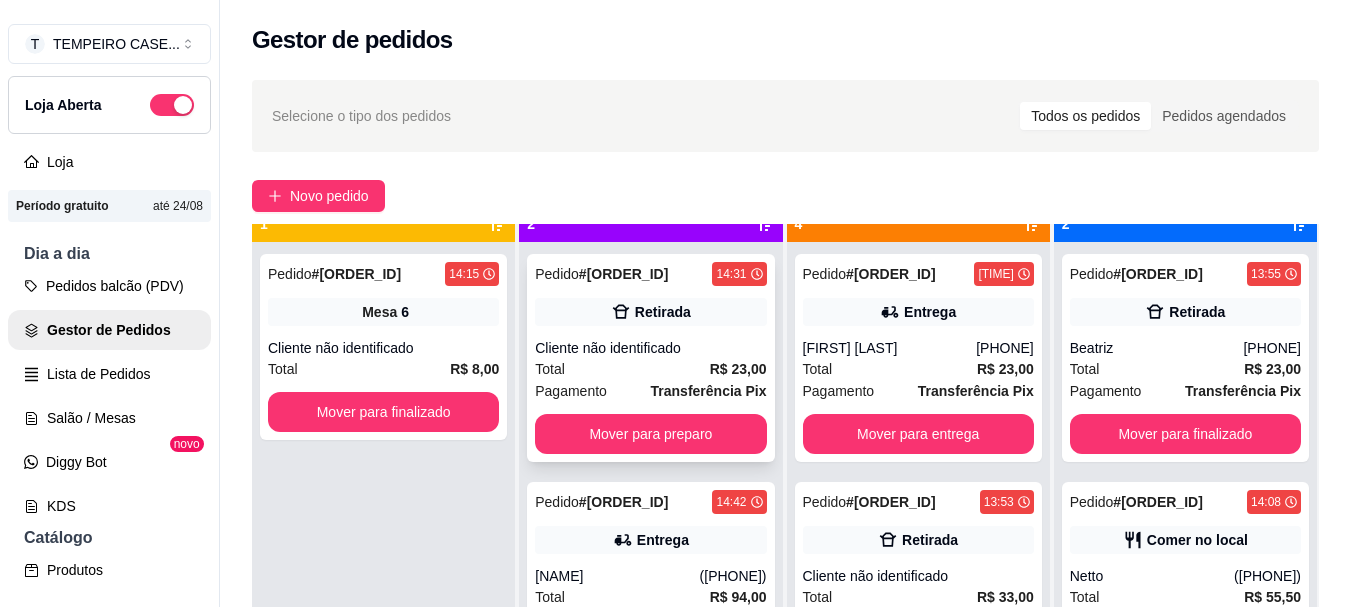 scroll, scrollTop: 56, scrollLeft: 0, axis: vertical 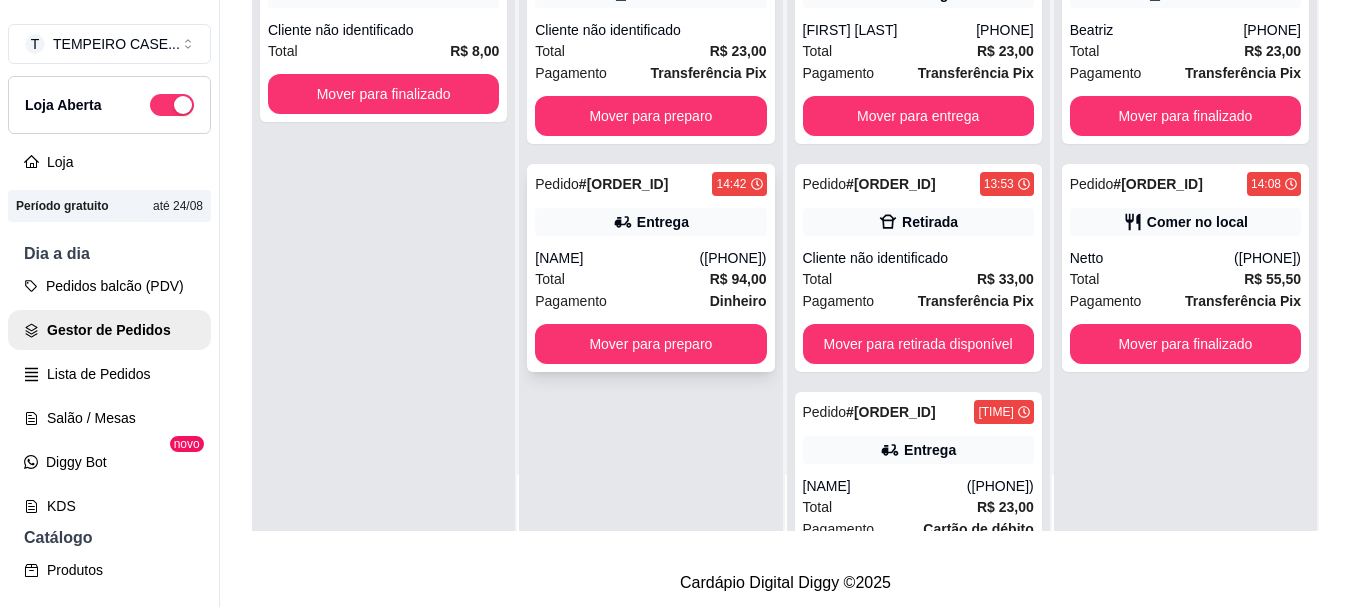 click on "Pedido  # [ORDER_ID] [TIME] Entrega [NAME]  ([PHONE]) Total R$ 94,00 Pagamento Dinheiro Mover para preparo" at bounding box center (650, 268) 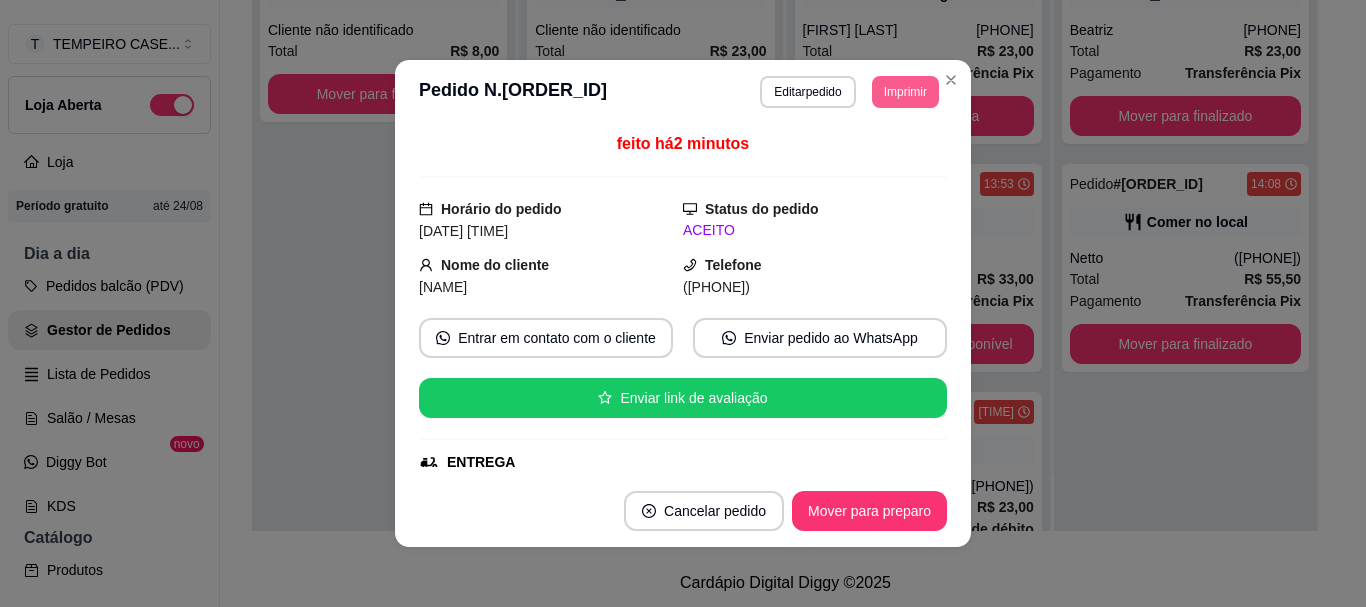 click on "Imprimir" at bounding box center [905, 92] 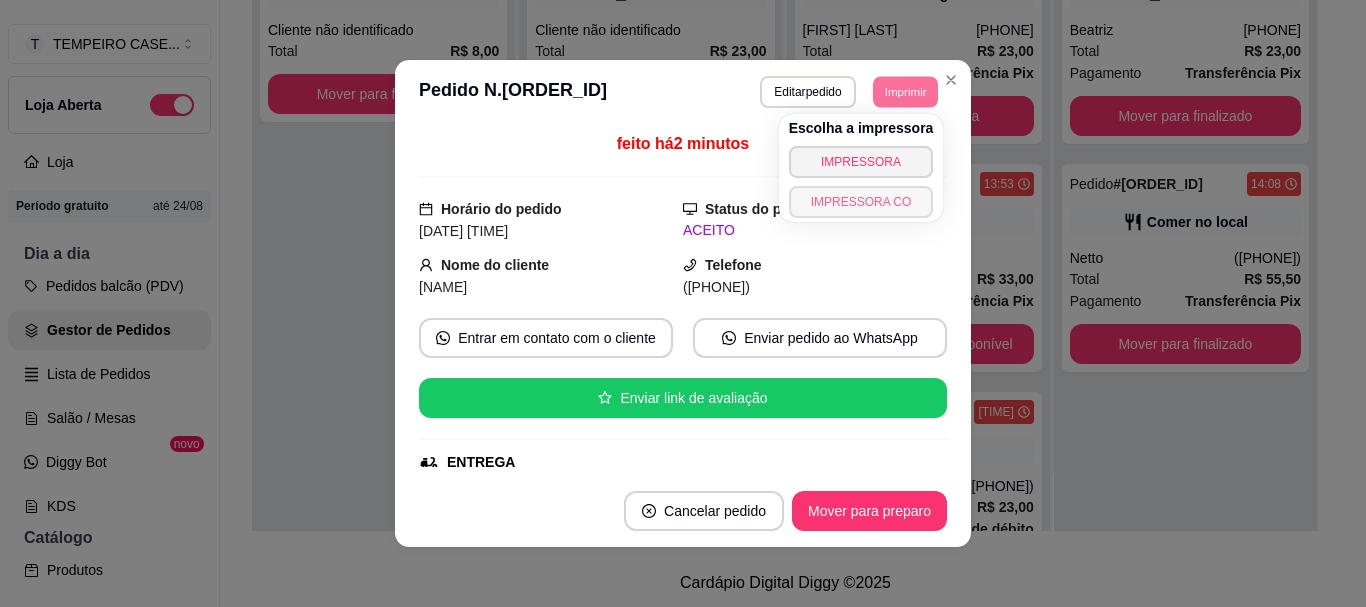 click on "IMPRESSORA CO" at bounding box center [861, 202] 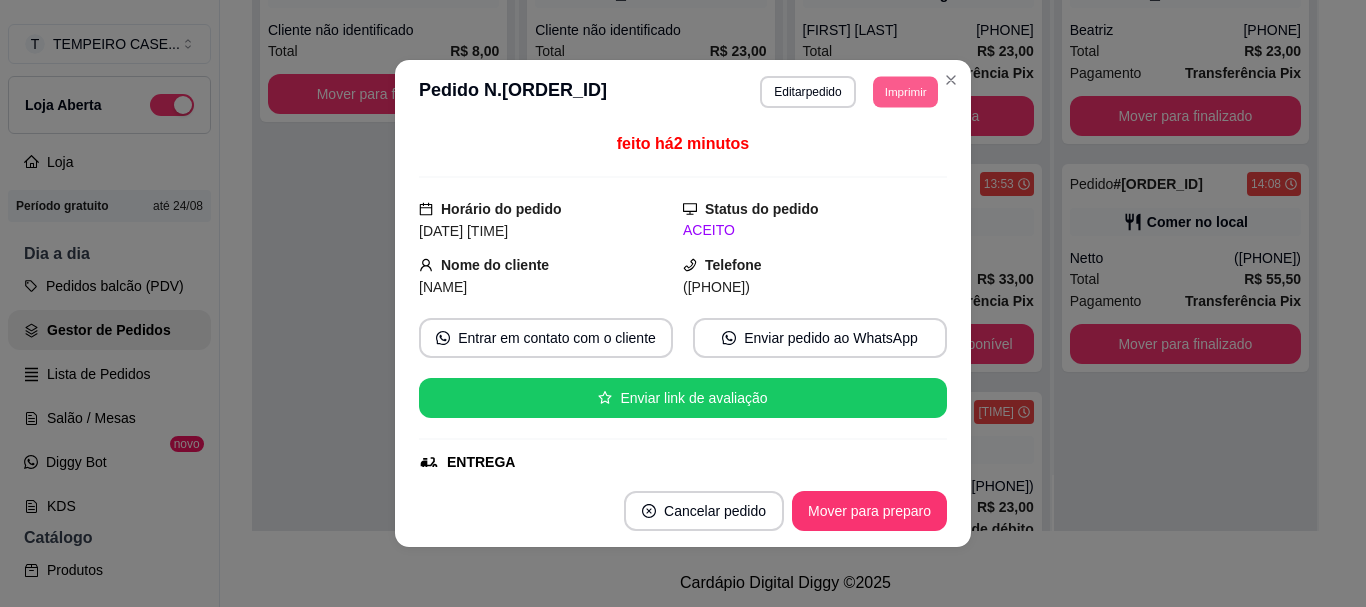 click on "Imprimir" at bounding box center (905, 91) 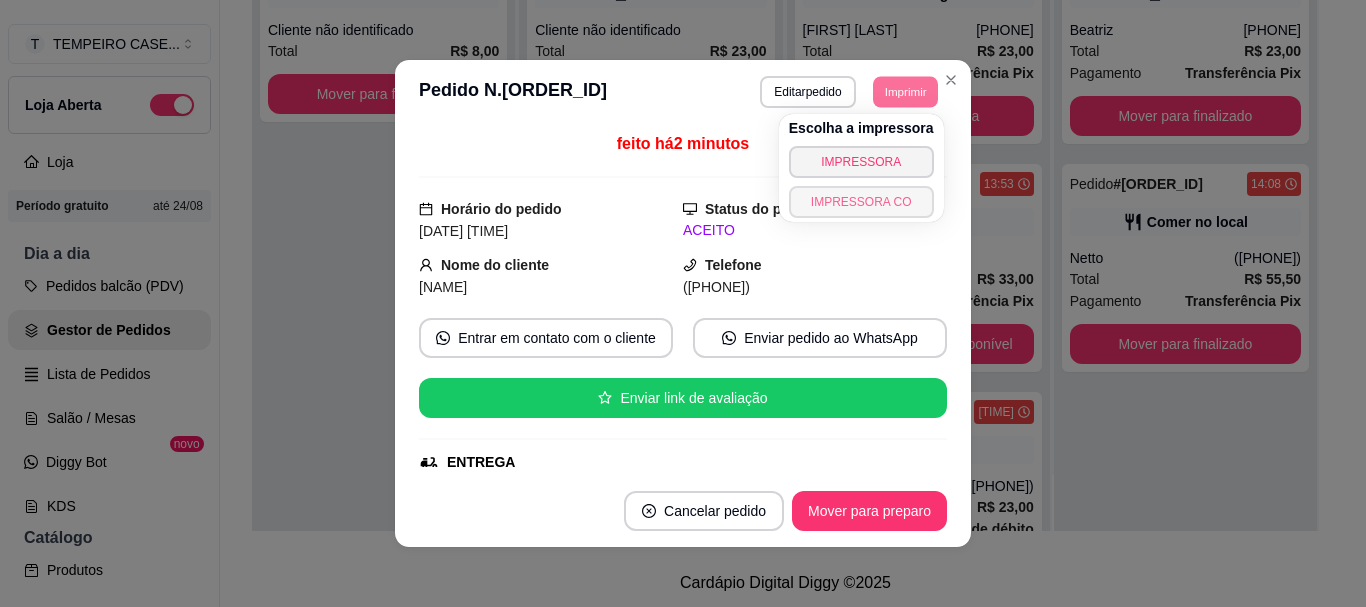 click on "IMPRESSORA CO" at bounding box center [861, 202] 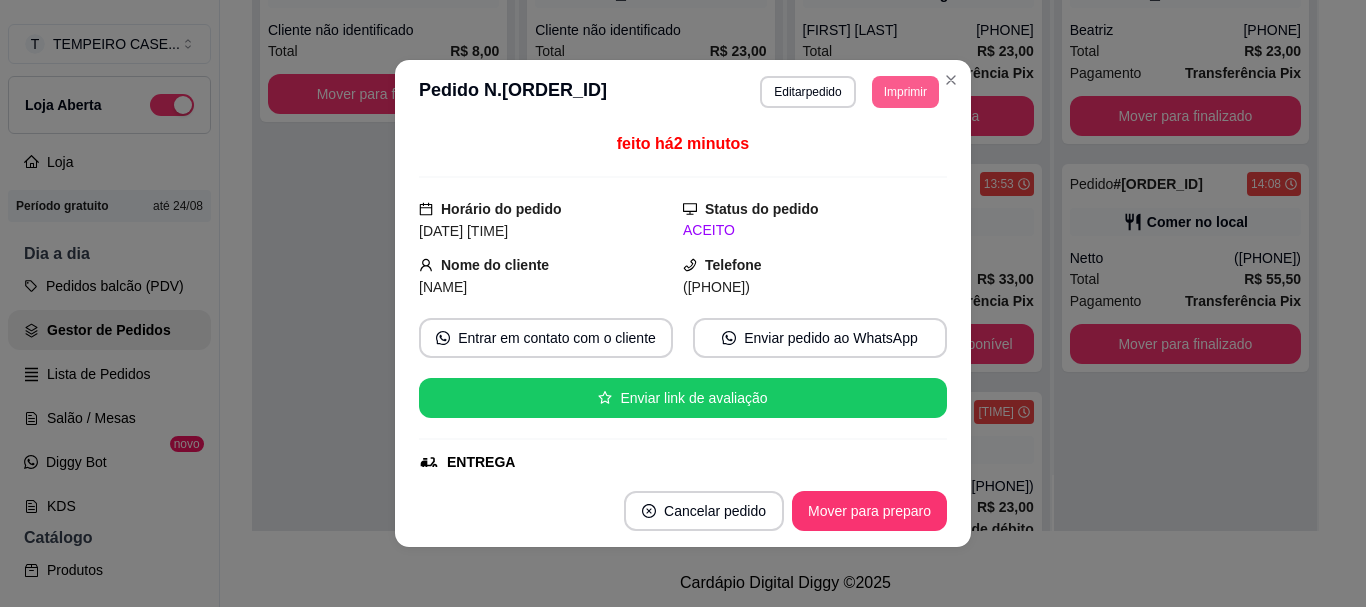 click on "Imprimir" at bounding box center [905, 92] 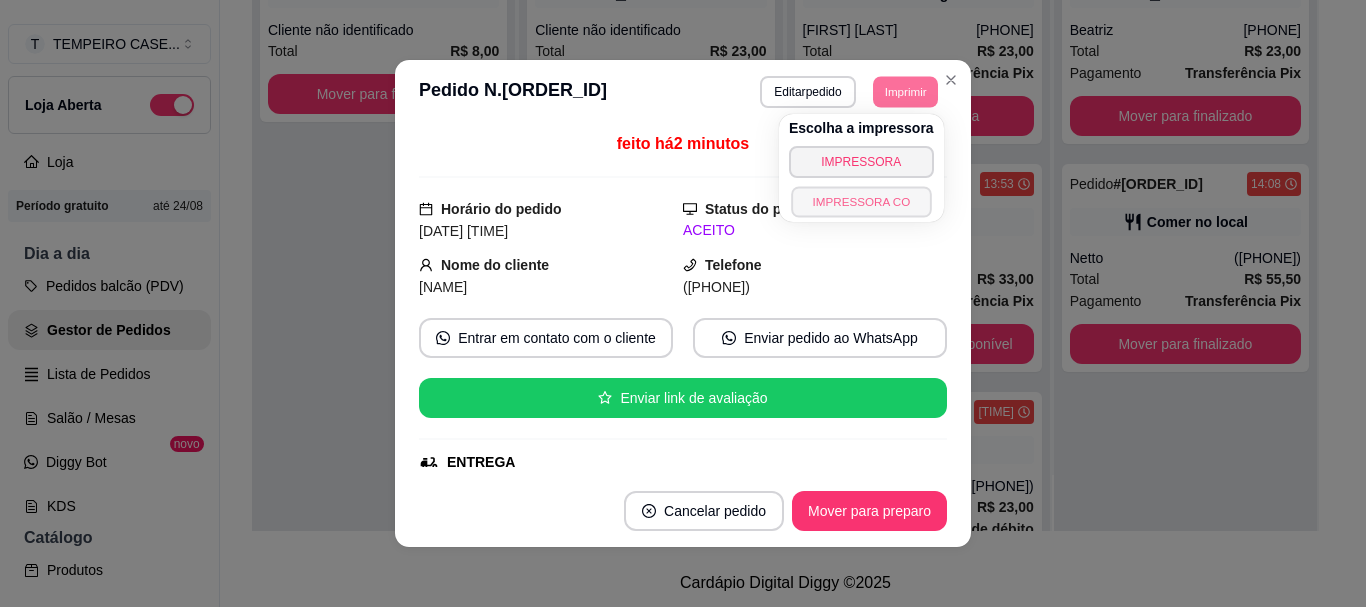 click on "IMPRESSORA CO" at bounding box center (861, 201) 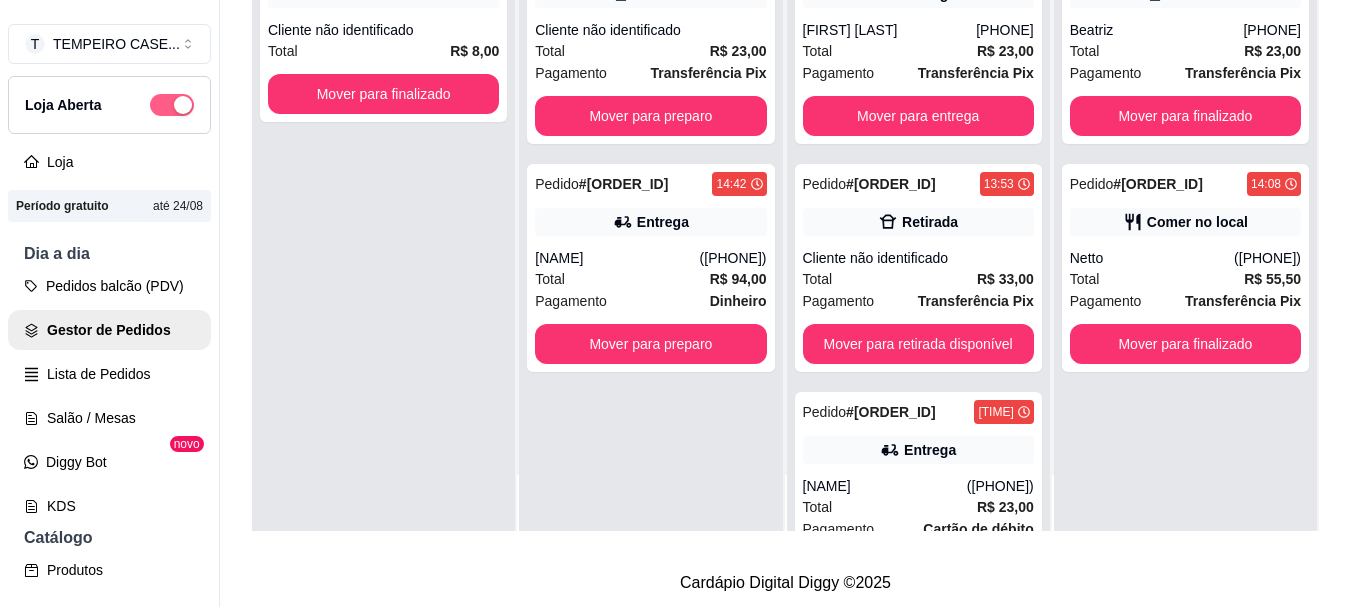 click at bounding box center (183, 105) 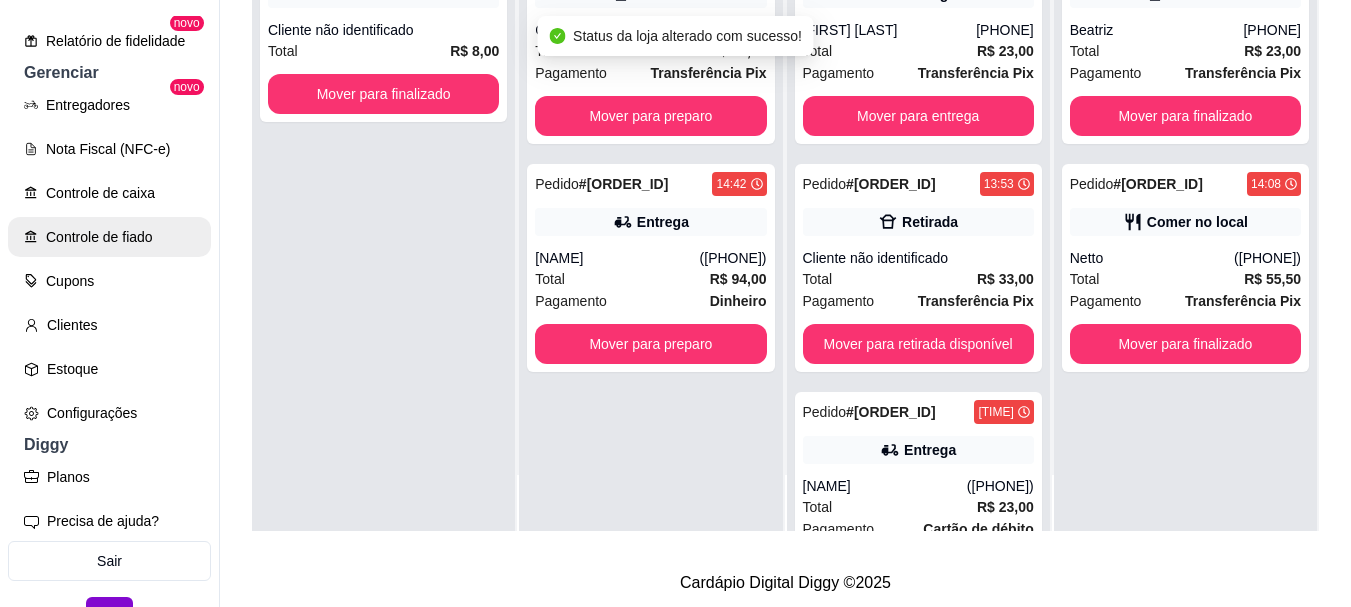scroll, scrollTop: 807, scrollLeft: 0, axis: vertical 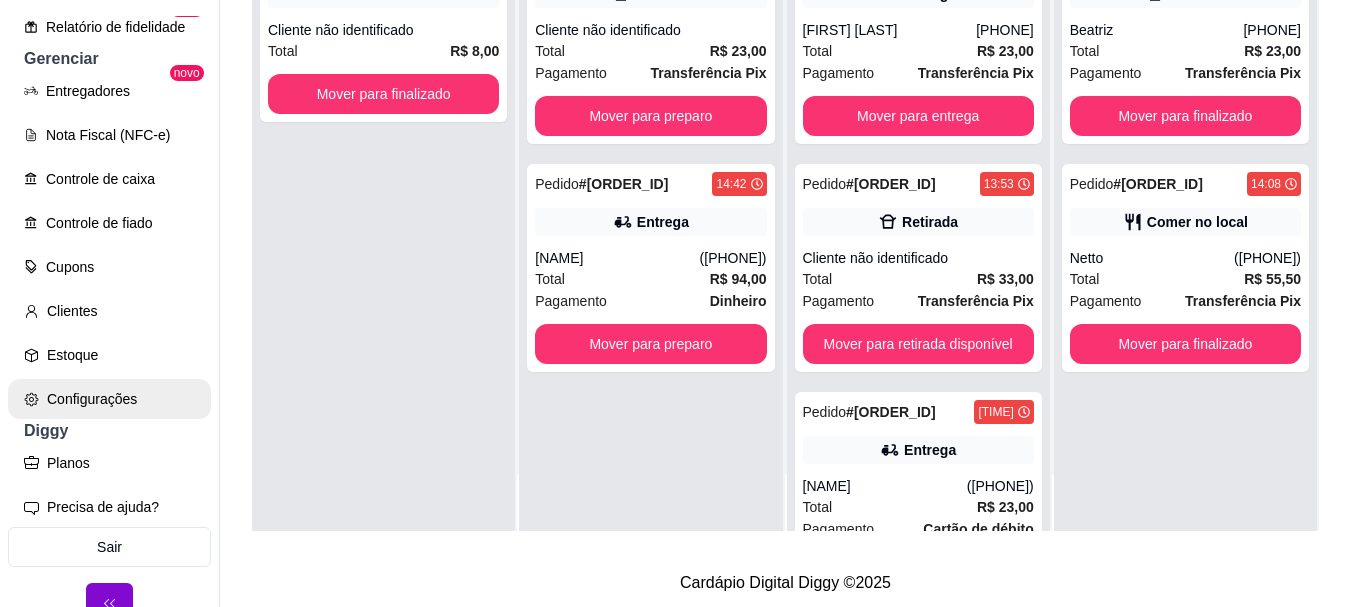 click on "Configurações" at bounding box center (109, 399) 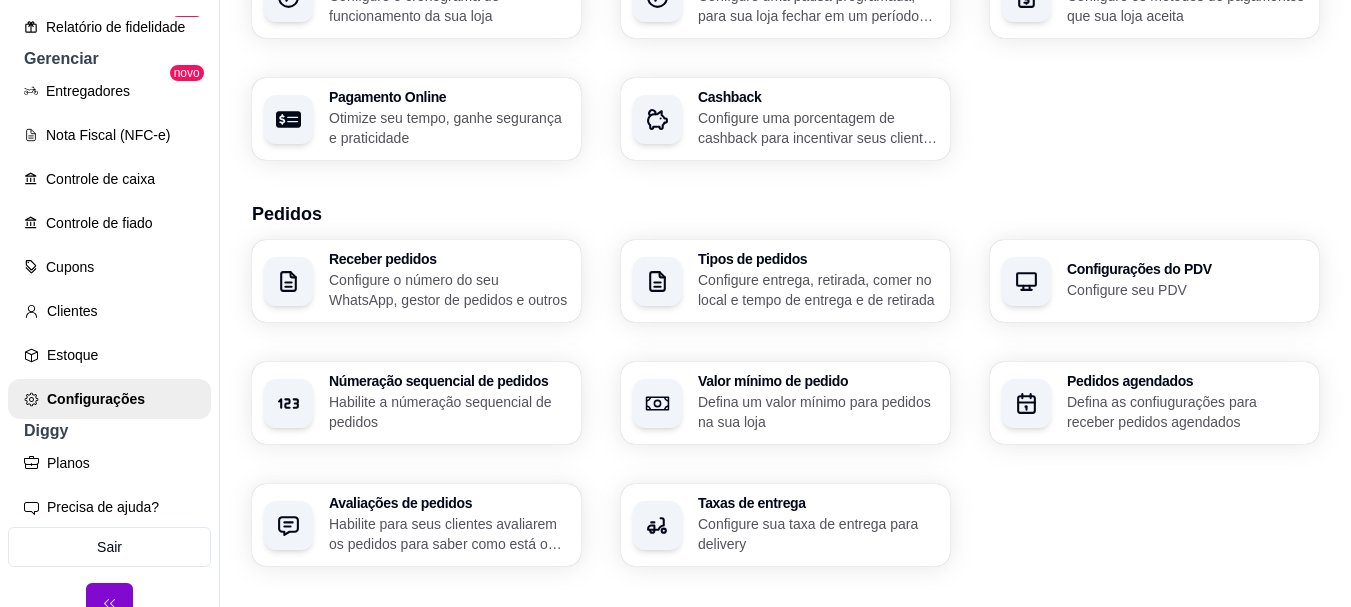 scroll, scrollTop: 500, scrollLeft: 0, axis: vertical 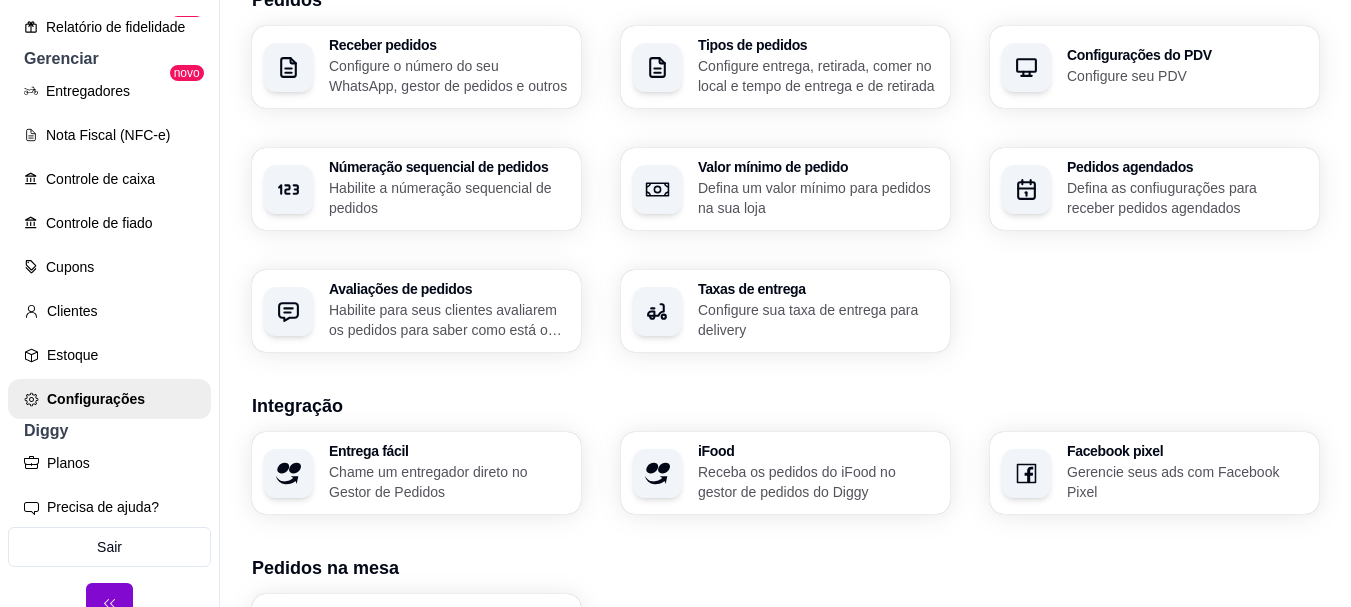 click on "Integração" at bounding box center (785, 406) 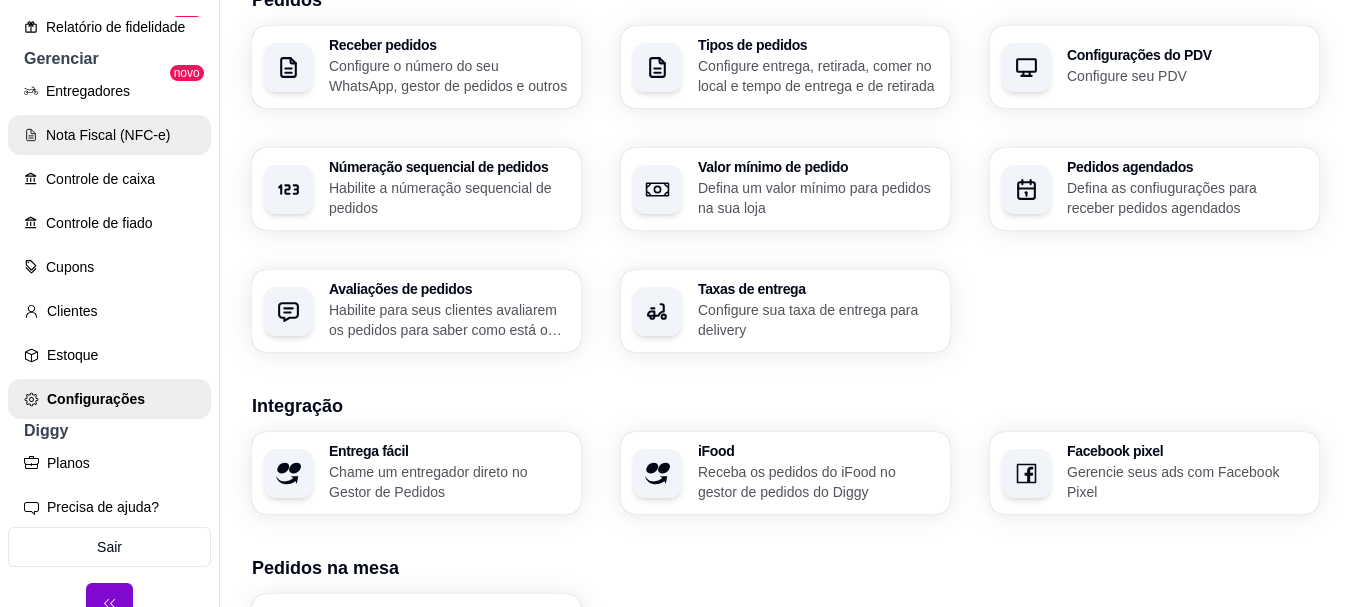scroll, scrollTop: 800, scrollLeft: 0, axis: vertical 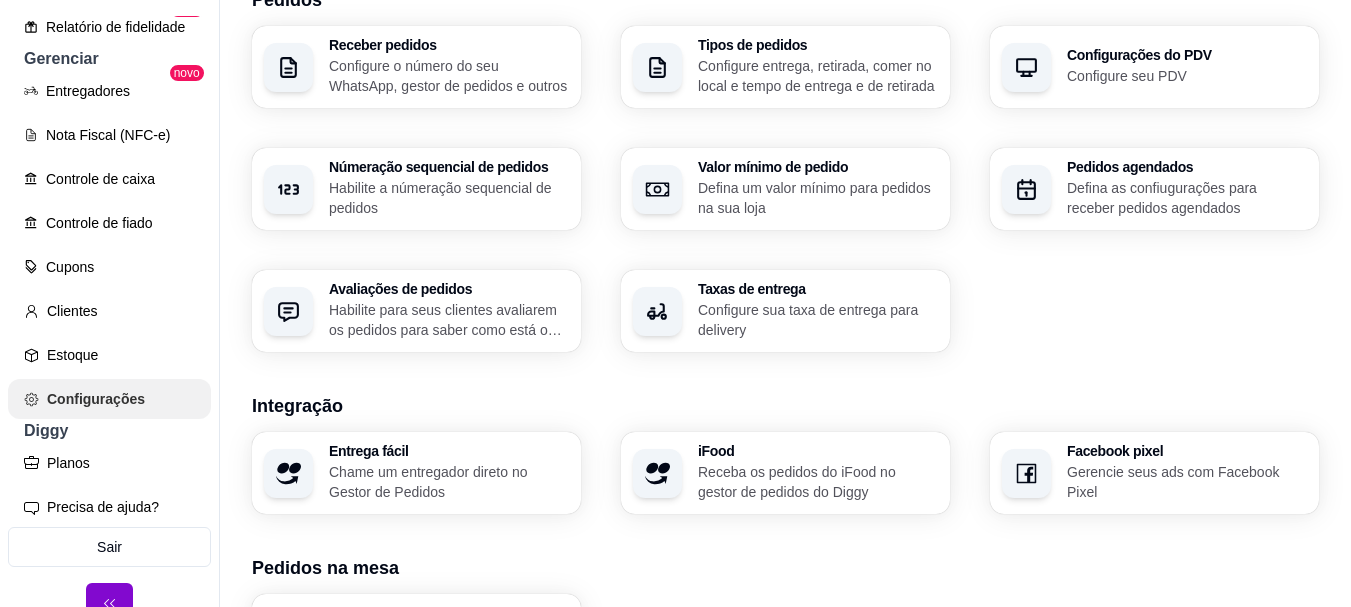 click on "Configurações" at bounding box center [109, 399] 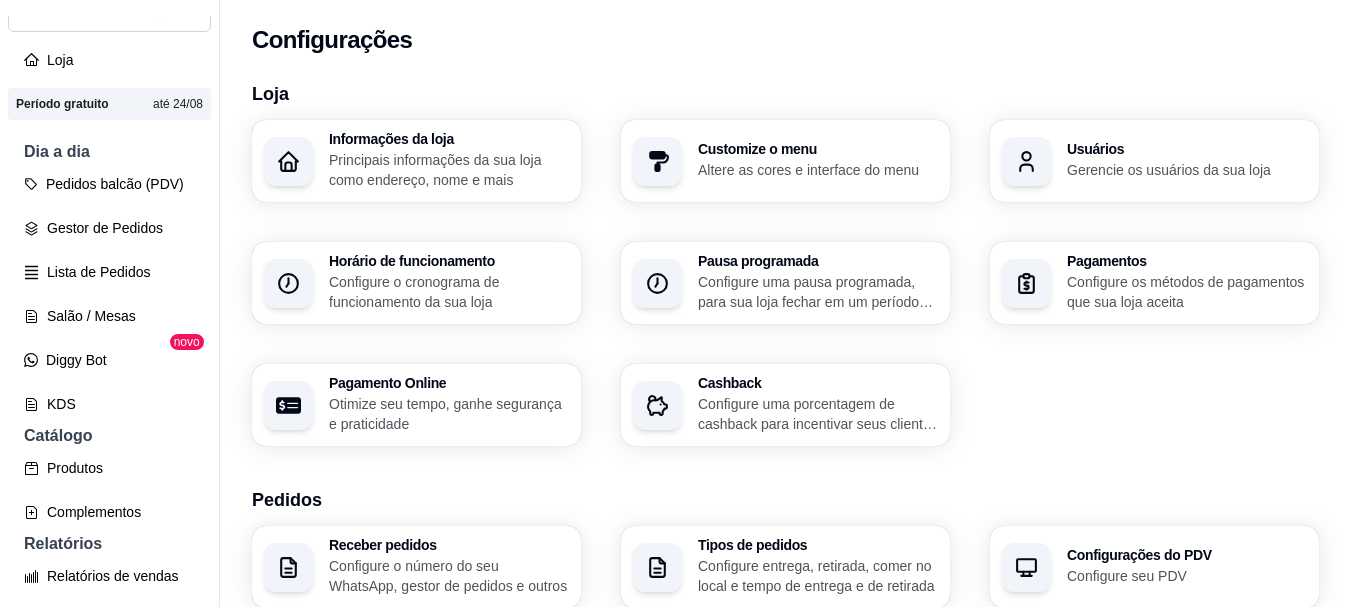 scroll, scrollTop: 100, scrollLeft: 0, axis: vertical 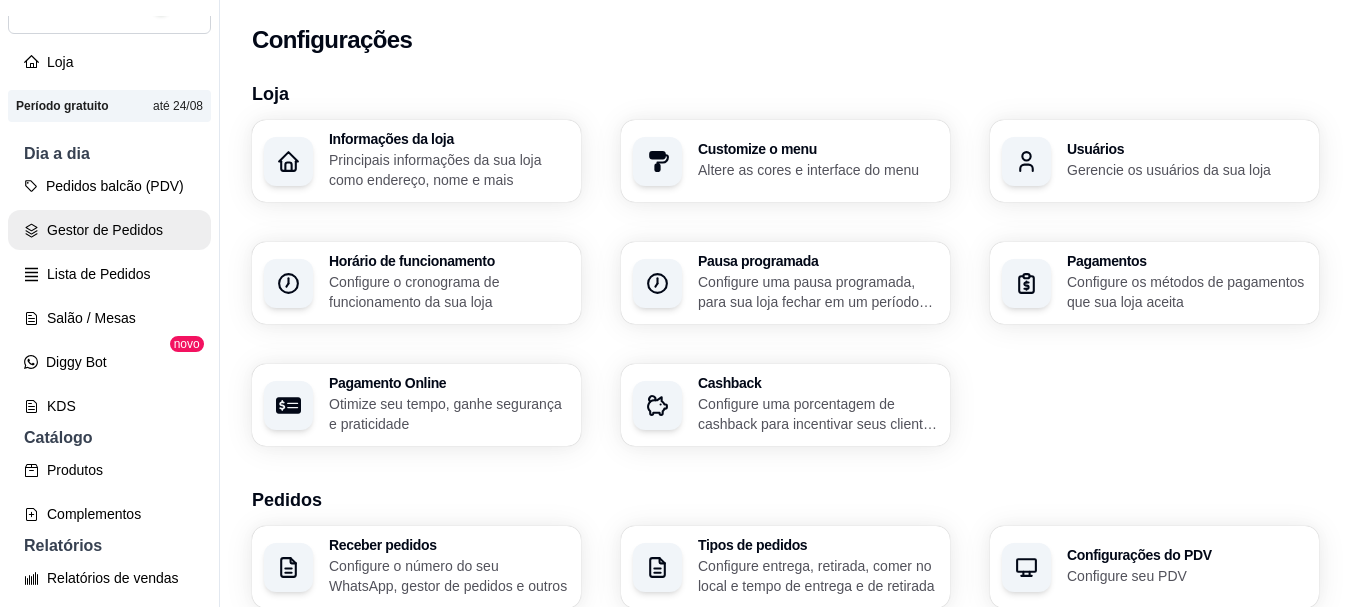 click on "Gestor de Pedidos" at bounding box center [109, 230] 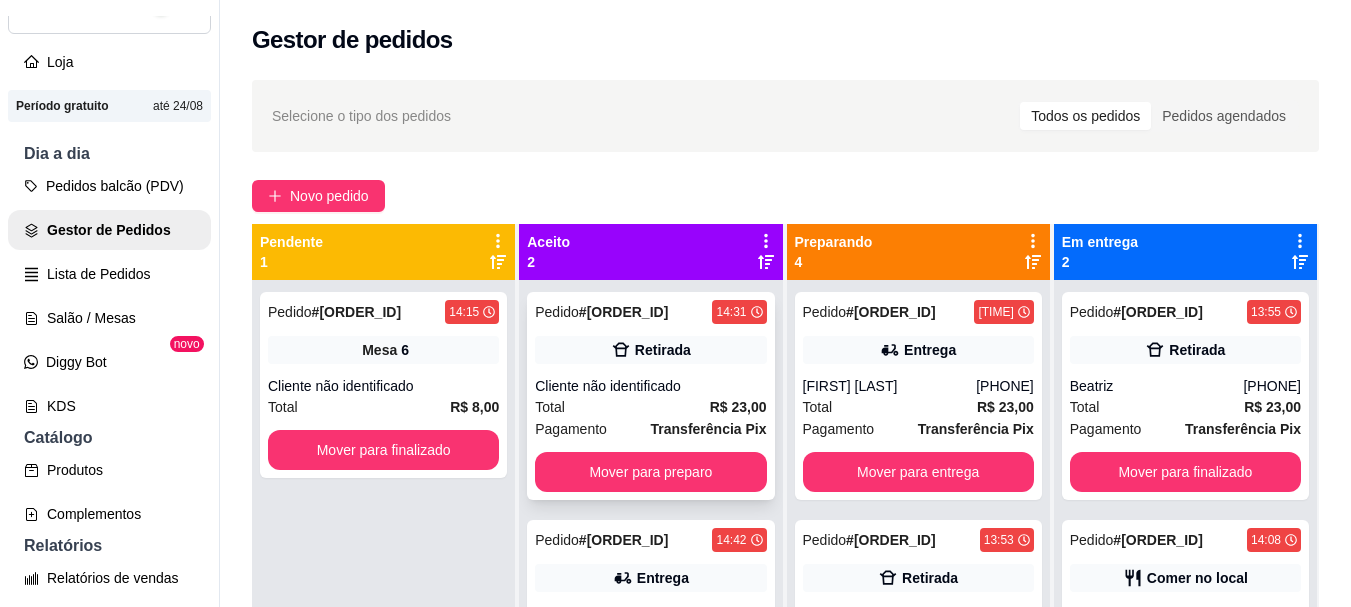 scroll, scrollTop: 56, scrollLeft: 0, axis: vertical 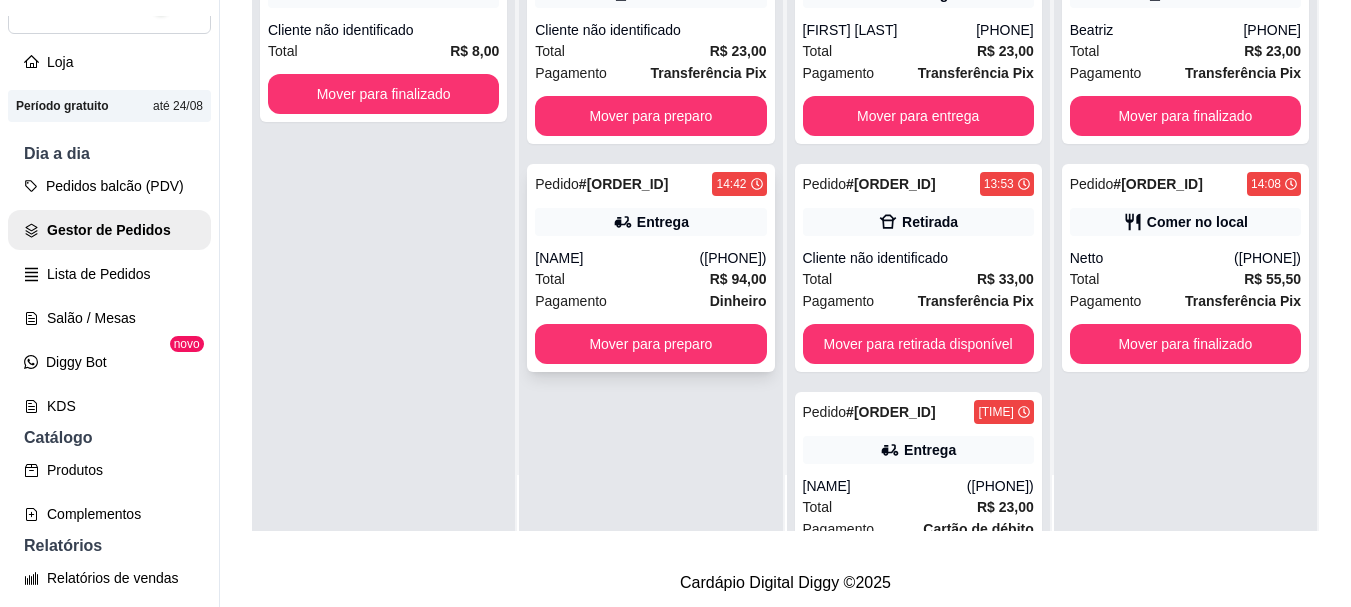 click on "Mover para preparo" at bounding box center [650, 344] 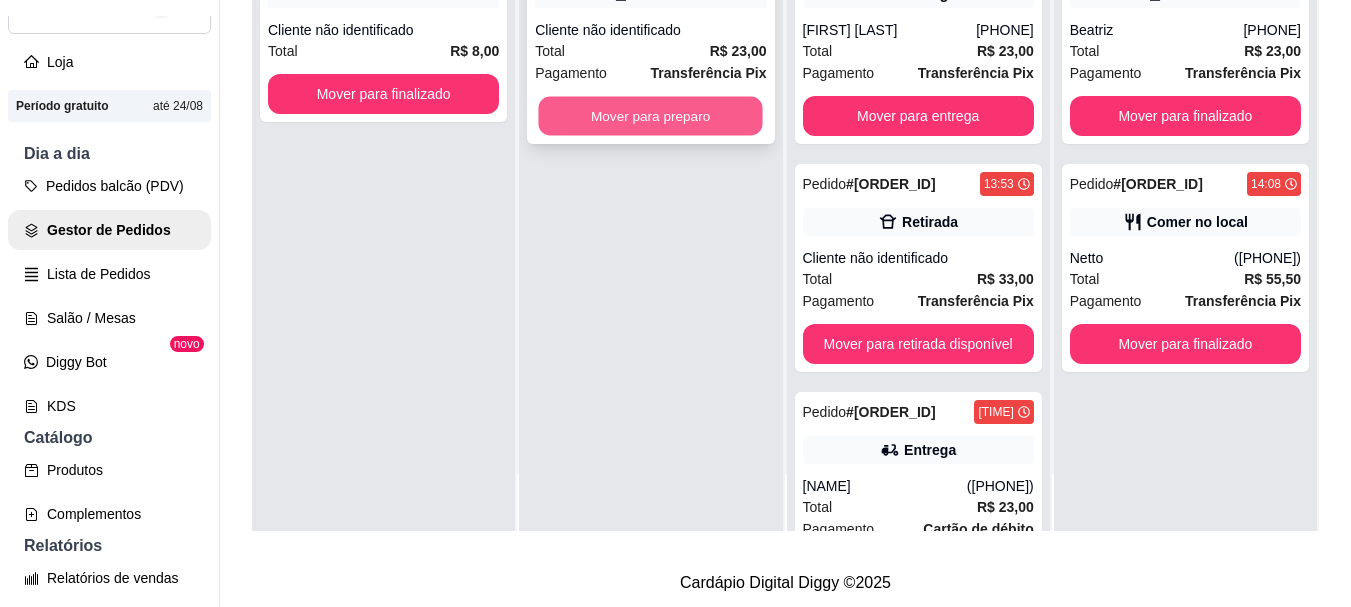 click on "Mover para preparo" at bounding box center (651, 116) 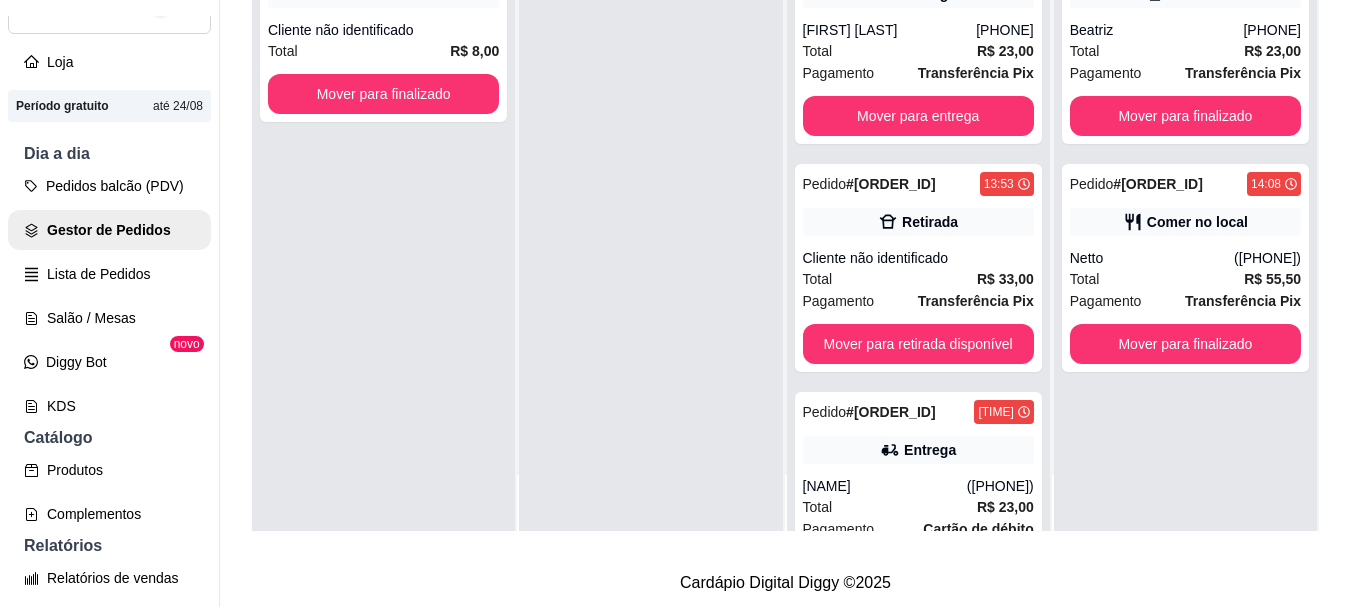 scroll, scrollTop: 0, scrollLeft: 0, axis: both 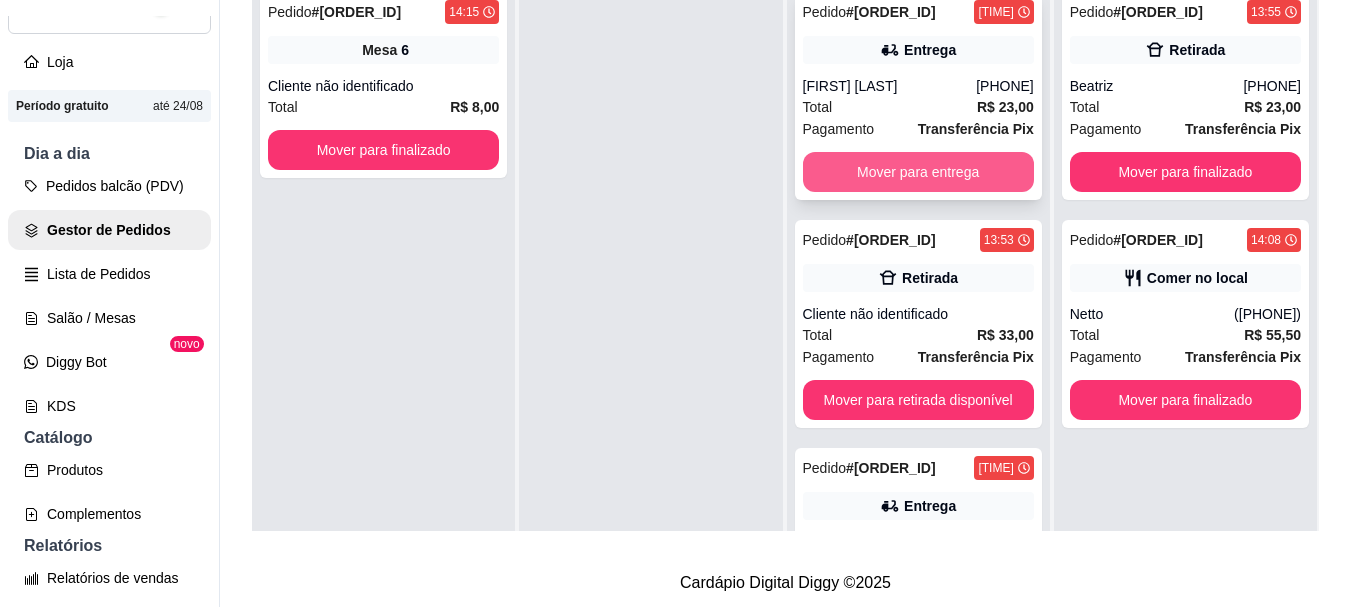 click on "Mover para entrega" at bounding box center [918, 172] 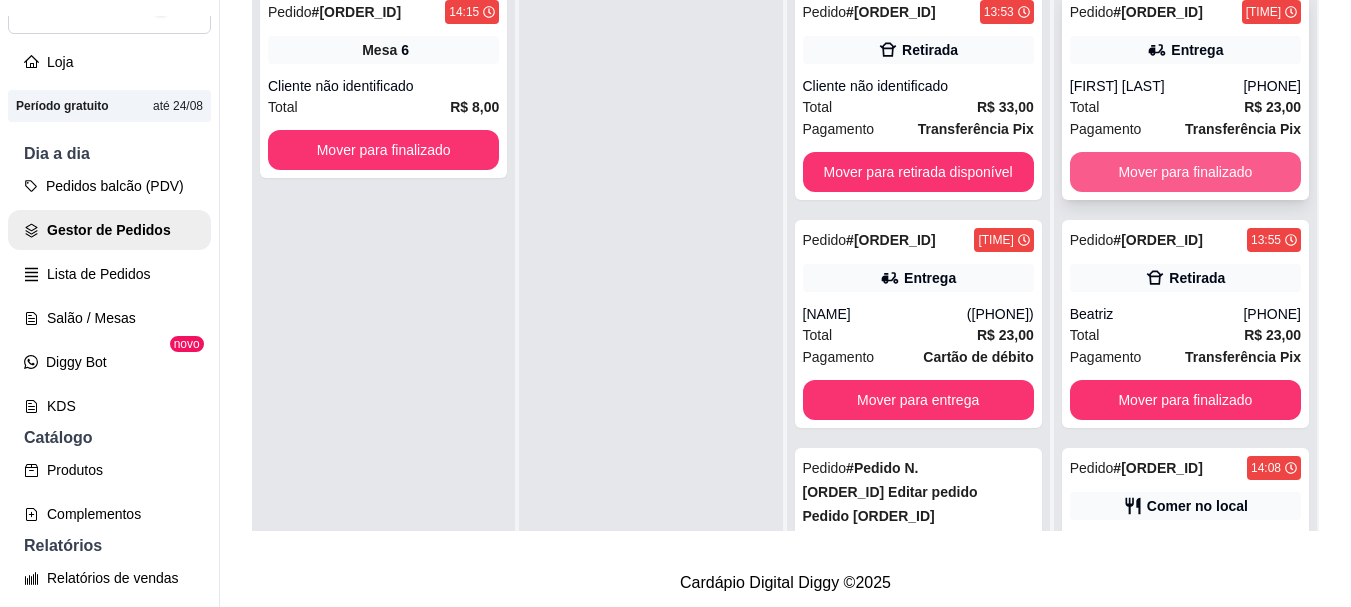 click on "Mover para finalizado" at bounding box center [1185, 172] 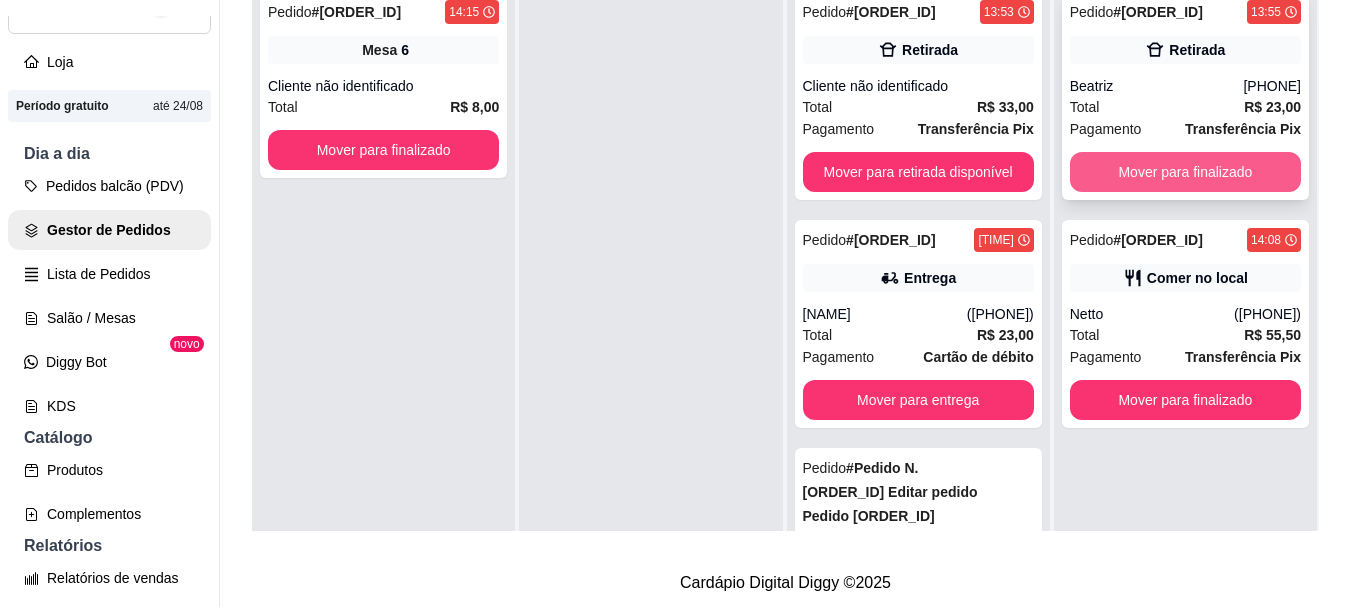 click on "Mover para finalizado" at bounding box center [1185, 172] 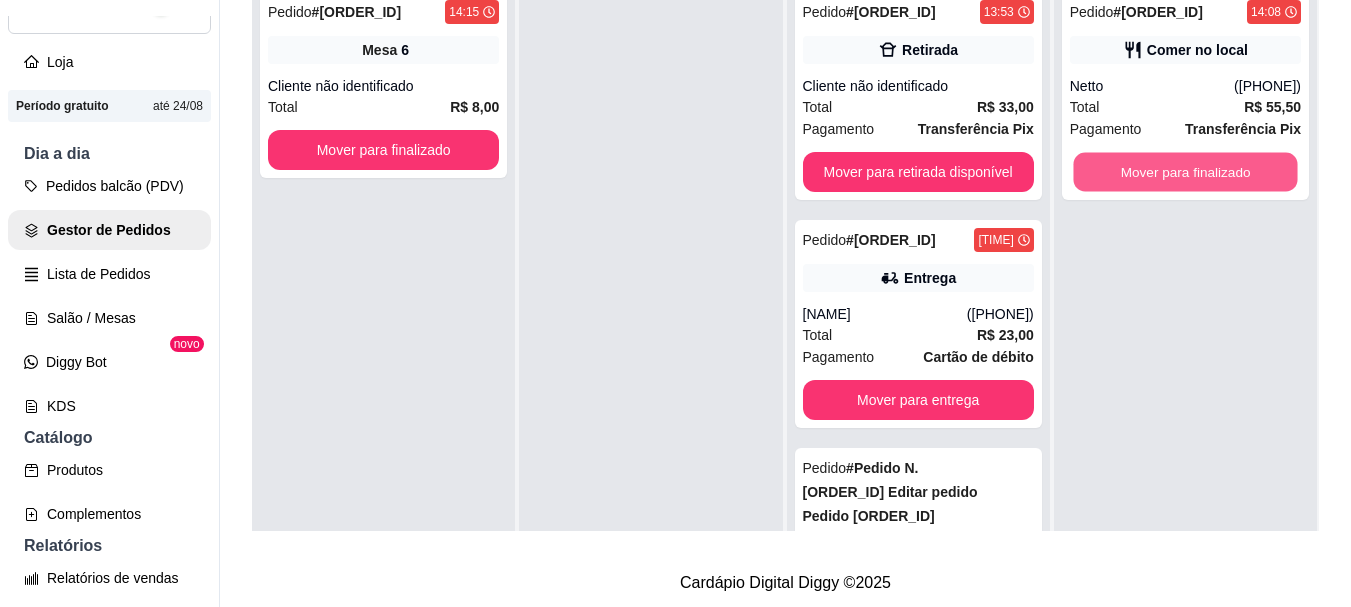 click on "Mover para finalizado" at bounding box center (1185, 172) 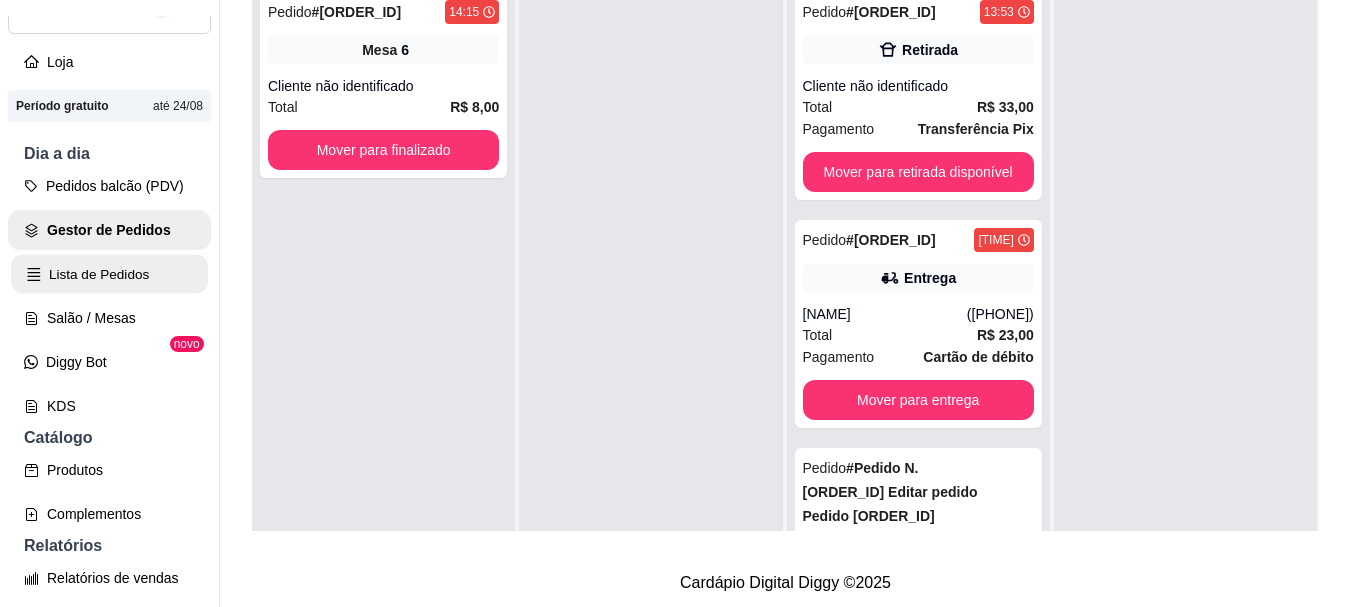 click on "Lista de Pedidos" at bounding box center [109, 274] 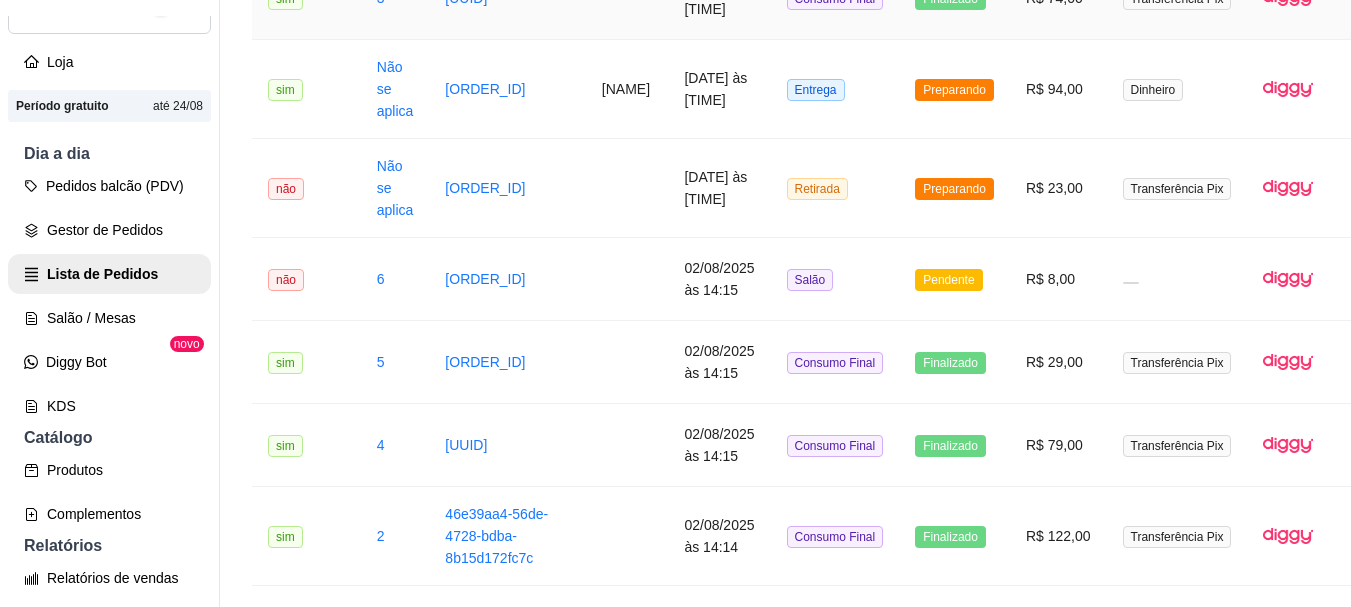scroll, scrollTop: 0, scrollLeft: 0, axis: both 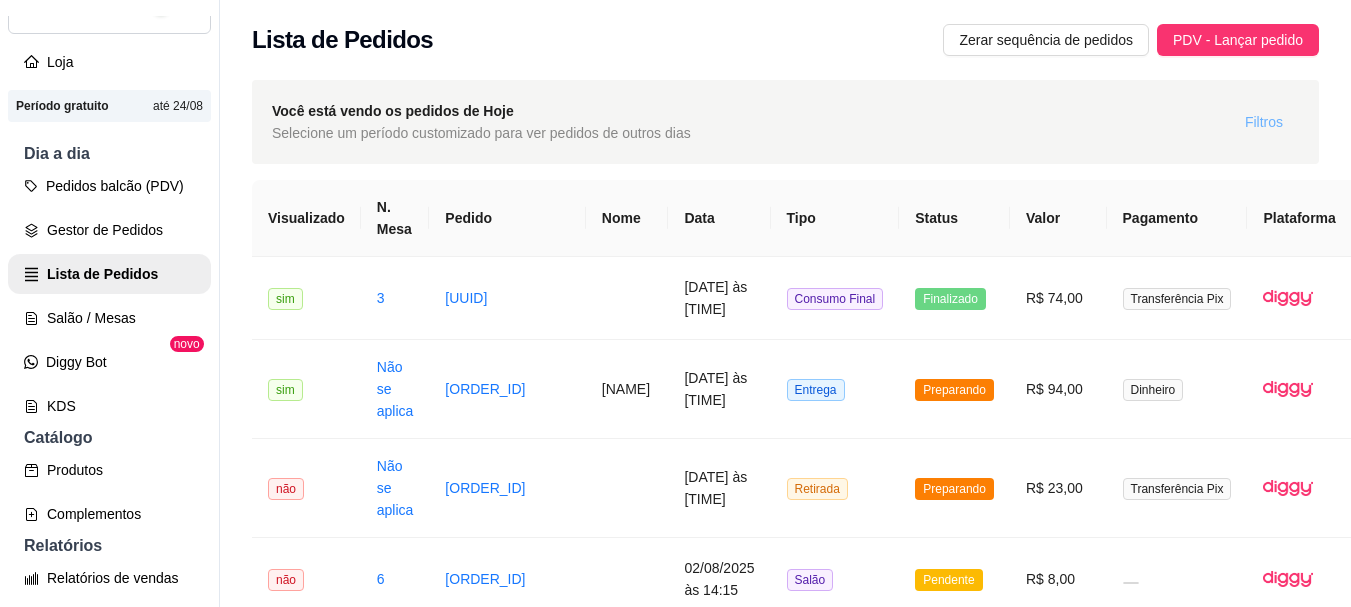 click on "Filtros" at bounding box center [1264, 122] 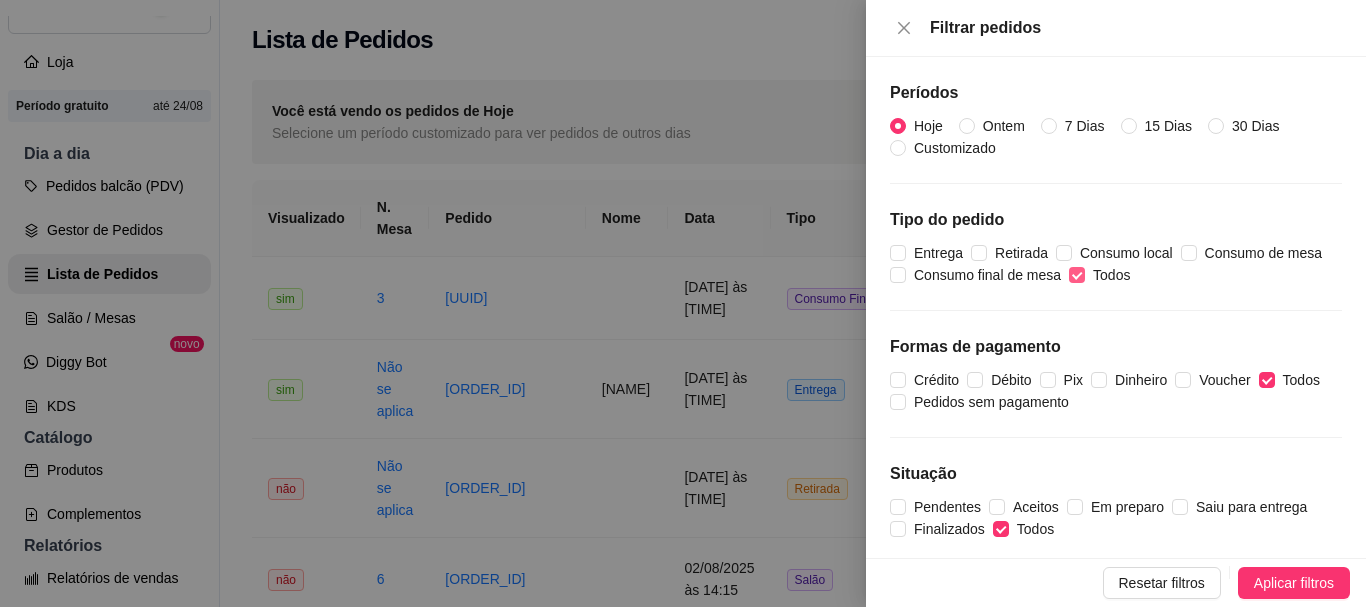 click on "Todos" at bounding box center (1111, 275) 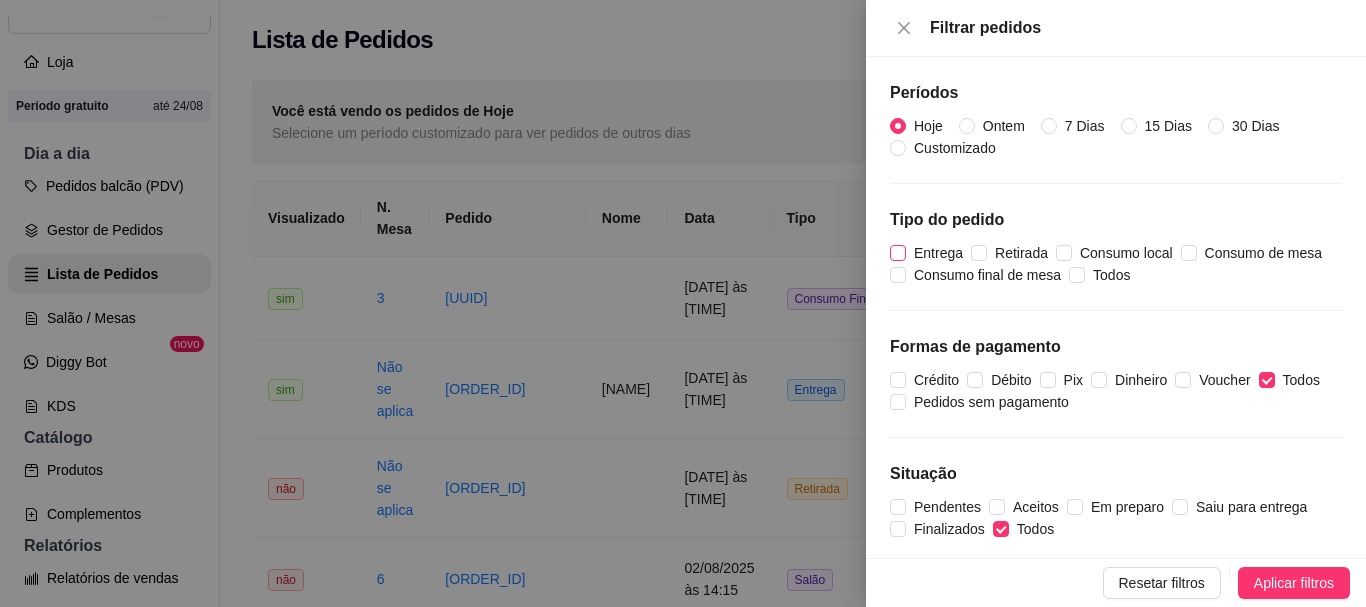 drag, startPoint x: 1005, startPoint y: 245, endPoint x: 918, endPoint y: 260, distance: 88.28363 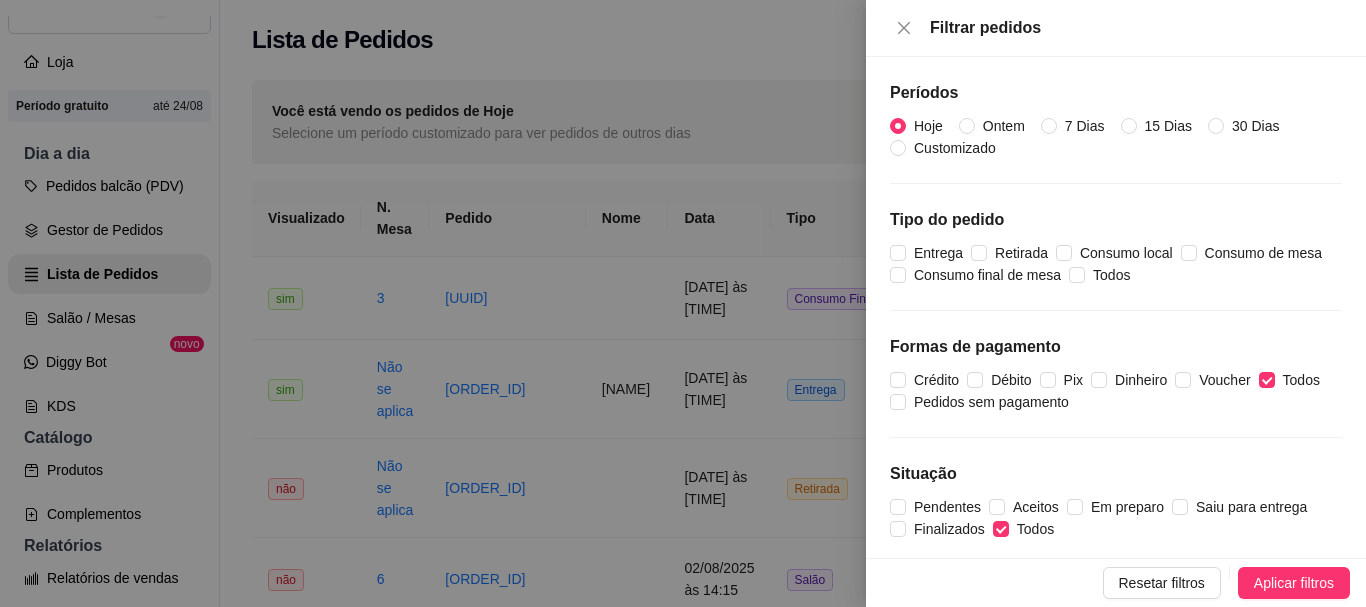 click on "Períodos Hoje Ontem 7 Dias 15 Dias 30 Dias Customizado Tipo do pedido Entrega Retirada Consumo local Consumo de mesa Consumo final de mesa Todos Formas de pagamento Crédito Débito Pix Dinheiro Voucher Todos Pedidos sem pagamento Situação Pendentes Aceitos Em preparo Saiu para entrega Finalizados Todos Plataforma iFood Diggy" at bounding box center (1116, 307) 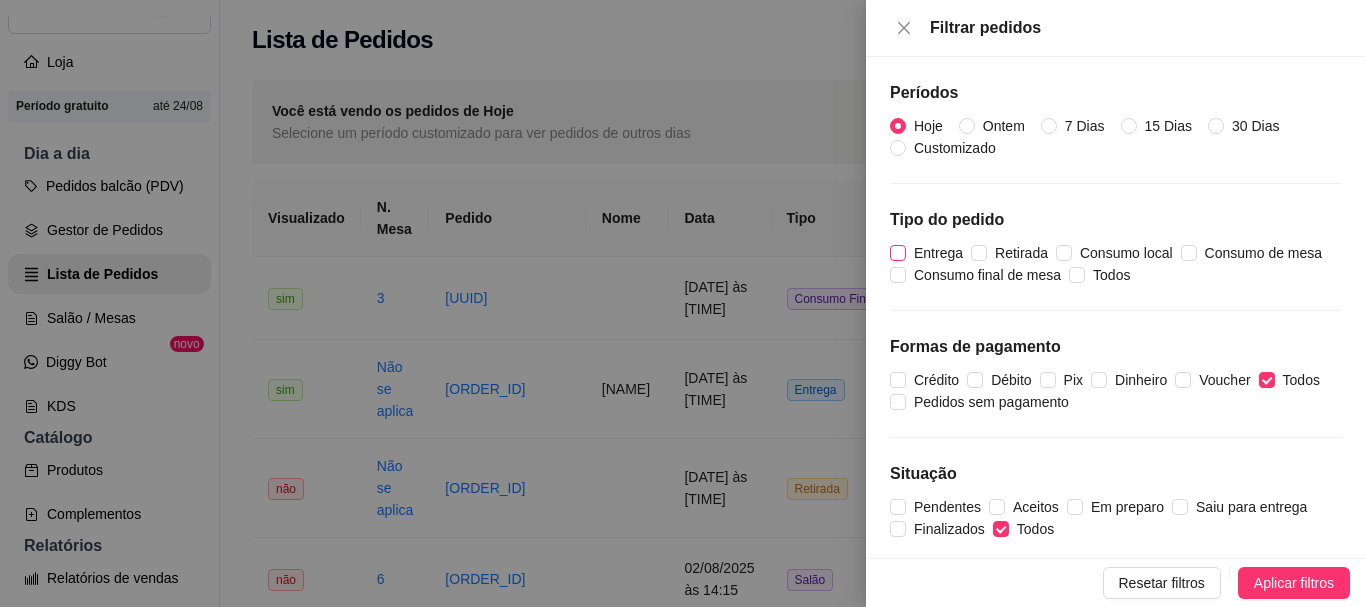 click on "Entrega" at bounding box center (938, 253) 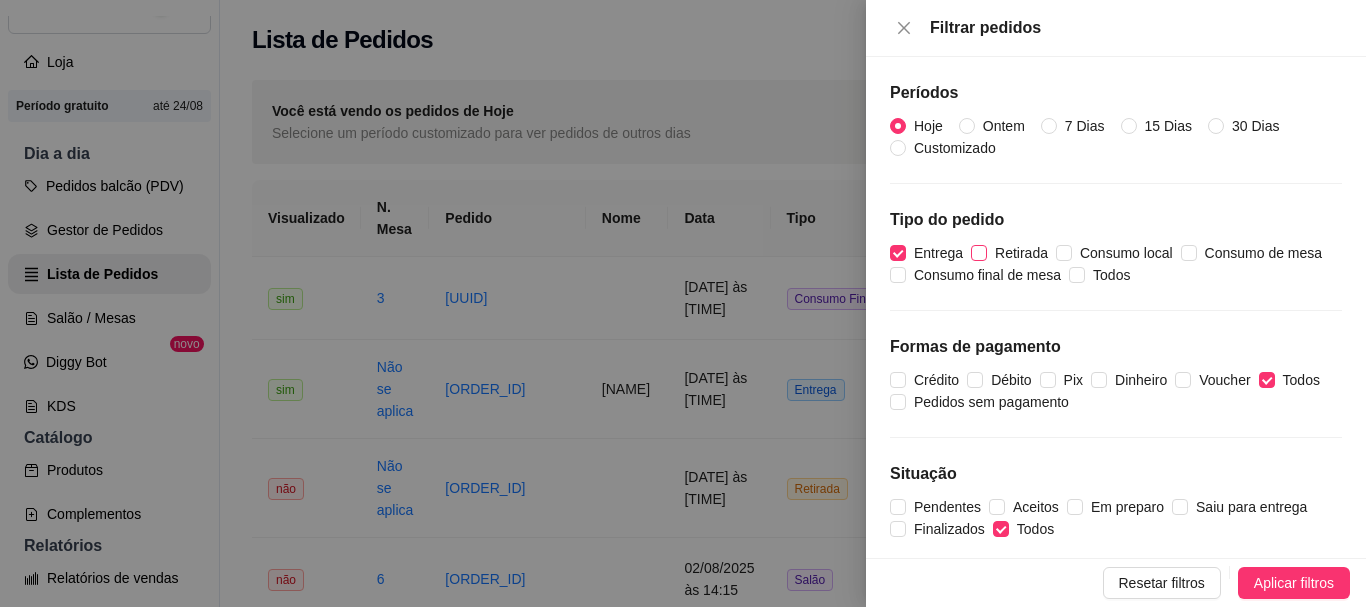 click on "Retirada" at bounding box center (1021, 253) 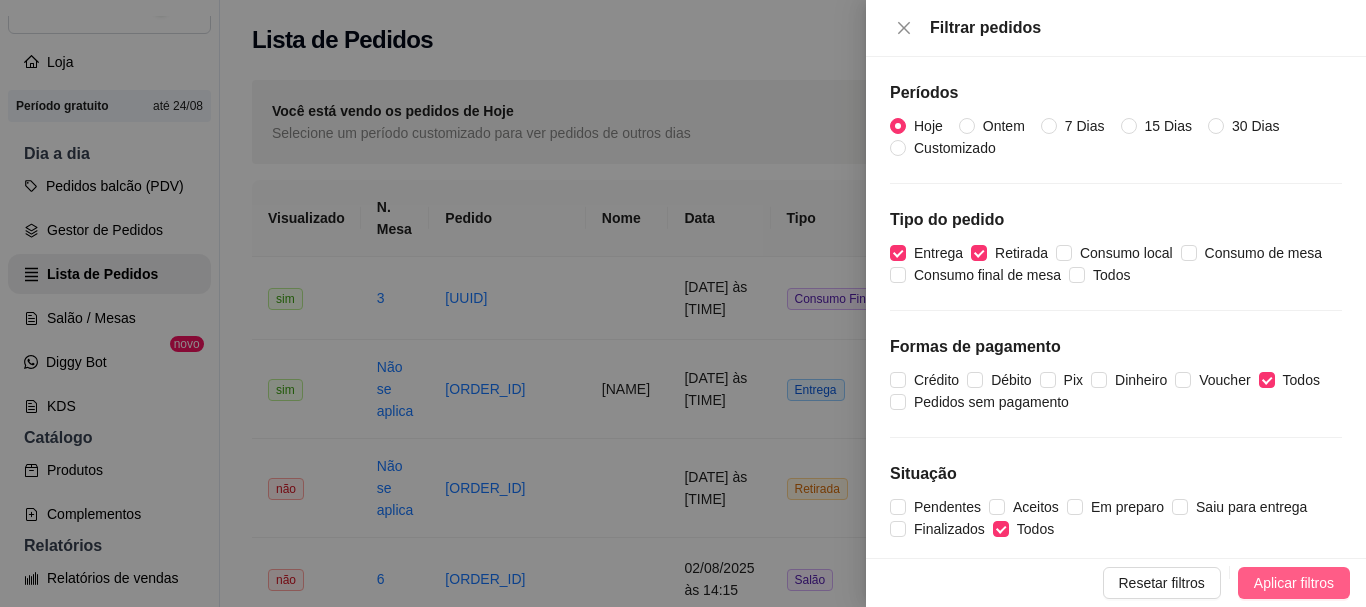 click on "Aplicar filtros" at bounding box center (1294, 583) 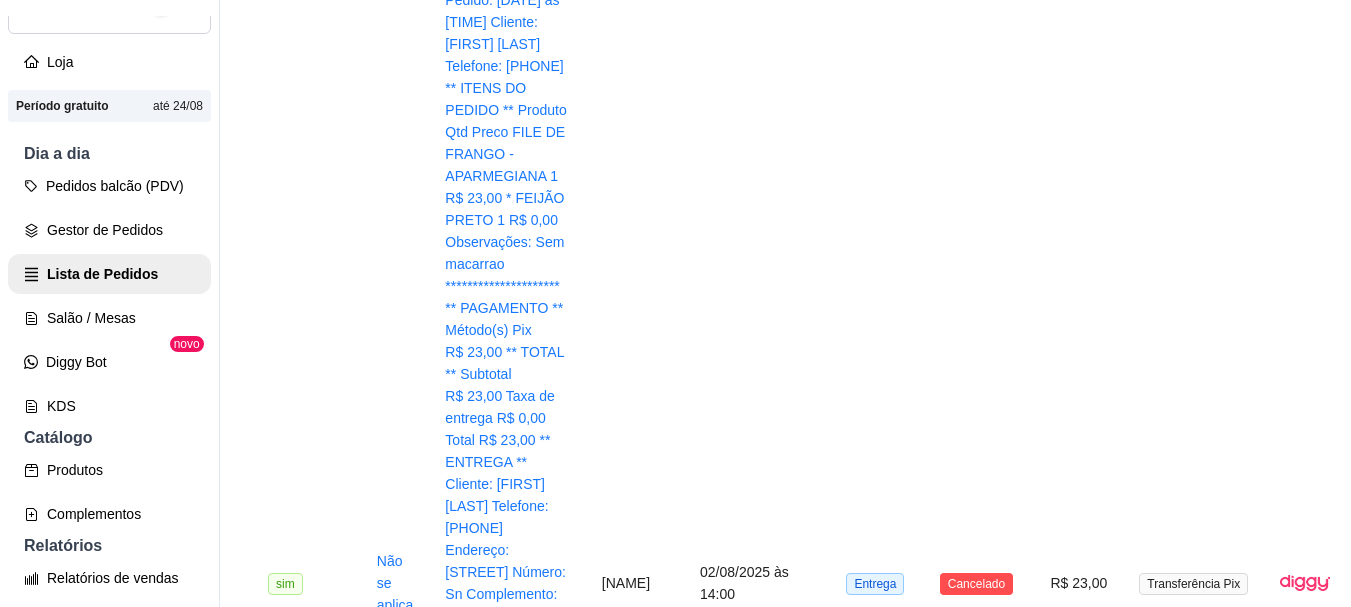 scroll, scrollTop: 1900, scrollLeft: 0, axis: vertical 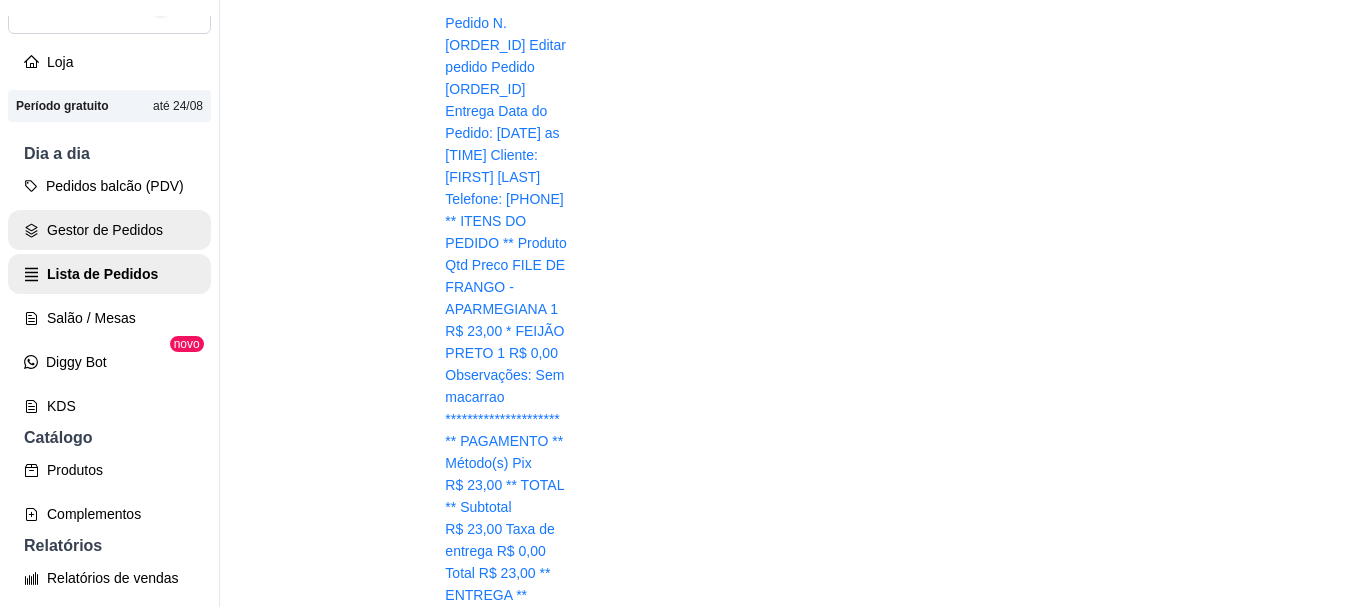 click on "Gestor de Pedidos" at bounding box center (109, 230) 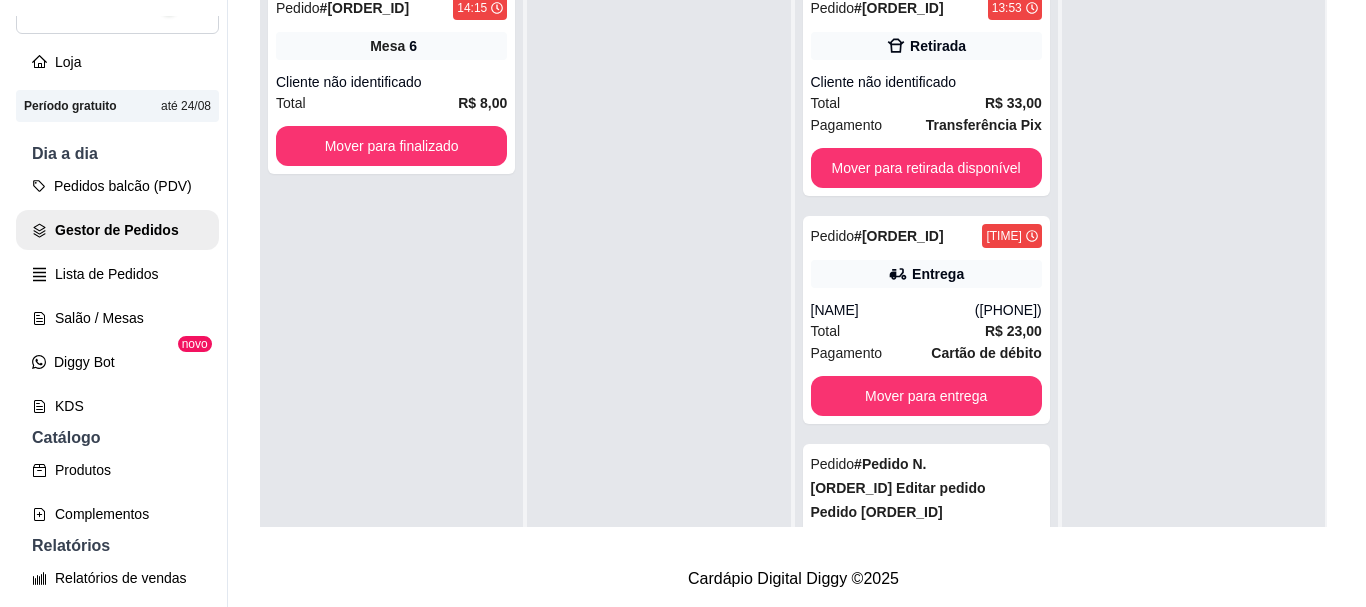 scroll, scrollTop: 0, scrollLeft: 0, axis: both 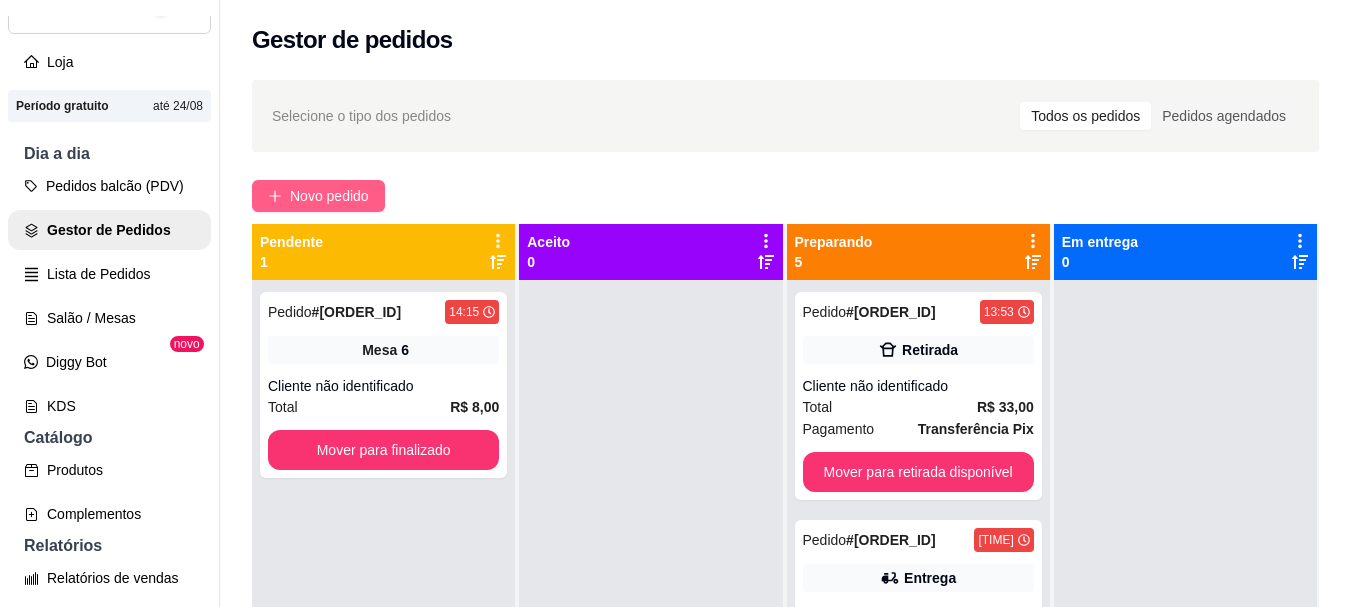 click on "Novo pedido" at bounding box center (329, 196) 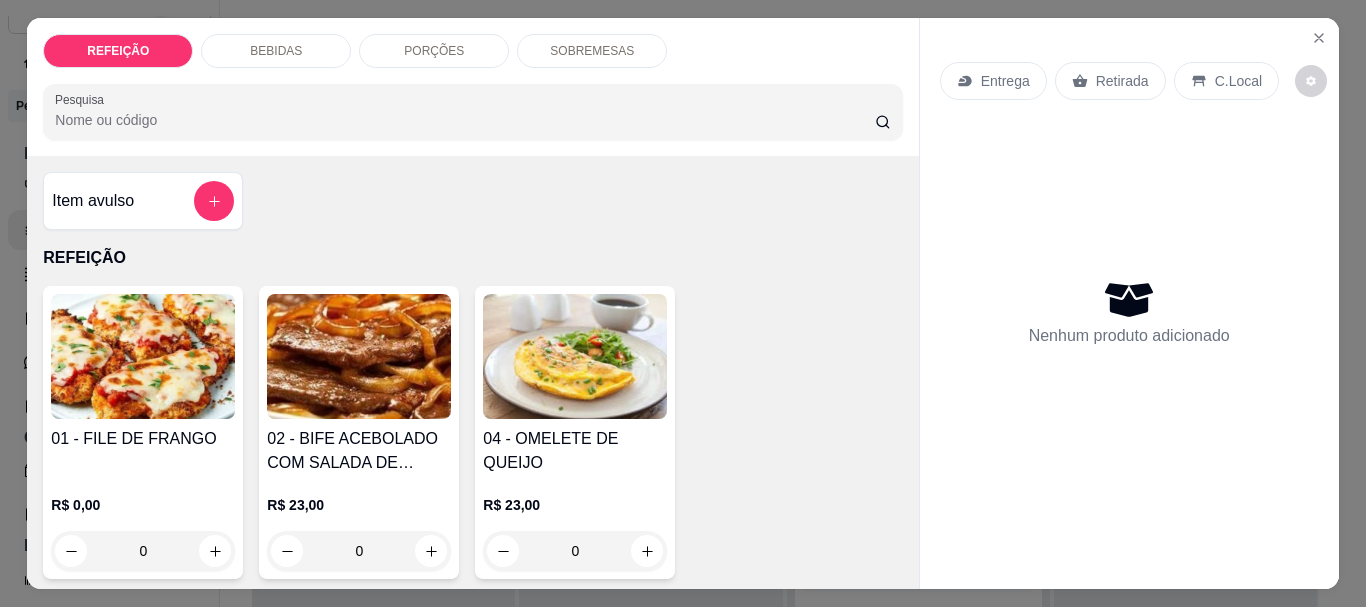 click at bounding box center (143, 356) 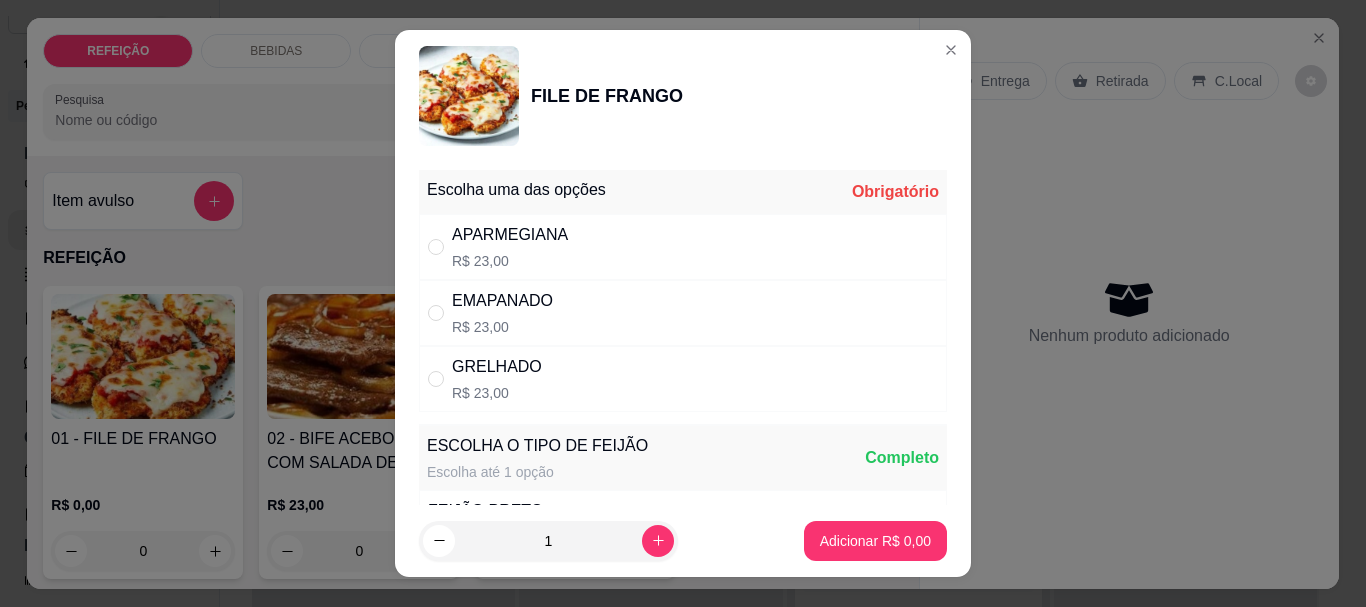 click on "APARMEGIANA" at bounding box center [510, 235] 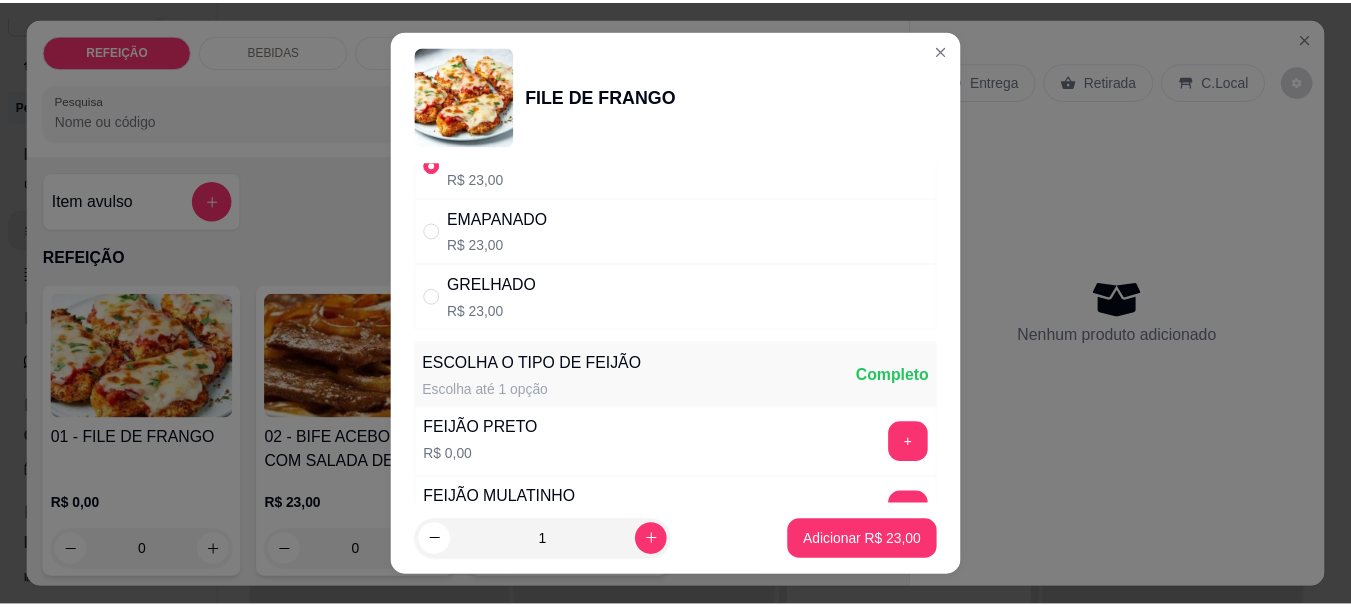 scroll, scrollTop: 200, scrollLeft: 0, axis: vertical 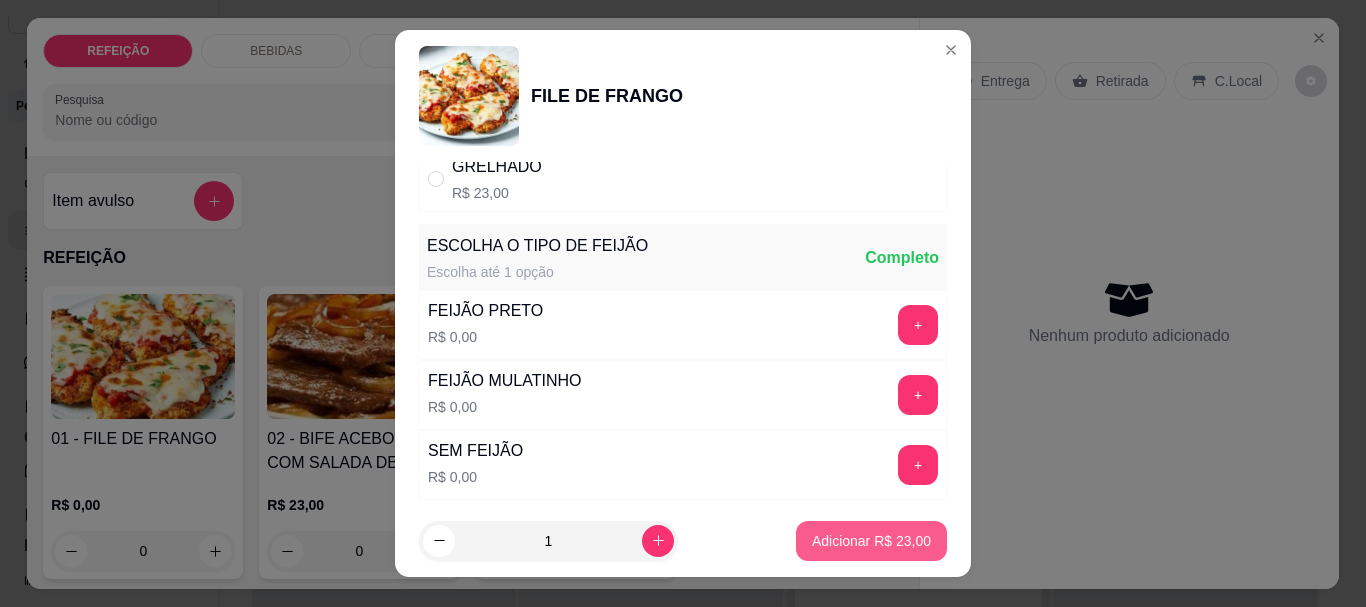 click on "Adicionar   R$ 23,00" at bounding box center [871, 541] 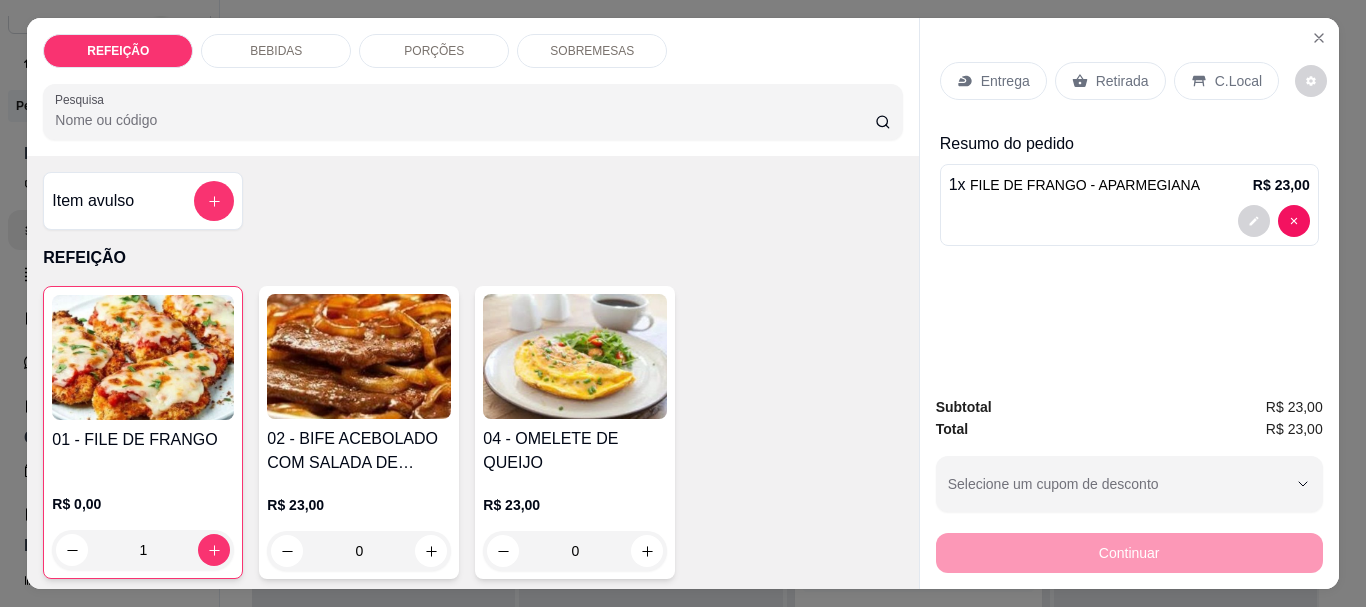 click on "Retirada" at bounding box center (1122, 81) 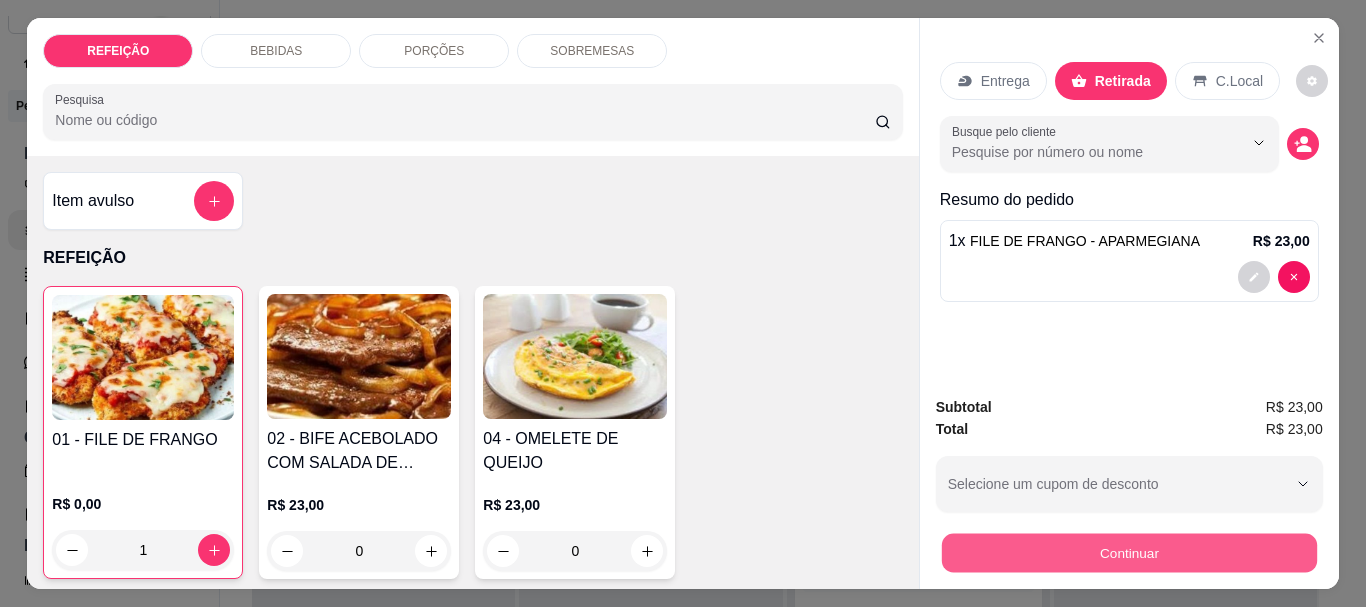 click on "Continuar" at bounding box center [1128, 552] 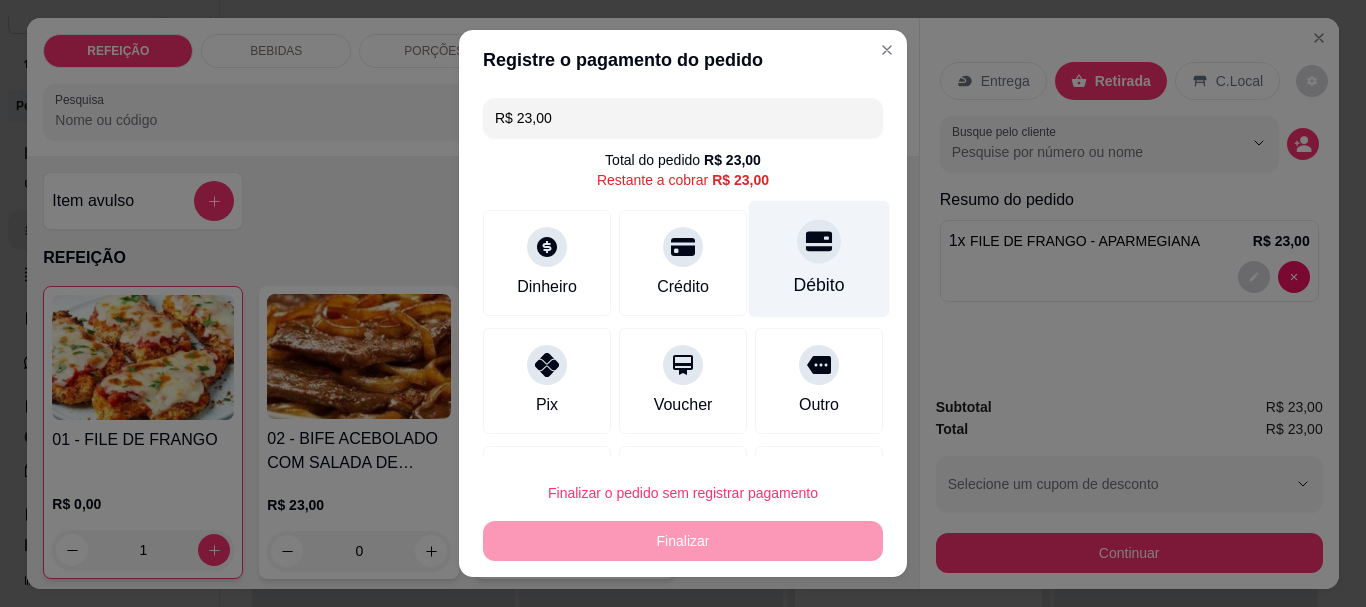 click at bounding box center (819, 242) 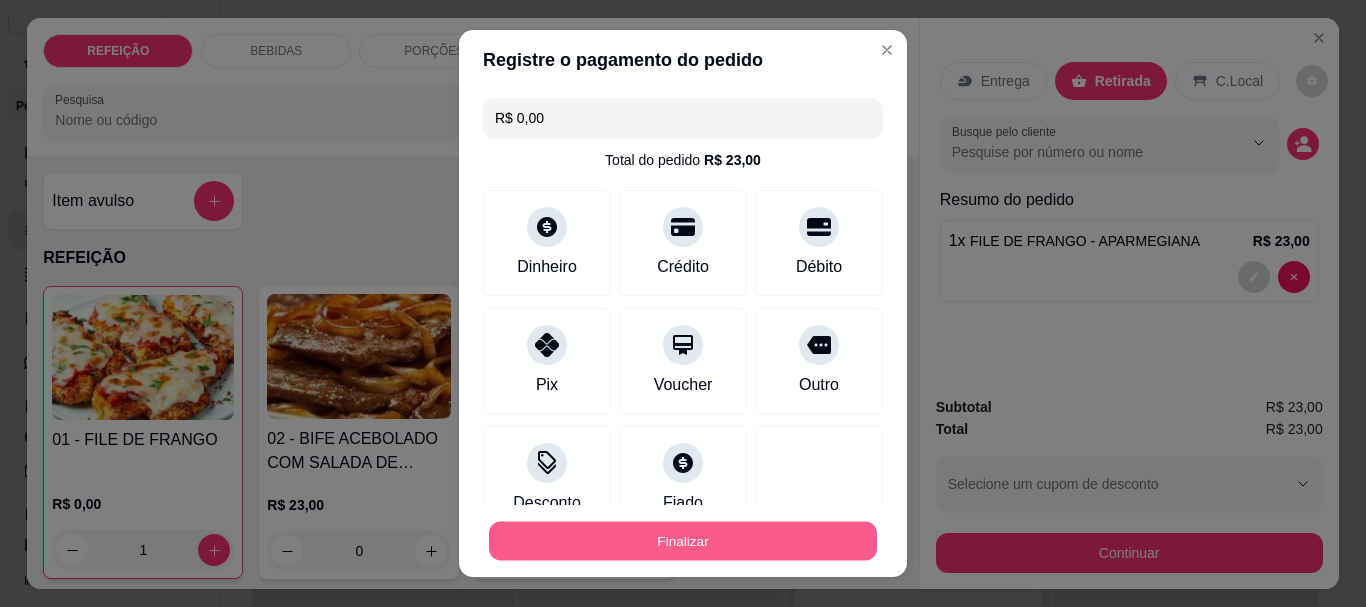 click on "Finalizar" at bounding box center (683, 540) 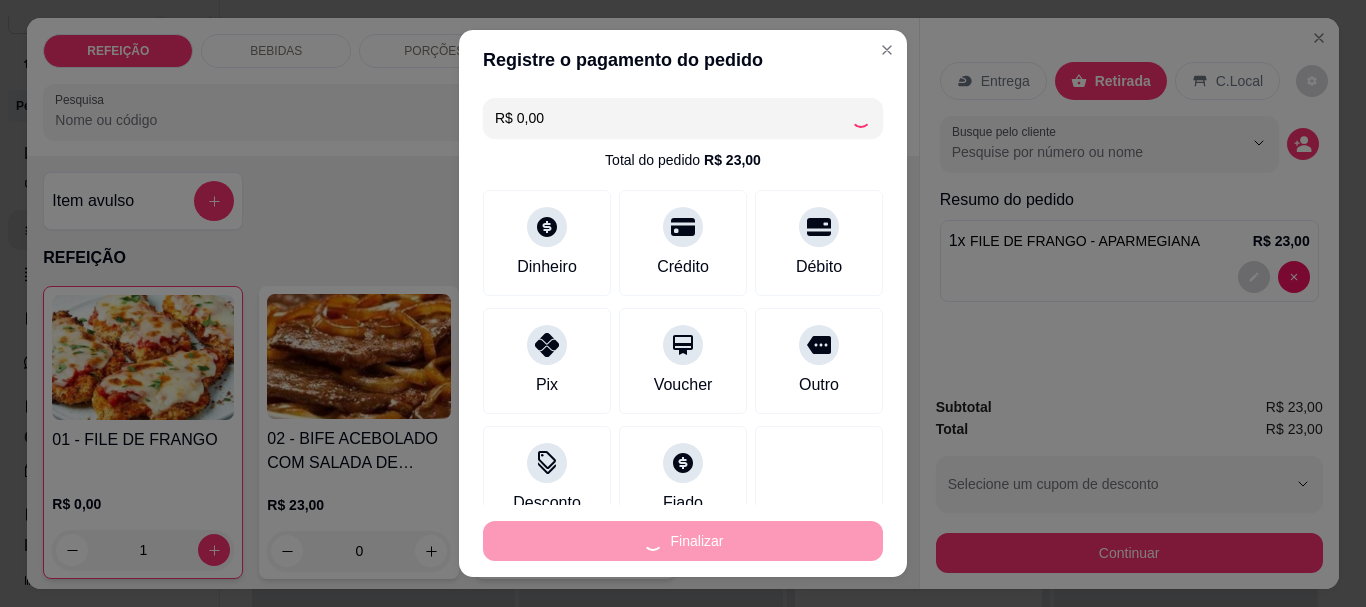 type on "0" 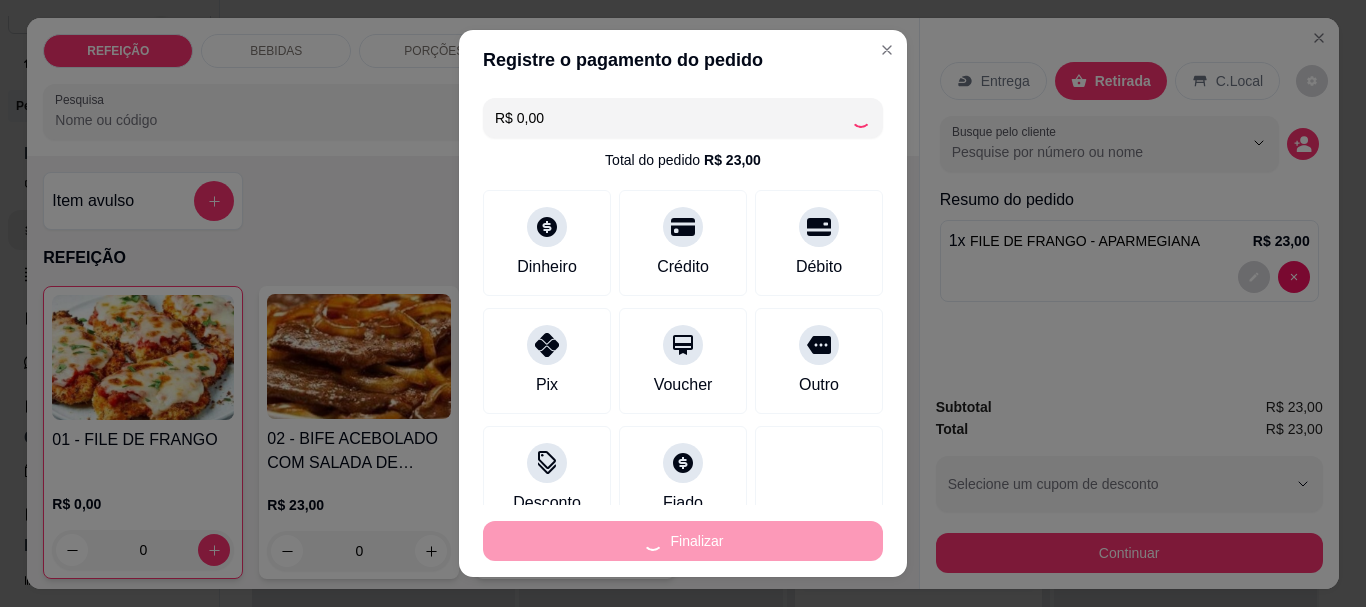 type on "-R$ 23,00" 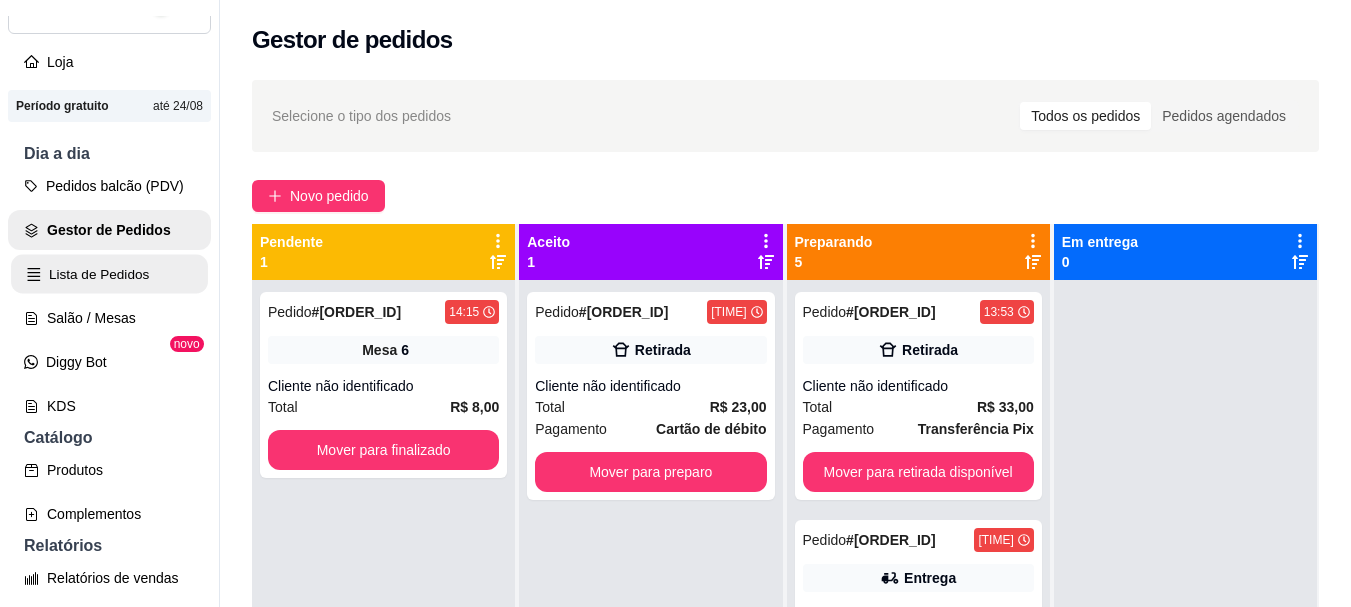 click on "Lista de Pedidos" at bounding box center (109, 274) 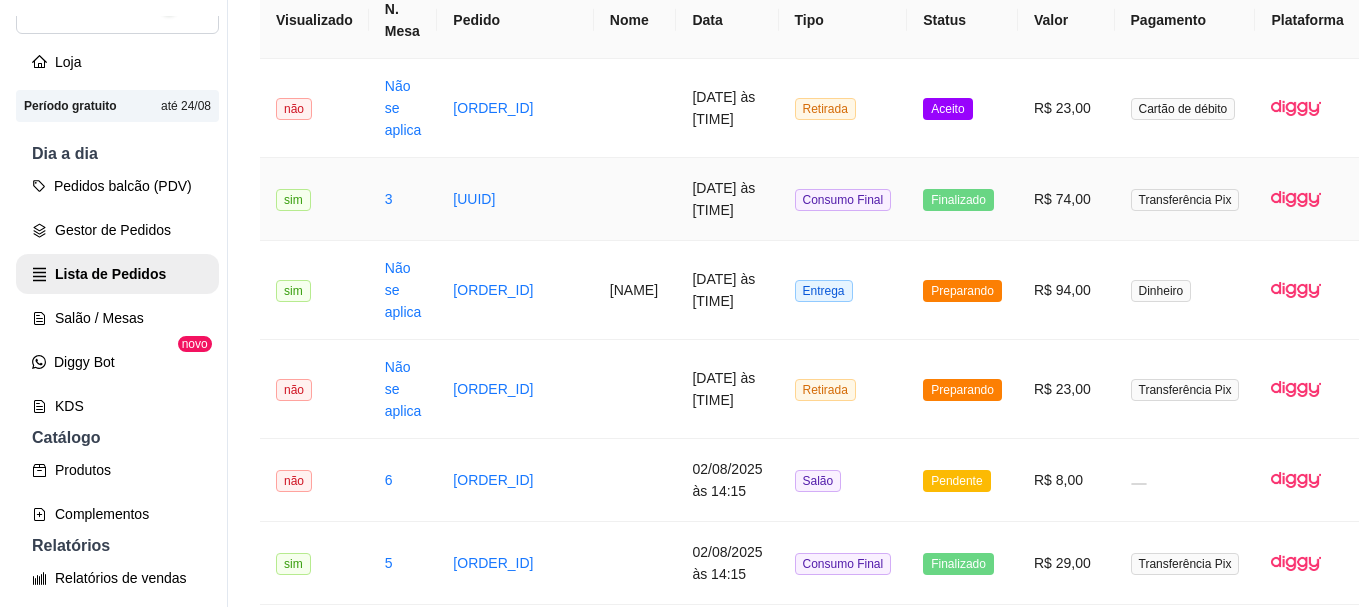scroll, scrollTop: 200, scrollLeft: 0, axis: vertical 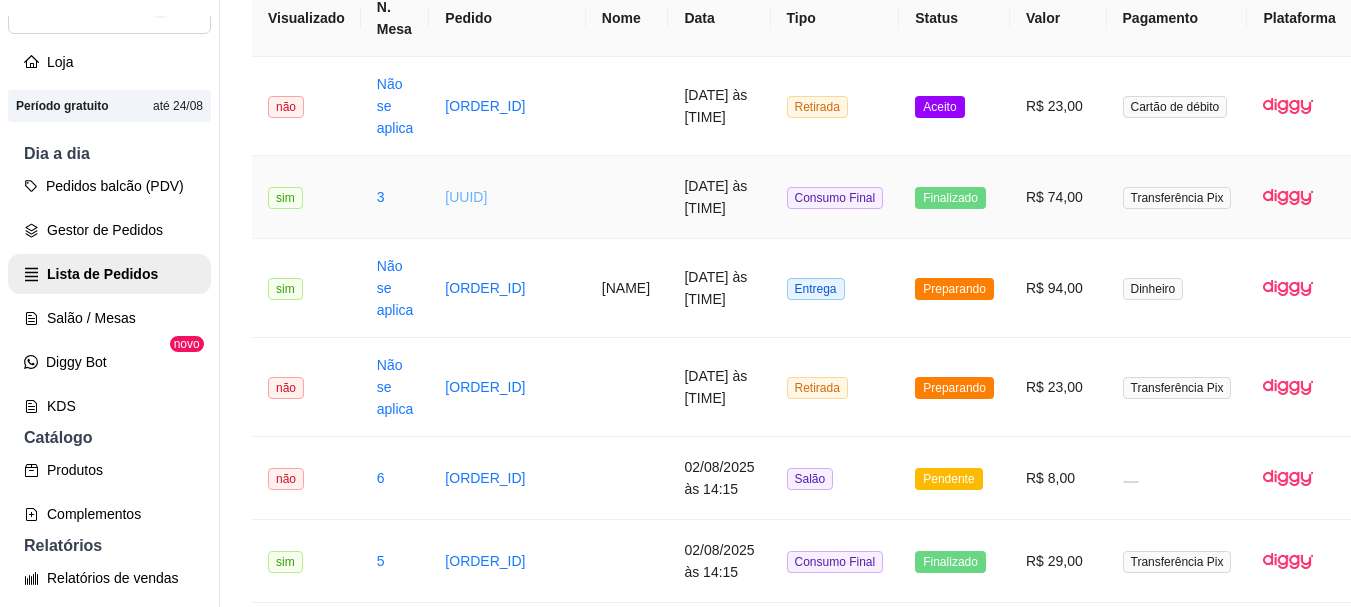 click on "[UUID]" at bounding box center (466, 197) 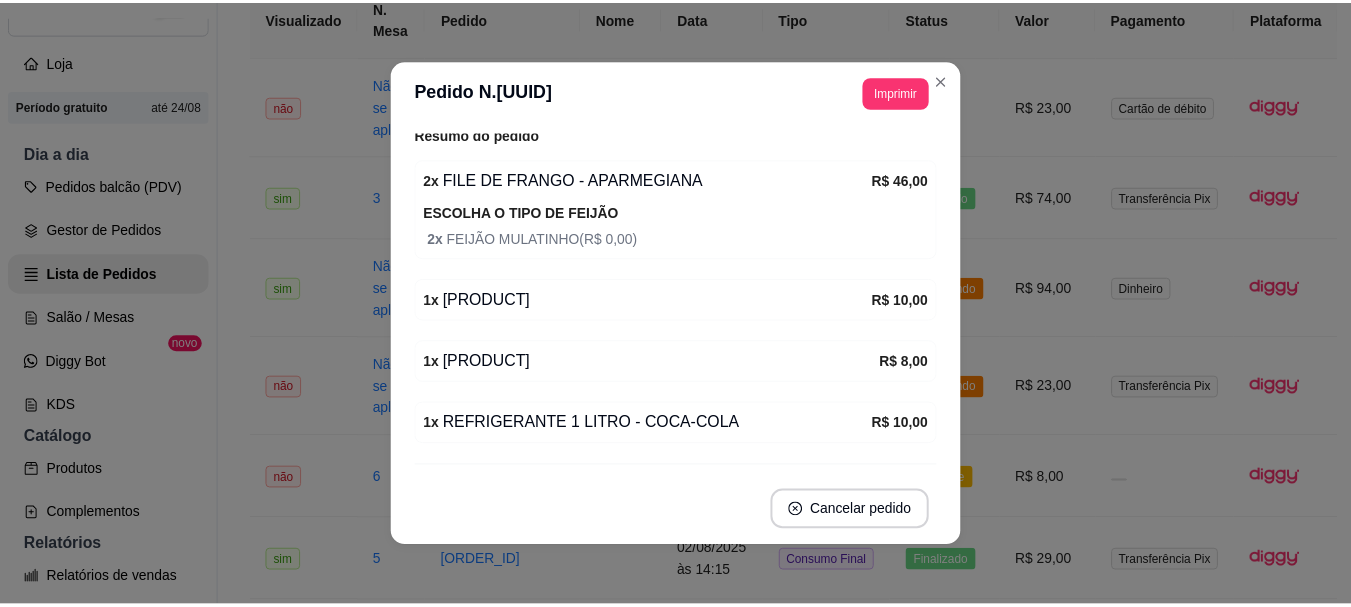 scroll, scrollTop: 408, scrollLeft: 0, axis: vertical 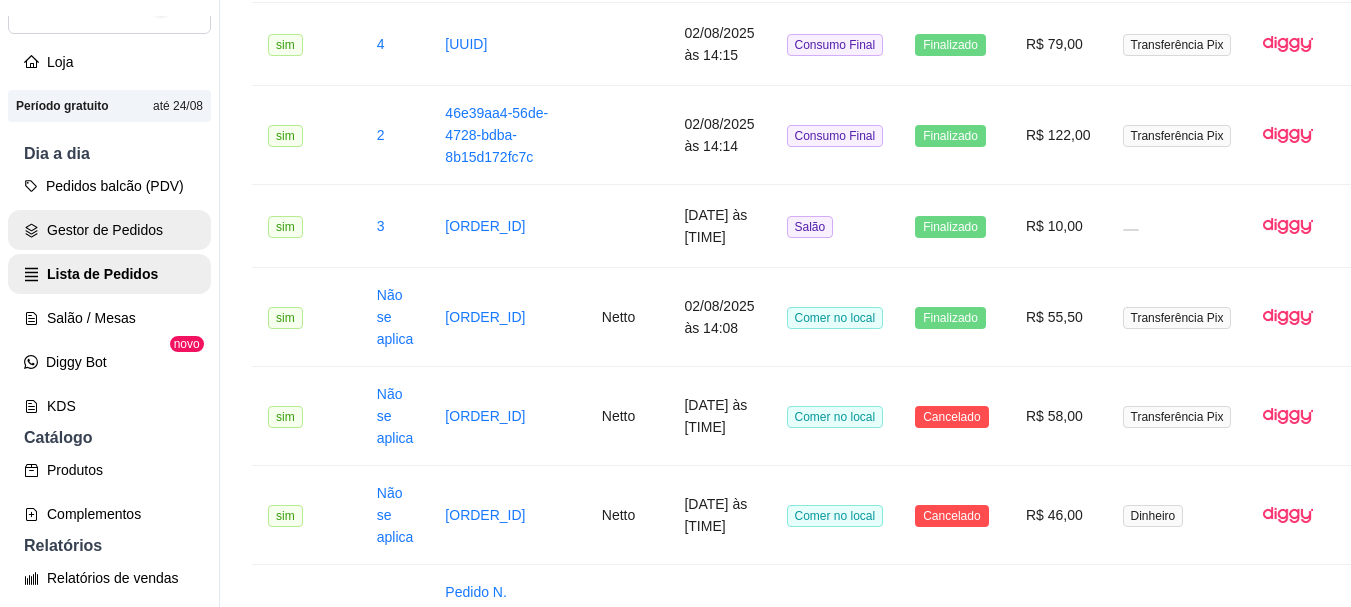 click on "Gestor de Pedidos" at bounding box center [109, 230] 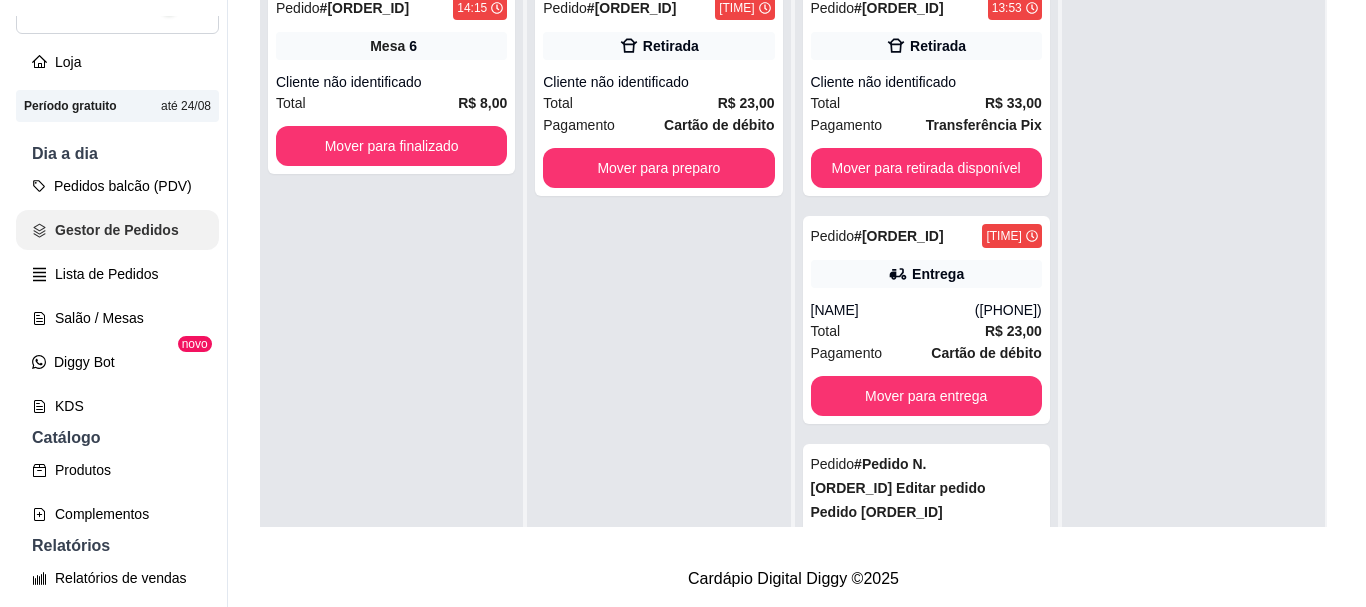 scroll, scrollTop: 0, scrollLeft: 0, axis: both 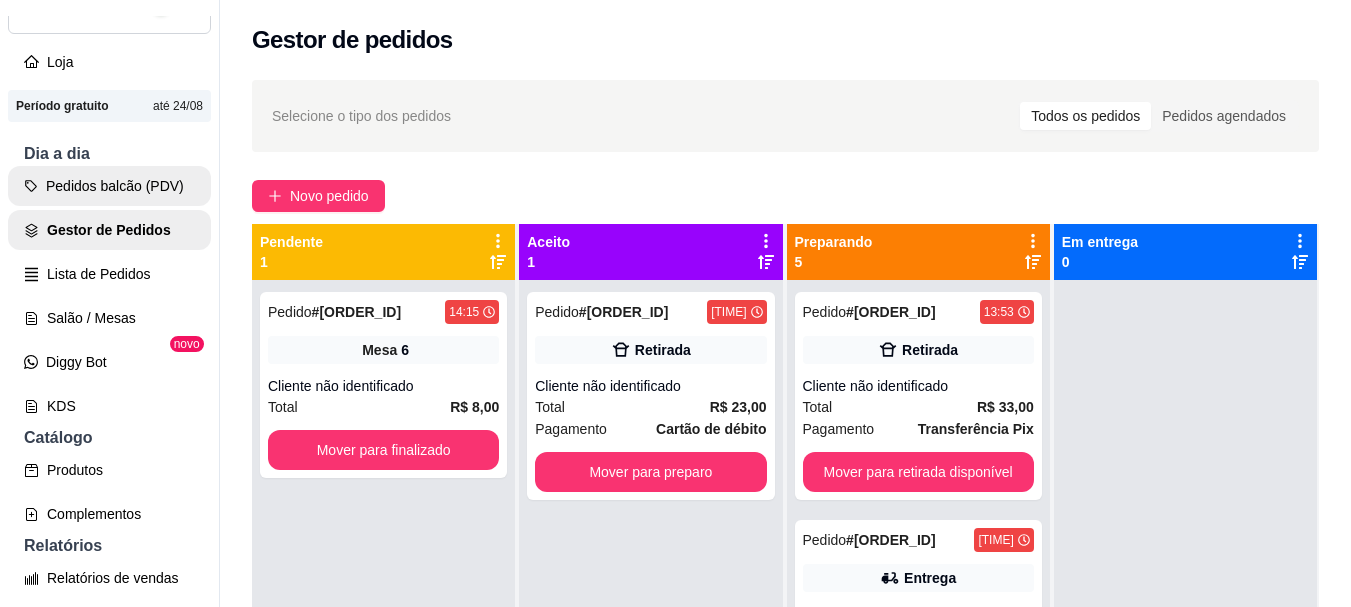 click on "Pedidos balcão (PDV)" at bounding box center [109, 186] 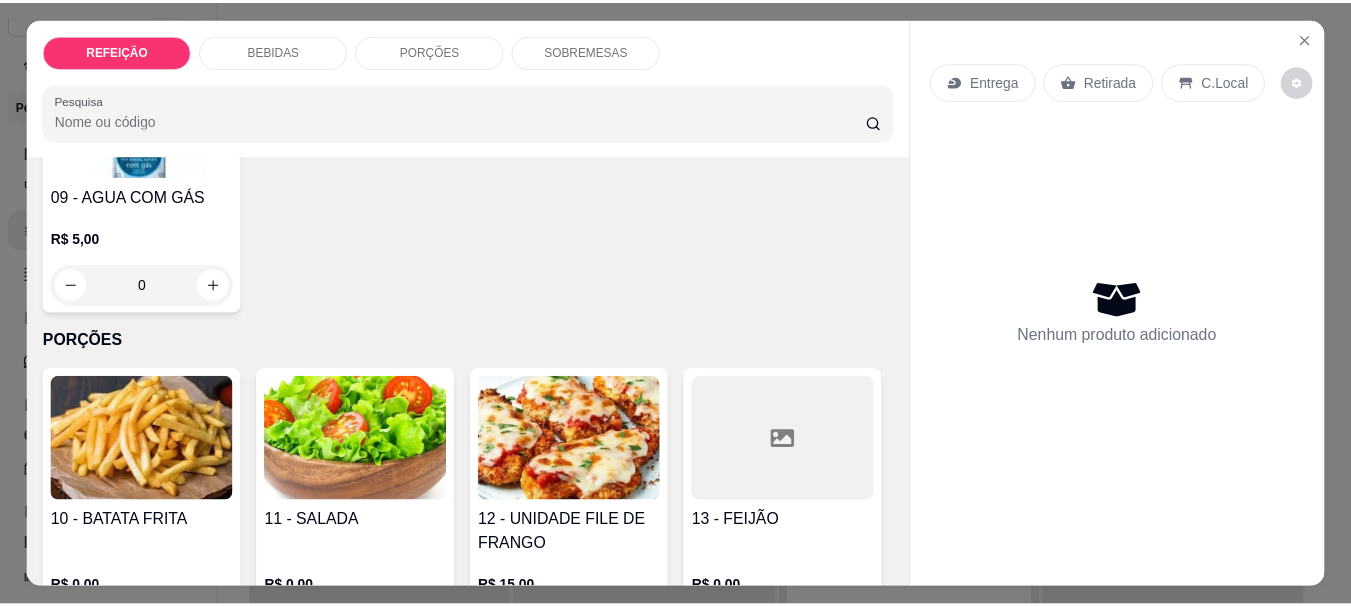 scroll, scrollTop: 800, scrollLeft: 0, axis: vertical 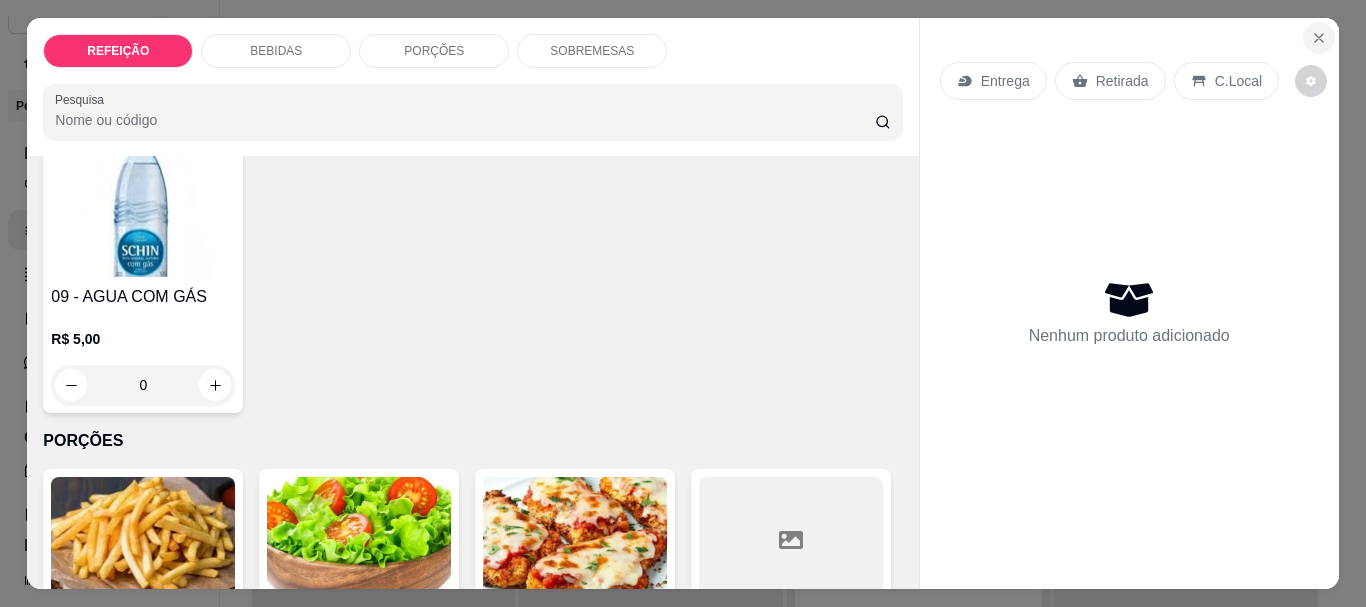 click 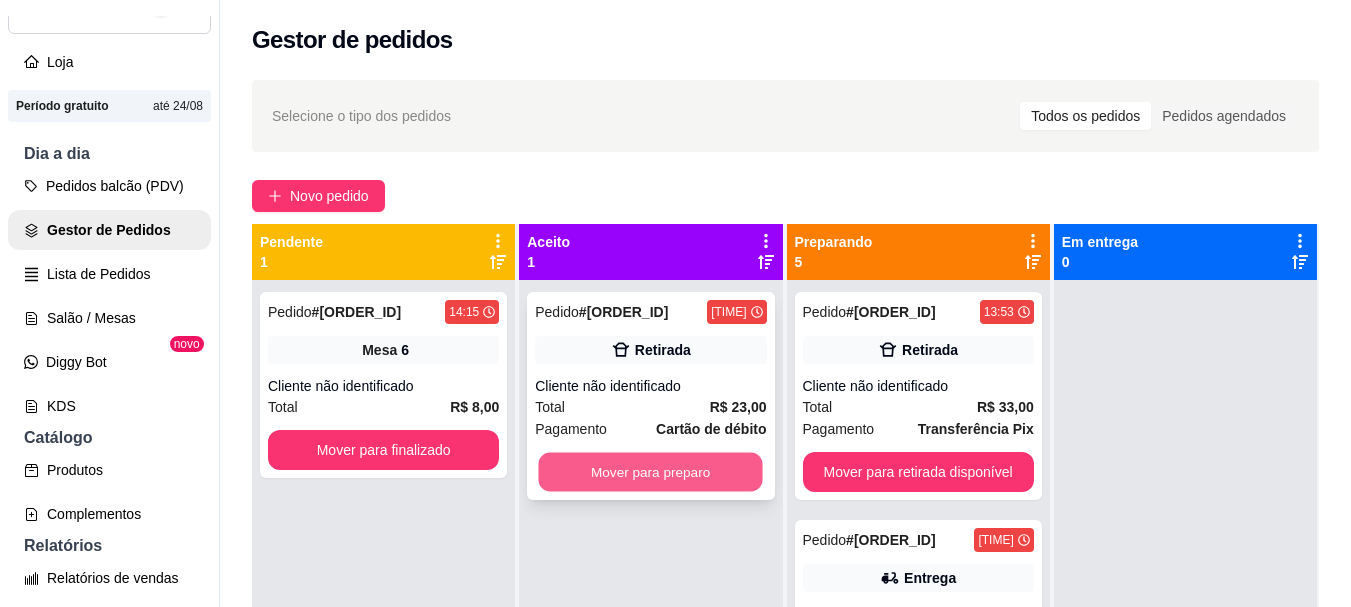 click on "Mover para preparo" at bounding box center (651, 472) 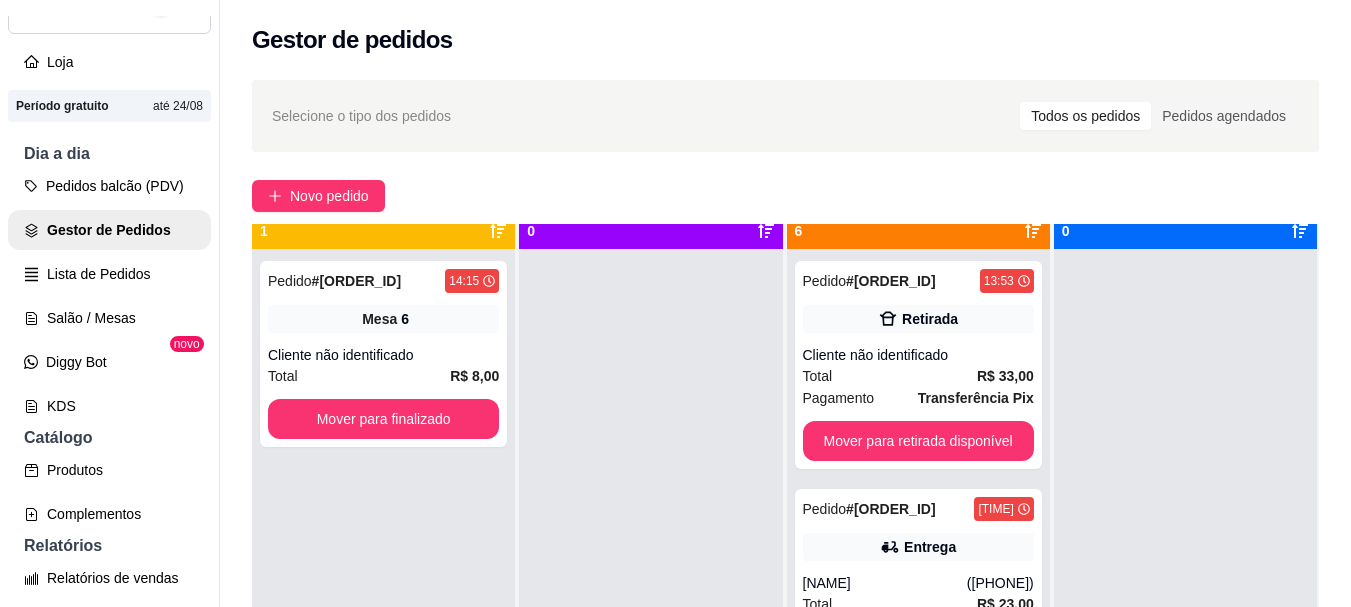 scroll, scrollTop: 56, scrollLeft: 0, axis: vertical 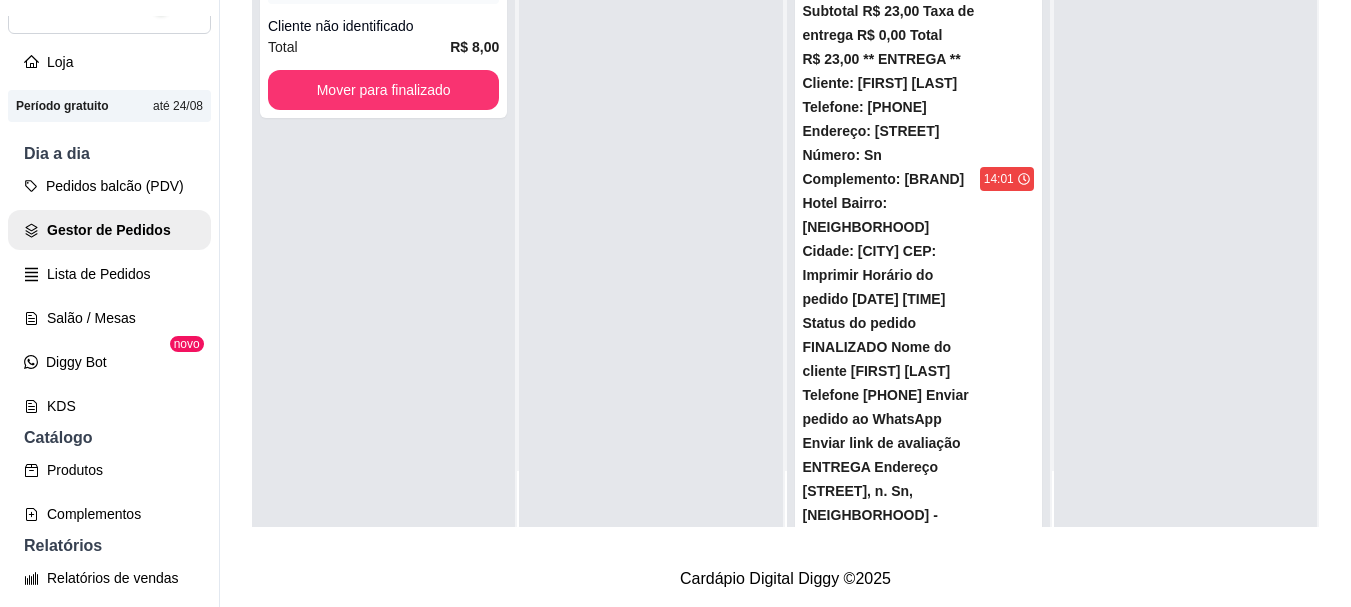 click on "Mover para retirada disponível" at bounding box center (918, 1575) 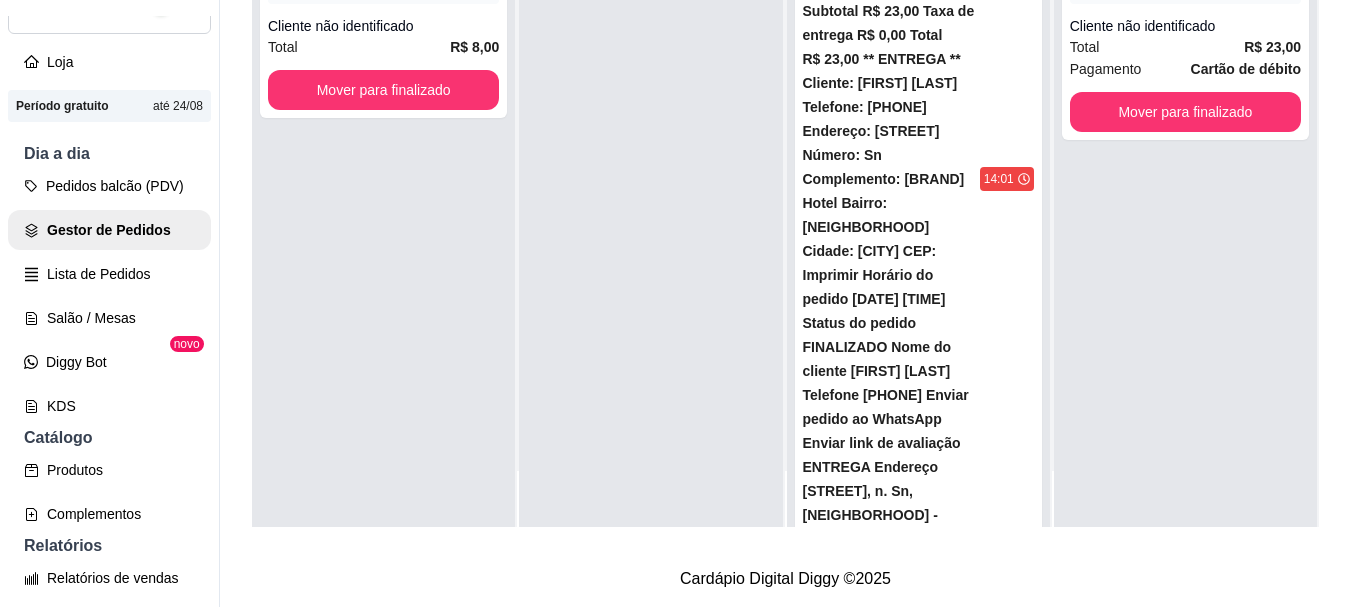 scroll, scrollTop: 553, scrollLeft: 0, axis: vertical 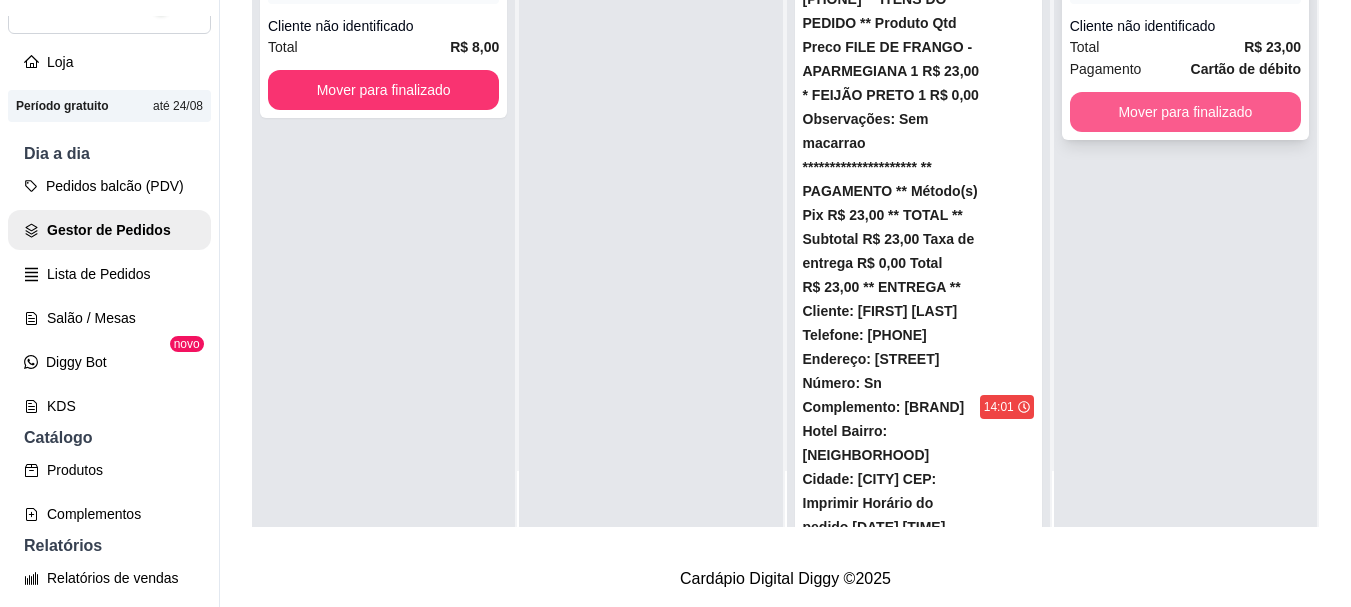 click on "Mover para finalizado" at bounding box center (1185, 112) 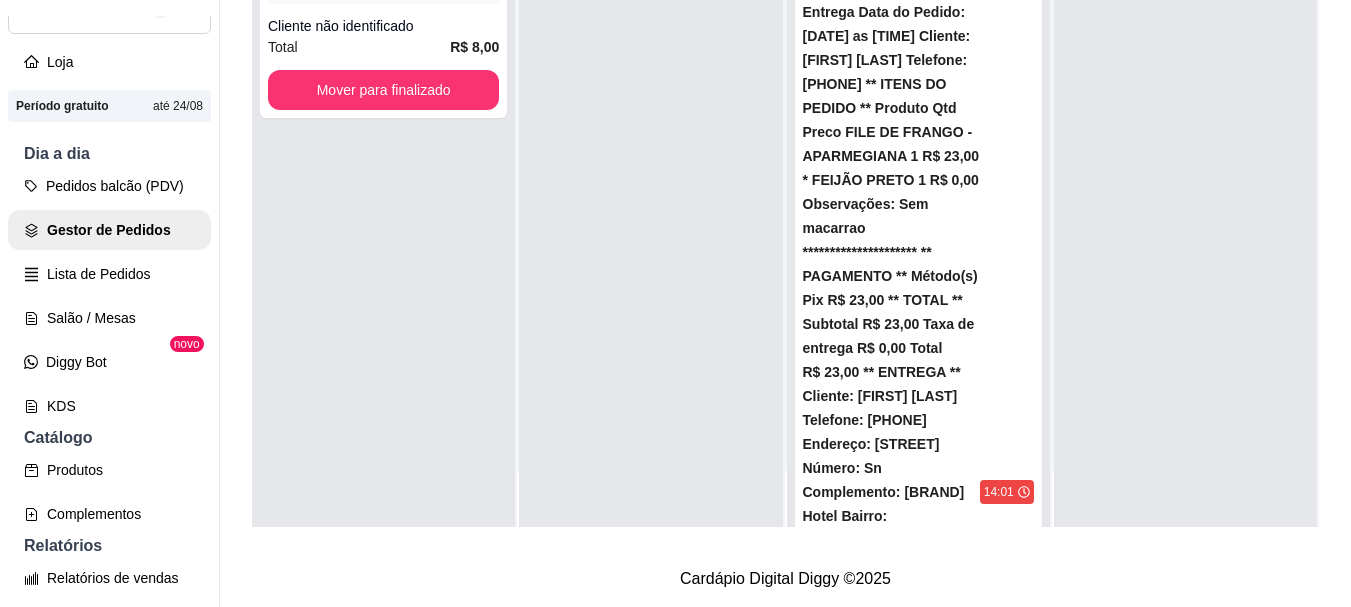 scroll, scrollTop: 353, scrollLeft: 0, axis: vertical 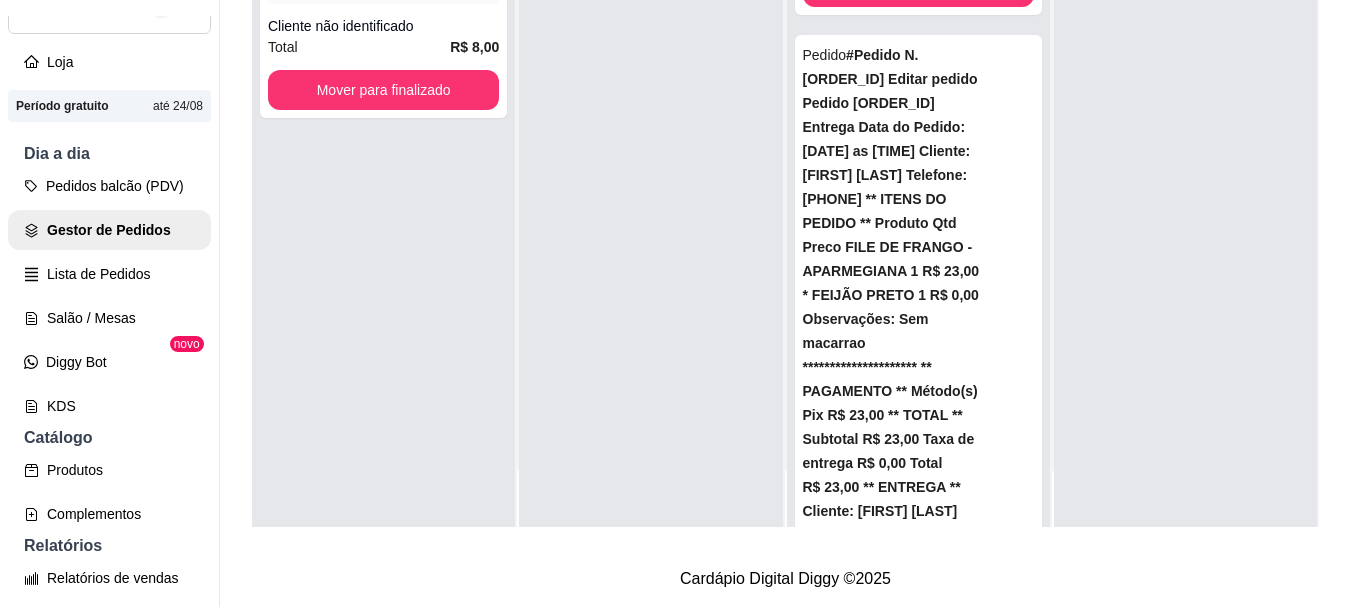 click on "Mover para retirada disponível" at bounding box center [918, 1547] 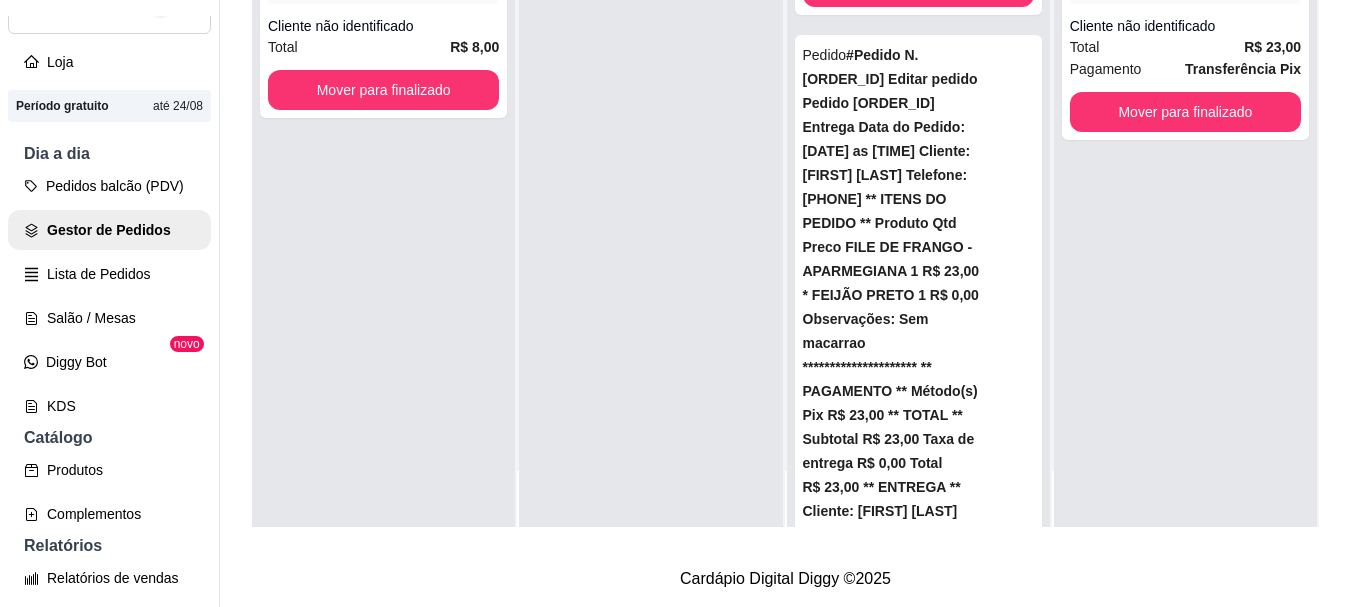scroll, scrollTop: 325, scrollLeft: 0, axis: vertical 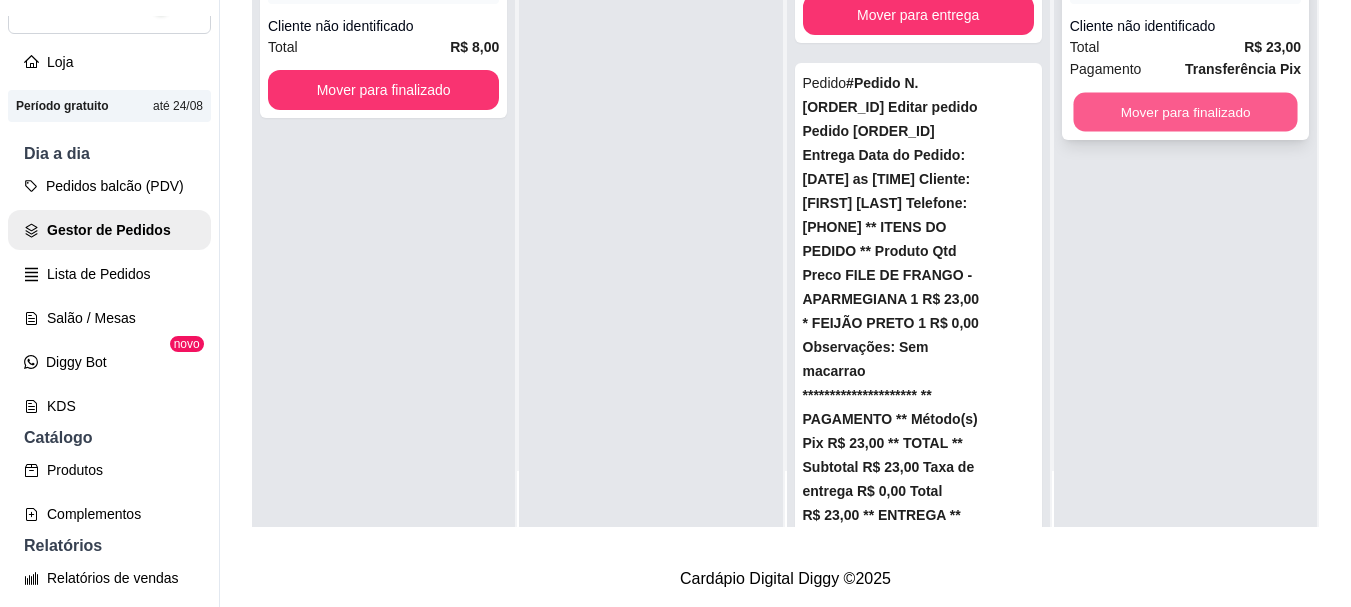 click on "Mover para finalizado" at bounding box center (1185, 112) 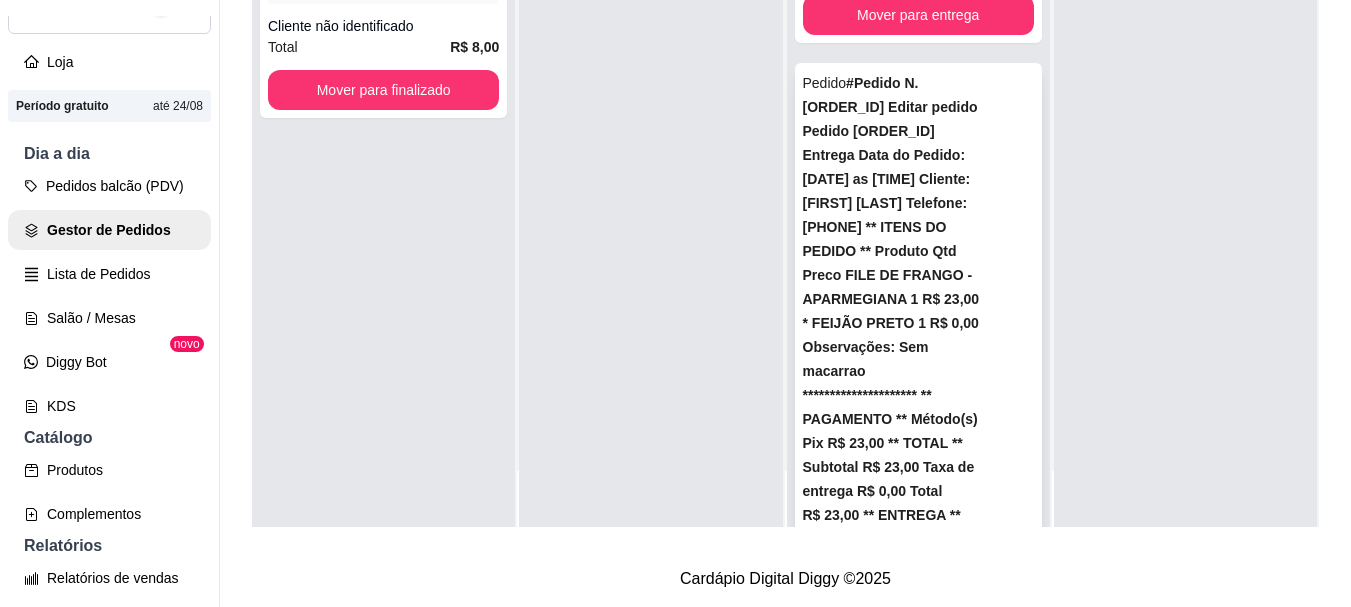 click on "Mover para entrega" at bounding box center [918, 1347] 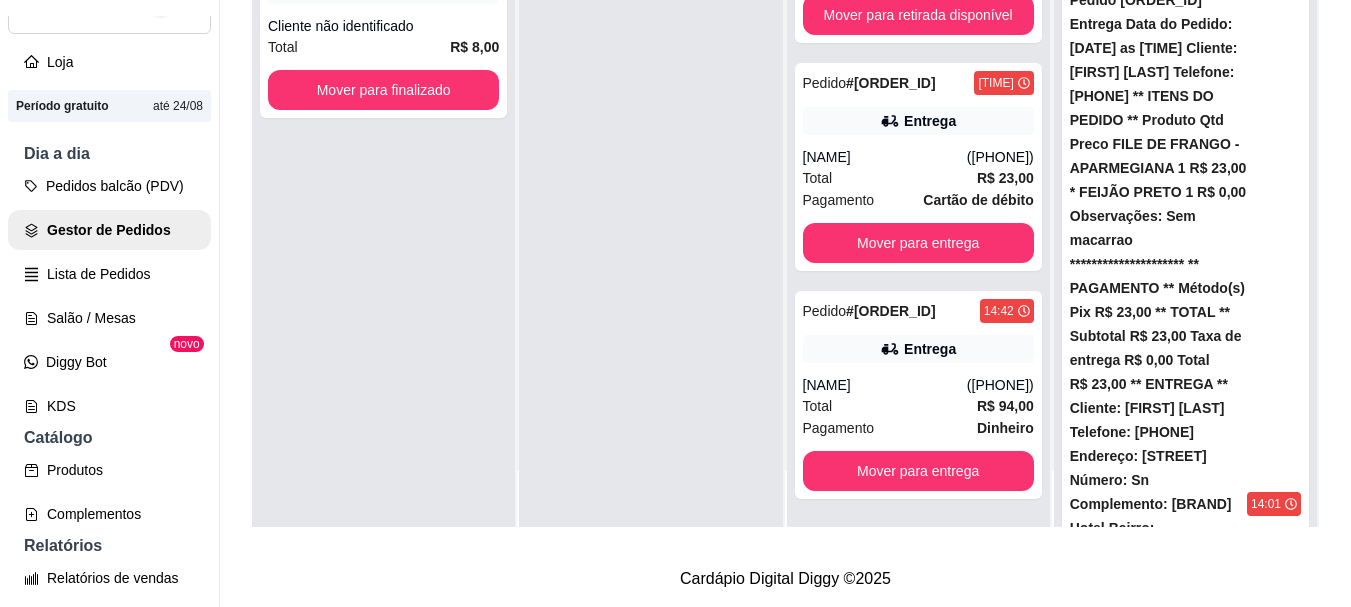 scroll, scrollTop: 97, scrollLeft: 0, axis: vertical 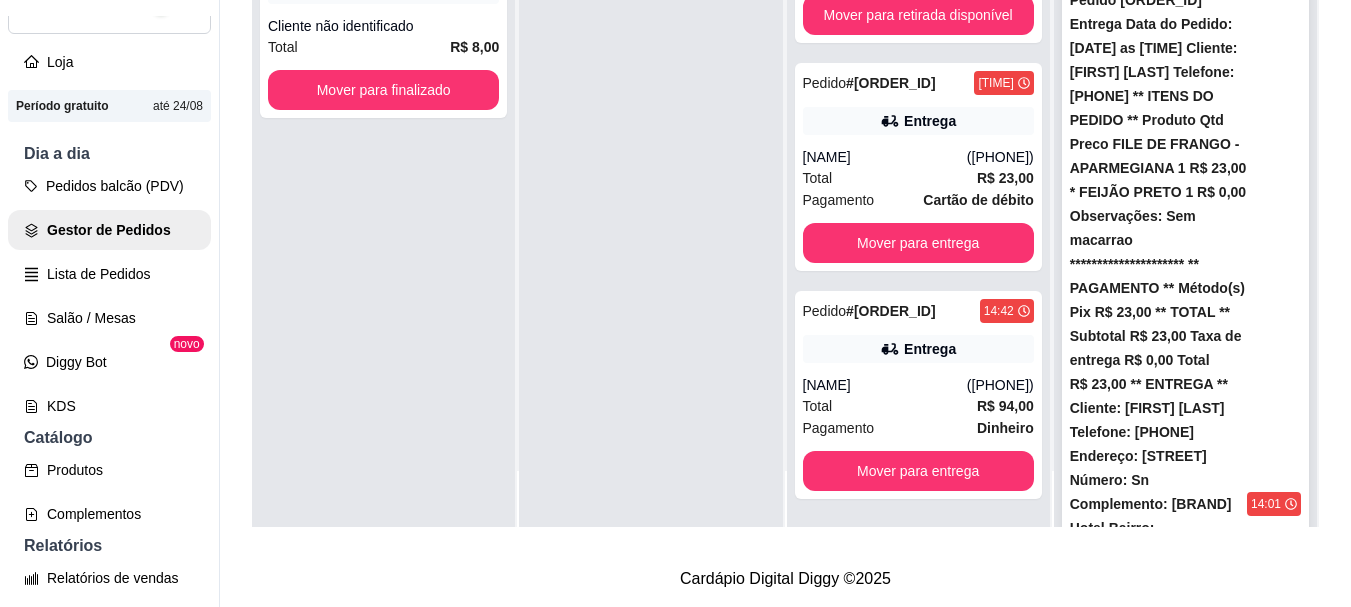 click on "Mover para finalizado" at bounding box center (1185, 1216) 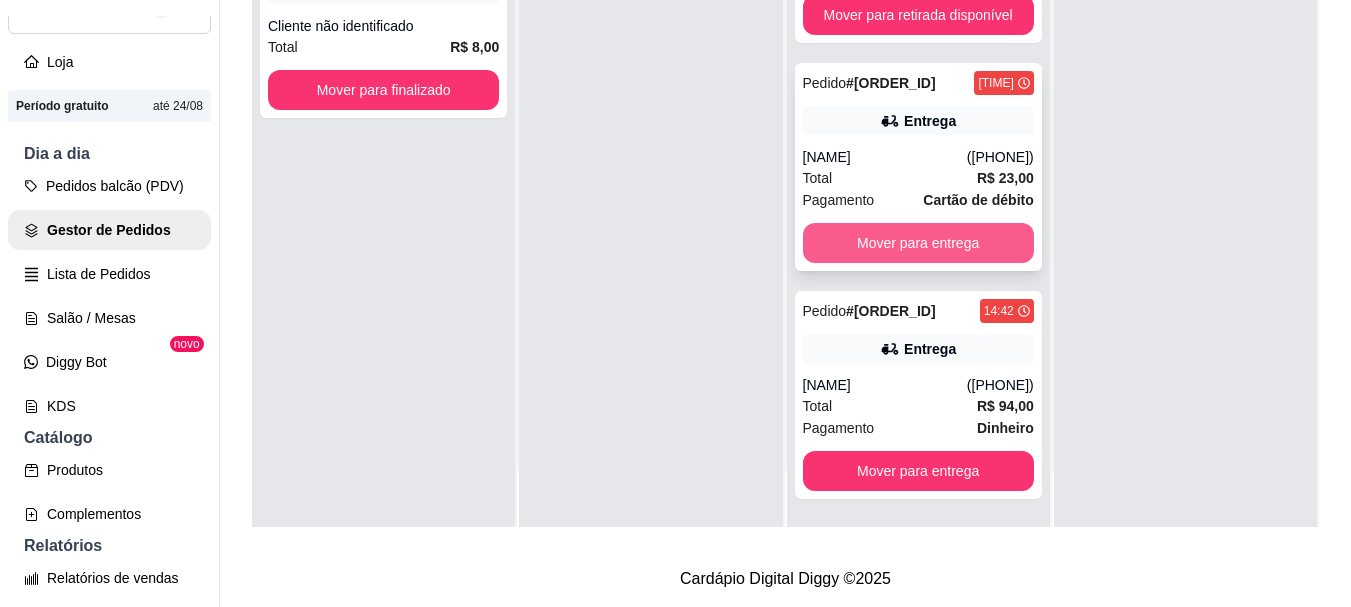 click on "Mover para entrega" at bounding box center [918, 243] 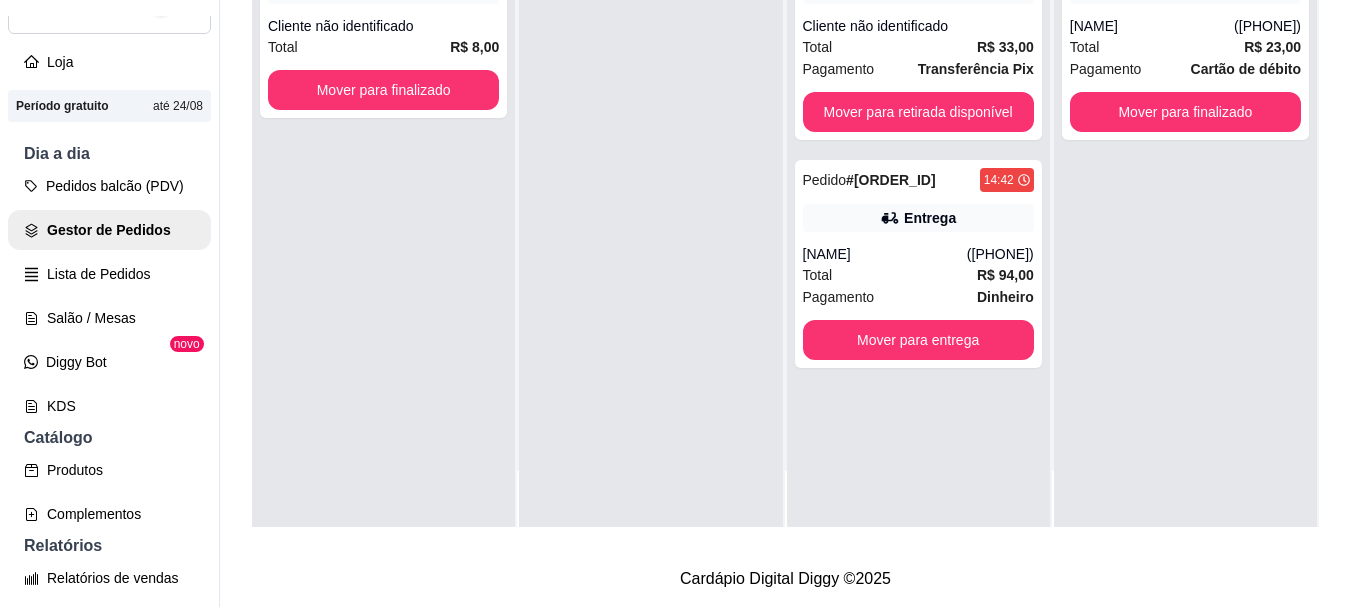 scroll, scrollTop: 0, scrollLeft: 0, axis: both 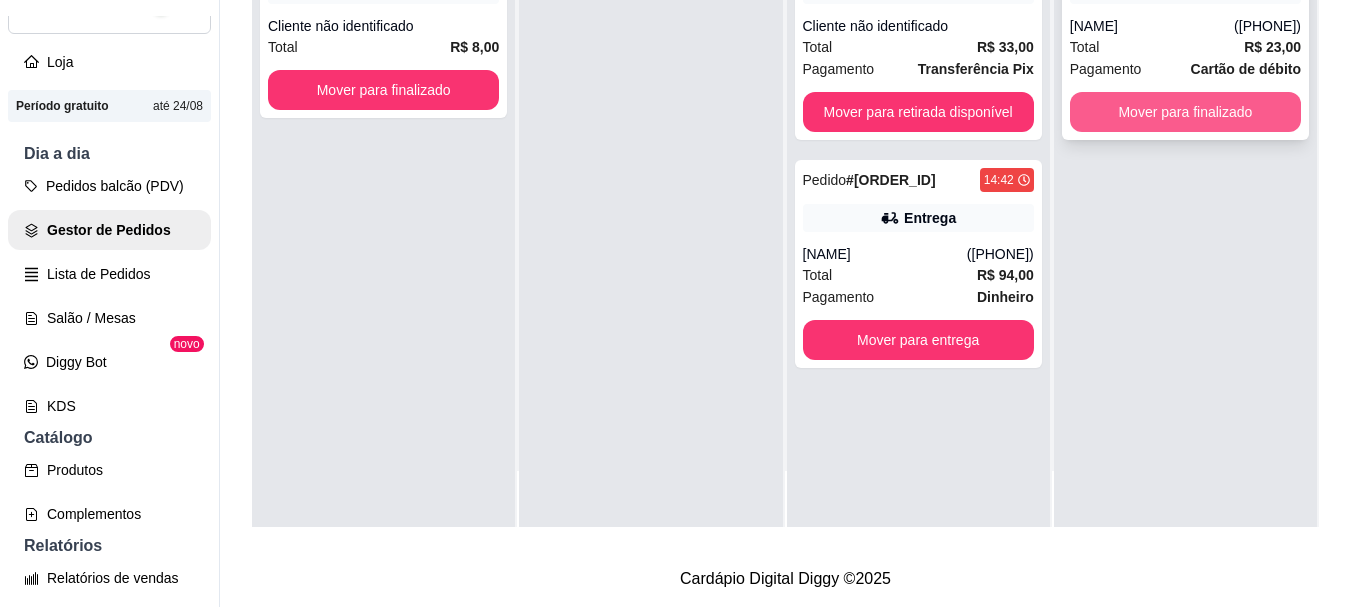 click on "Mover para finalizado" at bounding box center [1185, 112] 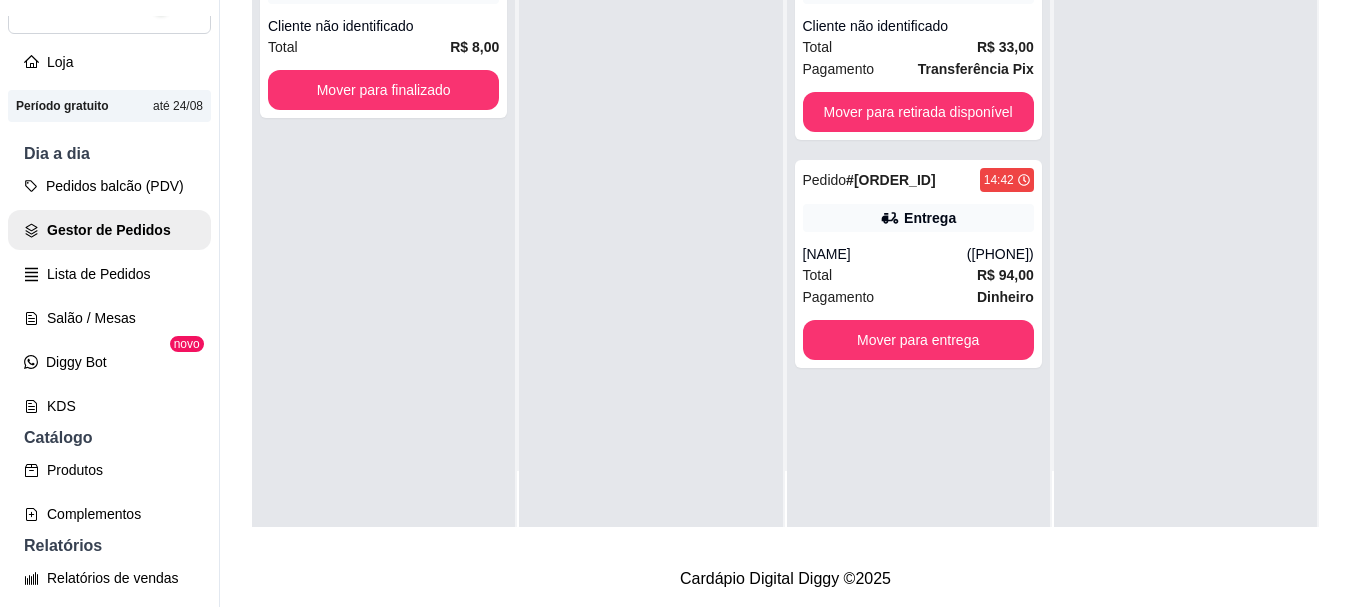 scroll, scrollTop: 0, scrollLeft: 0, axis: both 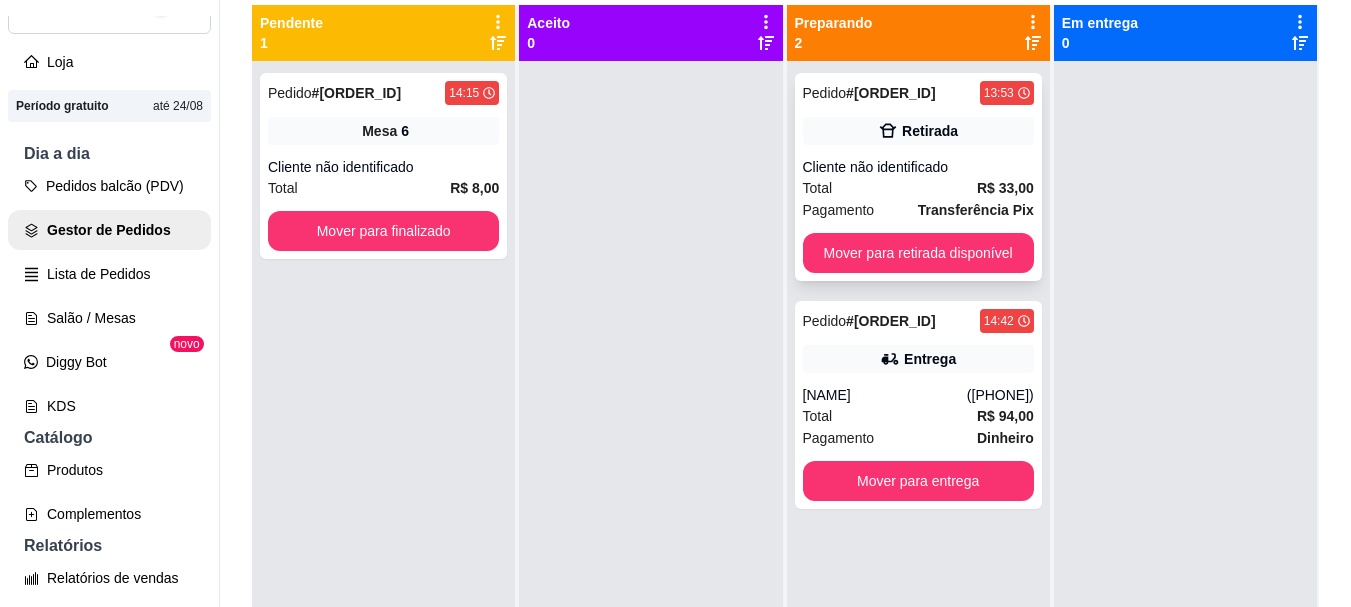click on "Retirada" at bounding box center (930, 131) 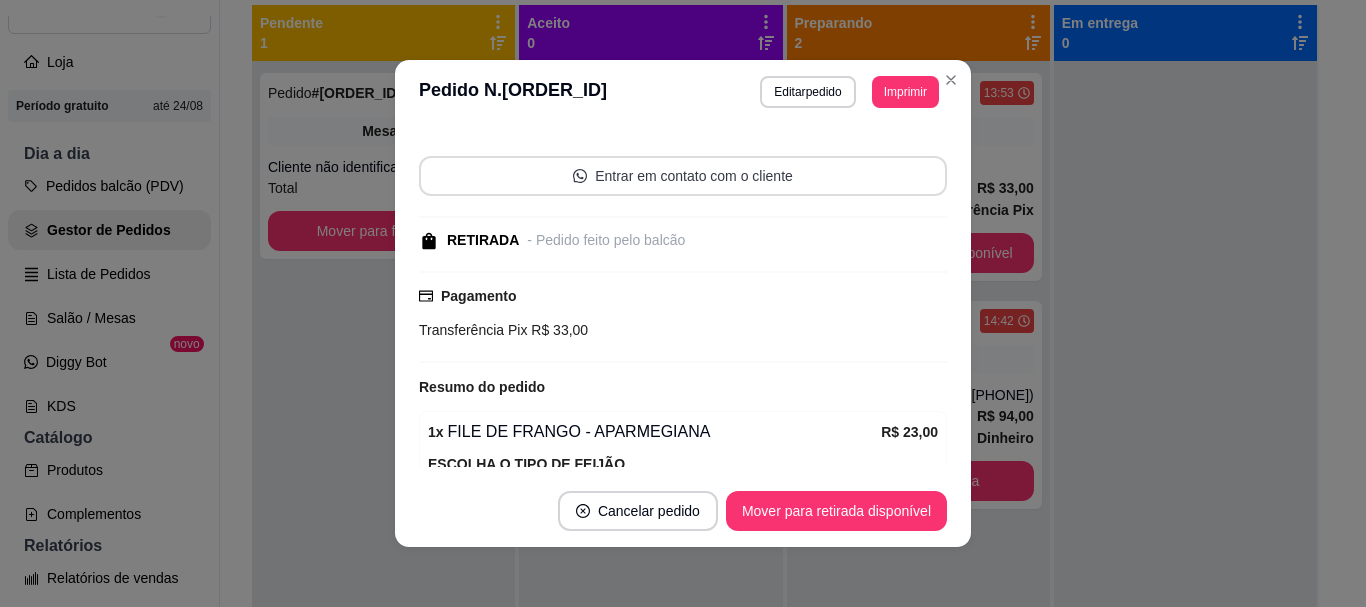 scroll, scrollTop: 302, scrollLeft: 0, axis: vertical 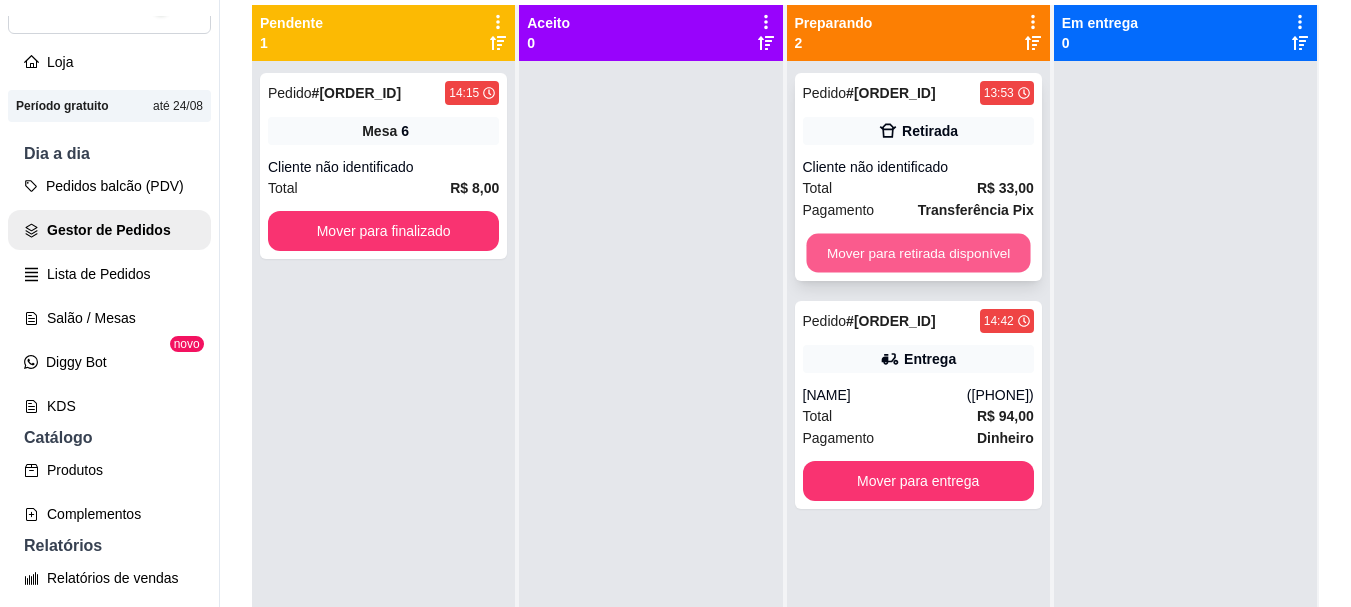 click on "Mover para retirada disponível" at bounding box center [918, 253] 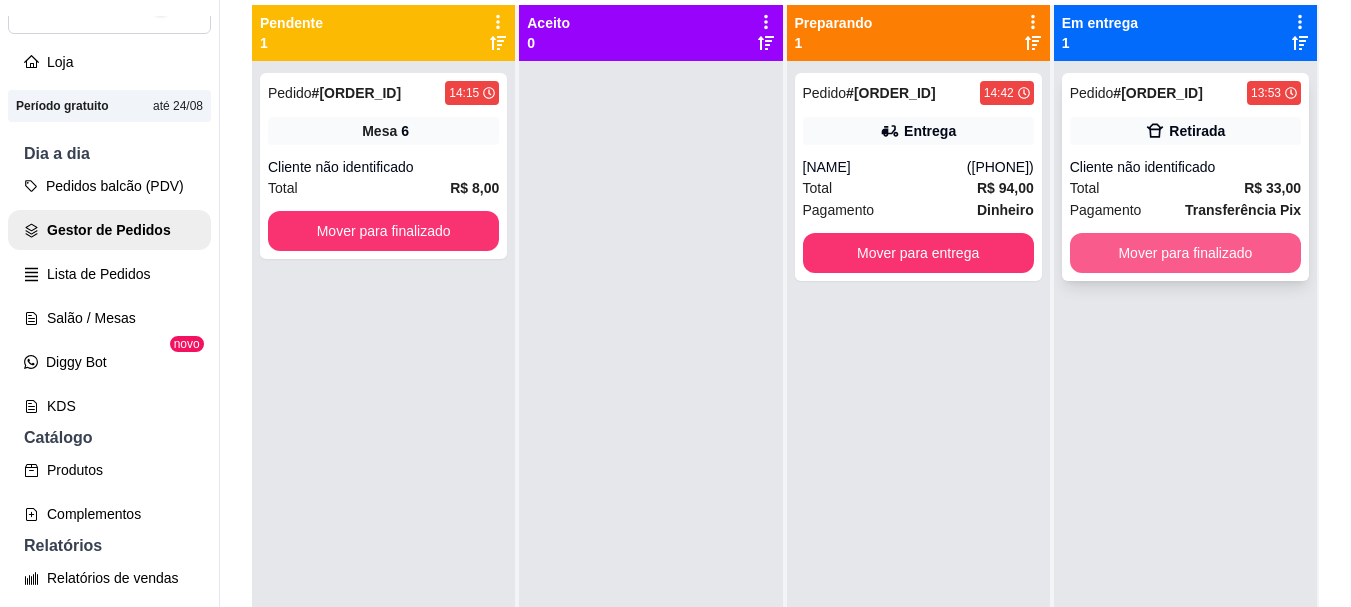 click on "Mover para finalizado" at bounding box center [1185, 253] 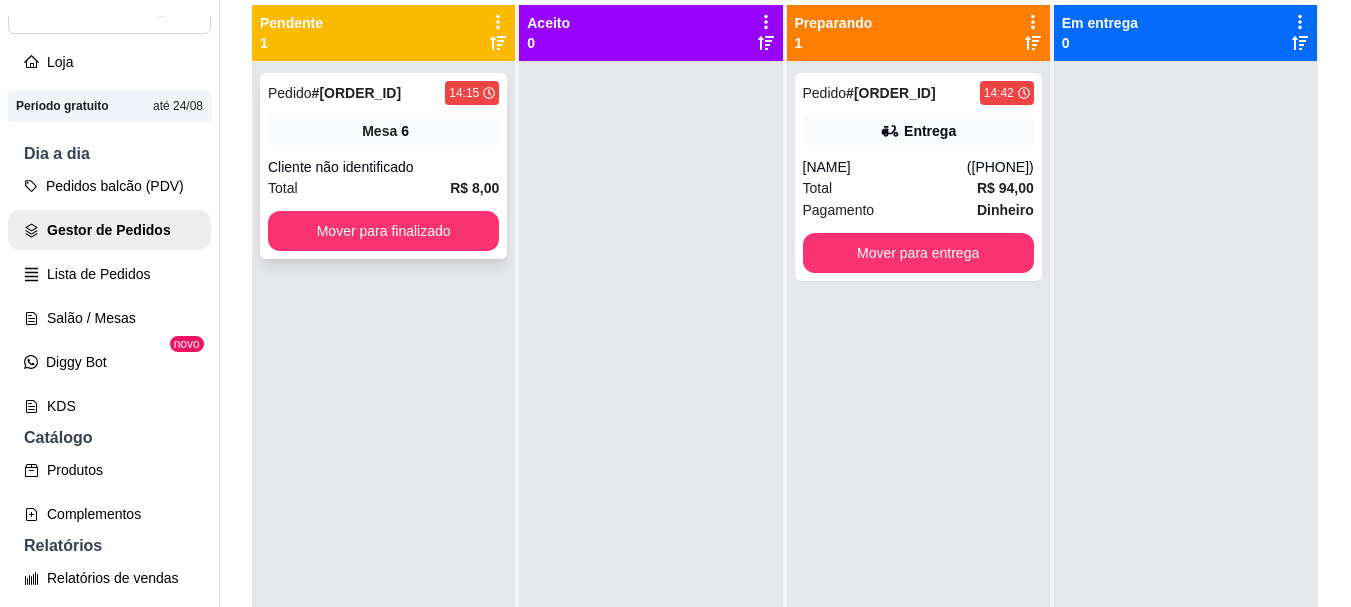 click on "Cliente não identificado" at bounding box center [383, 167] 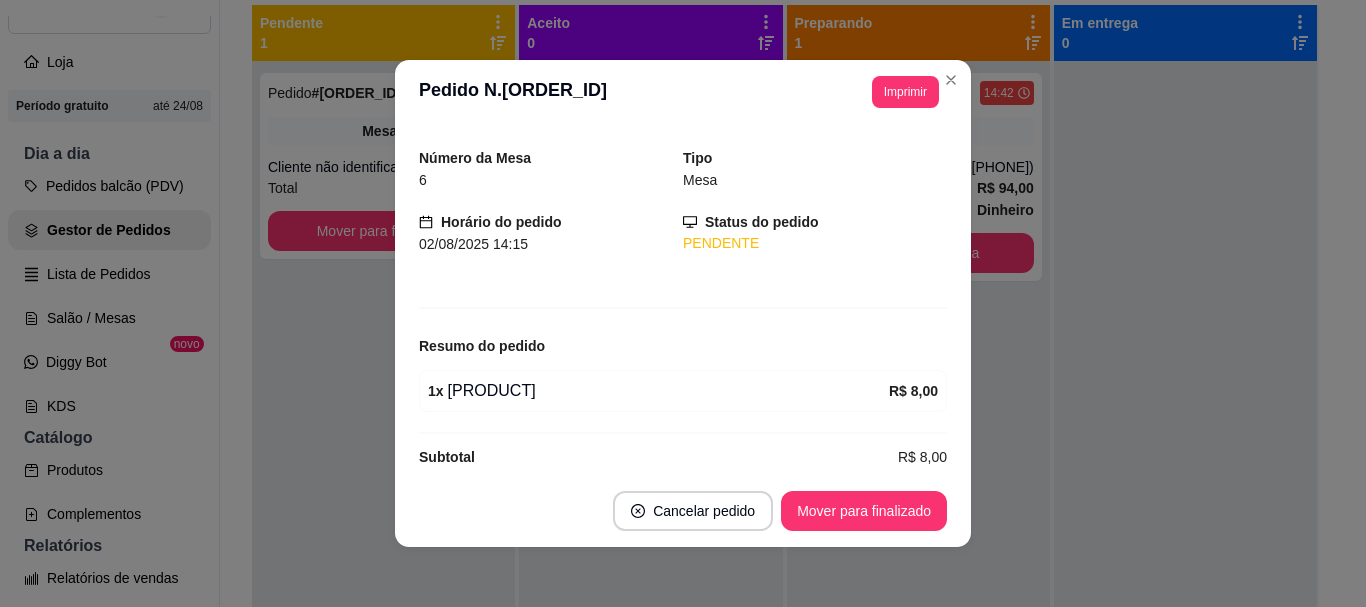 scroll, scrollTop: 74, scrollLeft: 0, axis: vertical 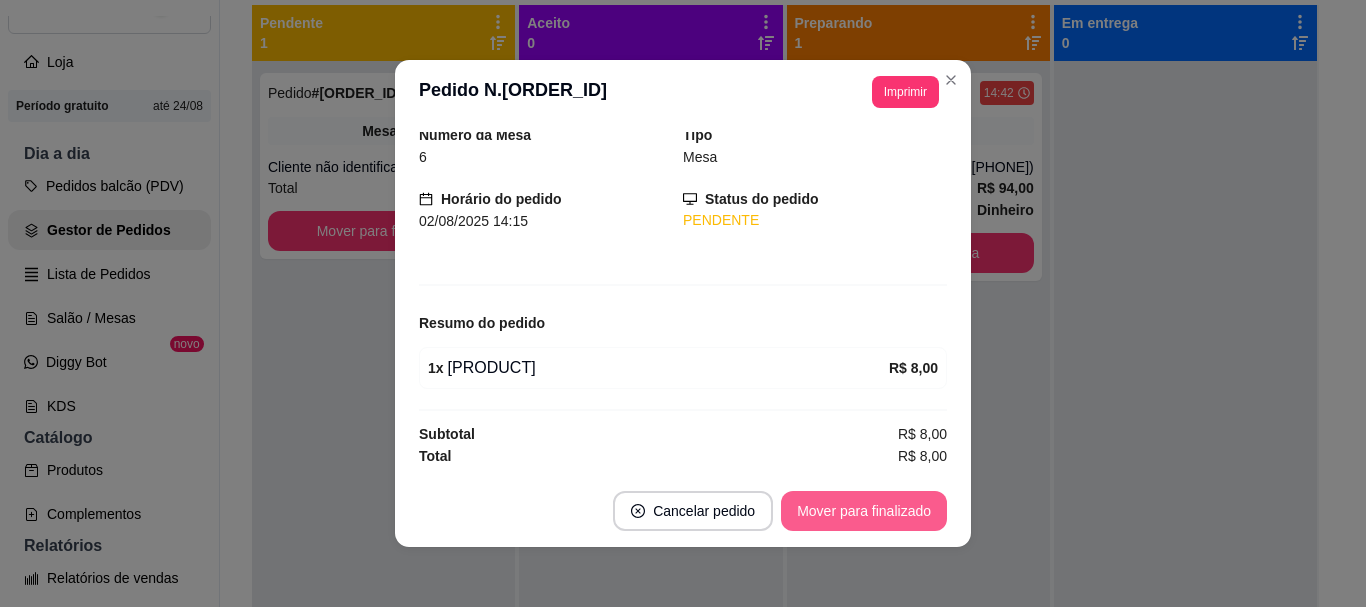click on "Mover para finalizado" at bounding box center (864, 511) 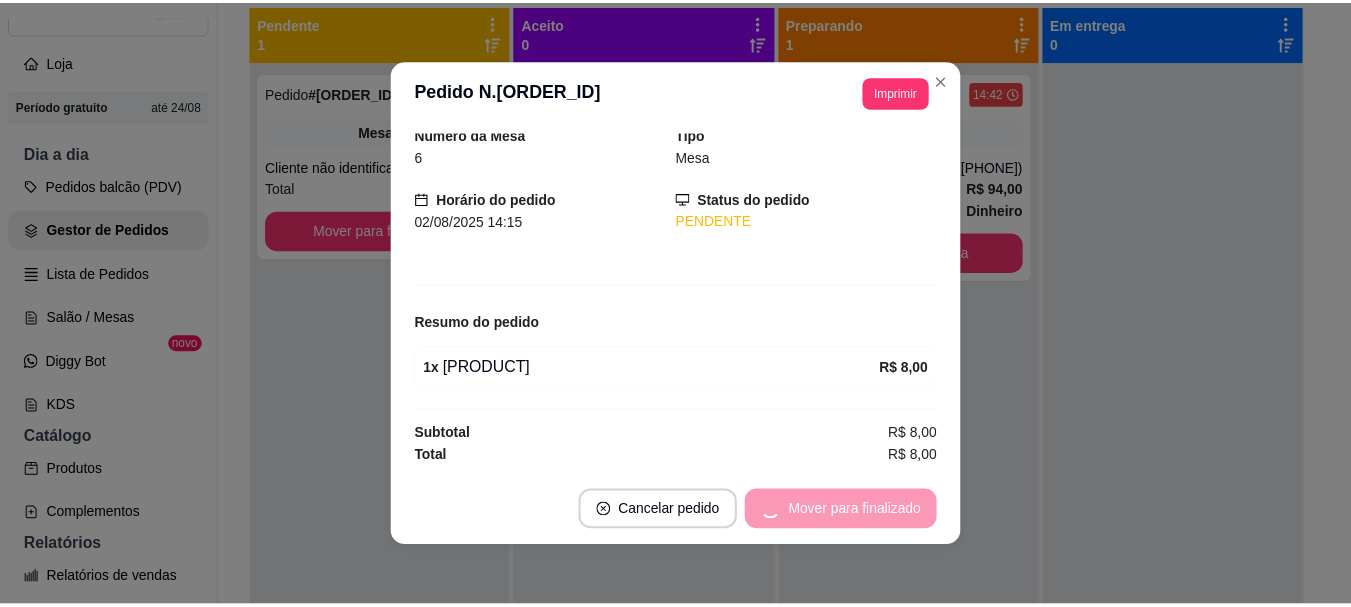 scroll, scrollTop: 8, scrollLeft: 0, axis: vertical 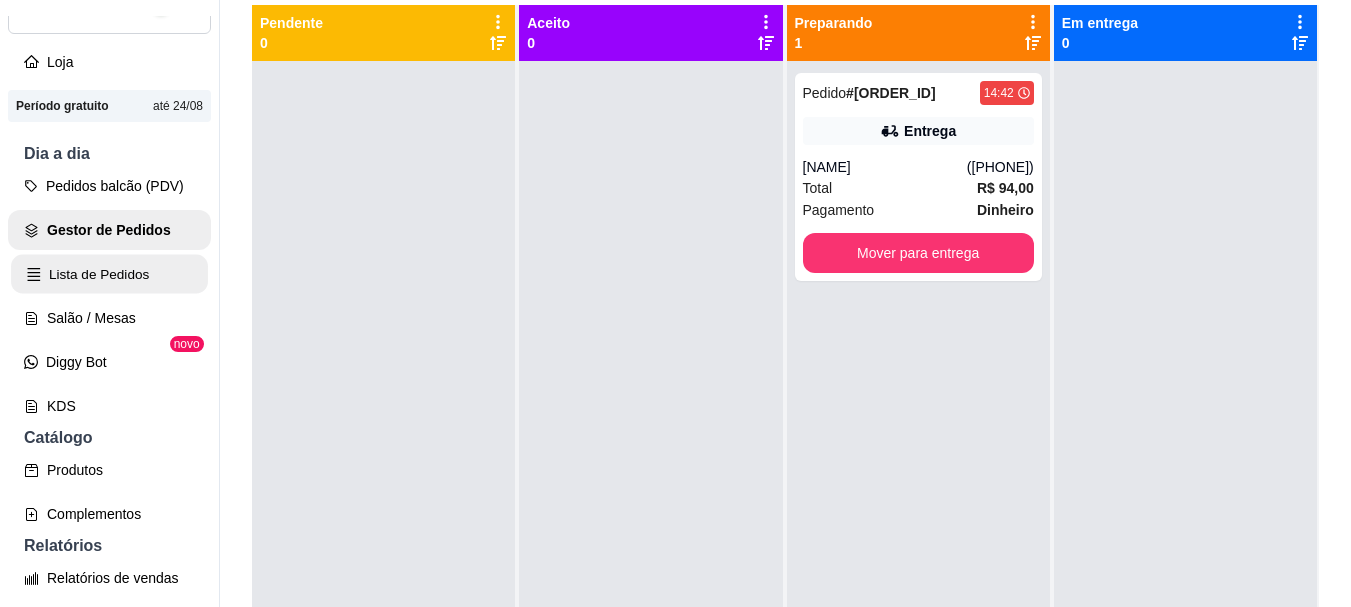 click on "Lista de Pedidos" at bounding box center [109, 274] 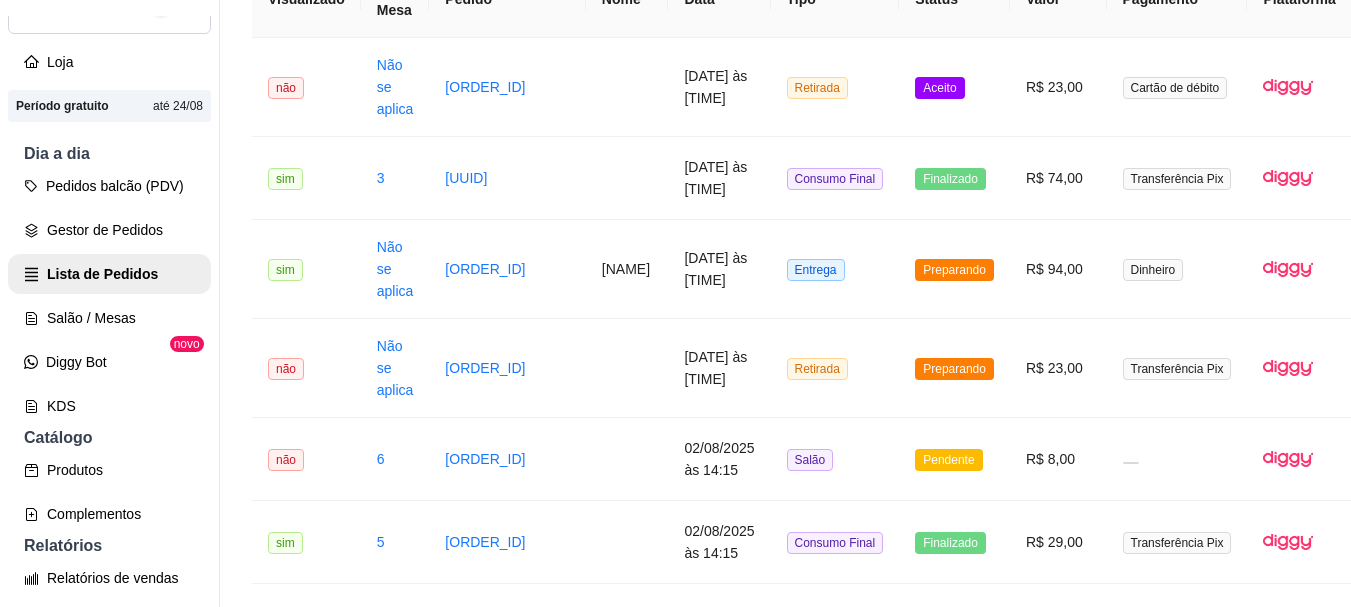 scroll, scrollTop: 0, scrollLeft: 0, axis: both 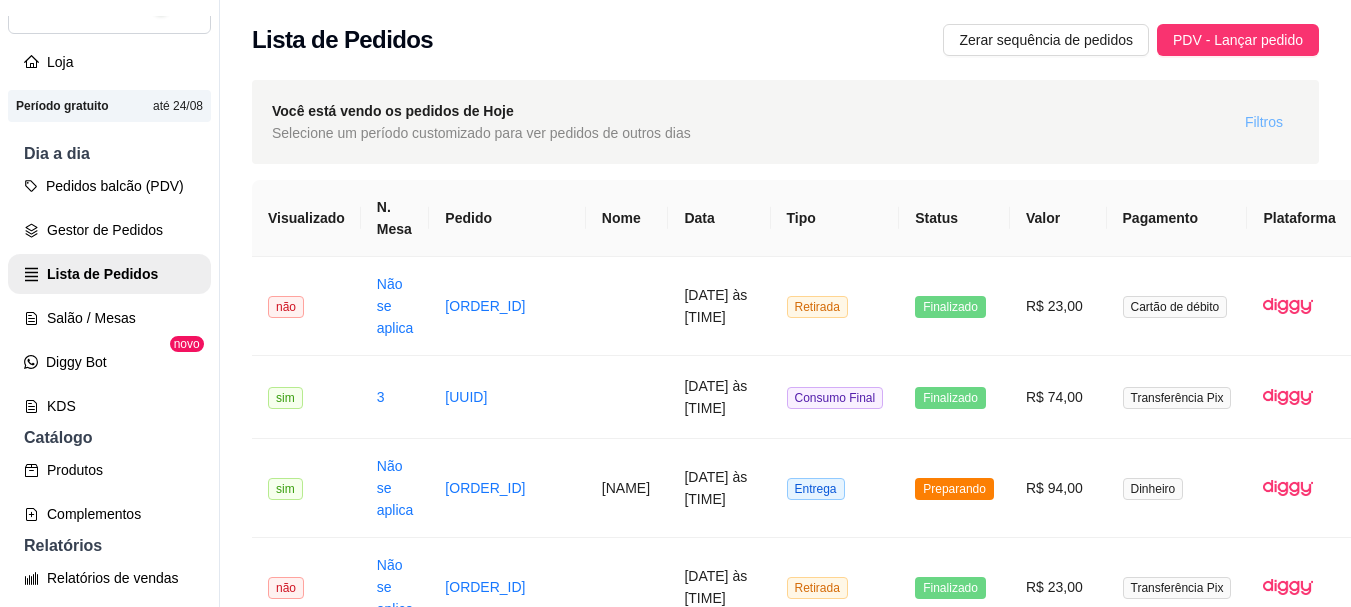 click on "Filtros" at bounding box center (1264, 122) 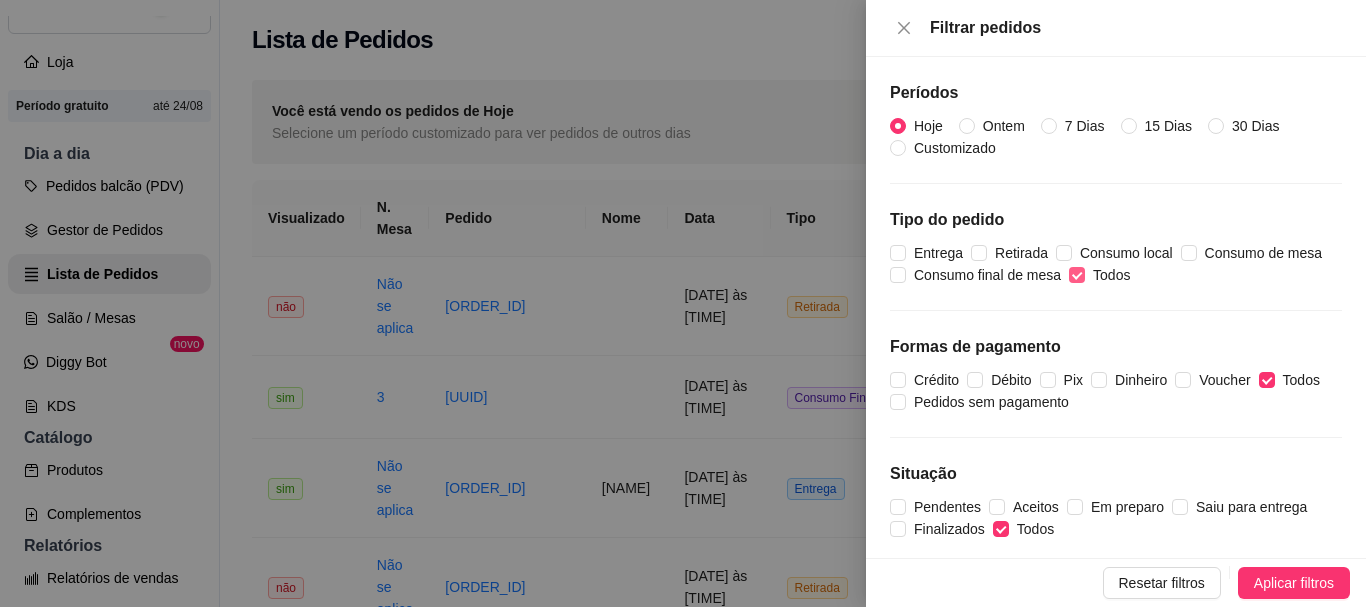 click on "Todos" at bounding box center (1111, 275) 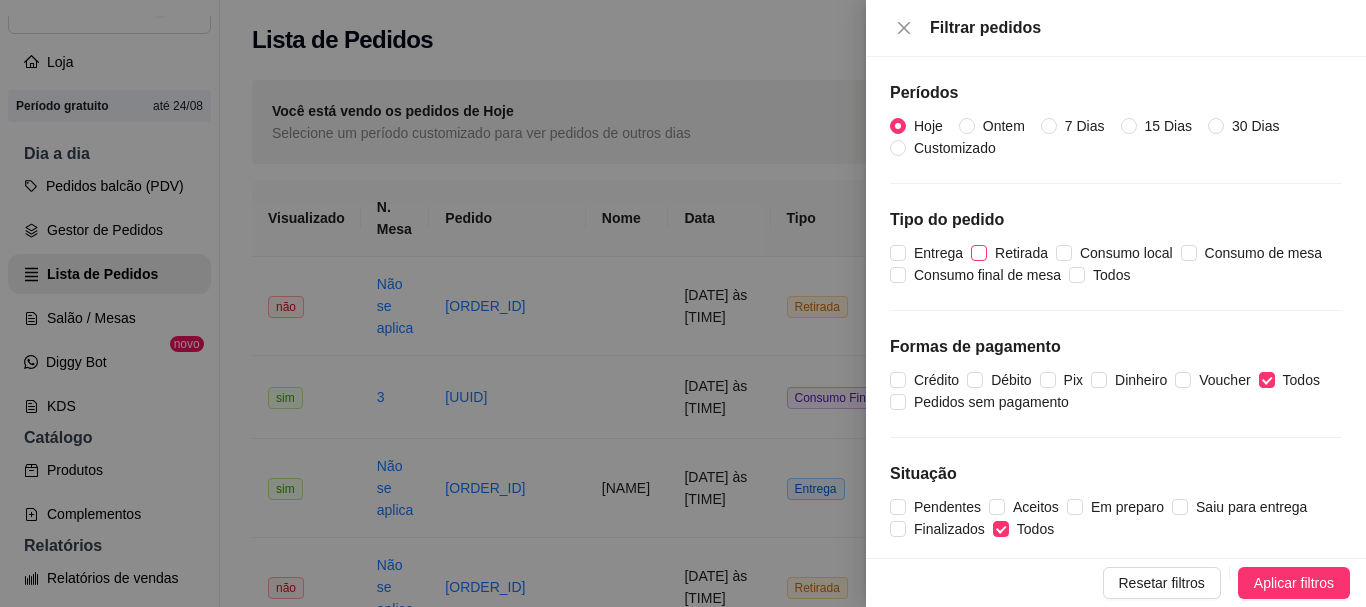 click on "Retirada" at bounding box center [1021, 253] 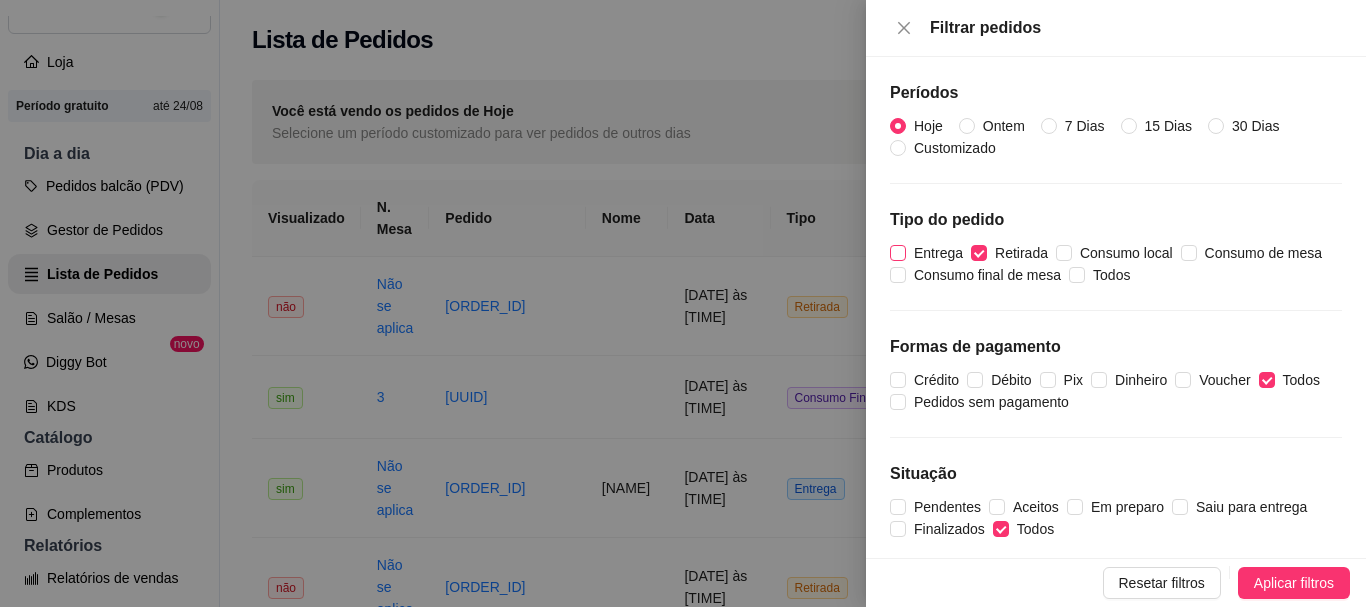 click on "Entrega" at bounding box center (898, 253) 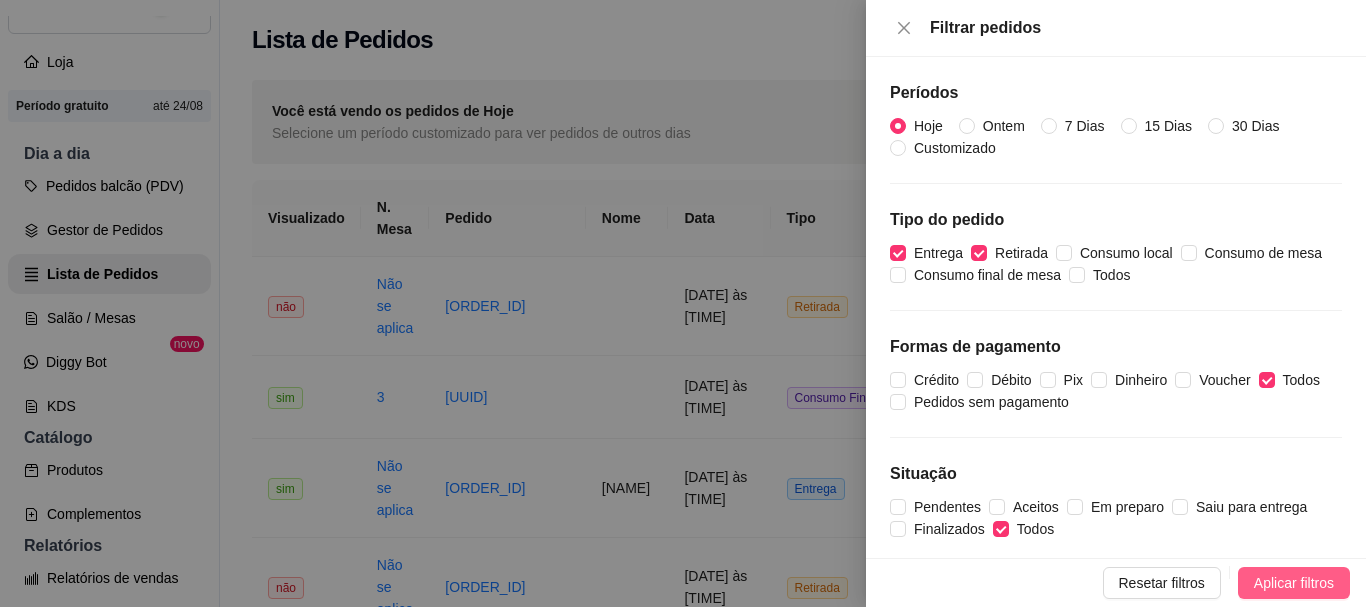 click on "Aplicar filtros" at bounding box center [1294, 583] 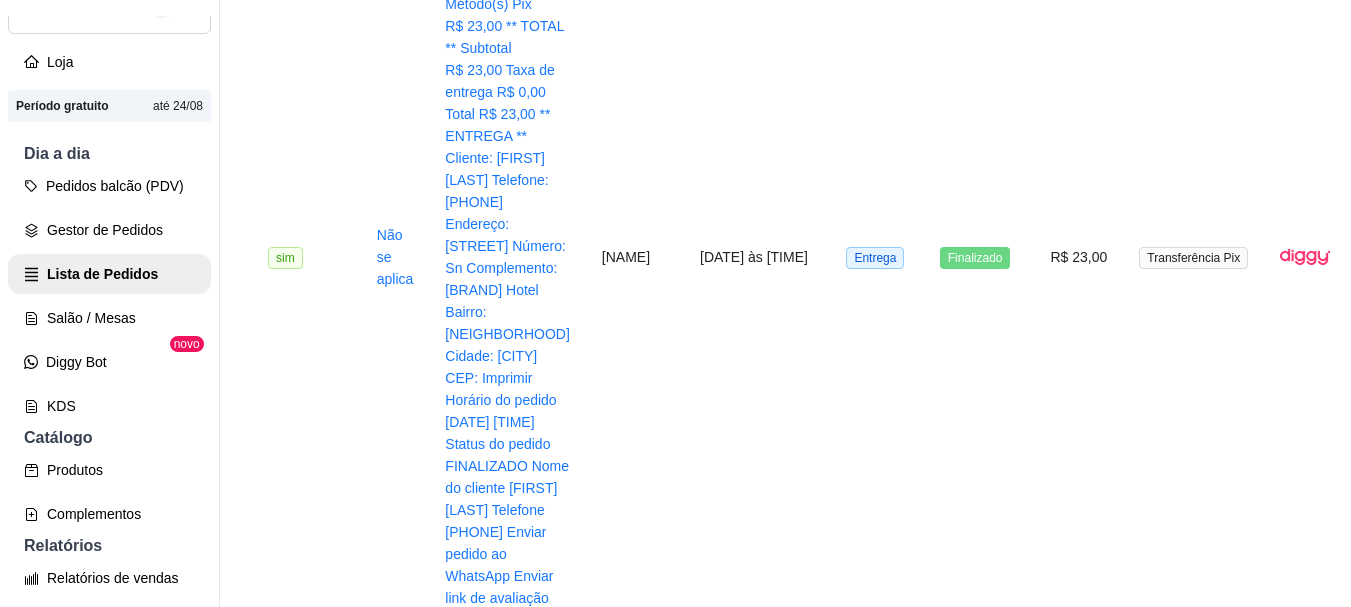 scroll, scrollTop: 1000, scrollLeft: 0, axis: vertical 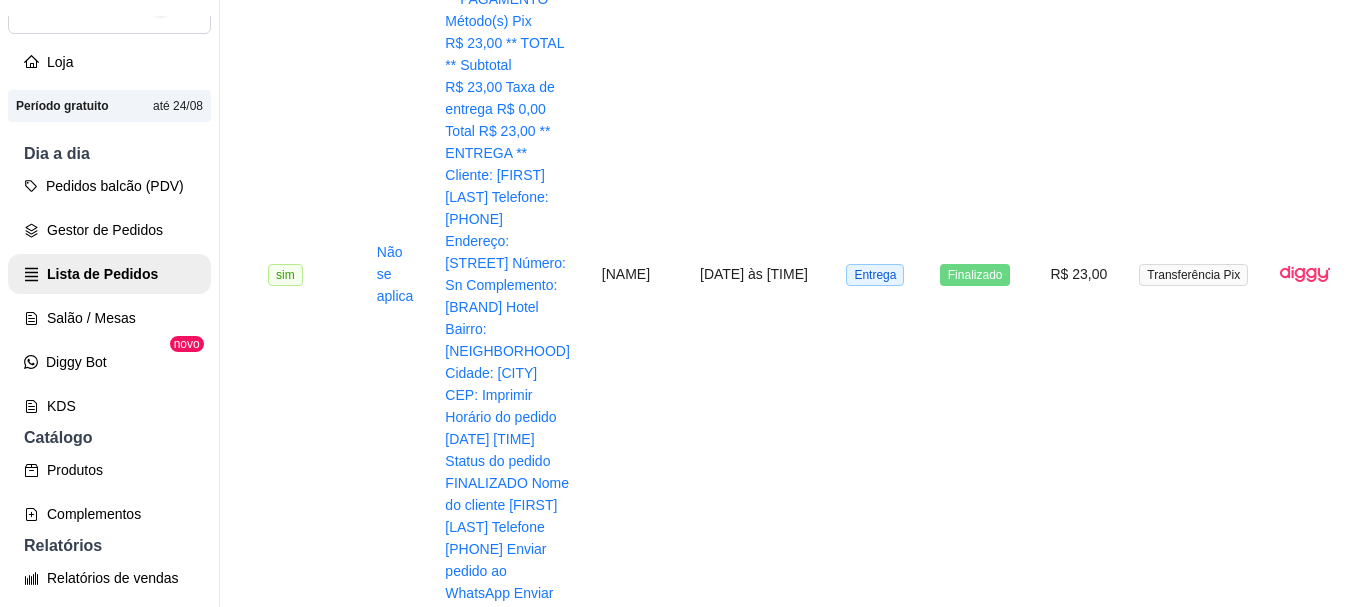 drag, startPoint x: 558, startPoint y: 309, endPoint x: 532, endPoint y: 294, distance: 30.016663 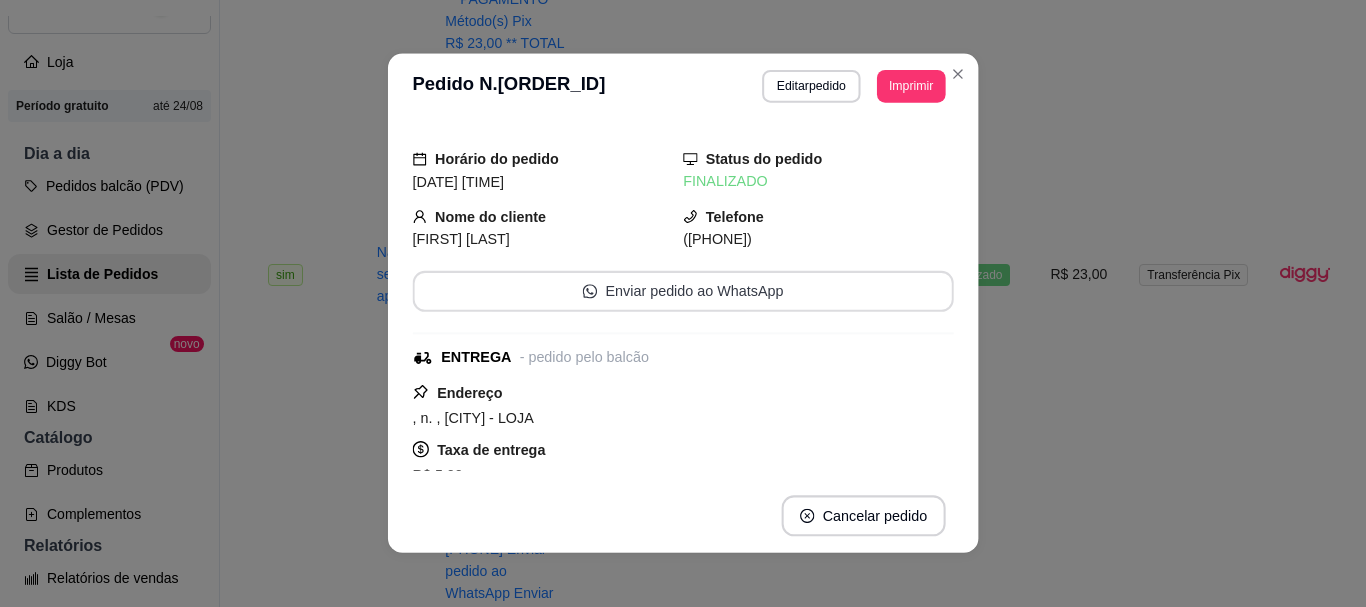 copy on "[FIRST] [LAST]" 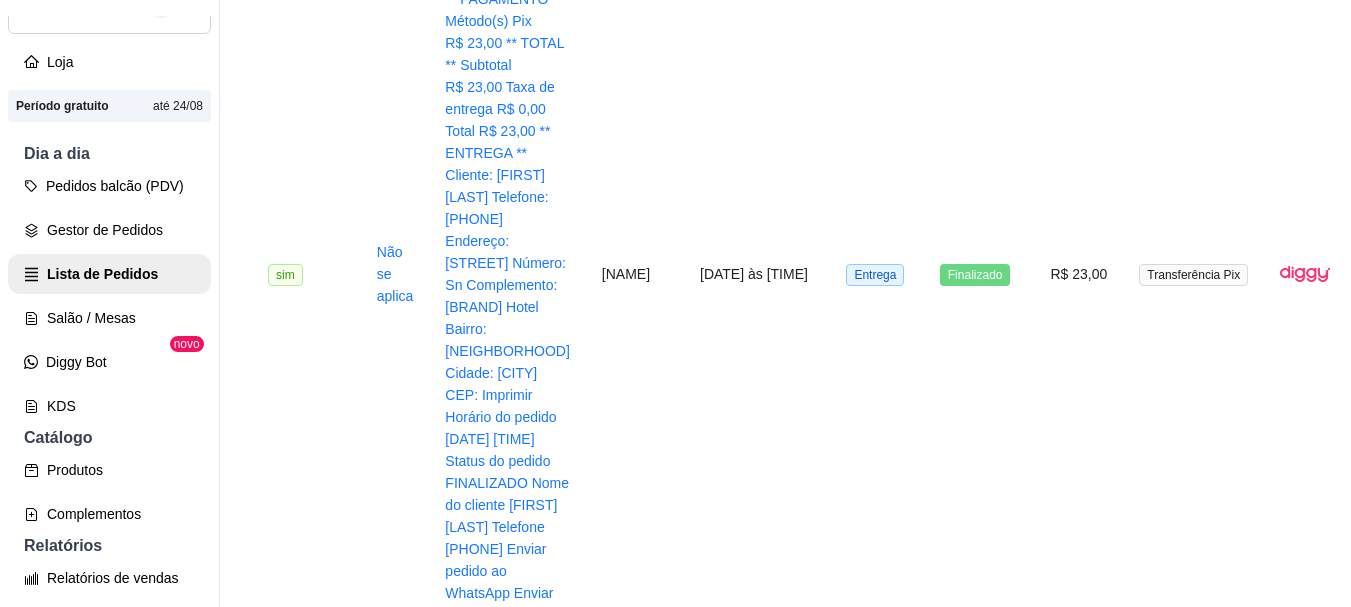 click at bounding box center (635, 3079) 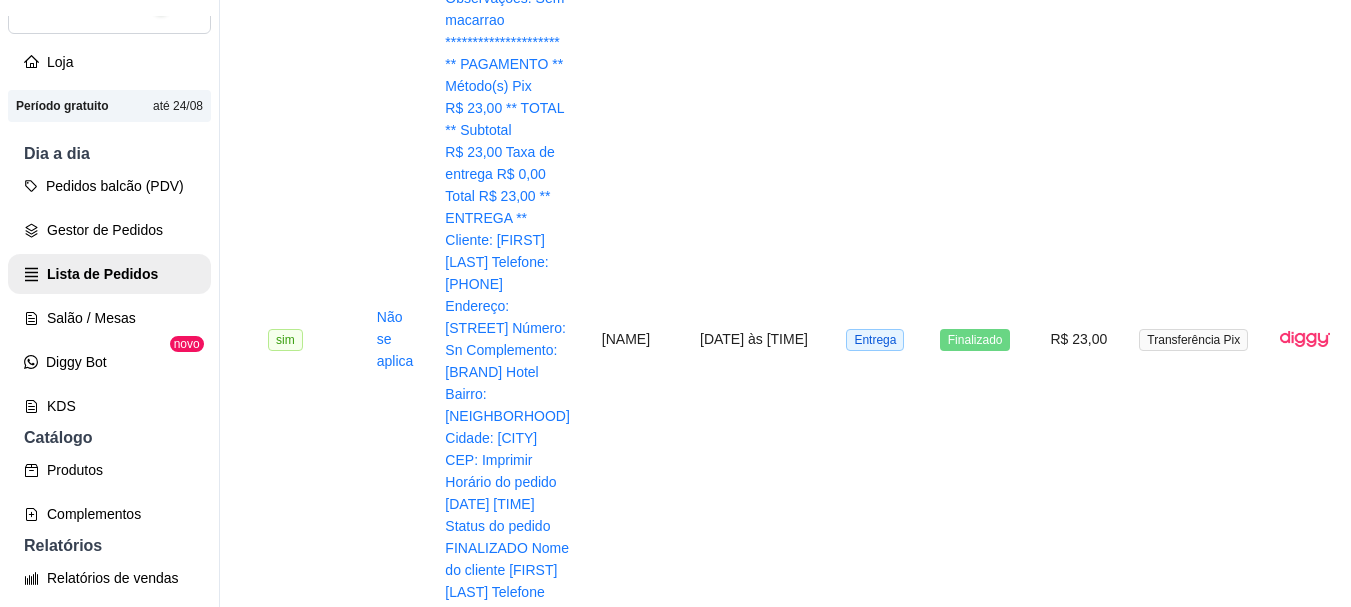 scroll, scrollTop: 900, scrollLeft: 0, axis: vertical 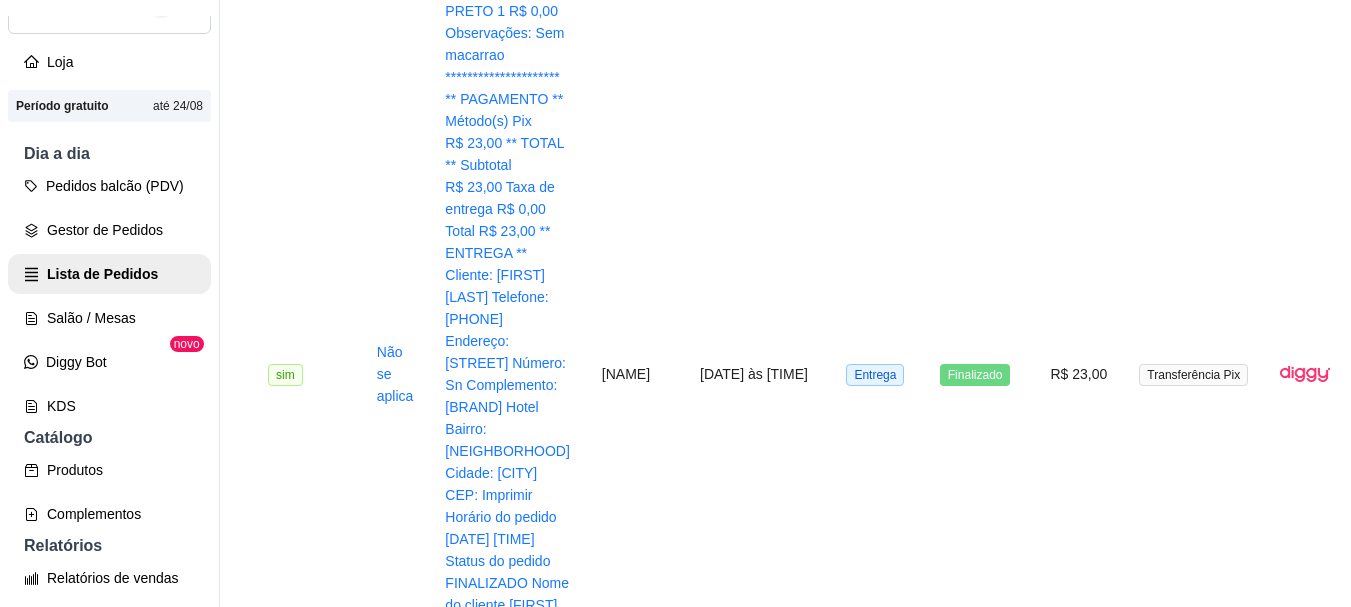 drag, startPoint x: 591, startPoint y: 309, endPoint x: 532, endPoint y: 288, distance: 62.625874 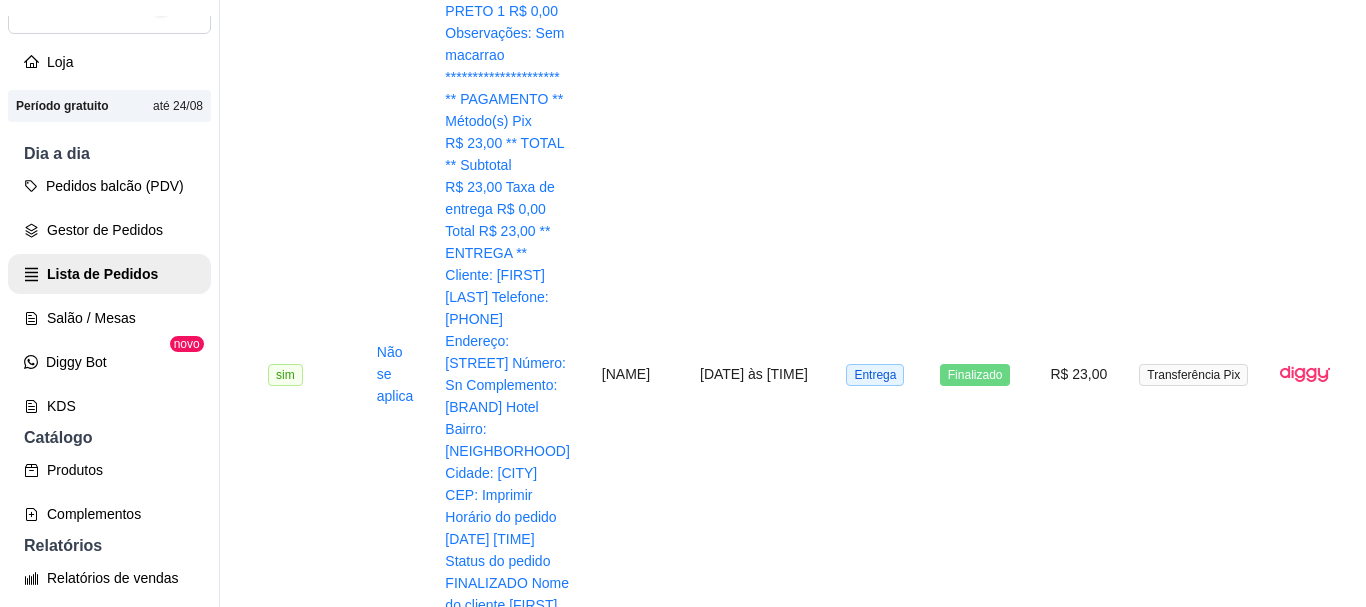copy on "[FIRST] [LAST]" 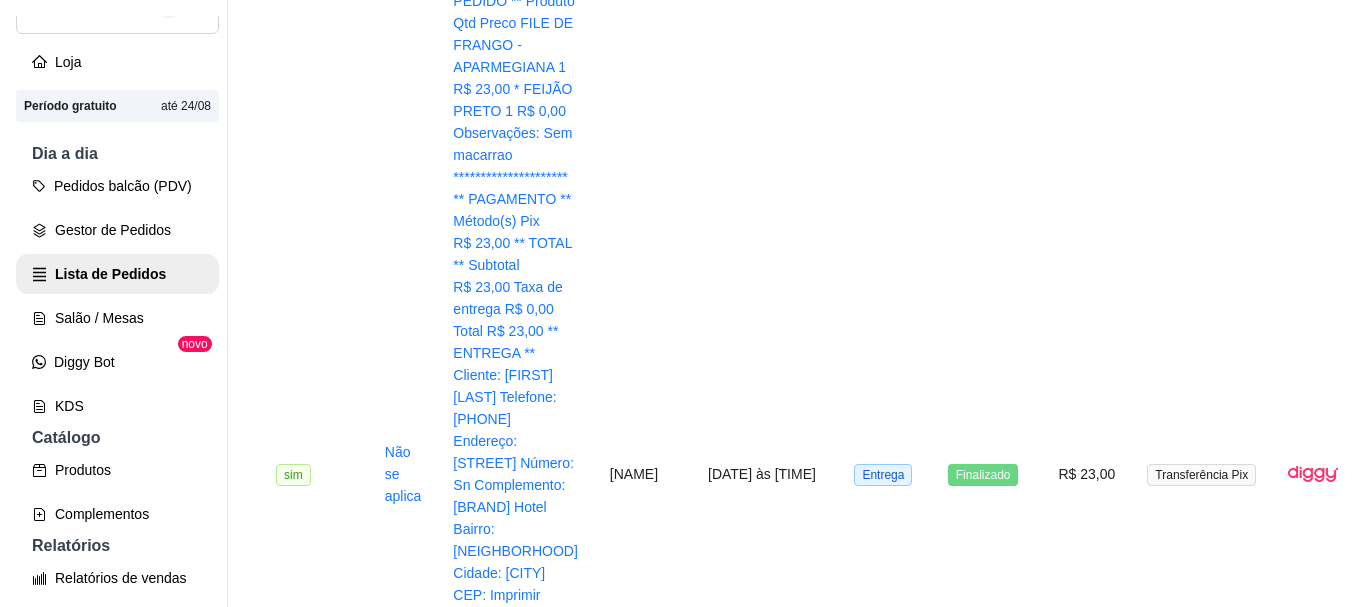 scroll, scrollTop: 700, scrollLeft: 0, axis: vertical 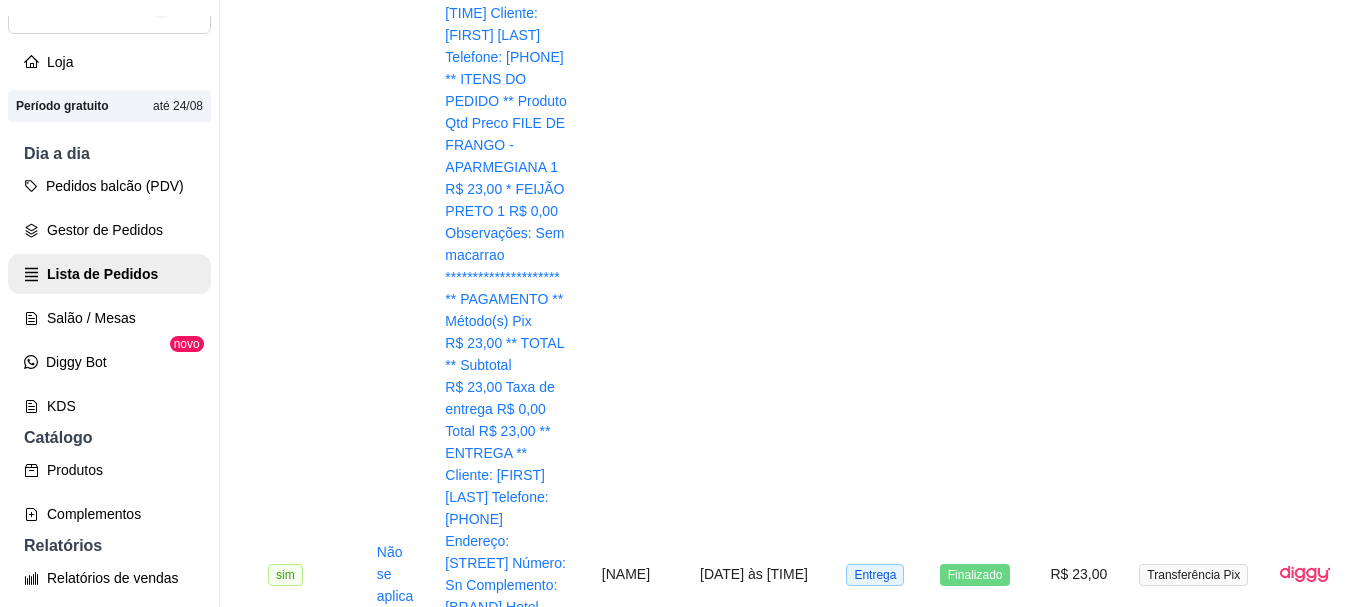 click on "[ORDER_ID]" at bounding box center [485, 2983] 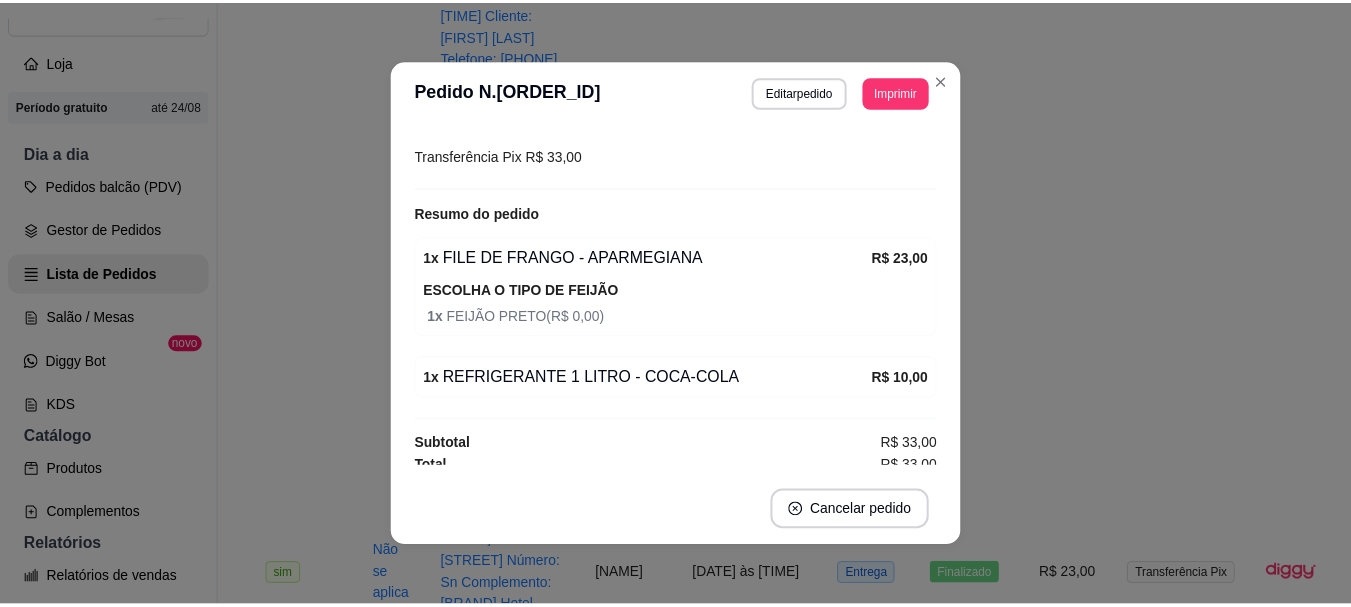 scroll, scrollTop: 216, scrollLeft: 0, axis: vertical 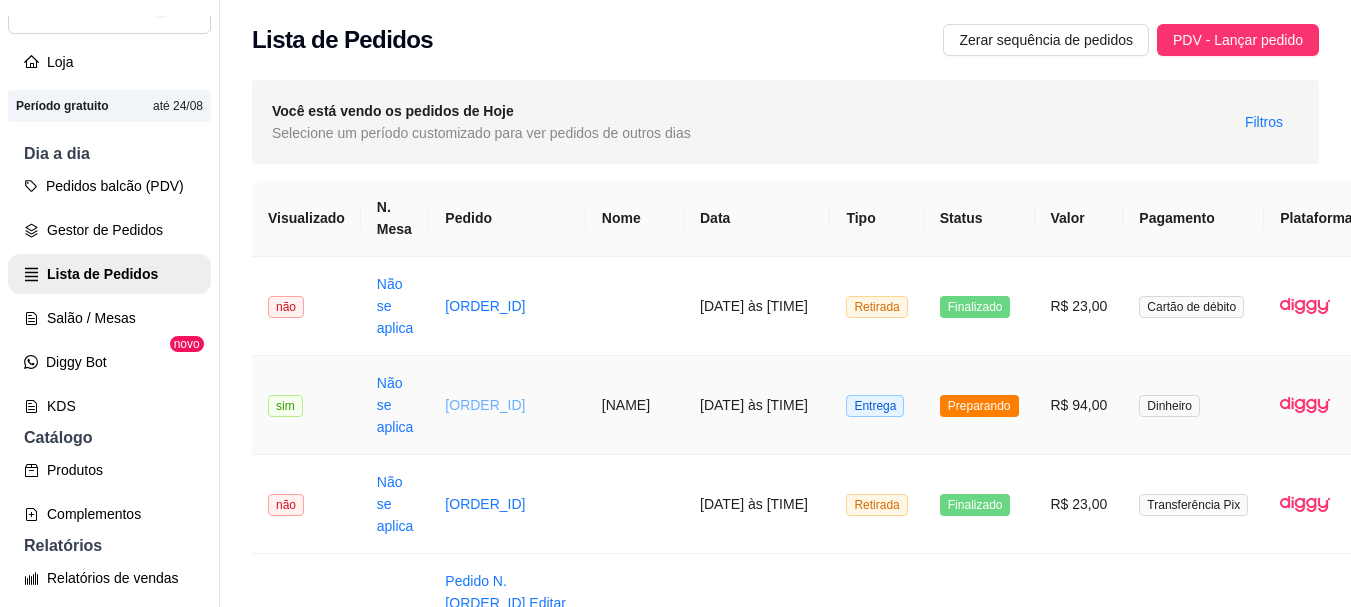click on "[ORDER_ID]" at bounding box center (485, 405) 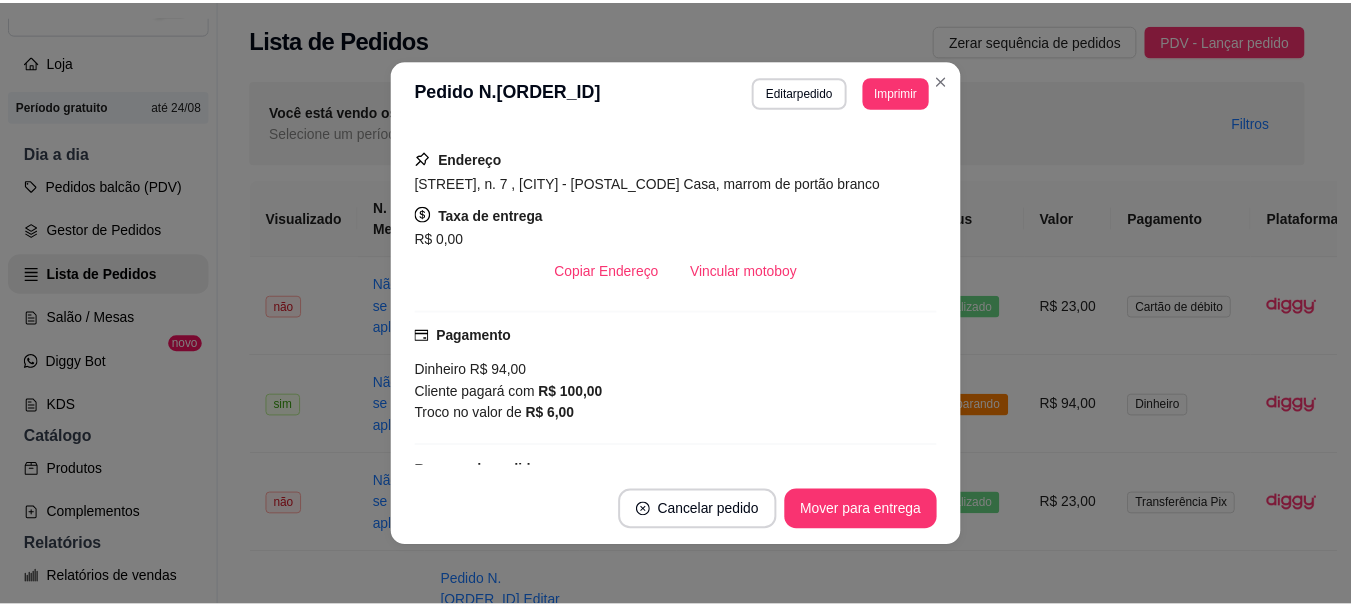scroll, scrollTop: 634, scrollLeft: 0, axis: vertical 